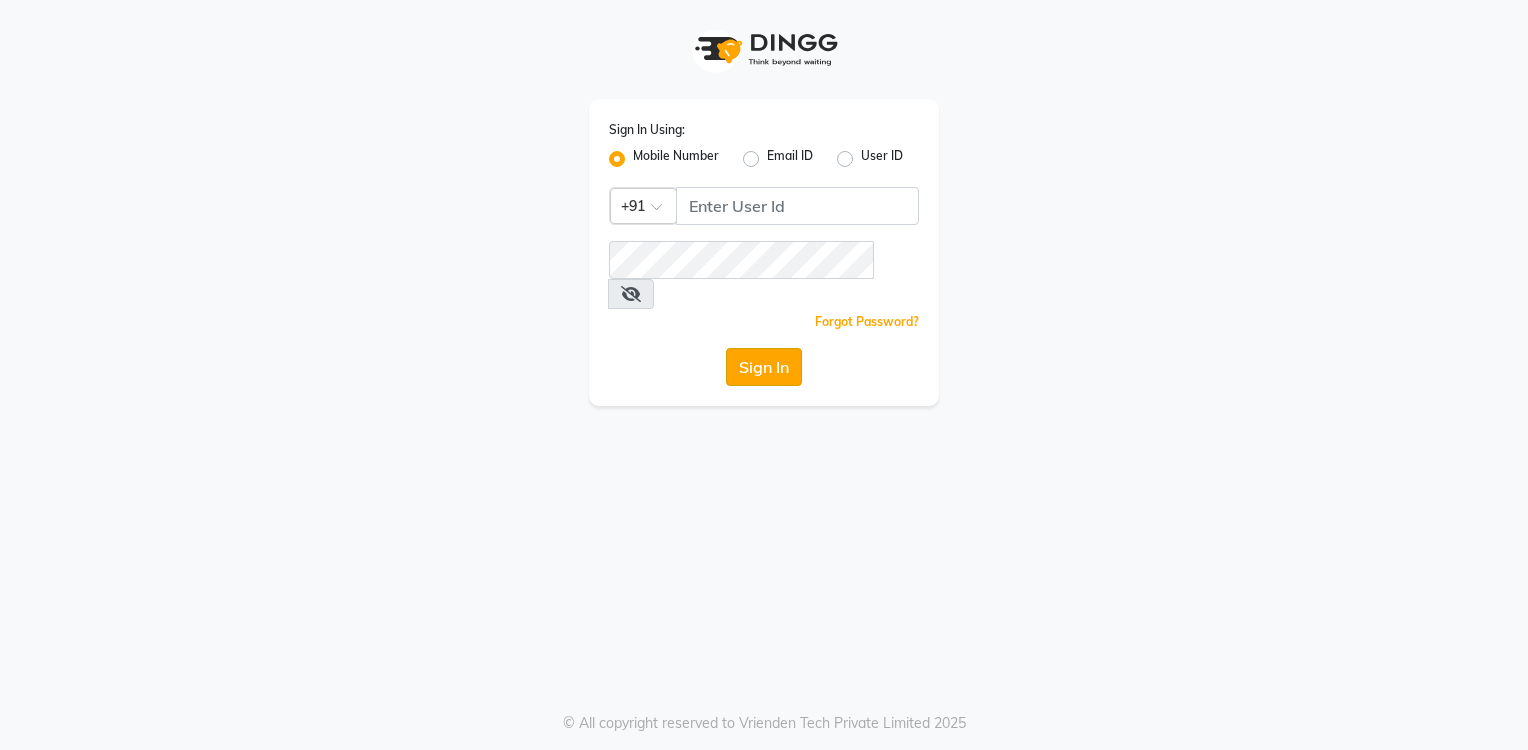 scroll, scrollTop: 0, scrollLeft: 0, axis: both 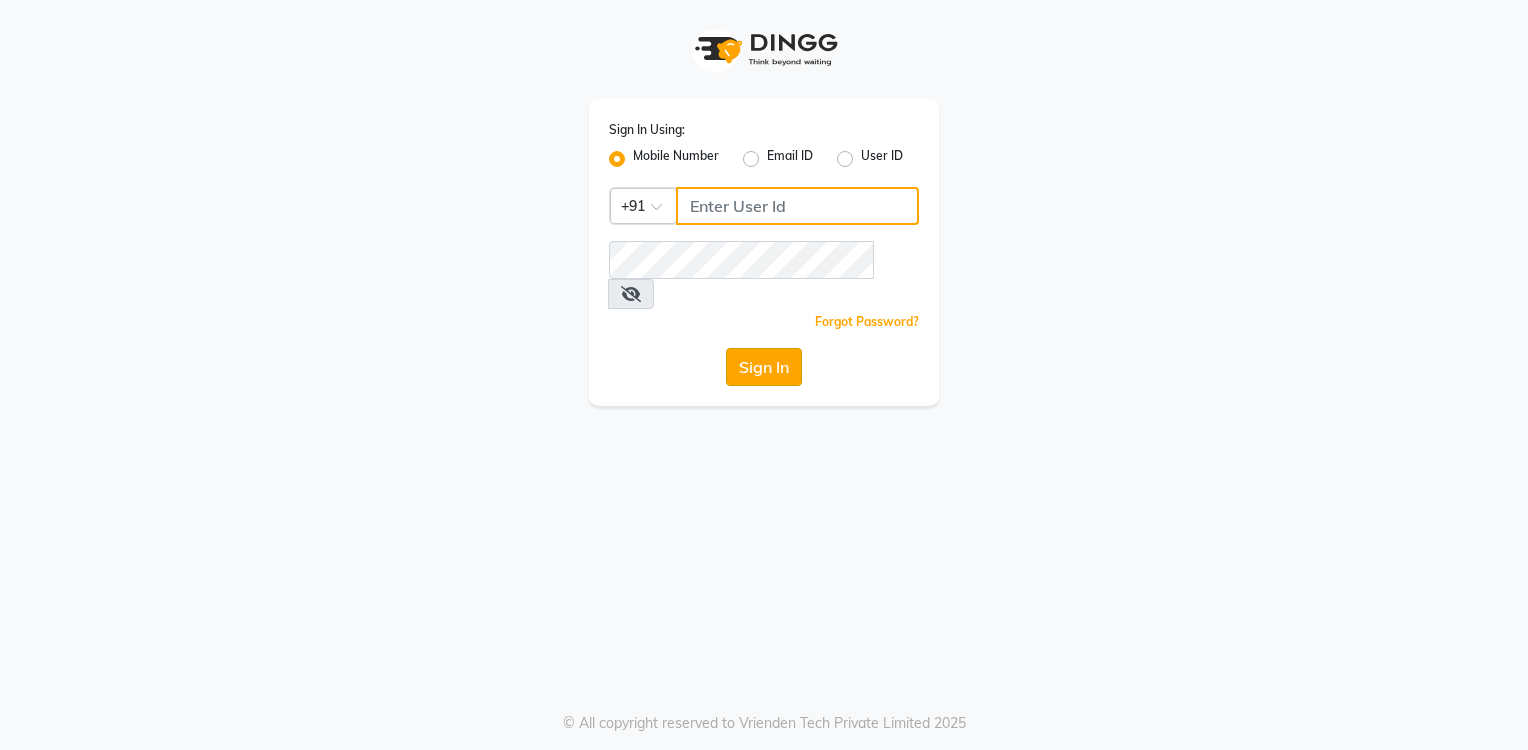 type 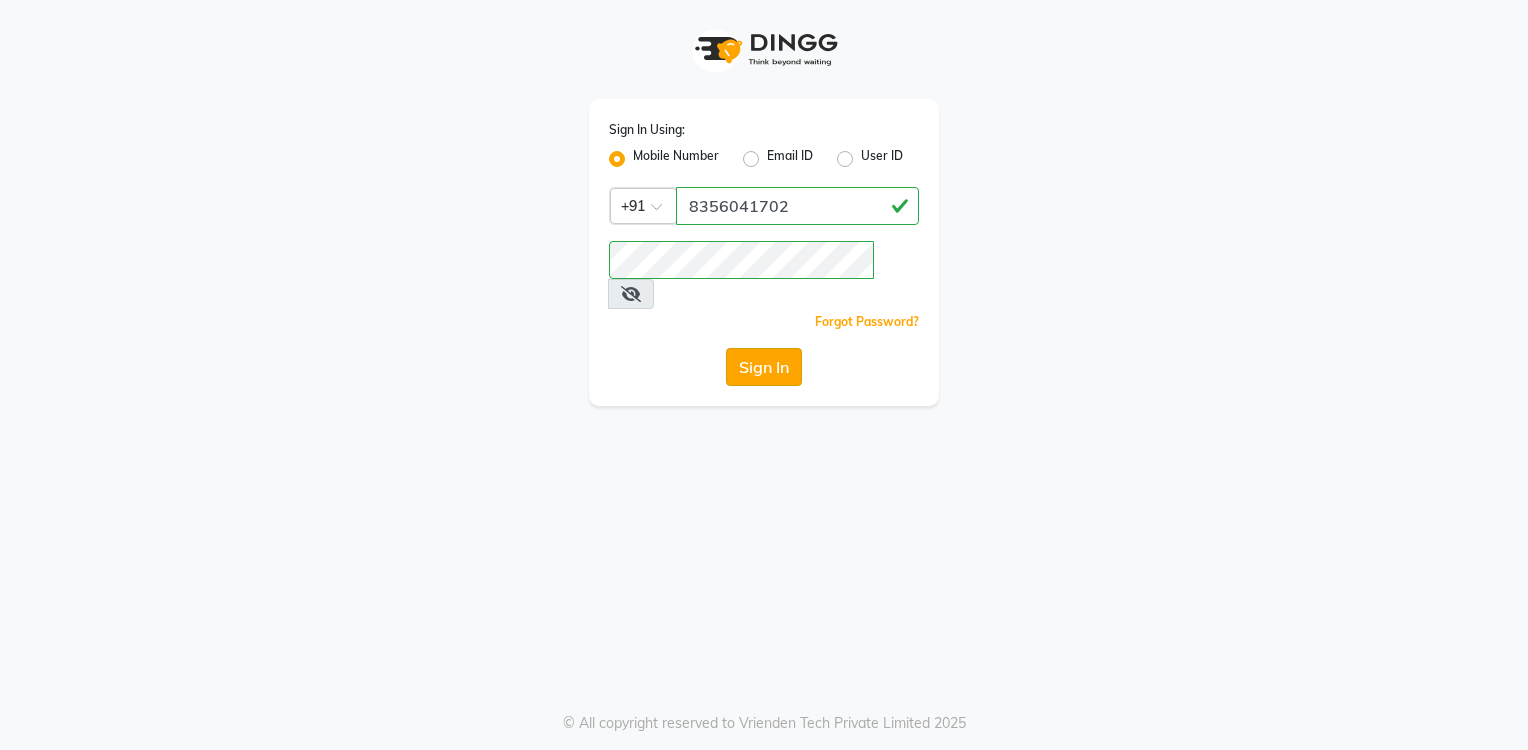 click on "Sign In" 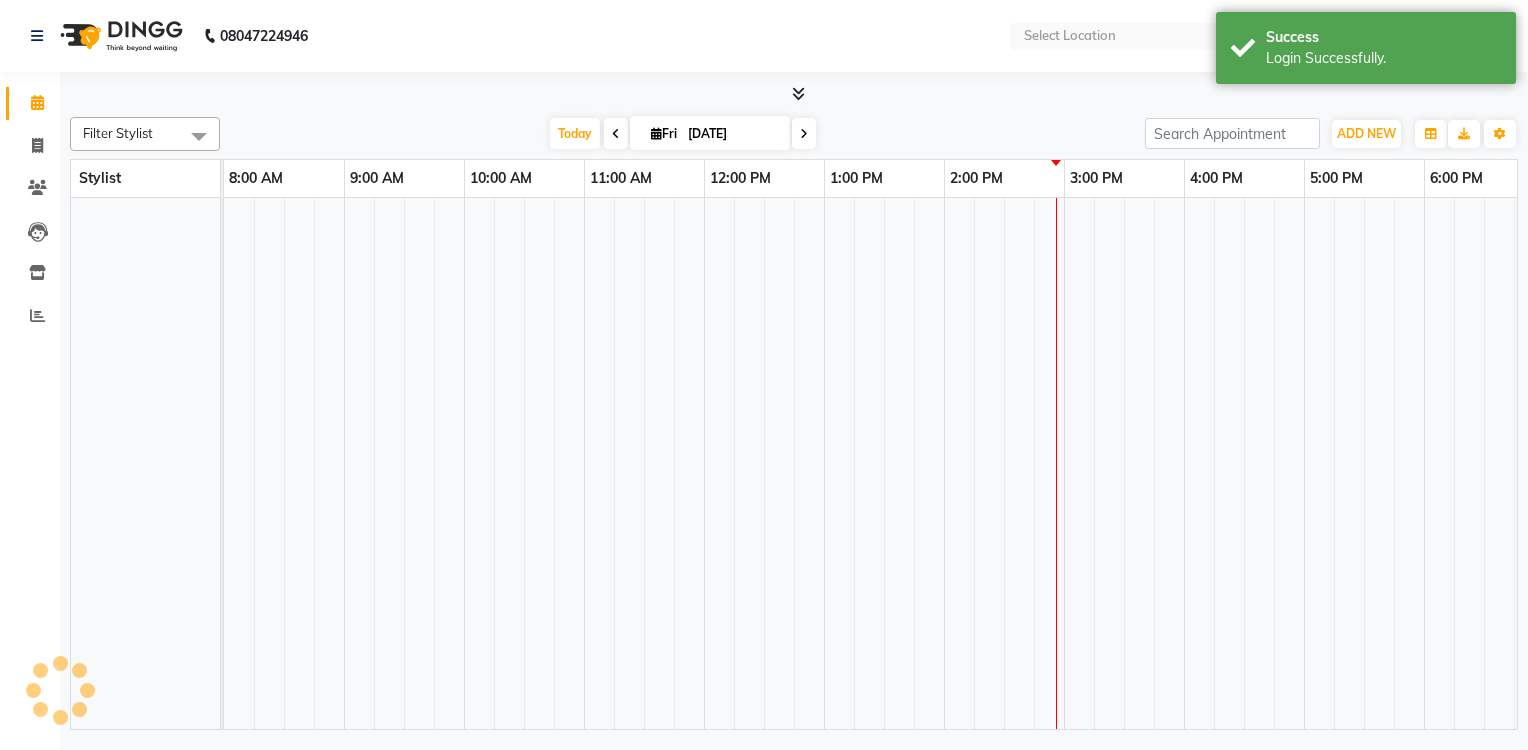 select on "en" 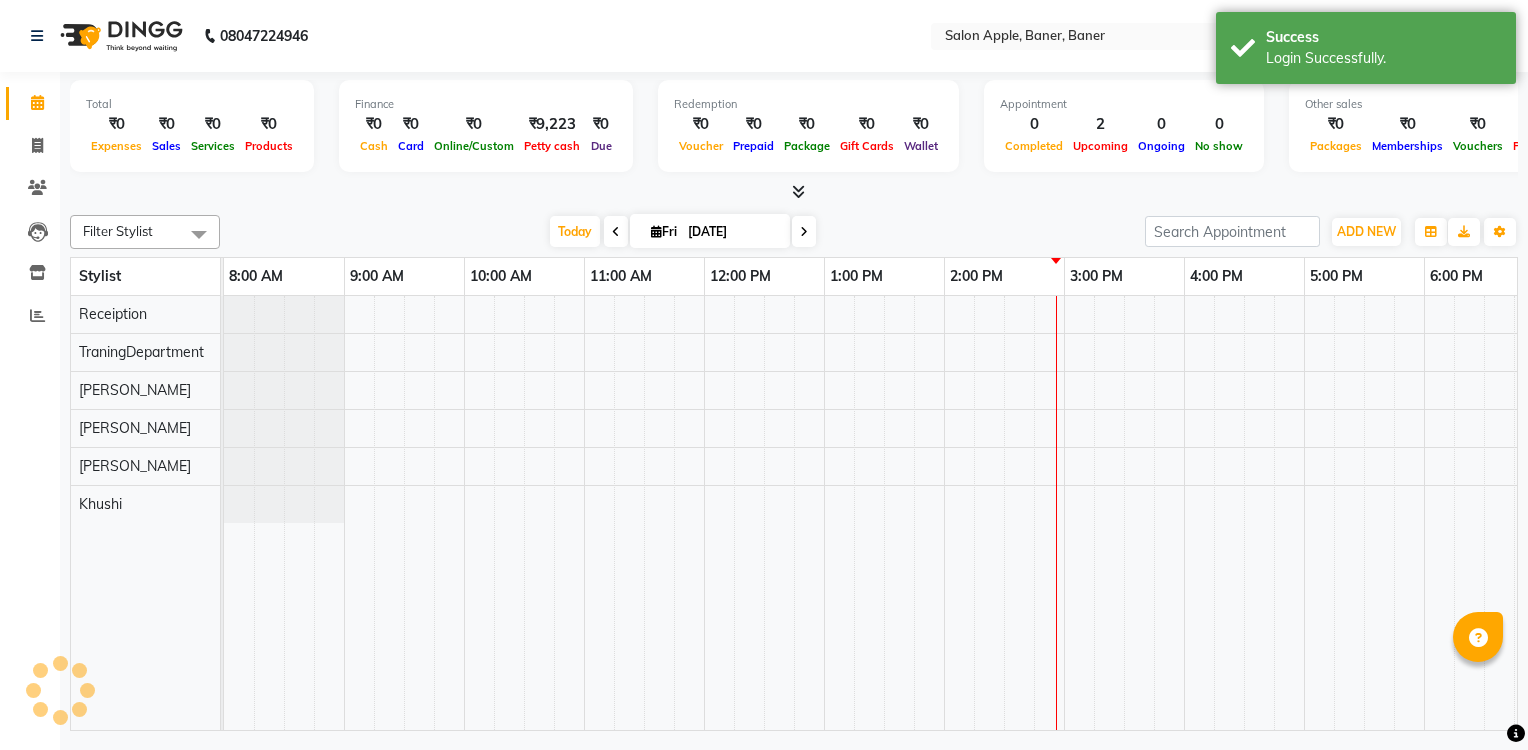 scroll, scrollTop: 0, scrollLeft: 0, axis: both 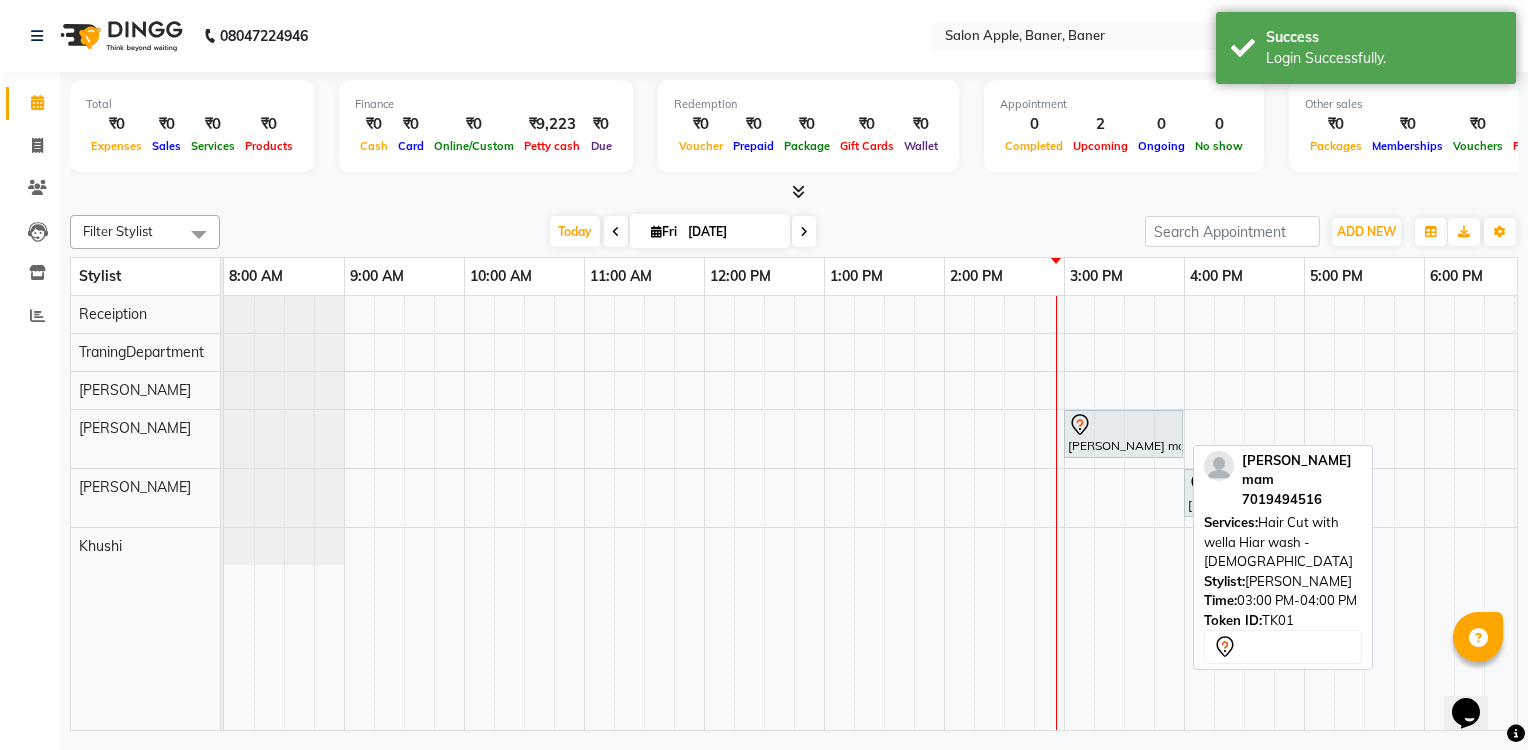 click on "[PERSON_NAME] mam, TK01, 03:00 PM-04:00 PM, Hair Cut with wella Hiar wash - [DEMOGRAPHIC_DATA]" at bounding box center (1123, 434) 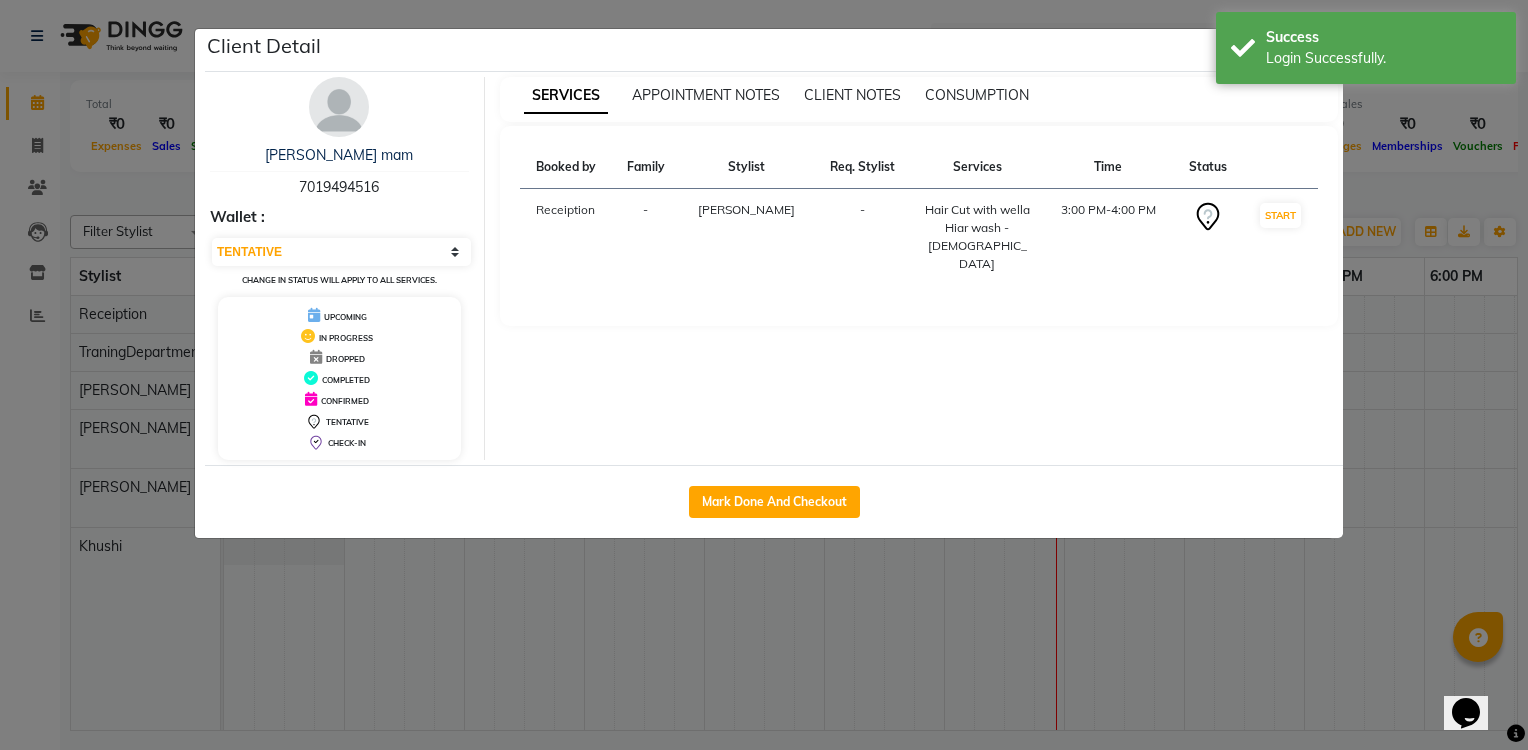 click on "08047224946 Select Location ×  Salon Apple, Baner, Baner Default Panel My Panel English ENGLISH Español العربية मराठी हिंदी ગુજરાતી தமிழ் 中文 9 Notifications nothing to show ☀  Salon Apple, Baner, Baner  Calendar  Invoice  Clients  Leads   Inventory  Reports Completed InProgress Upcoming Dropped Tentative Check-In Confirm Bookings Segments Page Builder Total  ₹0  Expenses ₹0  Sales ₹0  Services ₹0  Products Finance  ₹0  Cash ₹0  Card ₹0  Online/Custom ₹9,223 [PERSON_NAME] cash ₹0 Due  Redemption  ₹0 Voucher ₹0 Prepaid ₹0 Package ₹0  Gift Cards ₹0  Wallet  Appointment  0 Completed 2 Upcoming 0 Ongoing 0 No show  Other sales  ₹0  Packages ₹0  Memberships ₹0  Vouchers ₹0  Prepaids ₹0  Gift Cards Filter Stylist Select All [PERSON_NAME] Hanseeta shetty Khushi [PERSON_NAME]  Receiption TraningDepartment [DATE]  [DATE] Toggle Dropdown Add Appointment Add Invoice Add Expense Add Attendance Add Client Add Invoice" at bounding box center [764, 375] 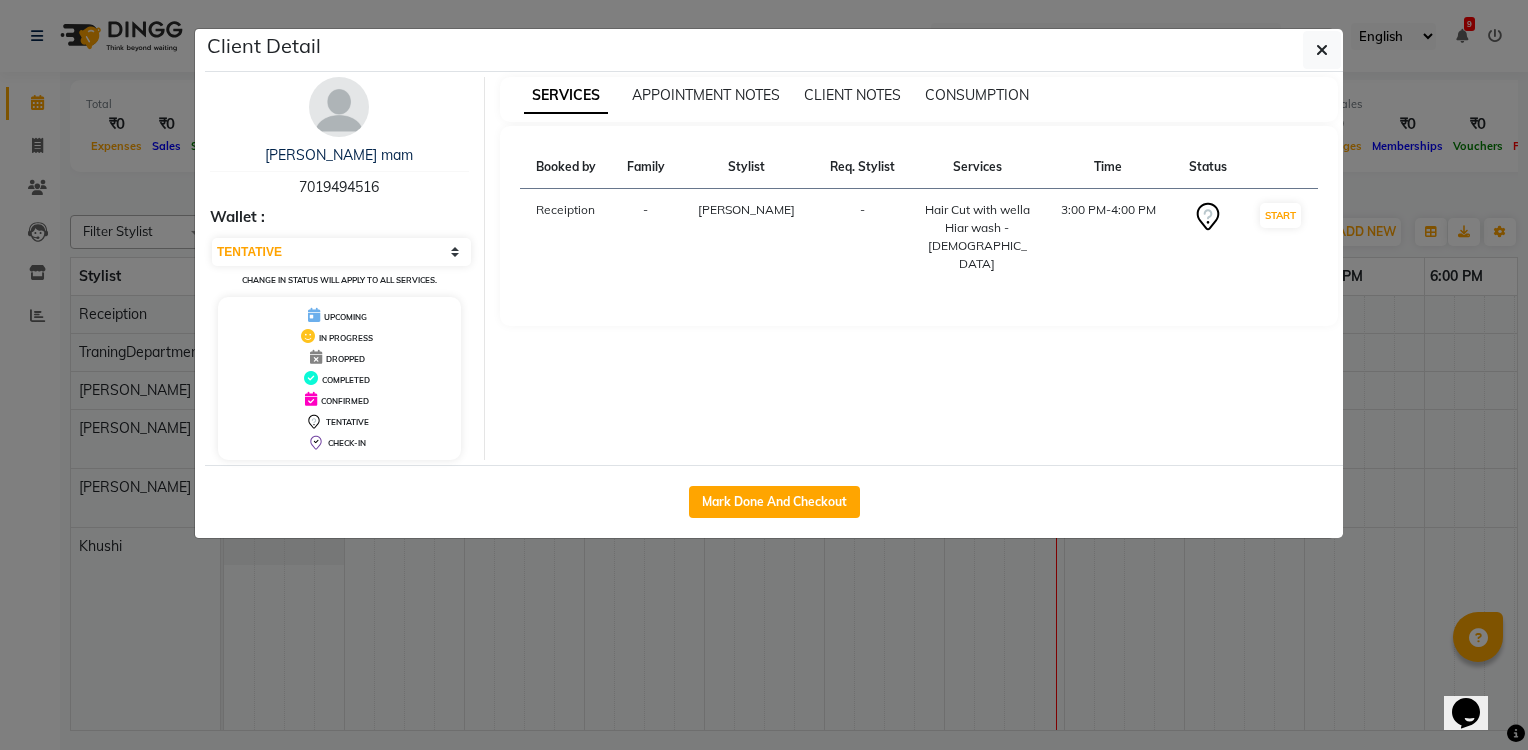 click on "Client Detail  [PERSON_NAME] mam   7019494516 Wallet : Select IN SERVICE CONFIRMED TENTATIVE CHECK IN MARK DONE DROPPED UPCOMING Change in status will apply to all services. UPCOMING IN PROGRESS DROPPED COMPLETED CONFIRMED TENTATIVE CHECK-IN SERVICES APPOINTMENT NOTES CLIENT NOTES CONSUMPTION Booked by Family Stylist Req. Stylist Services Time Status  Receiption  - [PERSON_NAME]  -  Hair Cut with wella Hiar wash - [DEMOGRAPHIC_DATA]   3:00 PM-4:00 PM   START   Mark Done And Checkout" 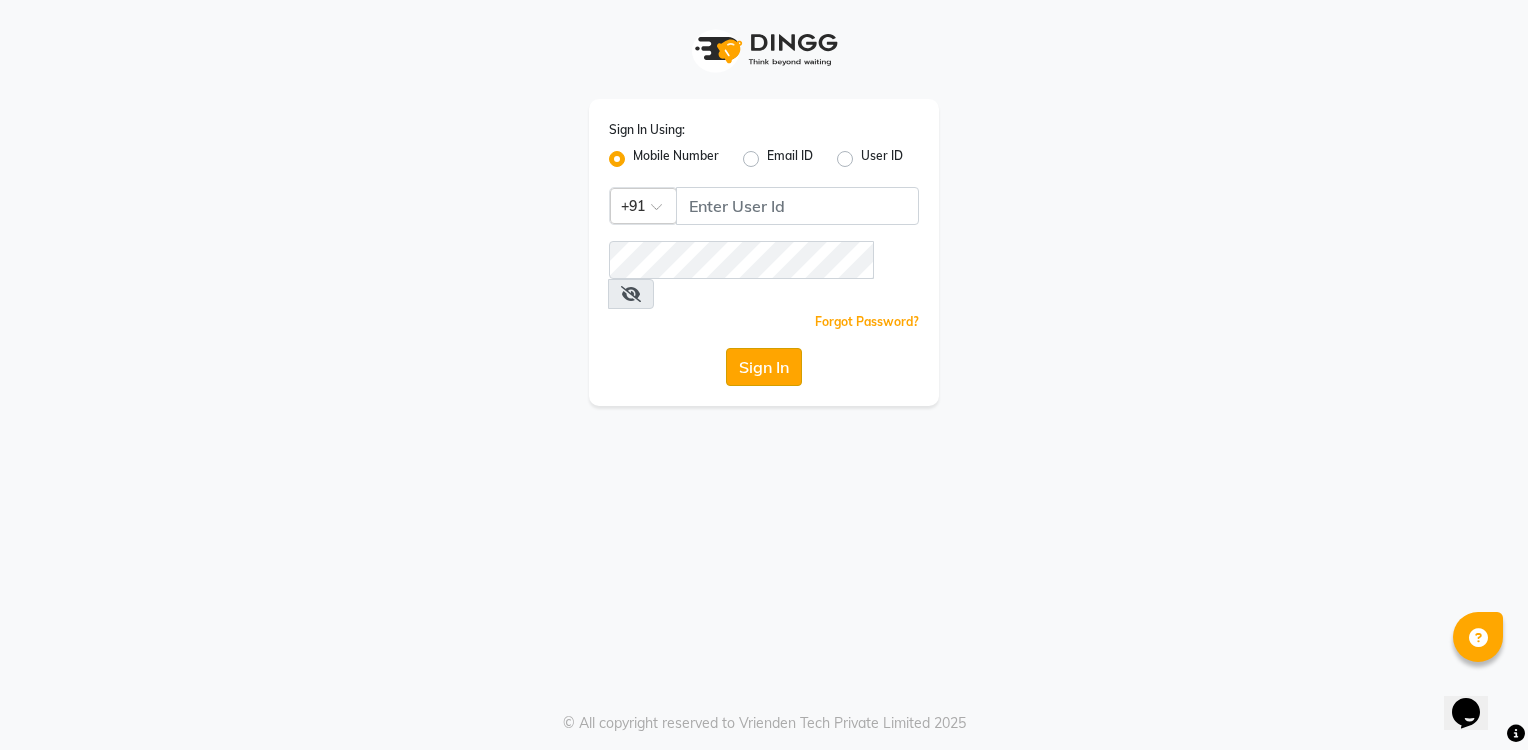 click on "Sign In" 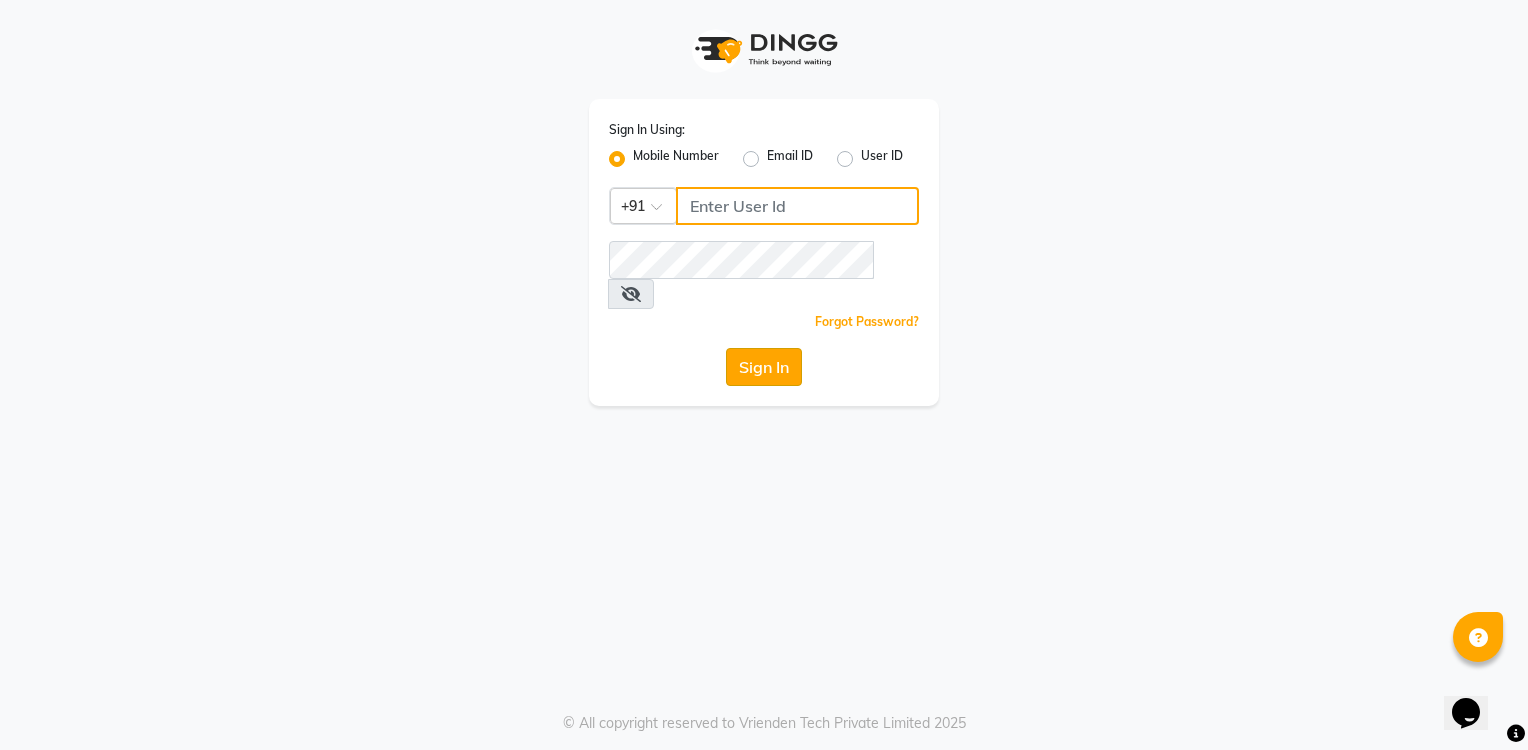 type 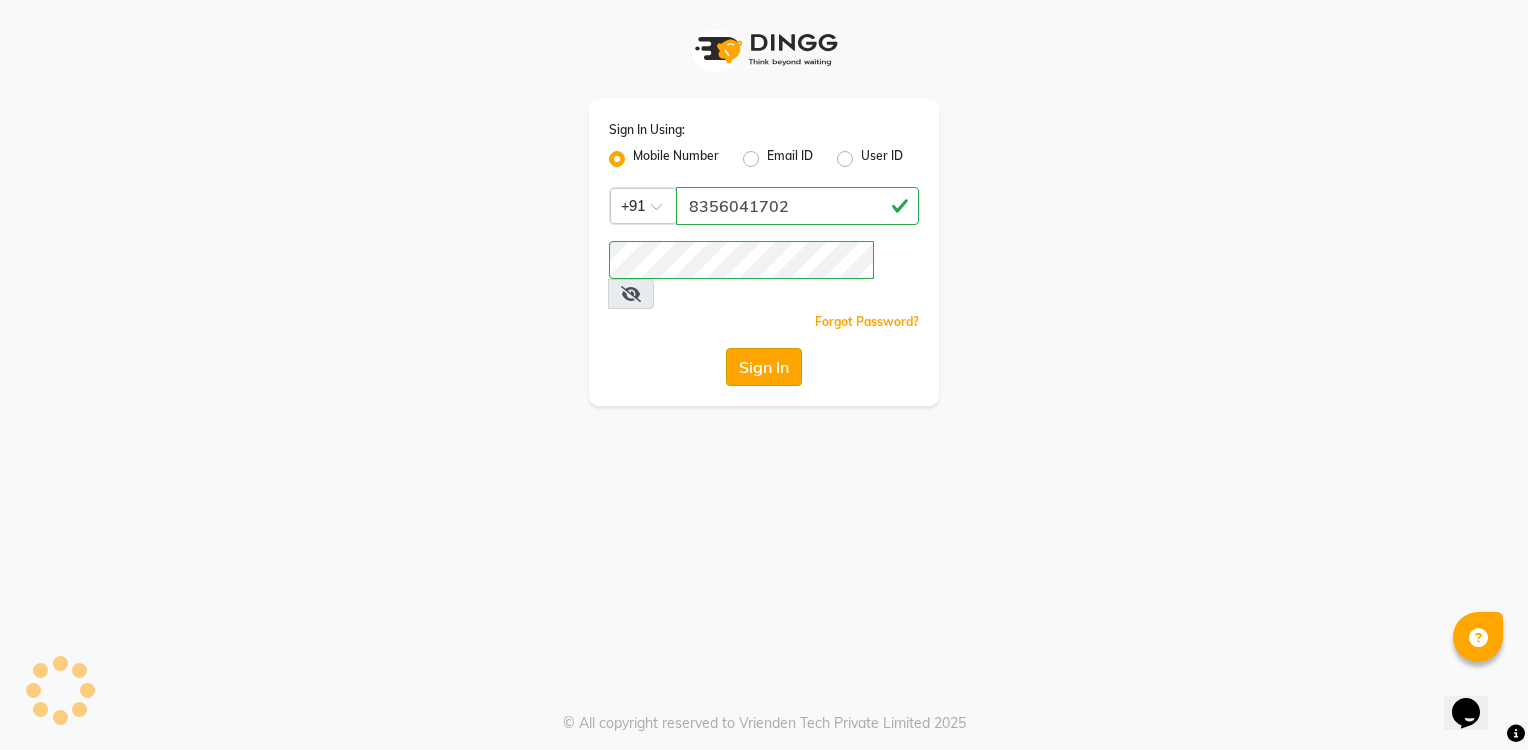 click on "Sign In" 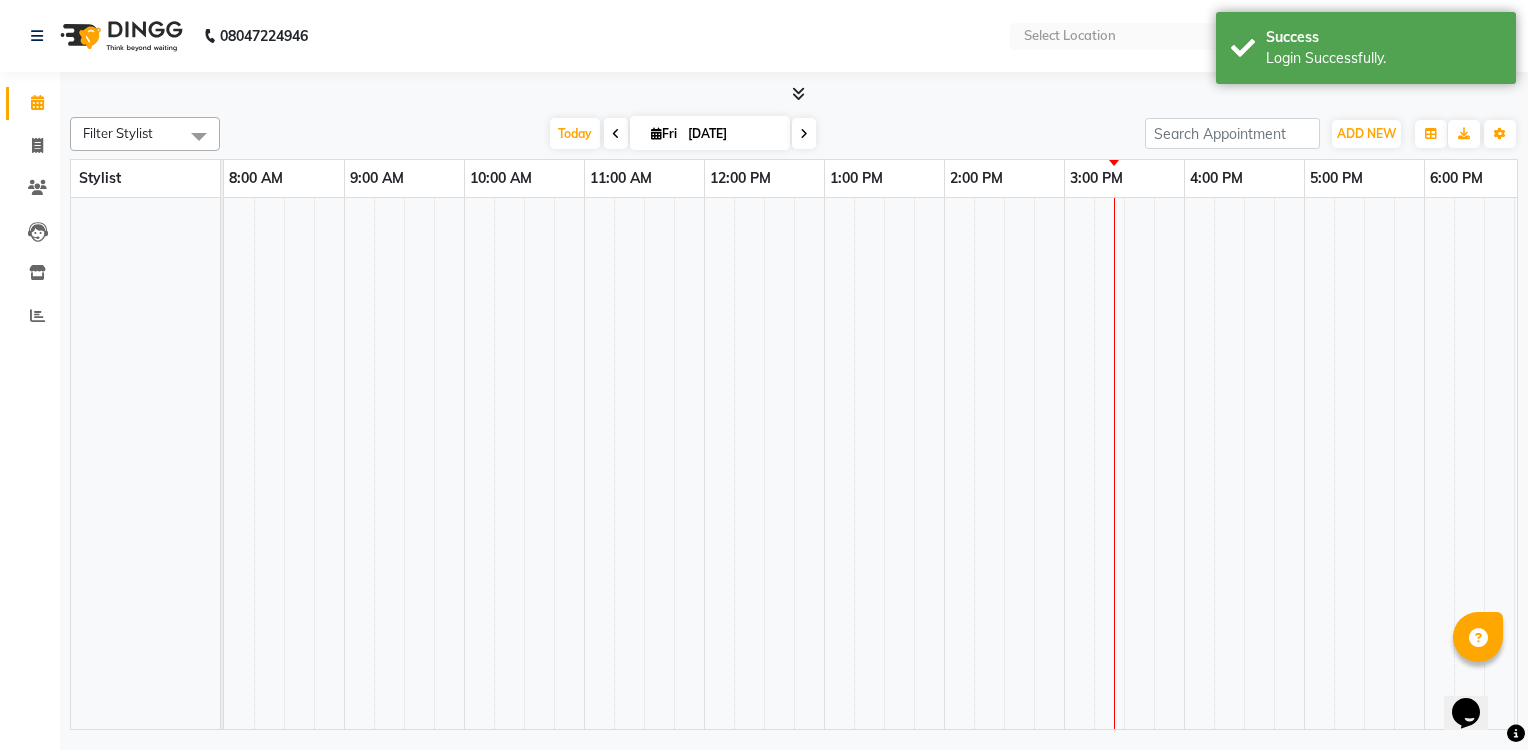 select on "en" 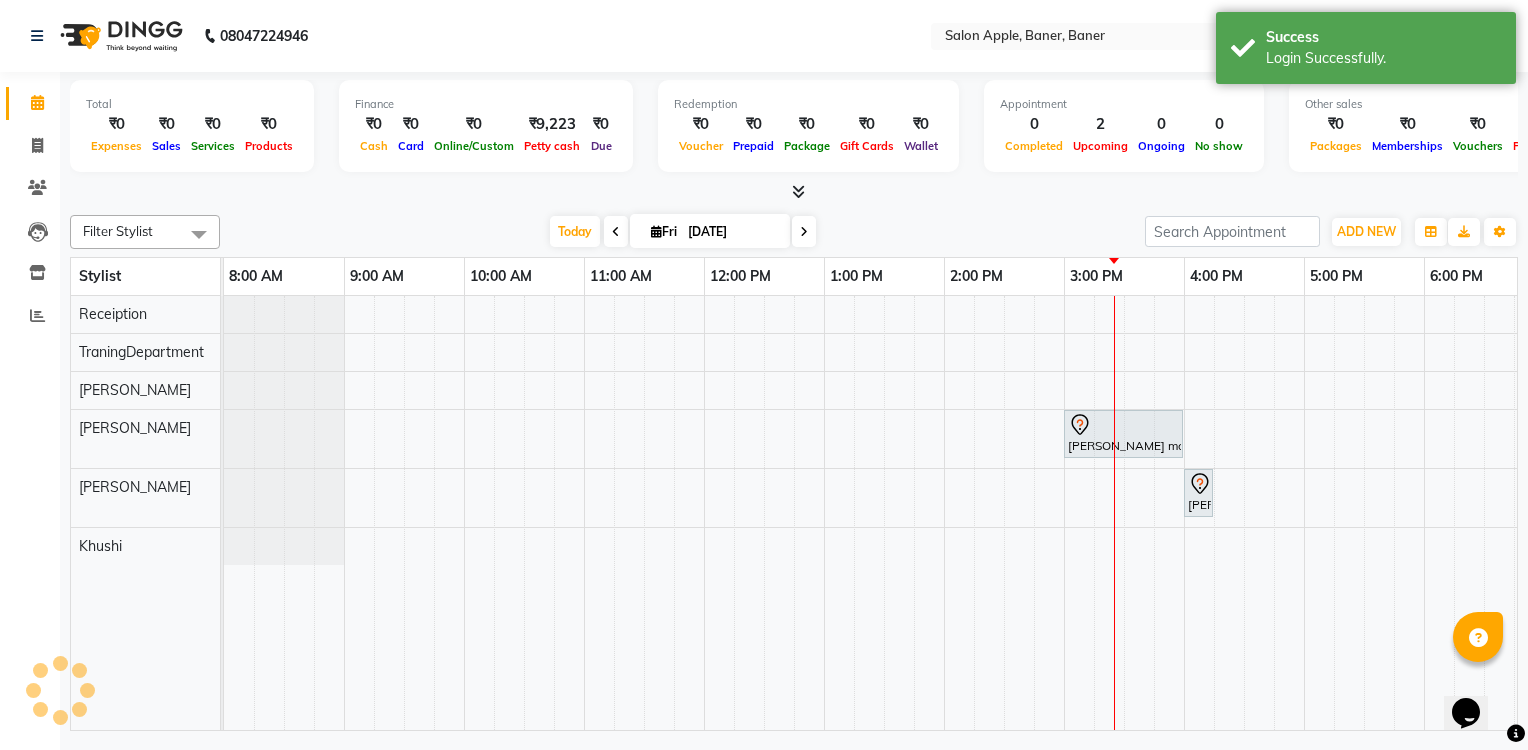 scroll, scrollTop: 0, scrollLeft: 0, axis: both 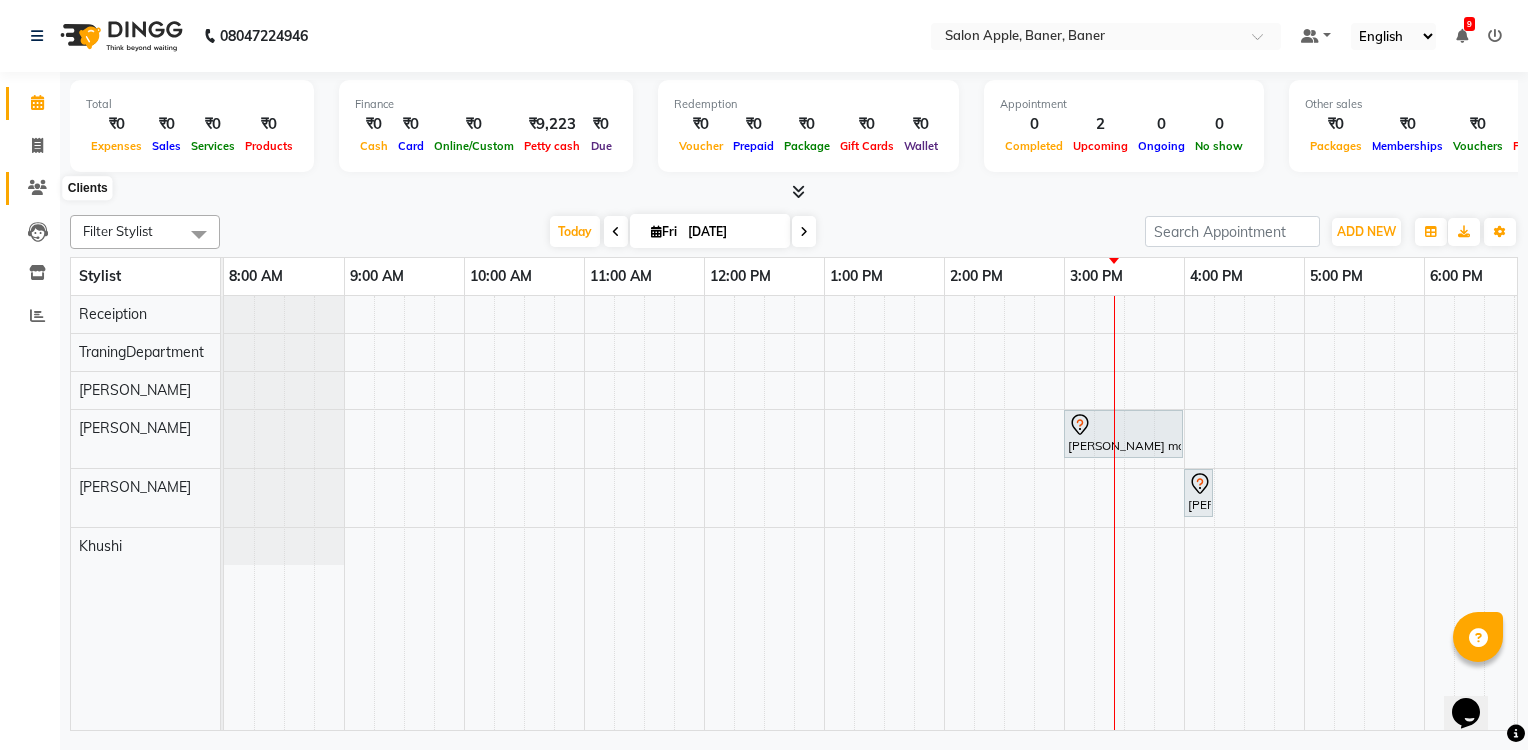 click 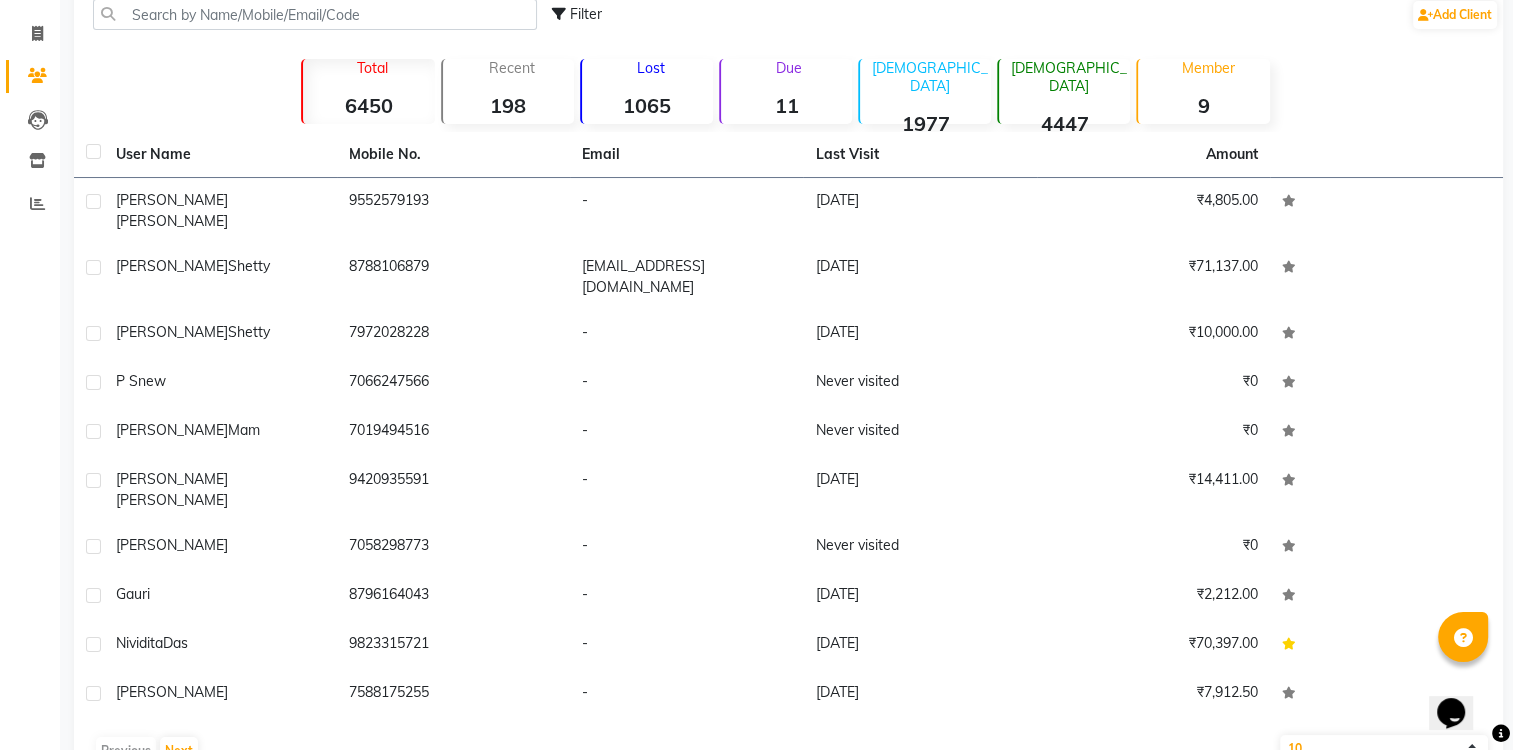 scroll, scrollTop: 115, scrollLeft: 0, axis: vertical 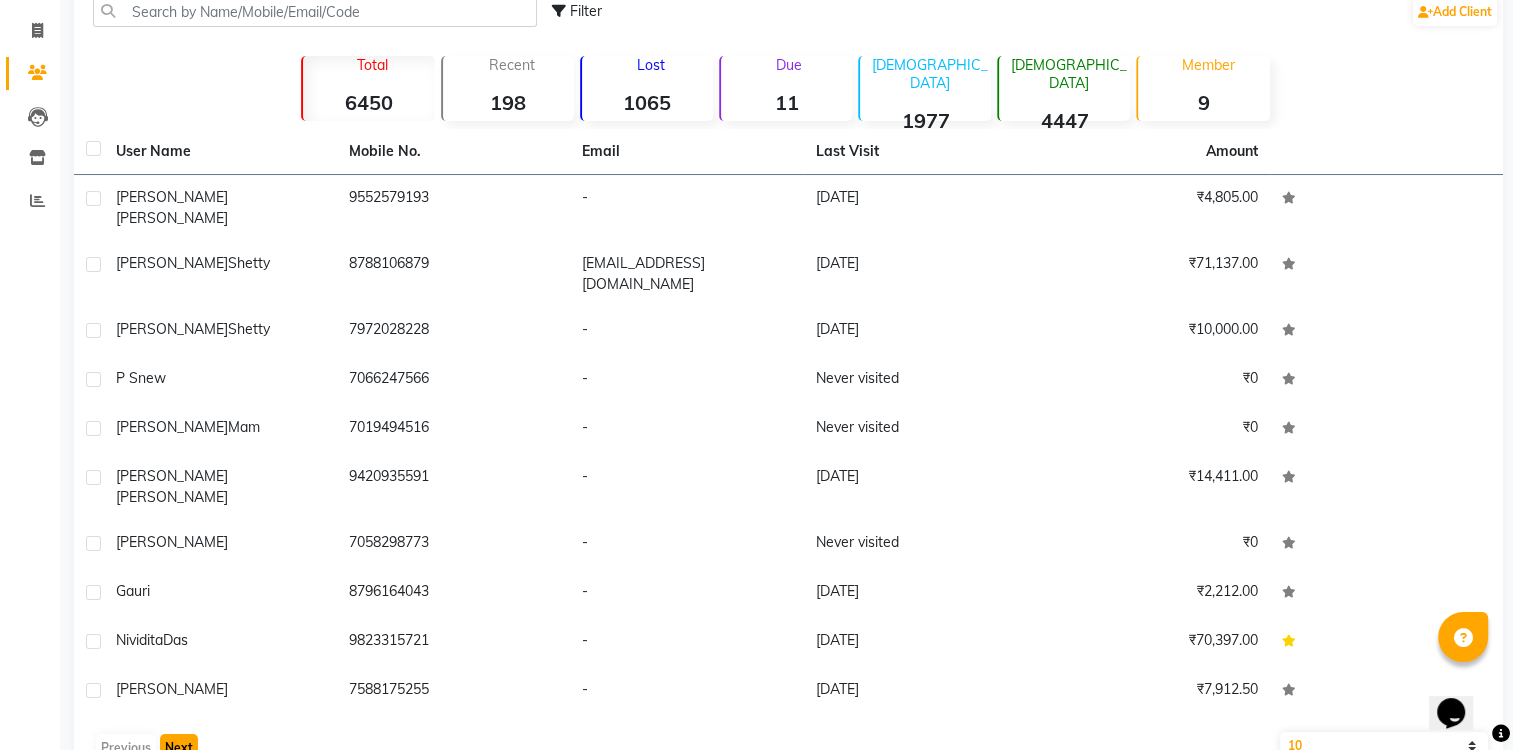 click on "Next" 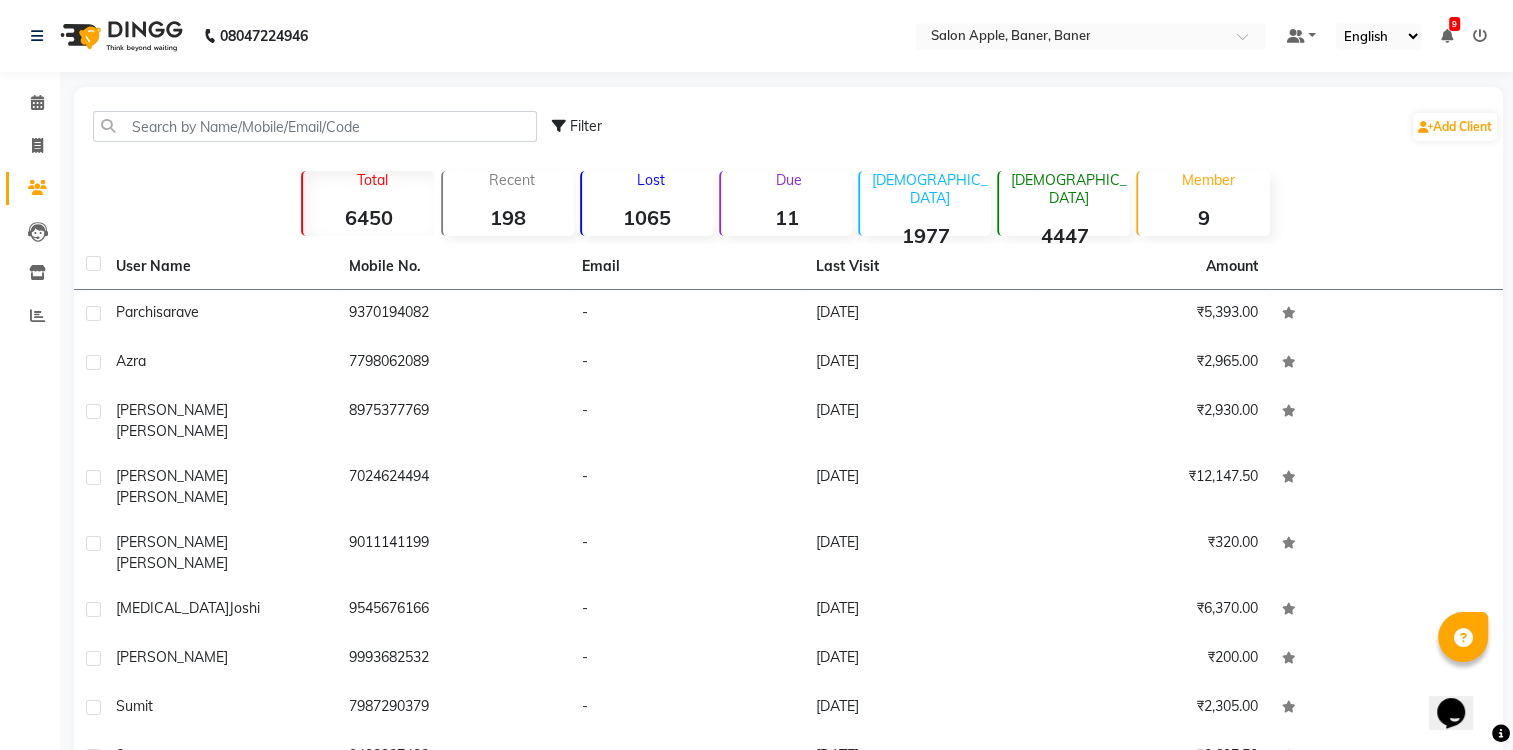 scroll, scrollTop: 56, scrollLeft: 0, axis: vertical 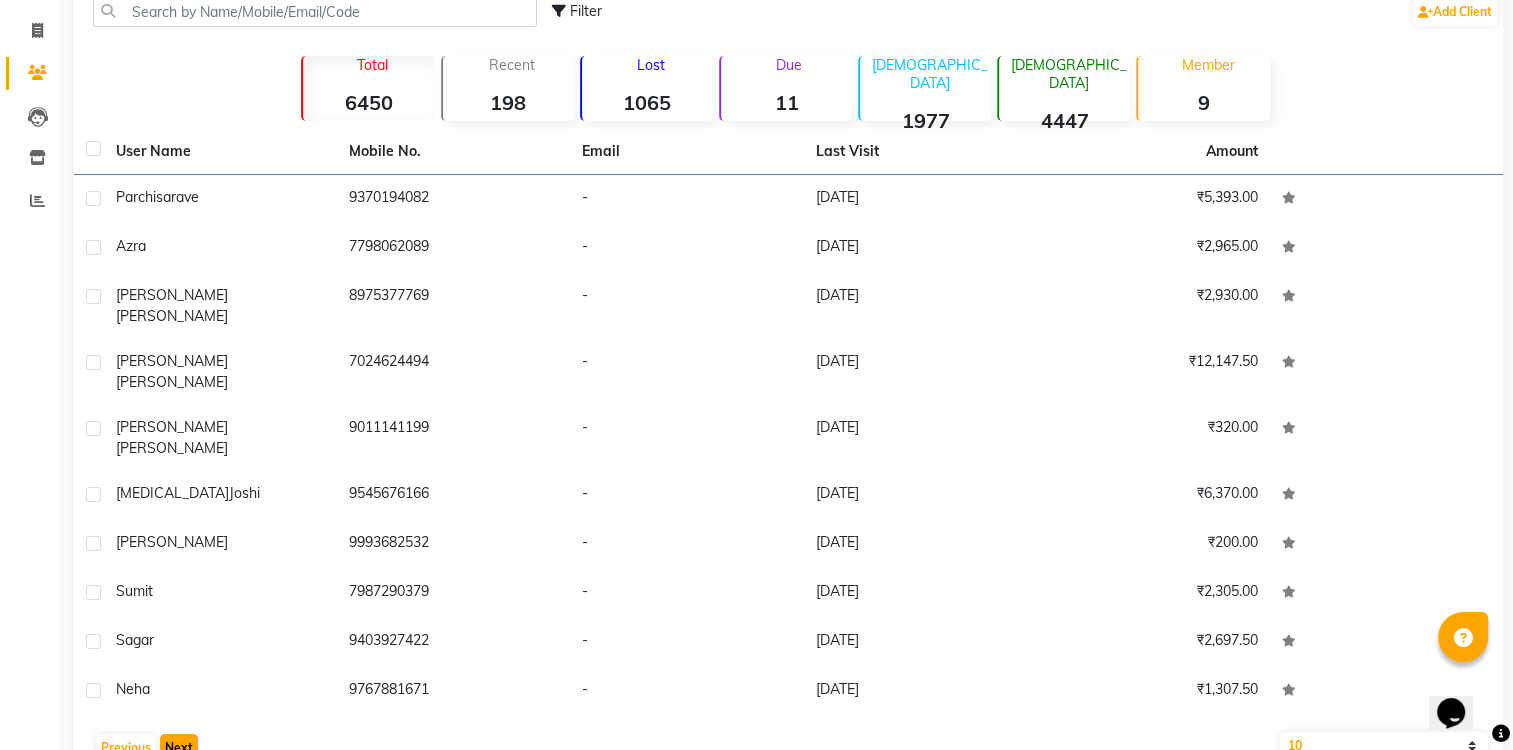 click on "Next" 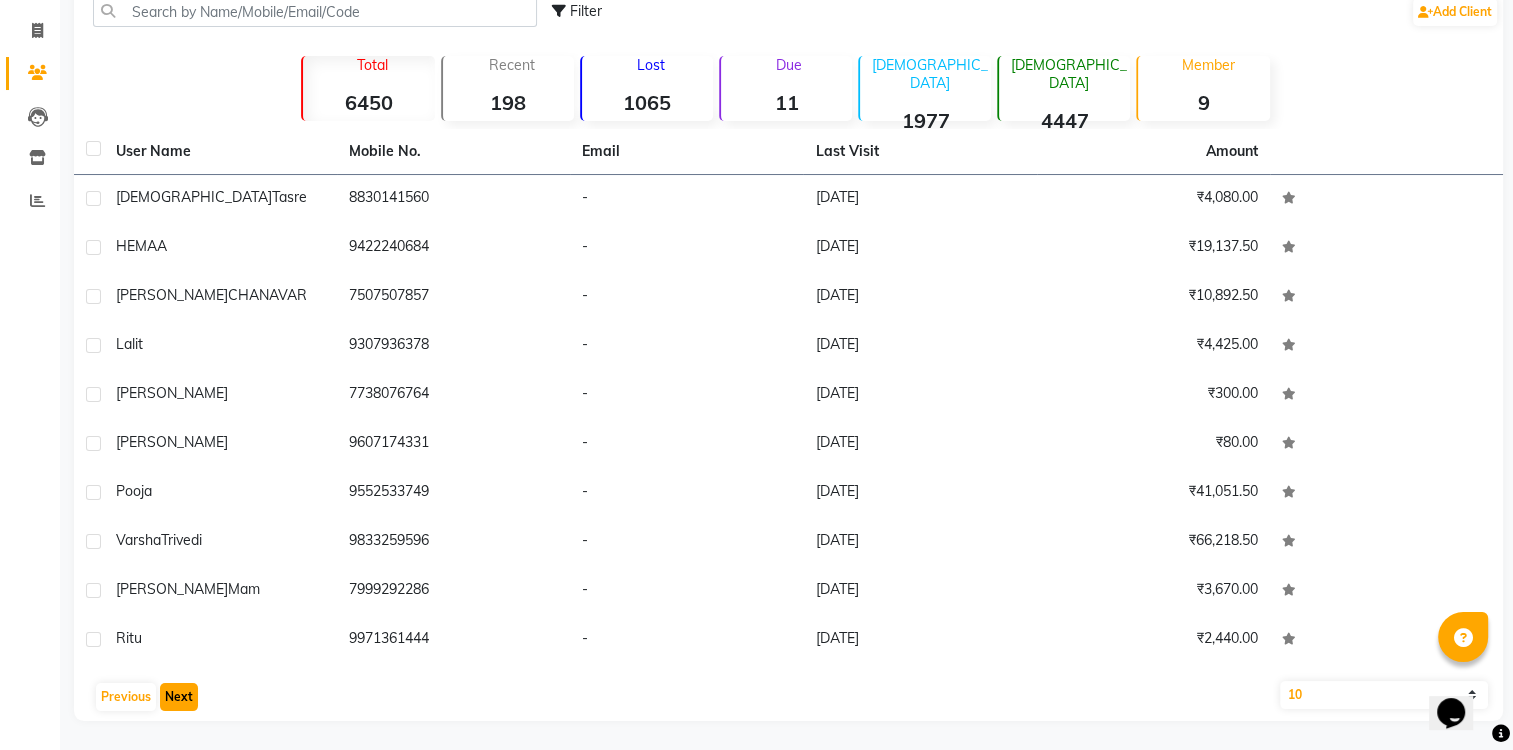 click on "Next" 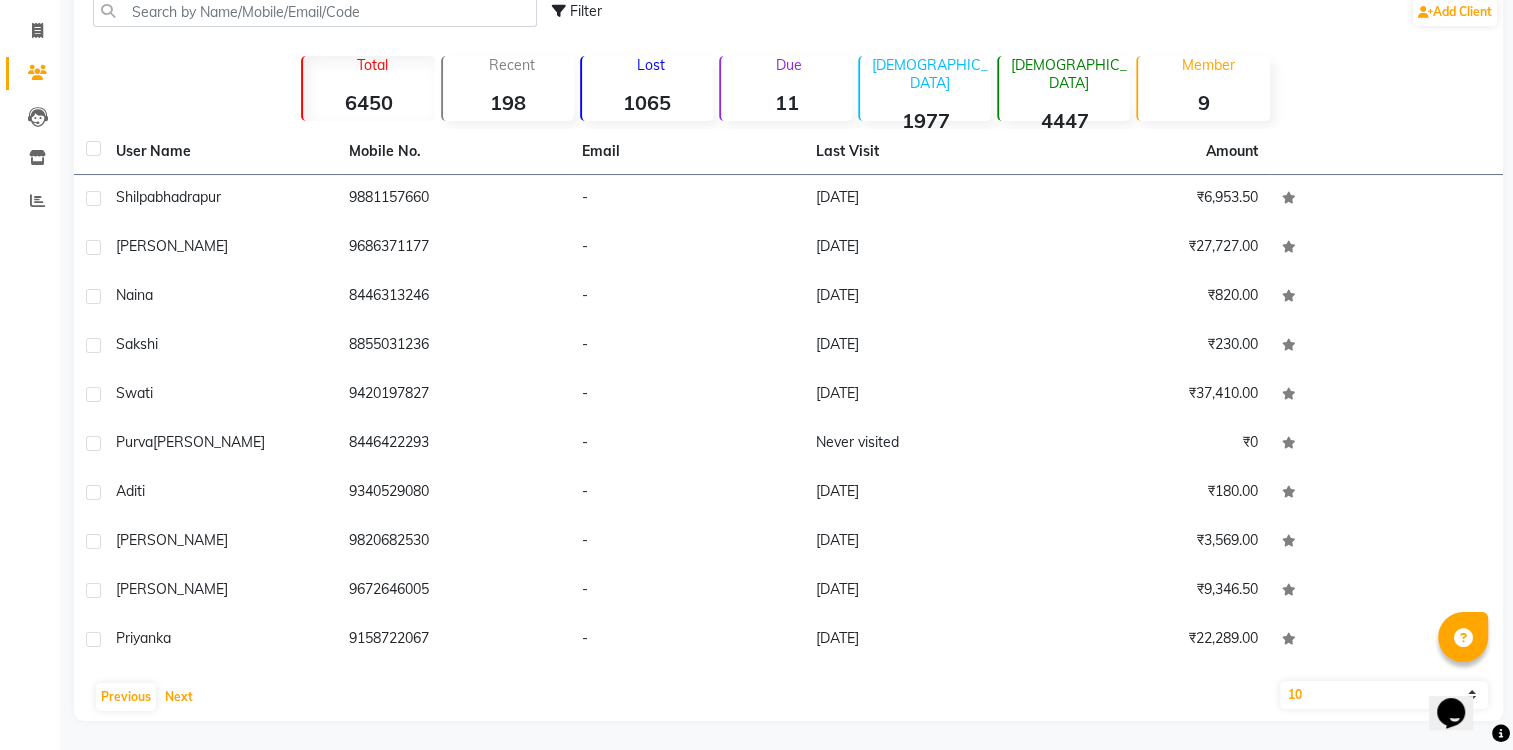 drag, startPoint x: 1516, startPoint y: 352, endPoint x: 56, endPoint y: 35, distance: 1494.0177 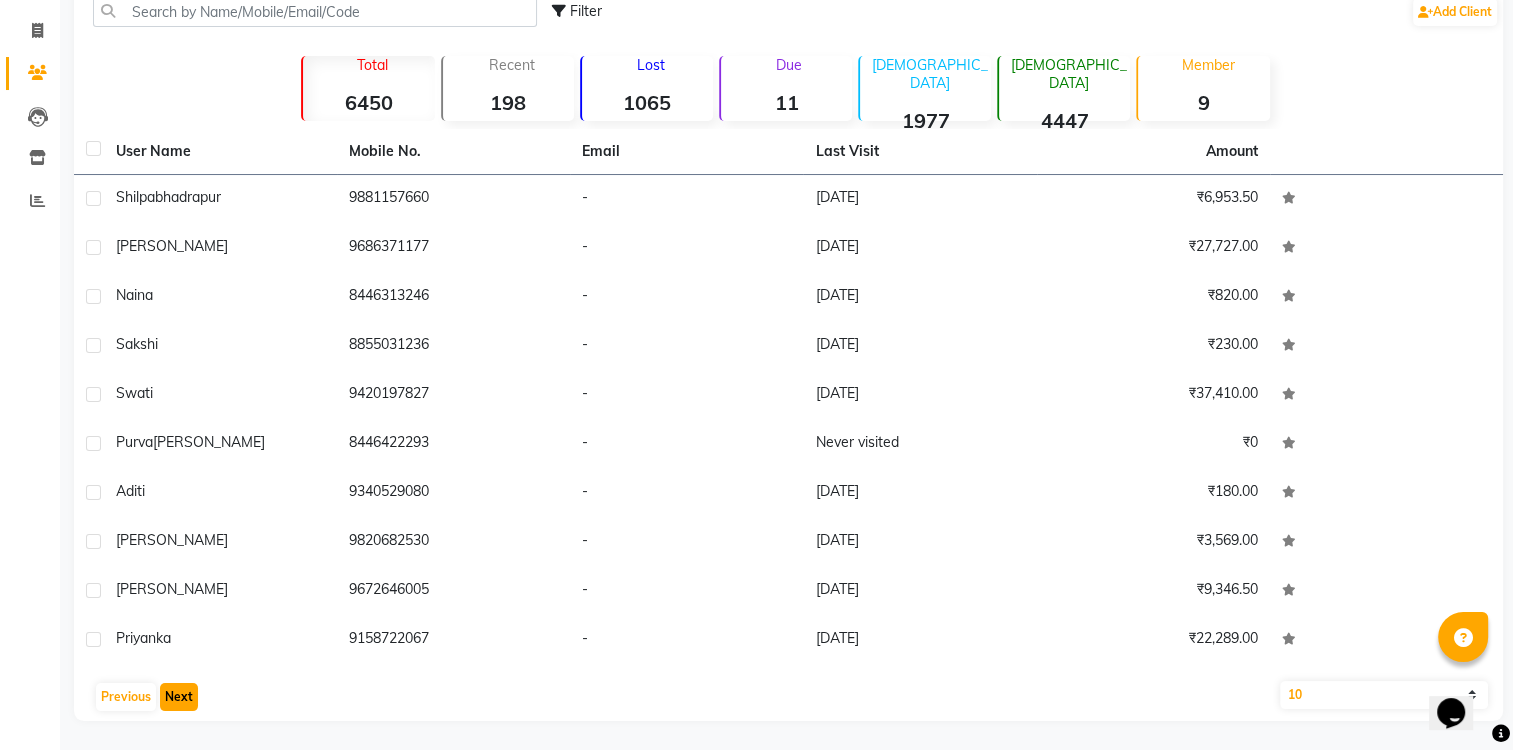 click on "Next" 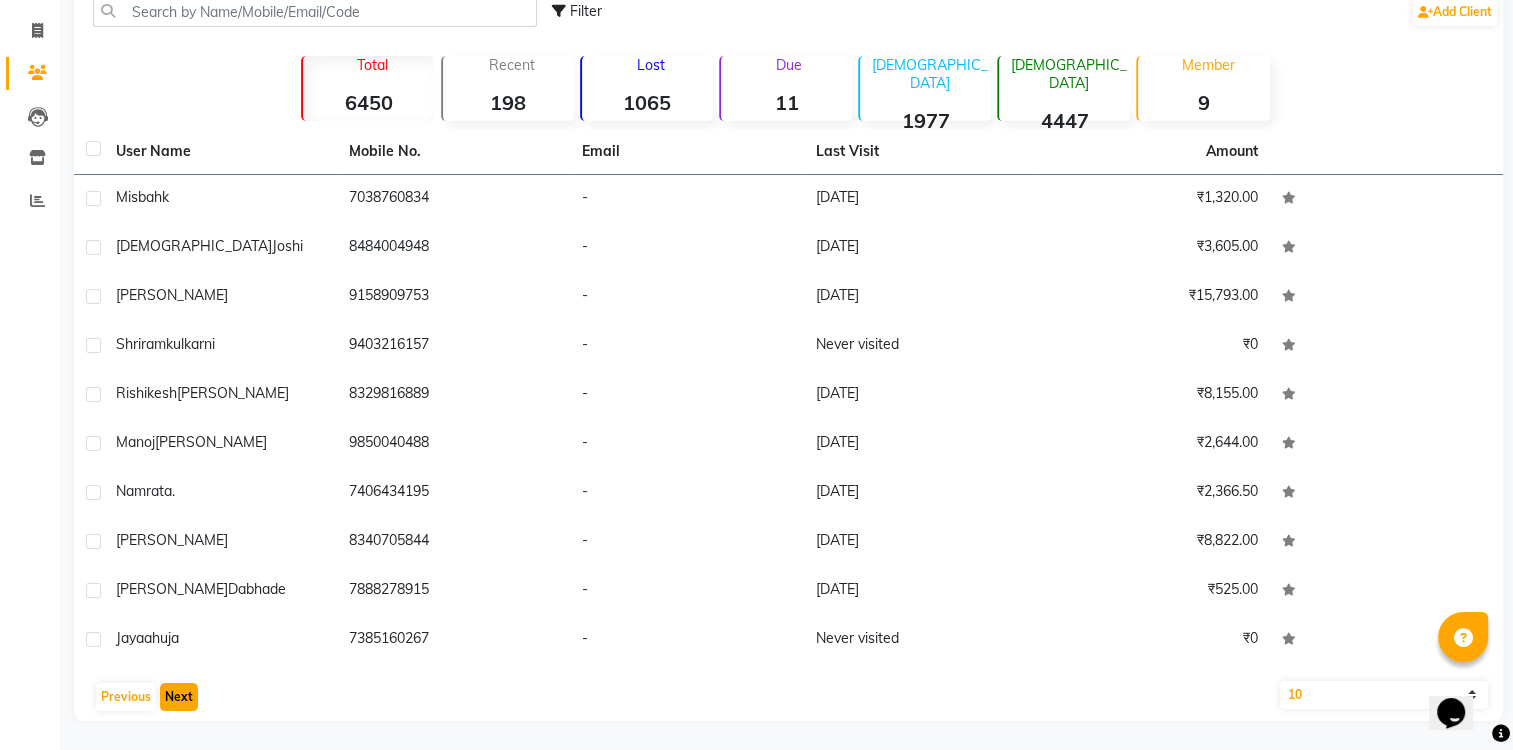 click on "Next" 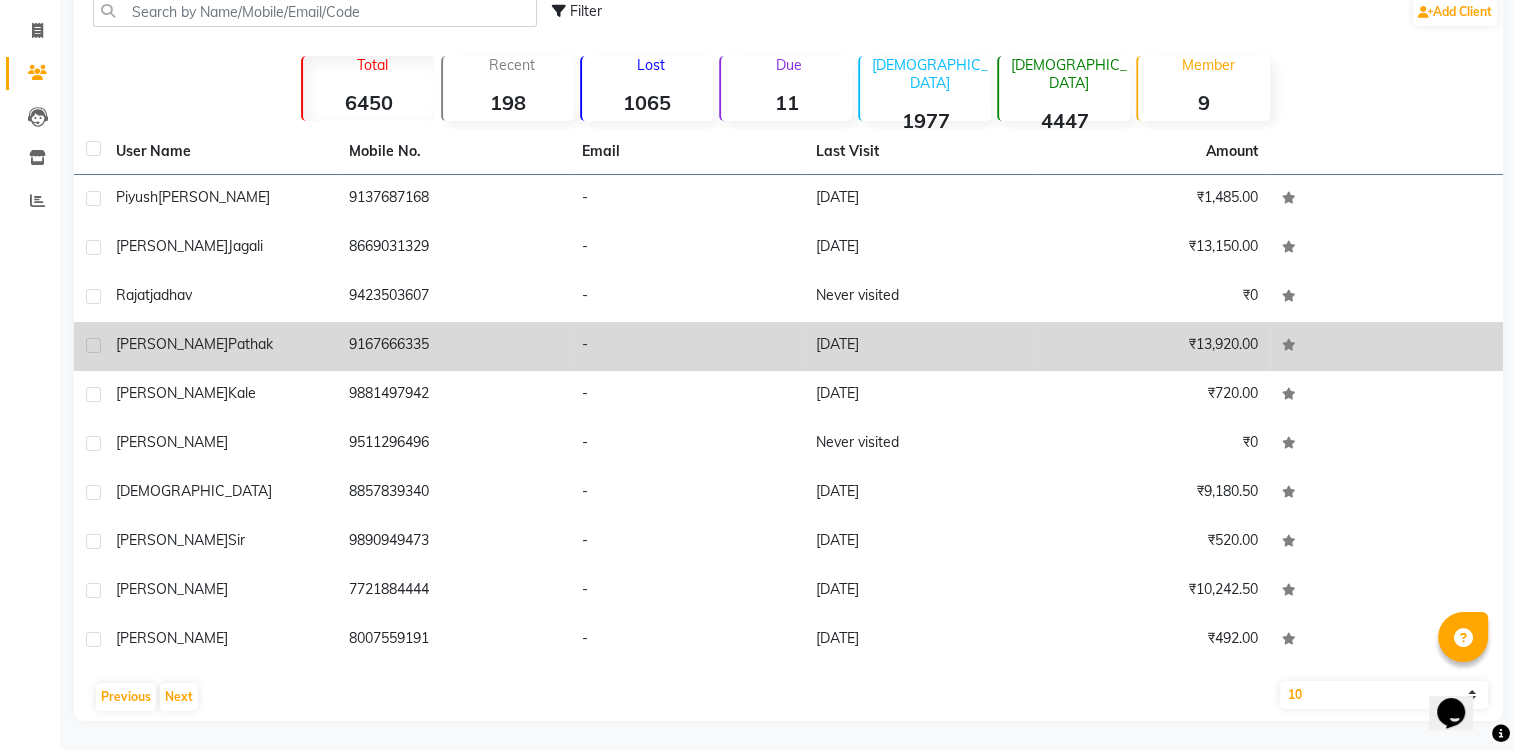 click on "9167666335" 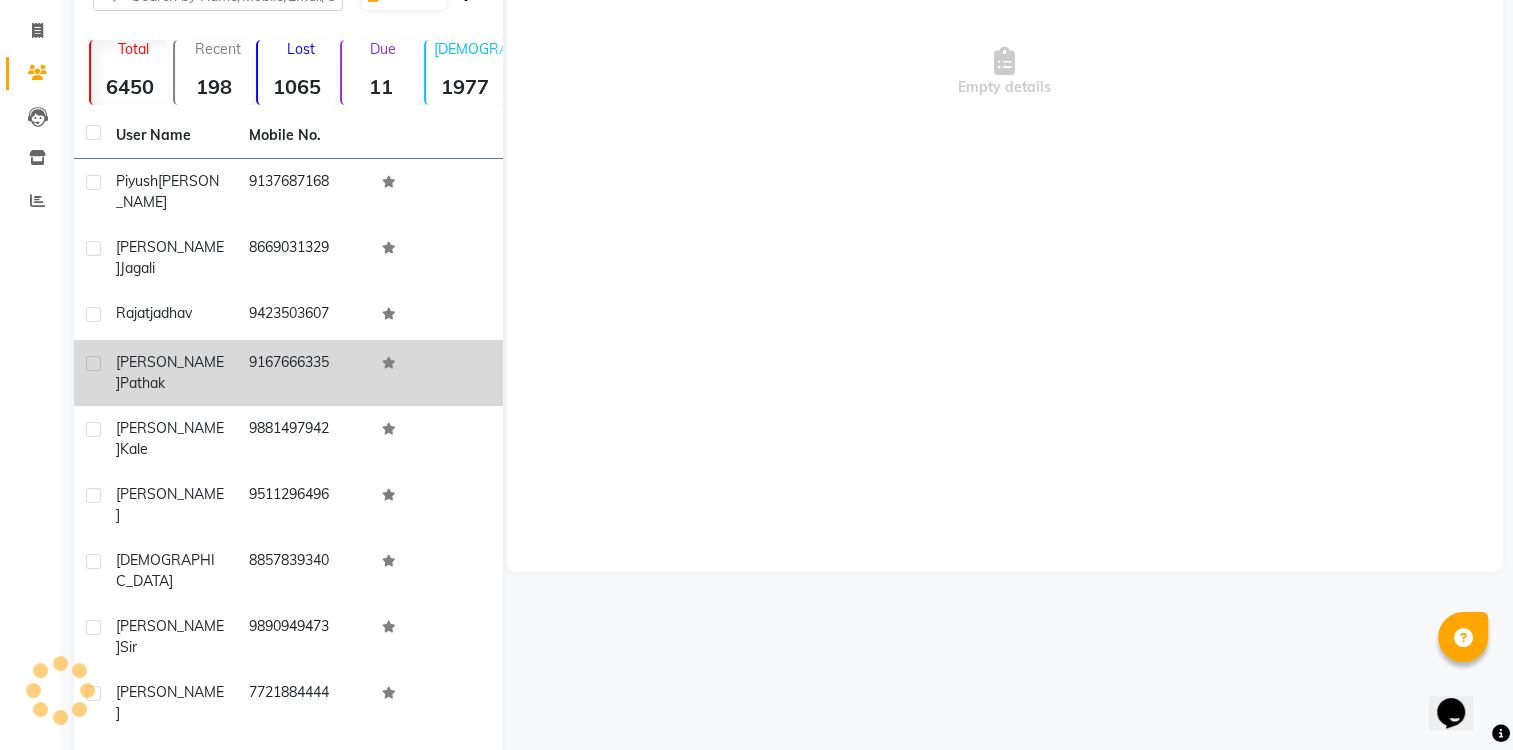 scroll, scrollTop: 99, scrollLeft: 0, axis: vertical 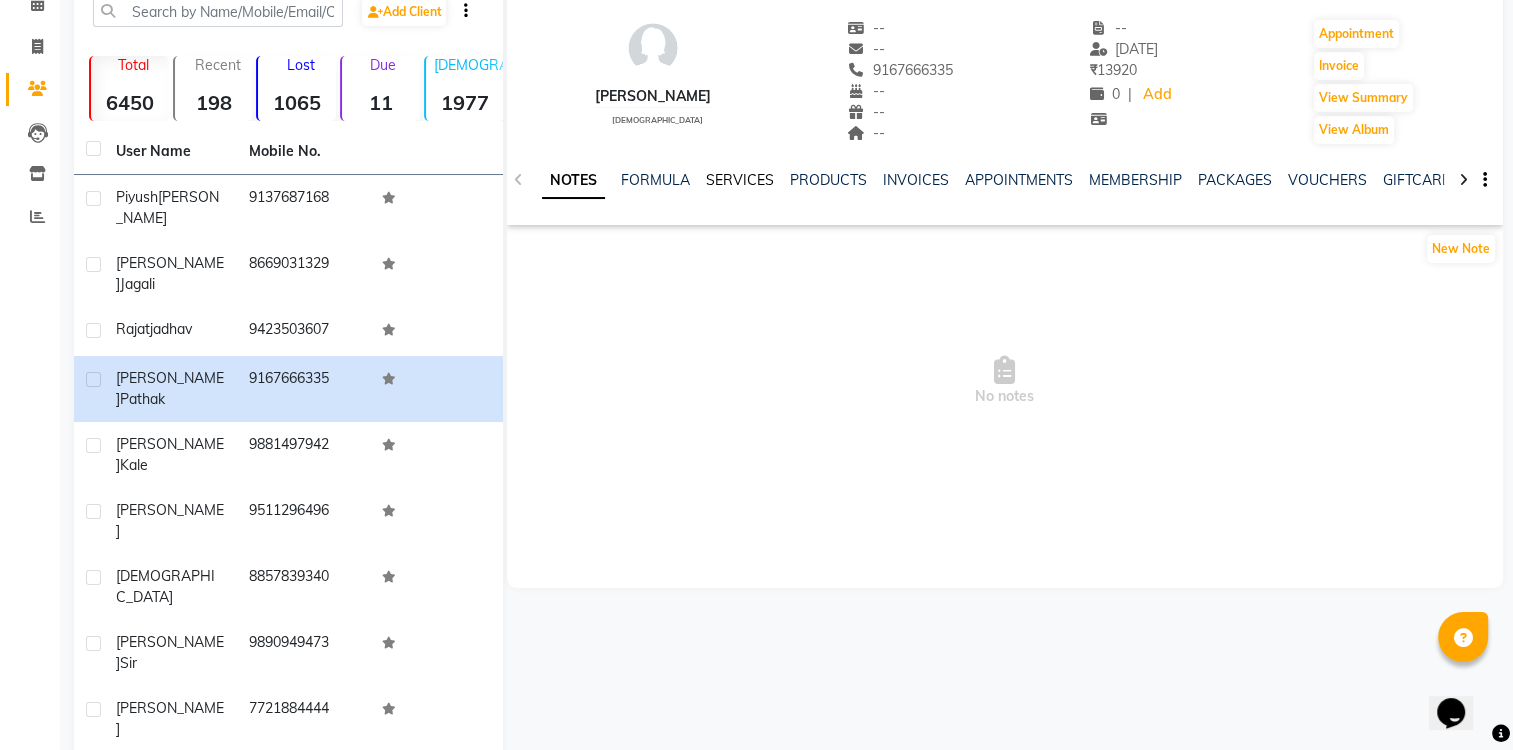 click on "SERVICES" 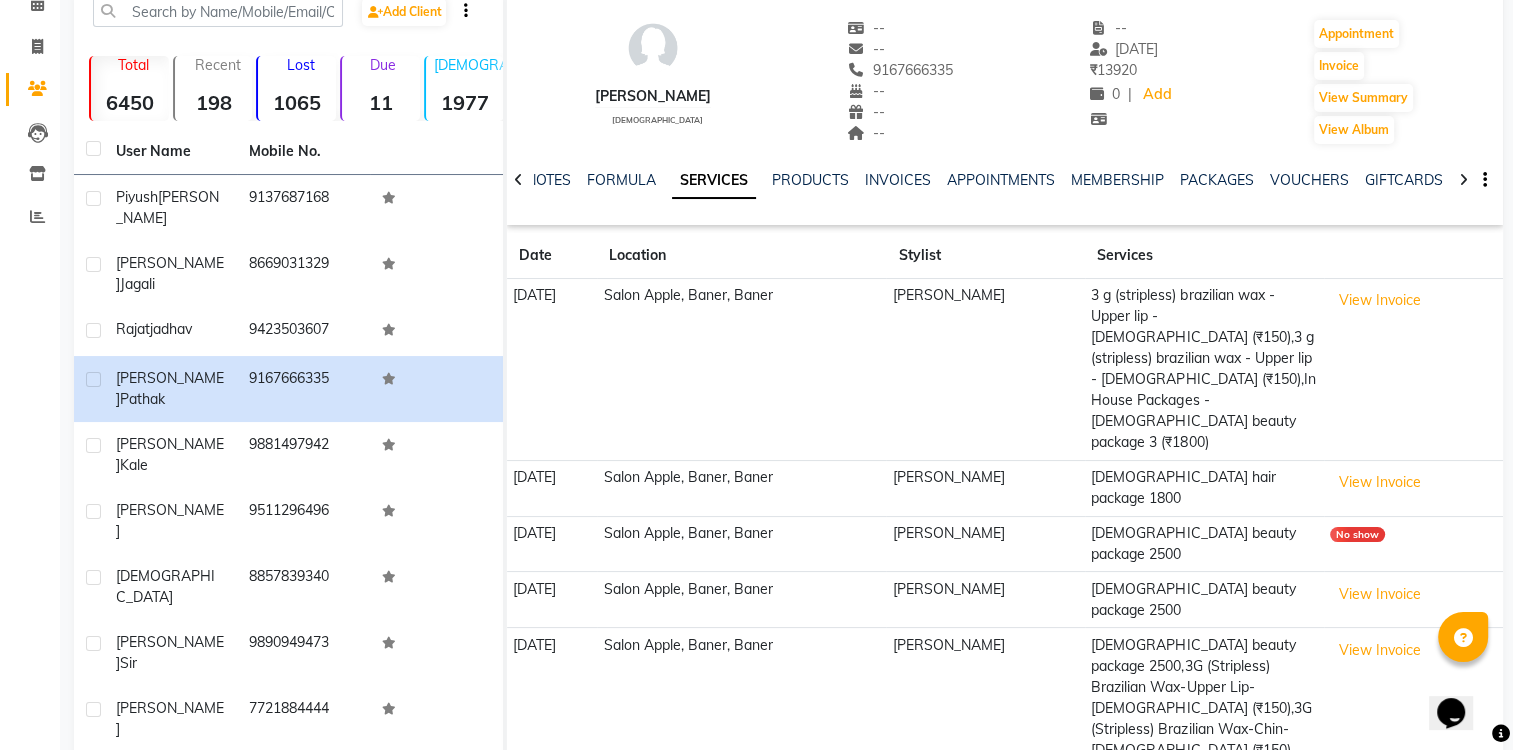 click on "SERVICES" 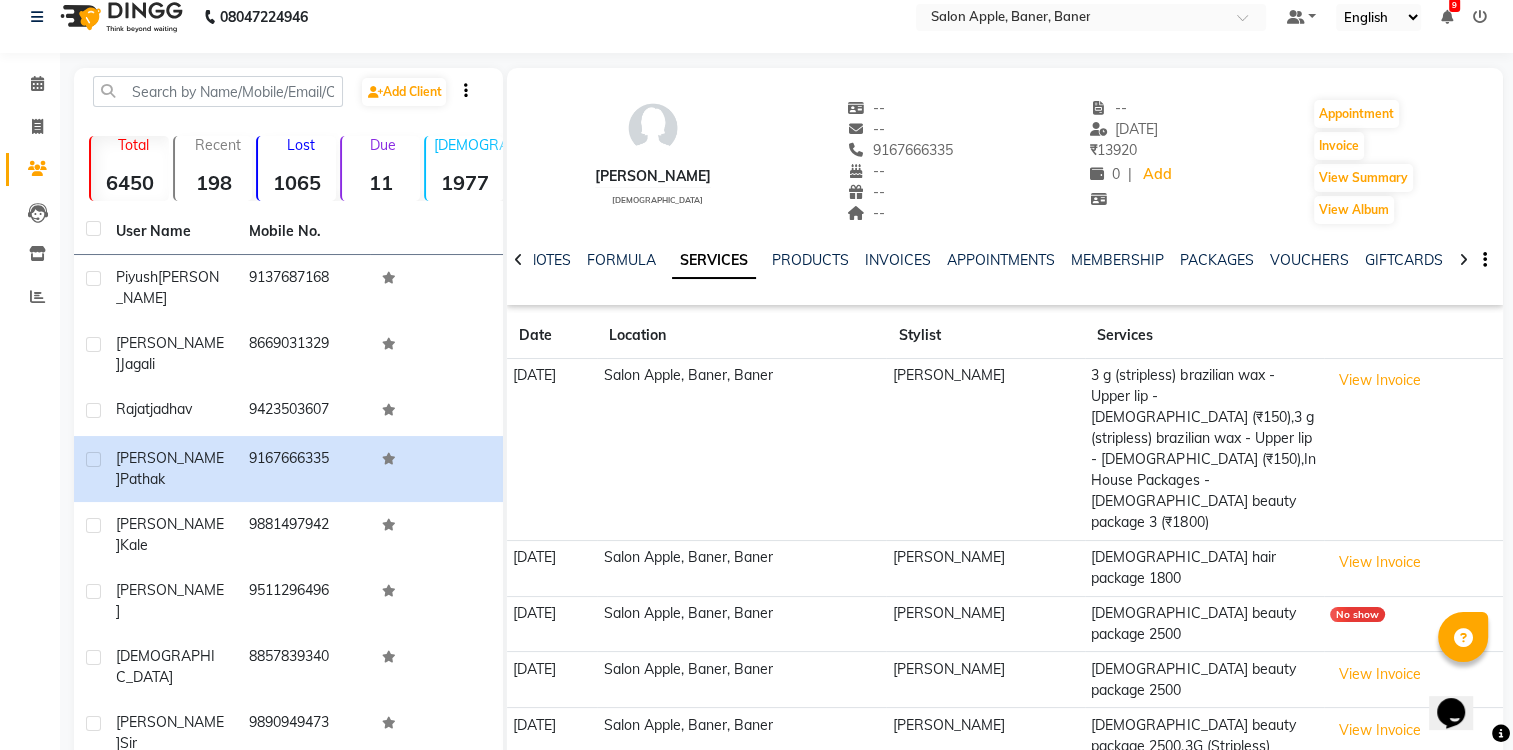 scroll, scrollTop: 0, scrollLeft: 0, axis: both 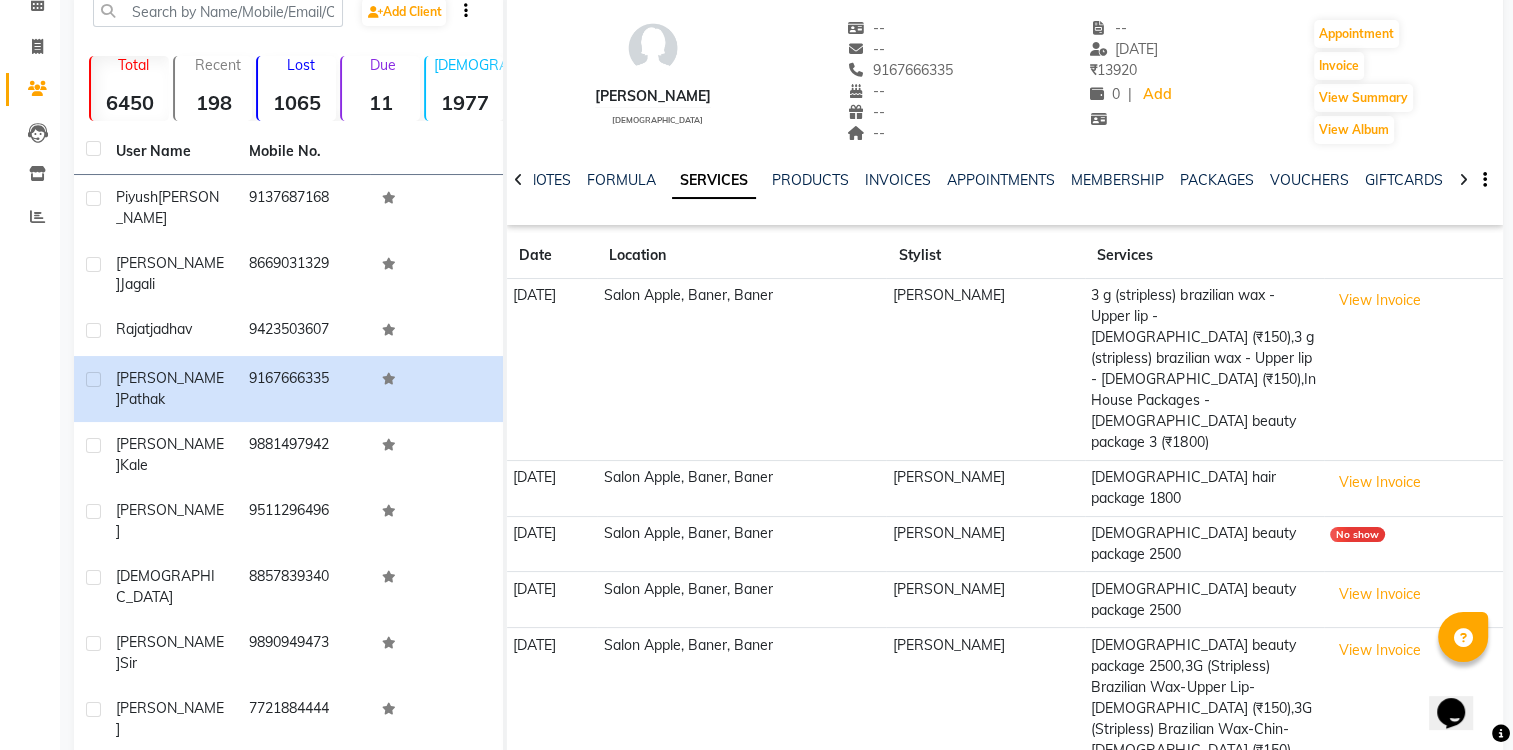 click on "Next" 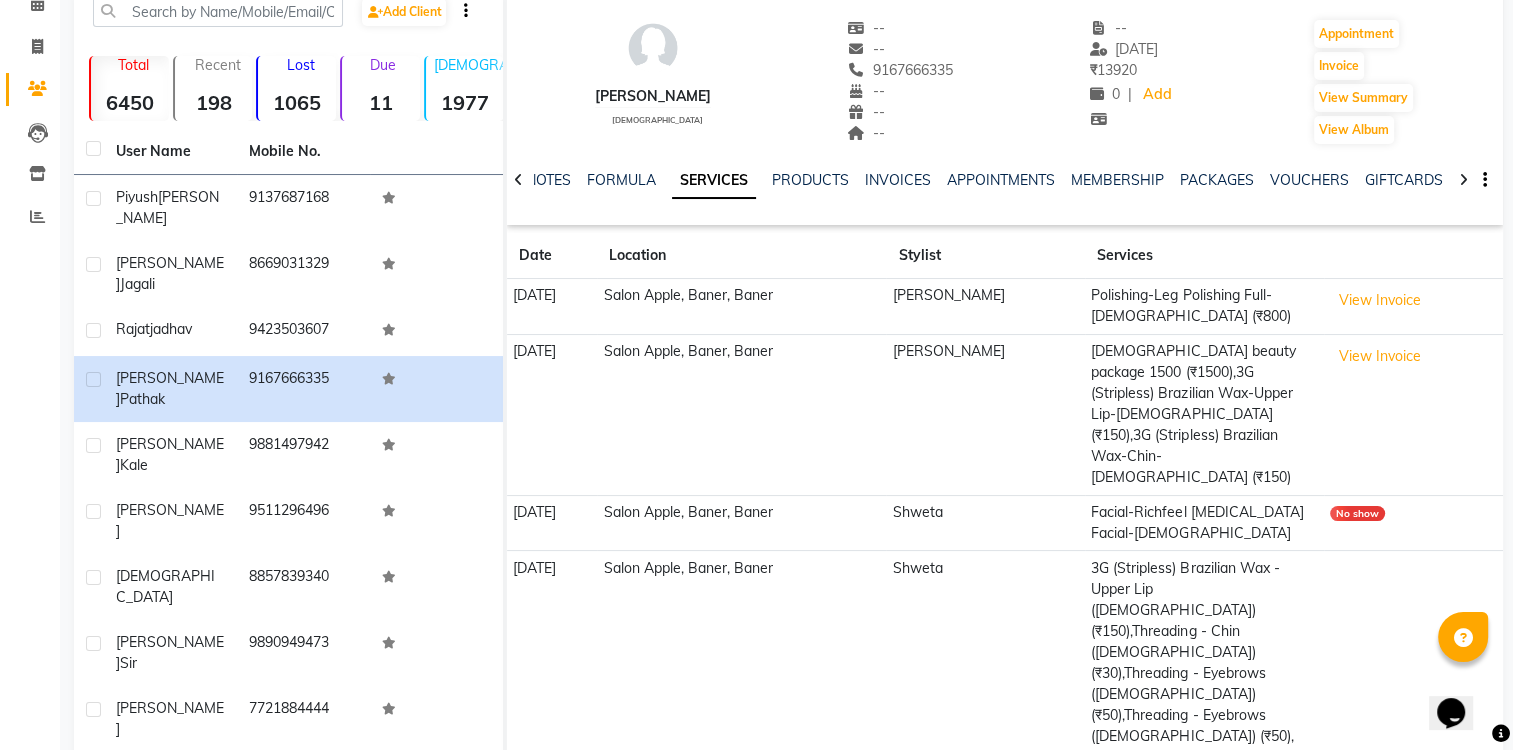 click on "Next" 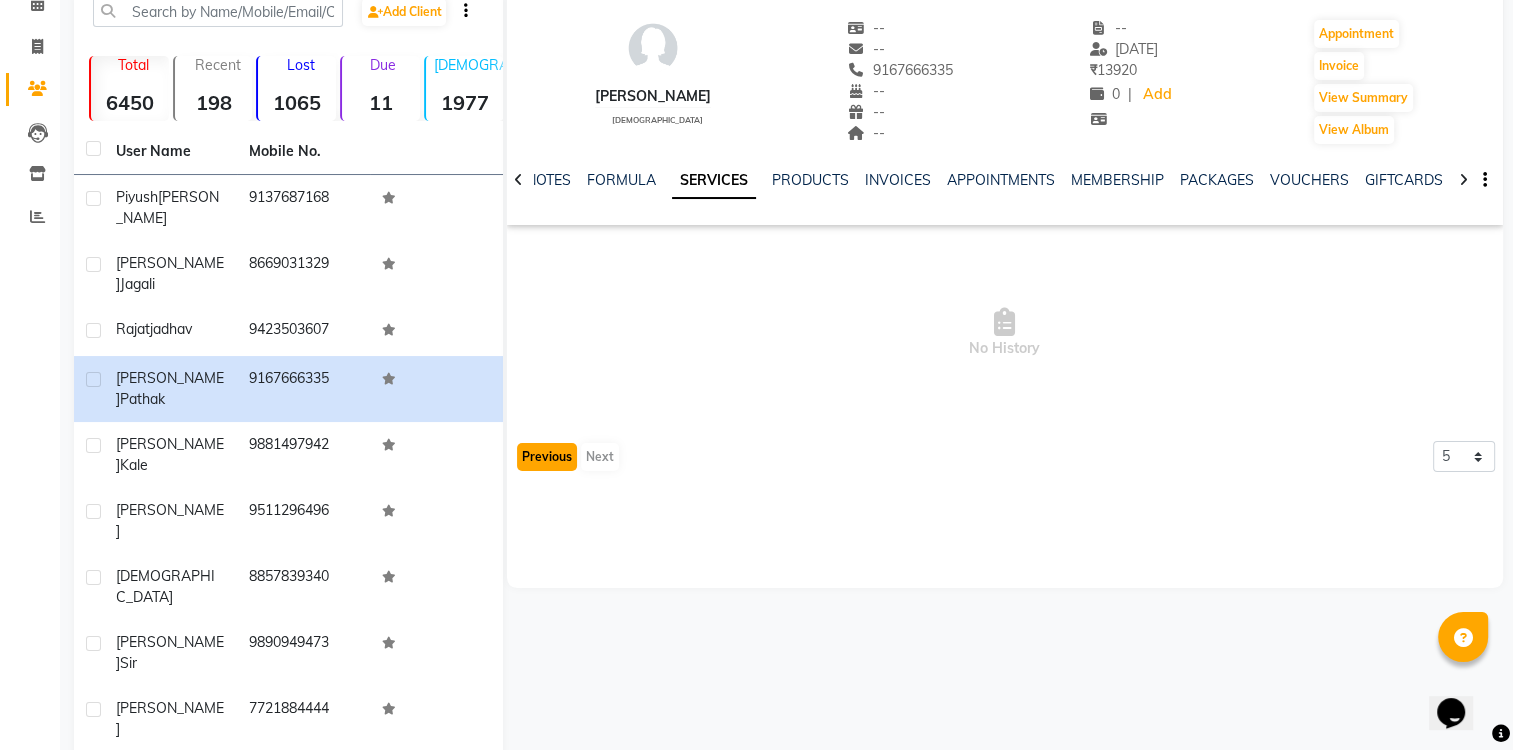 click on "Previous" 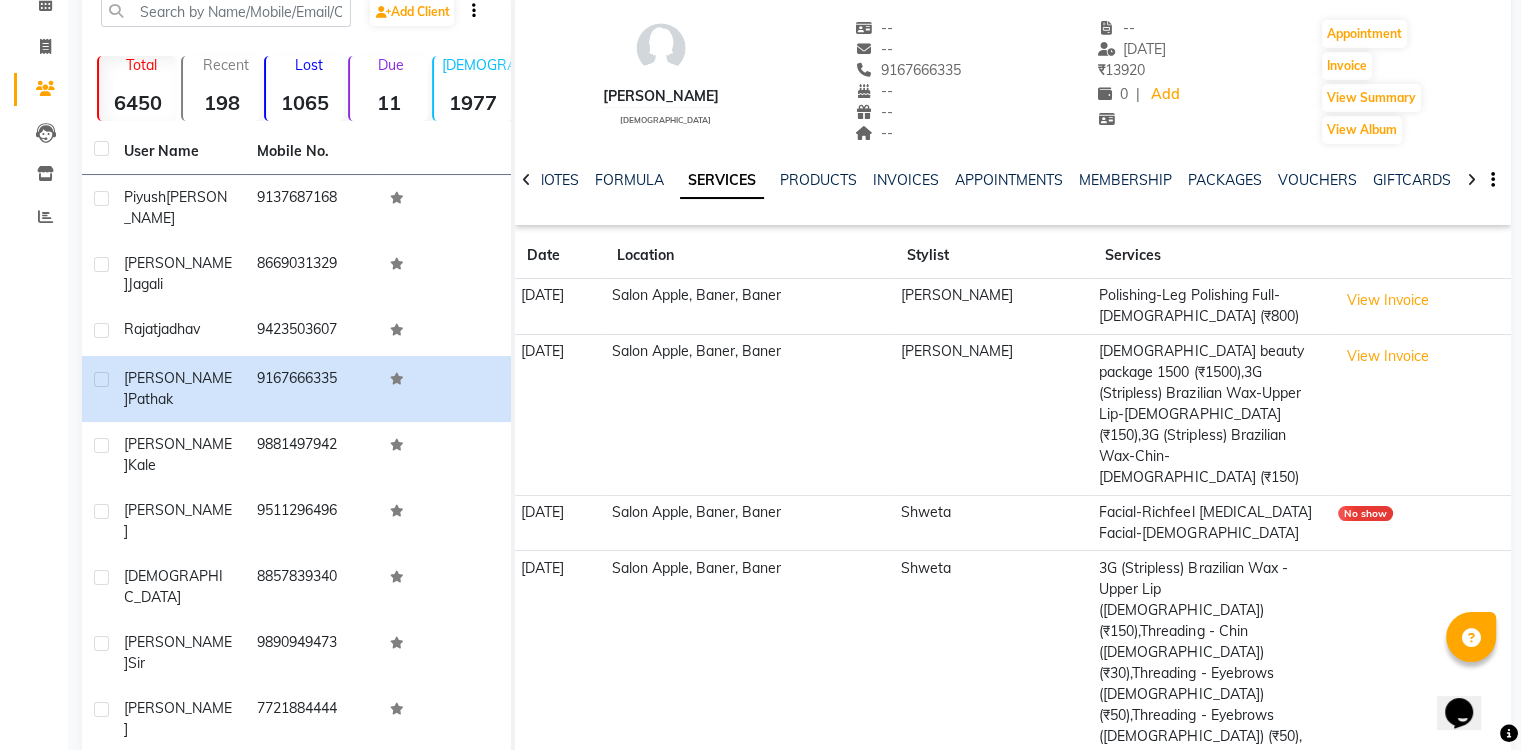 scroll, scrollTop: 138, scrollLeft: 0, axis: vertical 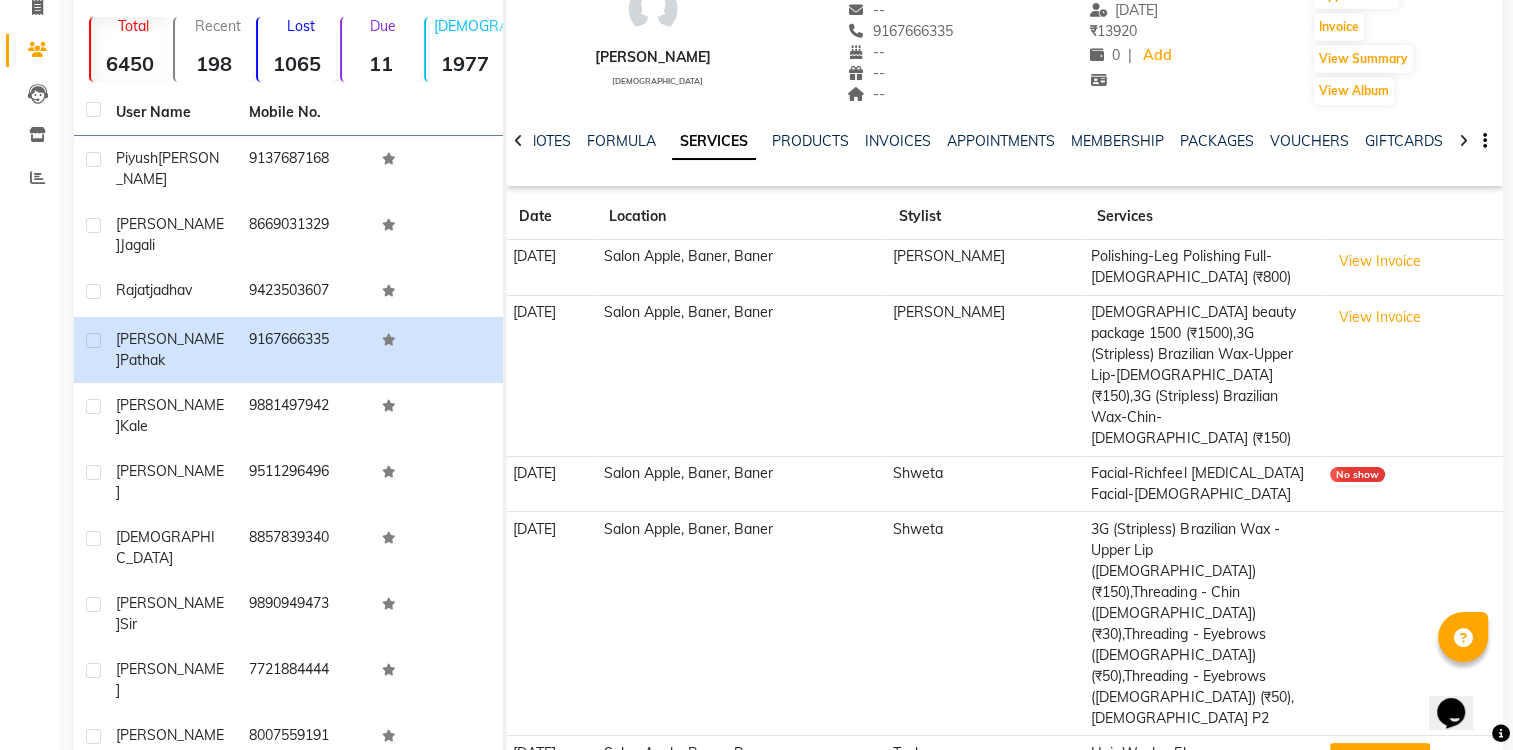 click on "View Invoice" 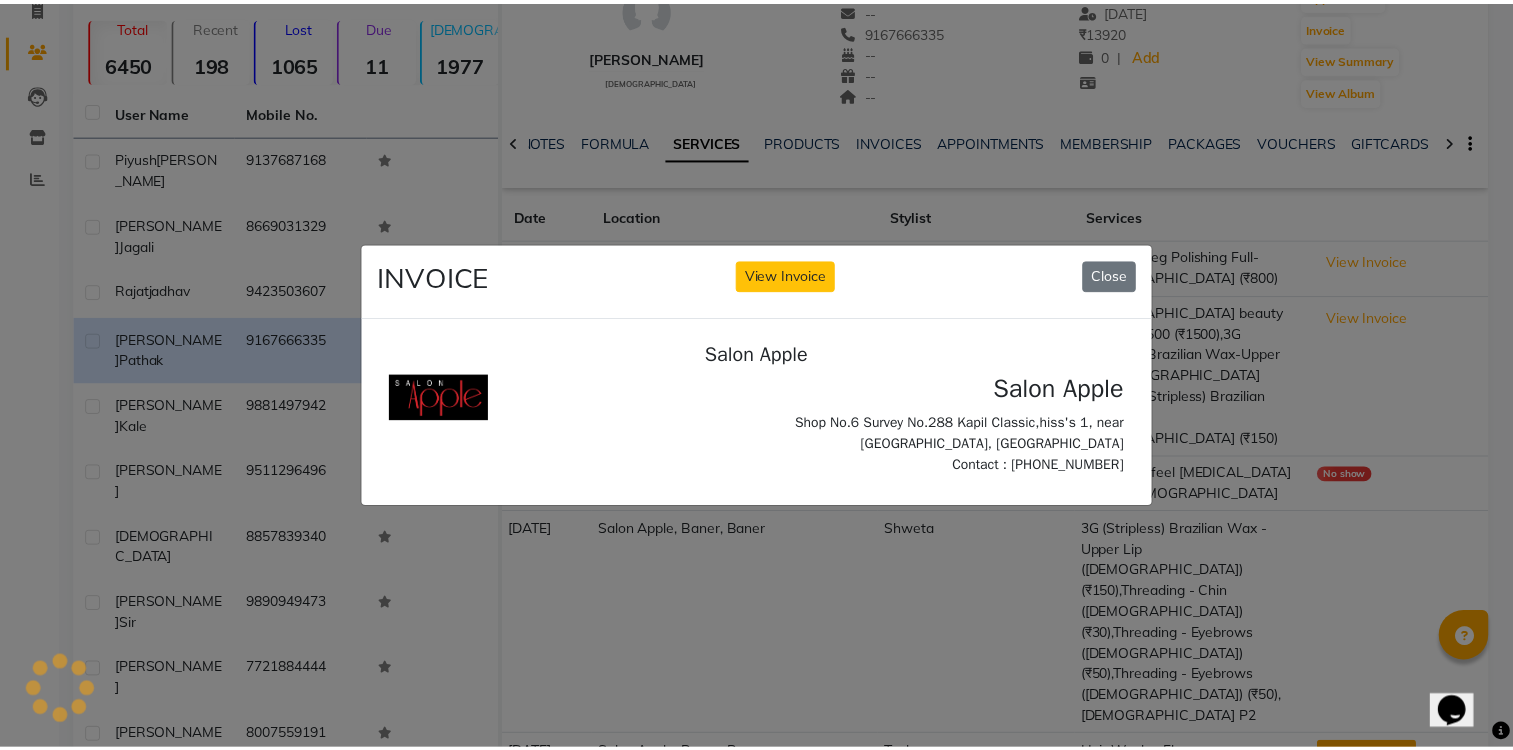 scroll, scrollTop: 0, scrollLeft: 0, axis: both 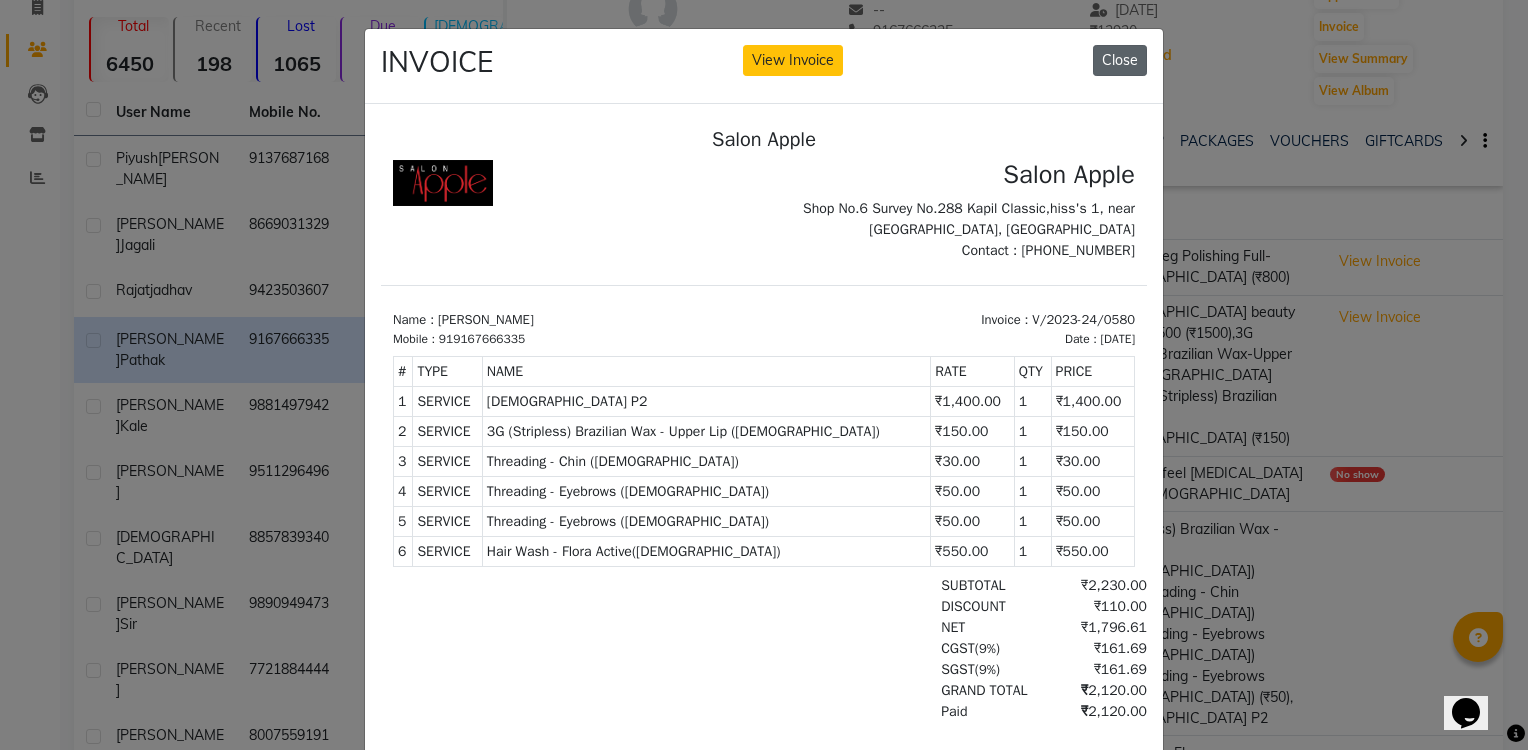 click on "Close" 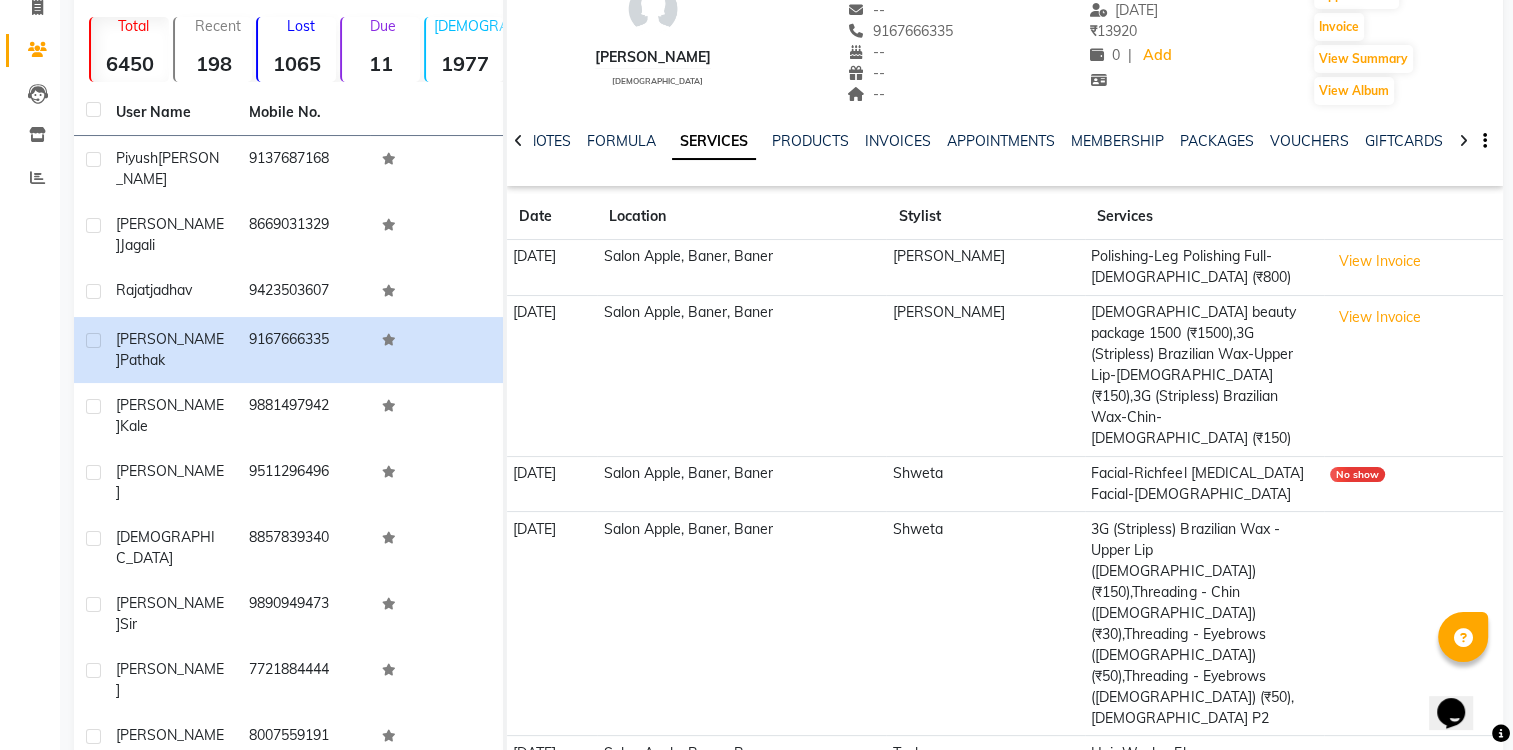 click on "Previous" 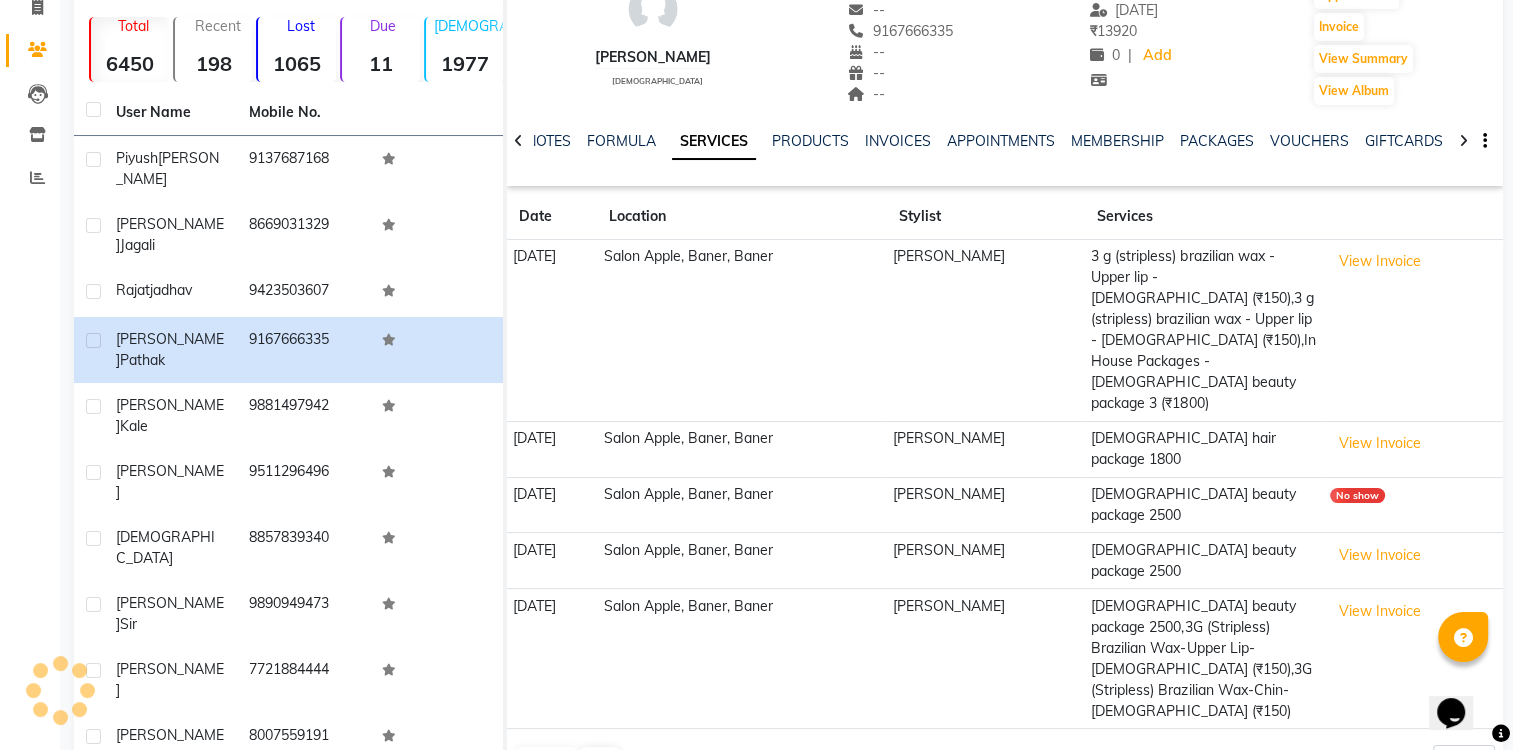 scroll, scrollTop: 99, scrollLeft: 0, axis: vertical 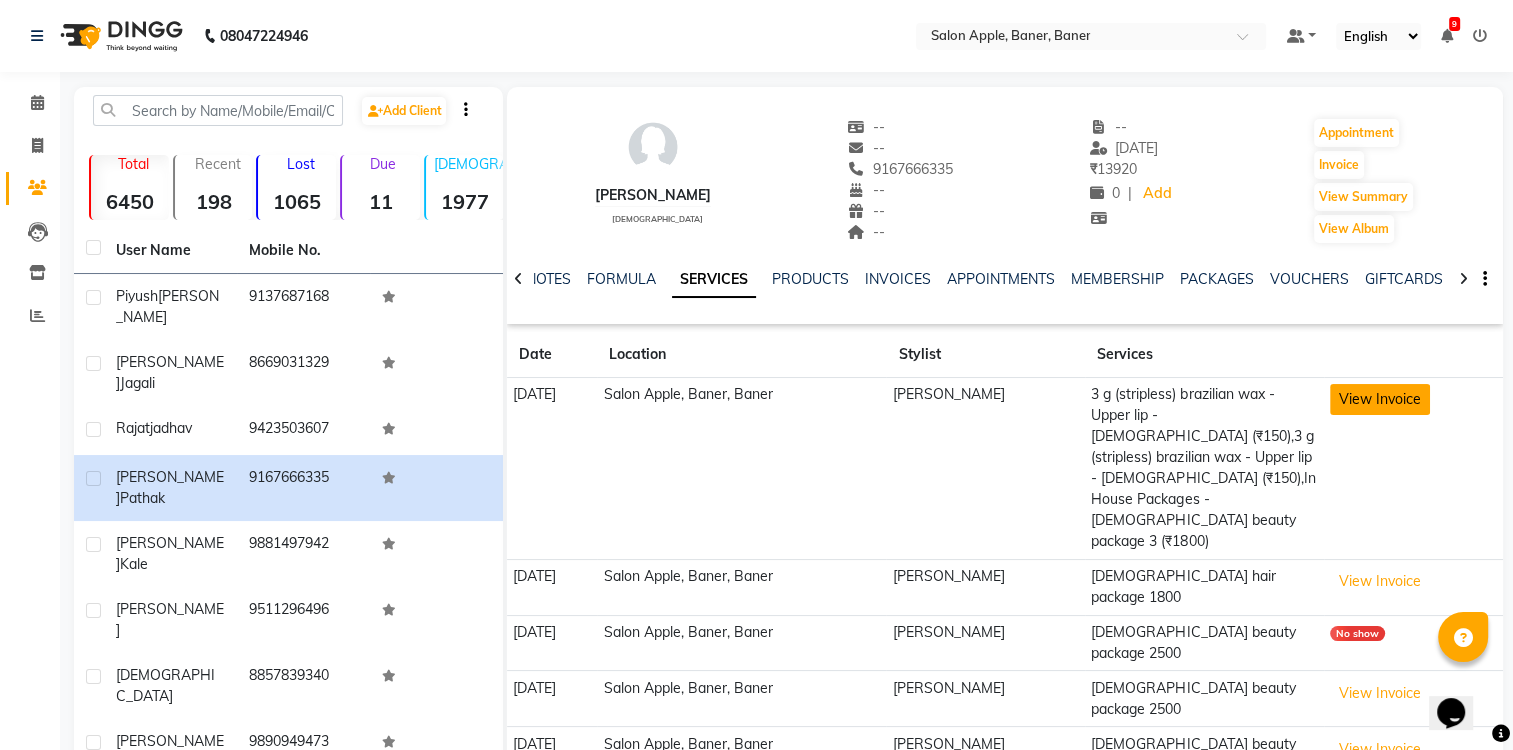 click on "View Invoice" 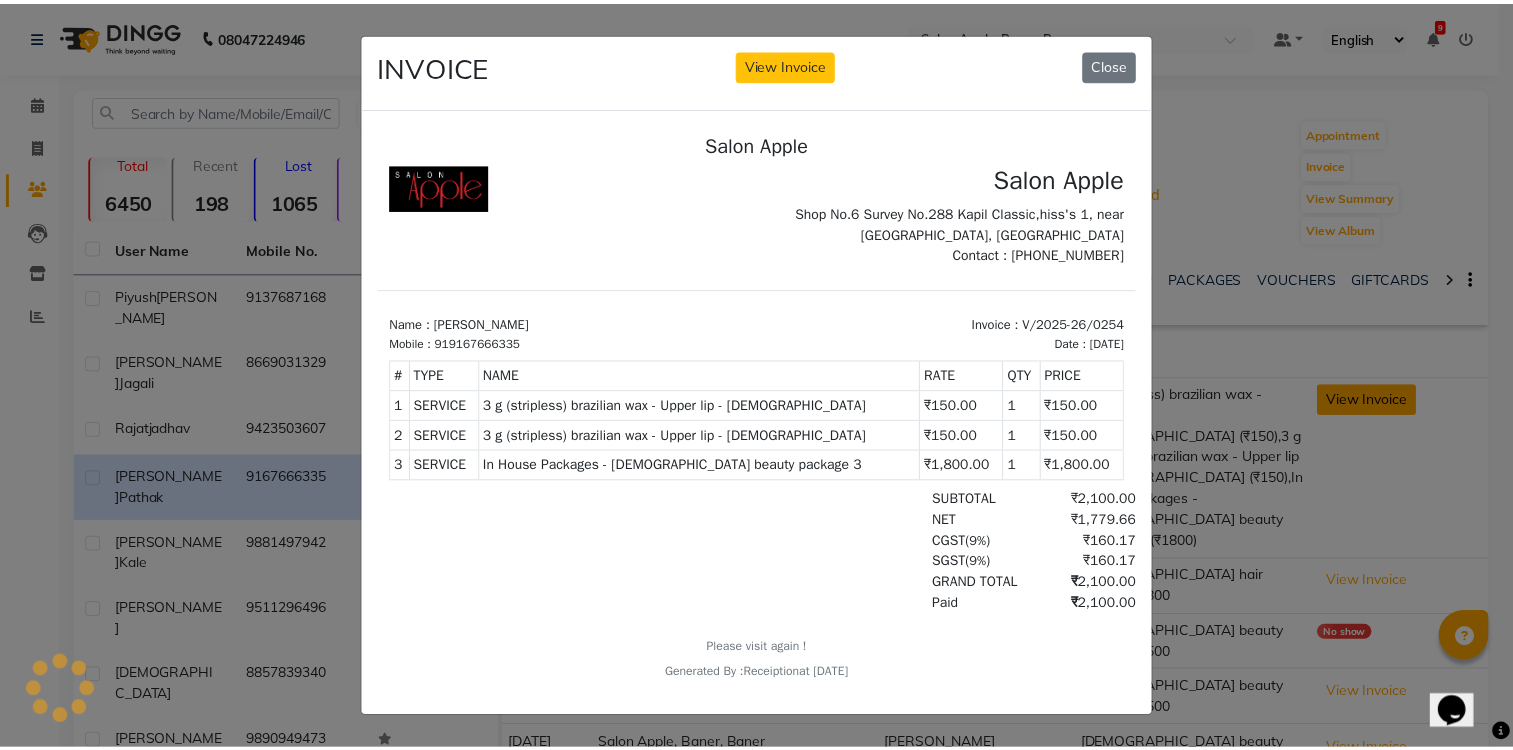 scroll, scrollTop: 0, scrollLeft: 0, axis: both 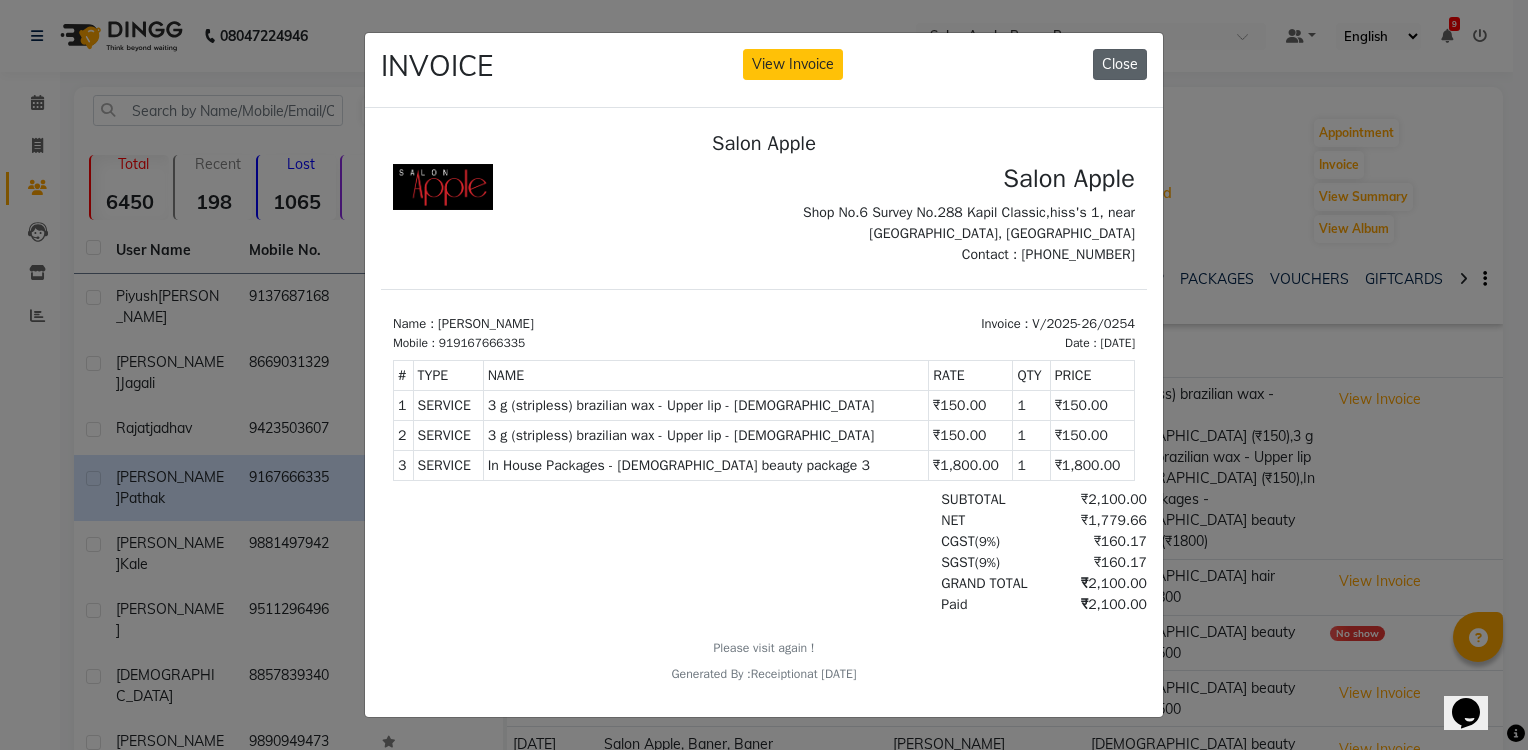 click on "Close" 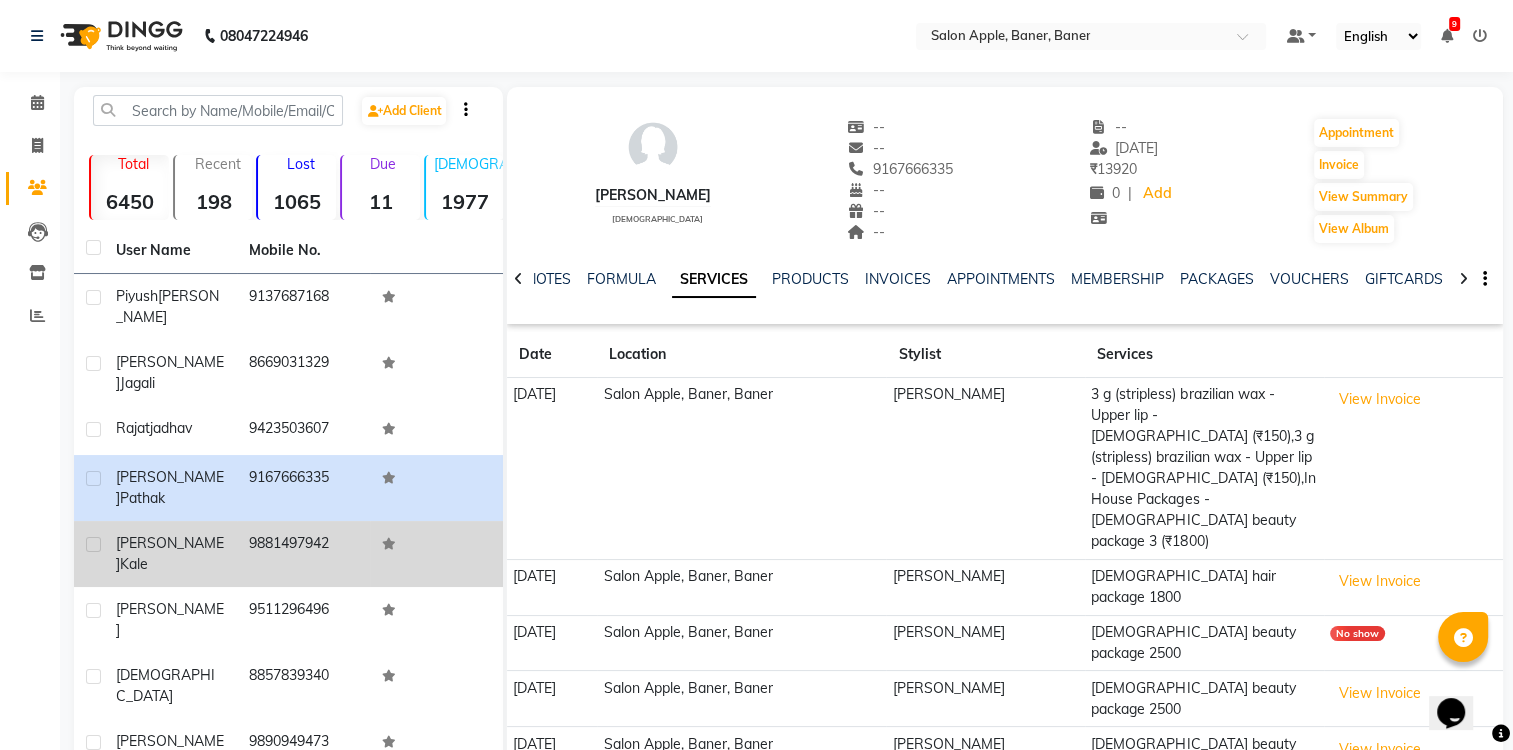 click on "9881497942" 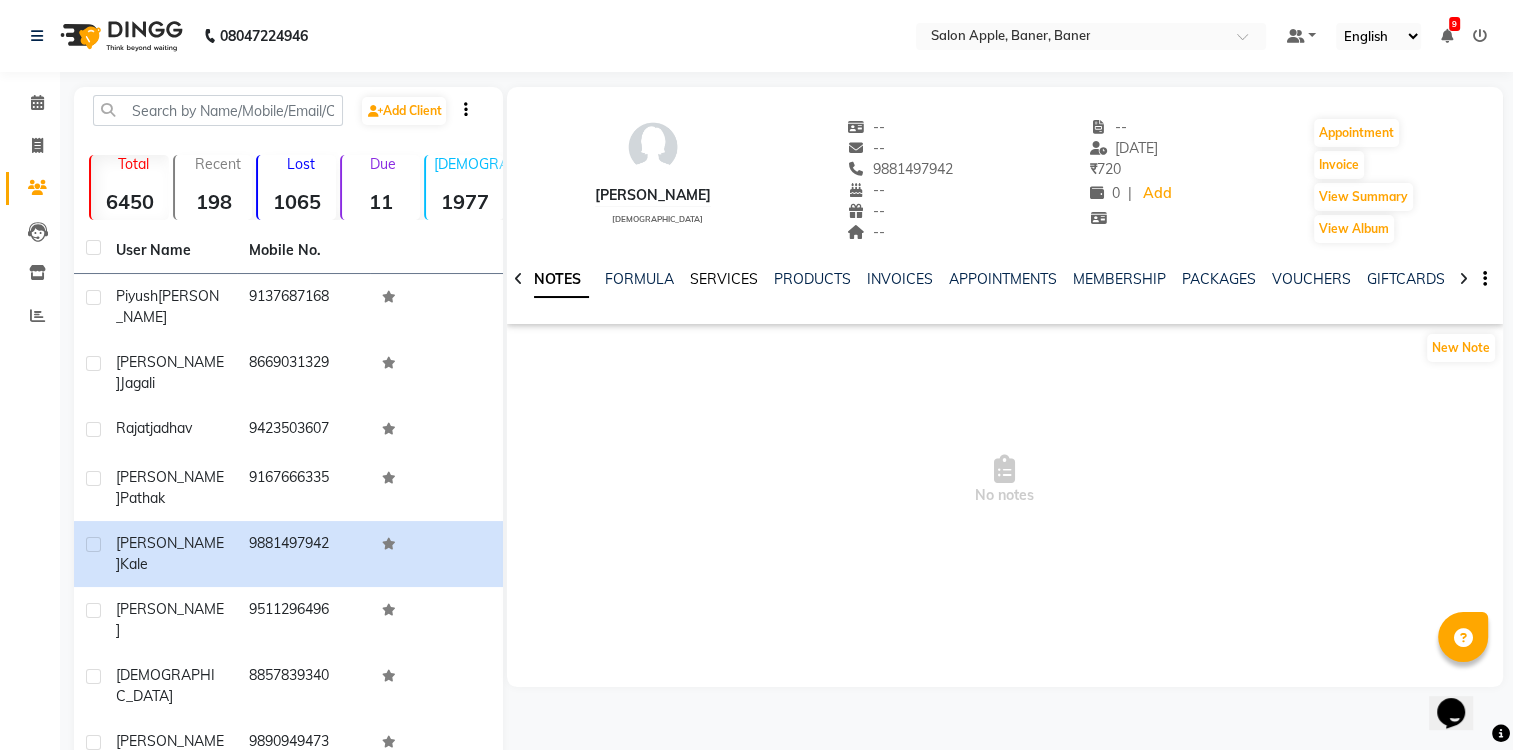 click on "SERVICES" 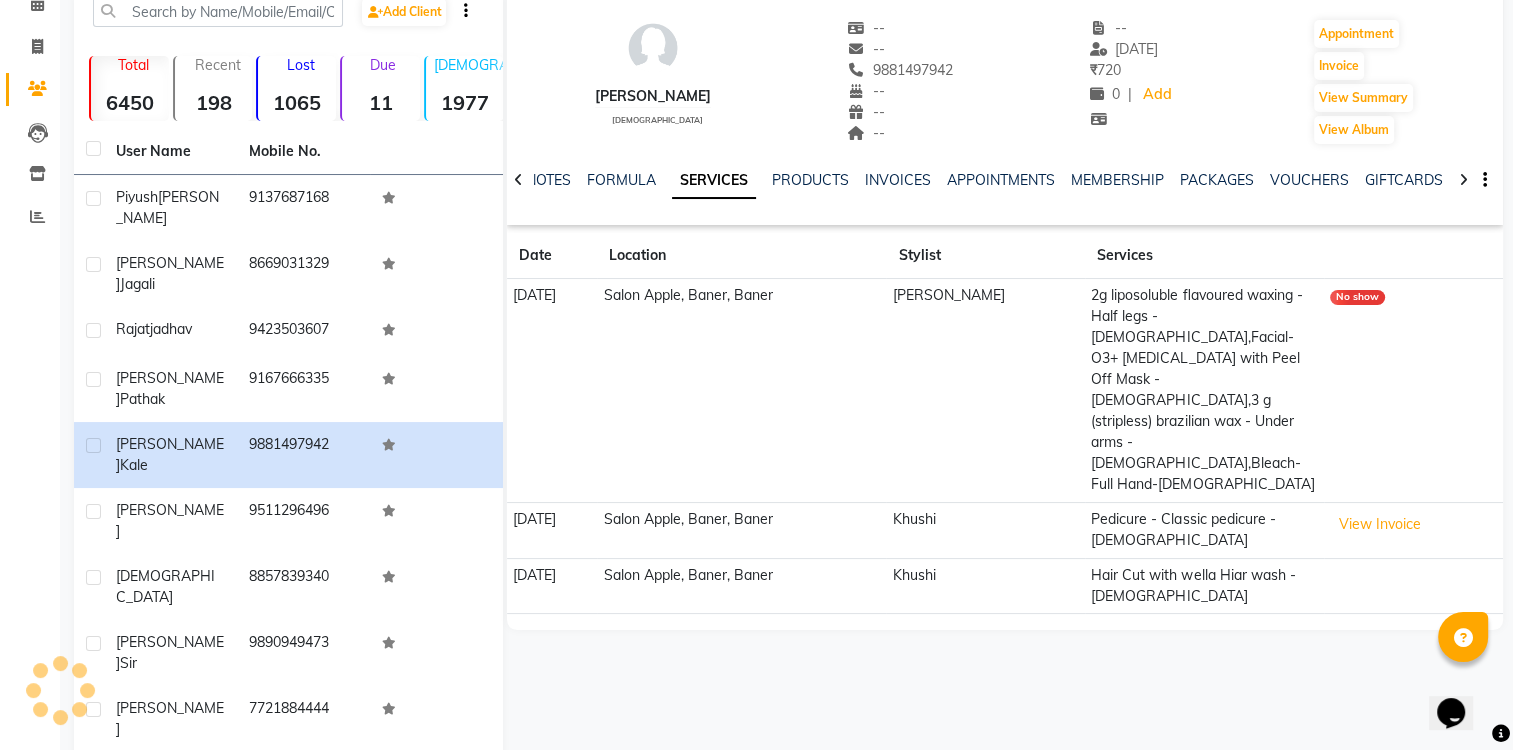 scroll, scrollTop: 92, scrollLeft: 0, axis: vertical 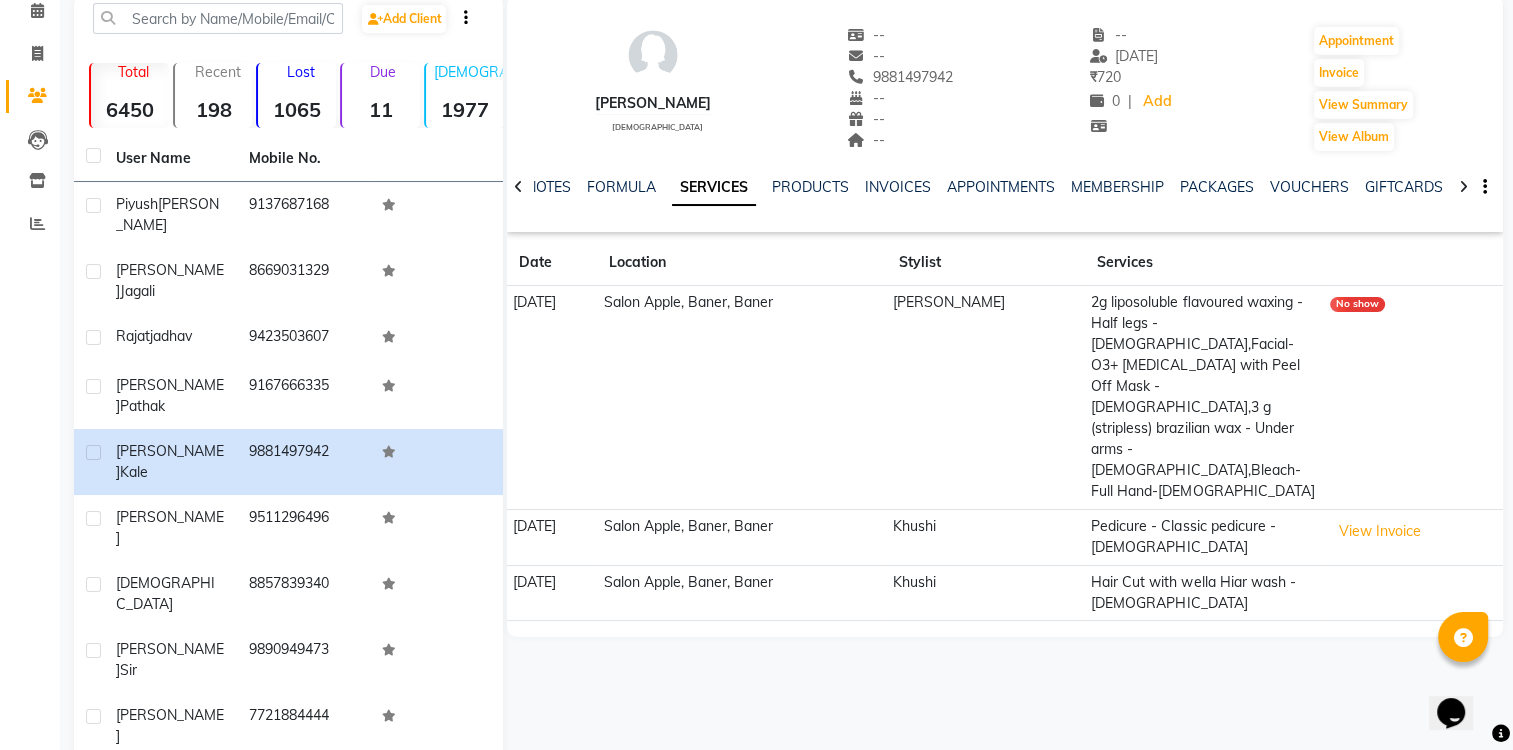 click on "2g liposoluble flavoured waxing - Half legs - [DEMOGRAPHIC_DATA],Facial-O3+ [MEDICAL_DATA] with Peel Off Mask - [DEMOGRAPHIC_DATA],3 g (stripless) brazilian wax - Under arms - [DEMOGRAPHIC_DATA],Bleach-Full Hand-[DEMOGRAPHIC_DATA]" 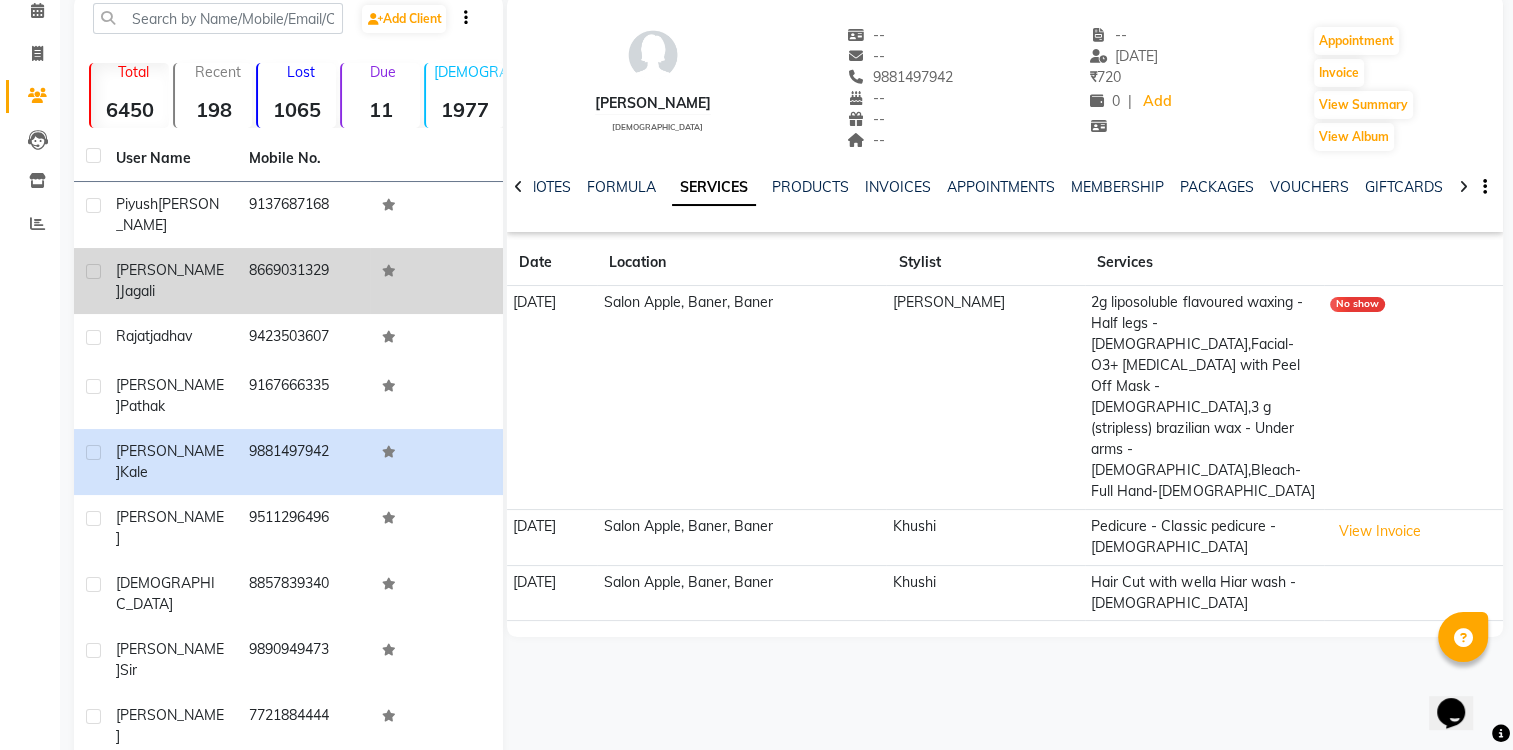 click on "Jagali" 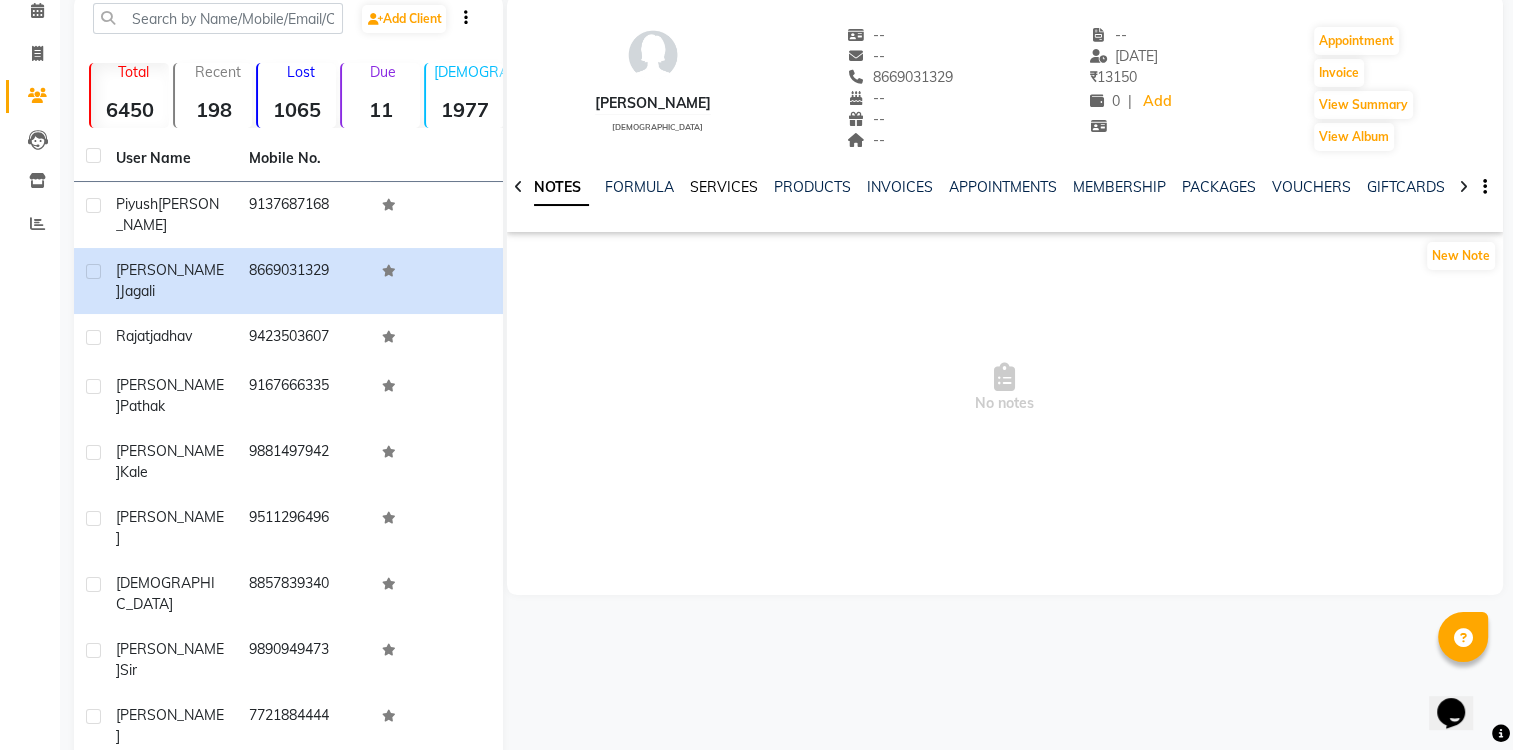 click on "SERVICES" 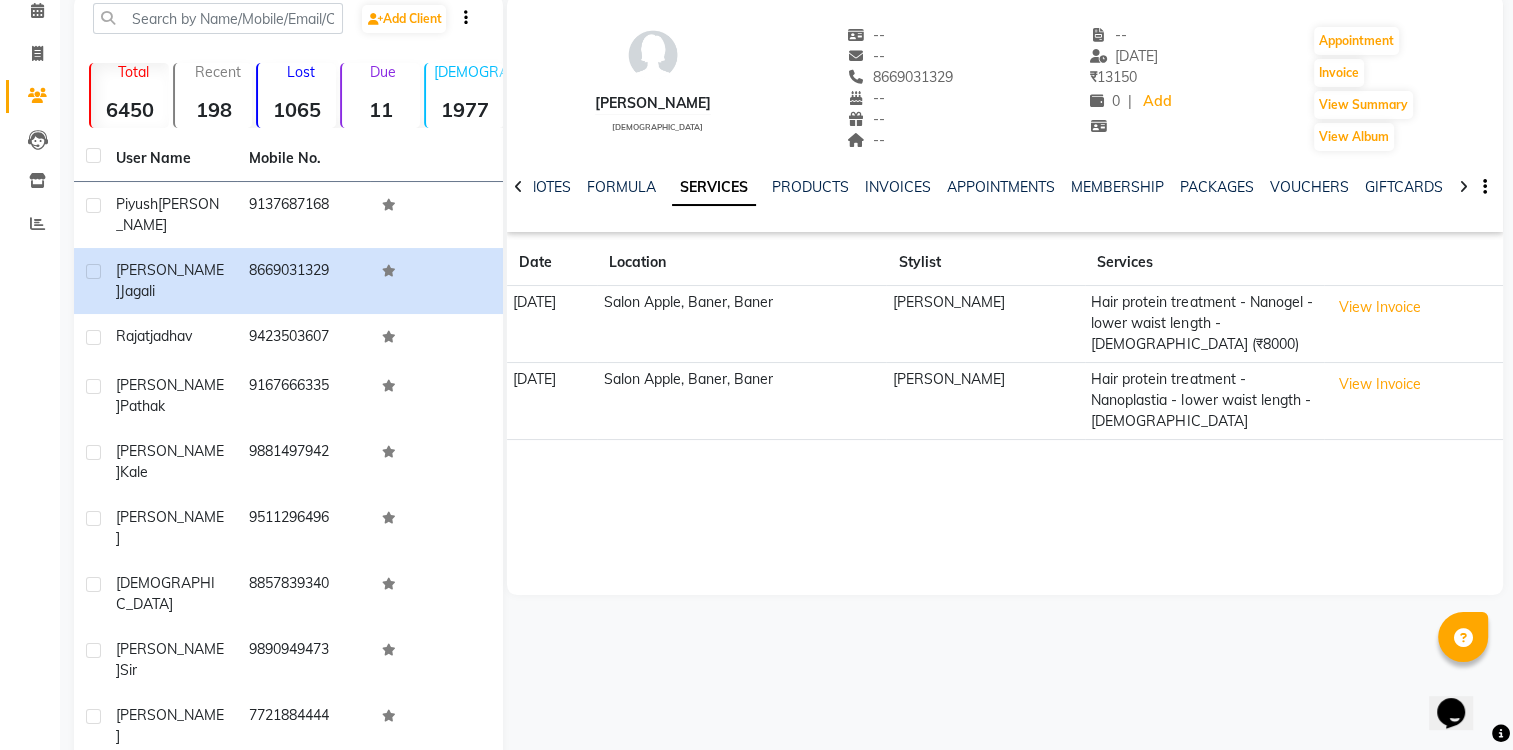 click 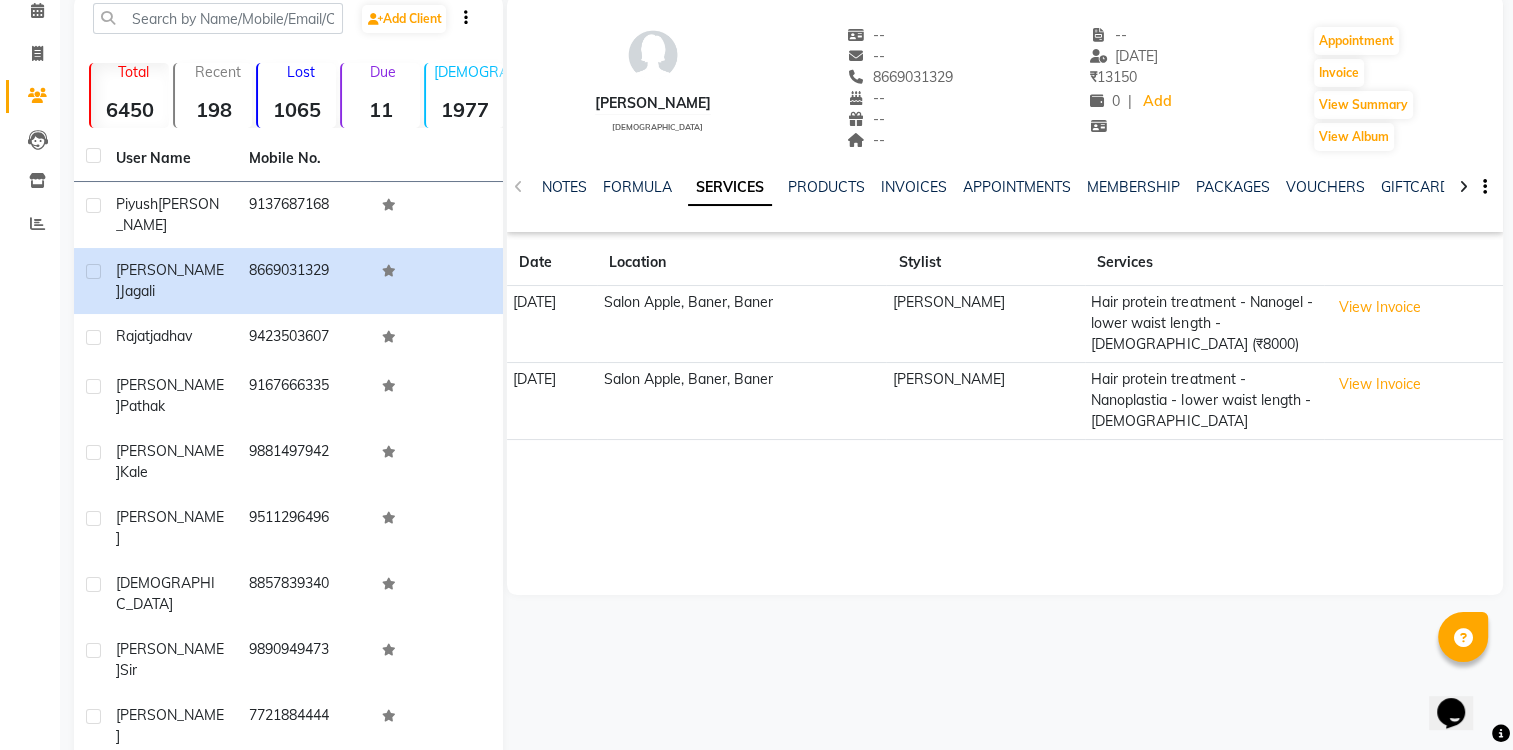 click on "NOTES FORMULA SERVICES PRODUCTS INVOICES APPOINTMENTS MEMBERSHIP PACKAGES VOUCHERS GIFTCARDS POINTS FORMS FAMILY CARDS WALLET" 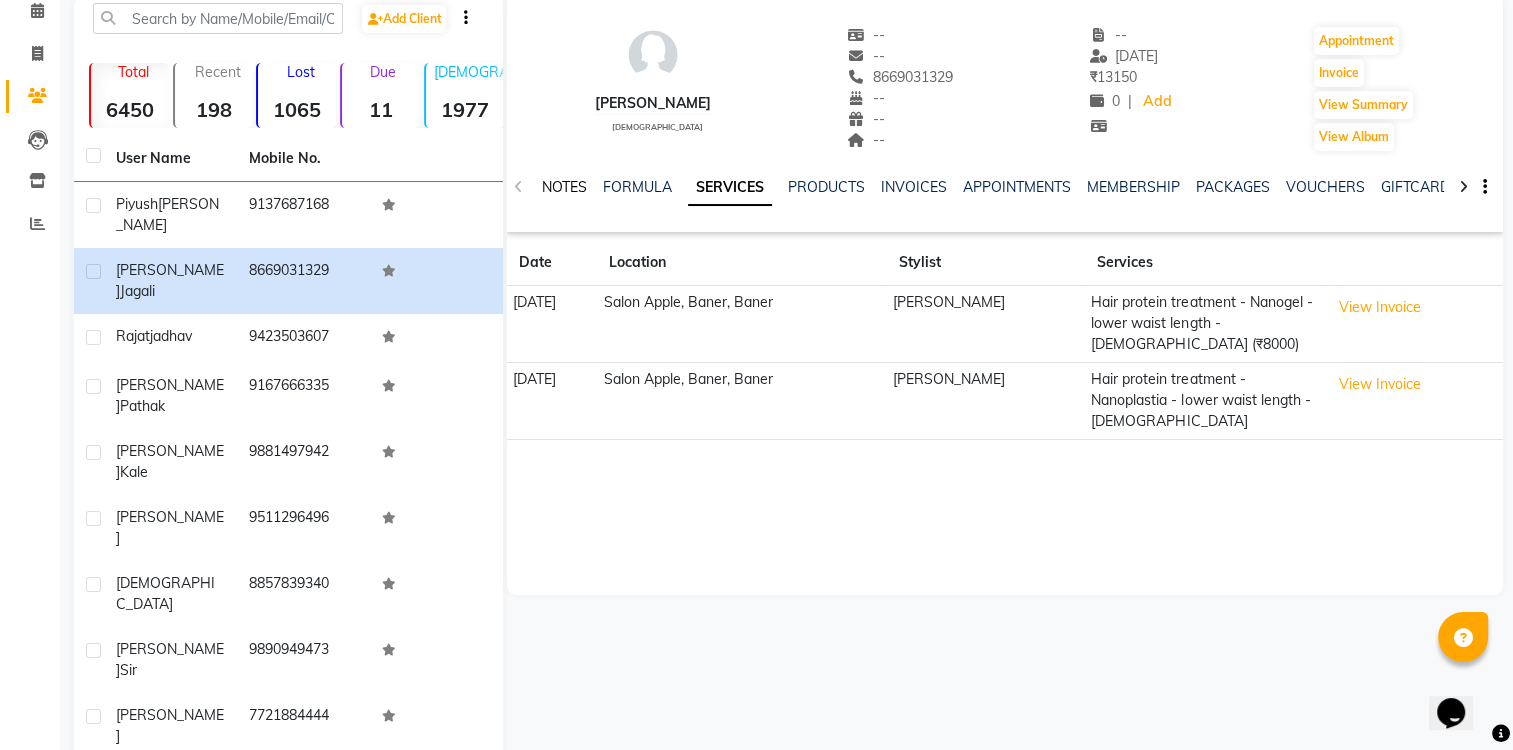 click on "NOTES" 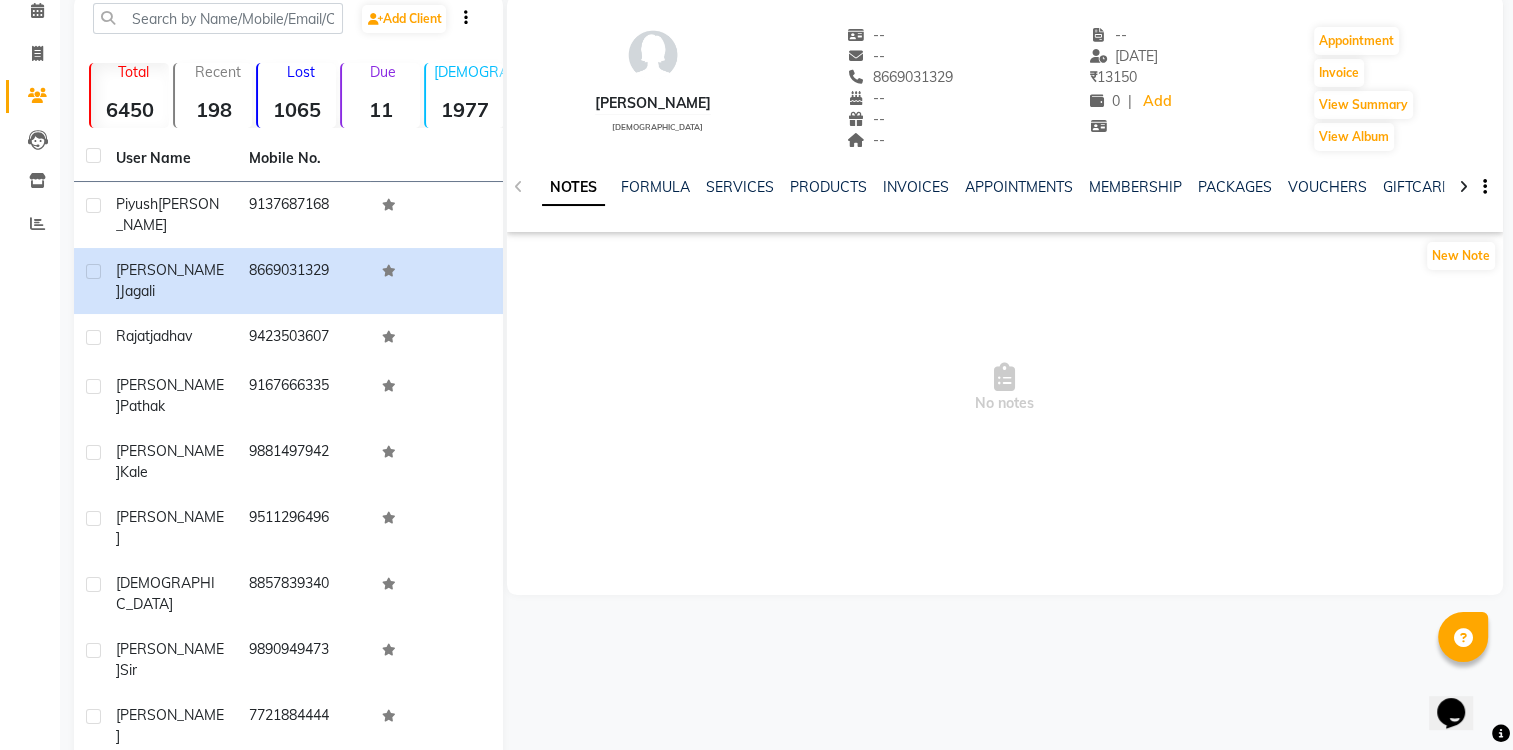 click on "NOTES FORMULA SERVICES PRODUCTS INVOICES APPOINTMENTS MEMBERSHIP PACKAGES VOUCHERS GIFTCARDS POINTS FORMS FAMILY CARDS WALLET" 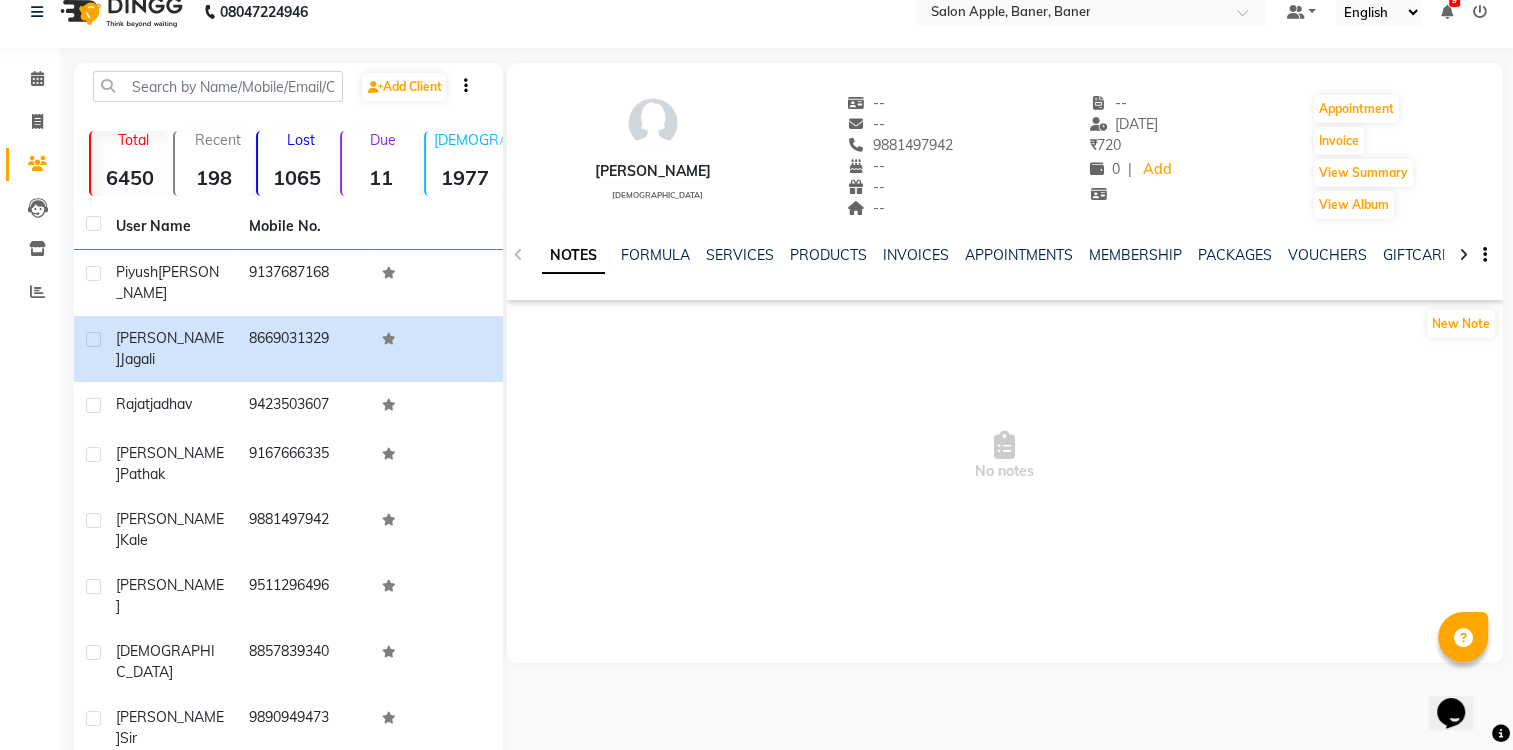 scroll, scrollTop: 0, scrollLeft: 0, axis: both 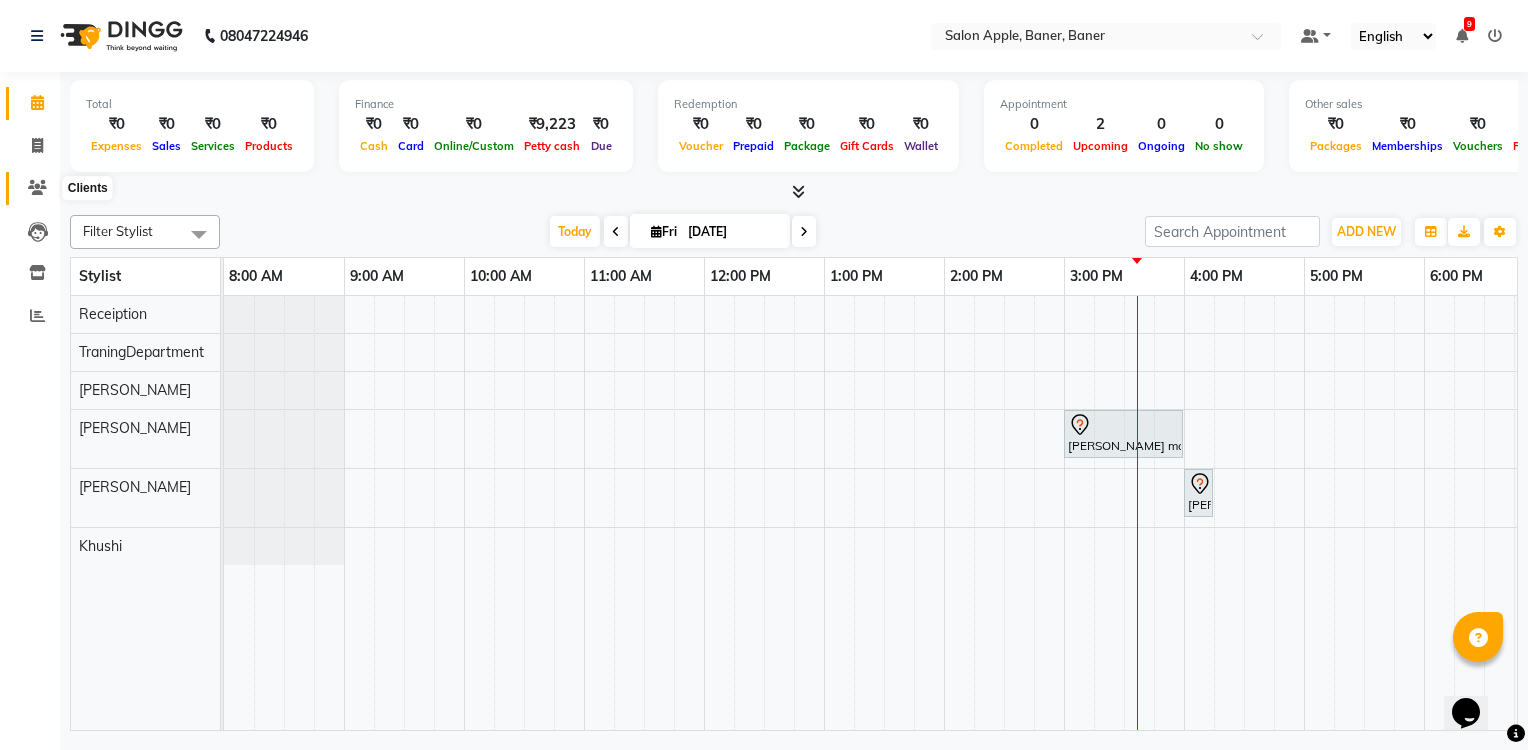 click 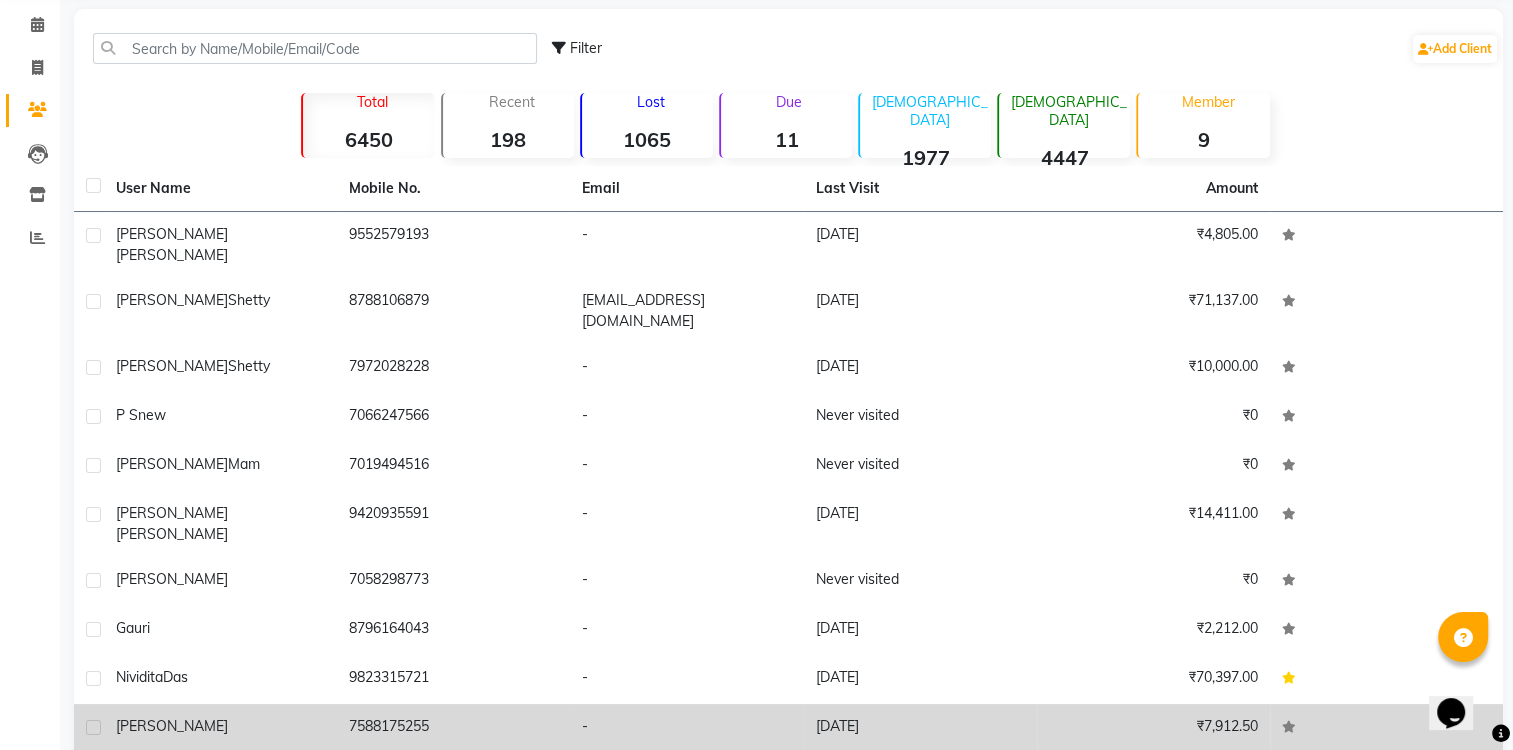 scroll, scrollTop: 115, scrollLeft: 0, axis: vertical 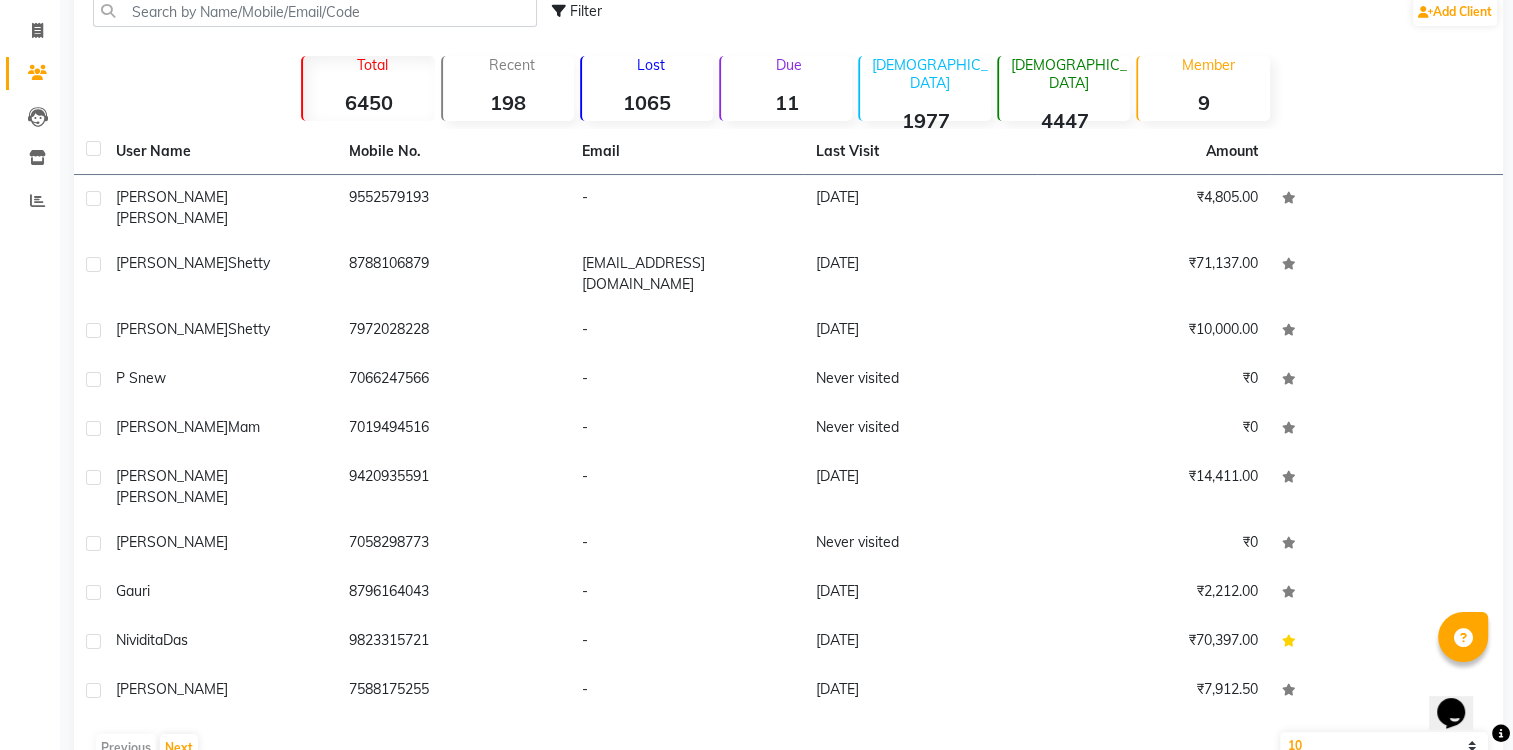 click on "10   50   100" 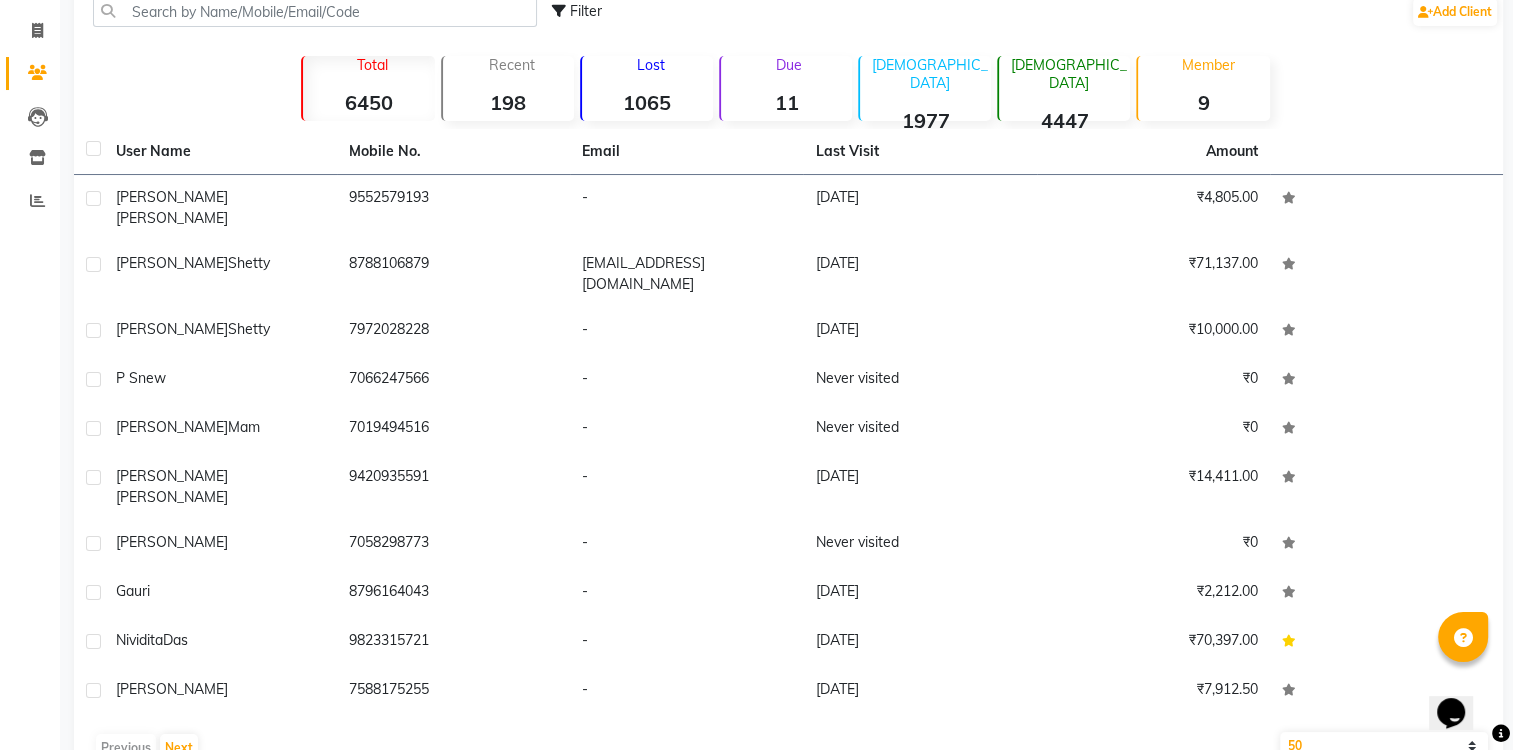 click on "10   50   100" 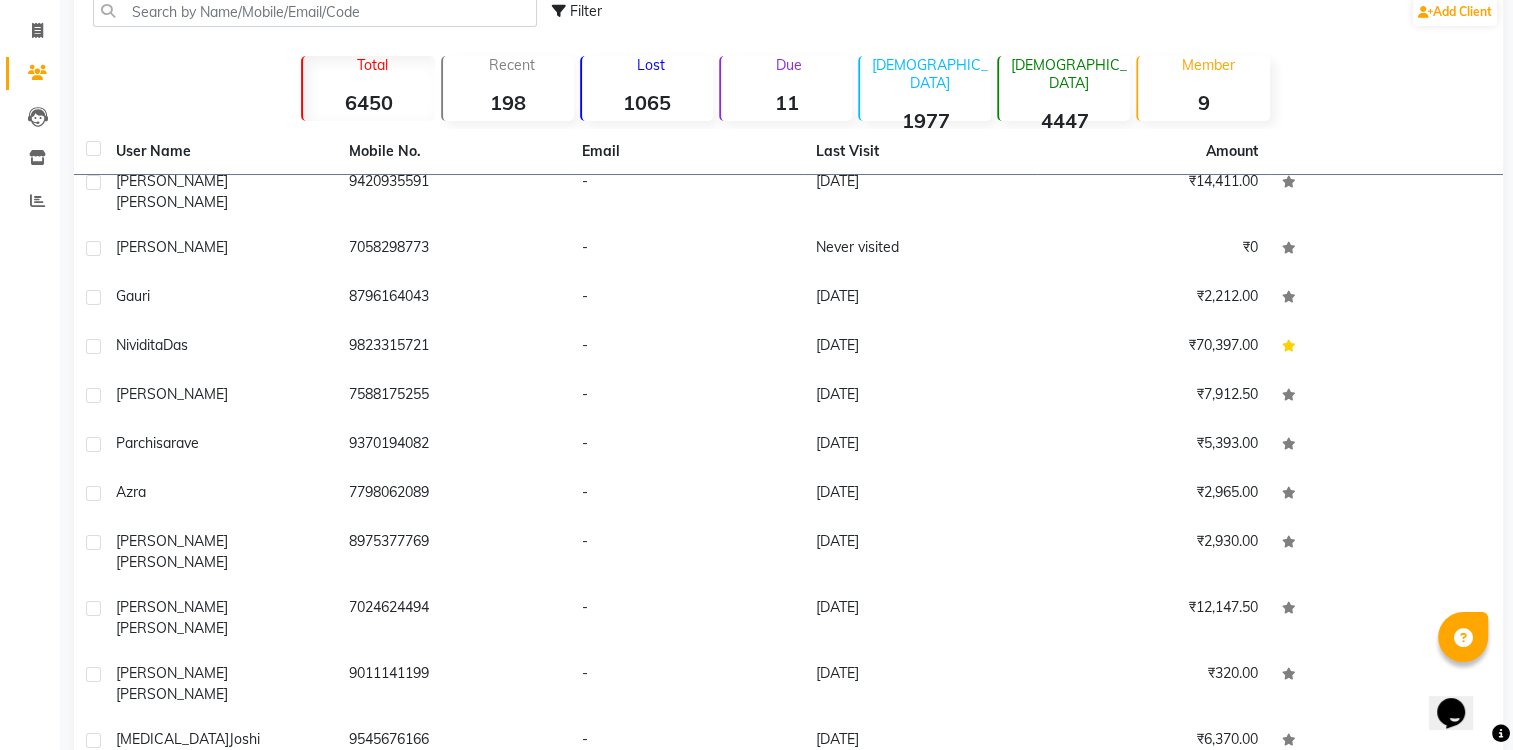 scroll, scrollTop: 600, scrollLeft: 0, axis: vertical 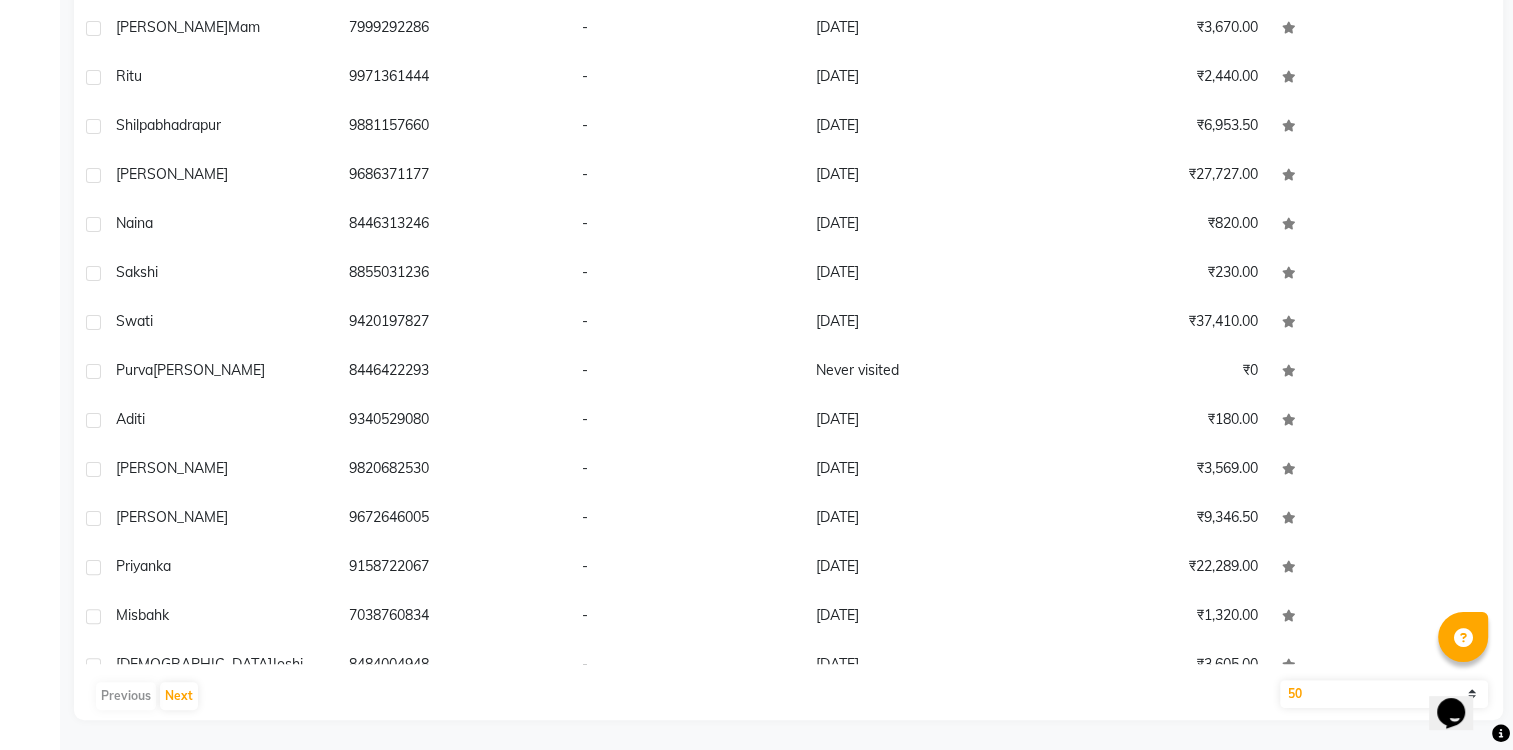 click on "[DATE]" 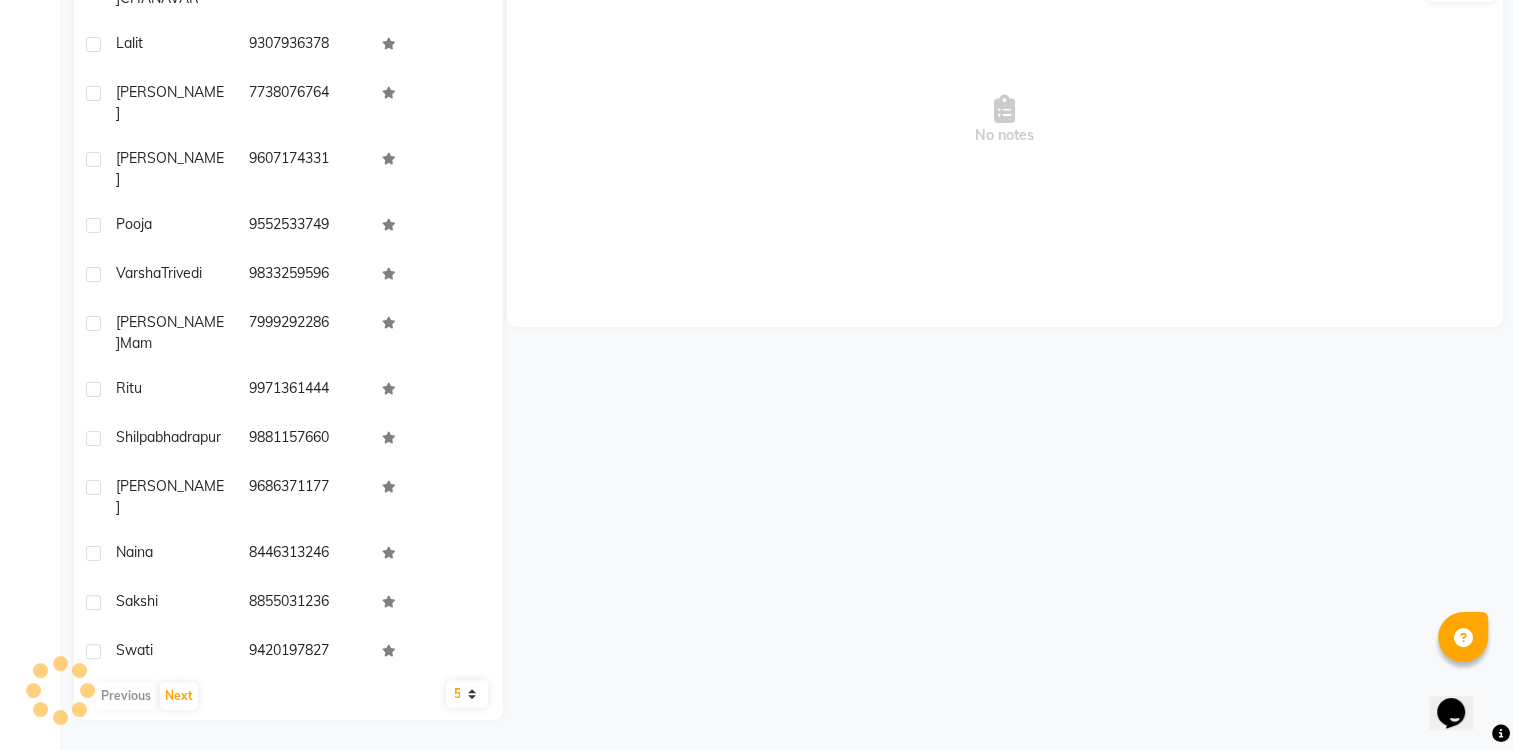 click on "[PERSON_NAME]    [DEMOGRAPHIC_DATA]  --   --   9158909753  [DATE]  --  --  -- [DATE] ₹    15793 0 |  Add   Appointment   Invoice  View Summary  View Album  NOTES FORMULA SERVICES PRODUCTS INVOICES APPOINTMENTS MEMBERSHIP PACKAGES VOUCHERS GIFTCARDS POINTS FORMS FAMILY CARDS WALLET New Note  No notes" 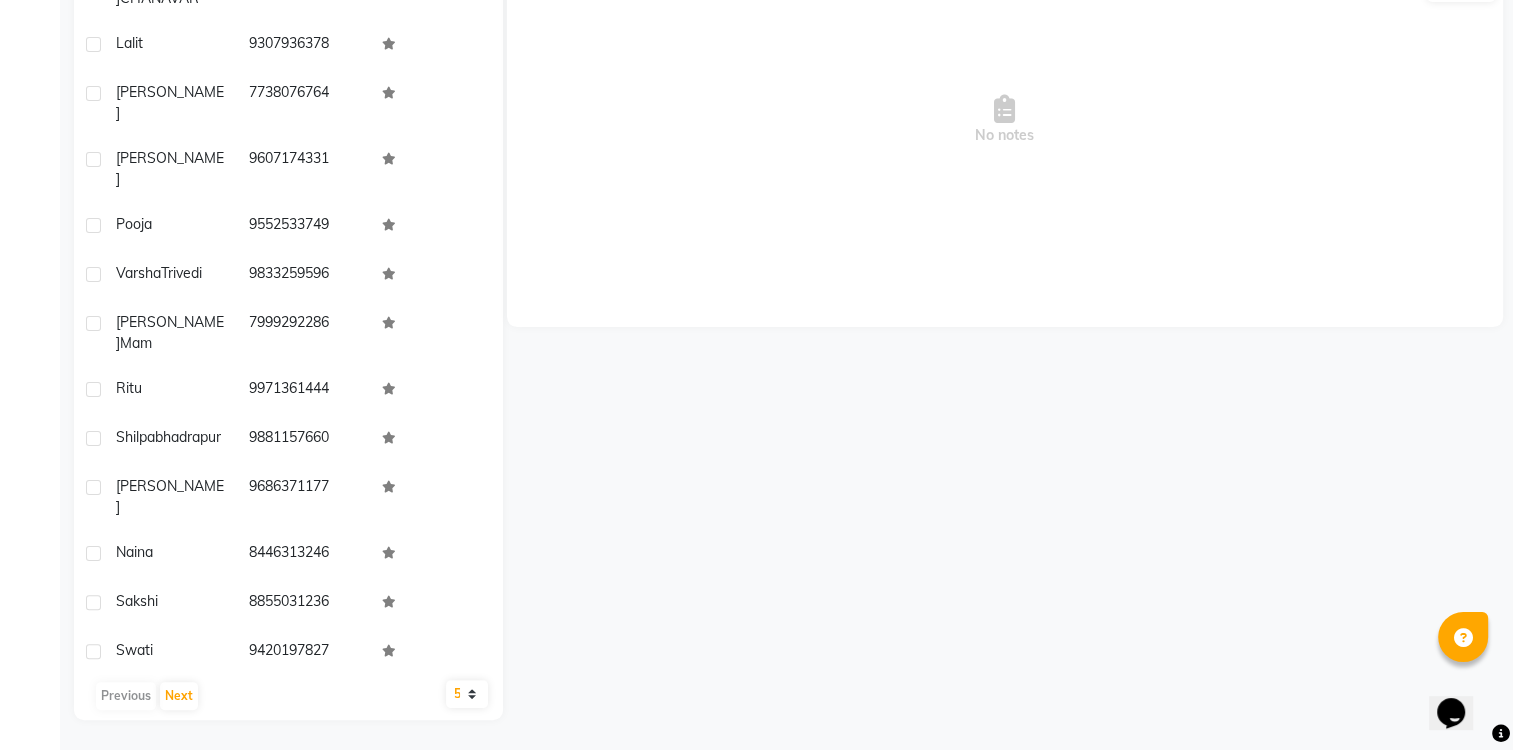 click 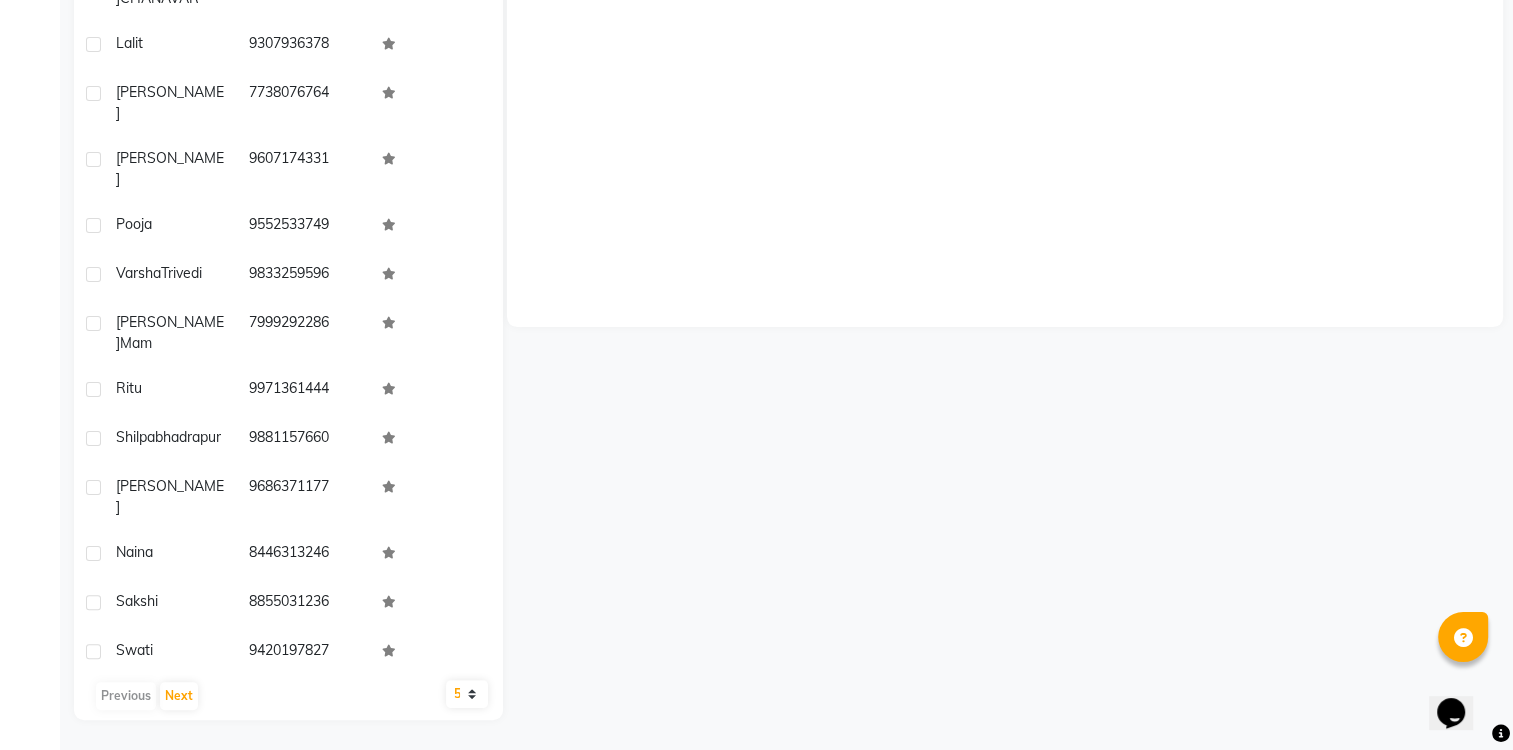 click 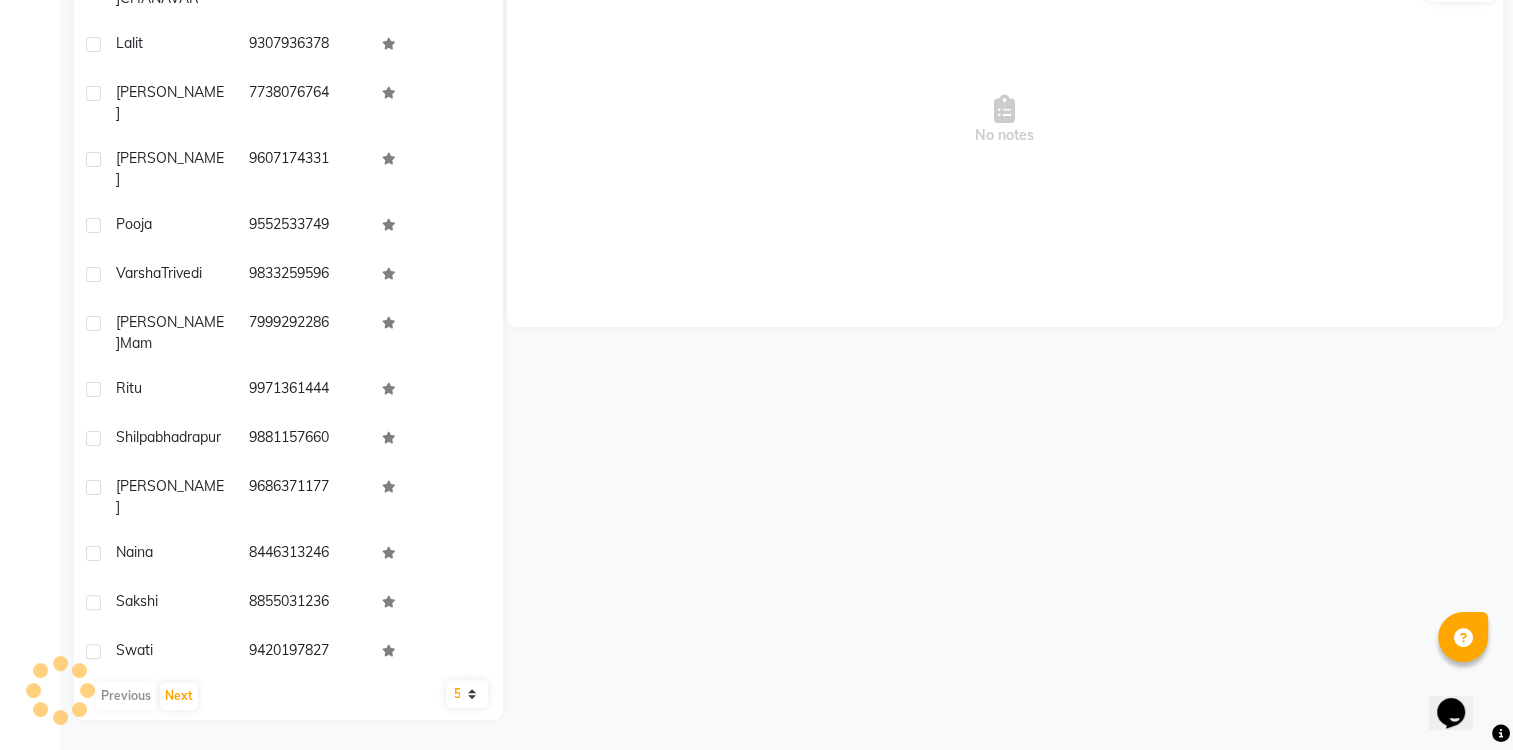 click on "7038760834" 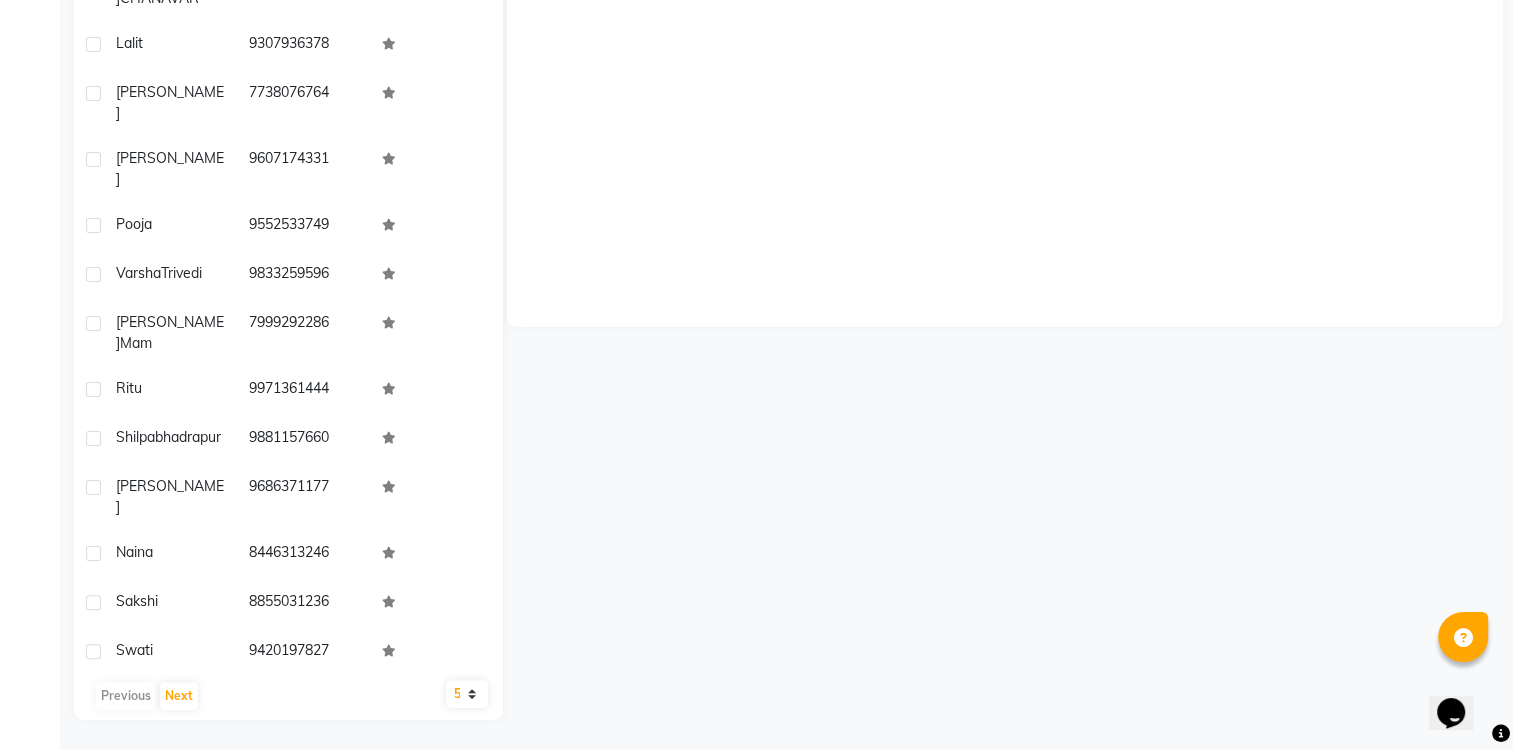 click on "7038760834" 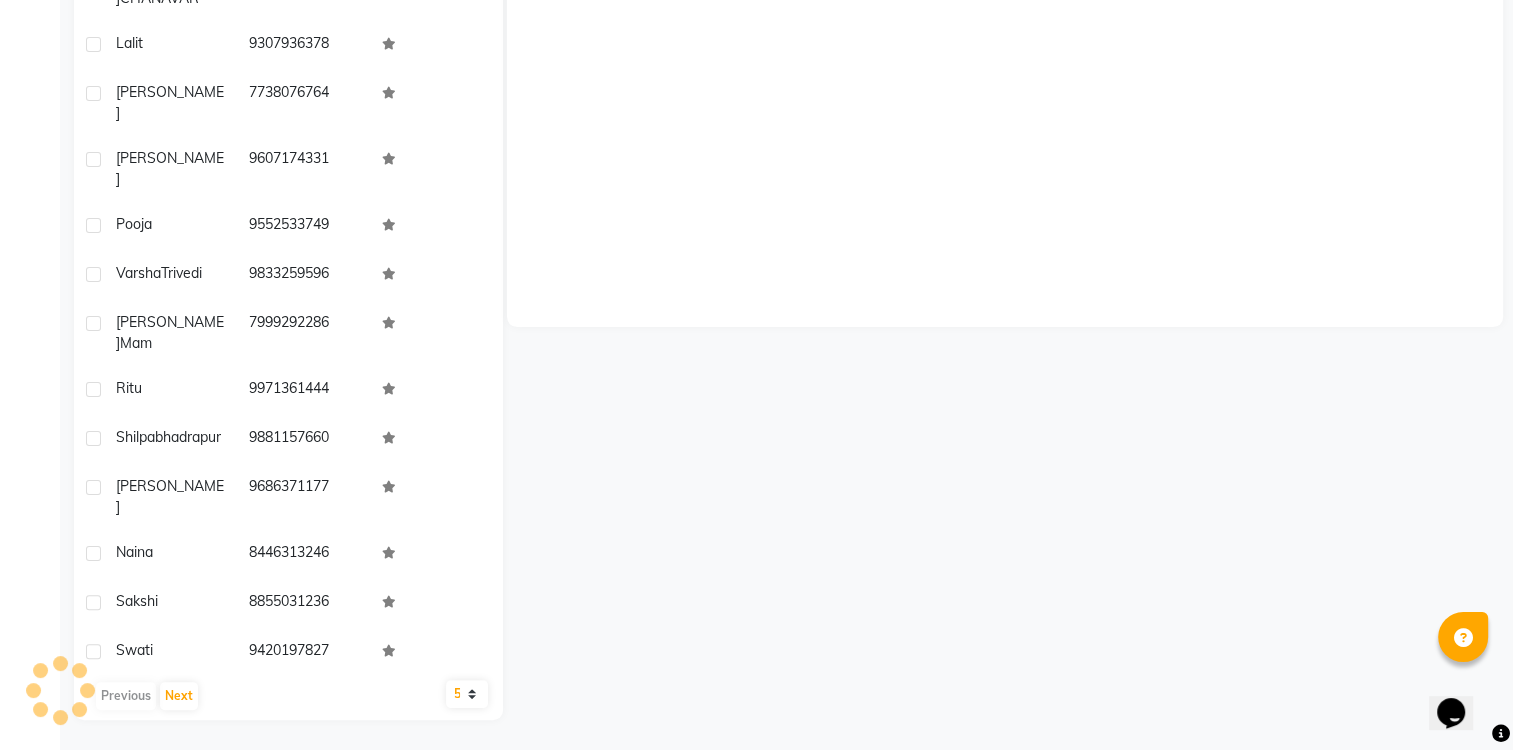 click on "priyanka" 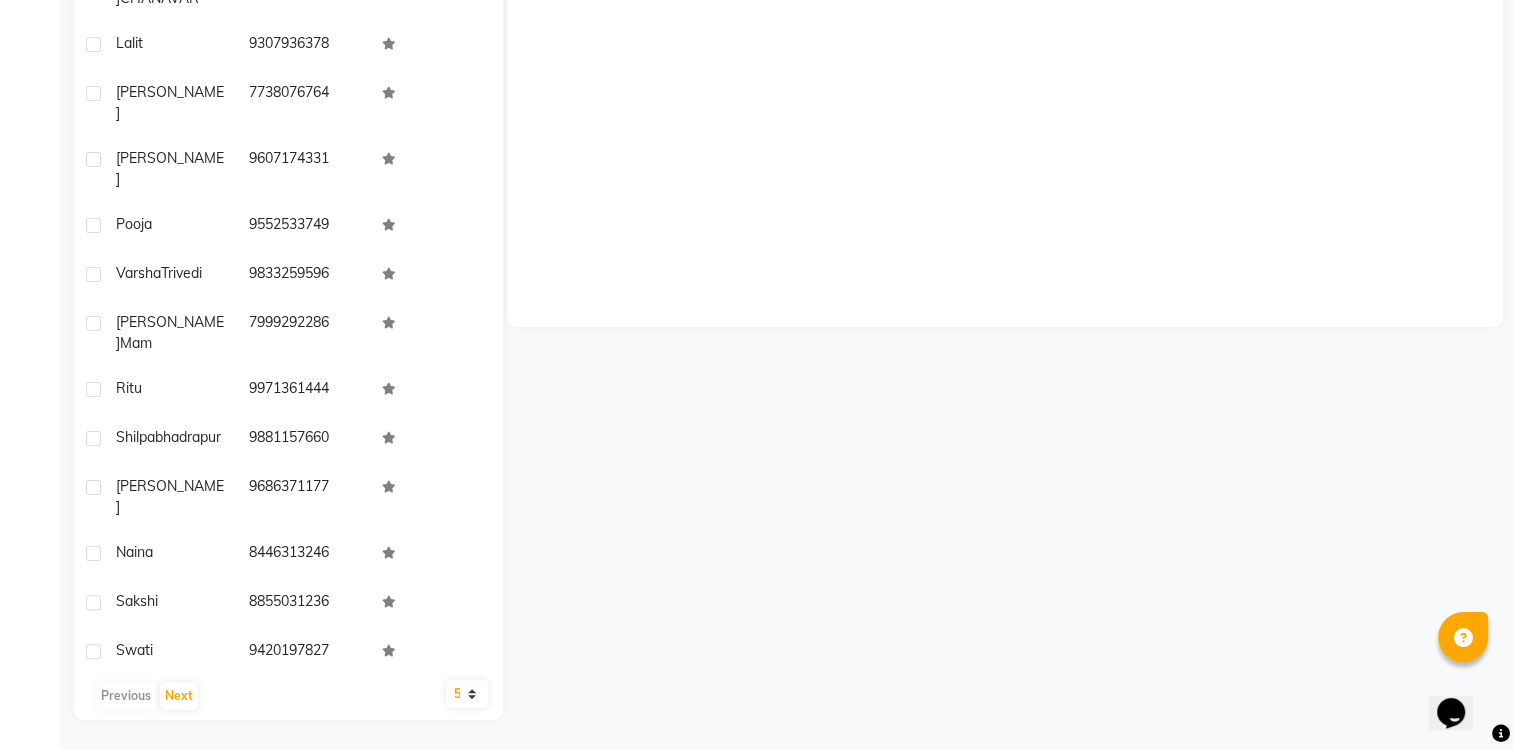 click on "priyanka    [DEMOGRAPHIC_DATA]  --   --   9158722067  --  --  --  -- [DATE] ₹    22289 0 |  Add   Appointment   Invoice  View Summary  View Album  NOTES FORMULA SERVICES PRODUCTS INVOICES APPOINTMENTS MEMBERSHIP PACKAGES VOUCHERS GIFTCARDS POINTS FORMS FAMILY CARDS WALLET" 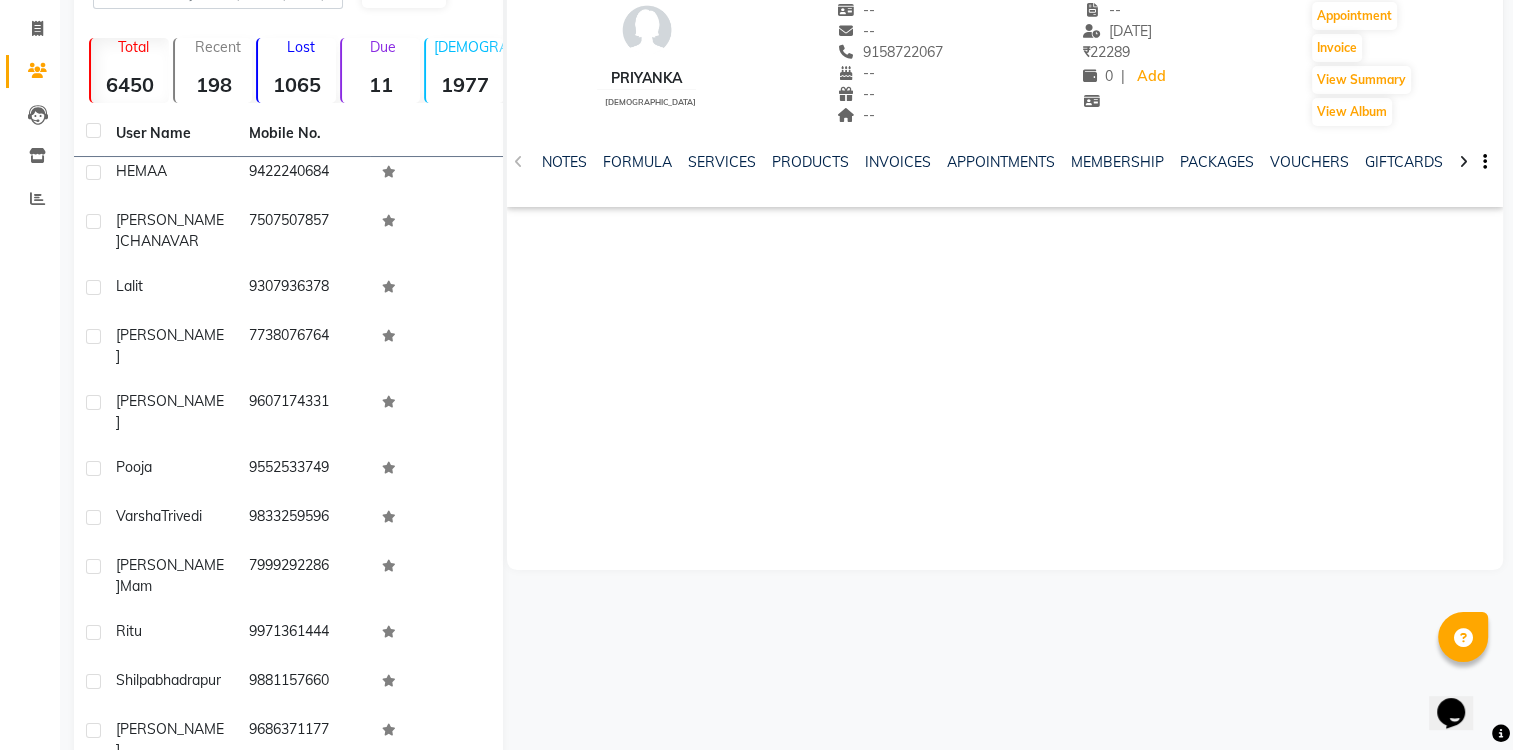 scroll, scrollTop: 0, scrollLeft: 0, axis: both 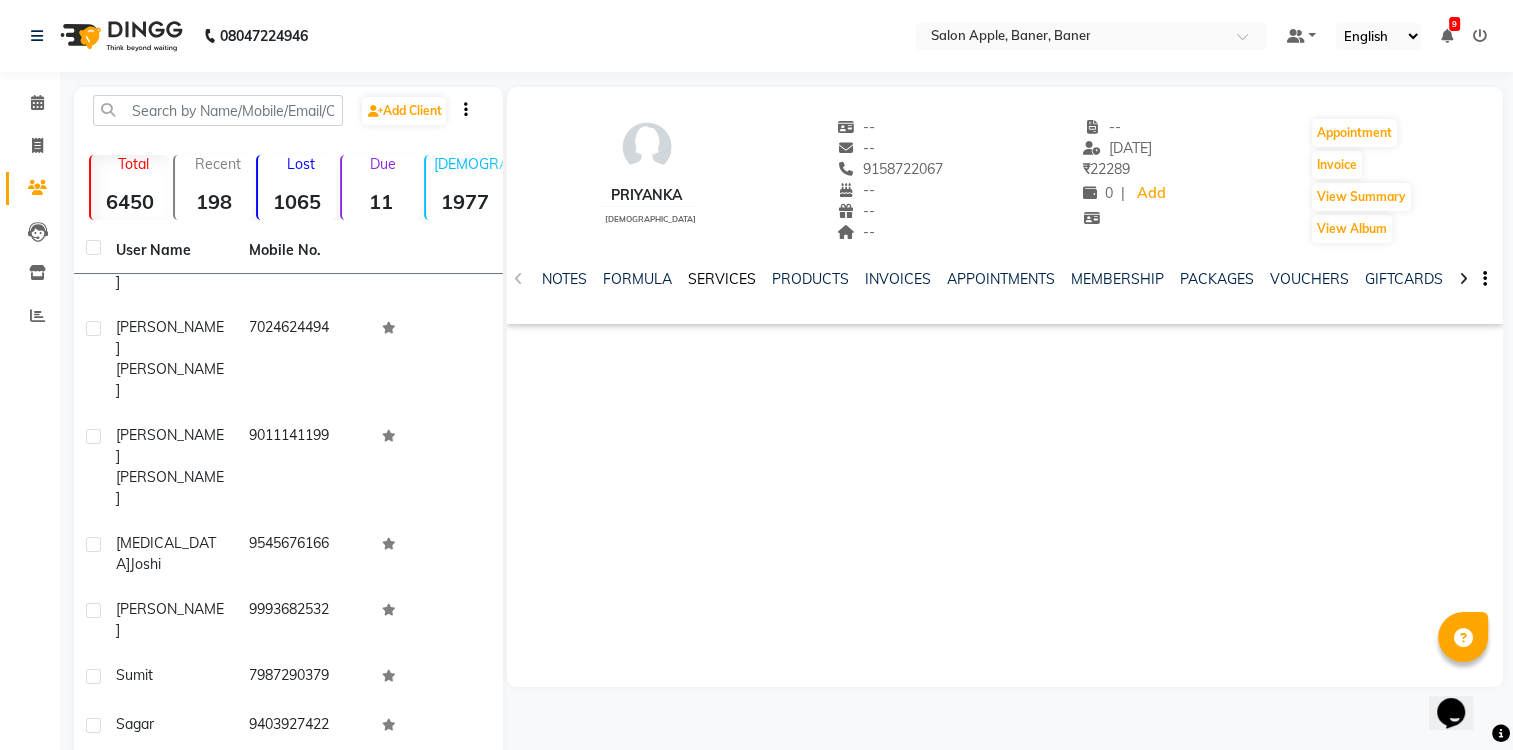 click on "SERVICES" 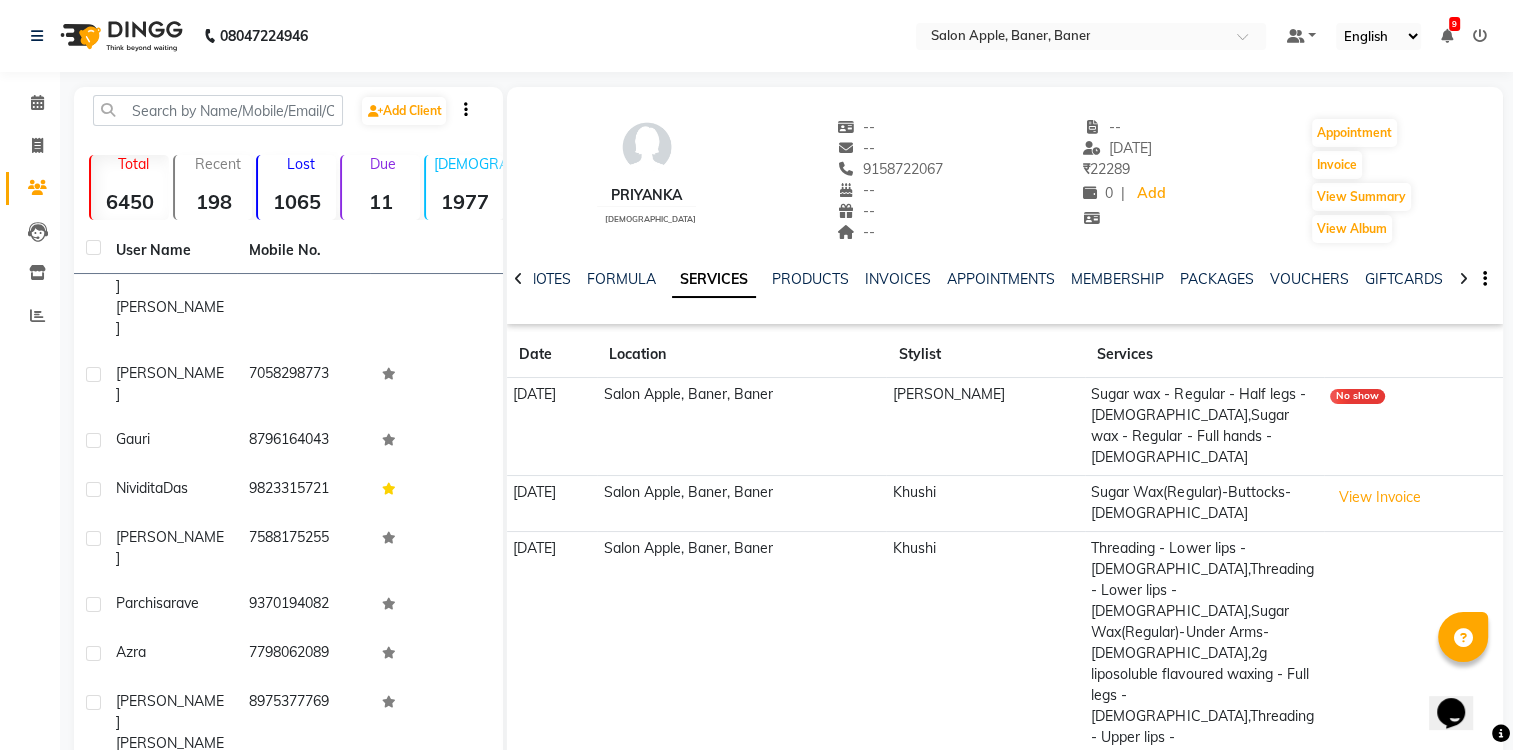scroll, scrollTop: 0, scrollLeft: 0, axis: both 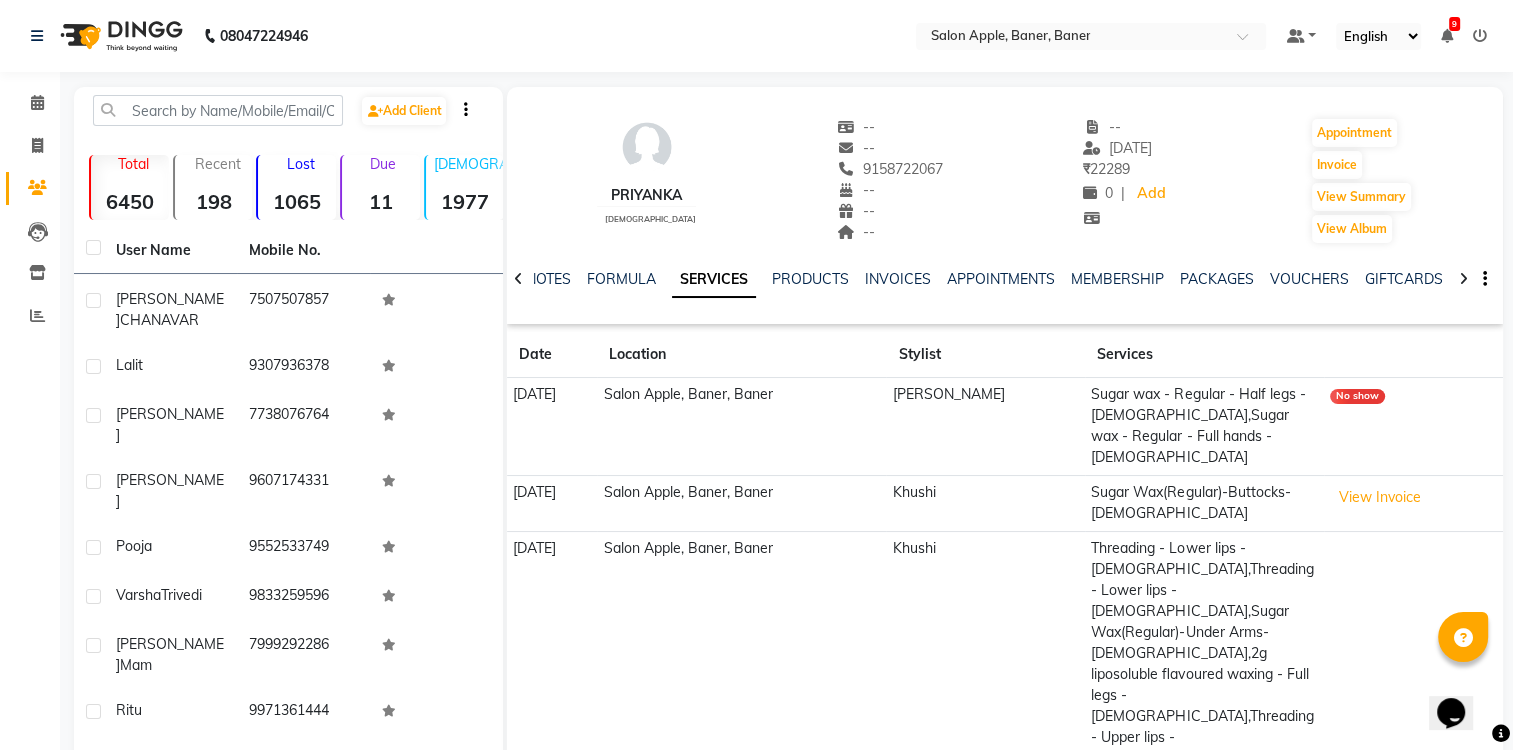 click on "9820682530" 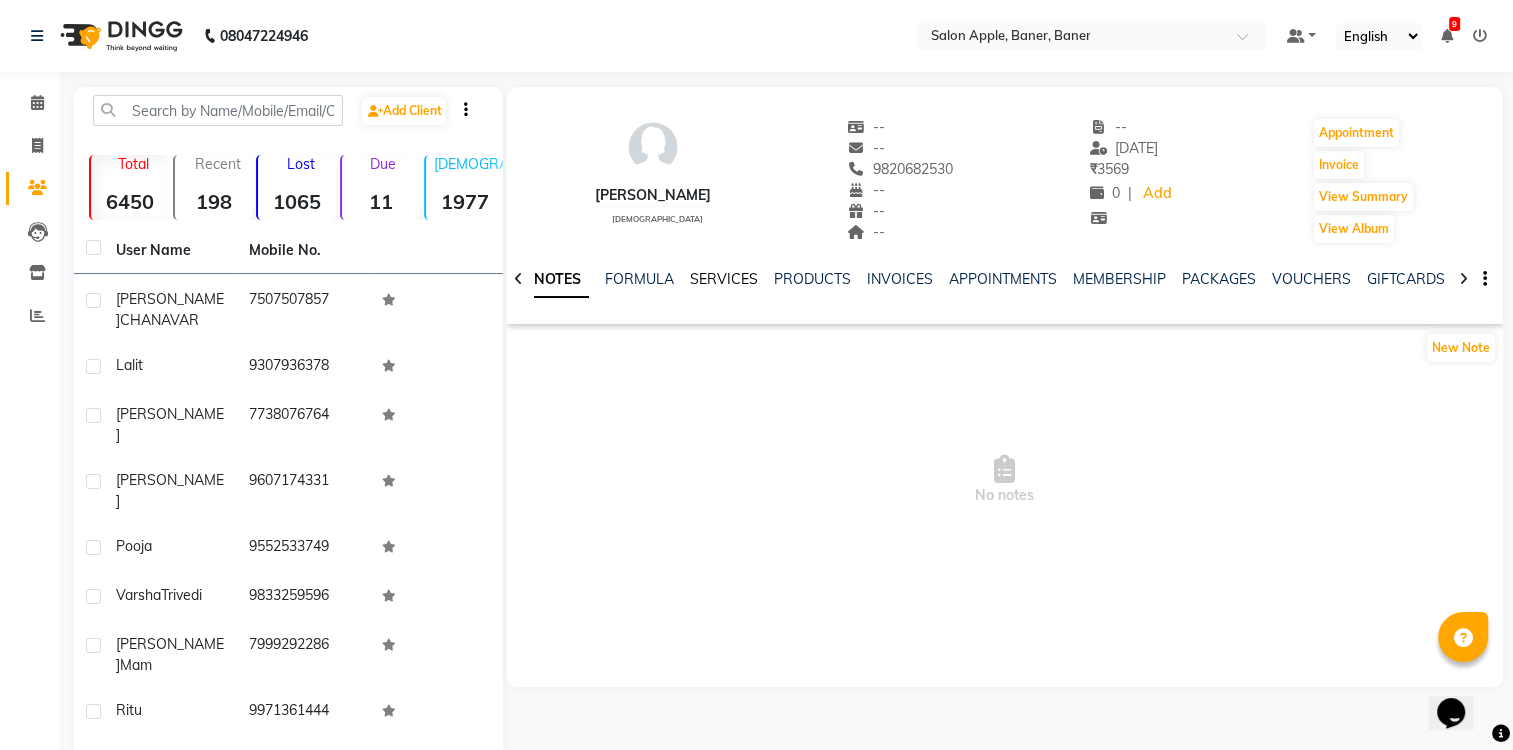 click on "SERVICES" 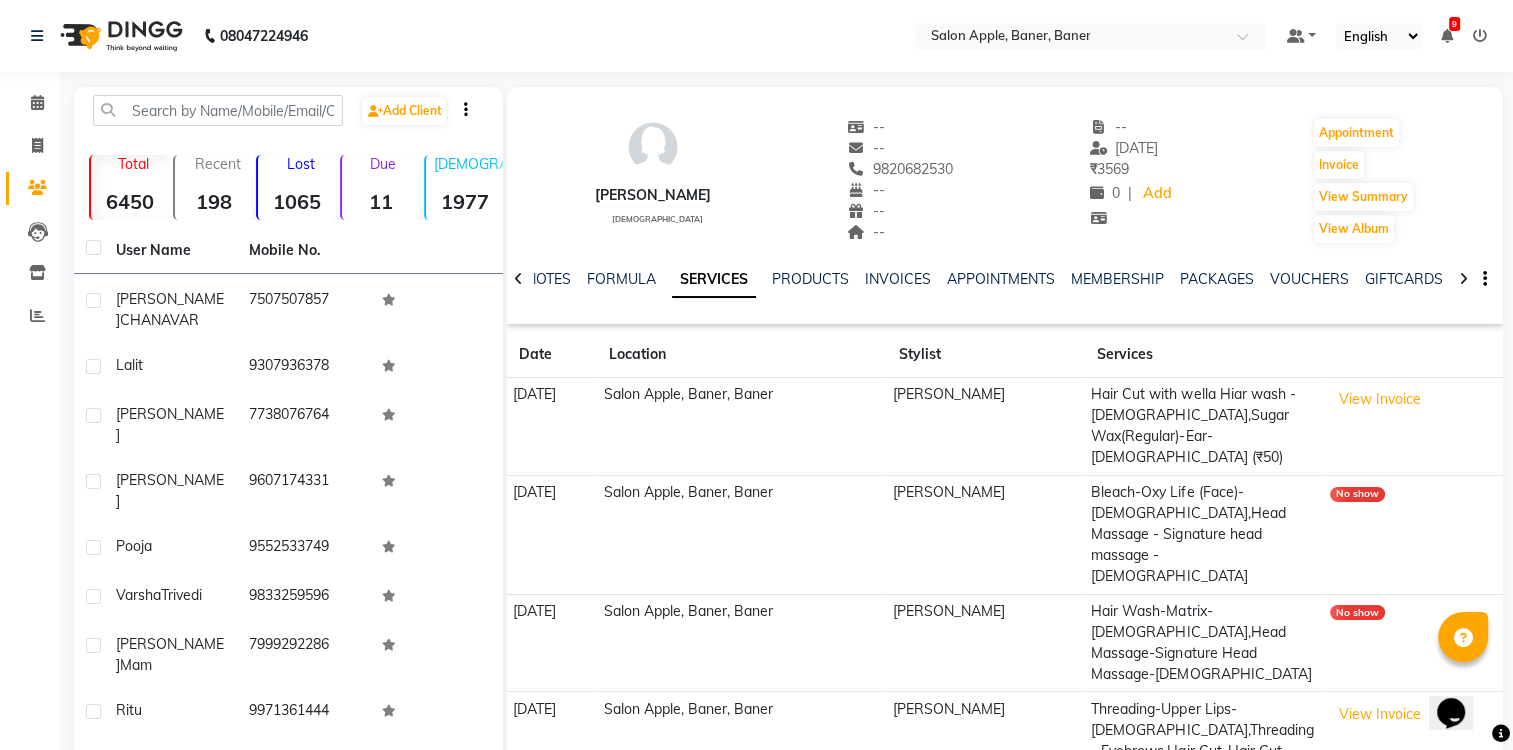 click on "9340529080" 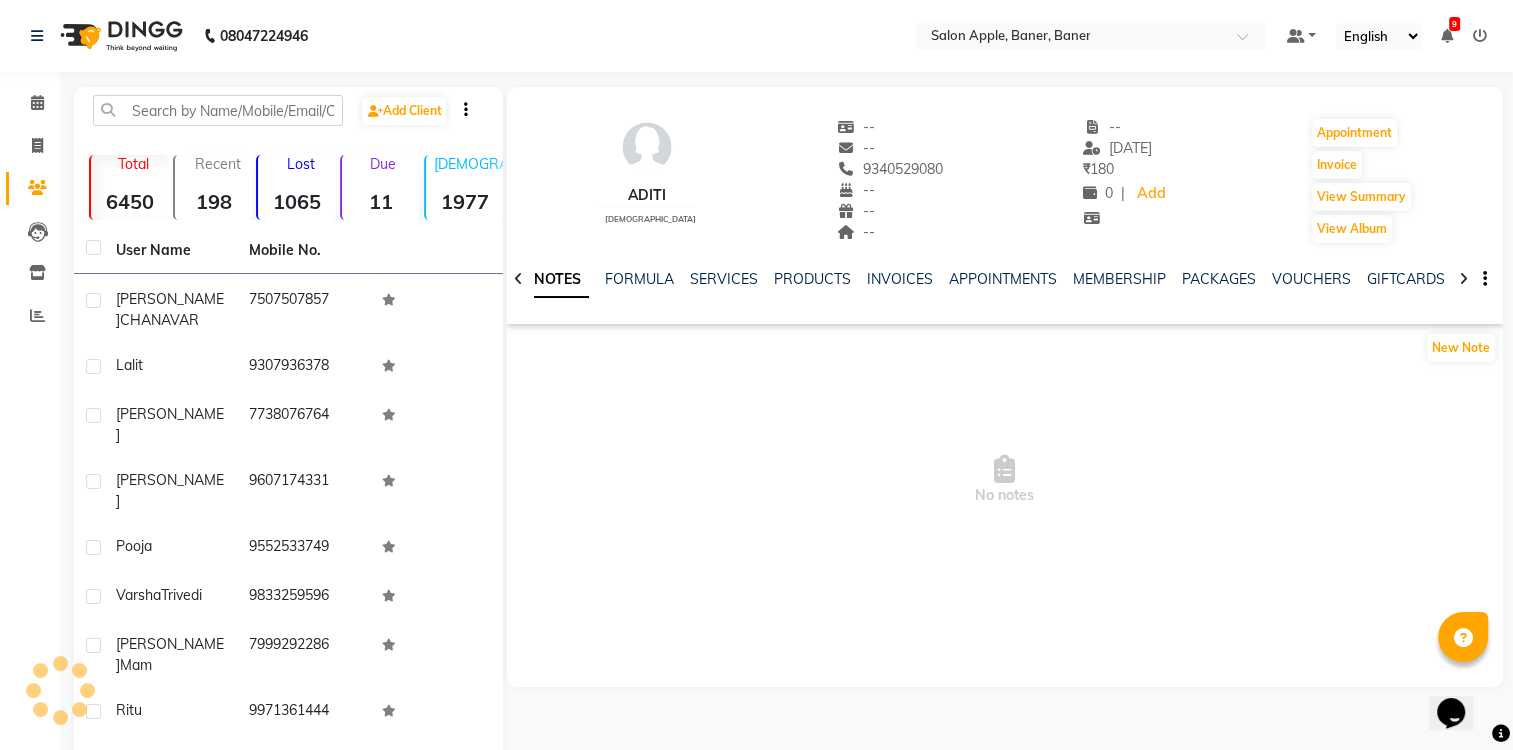 click on "9340529080" 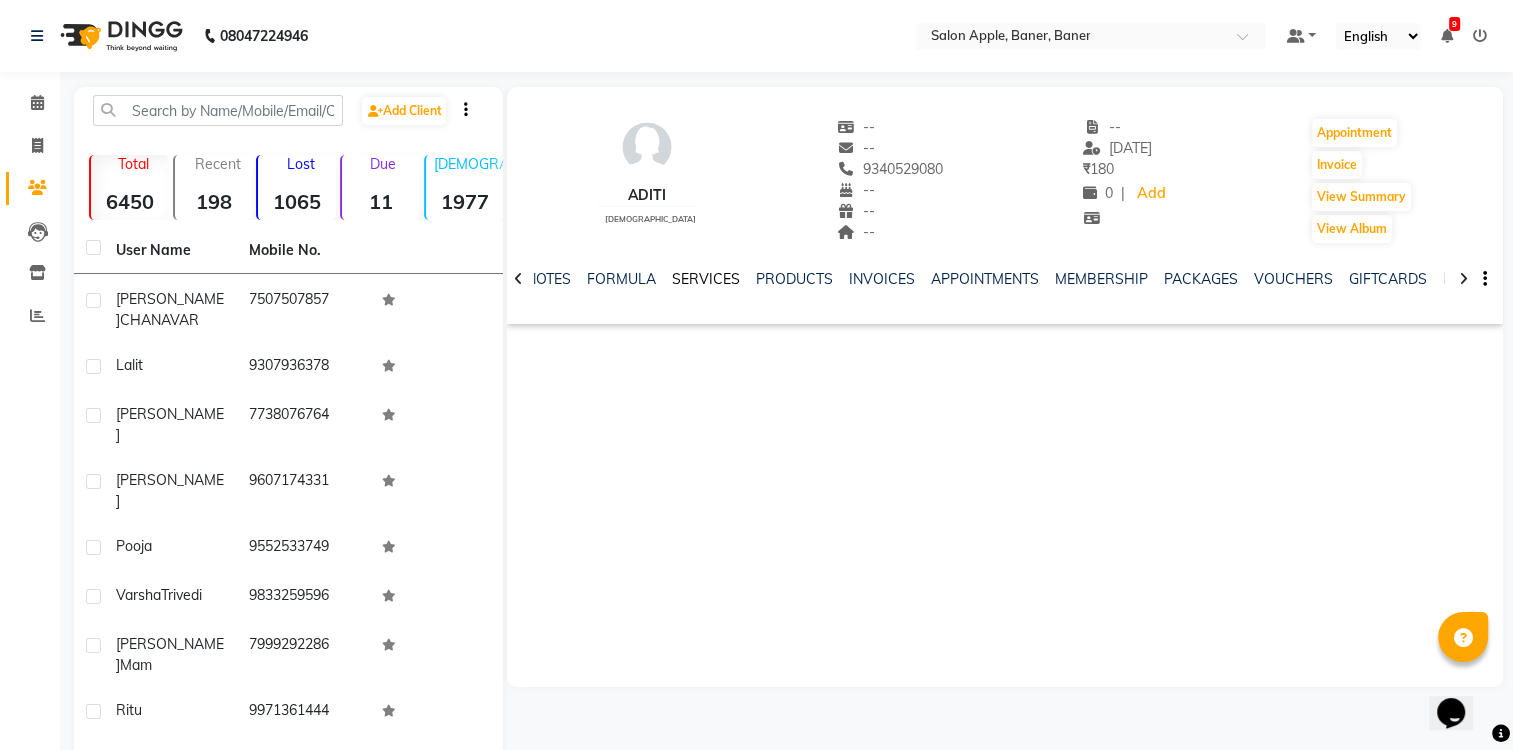 click on "SERVICES" 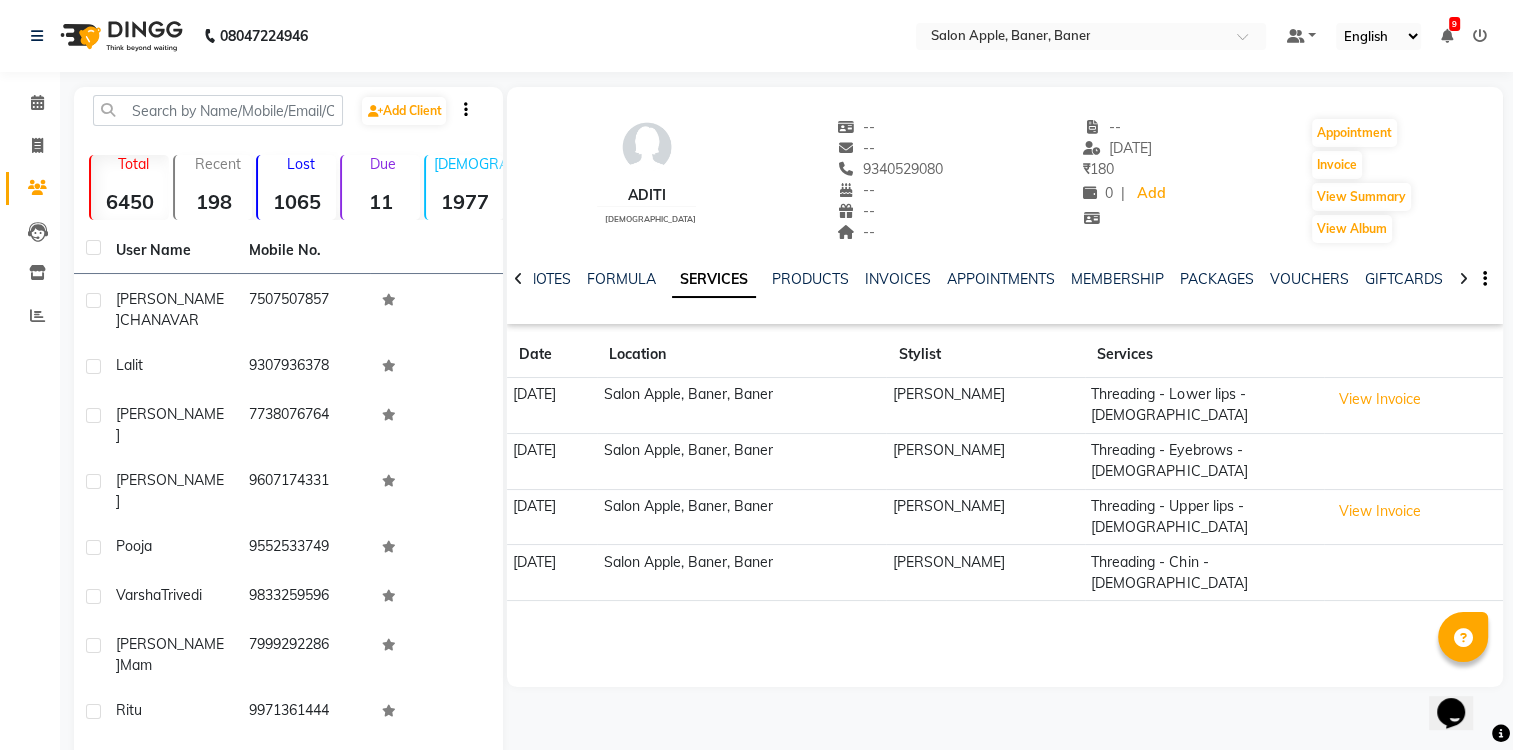 click on "8446422293" 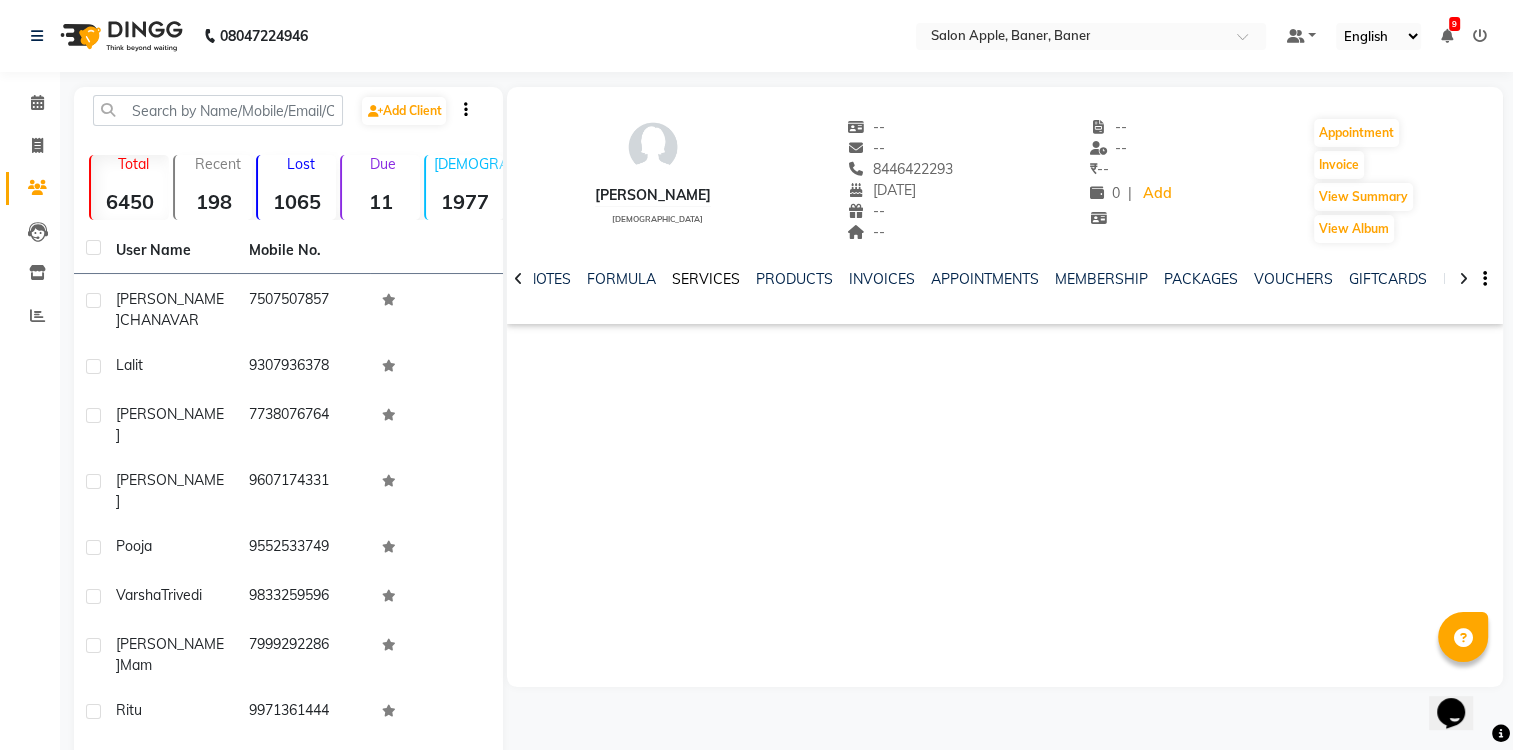click on "SERVICES" 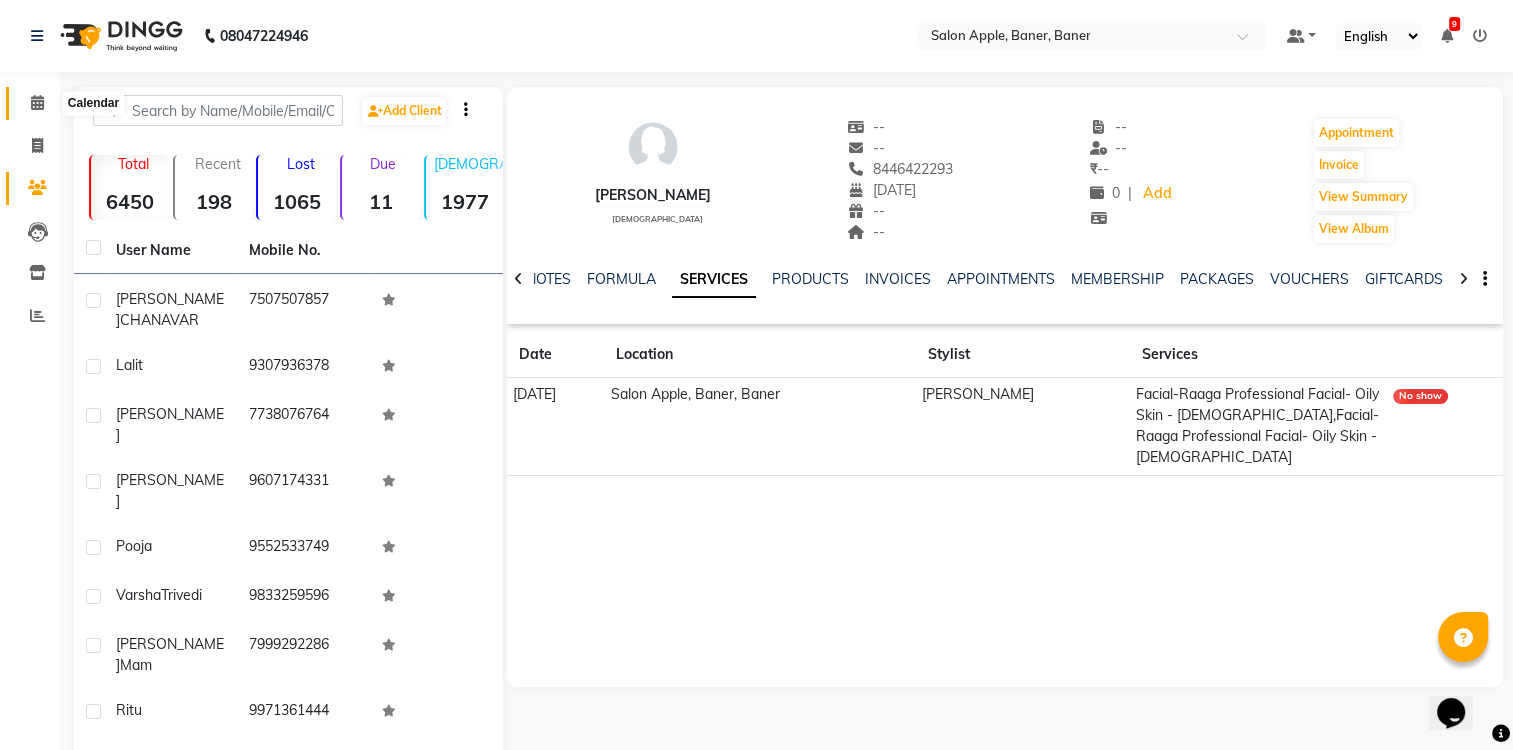 click 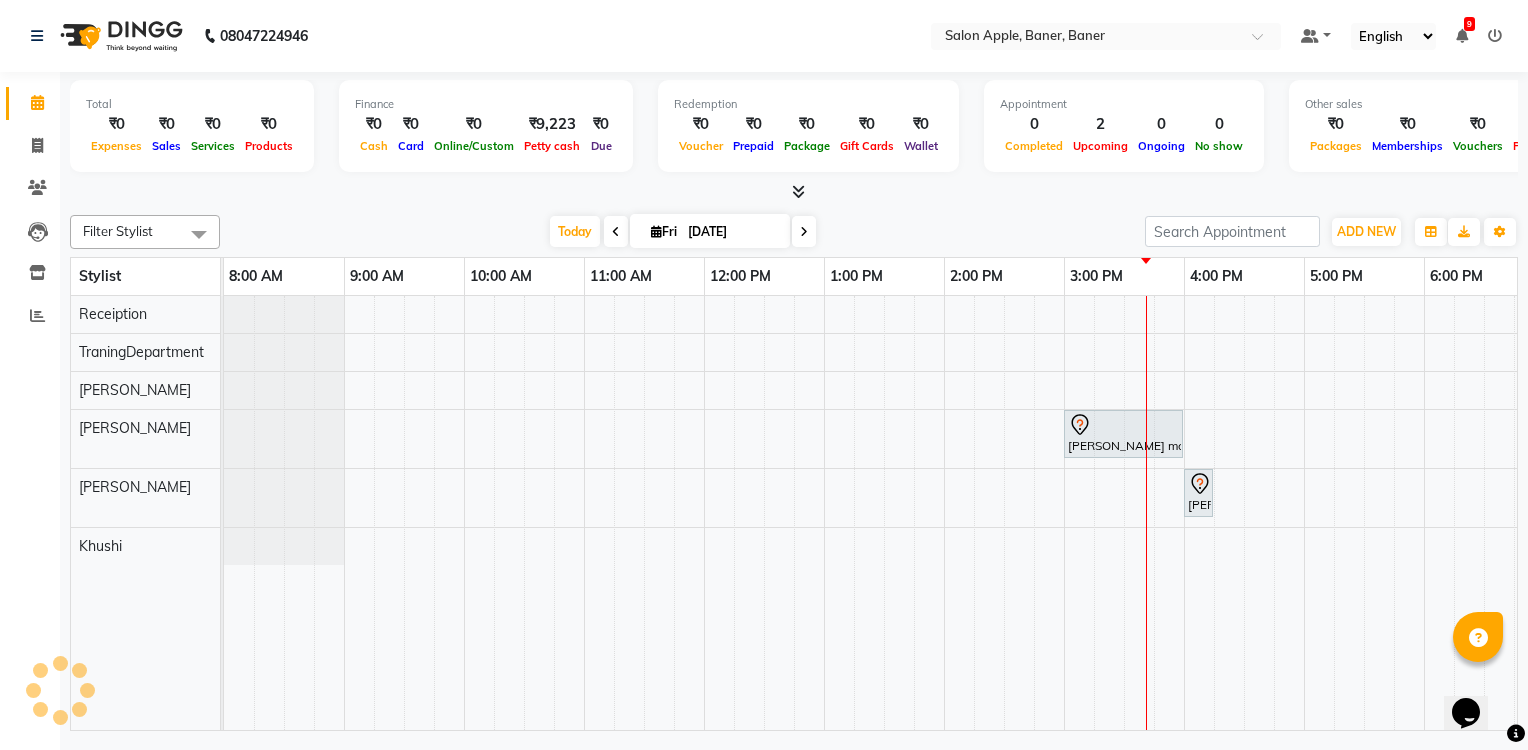 scroll, scrollTop: 0, scrollLeft: 0, axis: both 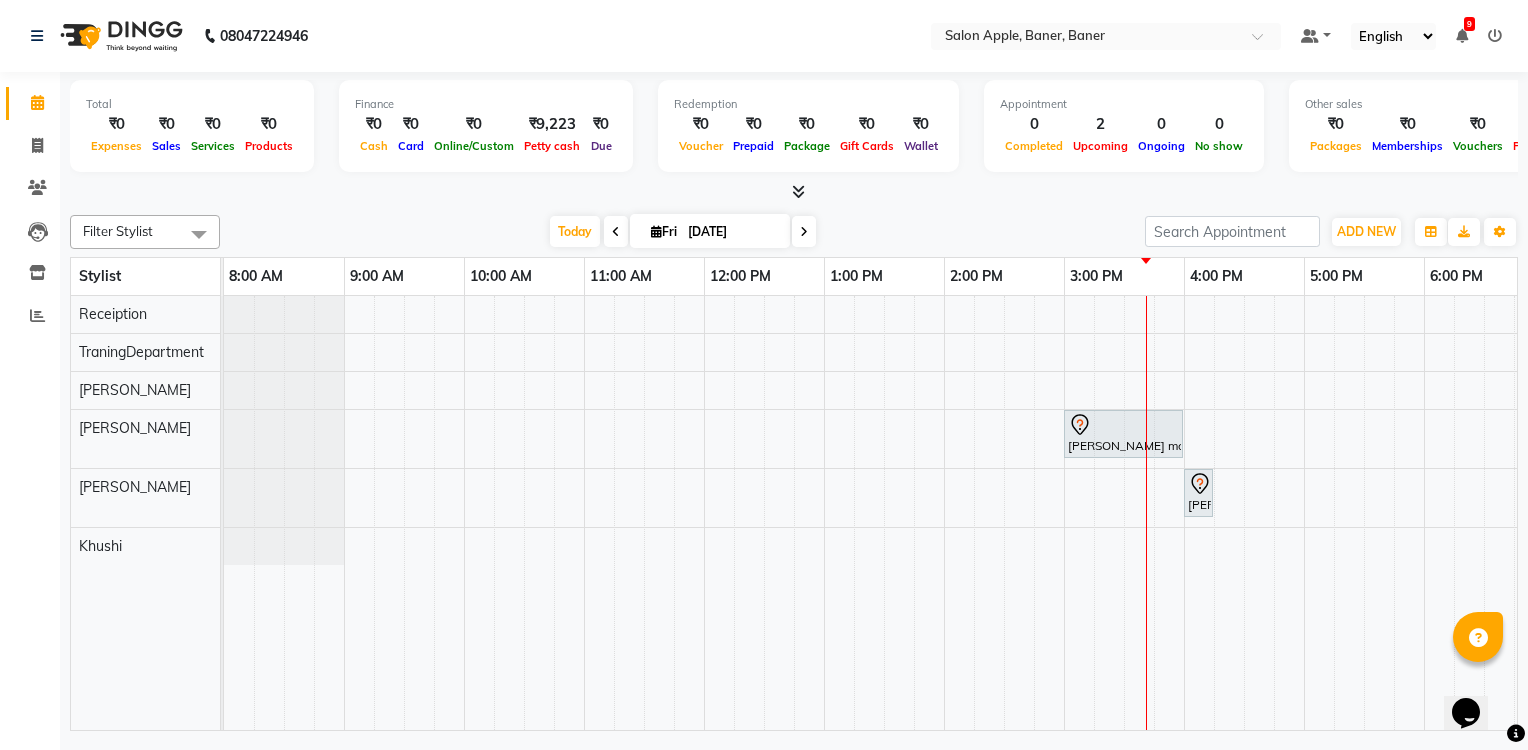 click at bounding box center (804, 232) 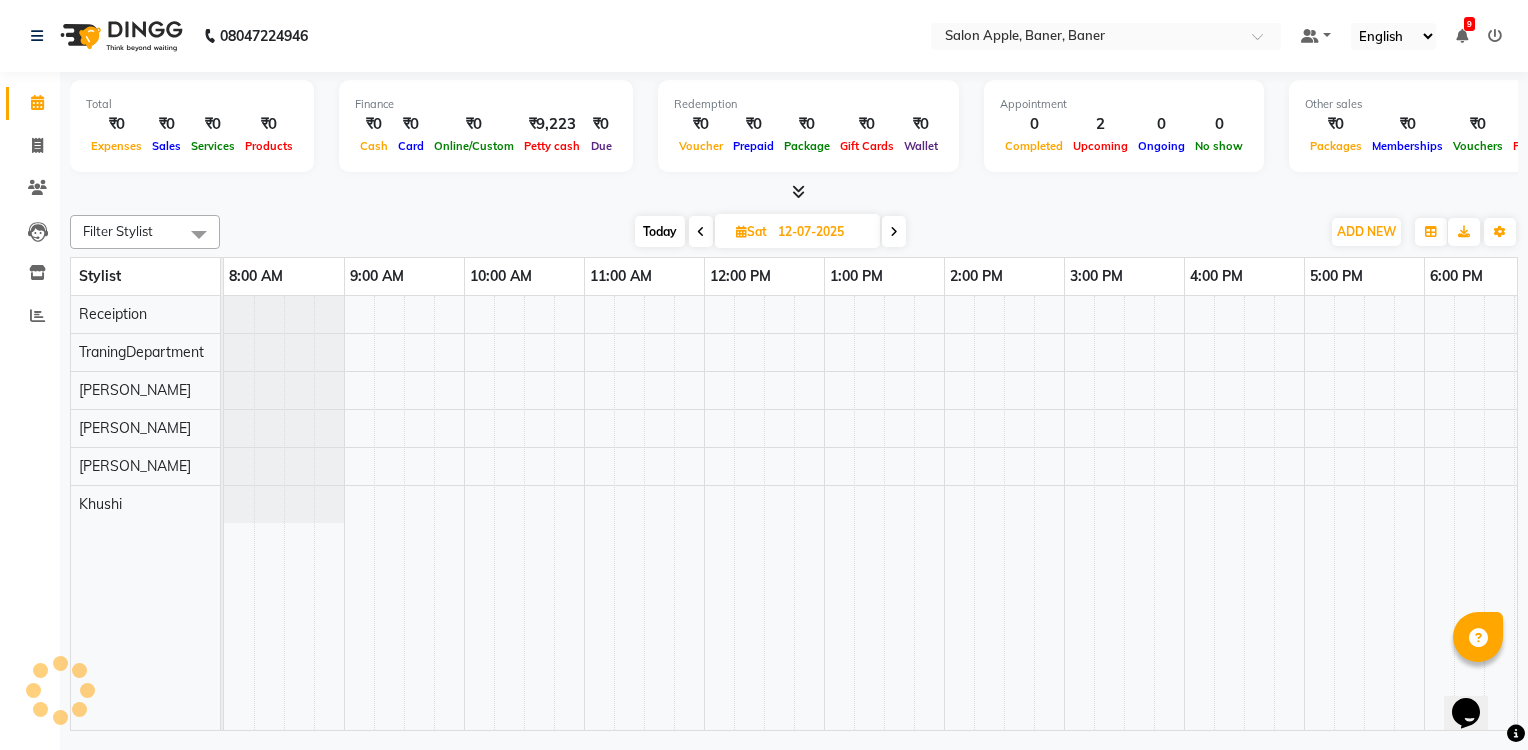 scroll, scrollTop: 0, scrollLeft: 266, axis: horizontal 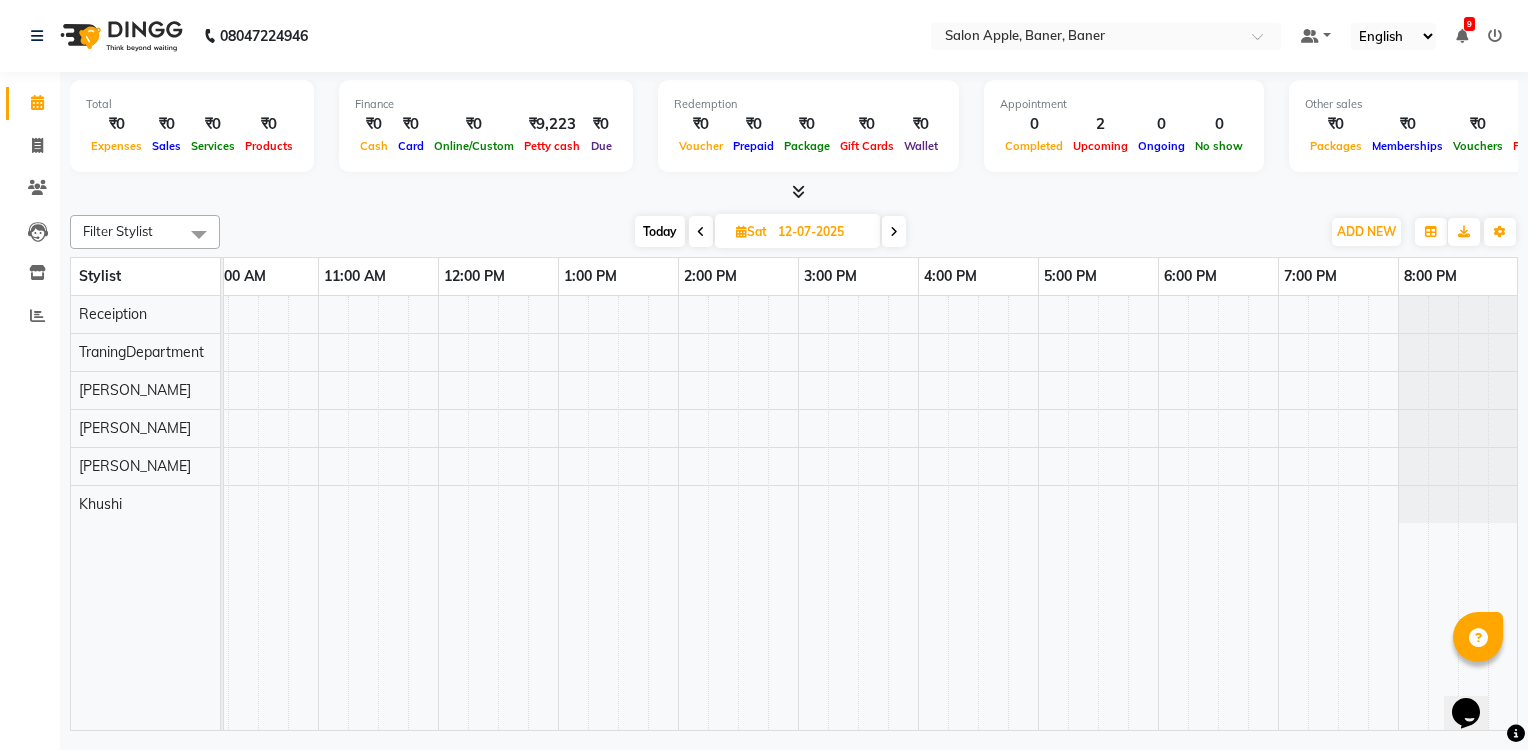 click at bounding box center (741, 231) 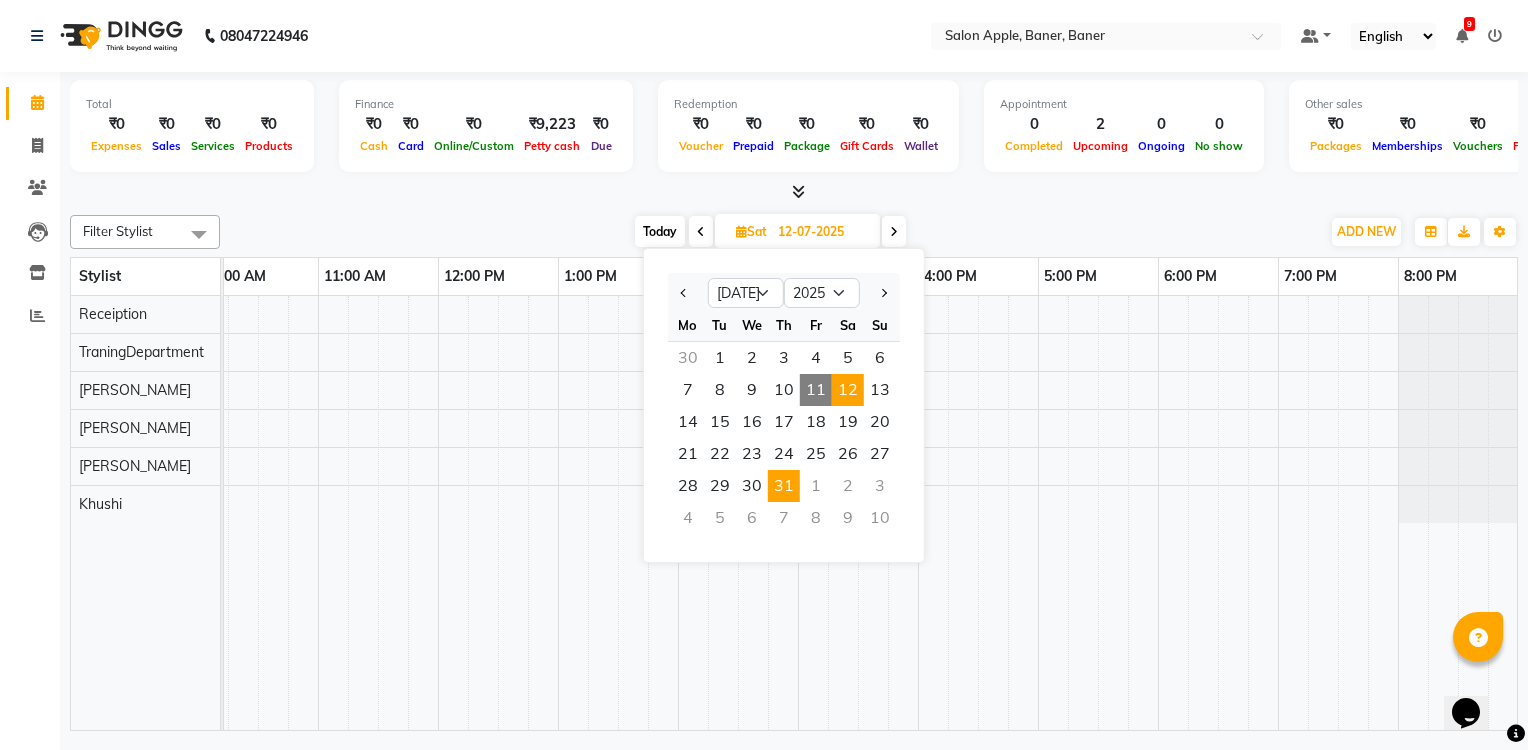 click on "31" at bounding box center [784, 486] 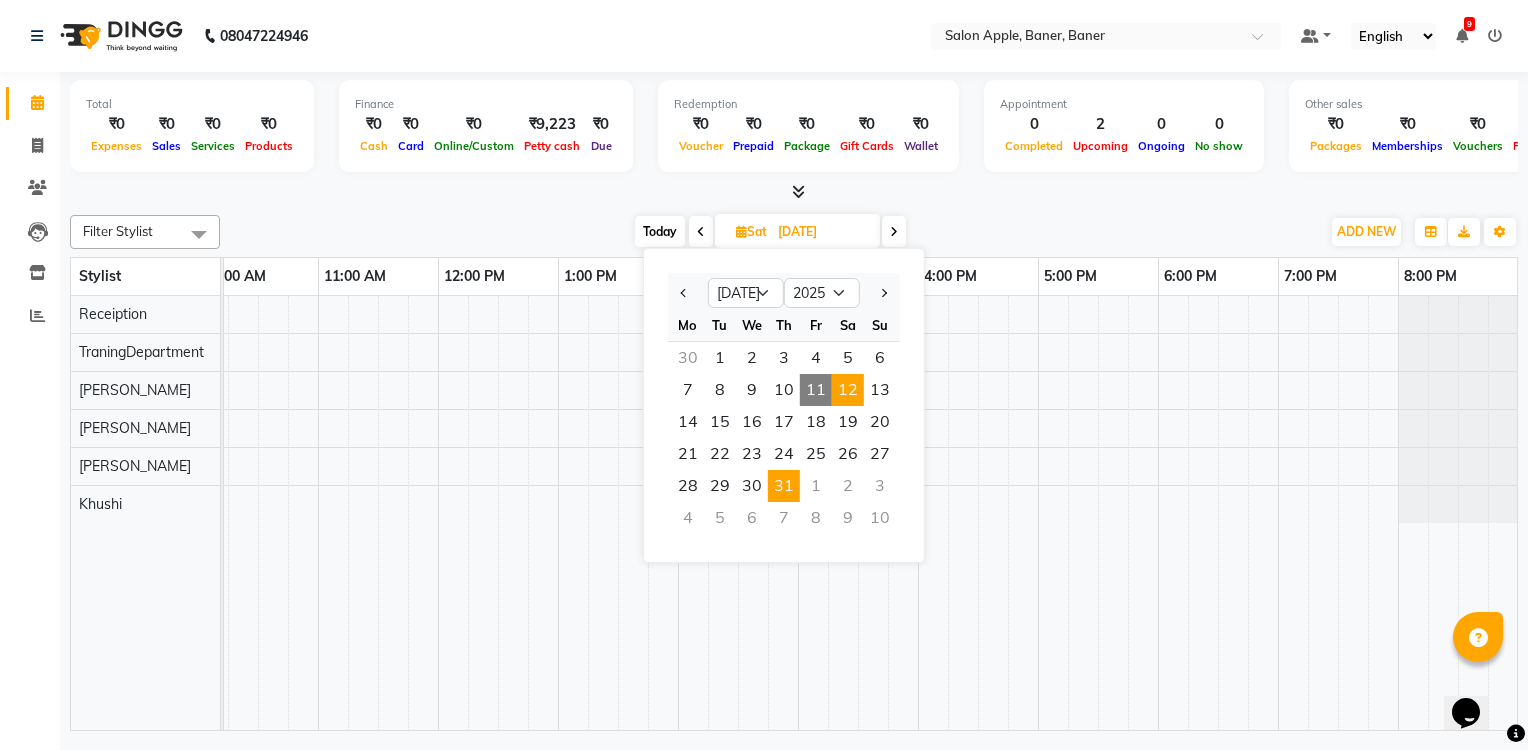 scroll, scrollTop: 0, scrollLeft: 266, axis: horizontal 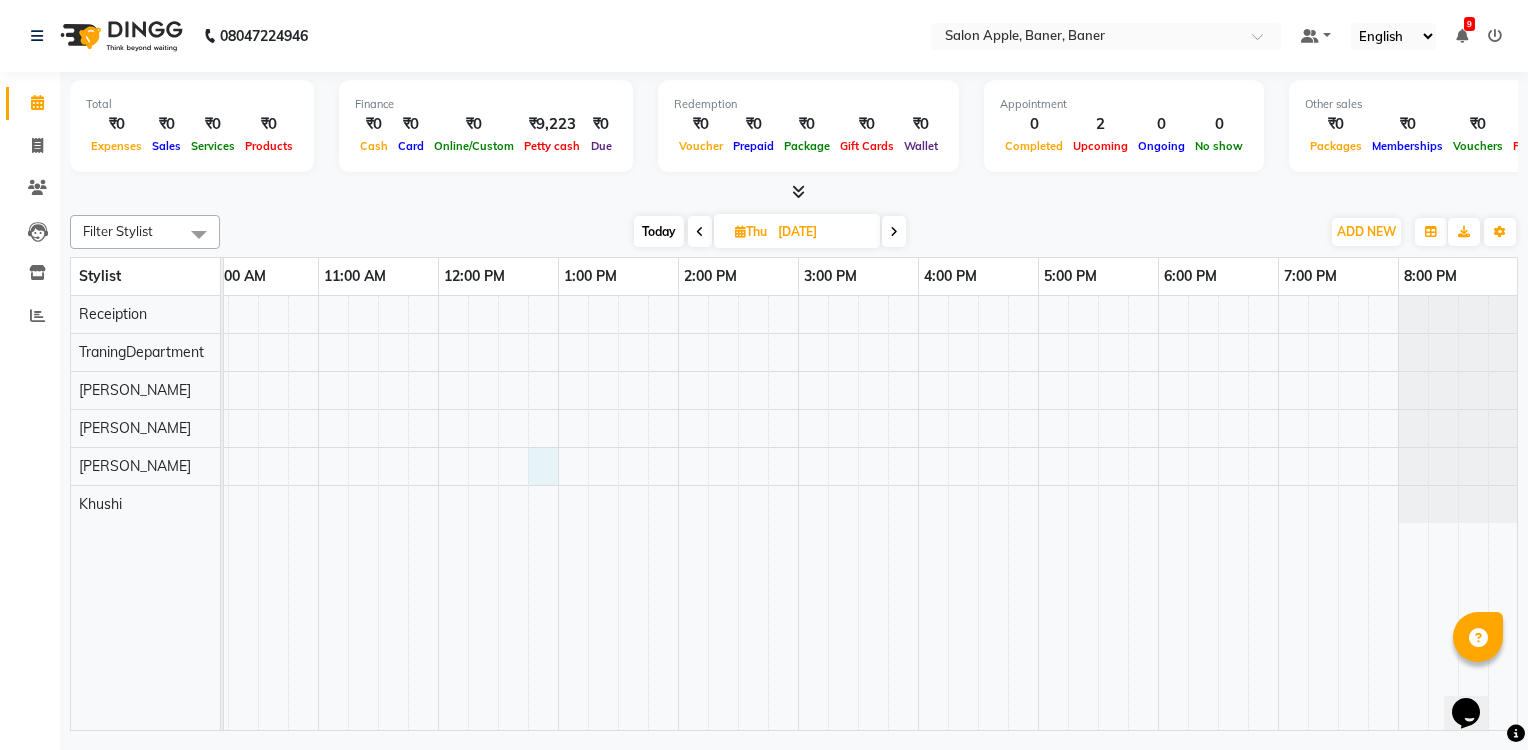 click at bounding box center [738, 513] 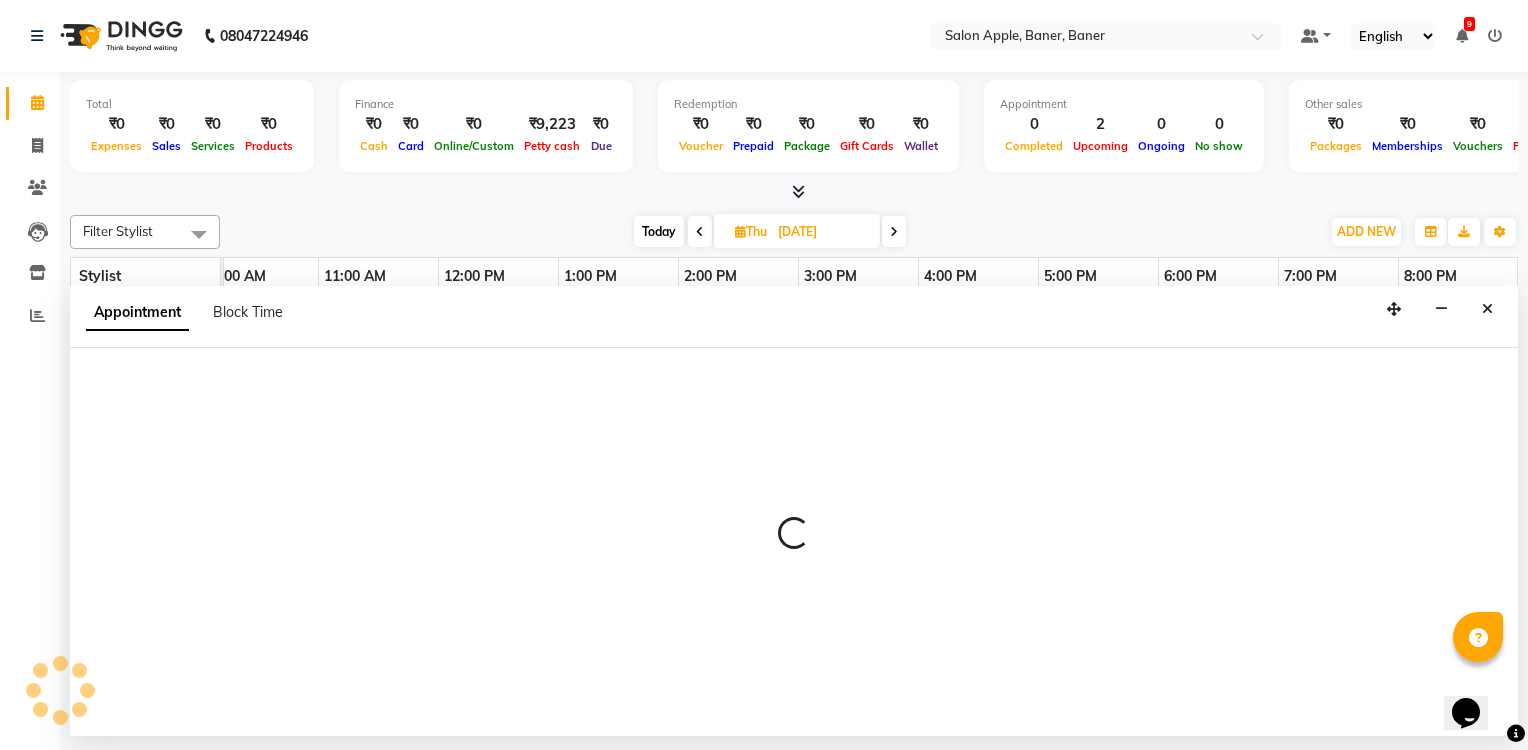 select on "84037" 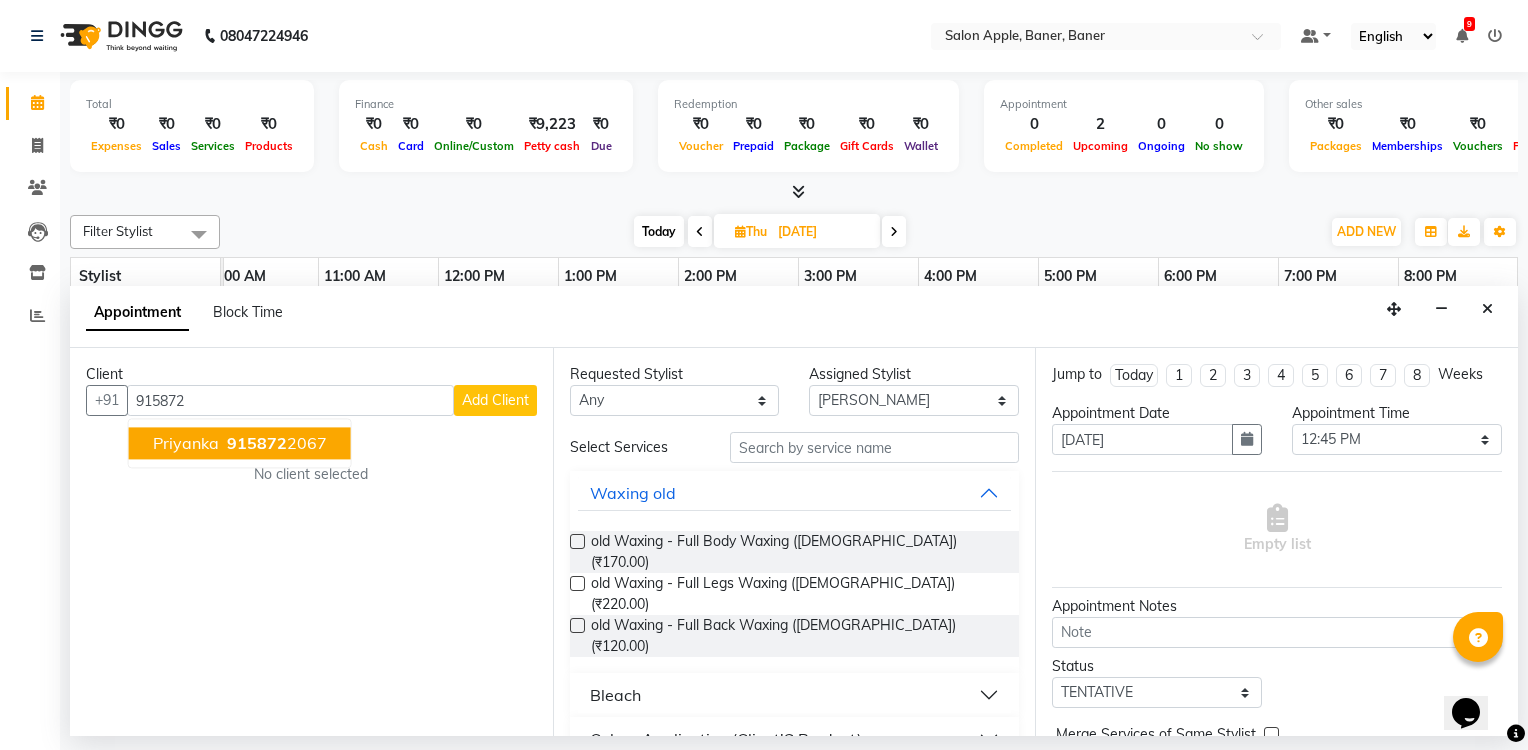 click on "priyanka" at bounding box center [186, 444] 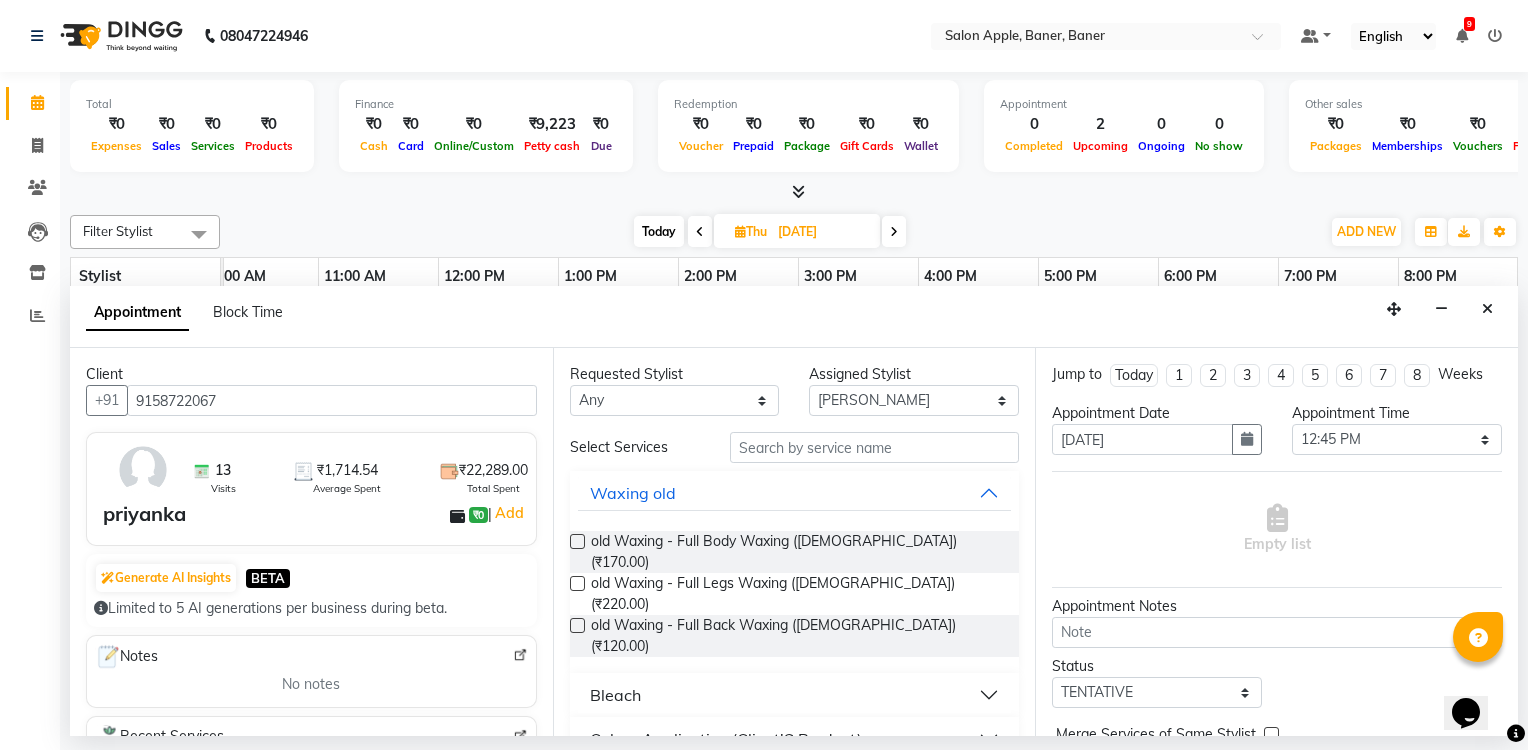 type on "9158722067" 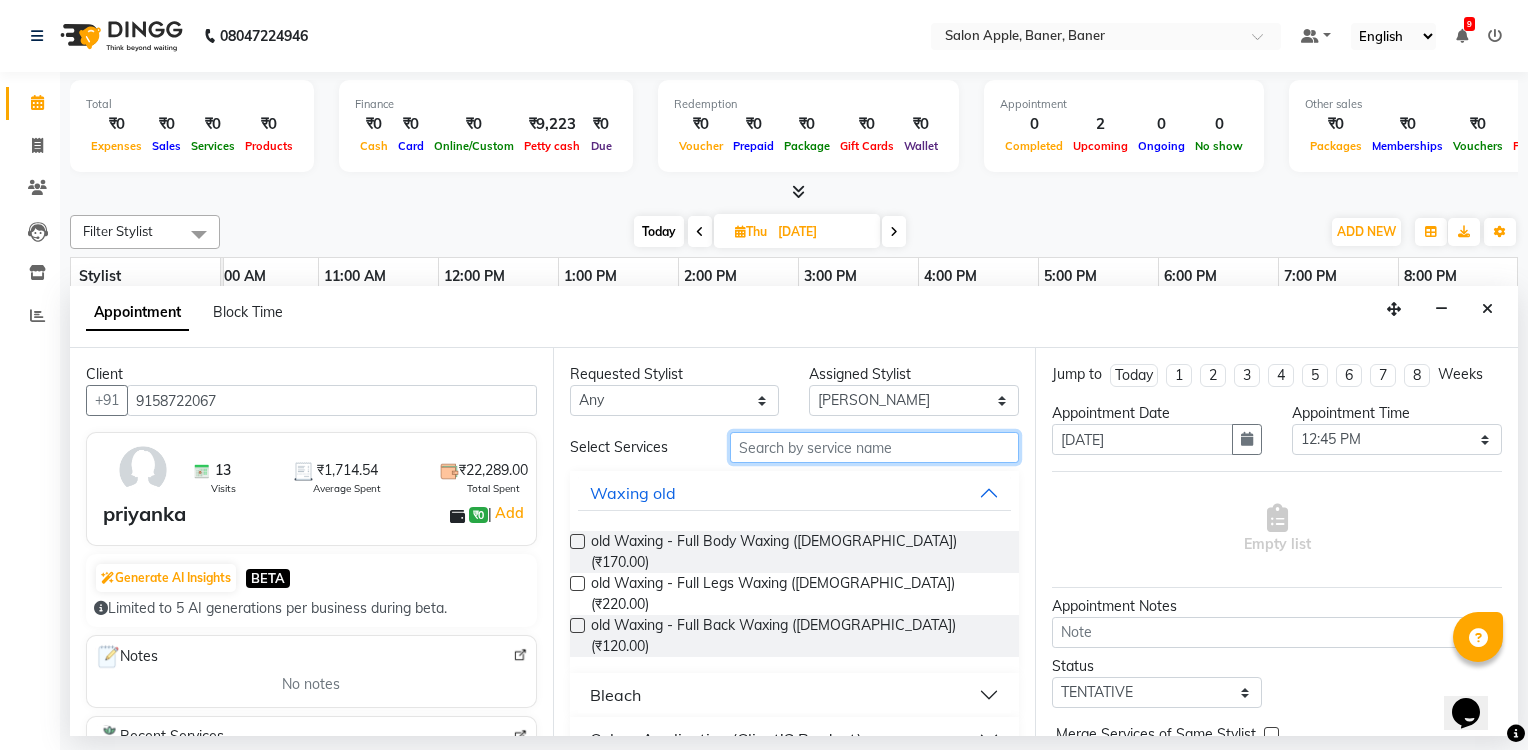 click at bounding box center (875, 447) 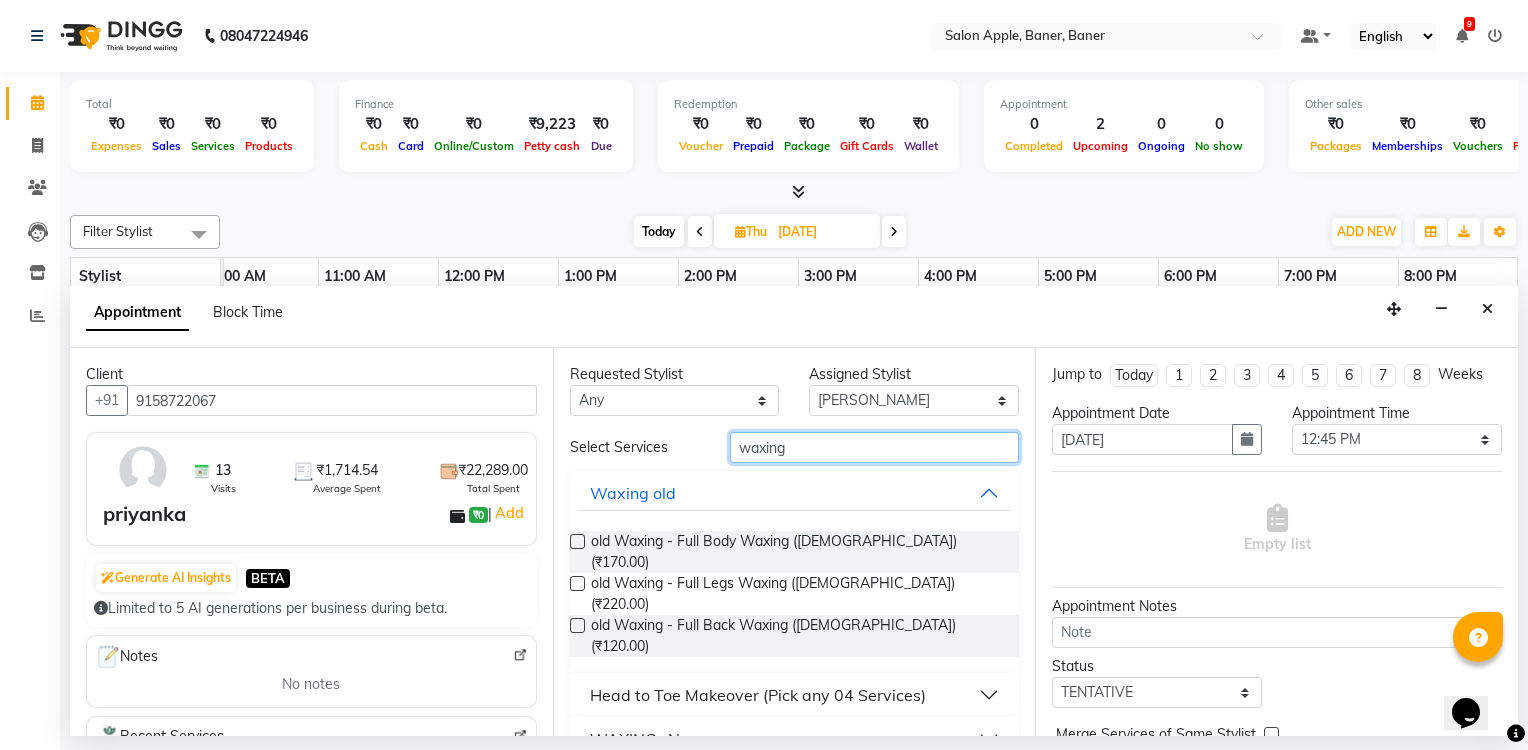 type on "waxing" 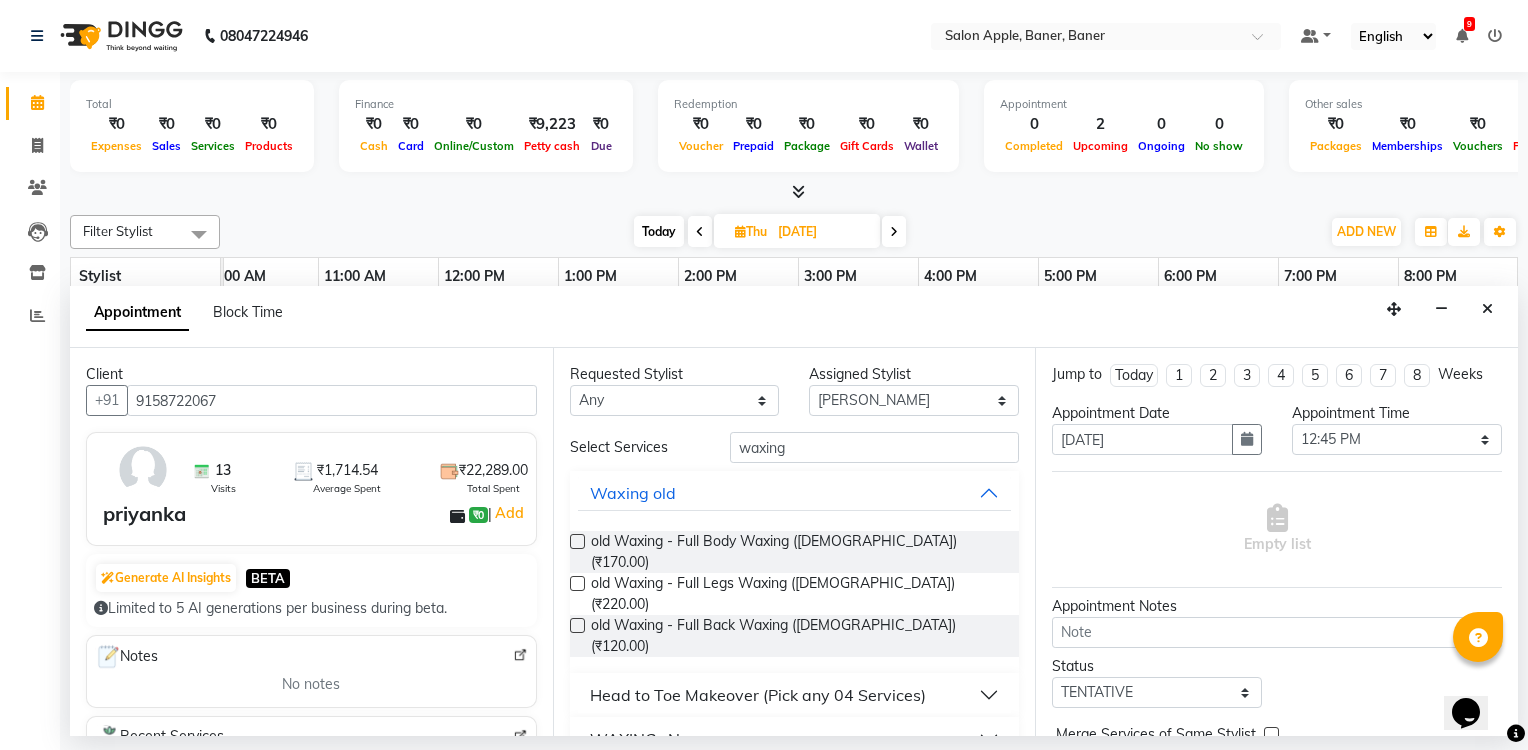 click on "WAXING- New" at bounding box center (795, 739) 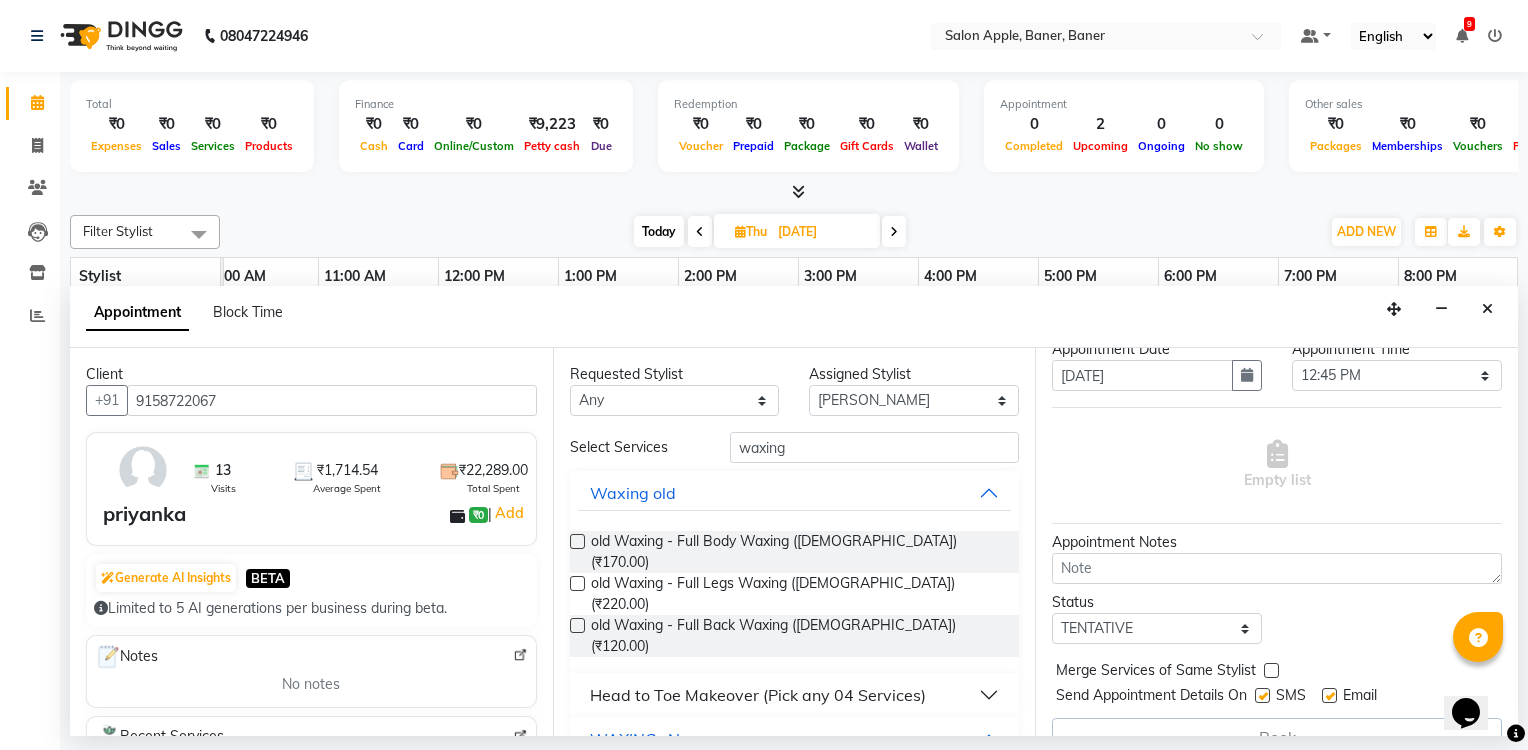 scroll, scrollTop: 97, scrollLeft: 0, axis: vertical 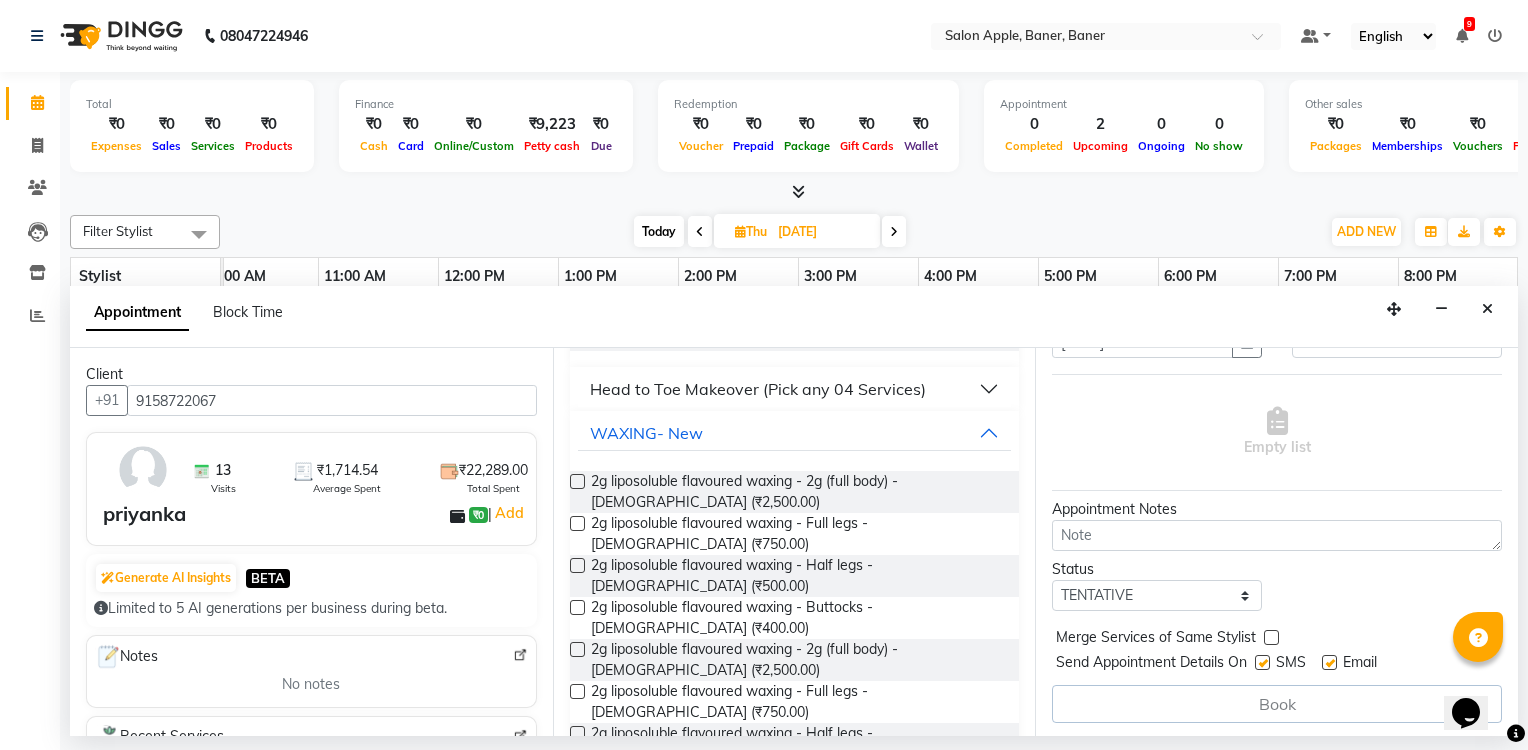 click at bounding box center (577, 523) 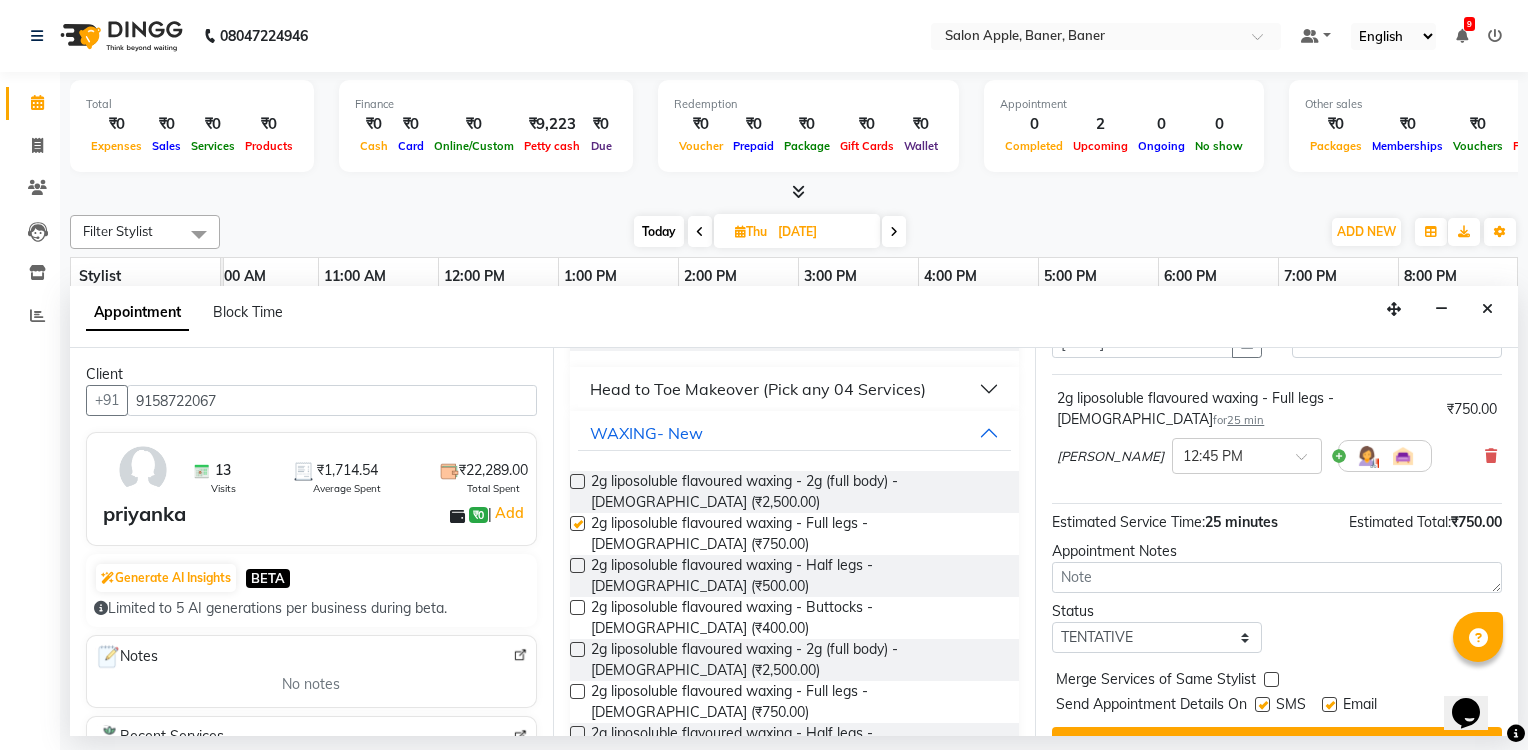 checkbox on "false" 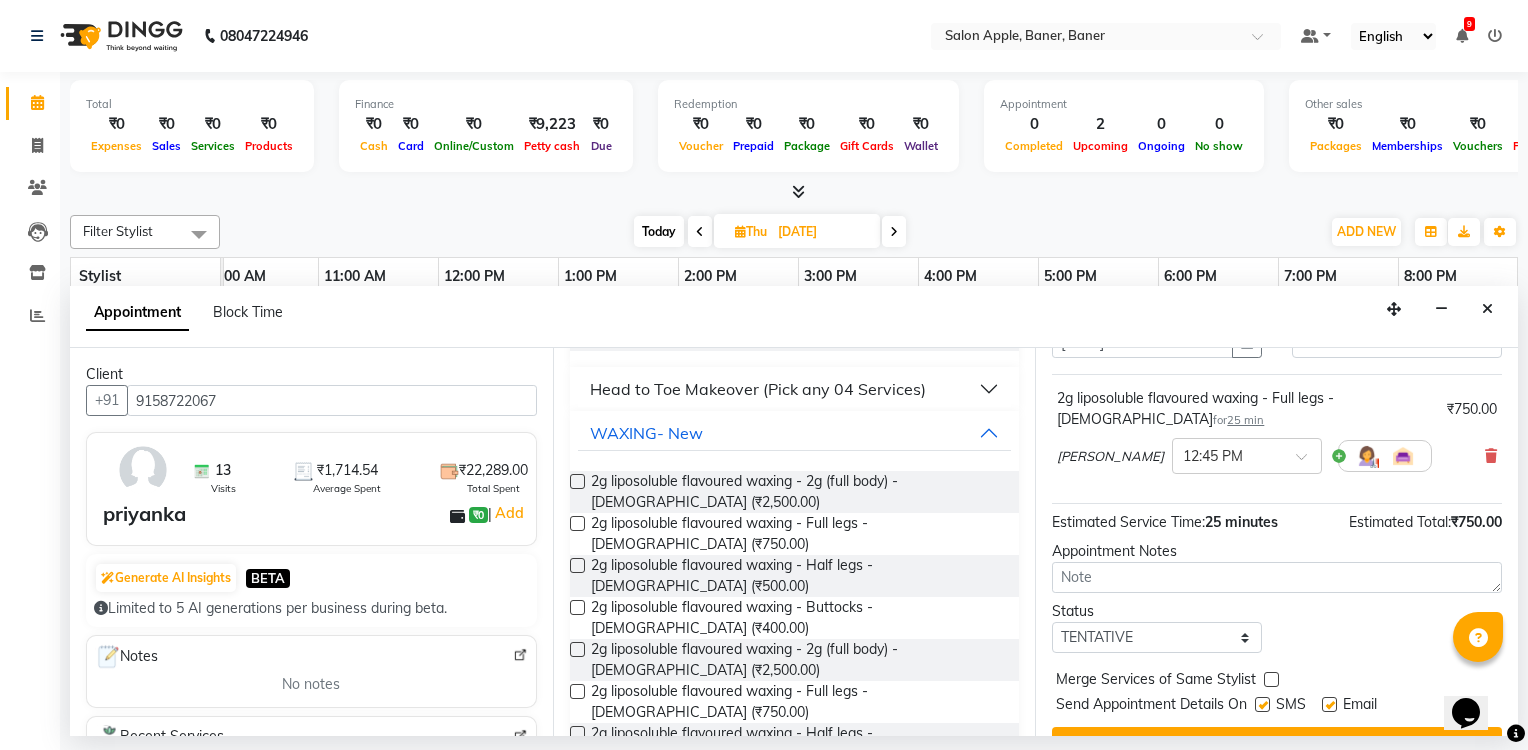 scroll, scrollTop: 139, scrollLeft: 0, axis: vertical 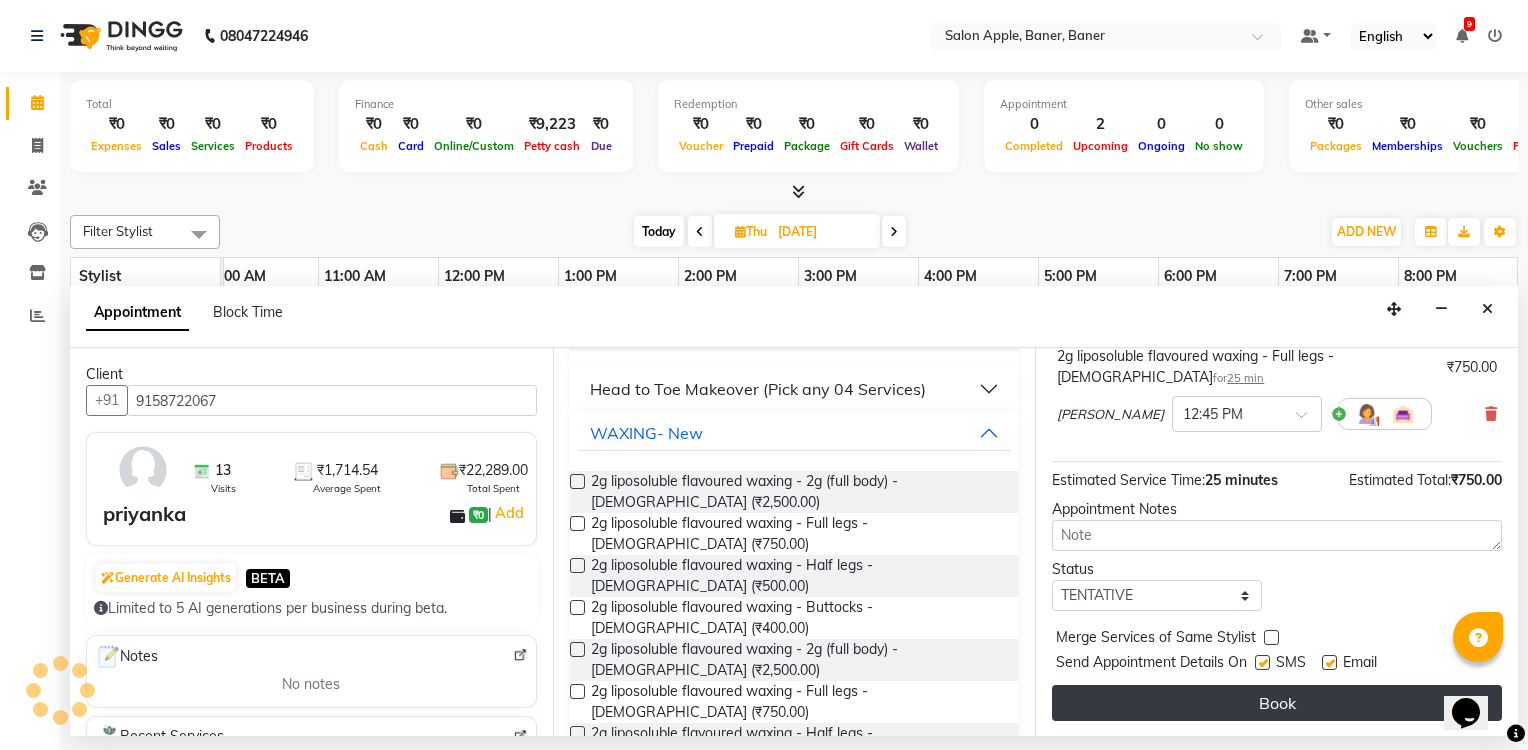 click on "Book" at bounding box center (1277, 703) 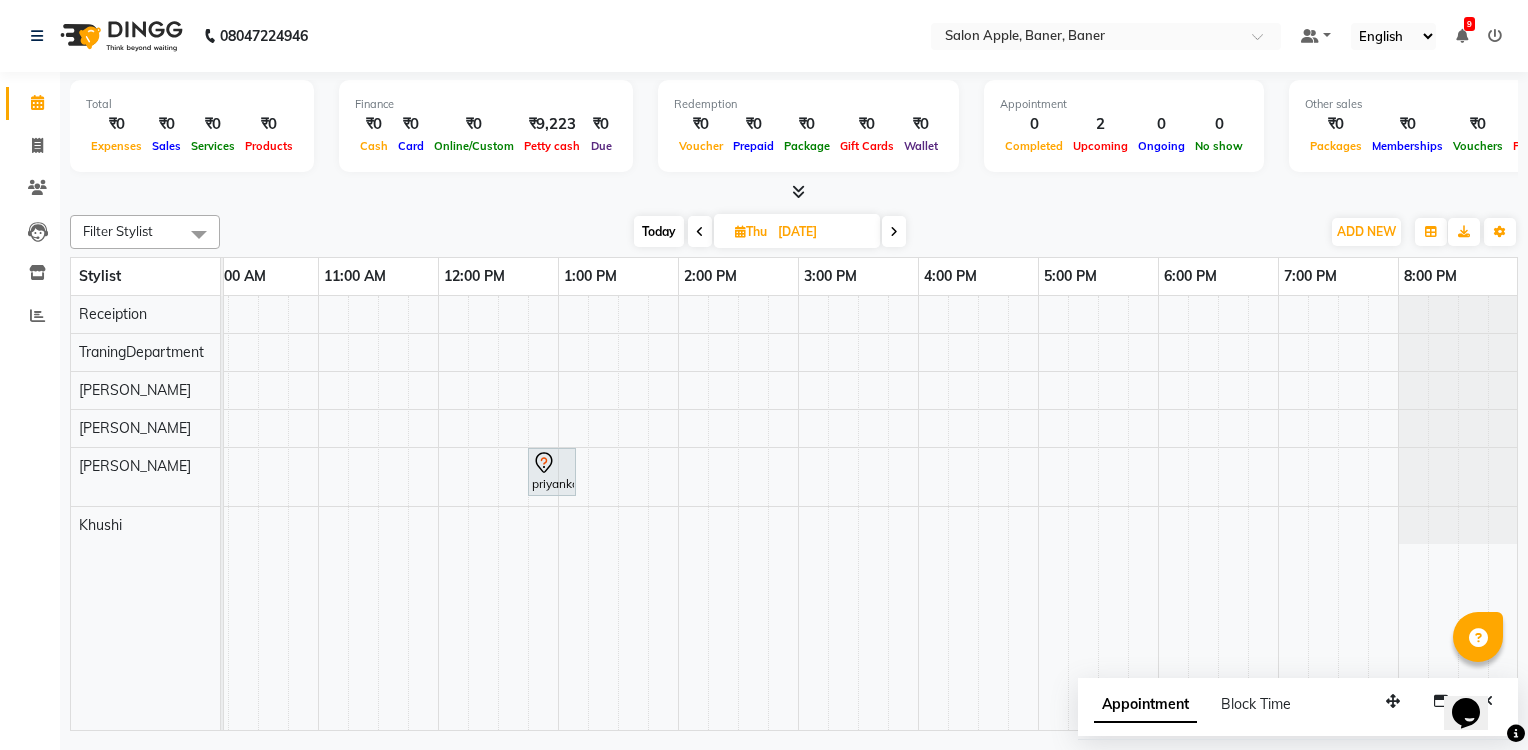 click on "Today" at bounding box center (659, 231) 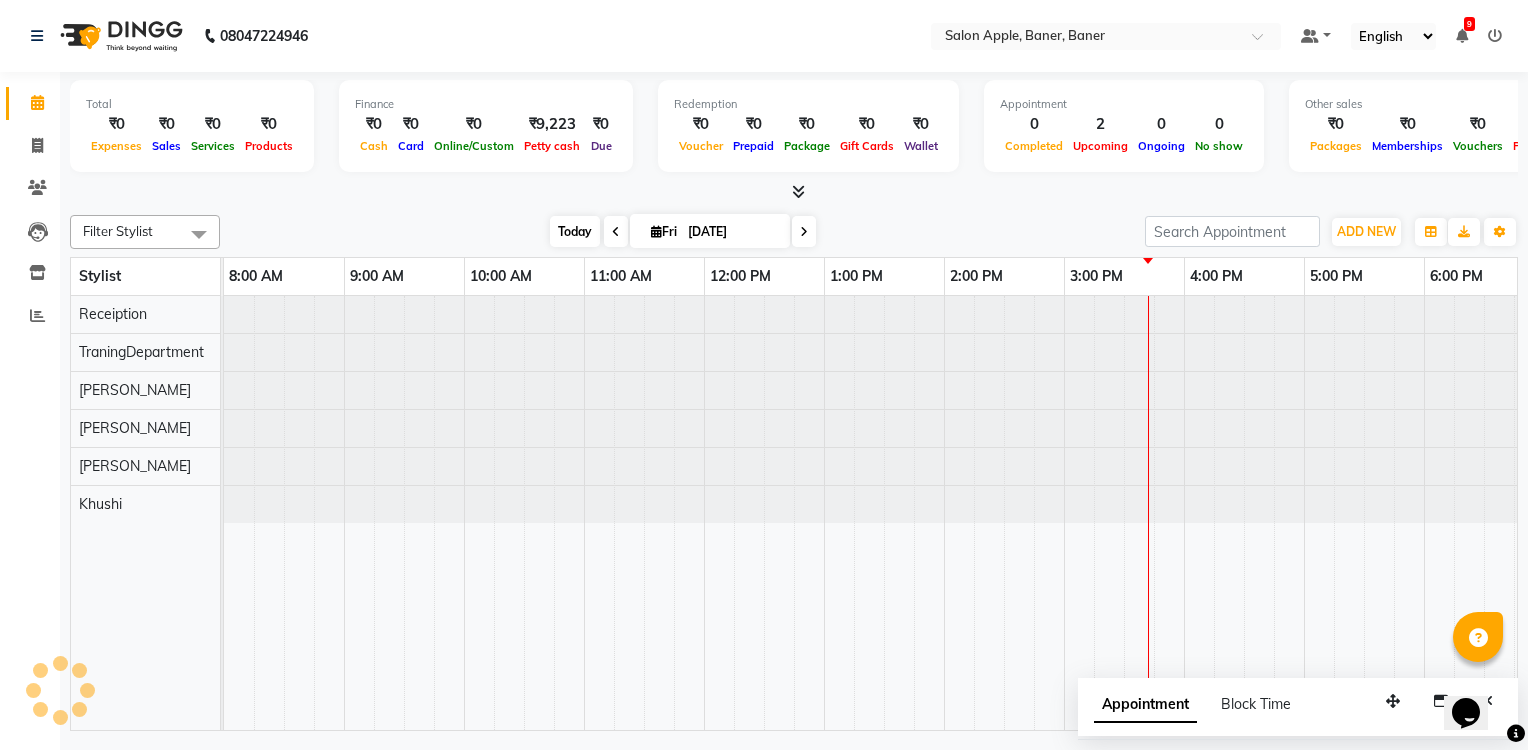 scroll, scrollTop: 0, scrollLeft: 266, axis: horizontal 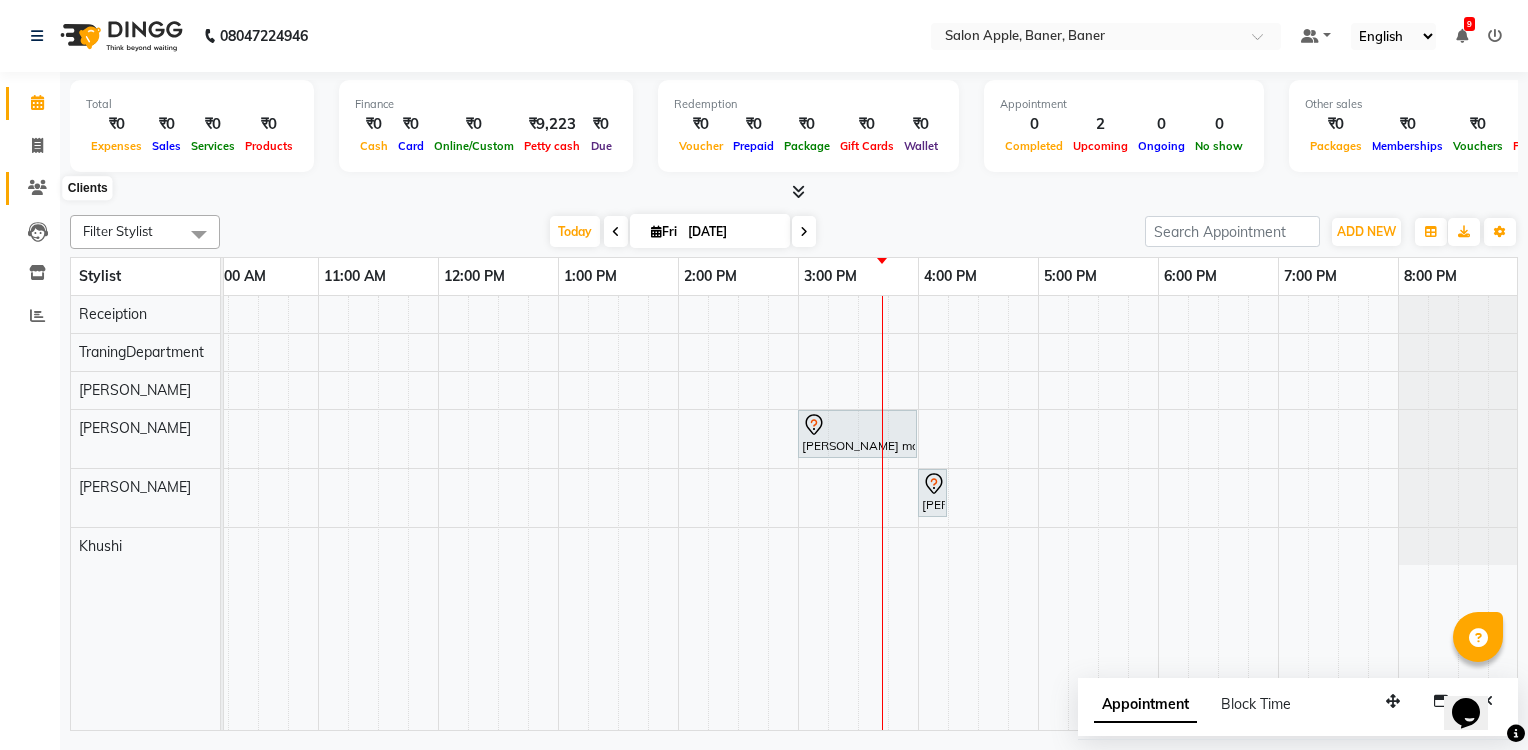 click 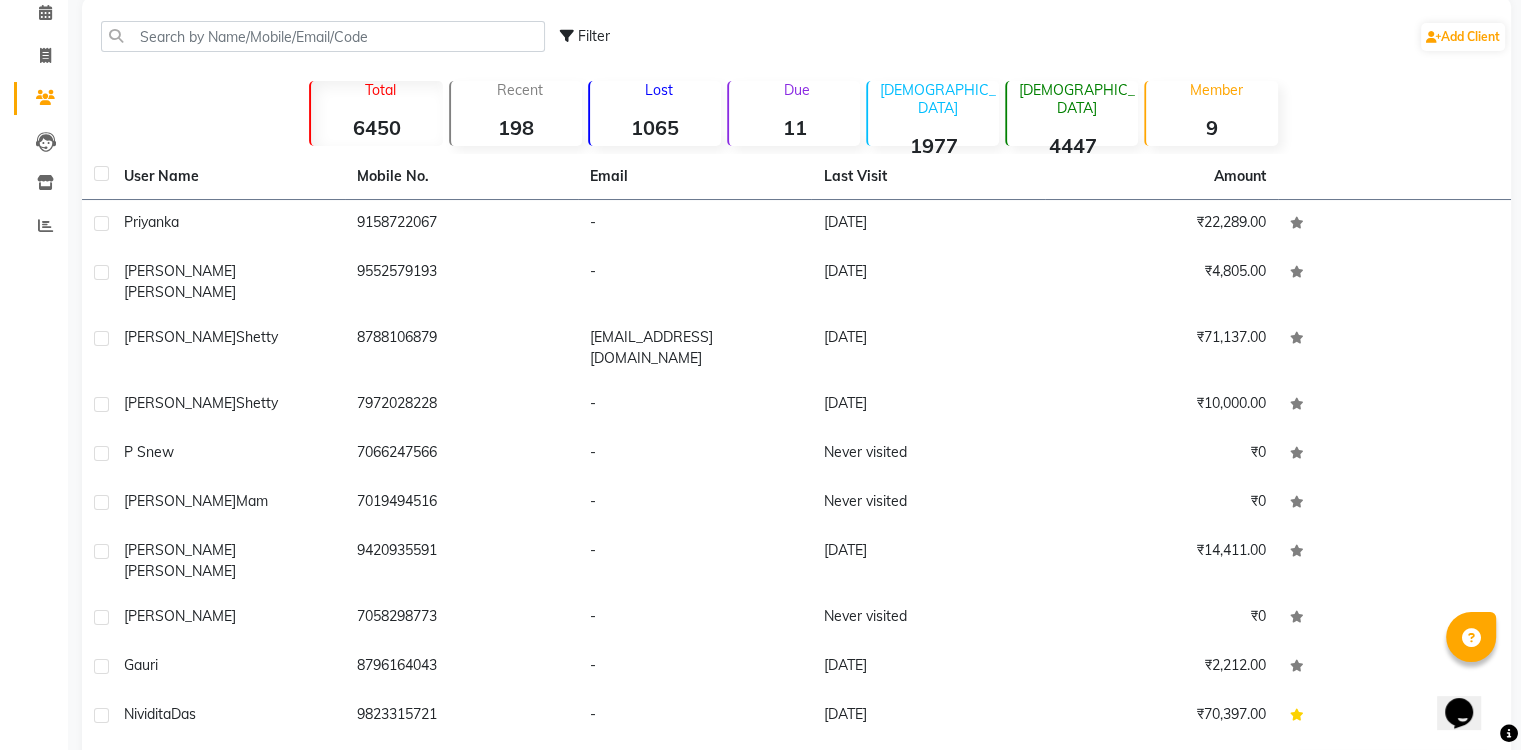 scroll, scrollTop: 115, scrollLeft: 0, axis: vertical 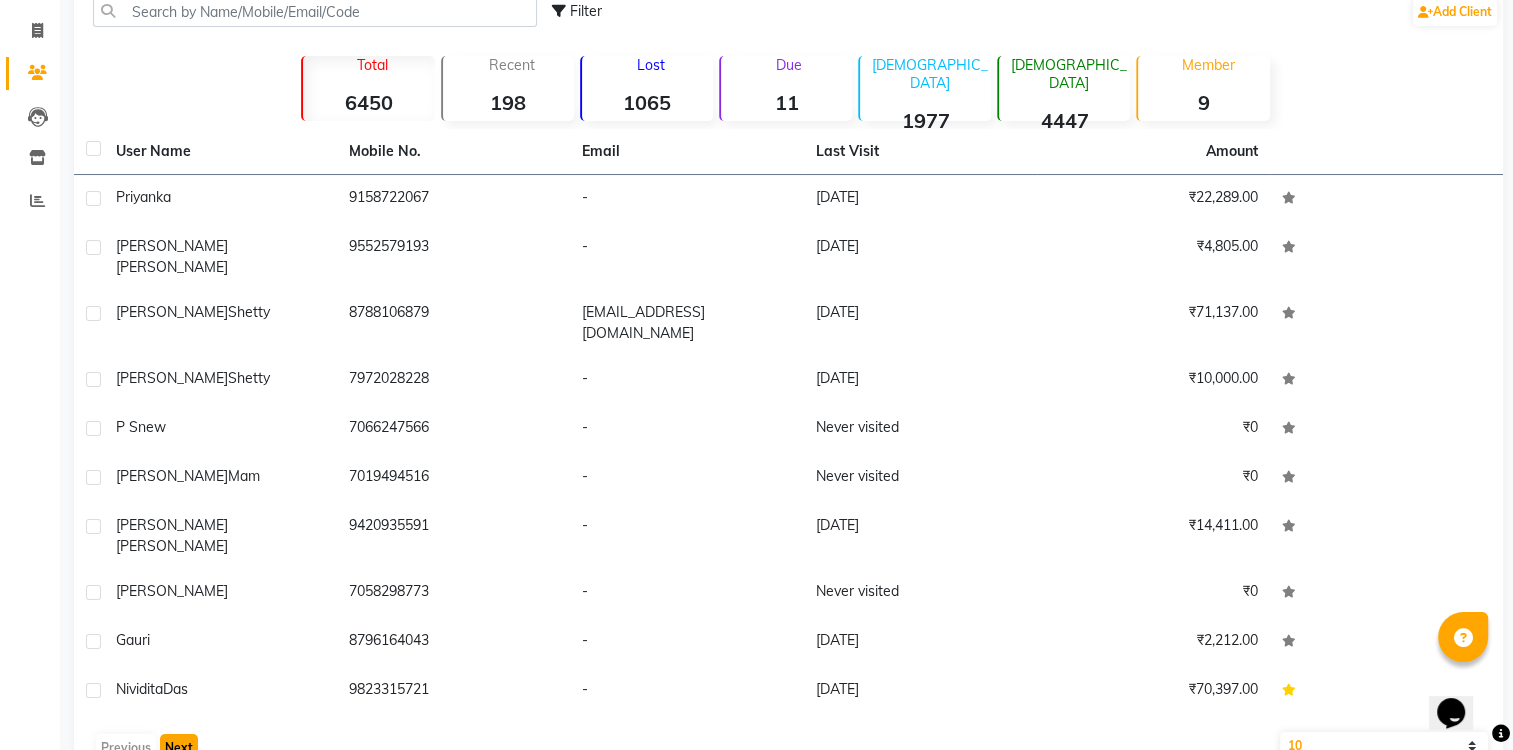 click on "Next" 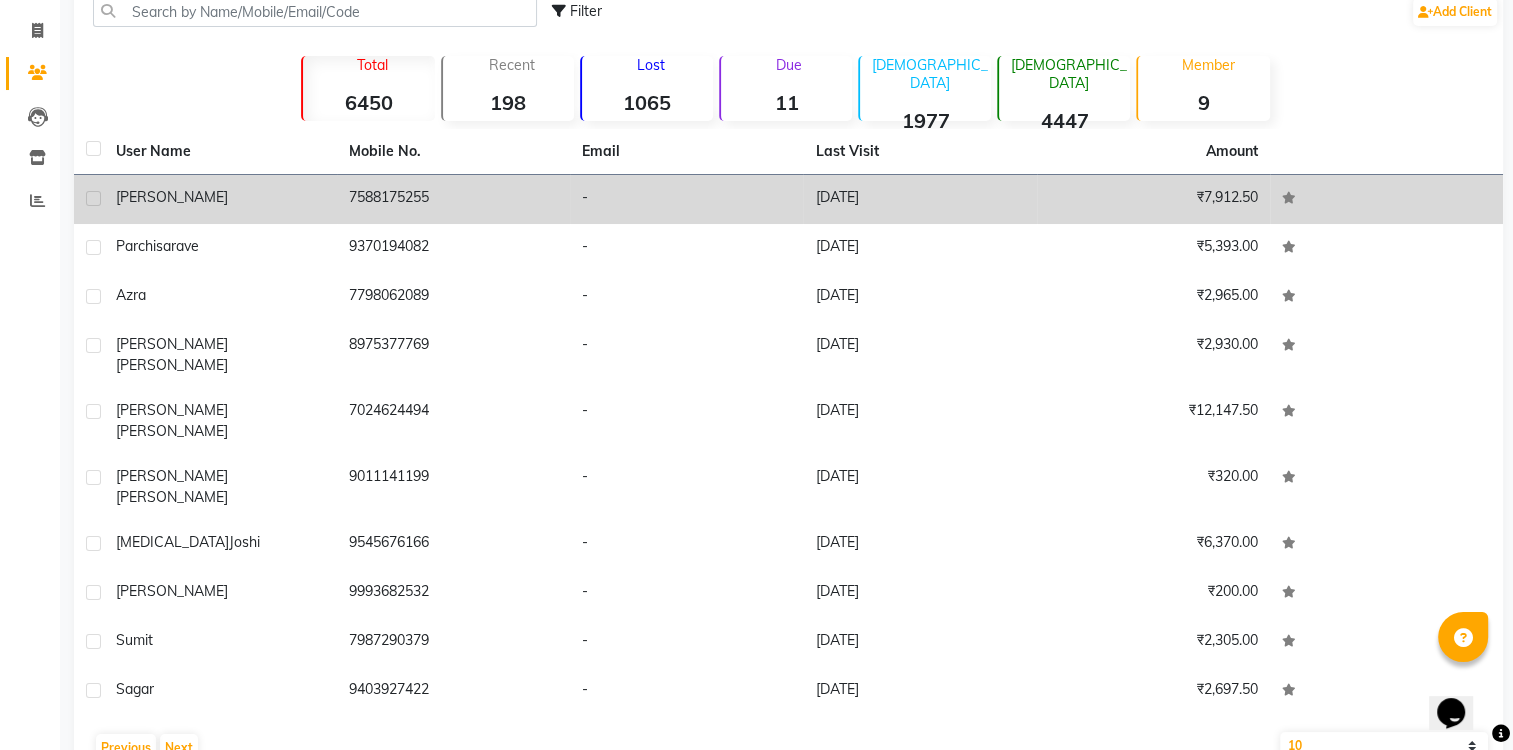 click on "-" 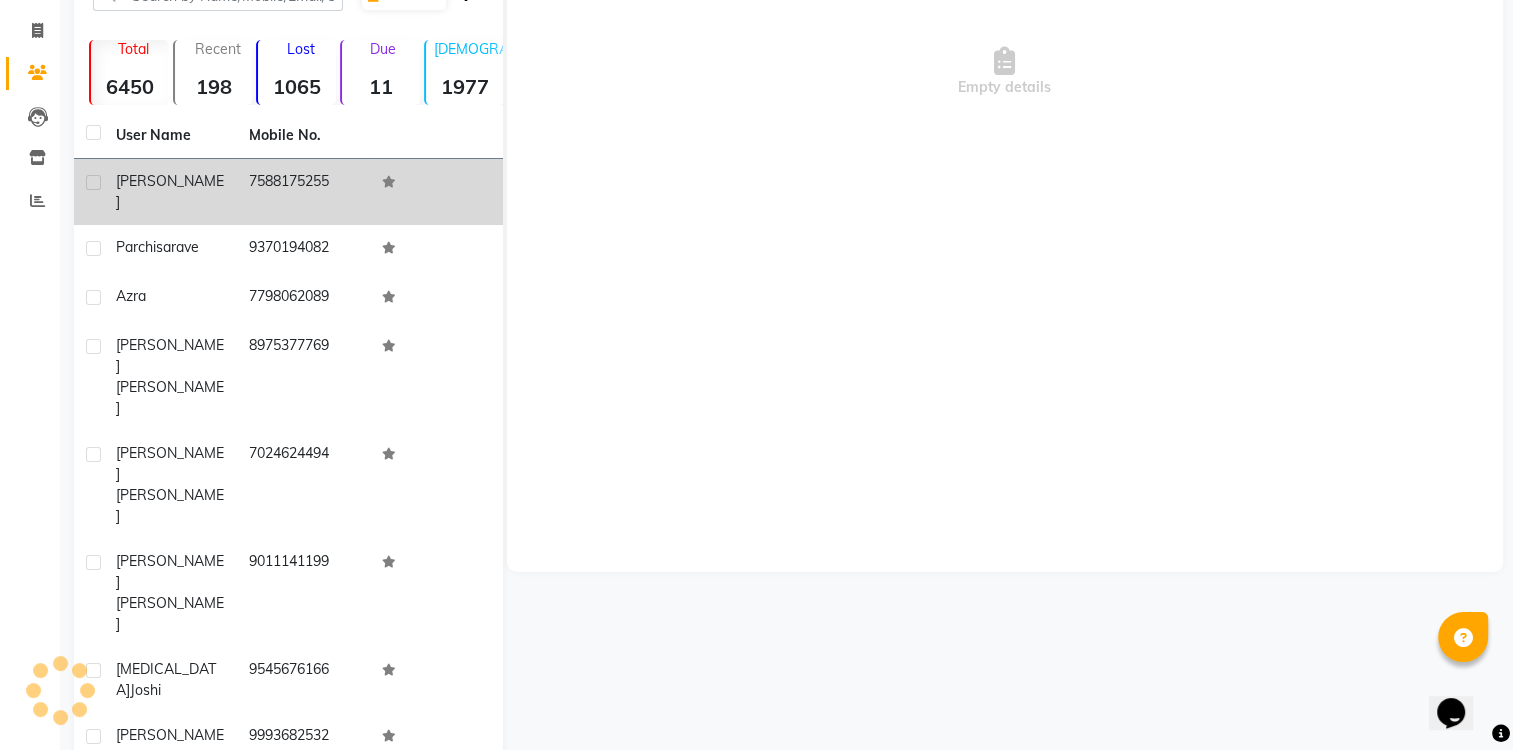 click on "Empty details" 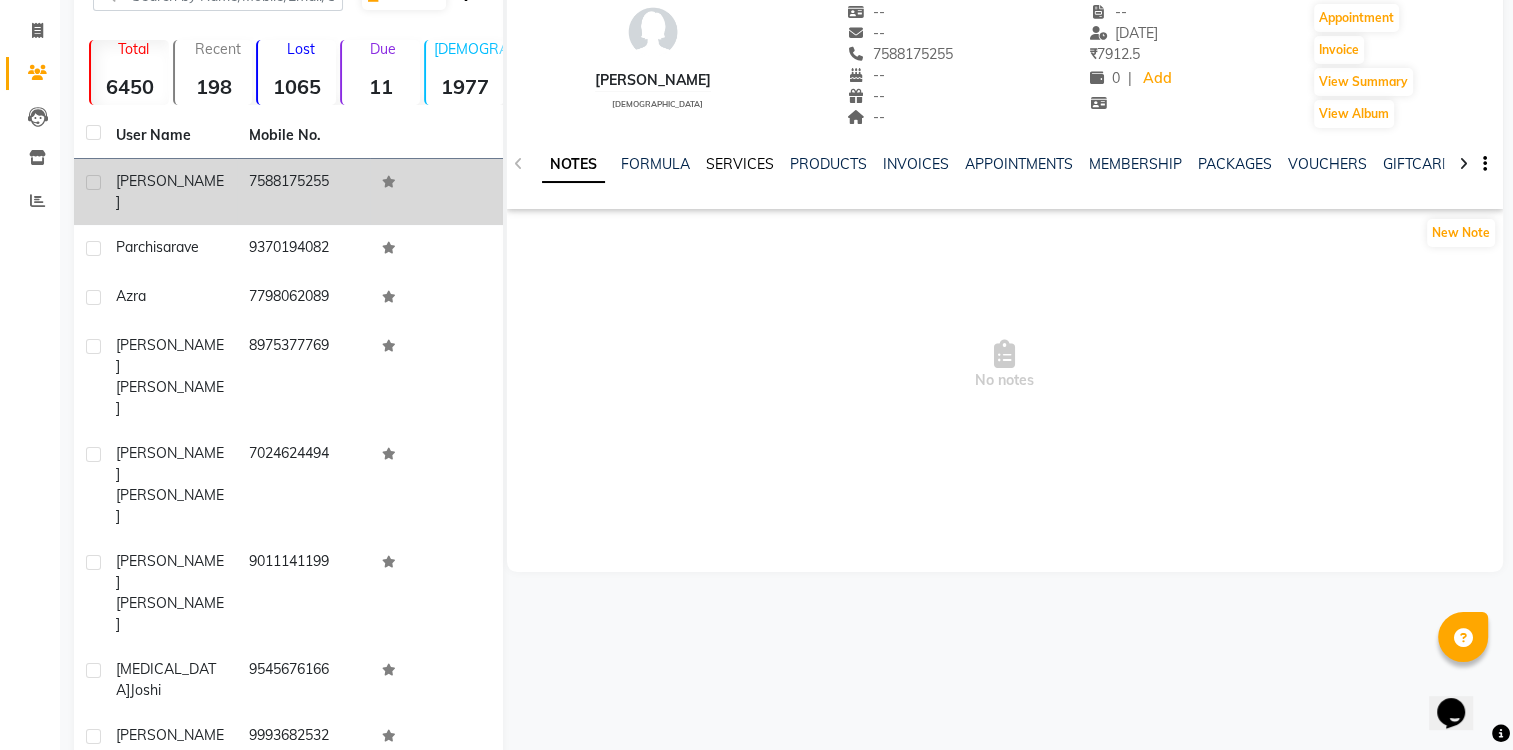 click on "SERVICES" 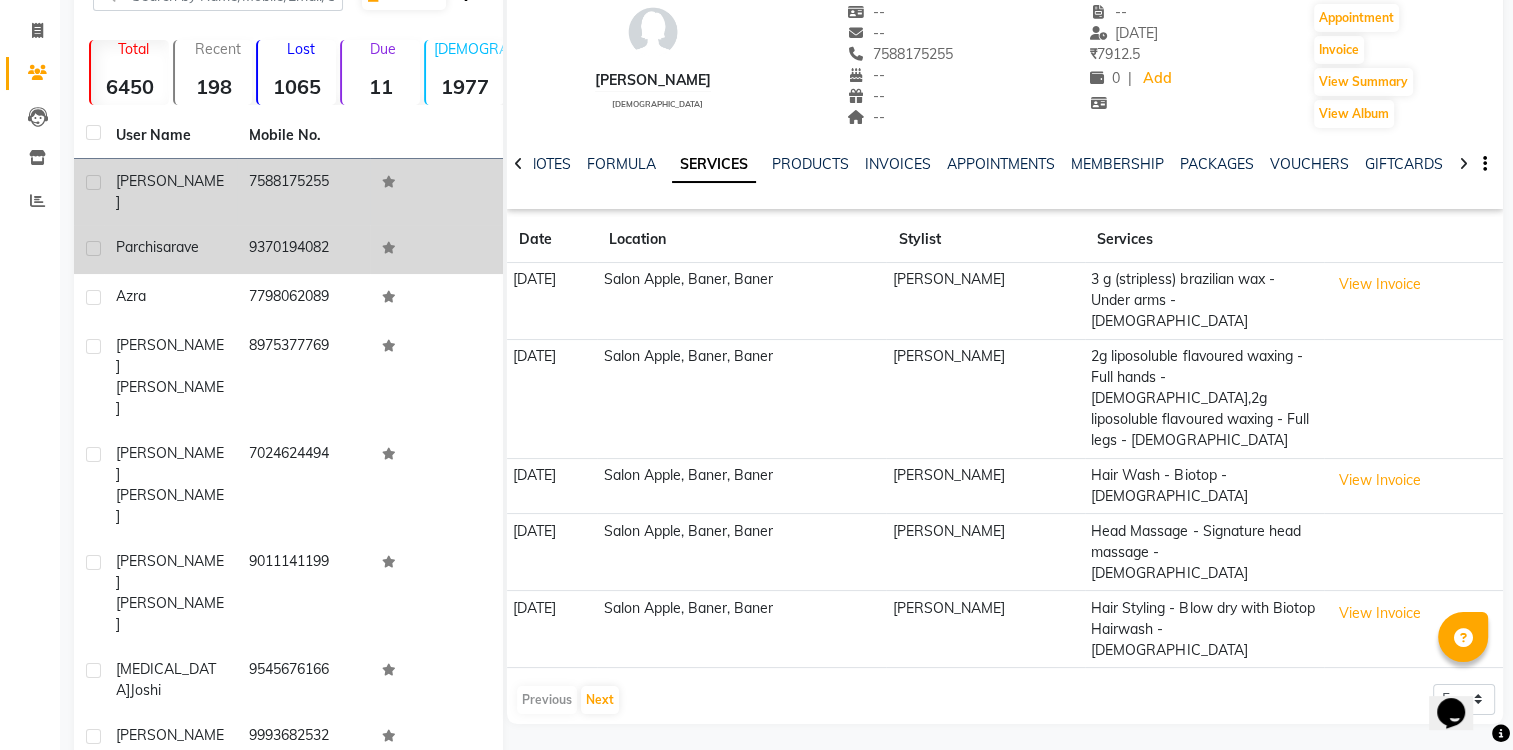 click on "sarave" 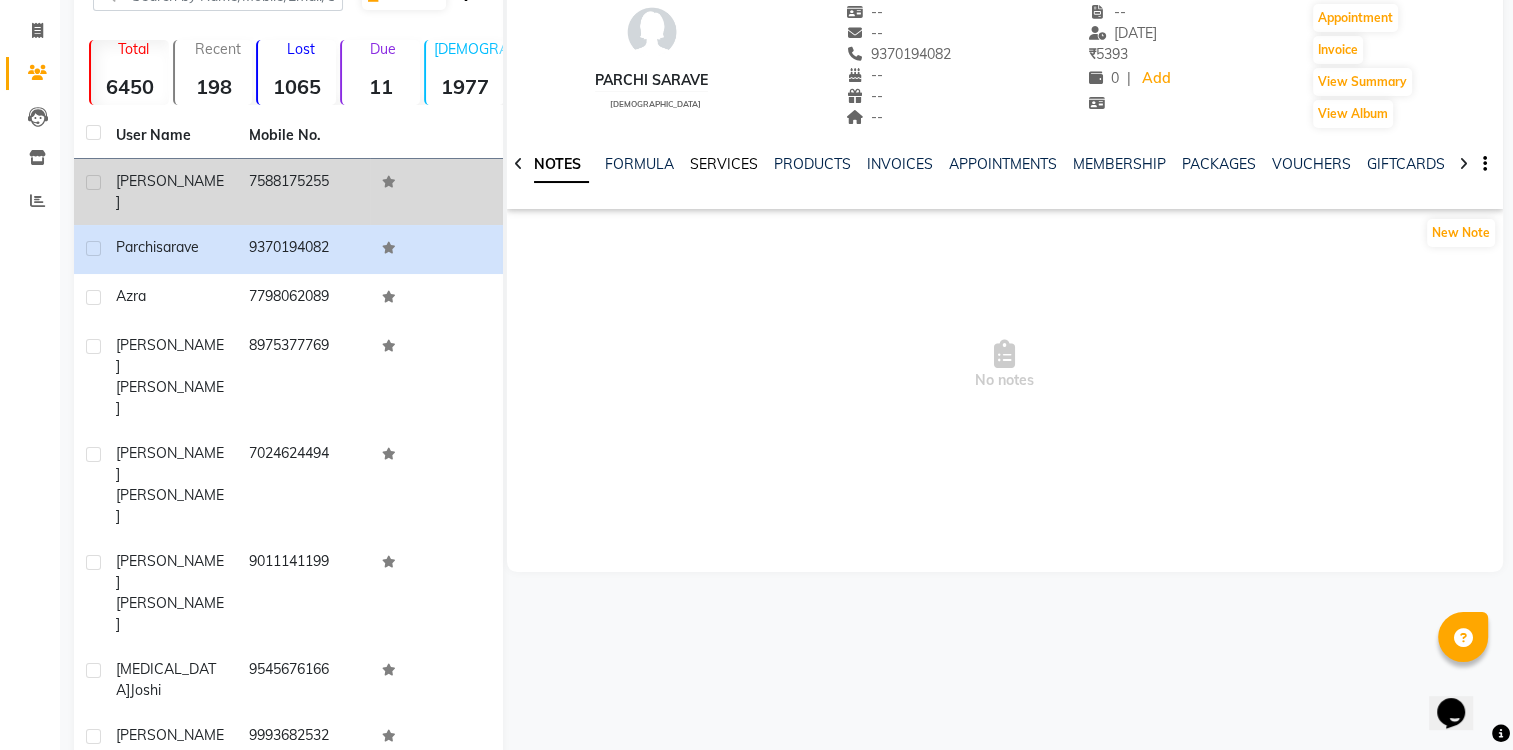 click on "SERVICES" 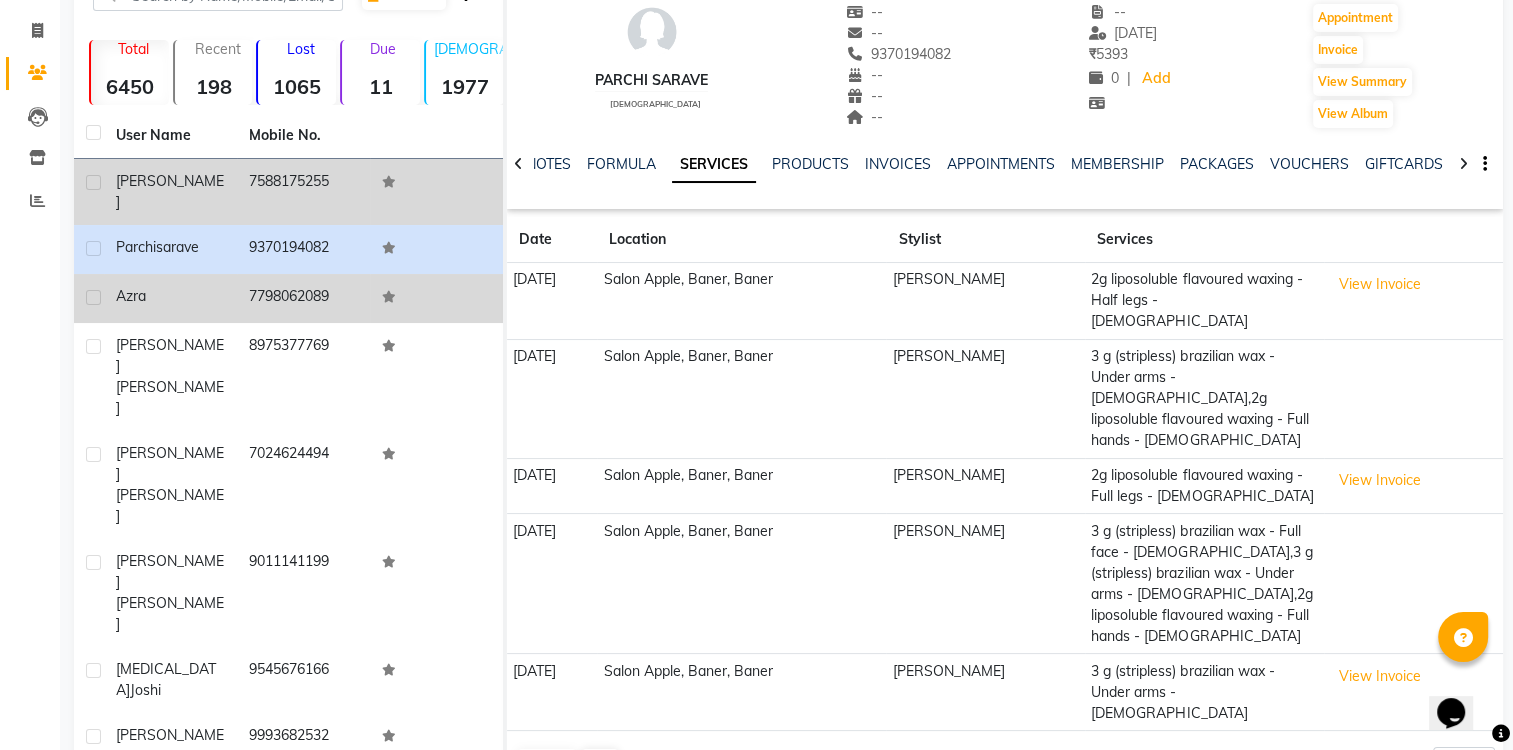 click on "7798062089" 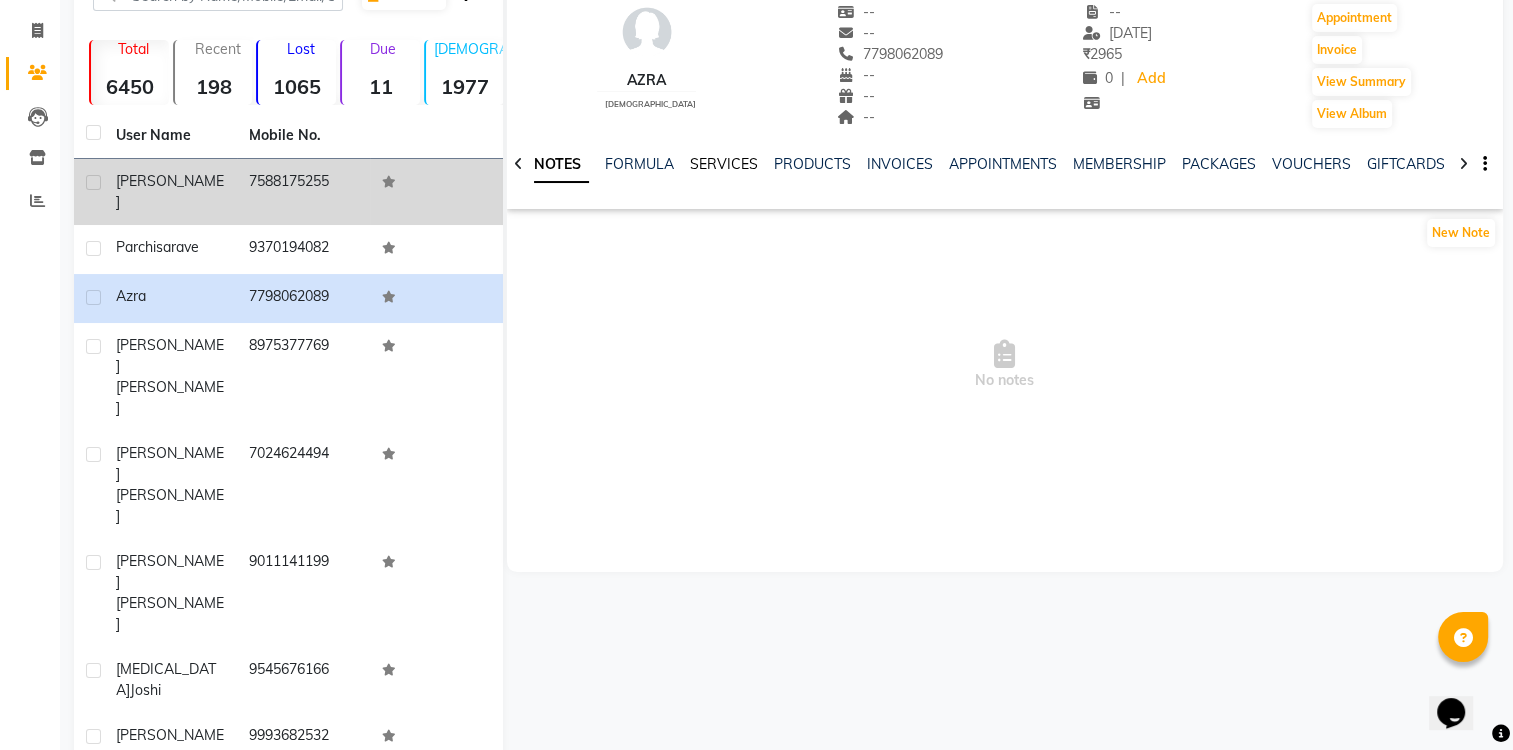 click on "SERVICES" 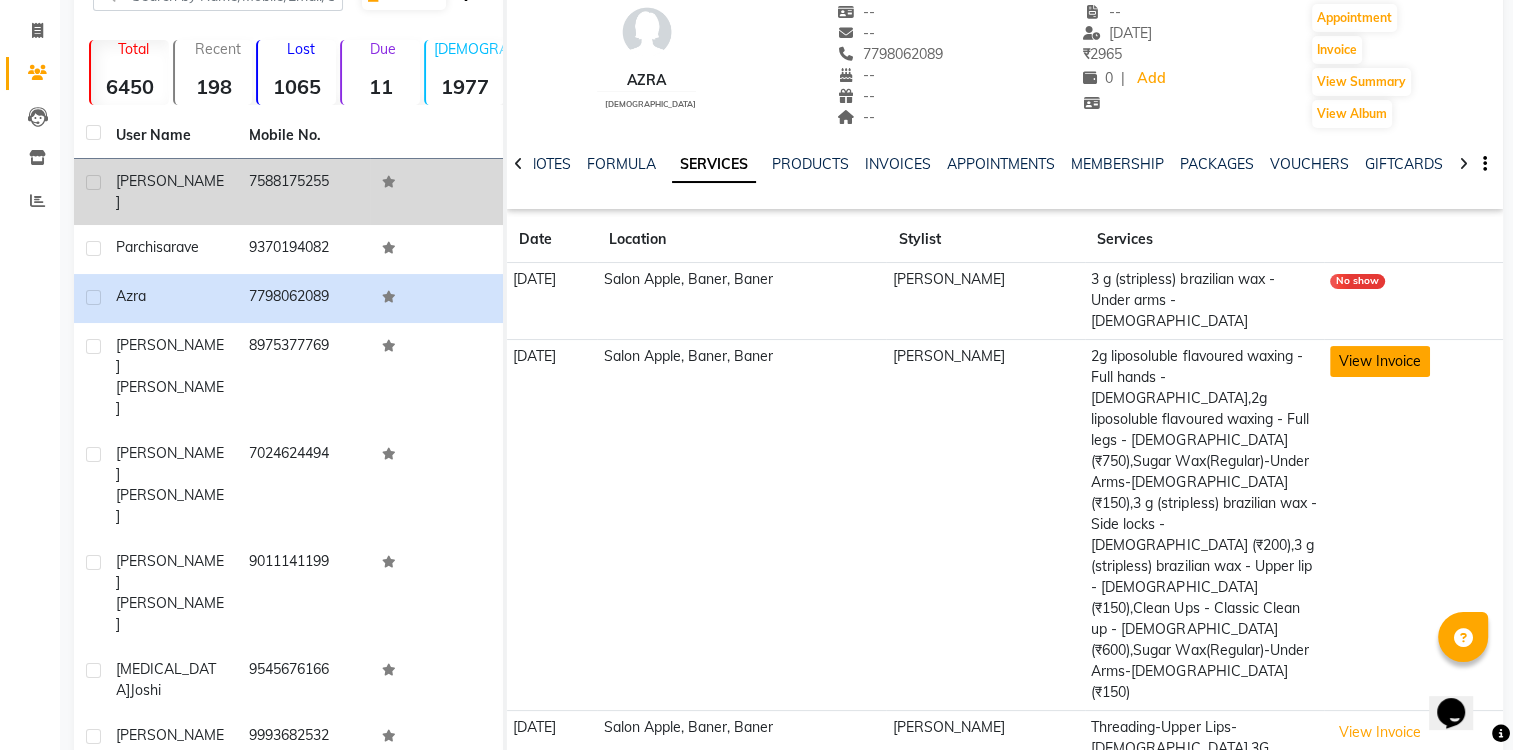 click on "View Invoice" 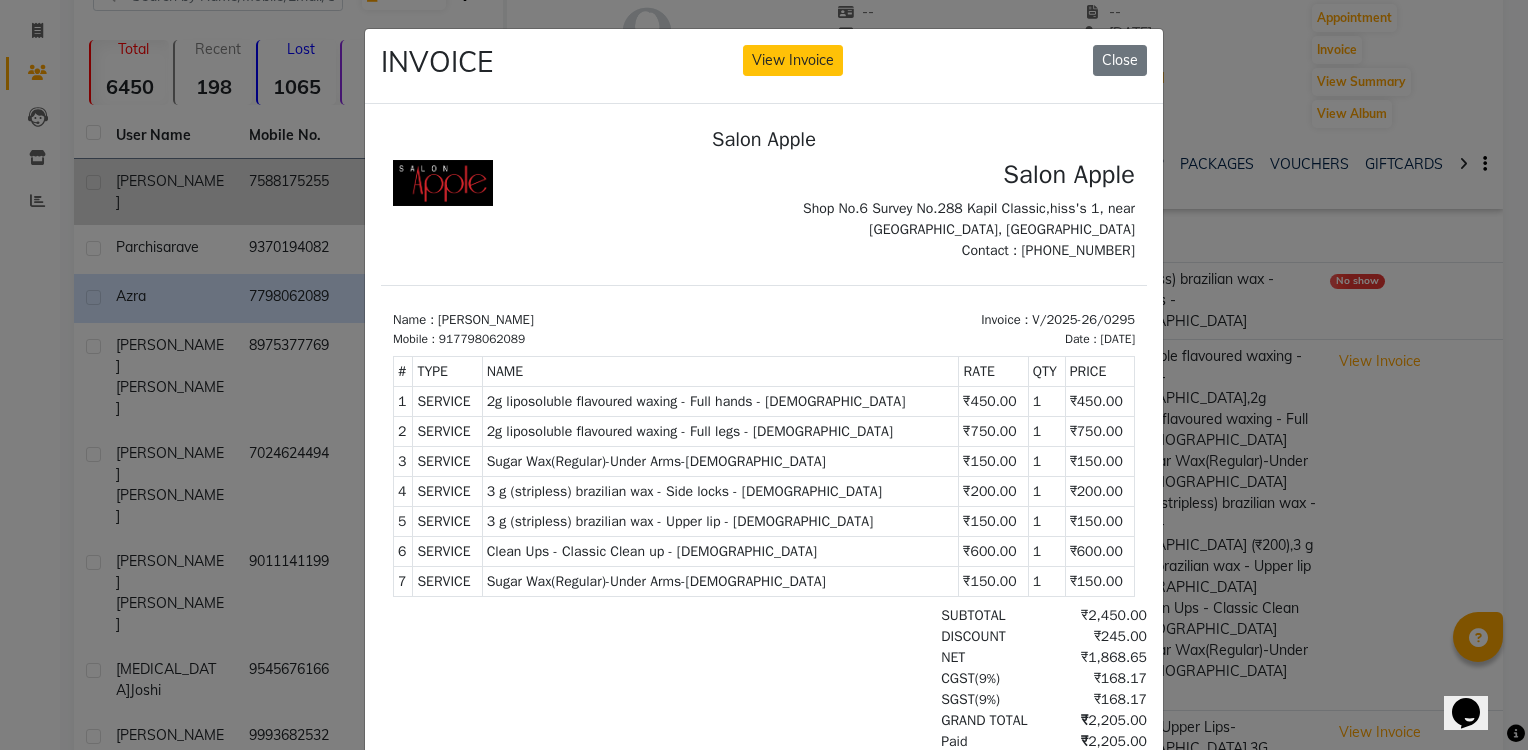 scroll, scrollTop: 16, scrollLeft: 0, axis: vertical 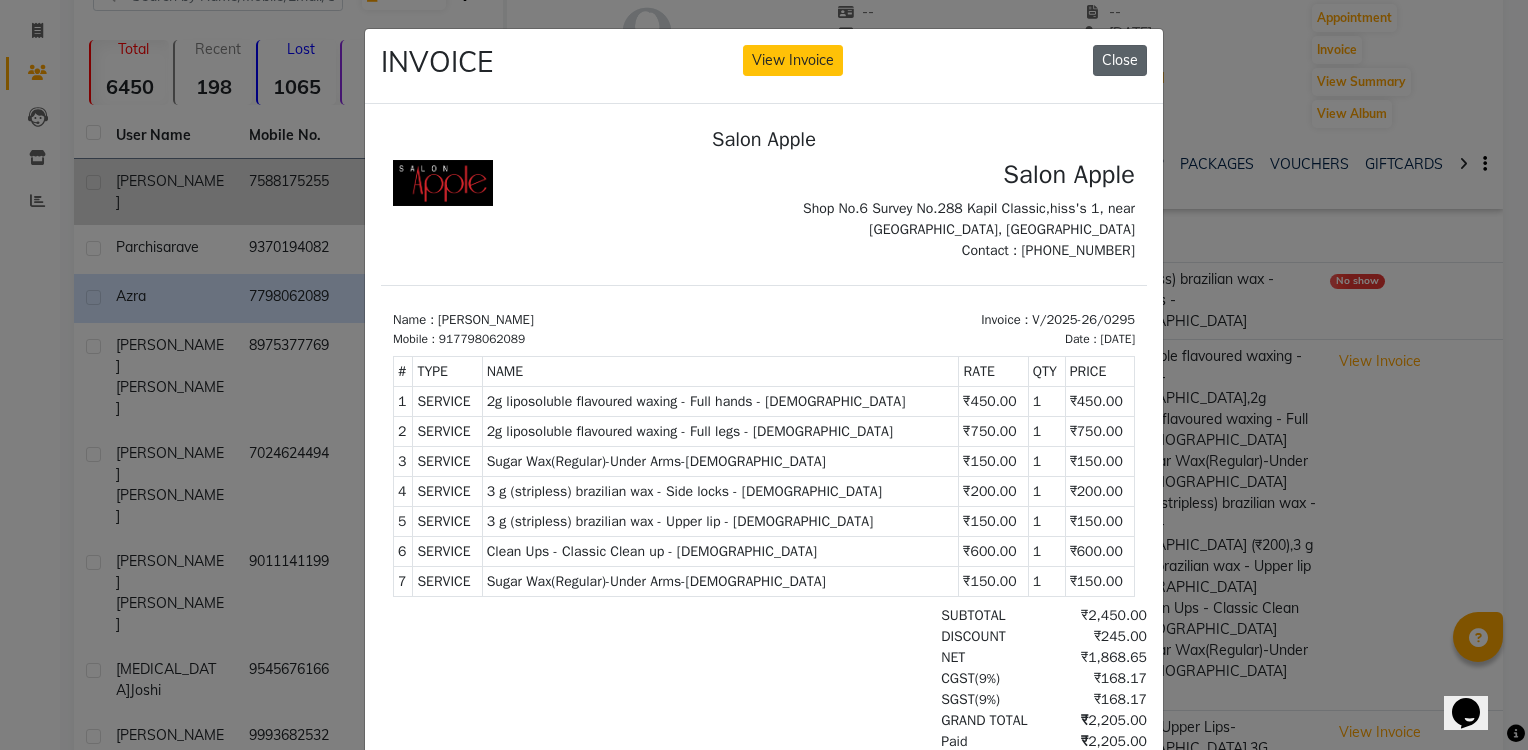 click on "Close" 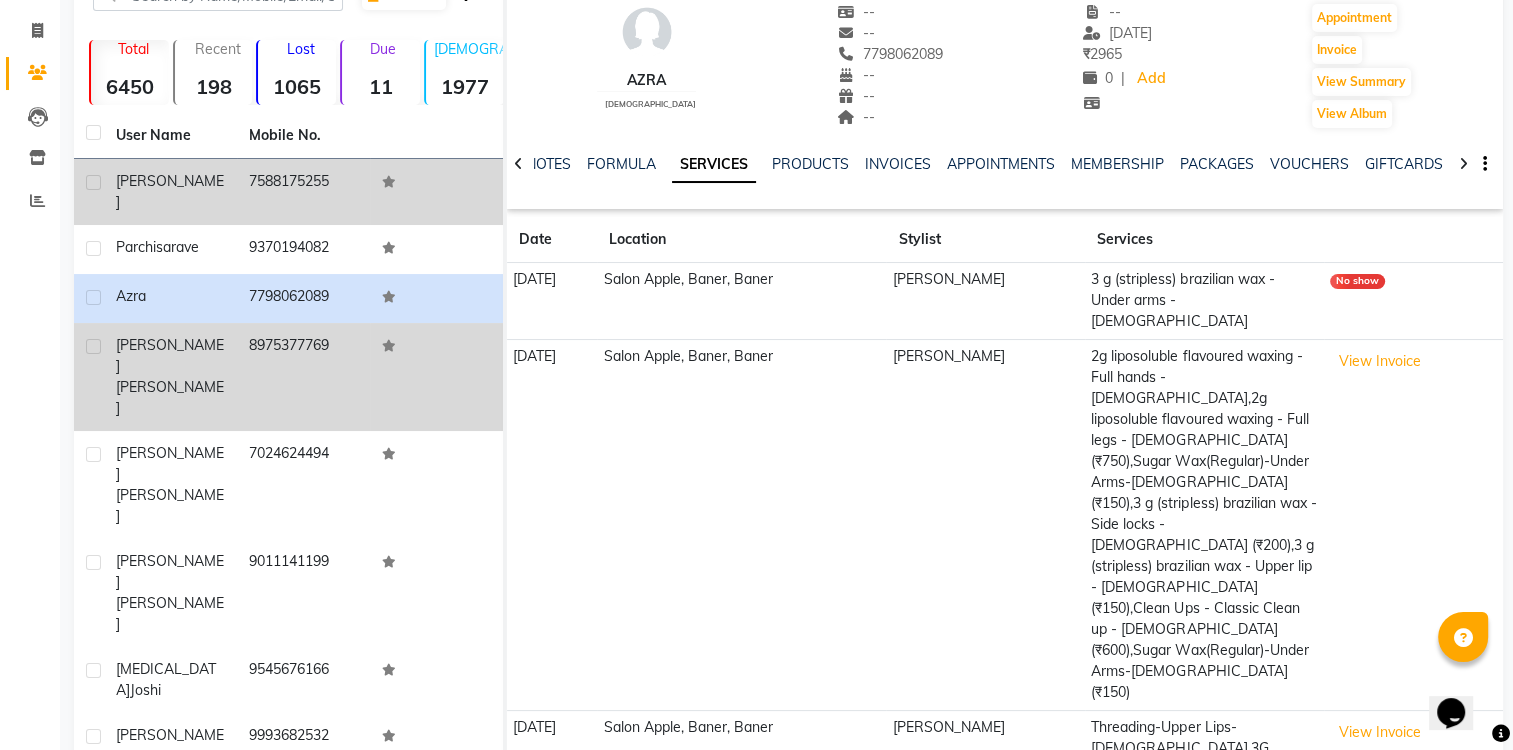 click on "[PERSON_NAME]" 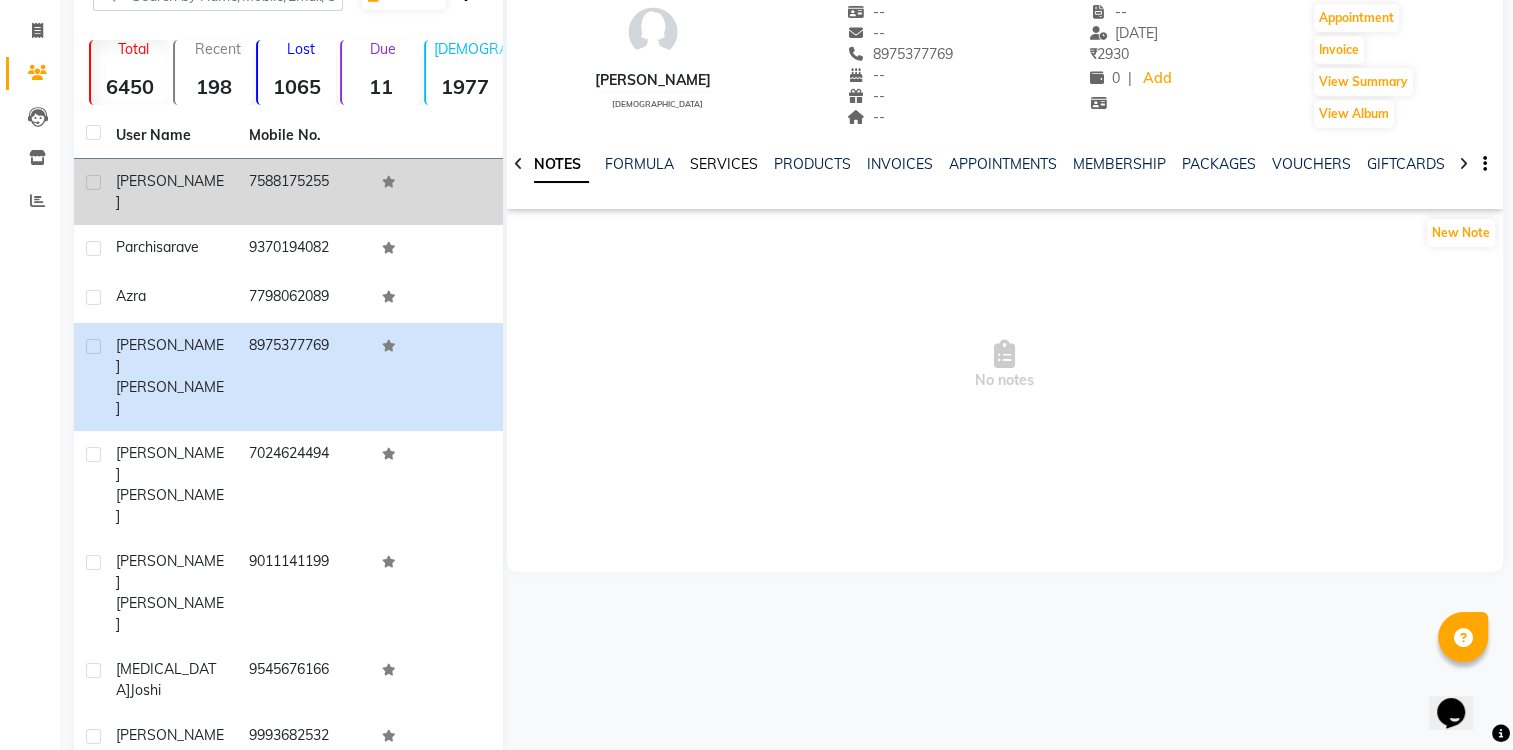 click on "SERVICES" 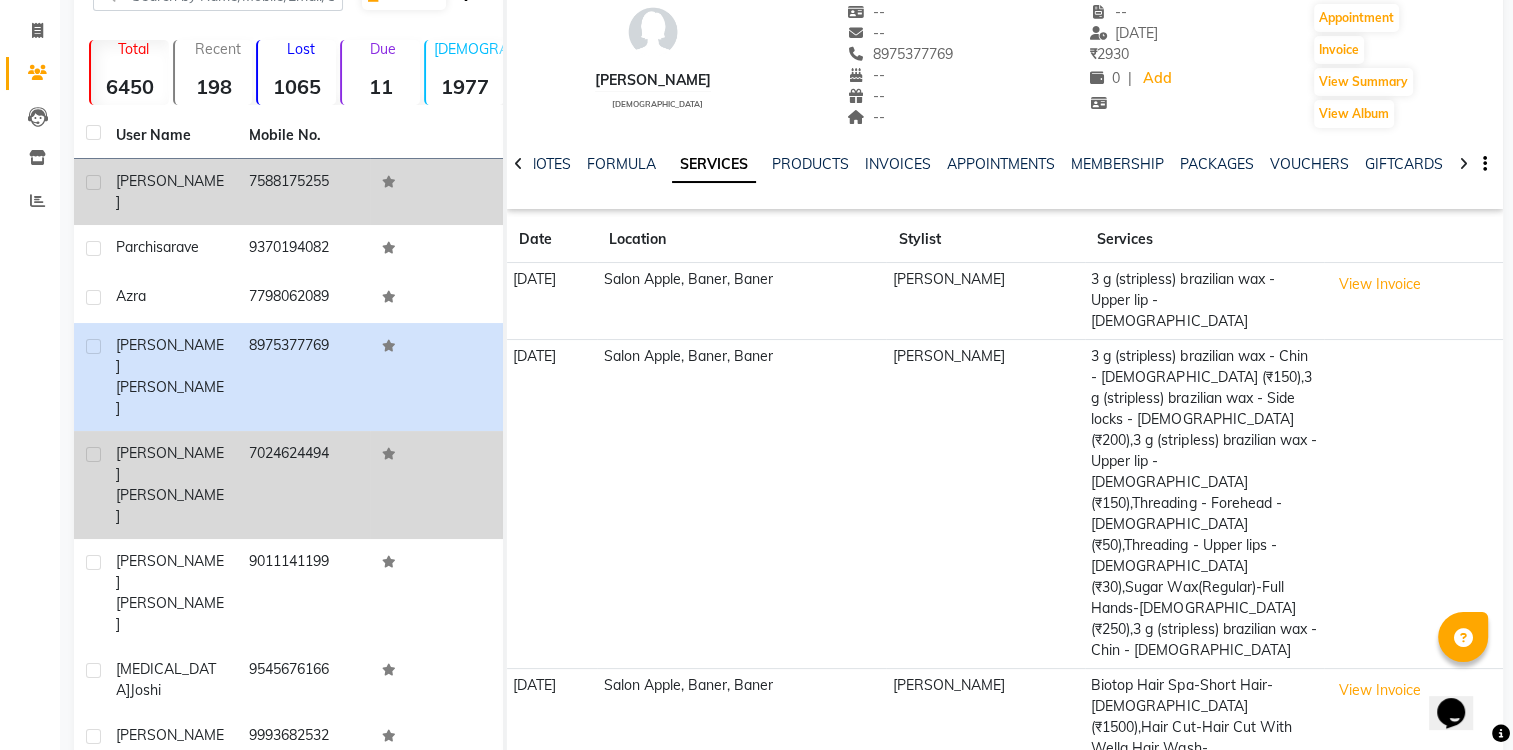 click on "[PERSON_NAME]" 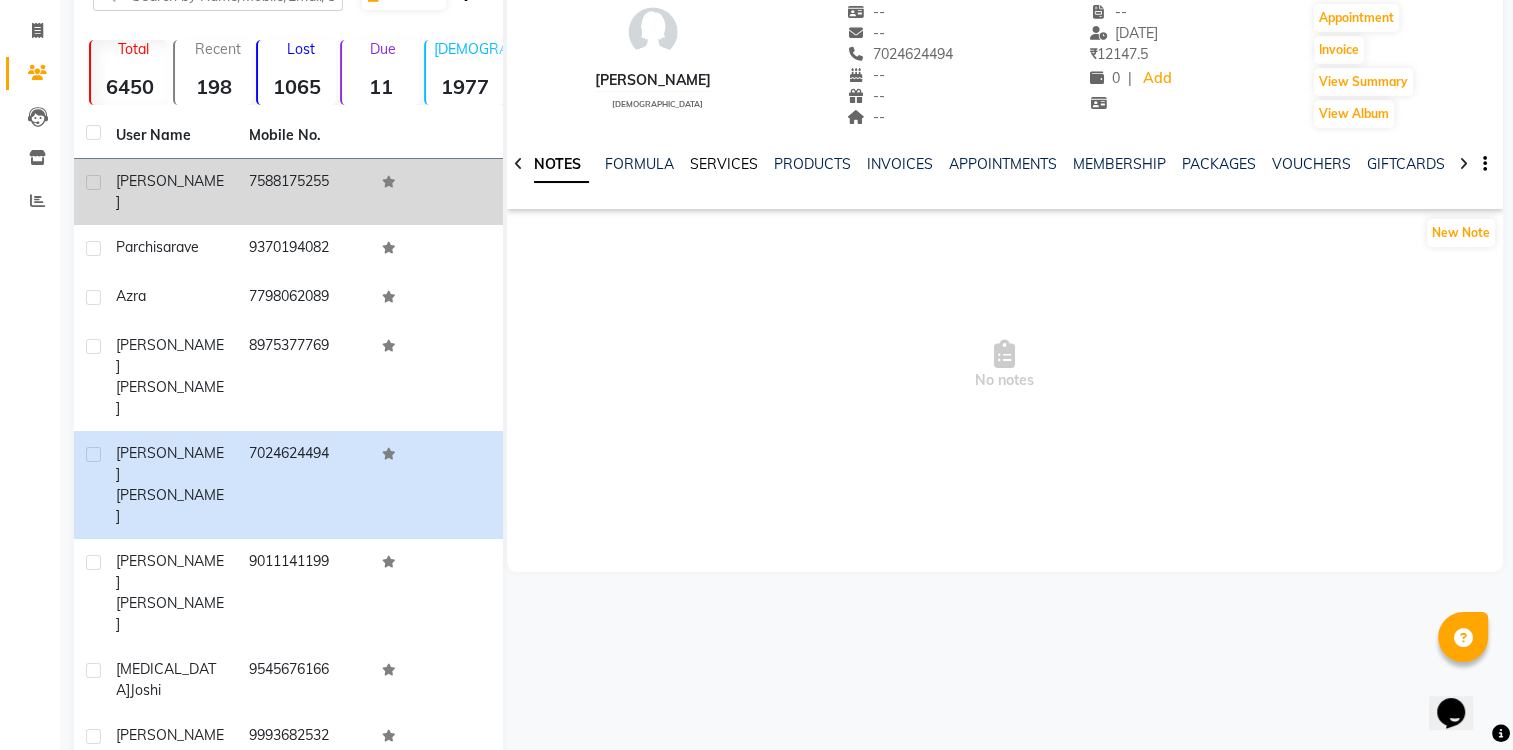 click on "SERVICES" 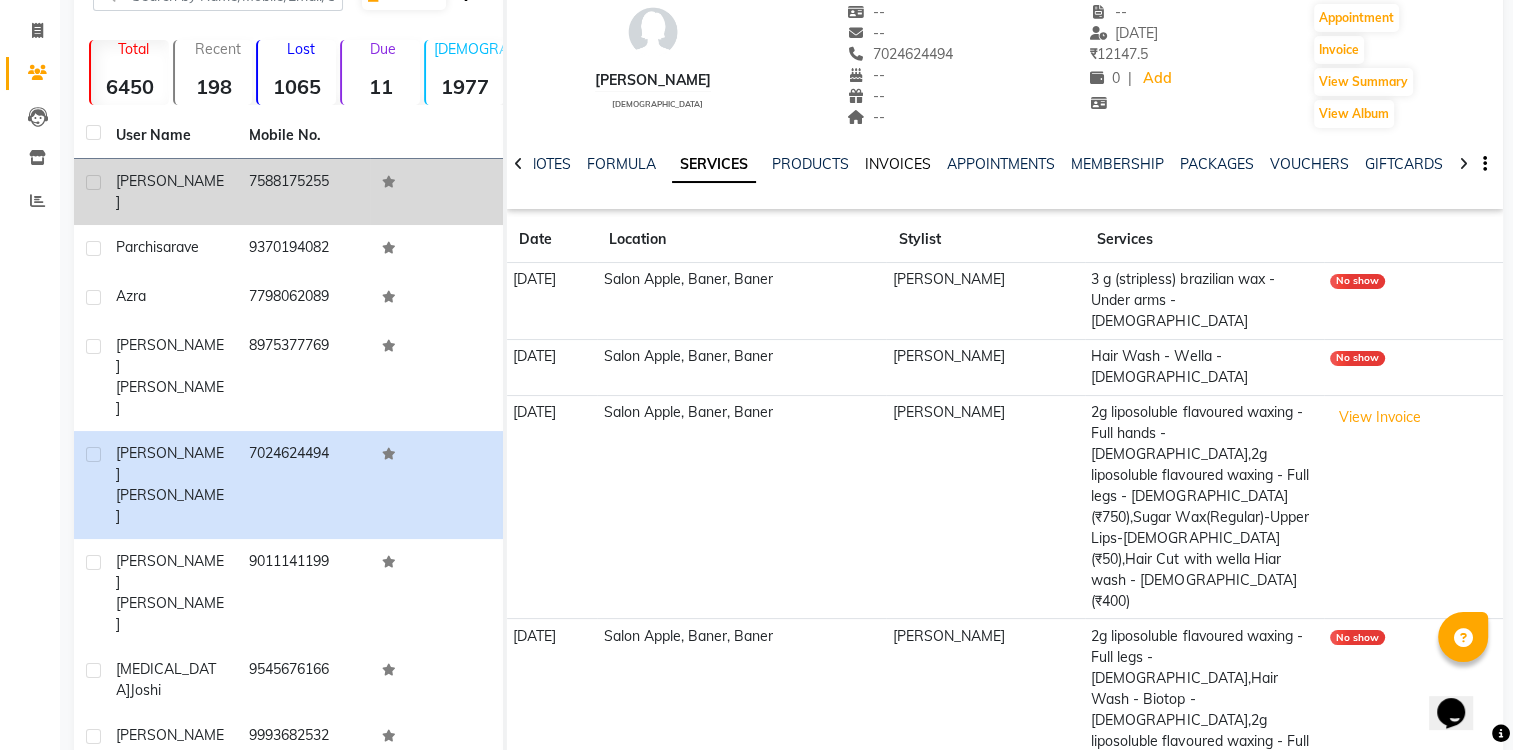 click on "INVOICES" 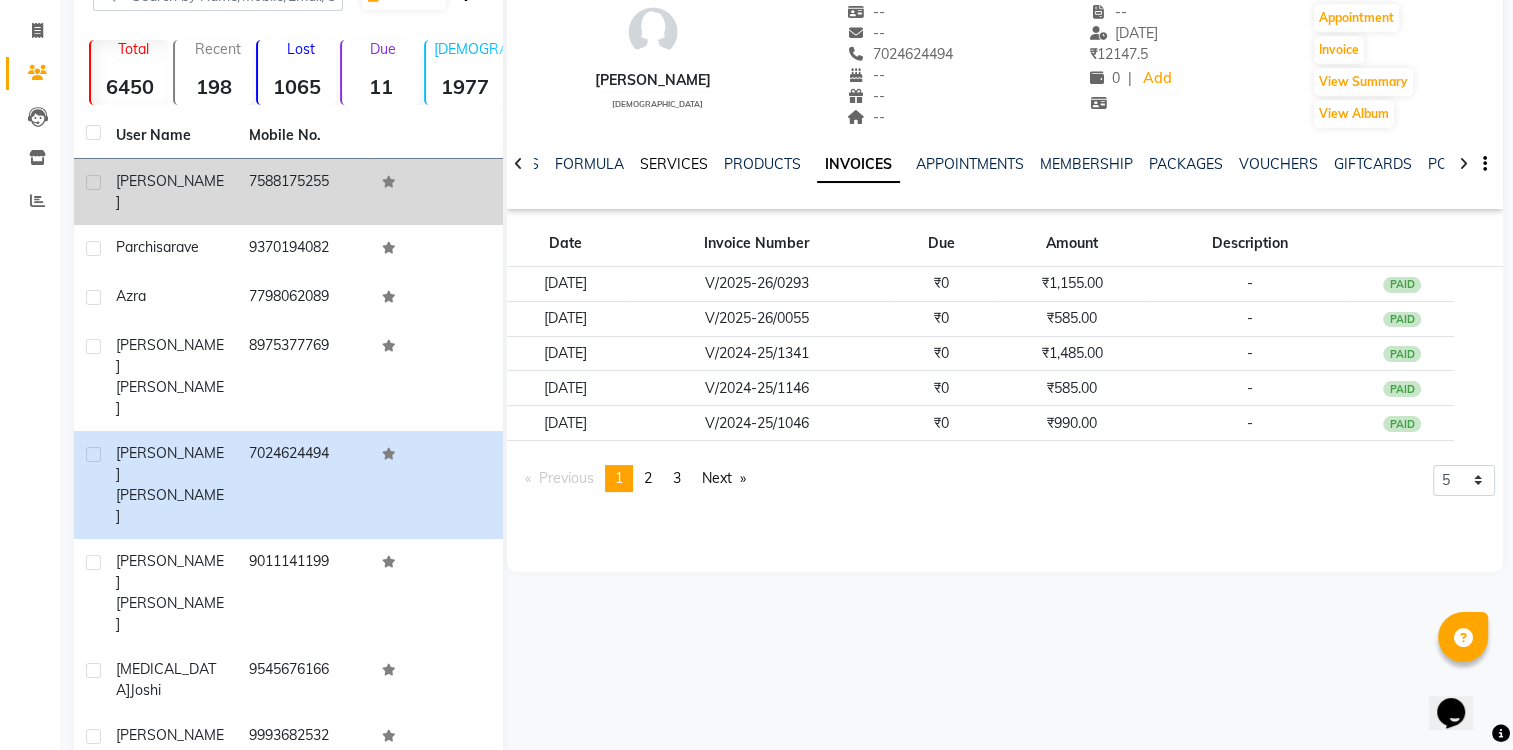 click on "SERVICES" 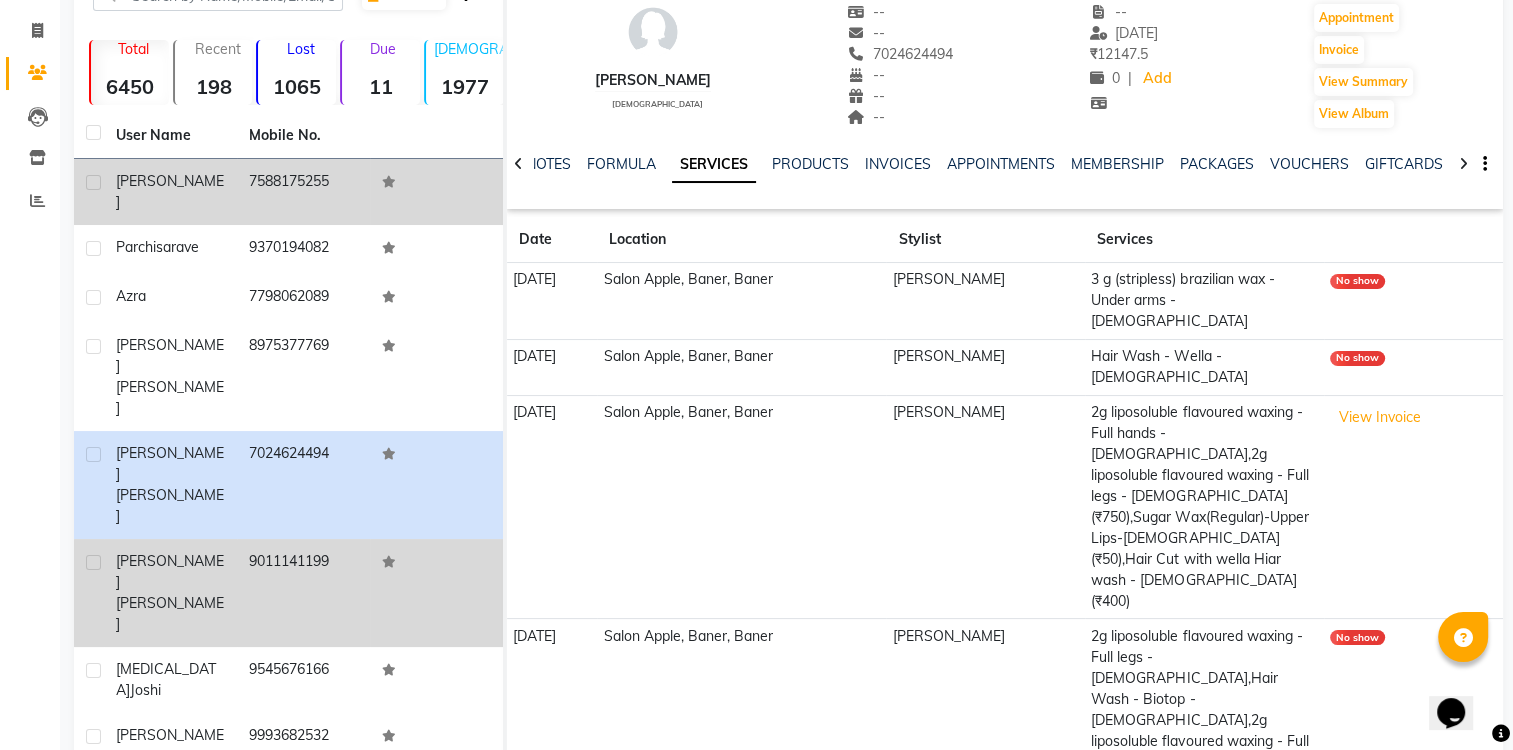 click on "[PERSON_NAME]" 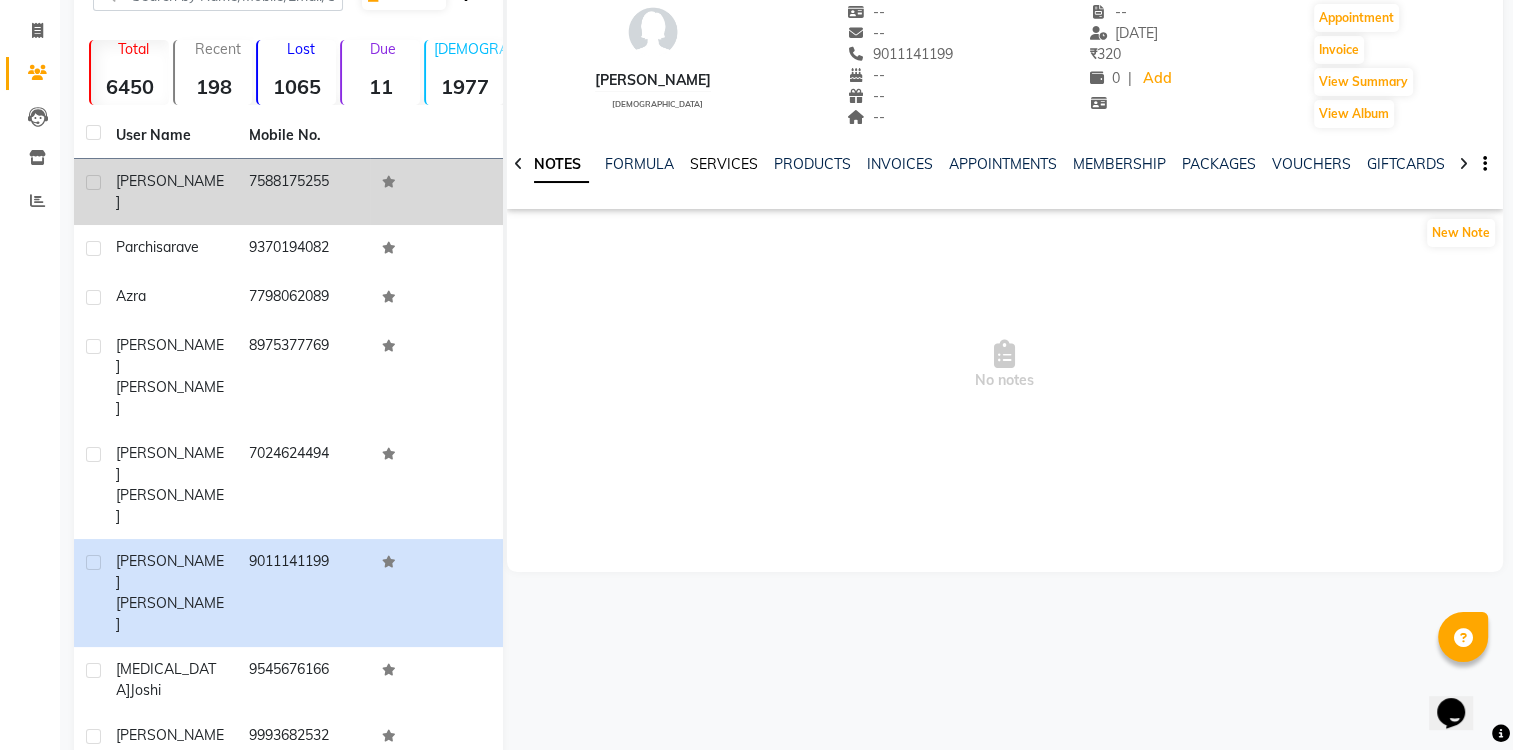 click on "SERVICES" 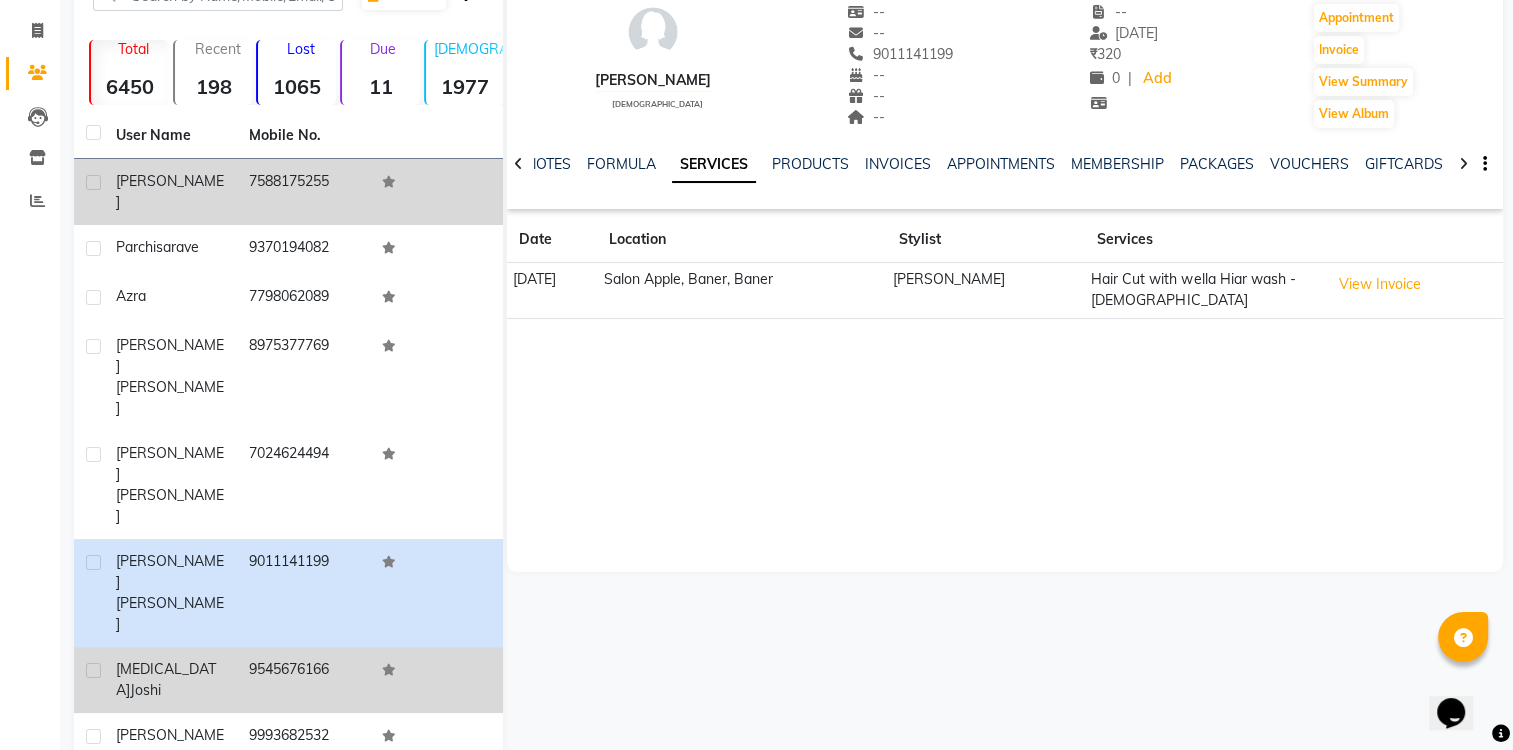 click on "[MEDICAL_DATA][PERSON_NAME]" 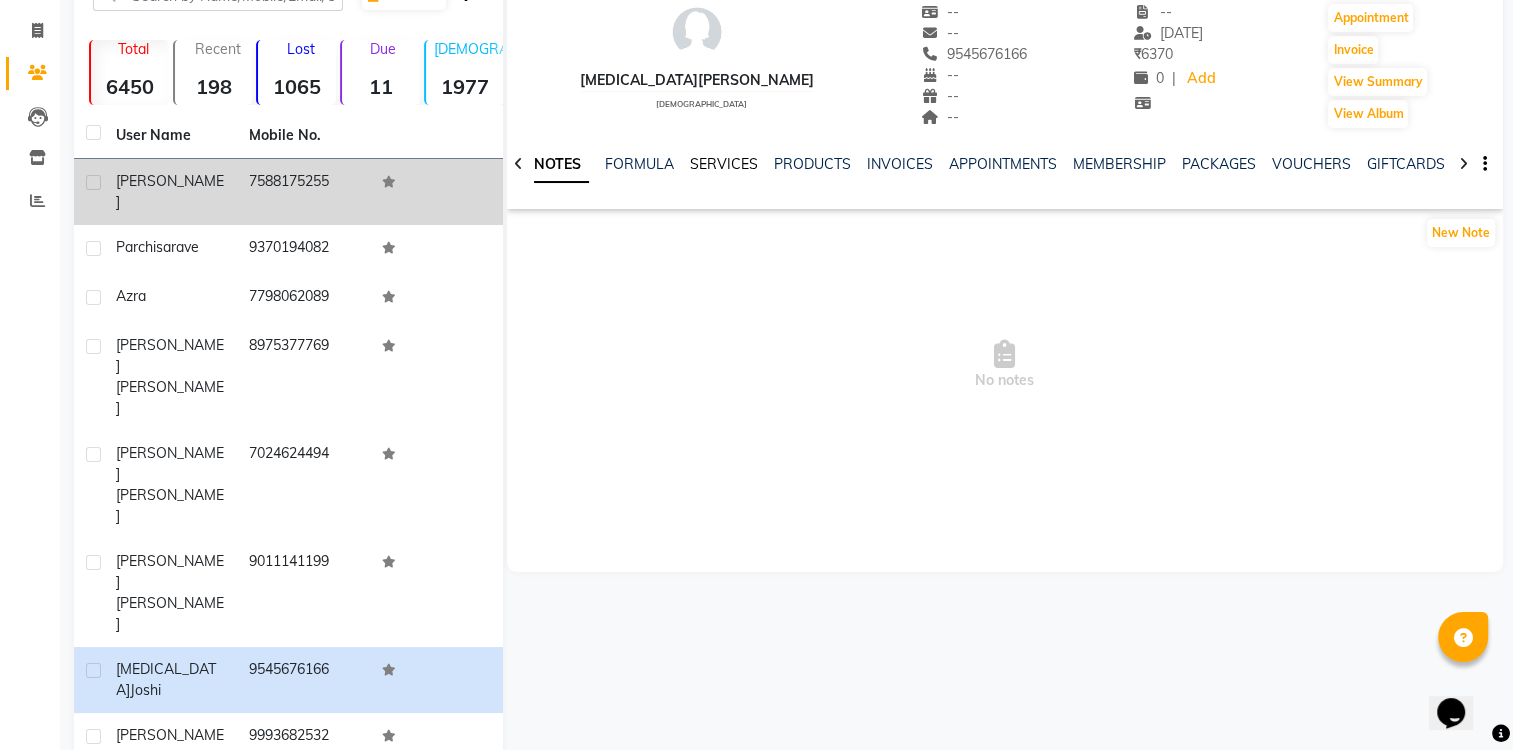 click on "SERVICES" 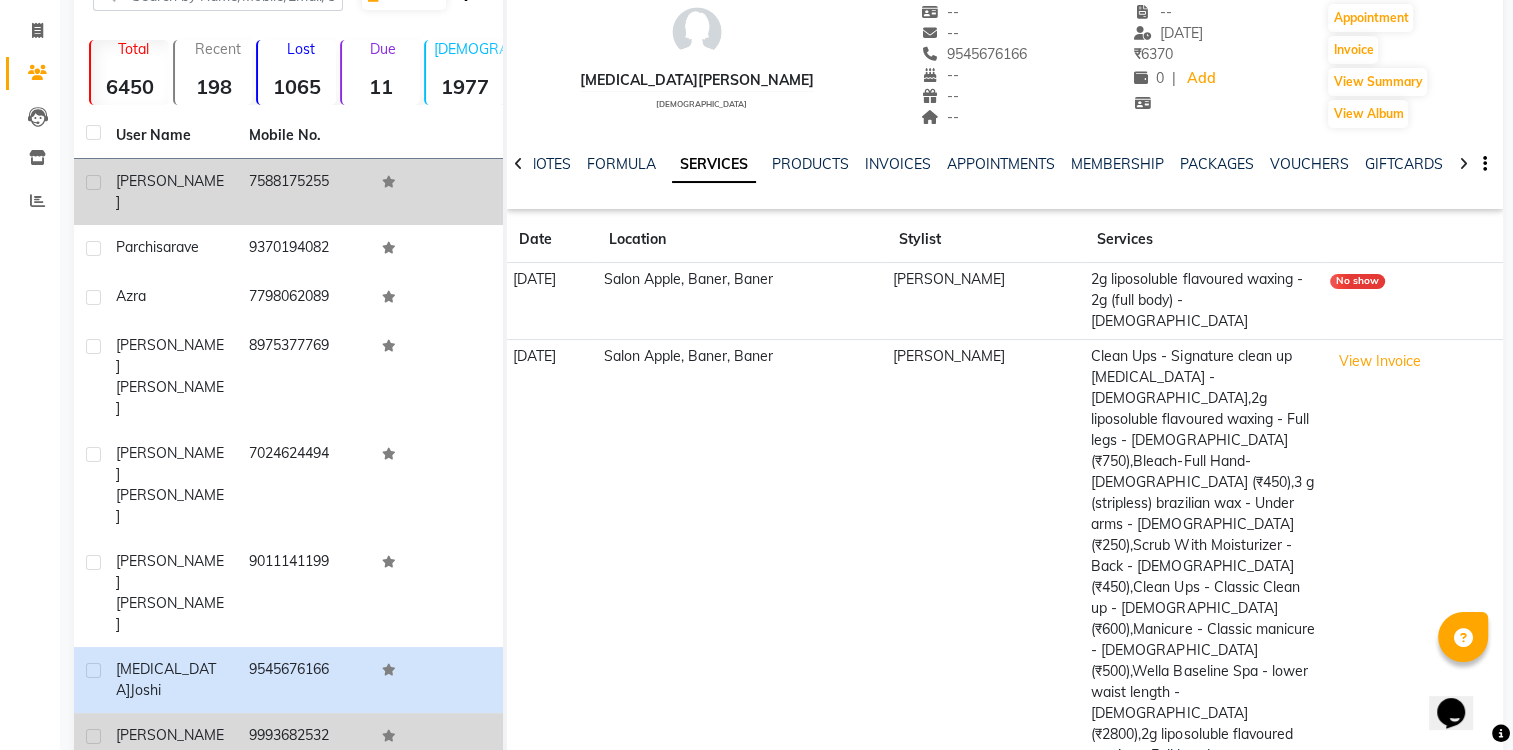 click on "[PERSON_NAME]" 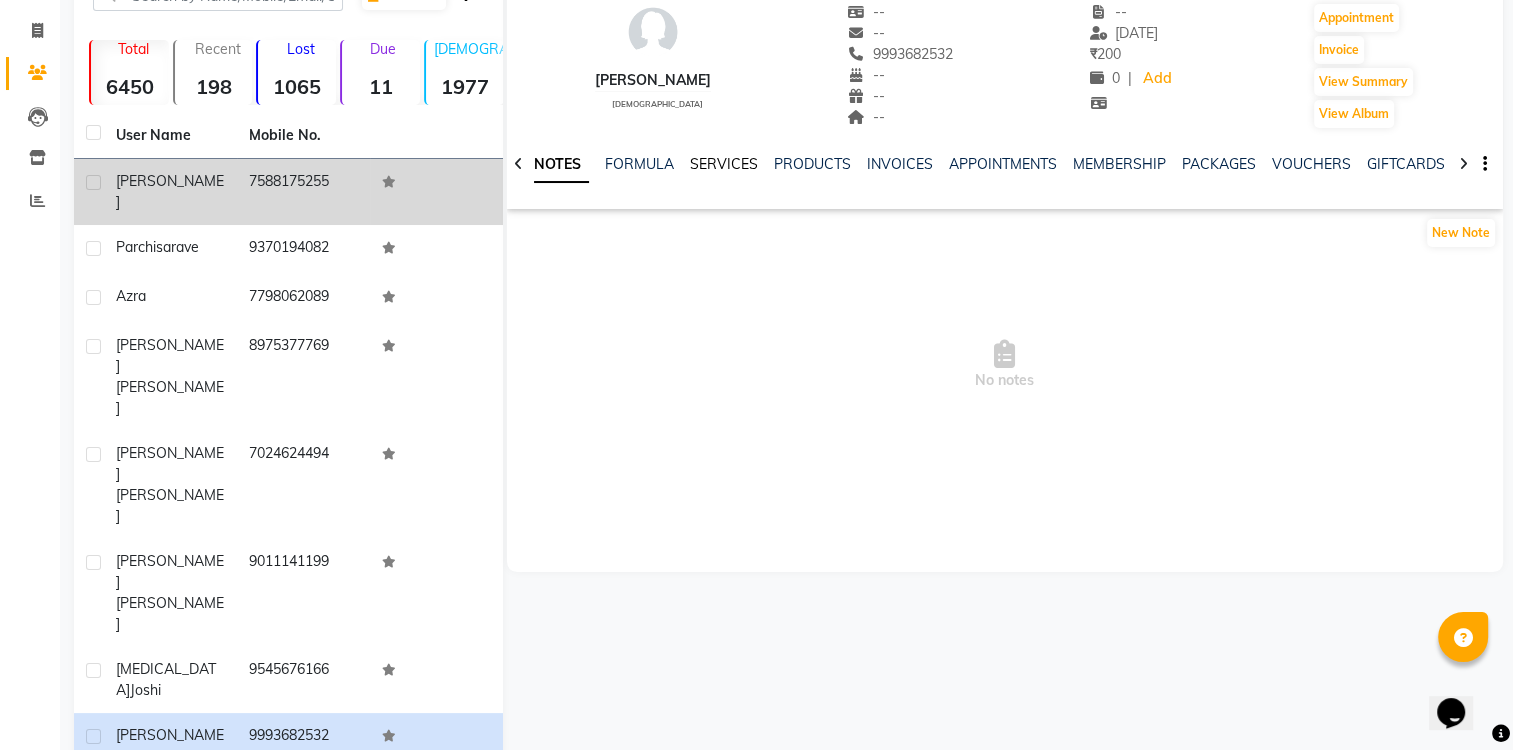 click on "SERVICES" 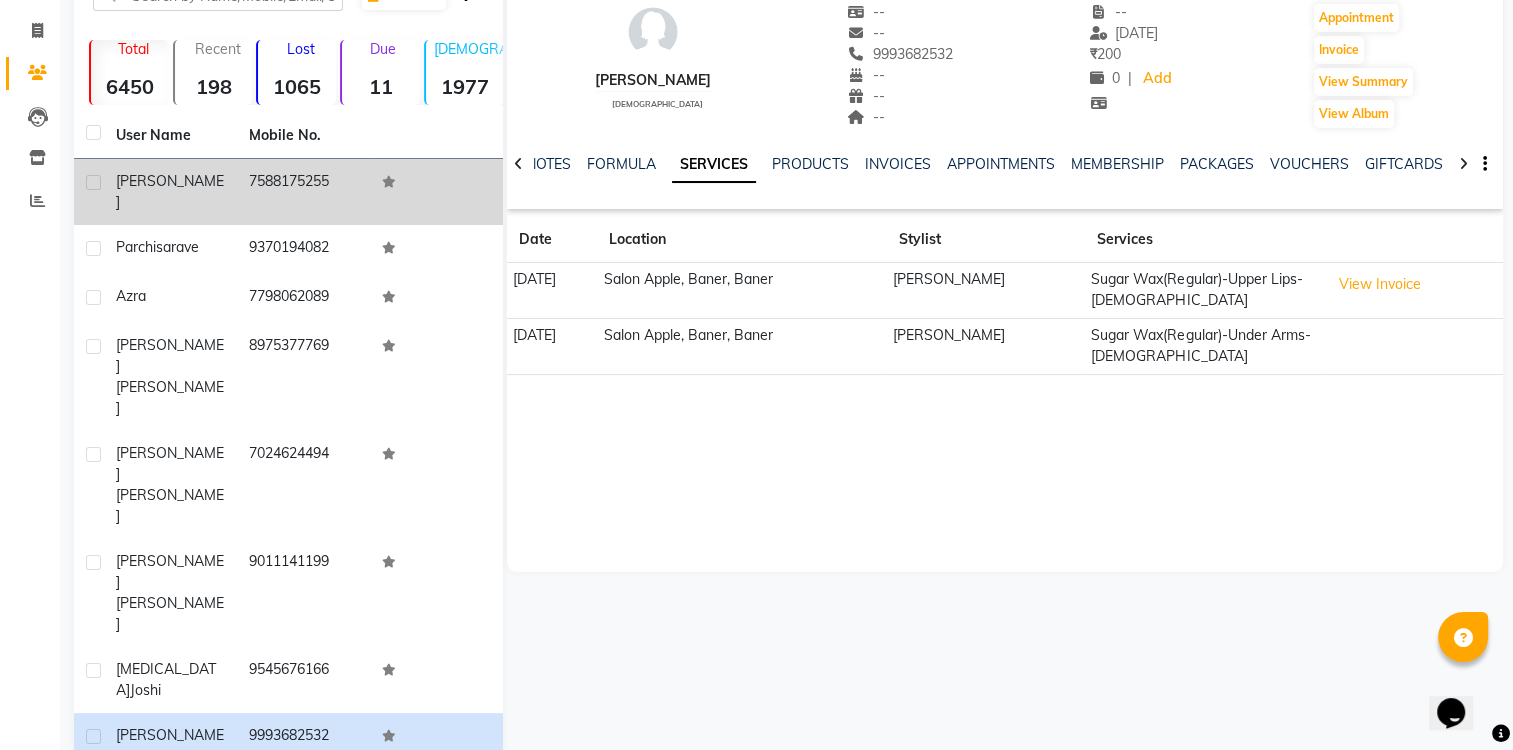 click on "7987290379" 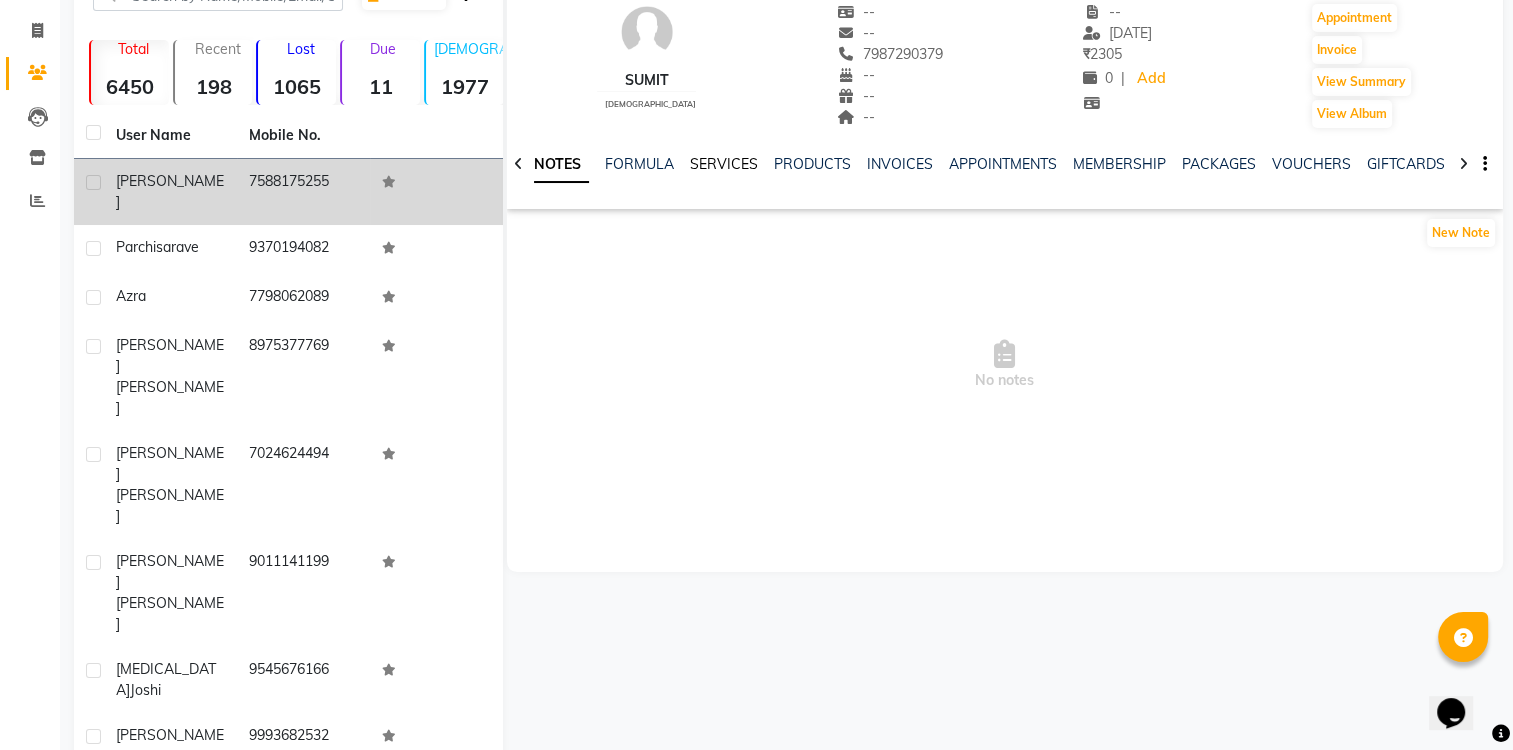 click on "SERVICES" 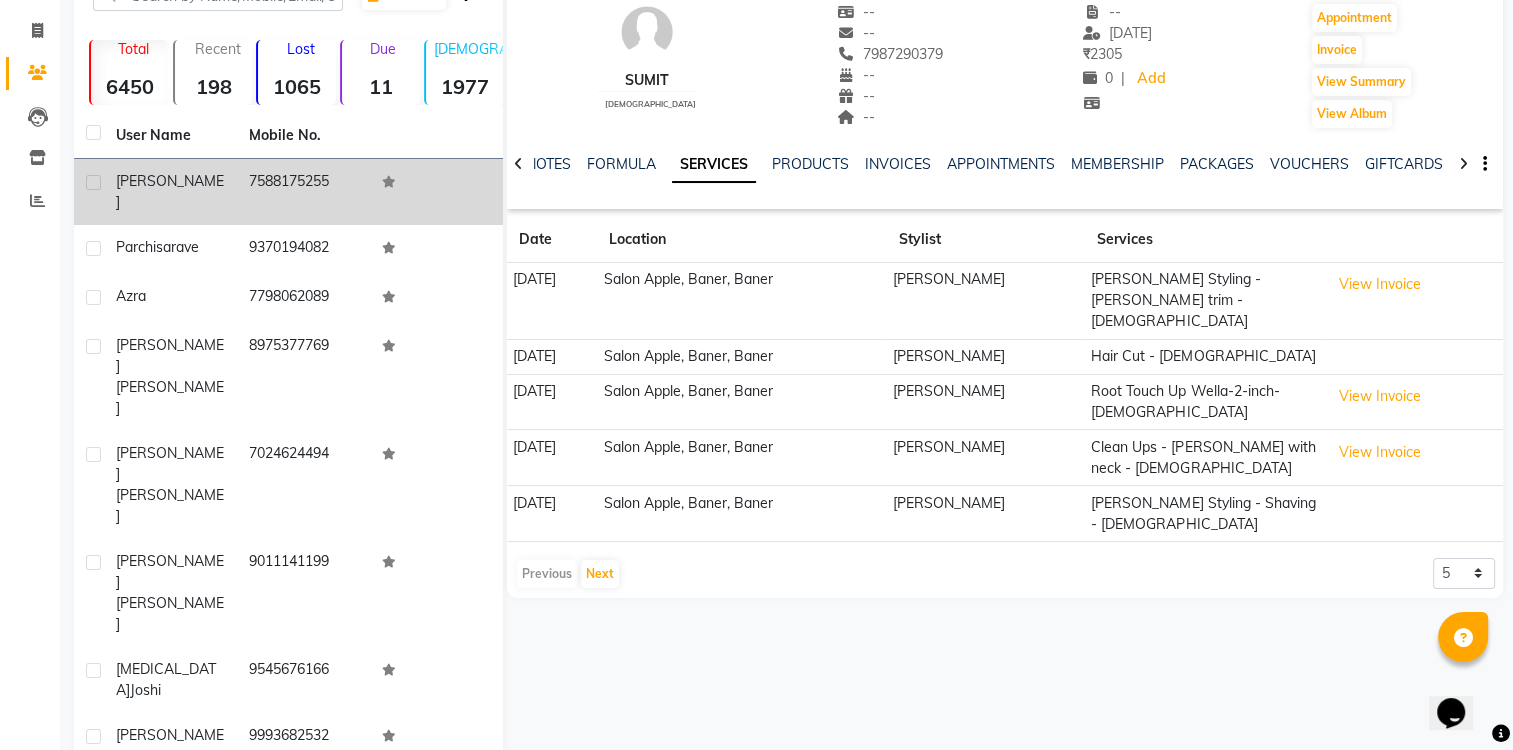 click on "9403927422" 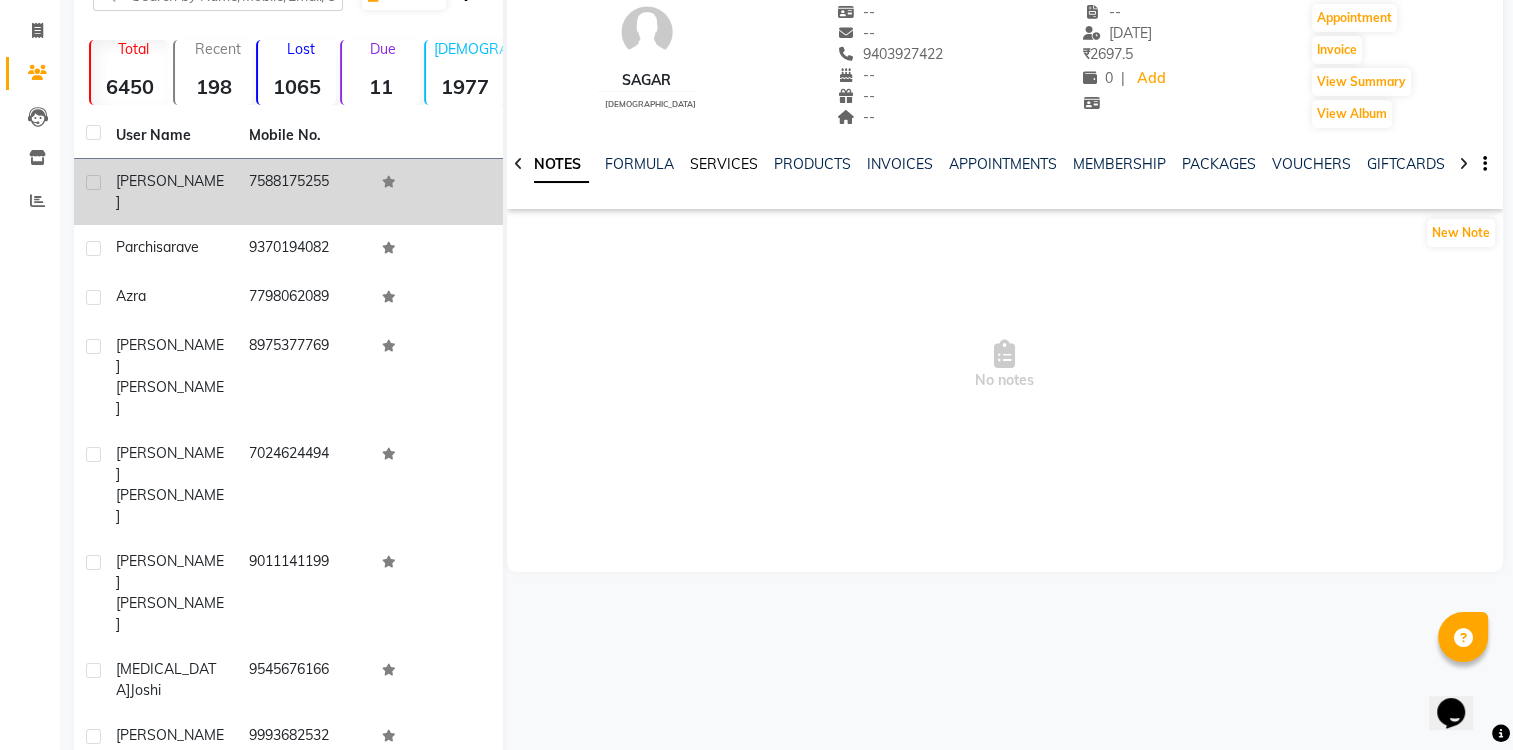 click on "SERVICES" 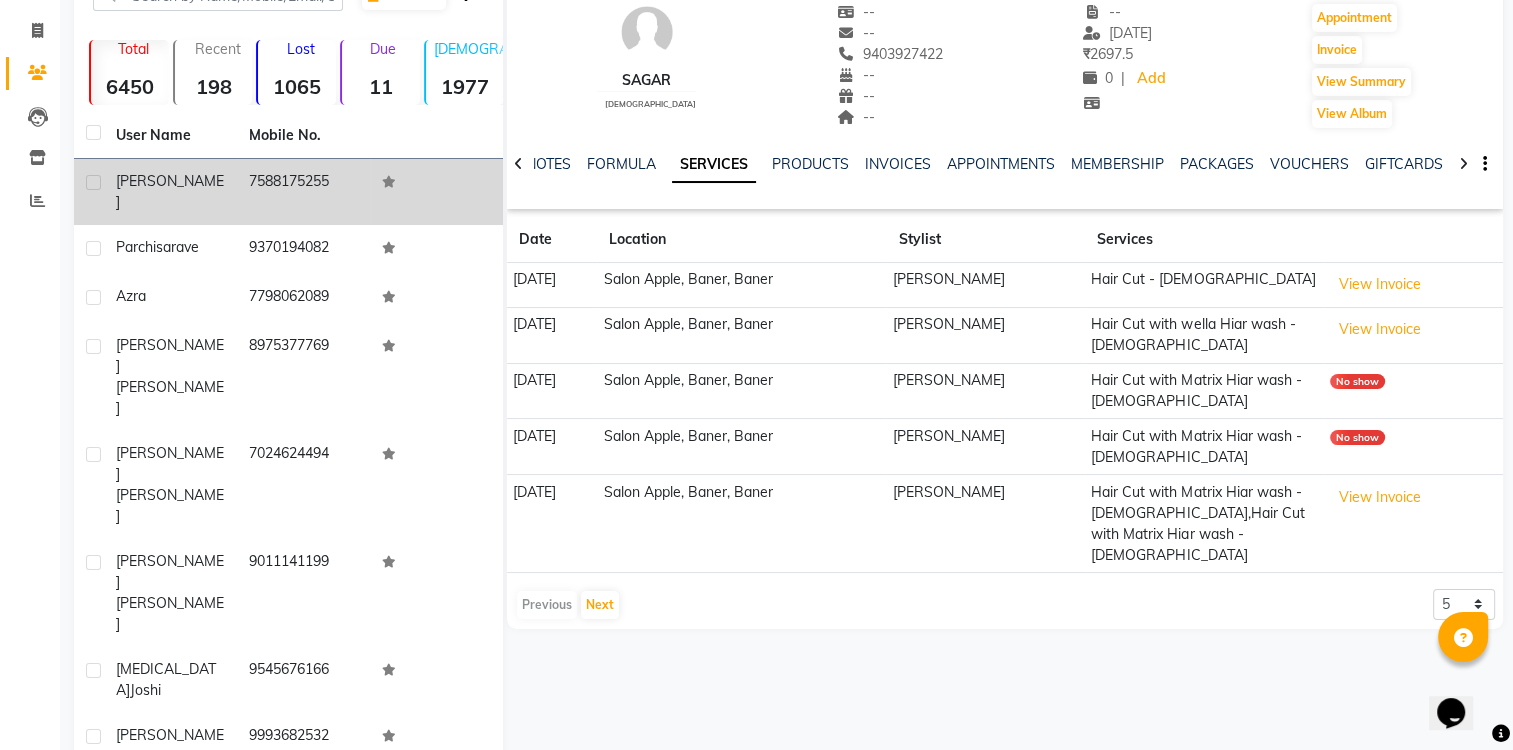 scroll, scrollTop: 133, scrollLeft: 0, axis: vertical 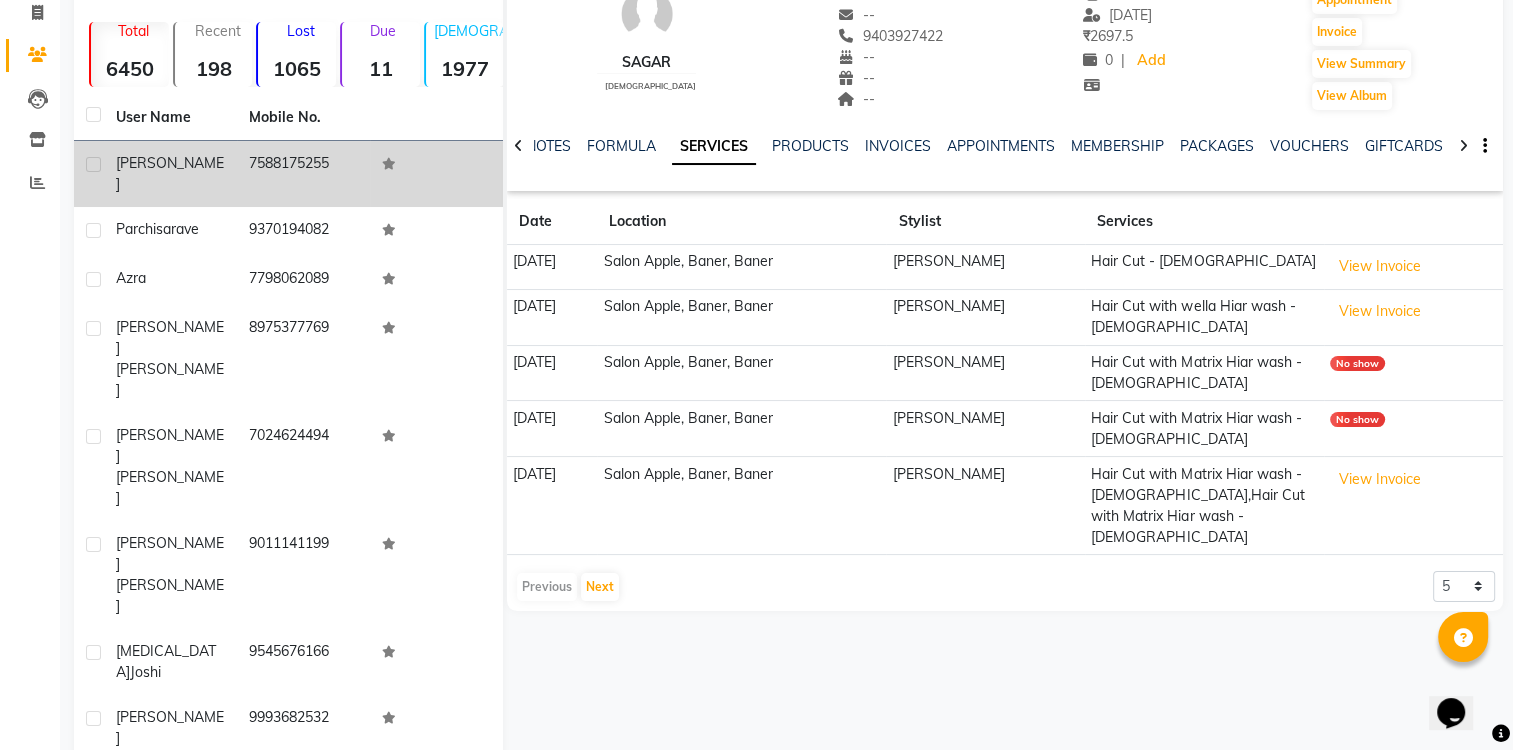 click on "Next" 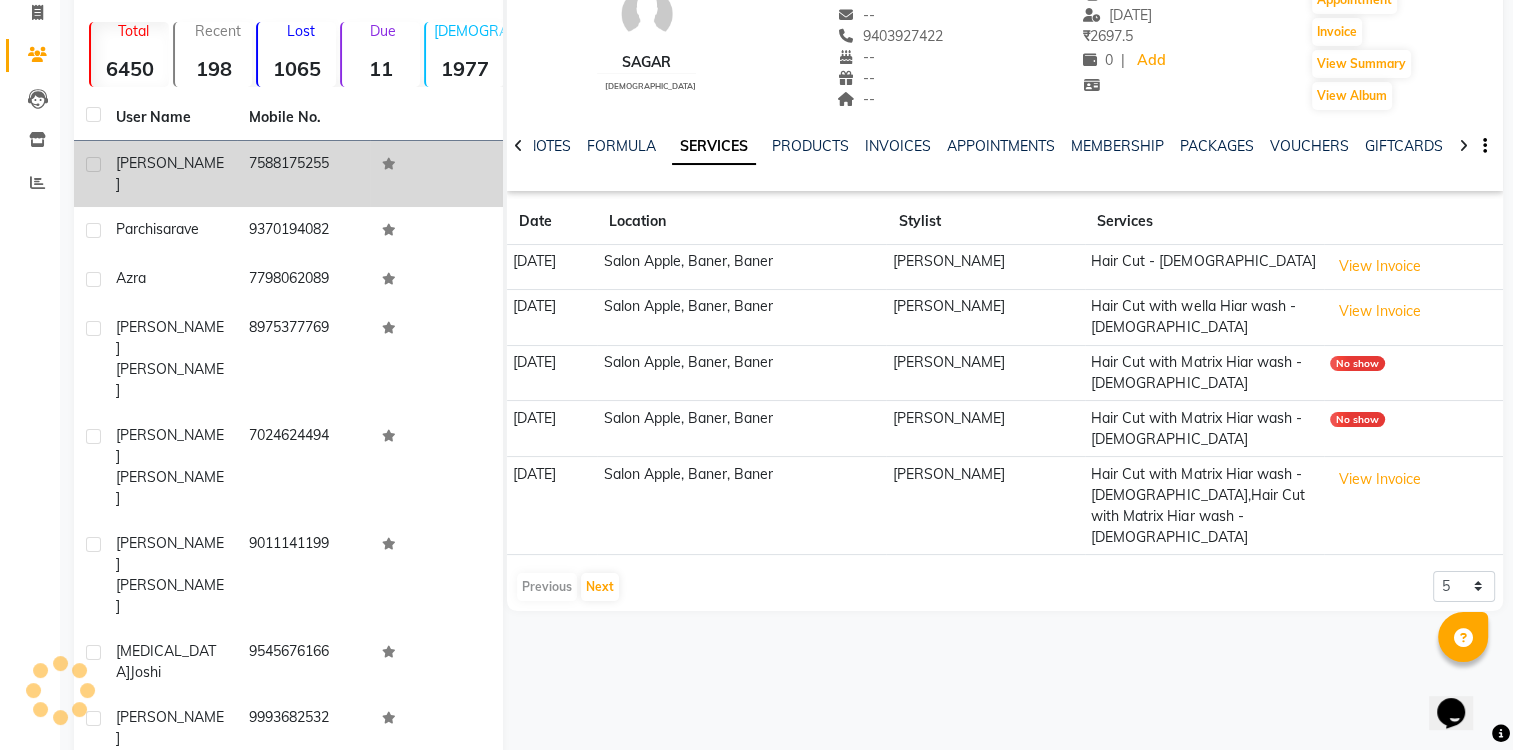 scroll, scrollTop: 116, scrollLeft: 0, axis: vertical 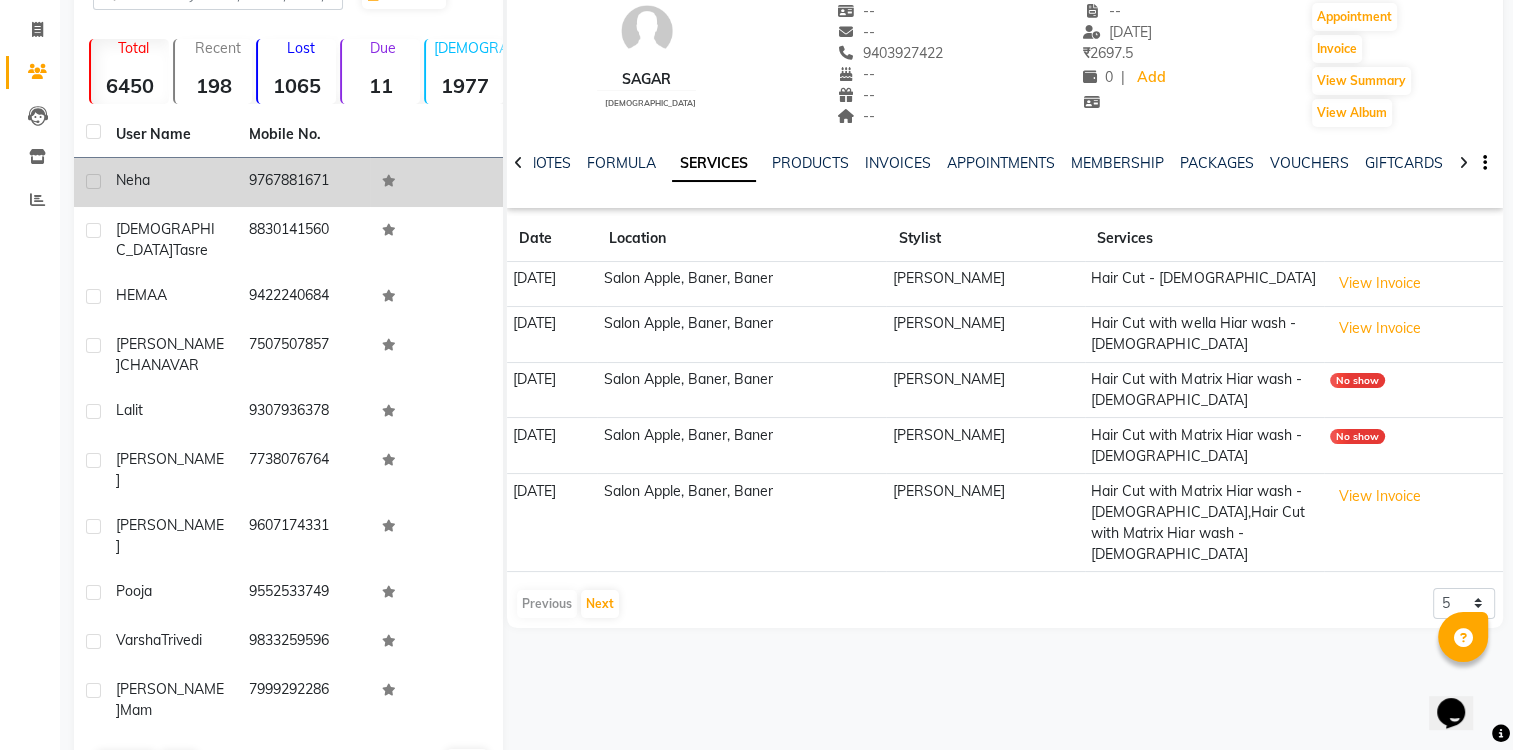 click on "9767881671" 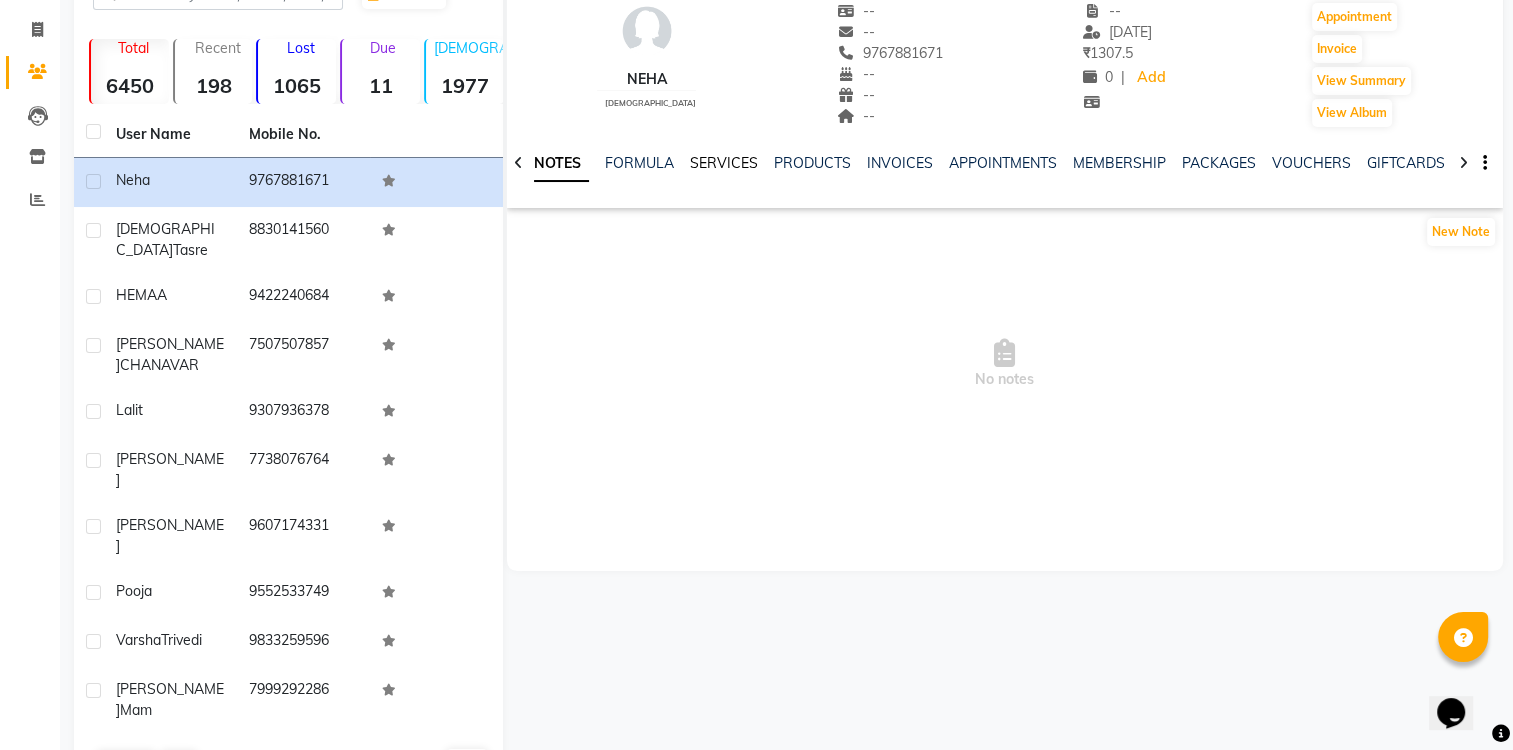 click on "SERVICES" 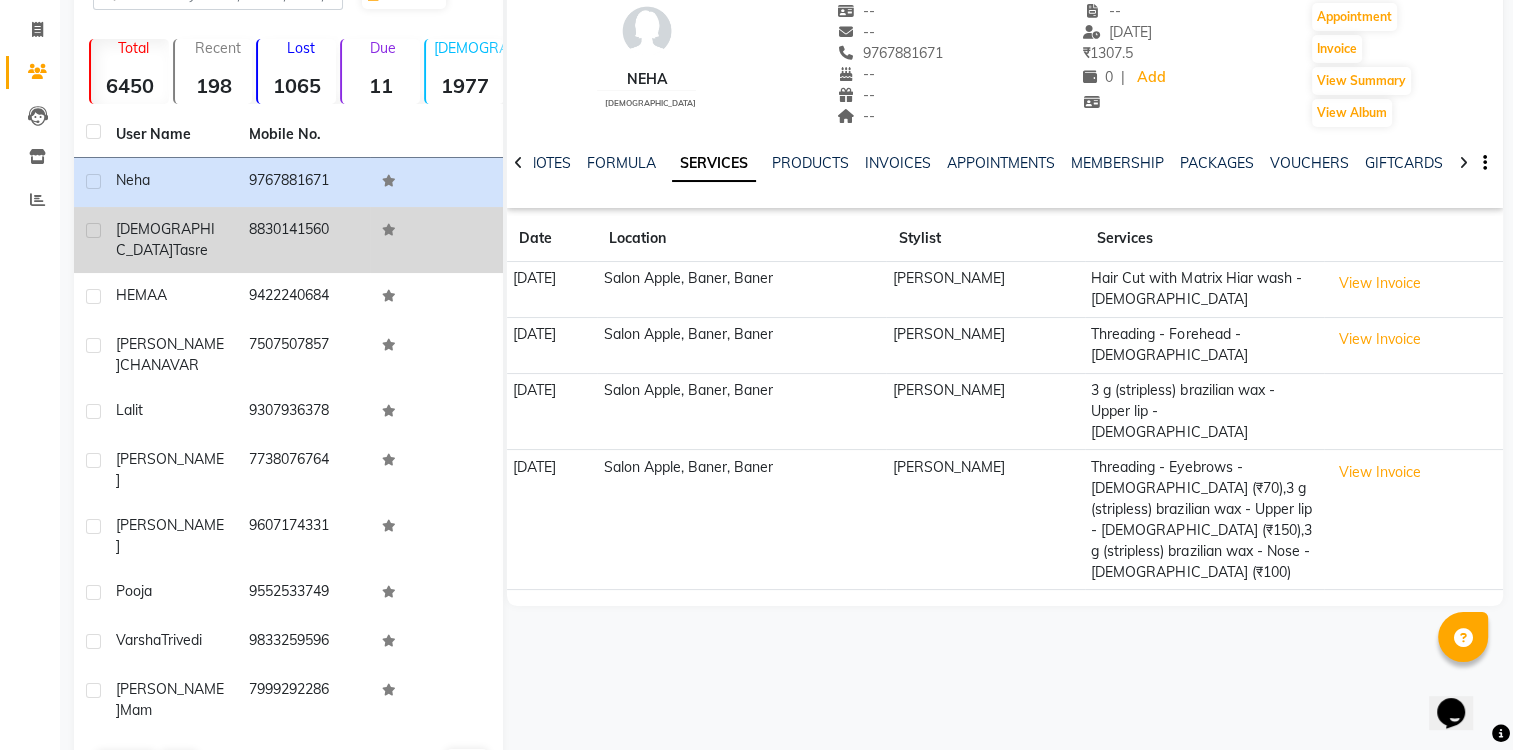 click on "8830141560" 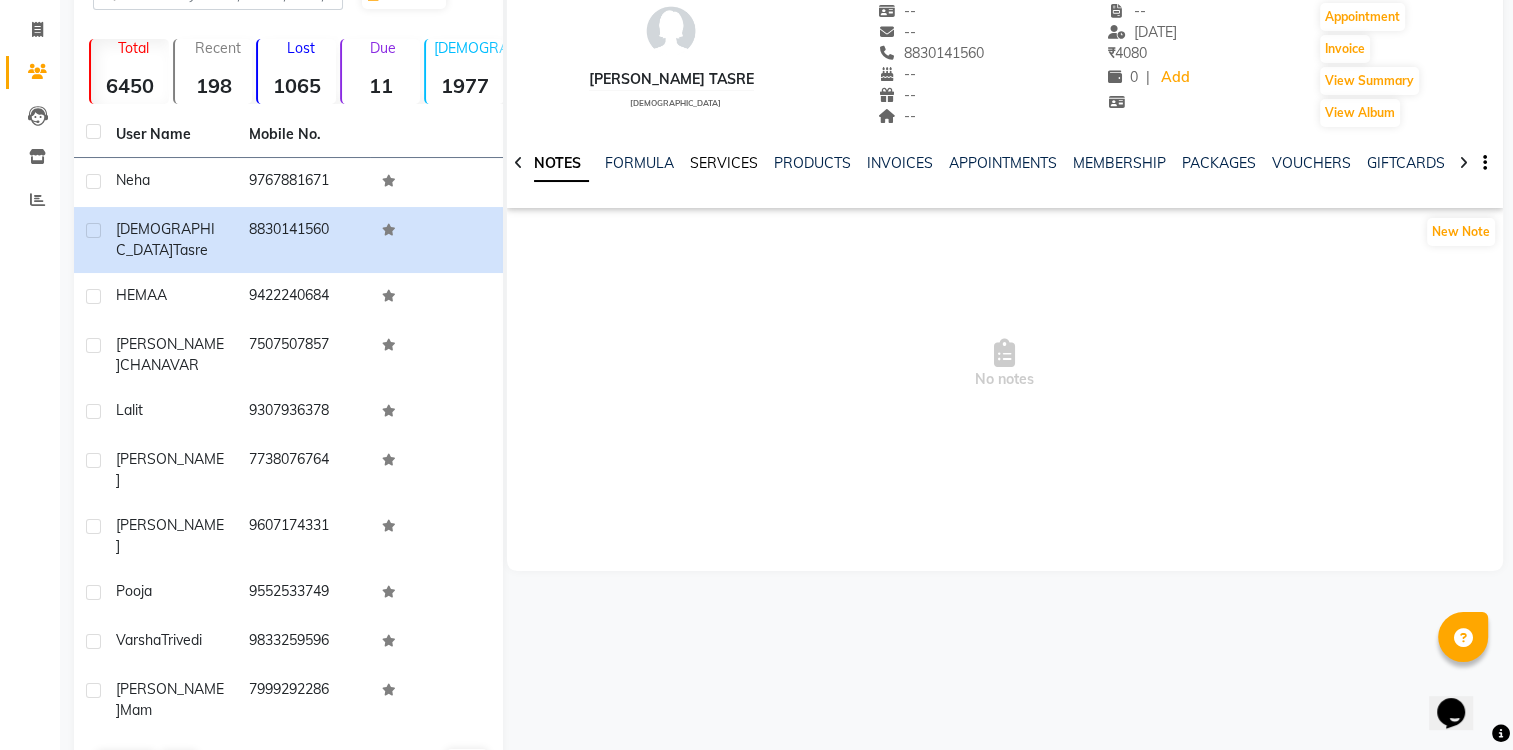 click on "SERVICES" 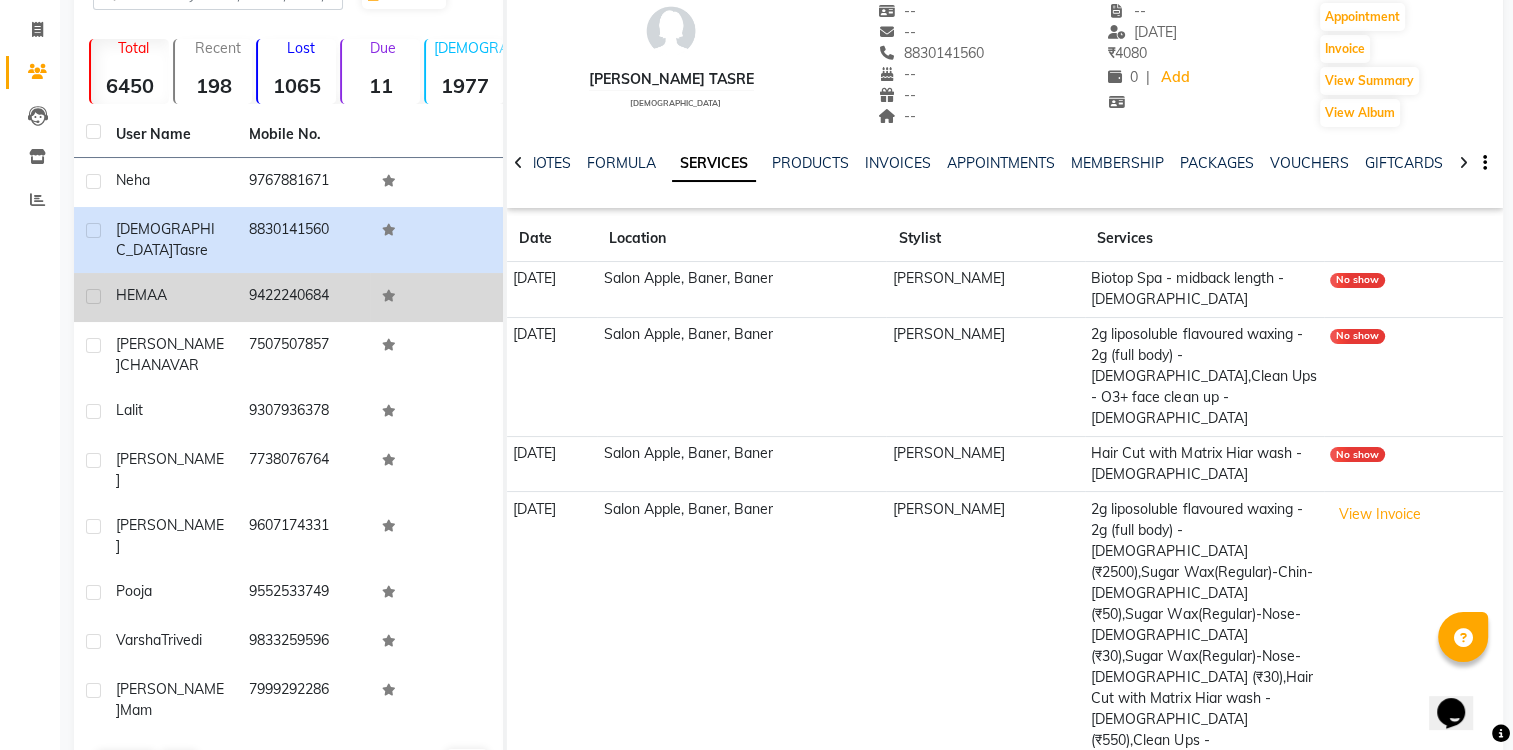 click on "HEMAA" 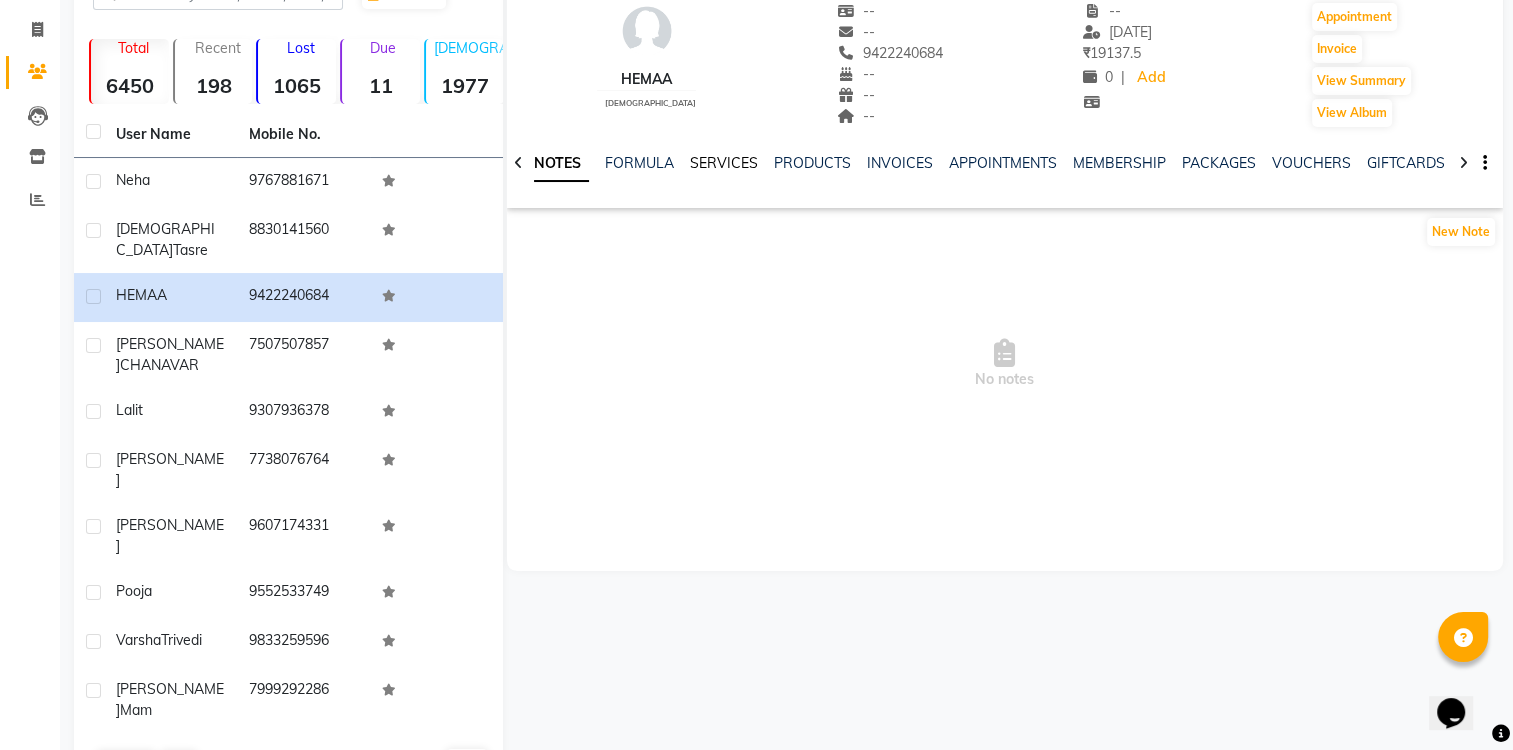 click on "SERVICES" 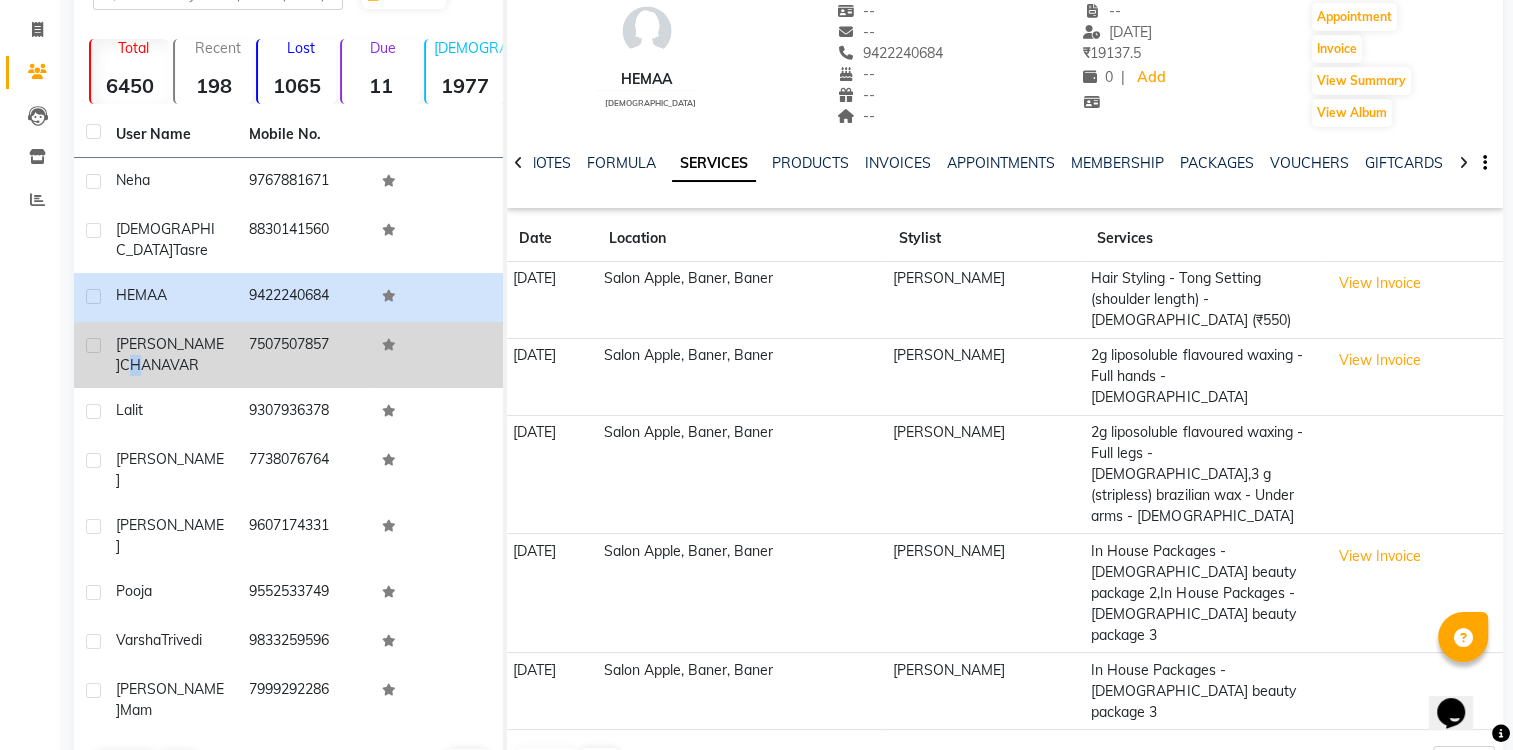 click on "CHANAVAR" 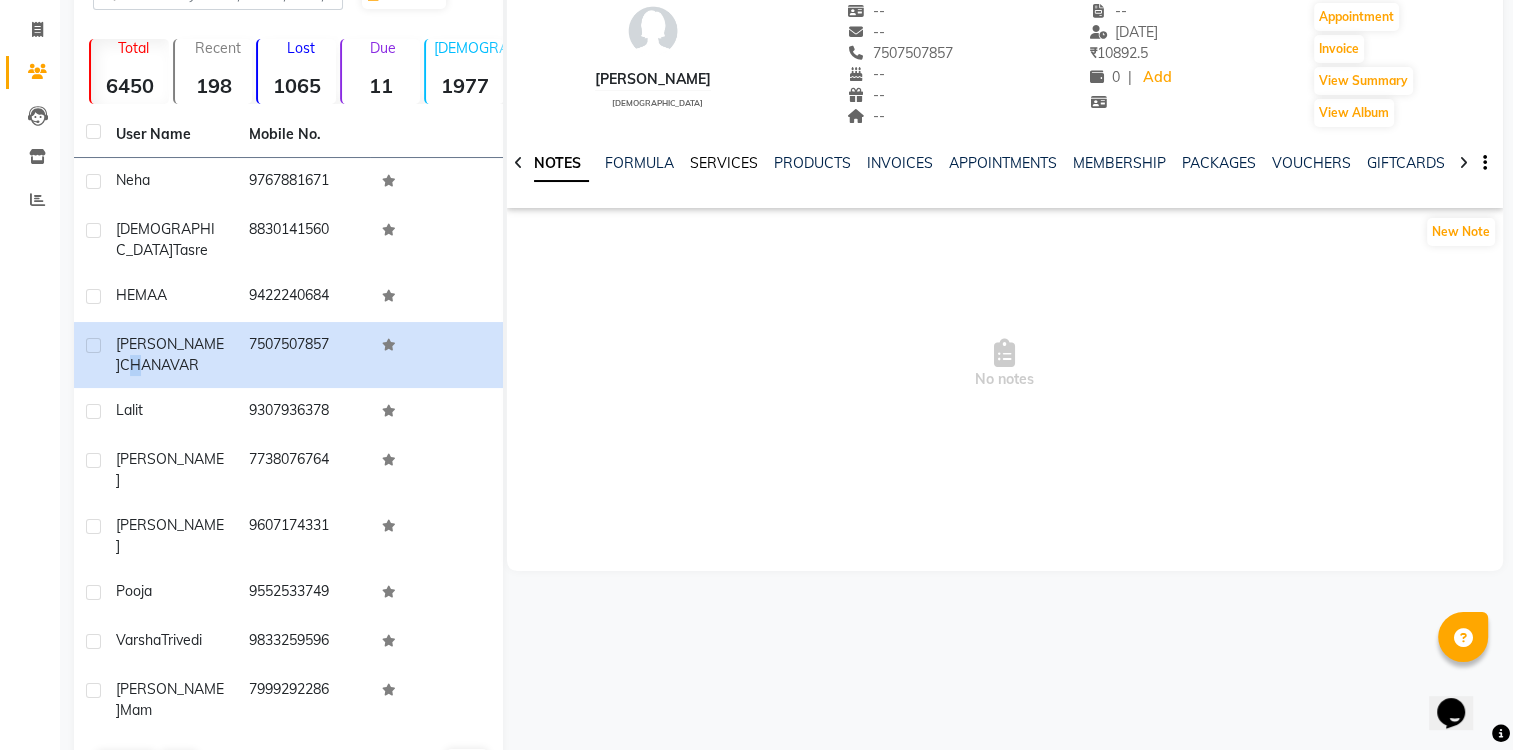 click on "SERVICES" 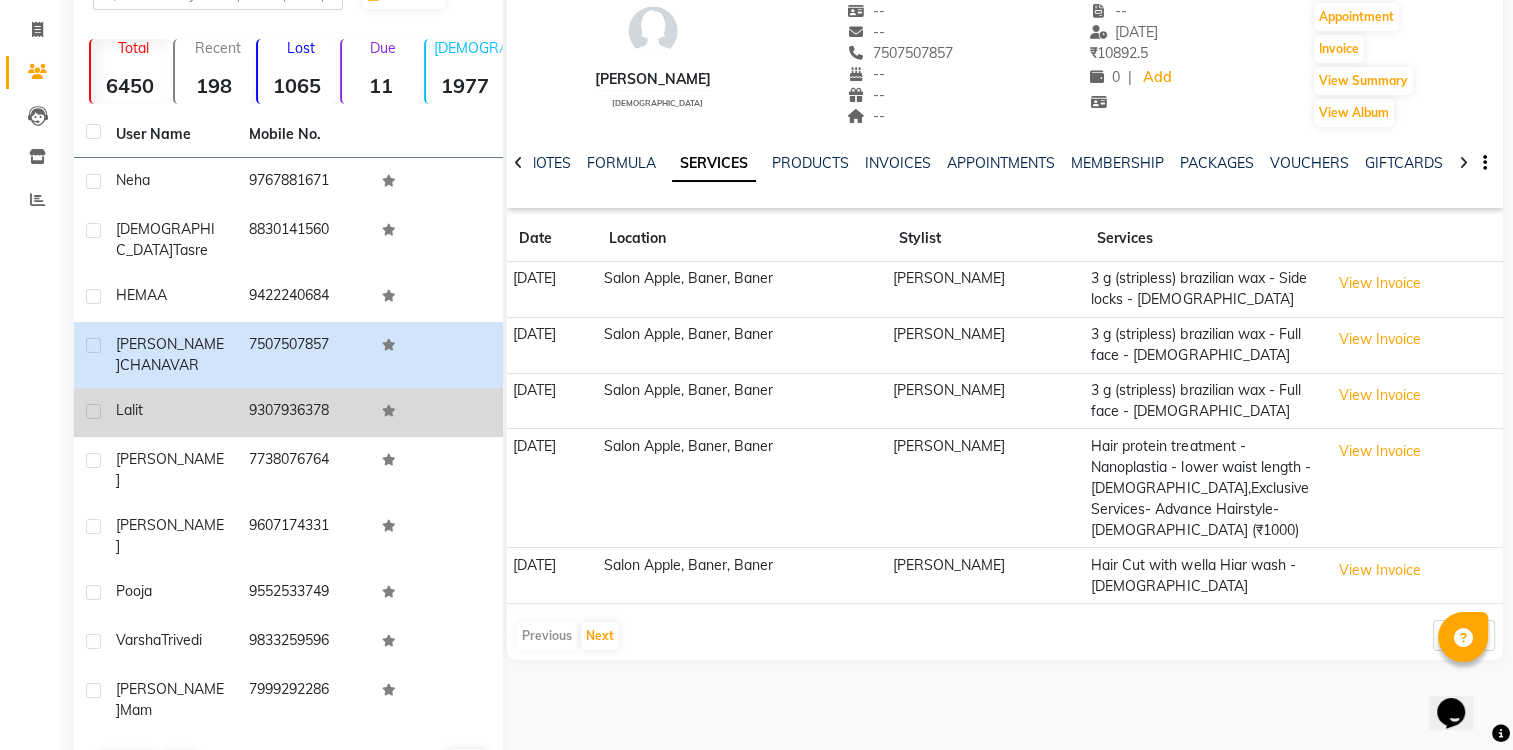 click on "lalit" 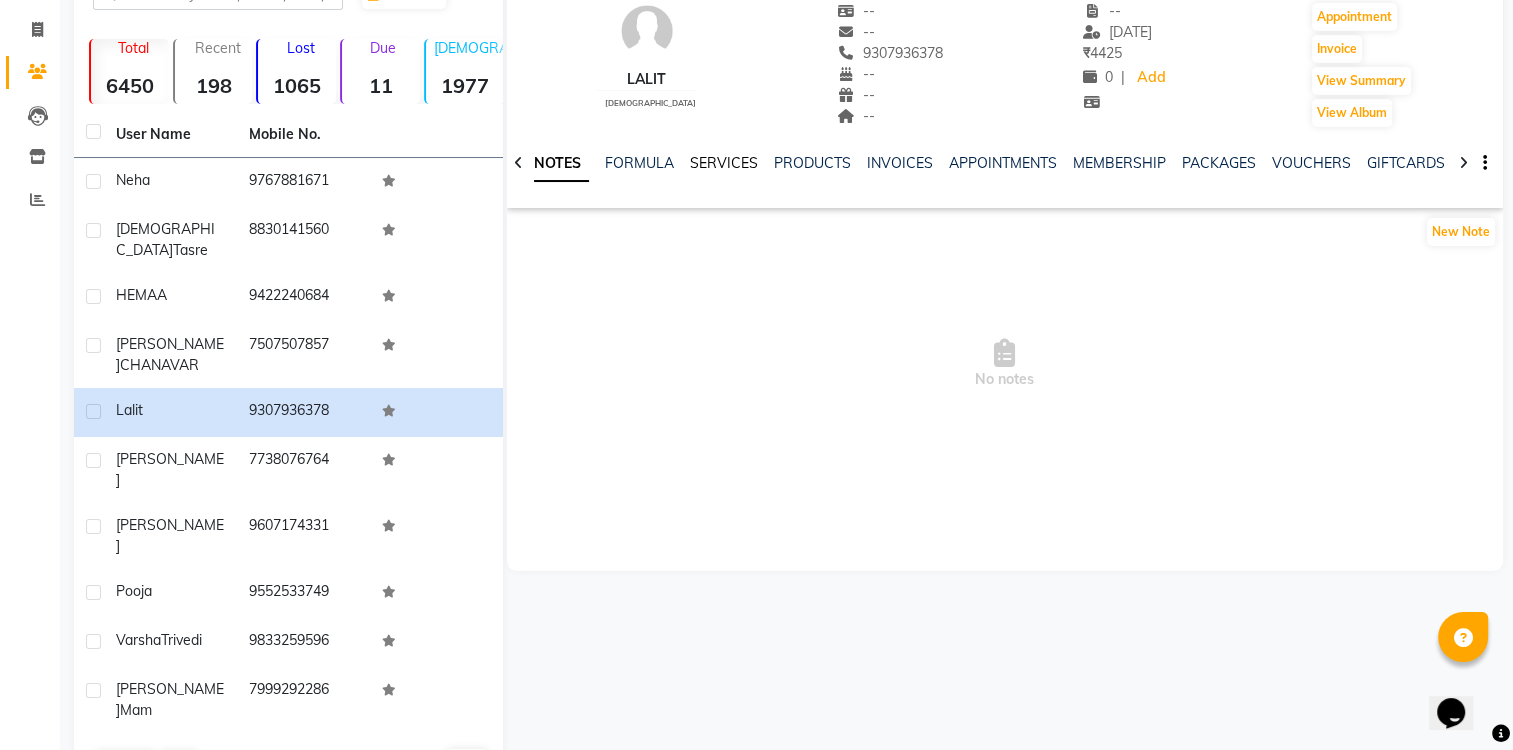 click on "SERVICES" 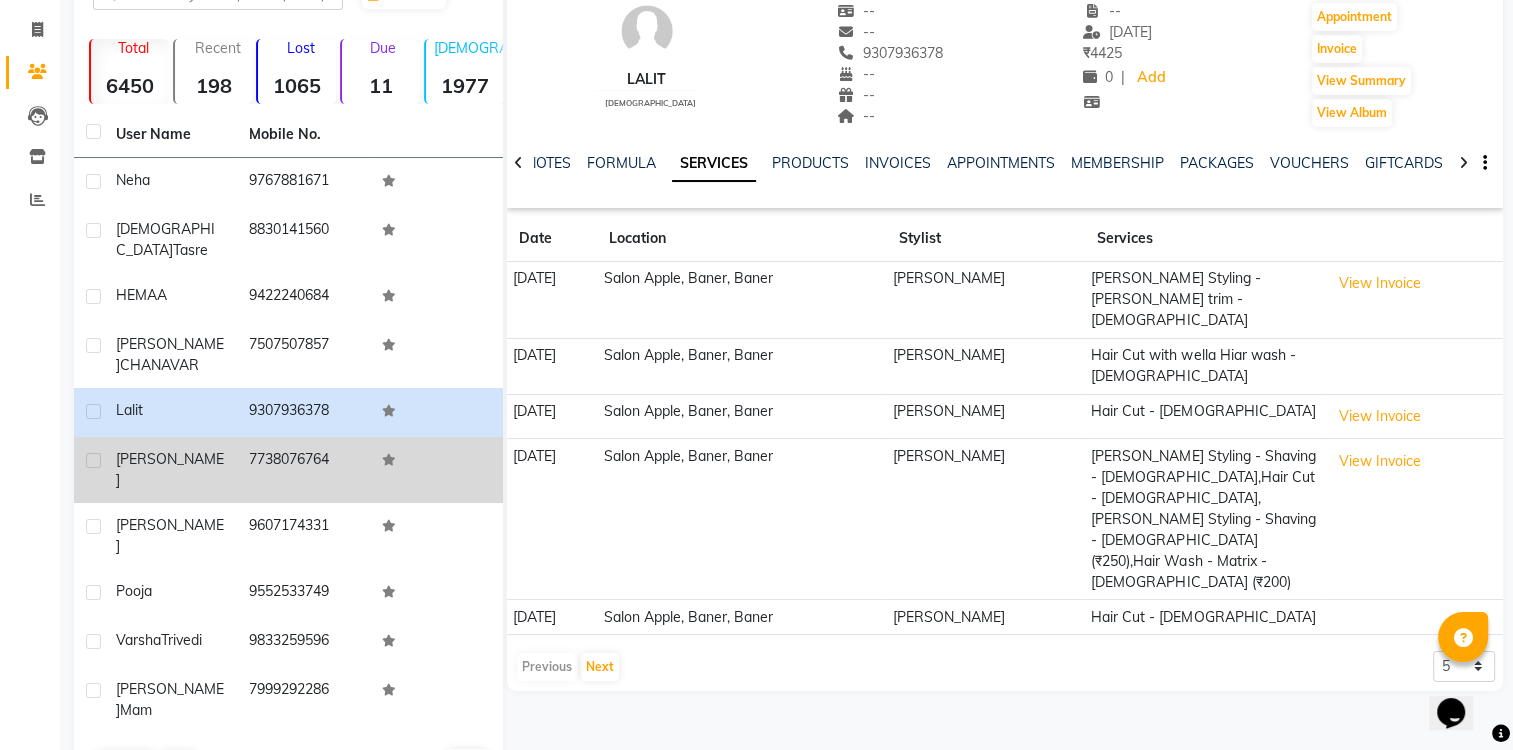 click on "[PERSON_NAME]" 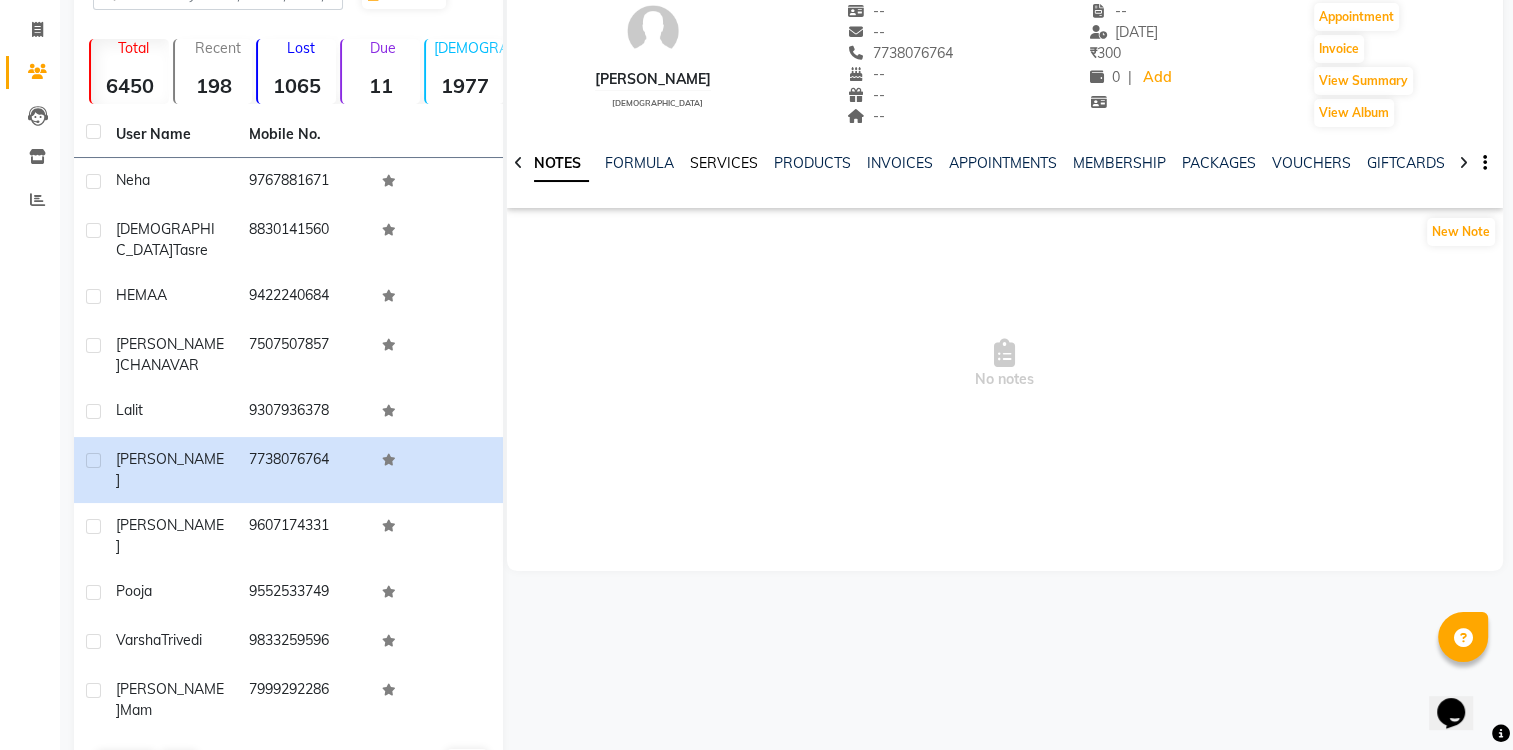 click on "SERVICES" 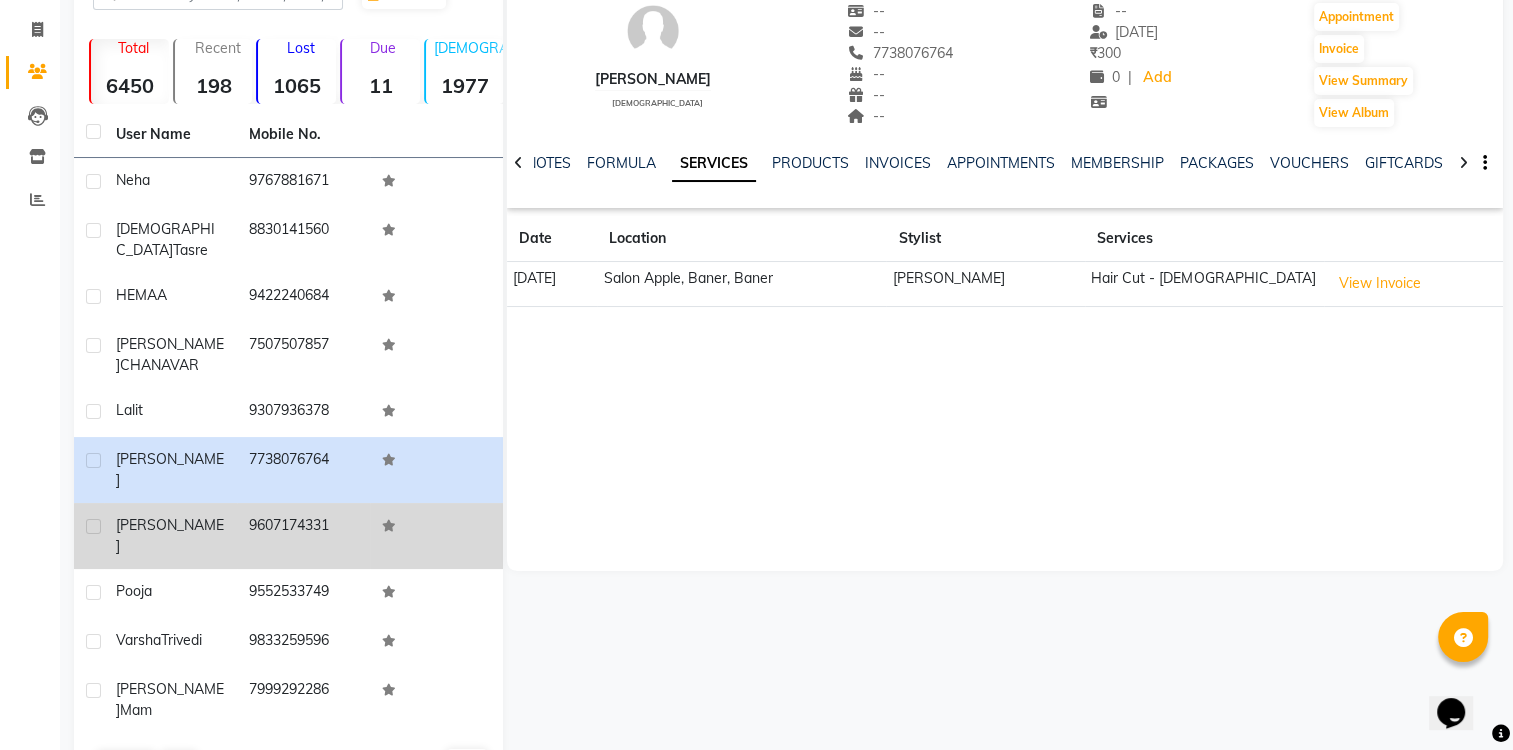 click on "[PERSON_NAME]" 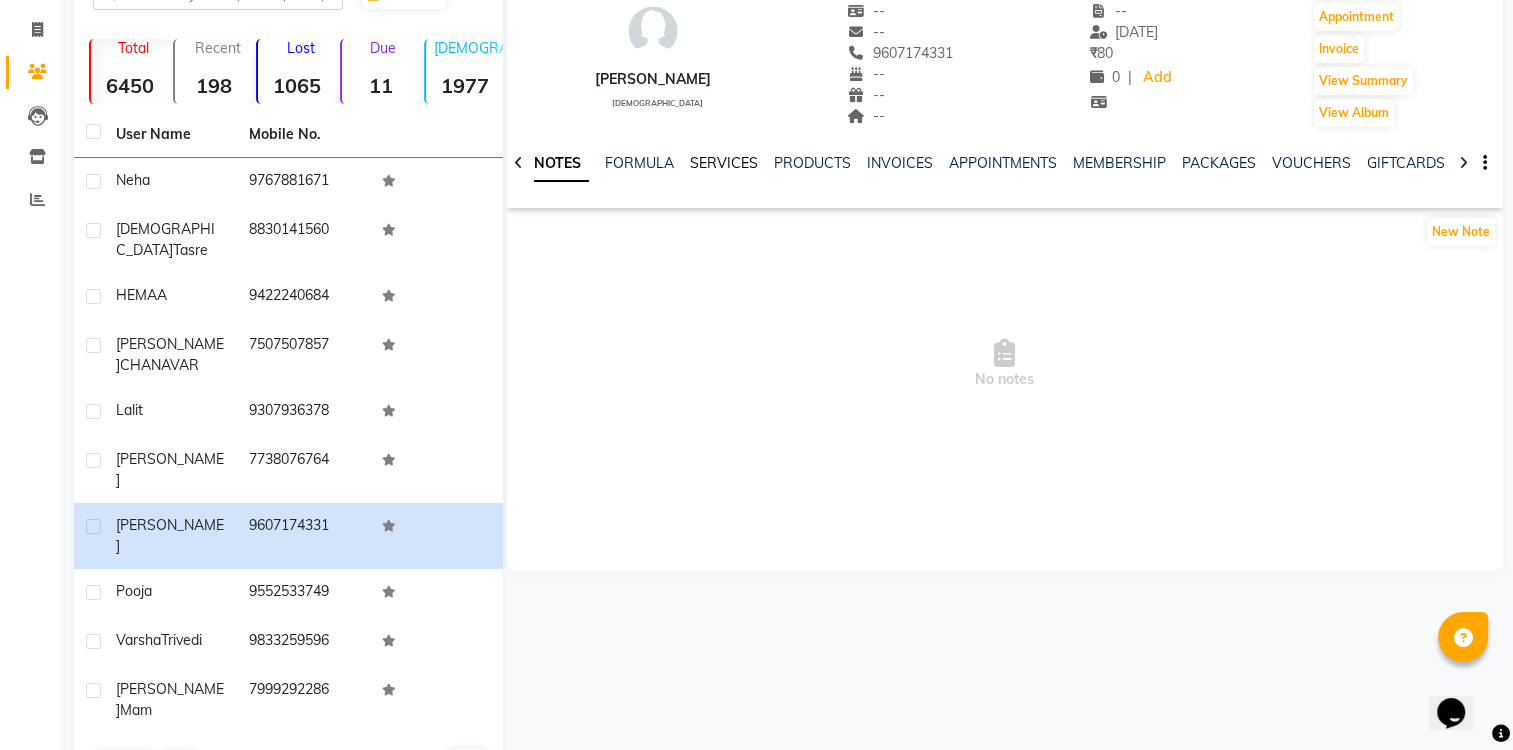 click on "SERVICES" 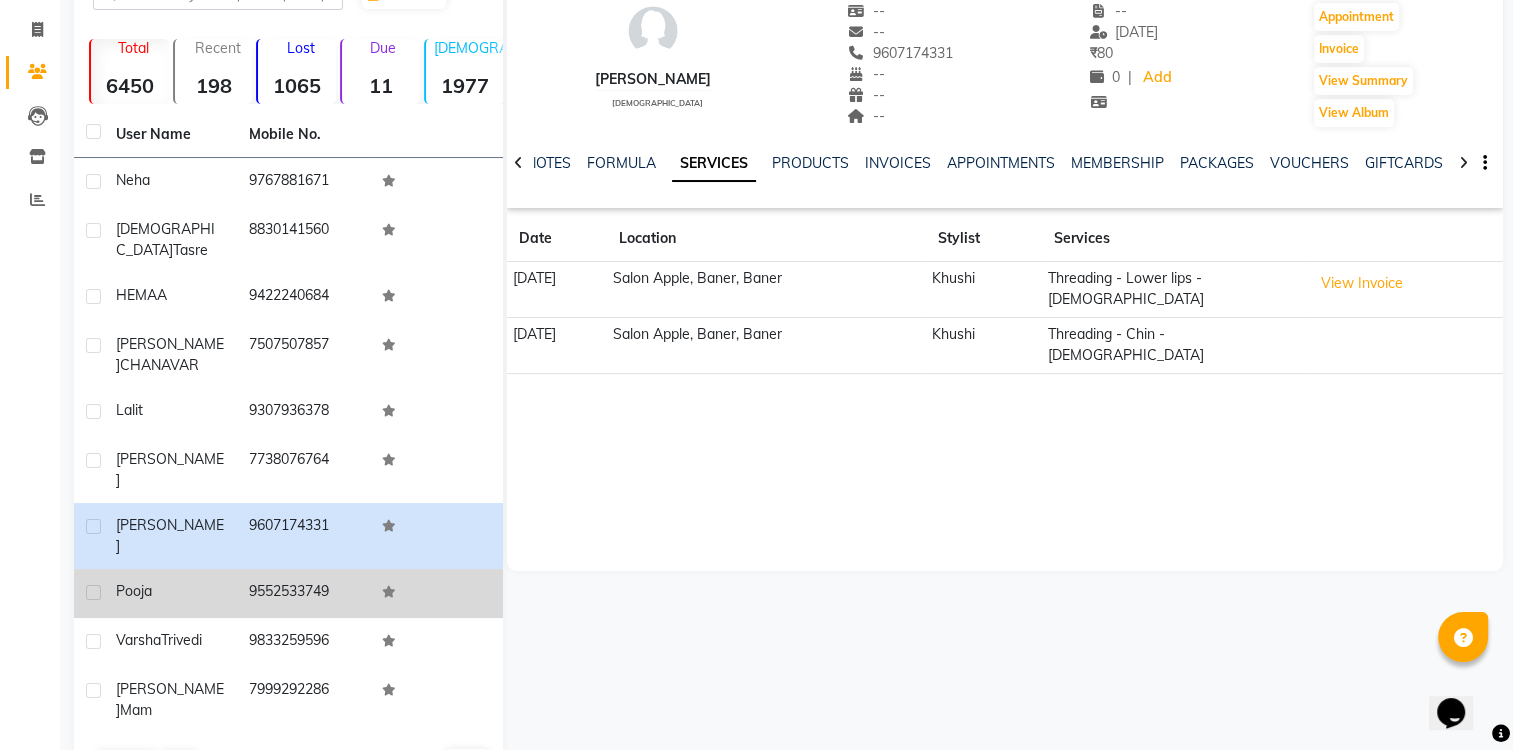 click on "pooja" 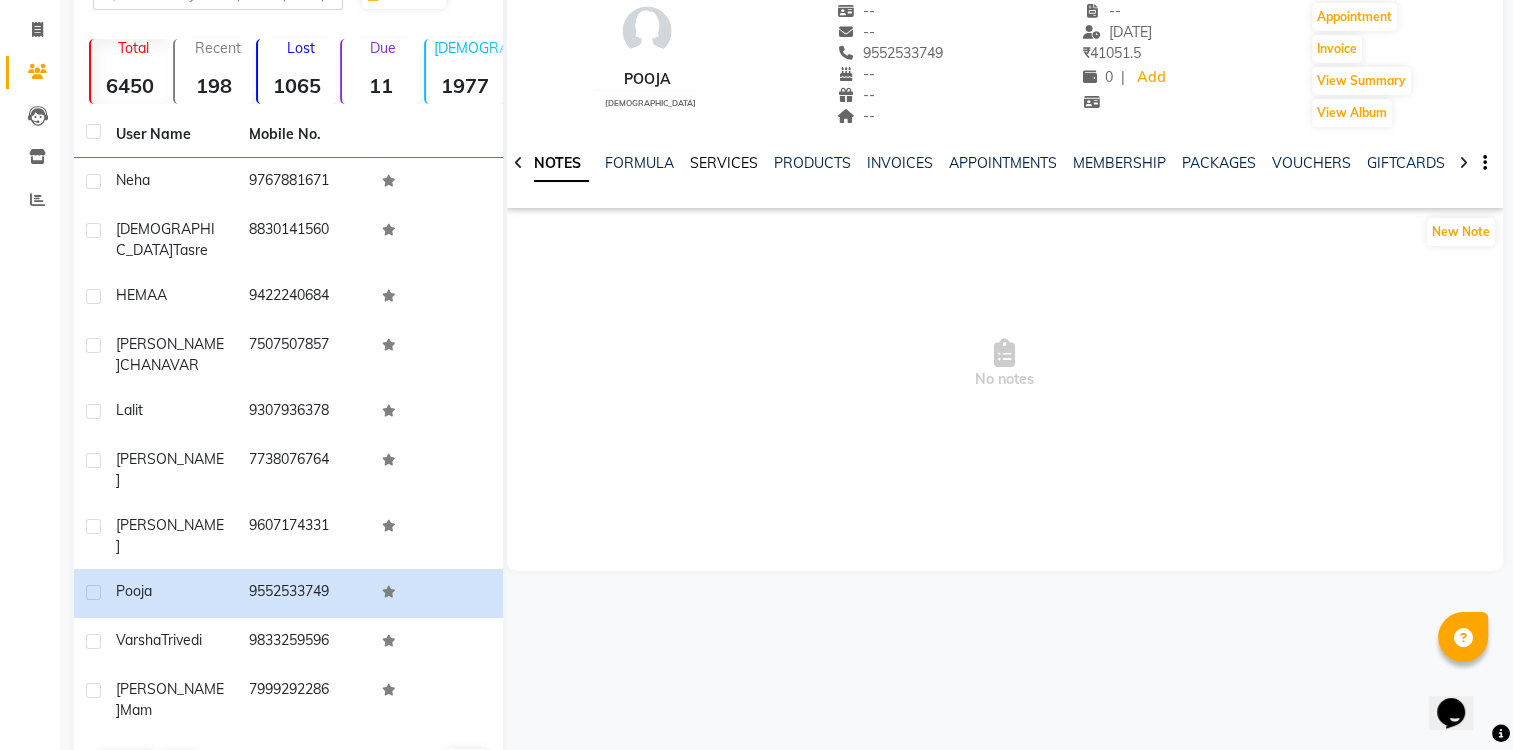 click on "SERVICES" 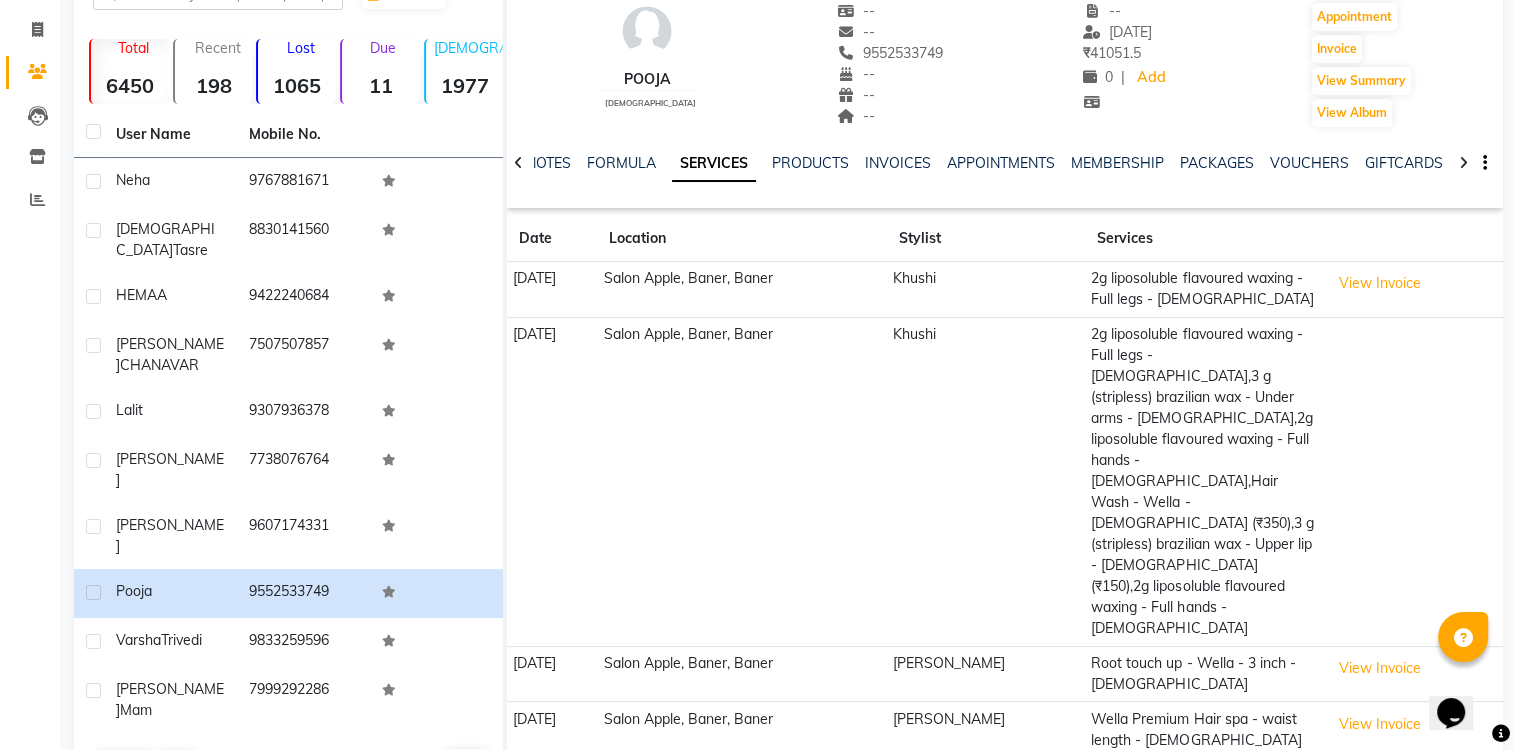 scroll, scrollTop: 180, scrollLeft: 0, axis: vertical 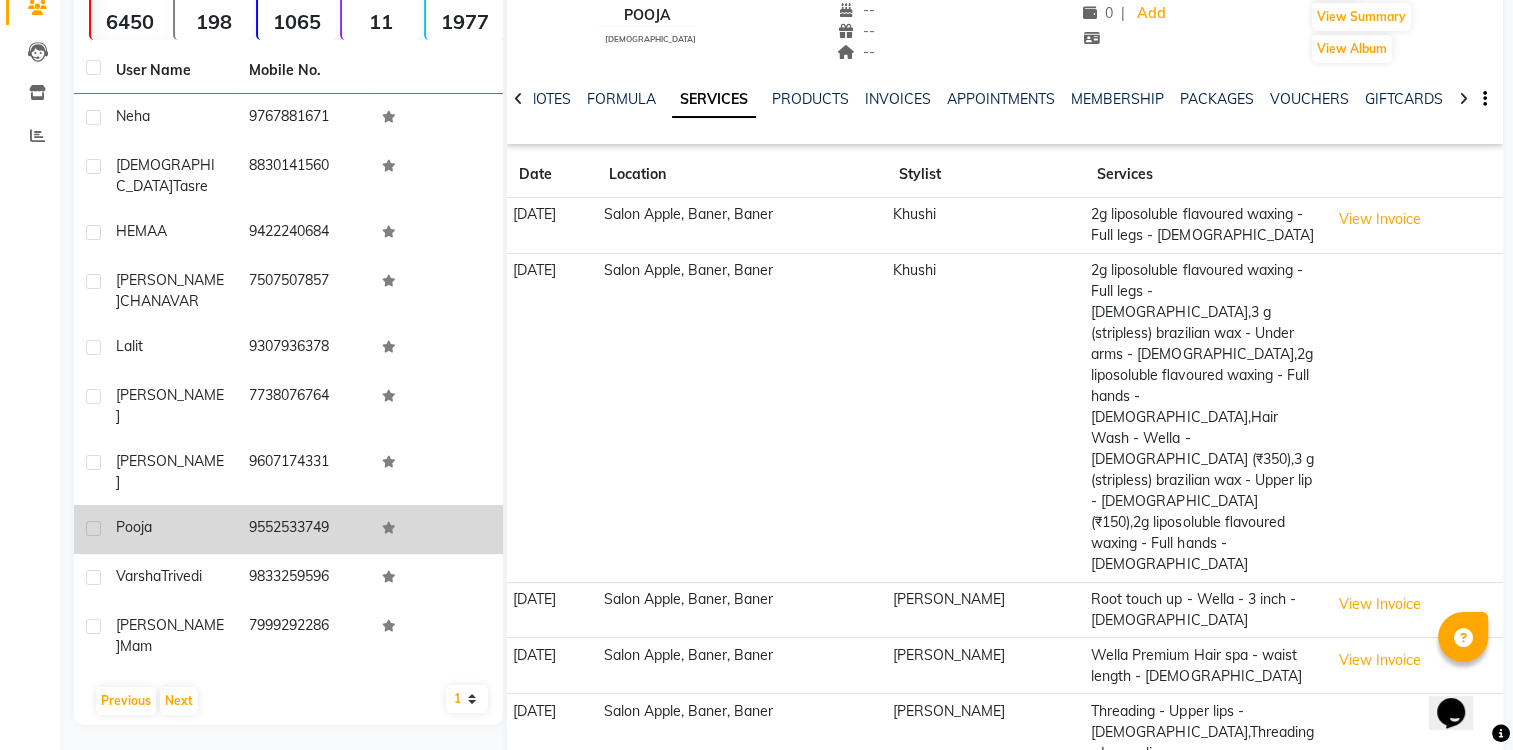 click on "9833259596" 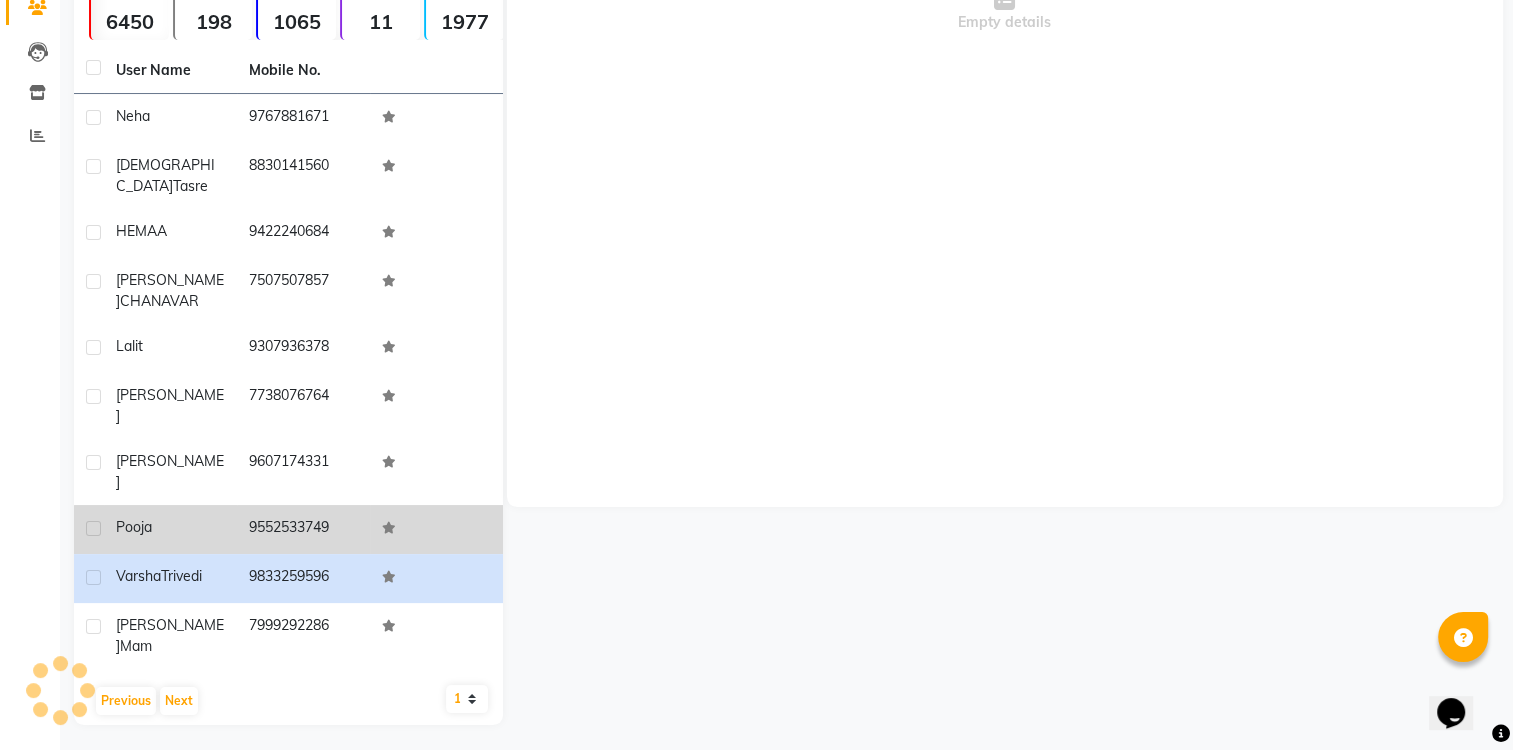 scroll, scrollTop: 116, scrollLeft: 0, axis: vertical 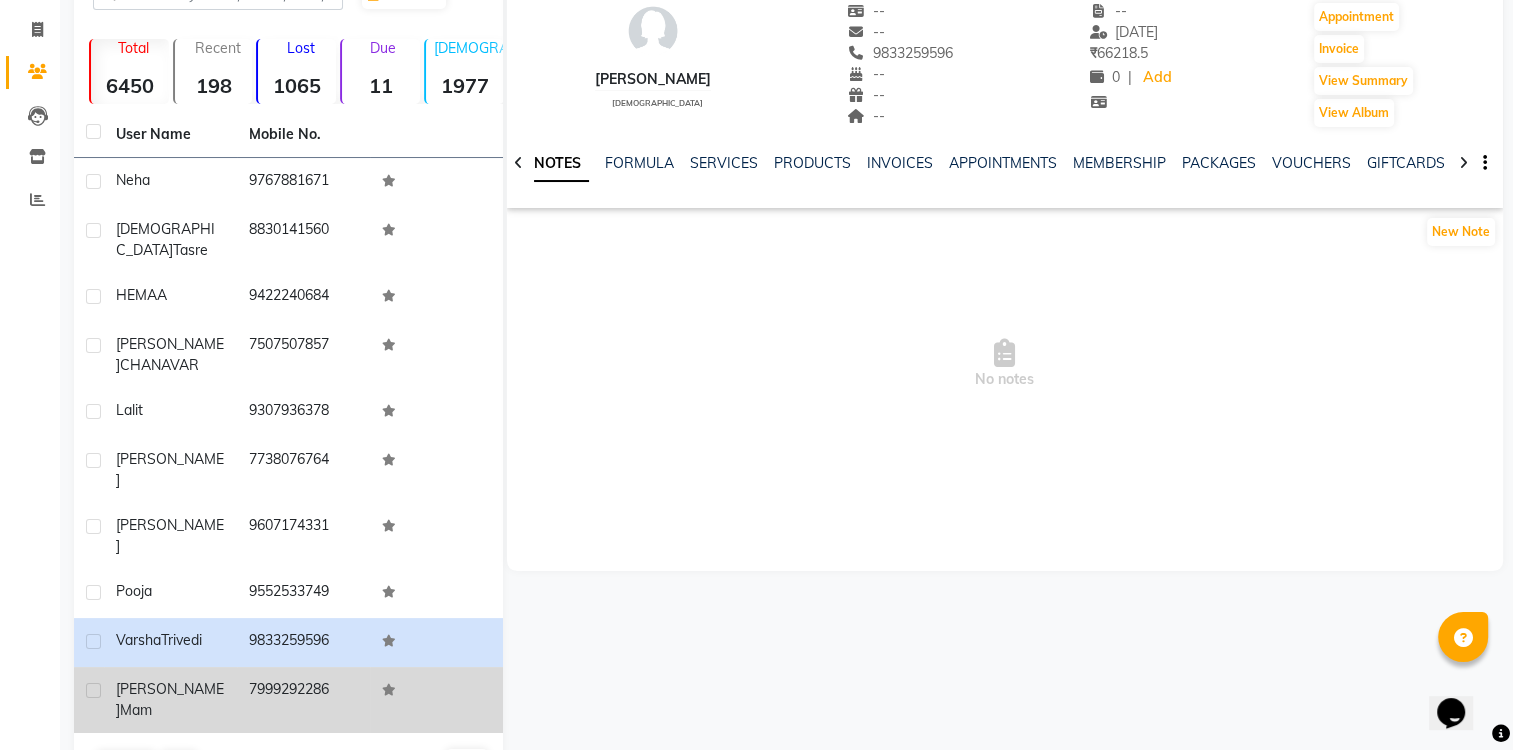 click on "7999292286" 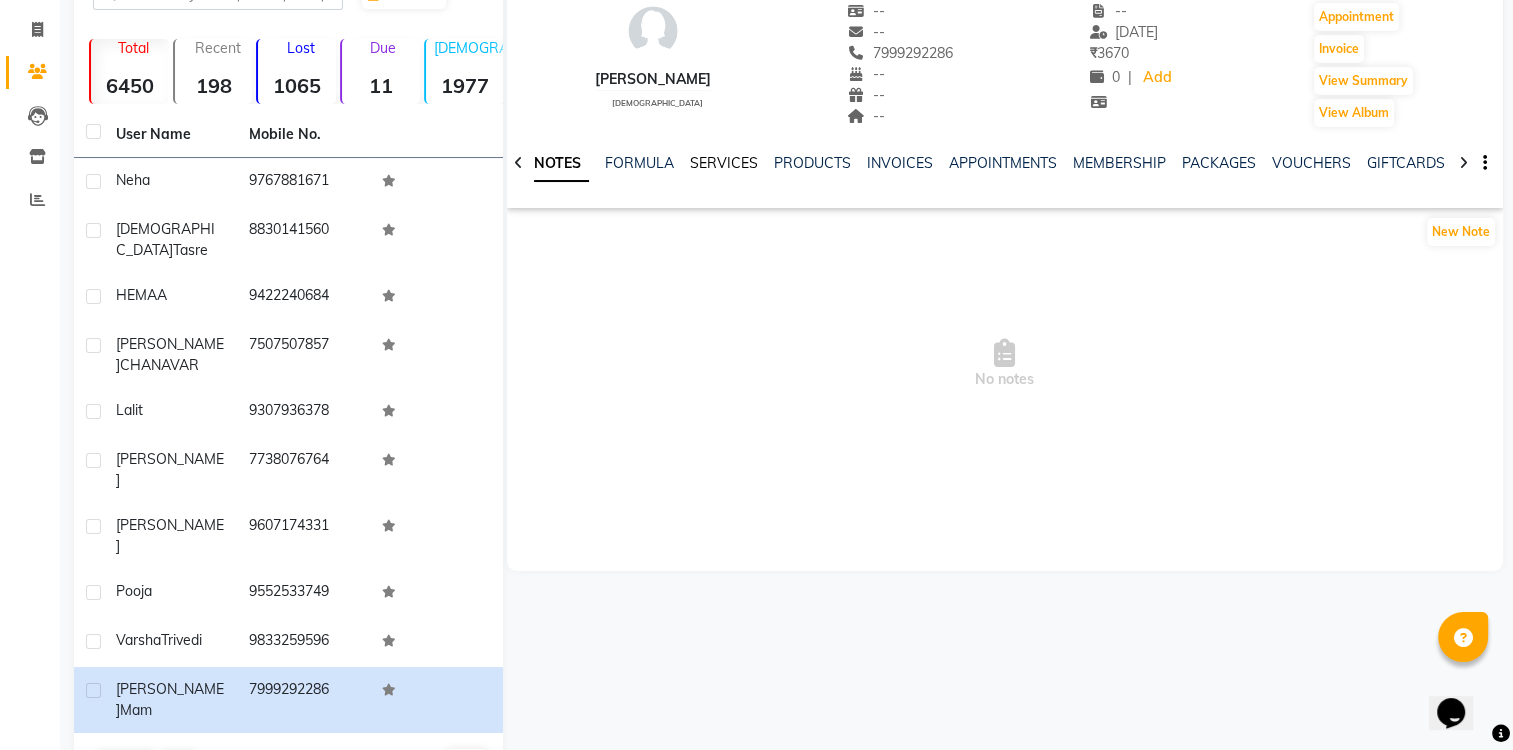 click on "SERVICES" 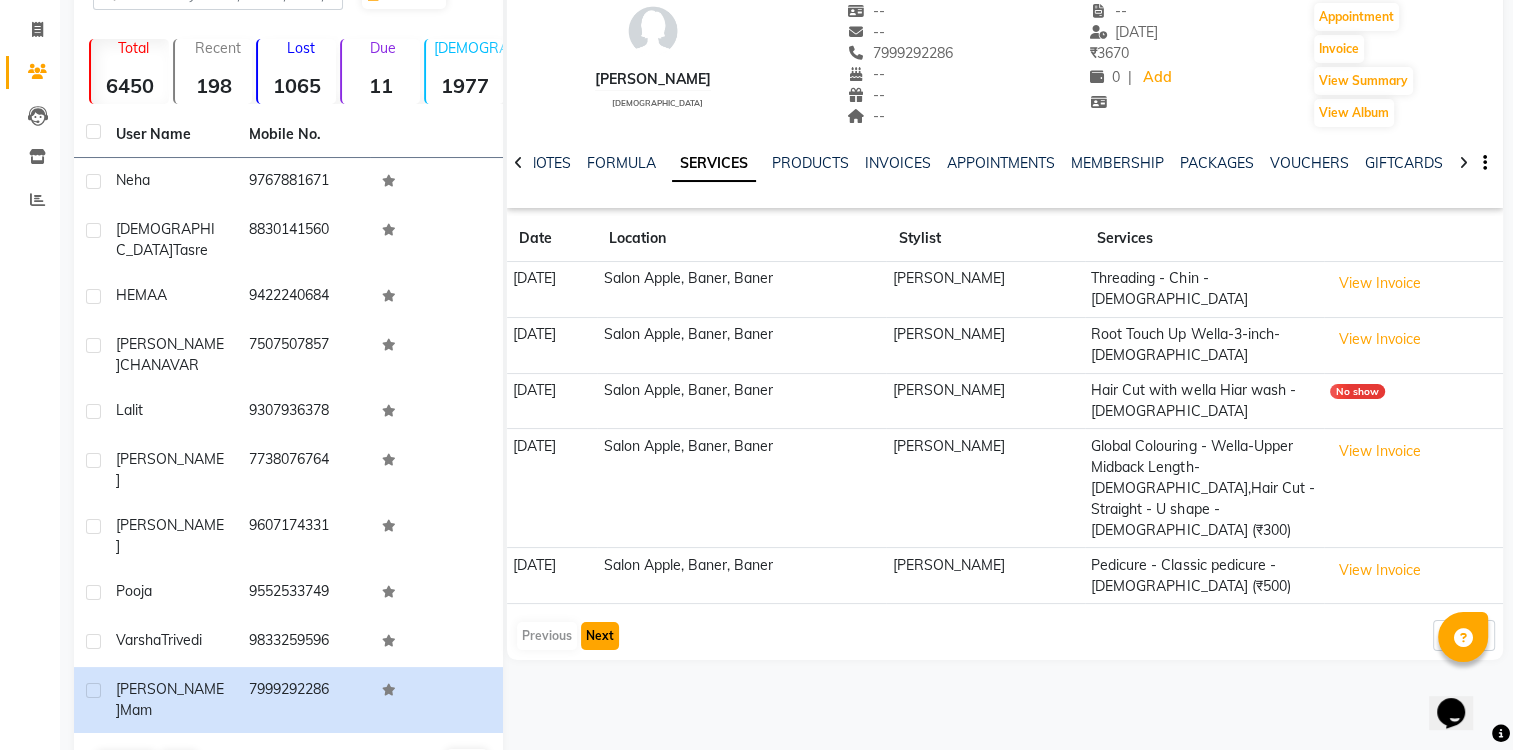 click on "Next" 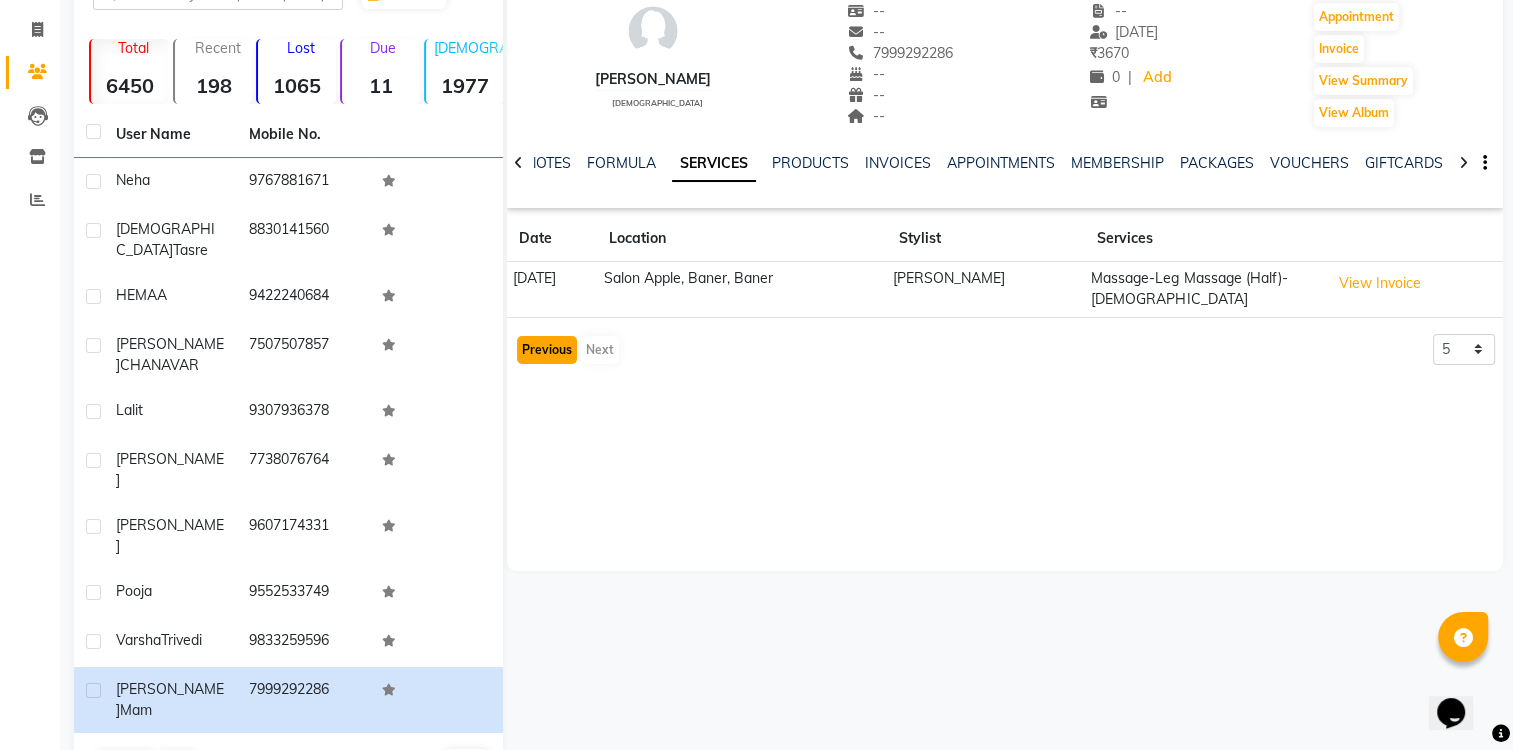 click on "Previous" 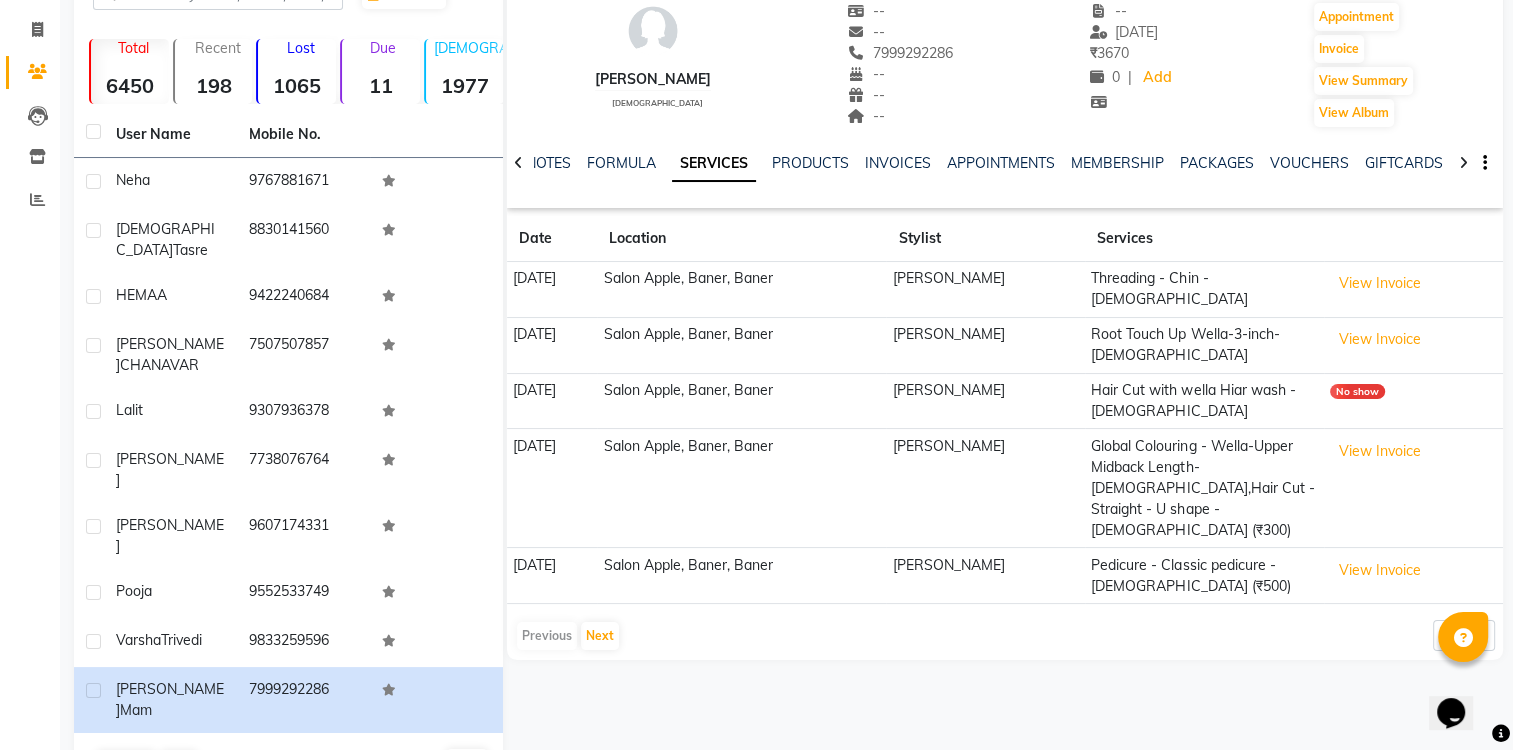 scroll, scrollTop: 0, scrollLeft: 0, axis: both 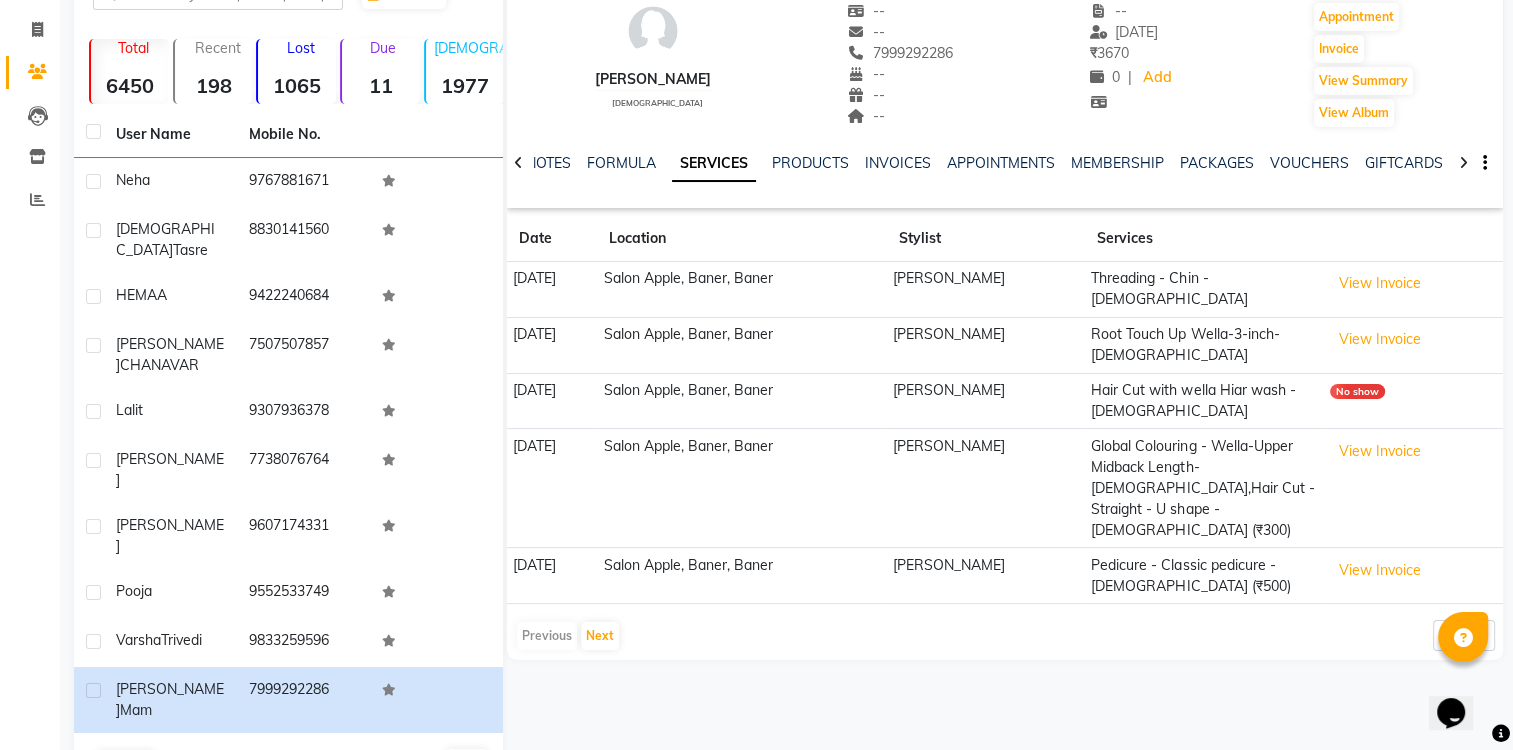 click on "Next" 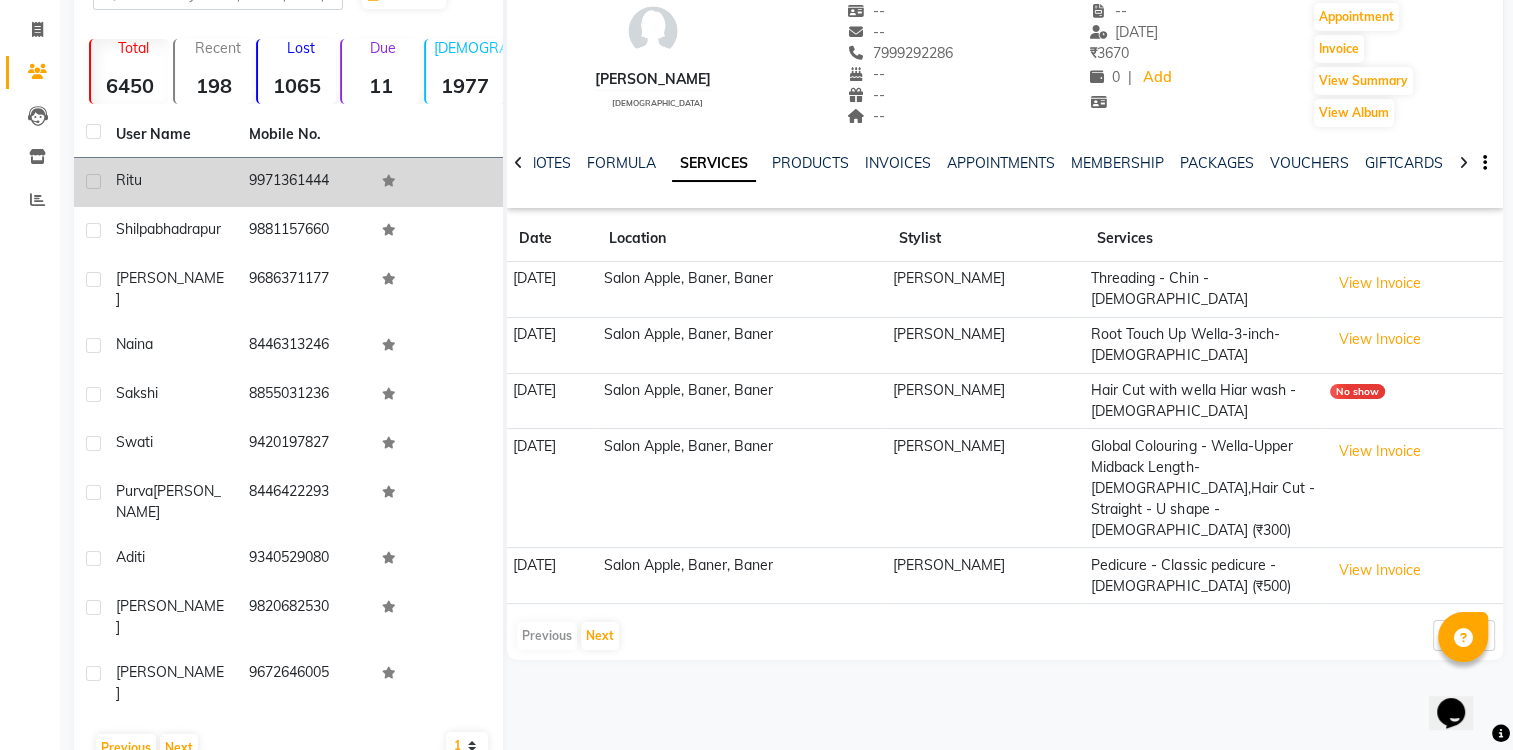 click on "ritu" 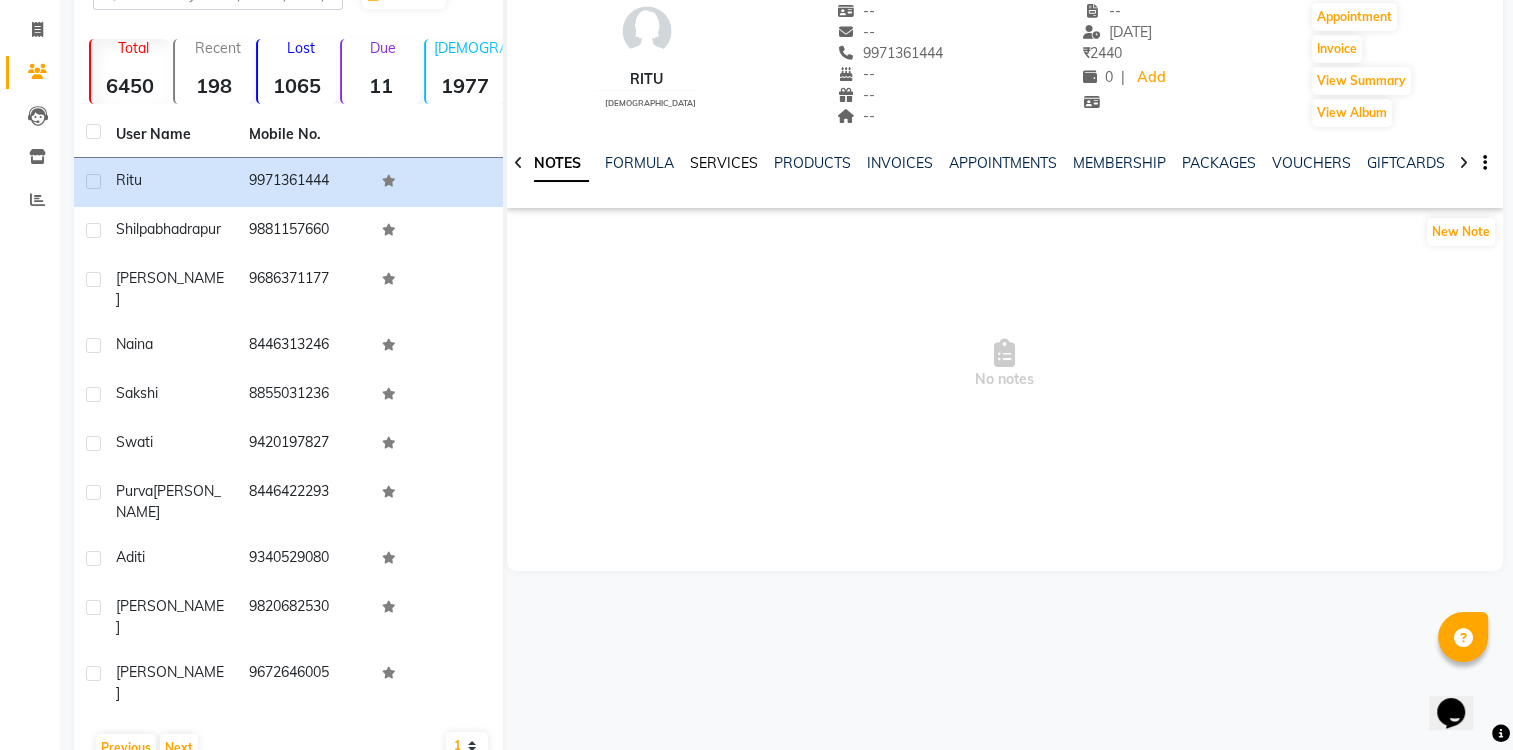 click on "SERVICES" 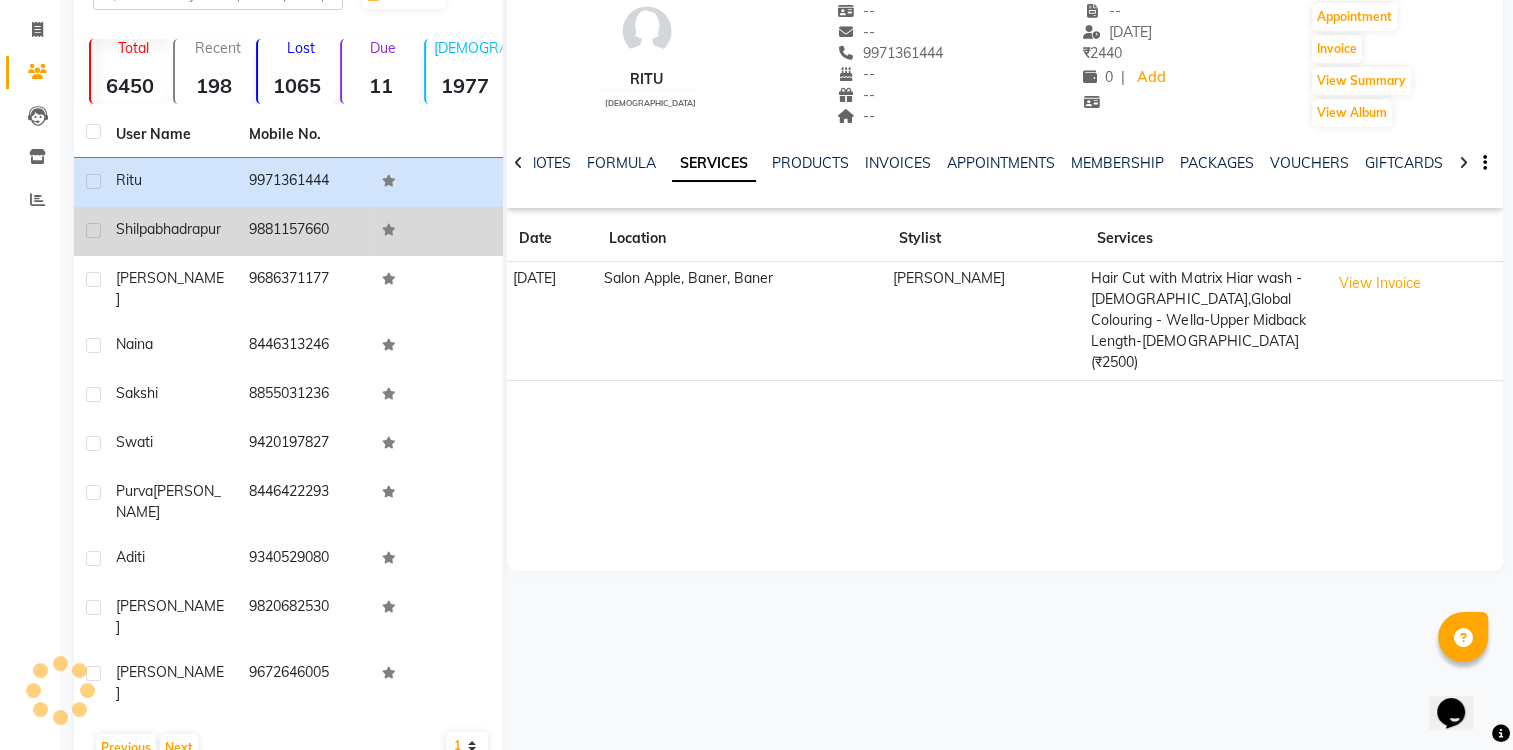 click on "shilpa  bhadrapur" 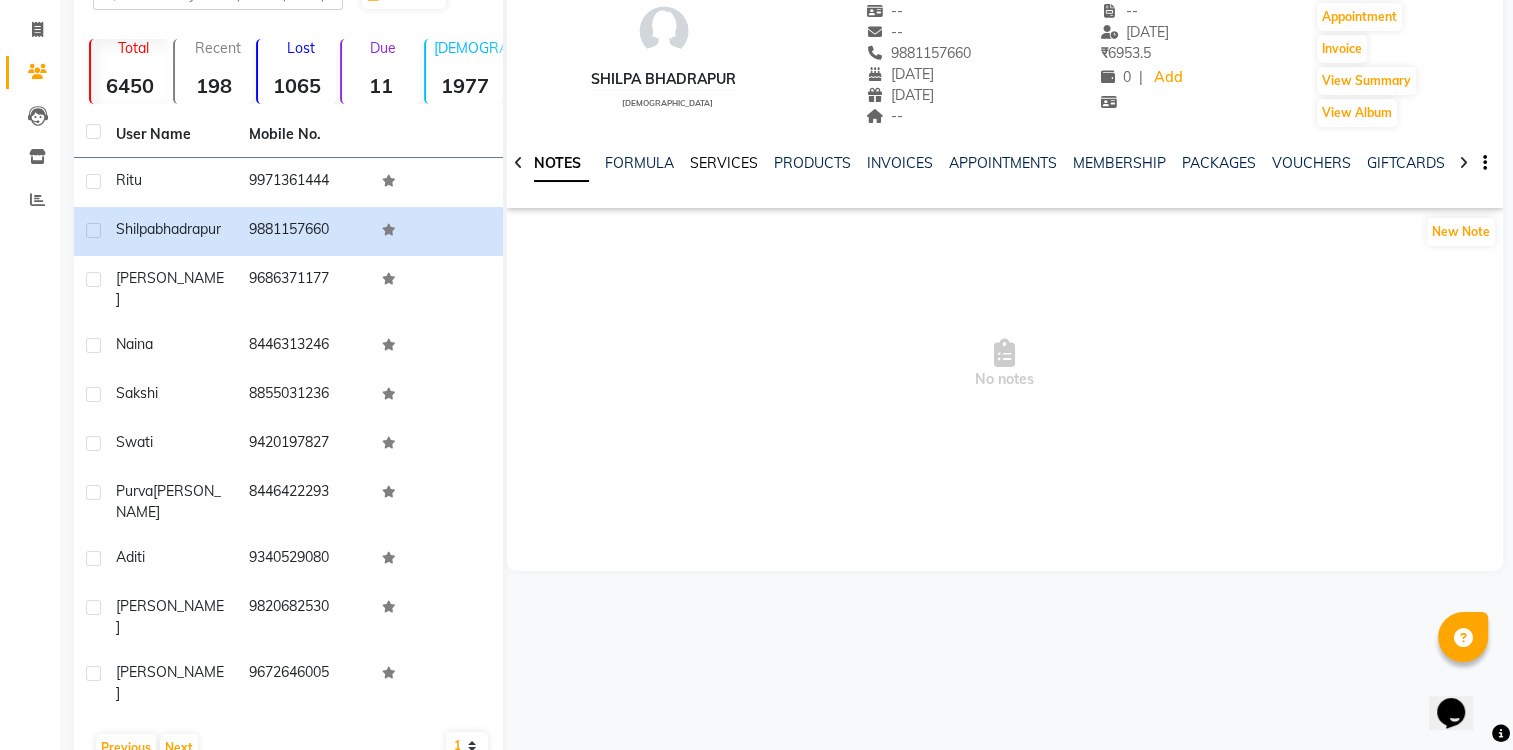 click on "SERVICES" 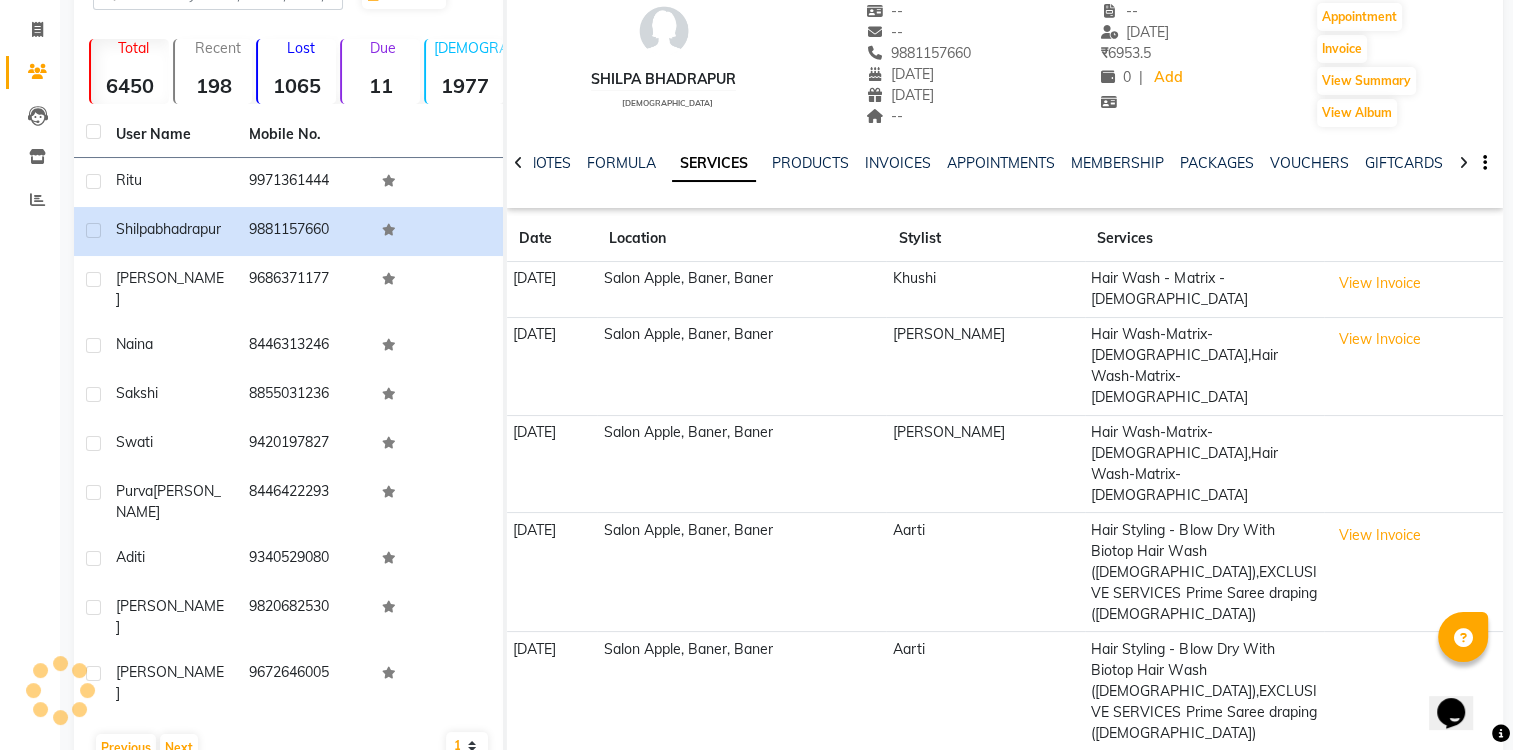 click on "Next" 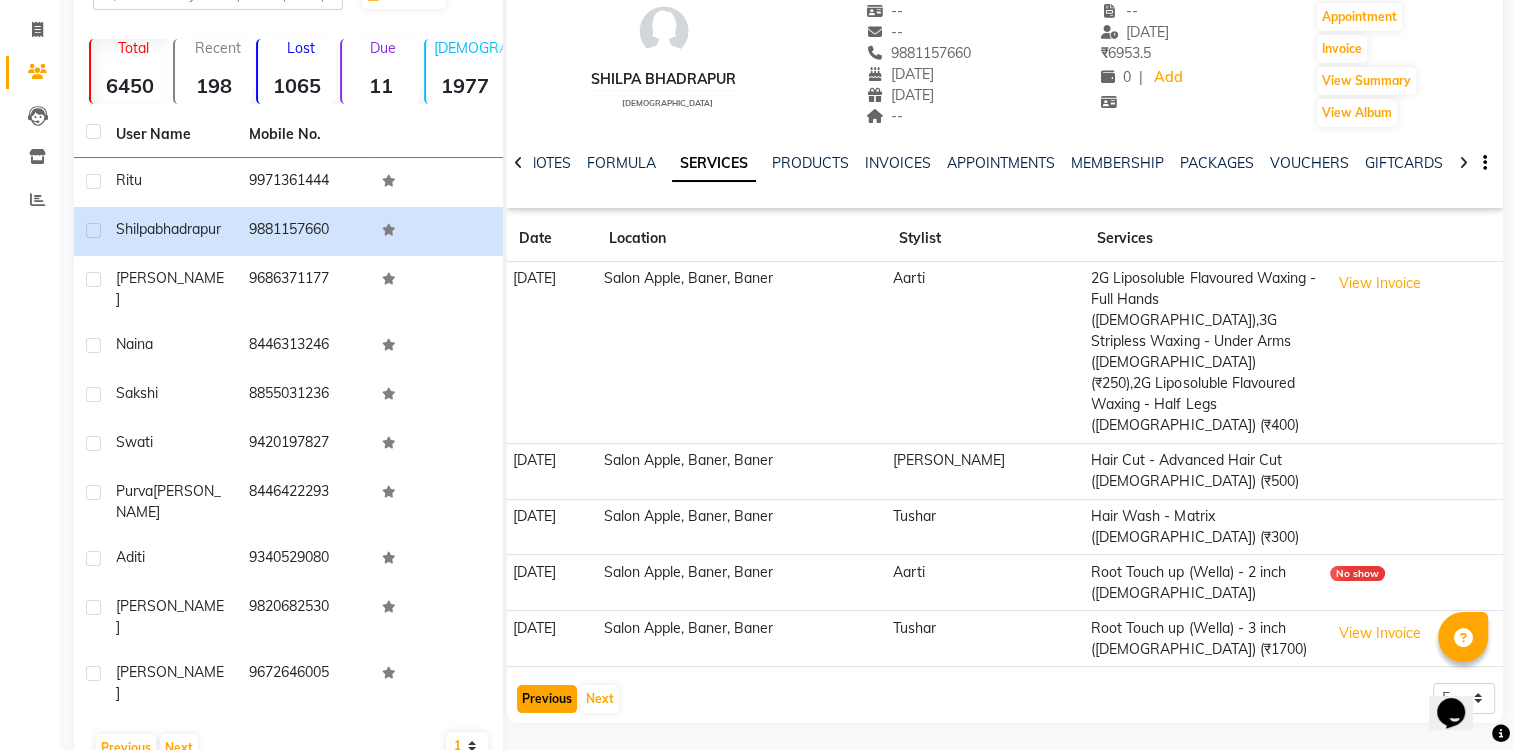 click on "Previous" 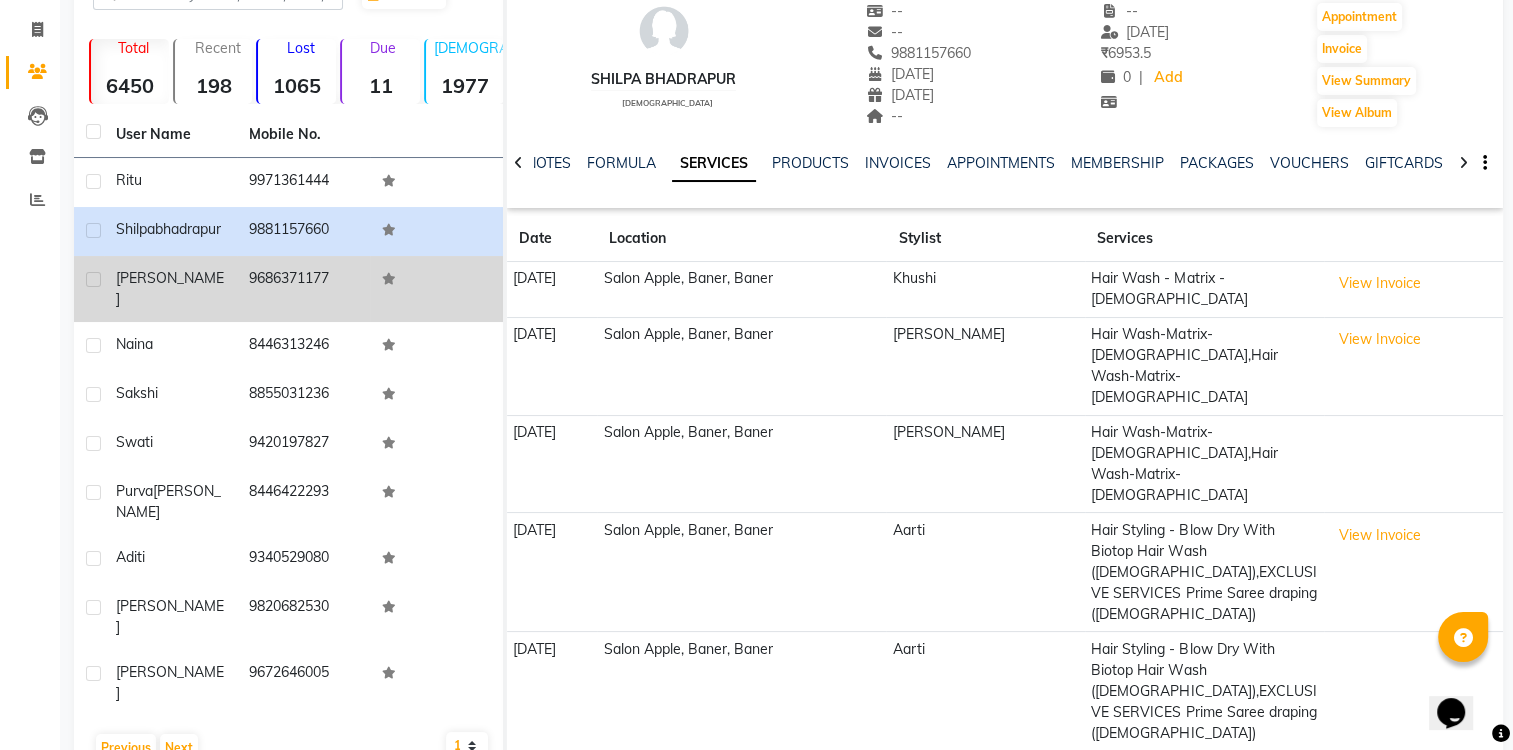click on "[PERSON_NAME]" 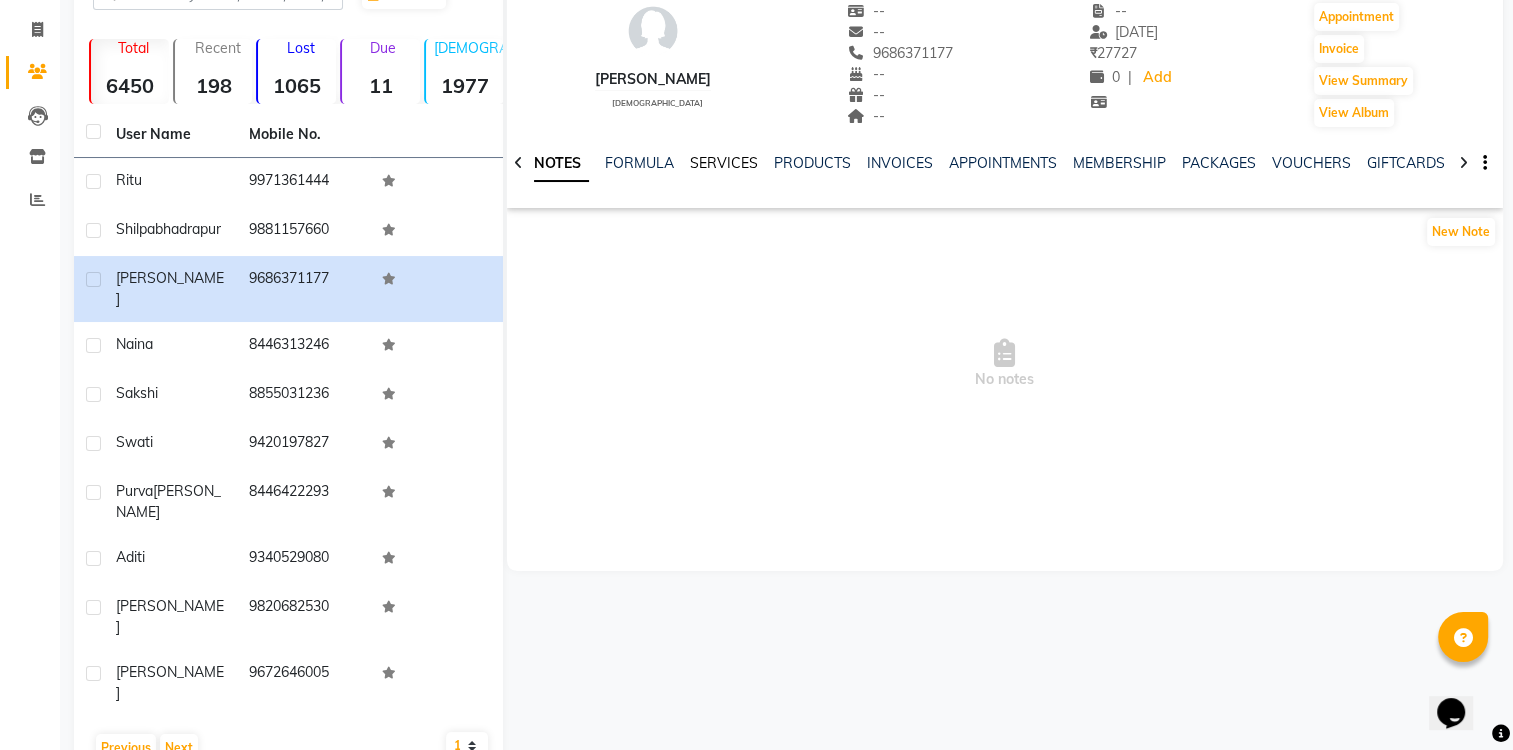 click on "SERVICES" 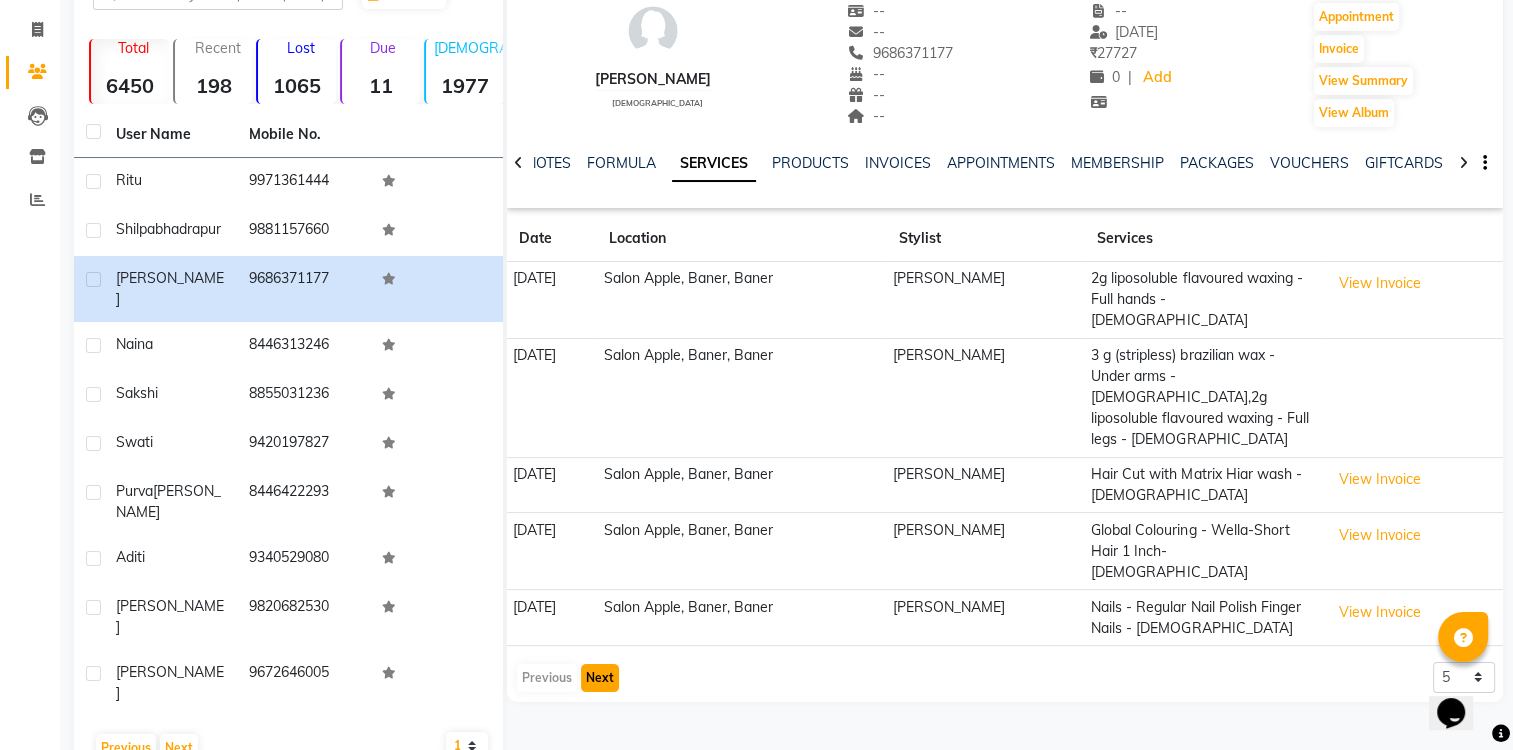 click on "Next" 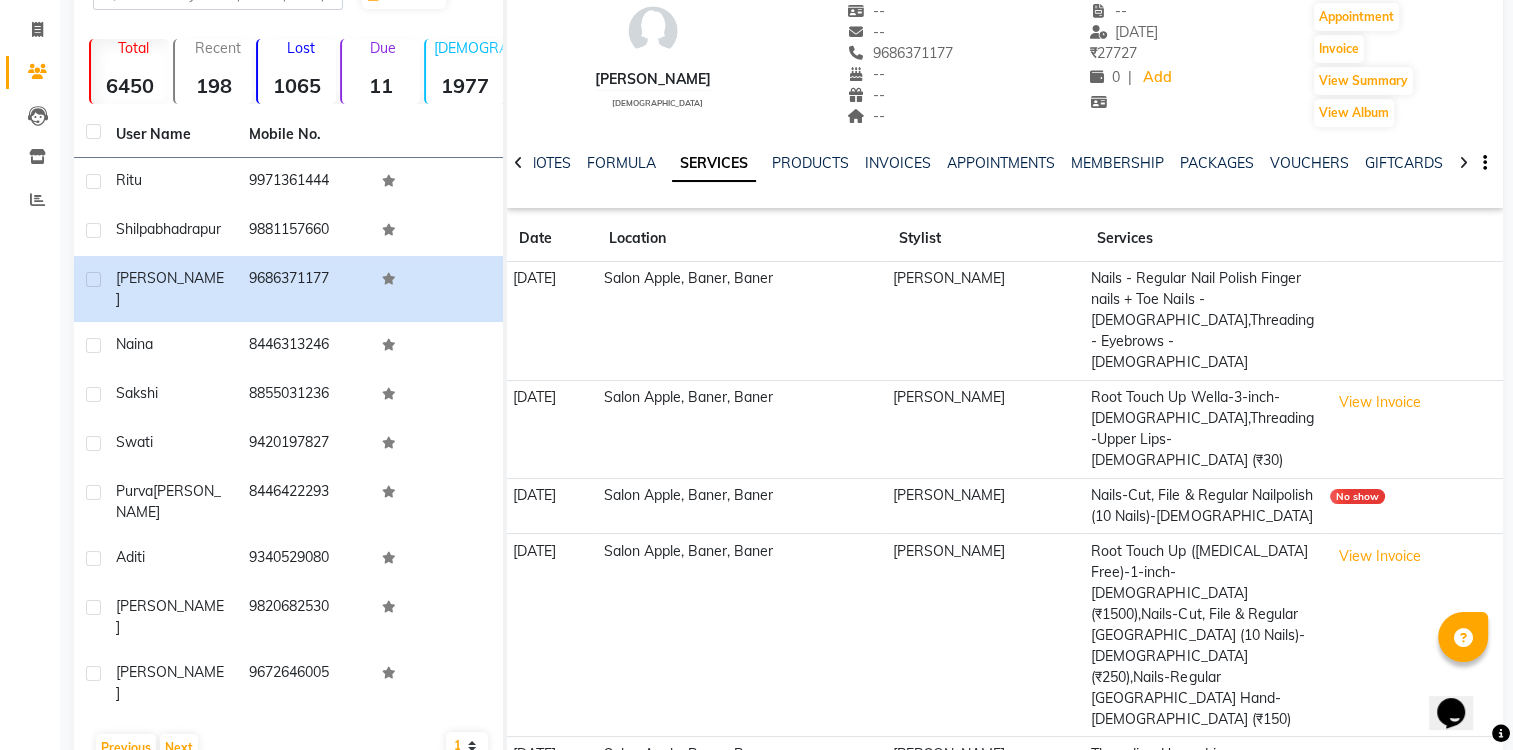click on "Previous" 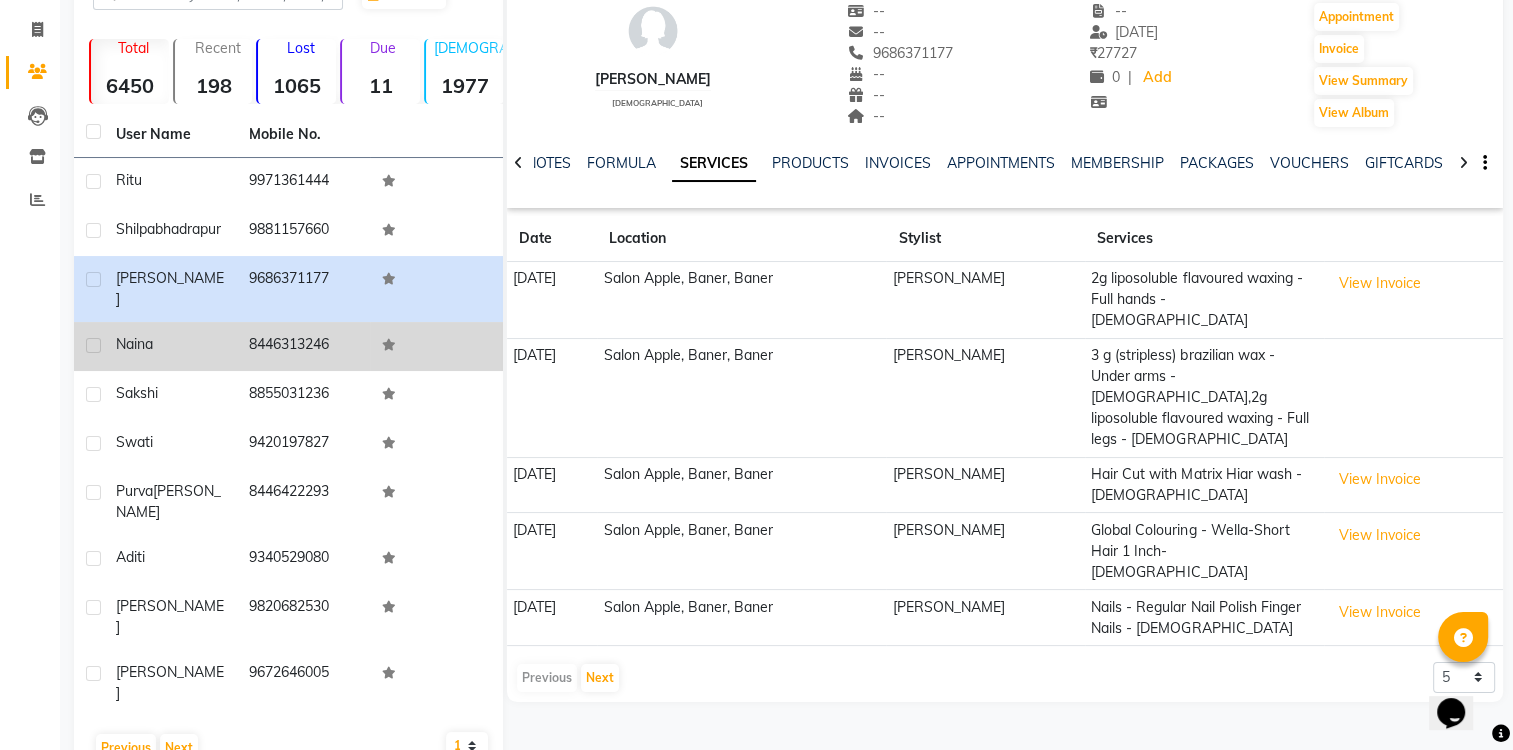 click on "naina" 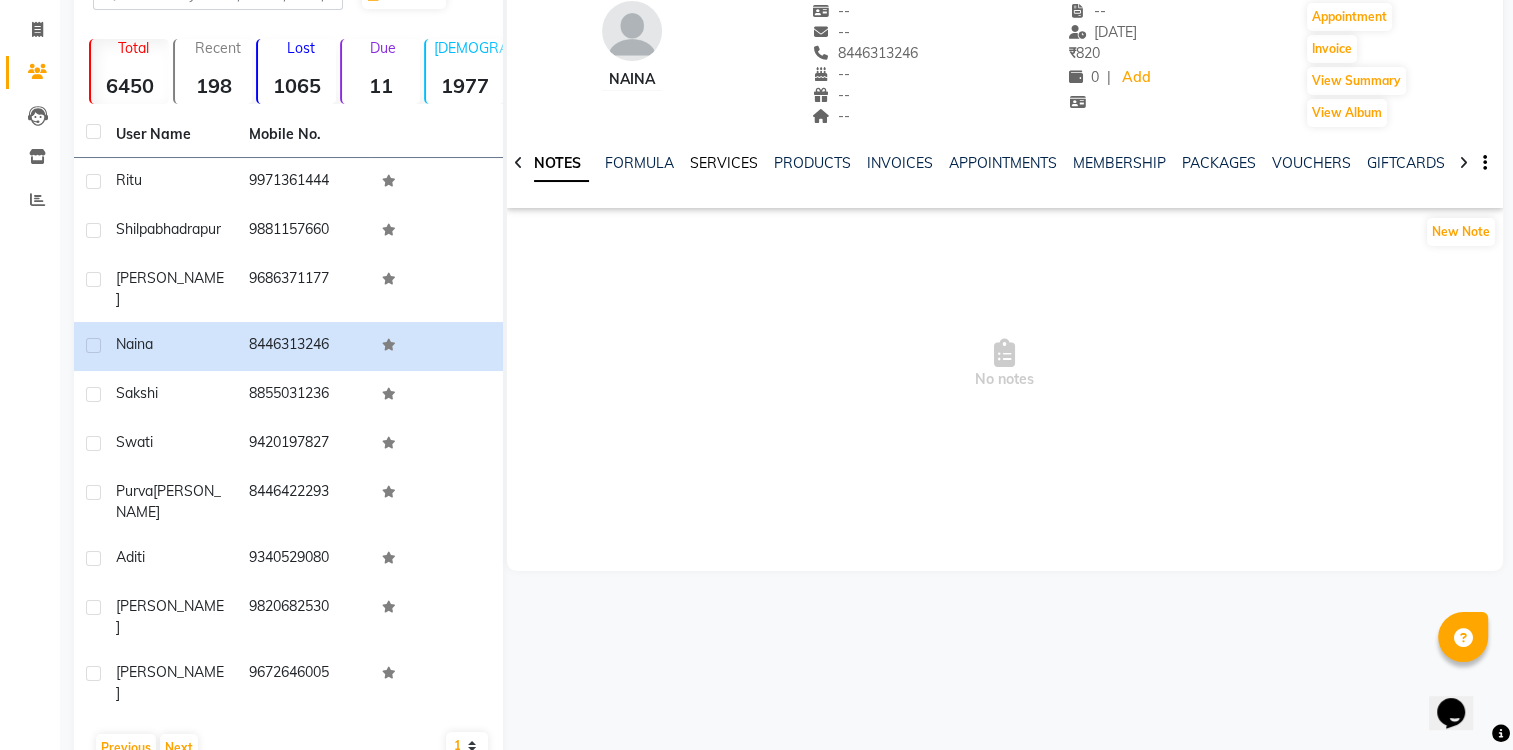 click on "SERVICES" 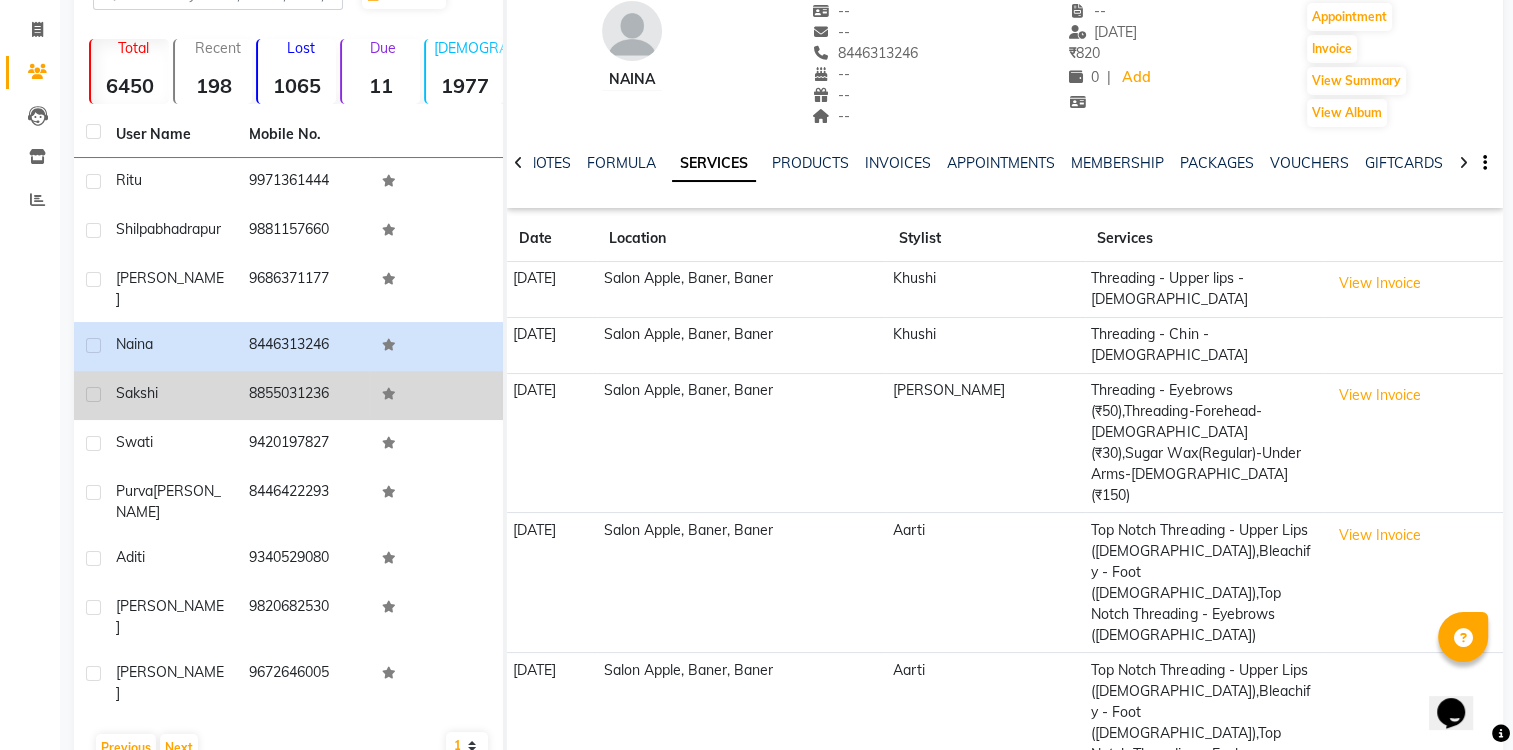 click on "sakshi" 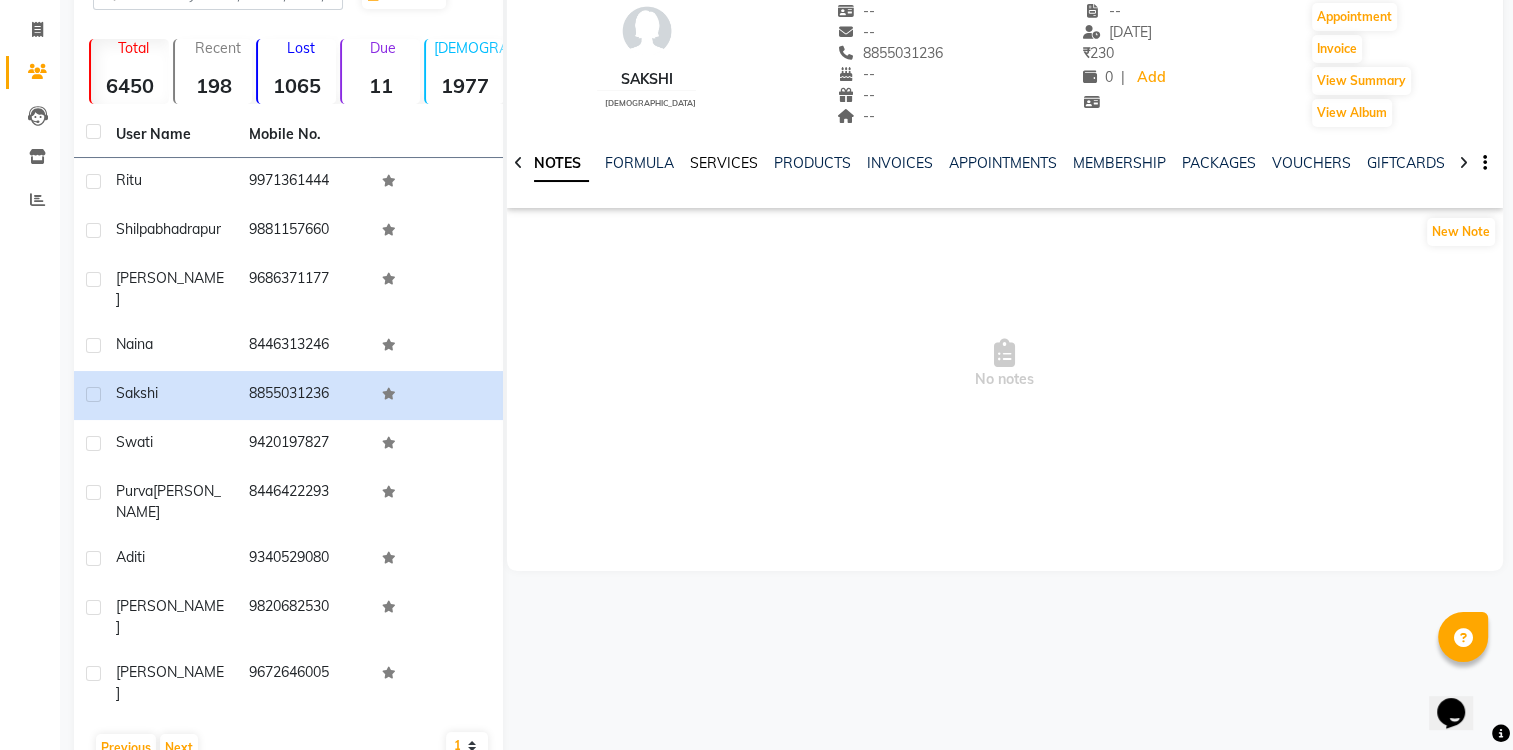 click on "SERVICES" 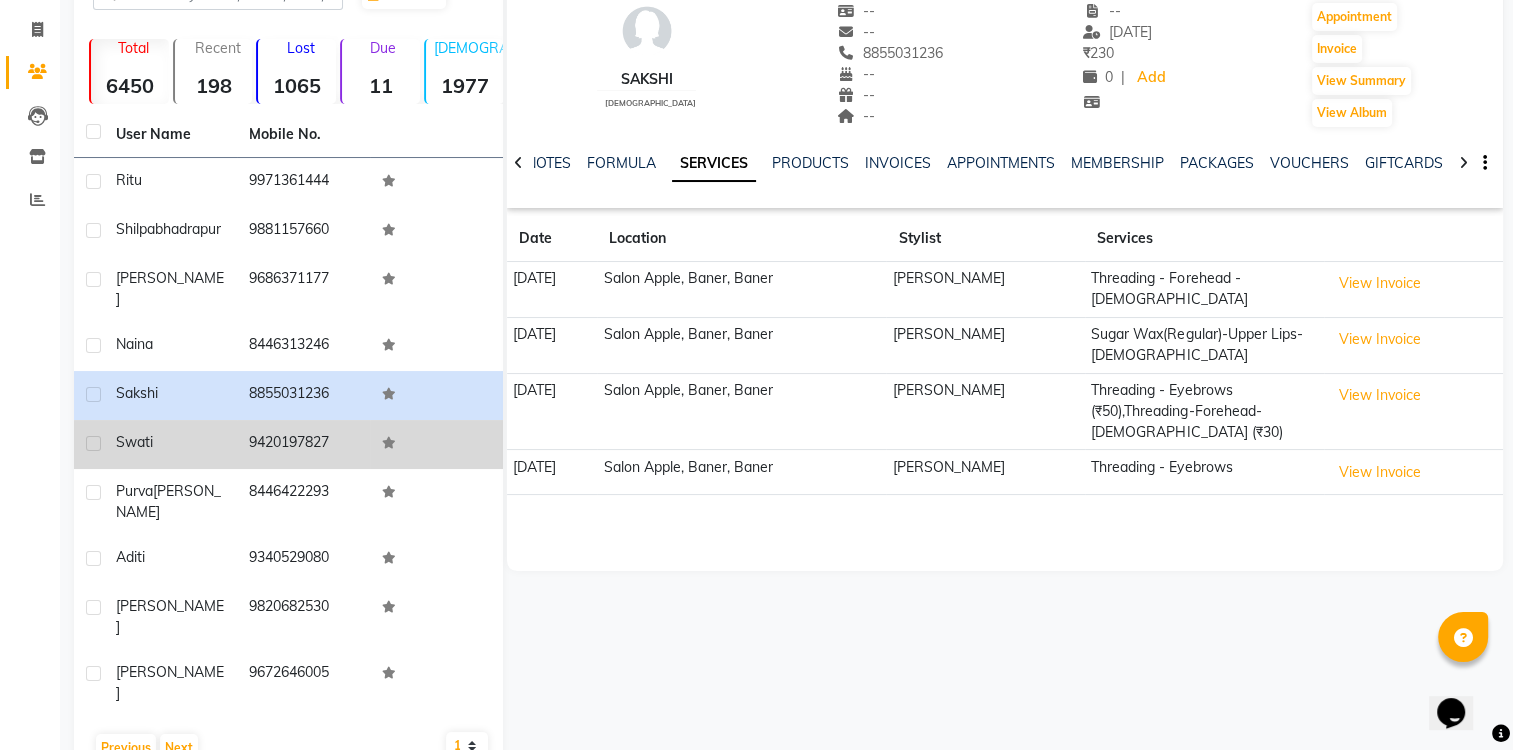click on "9420197827" 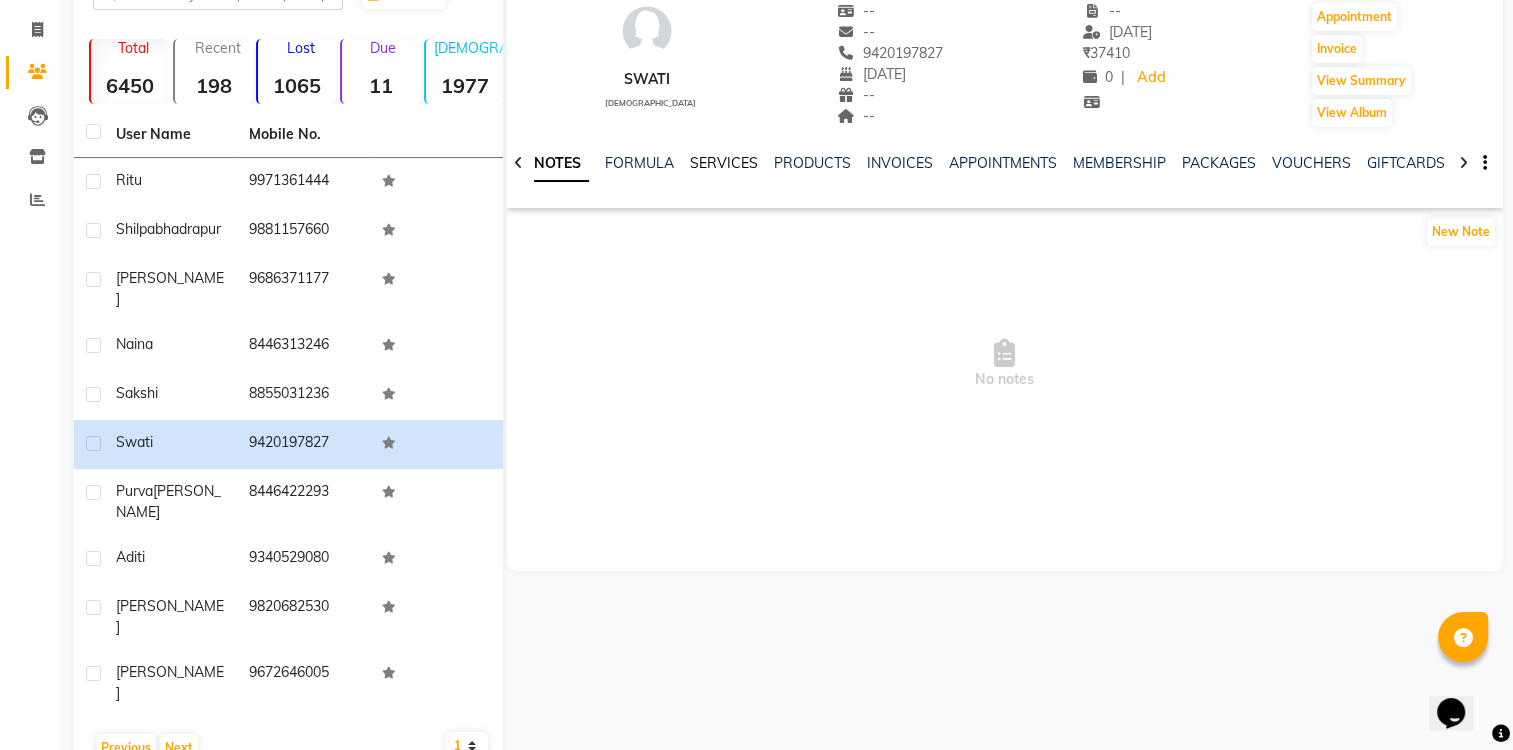 click on "SERVICES" 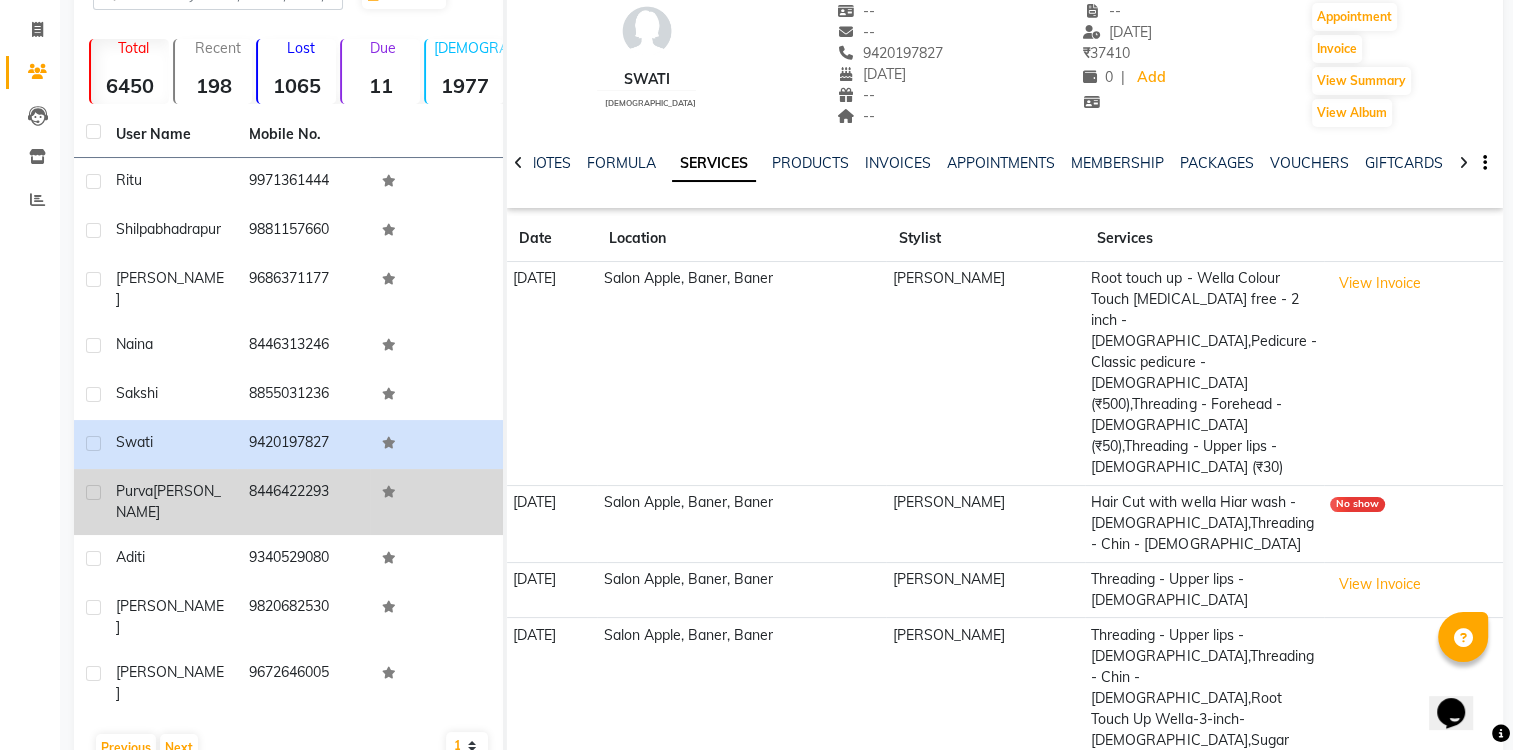 click on "[PERSON_NAME]" 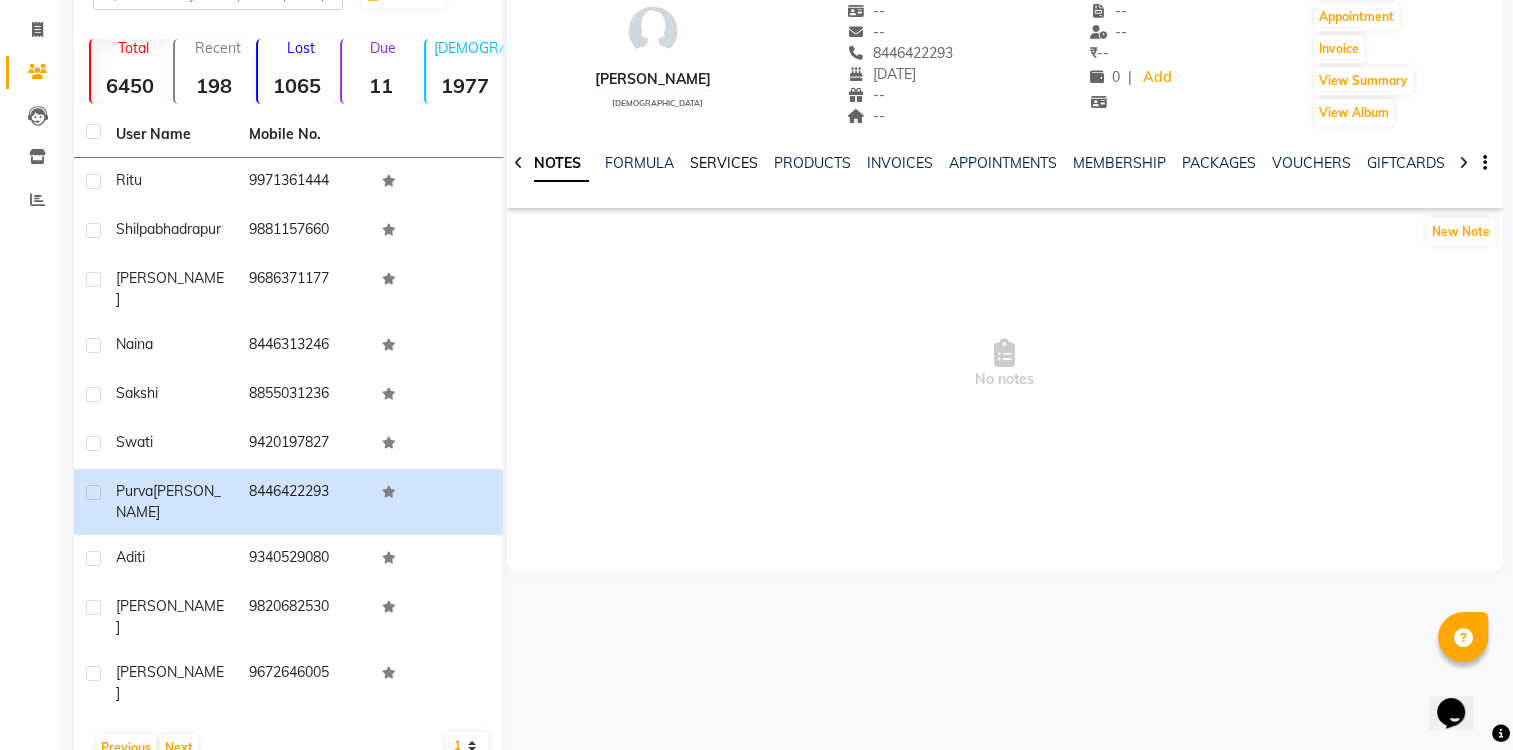 click on "SERVICES" 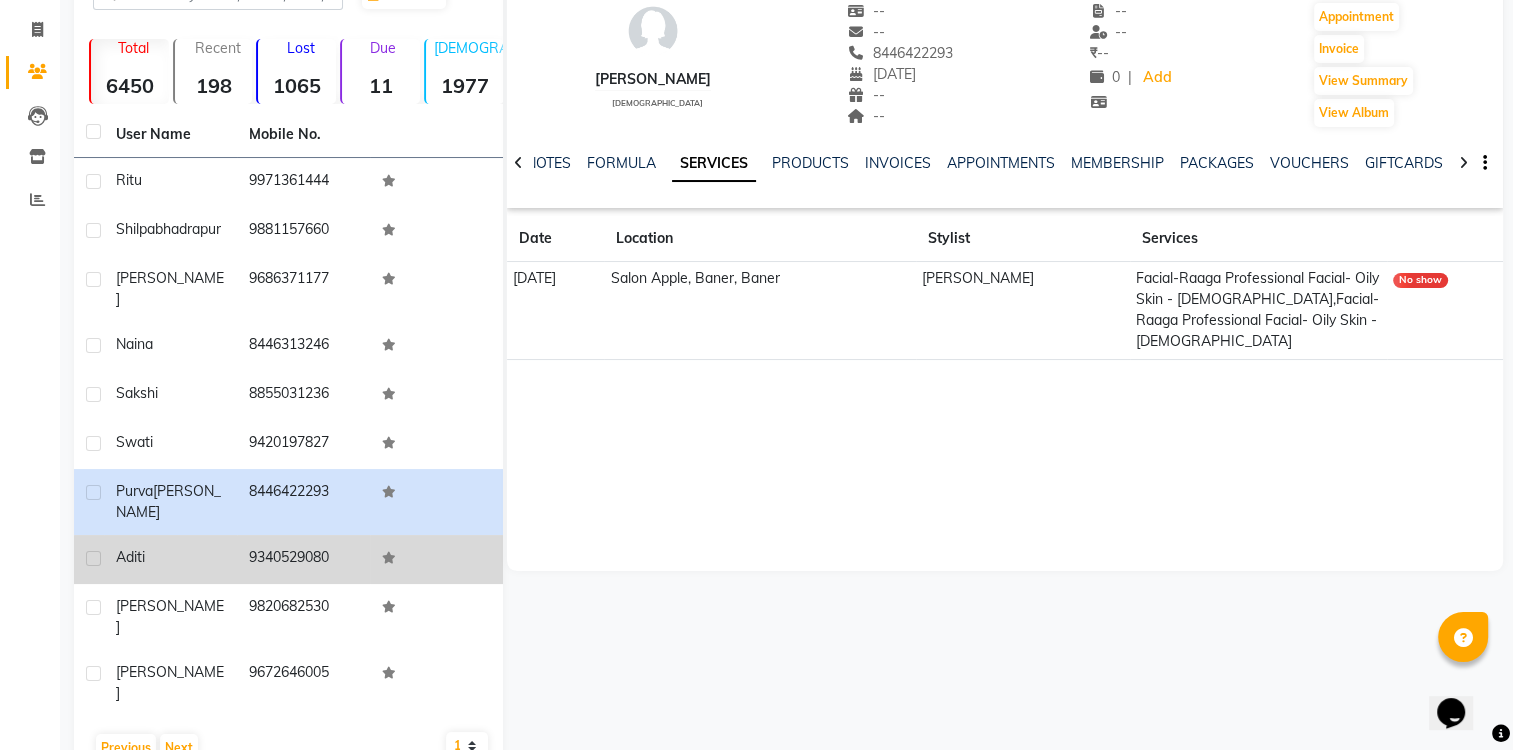 click on "9340529080" 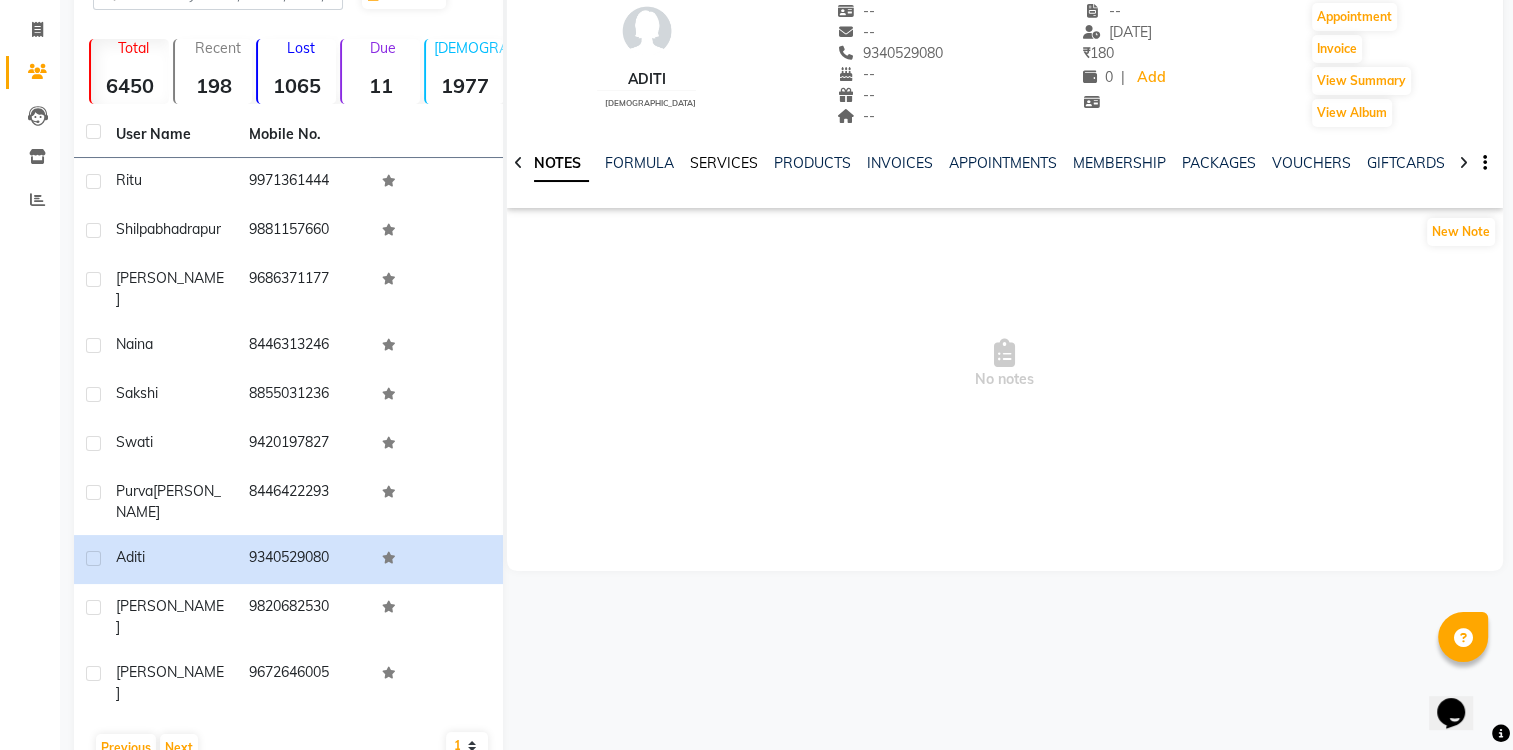 click on "SERVICES" 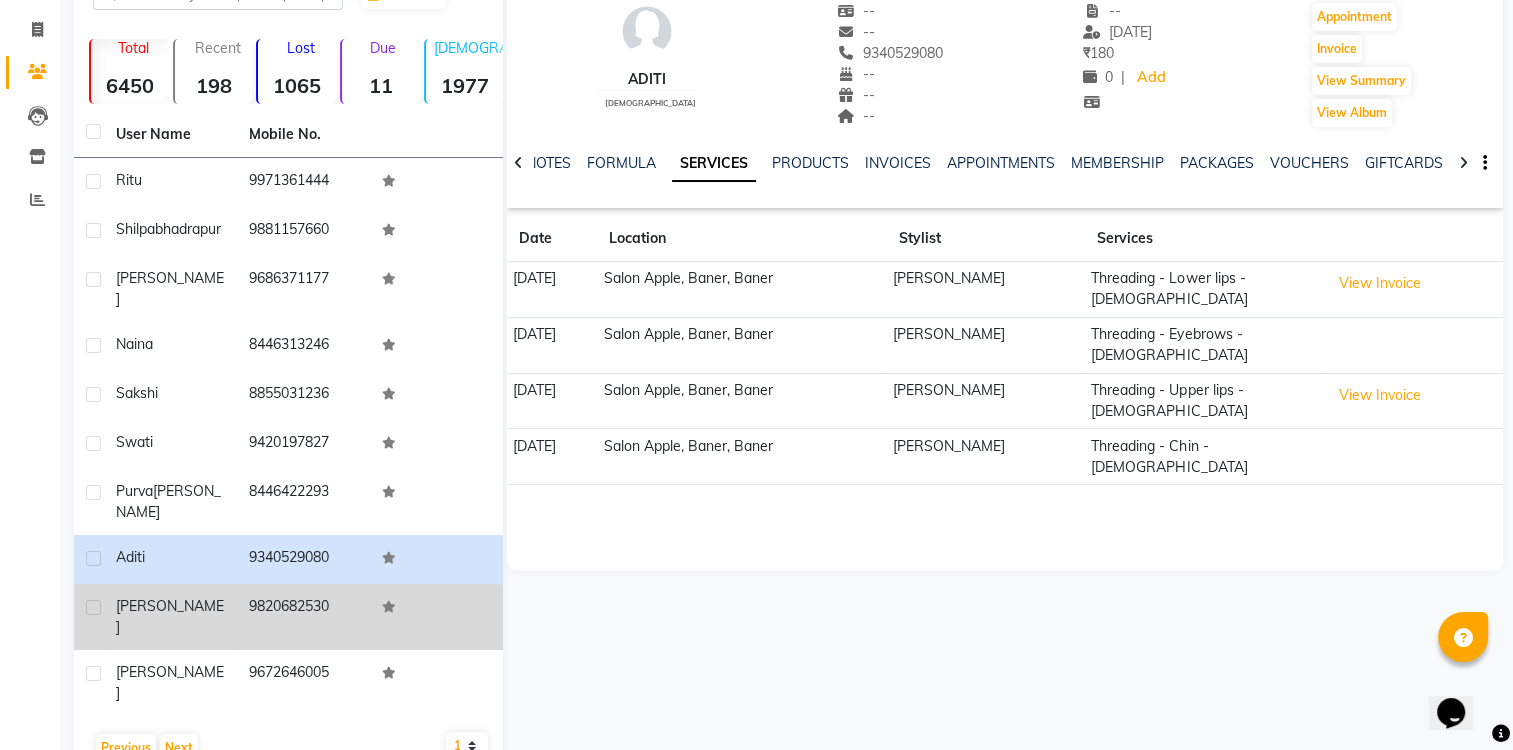 click on "9820682530" 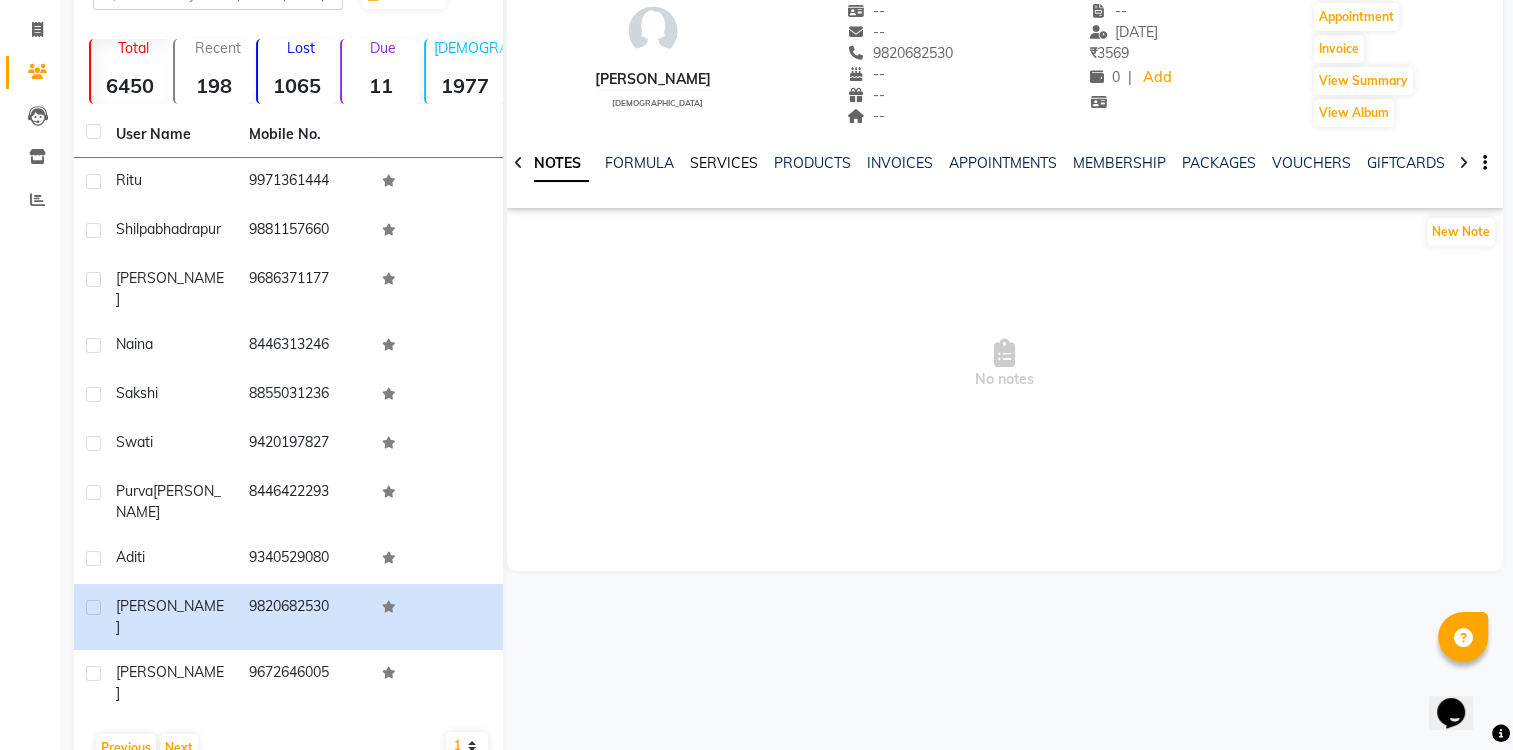 click on "SERVICES" 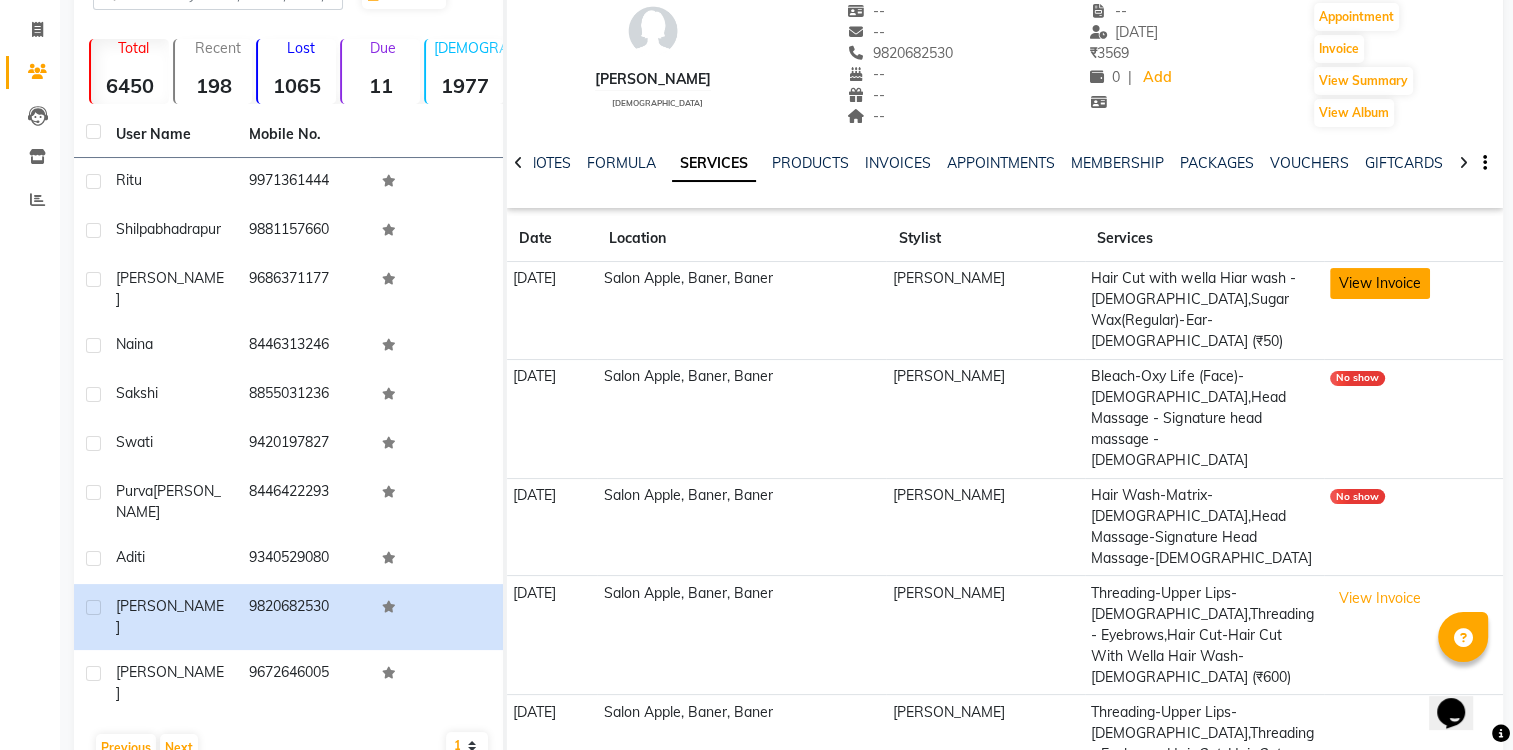 click on "View Invoice" 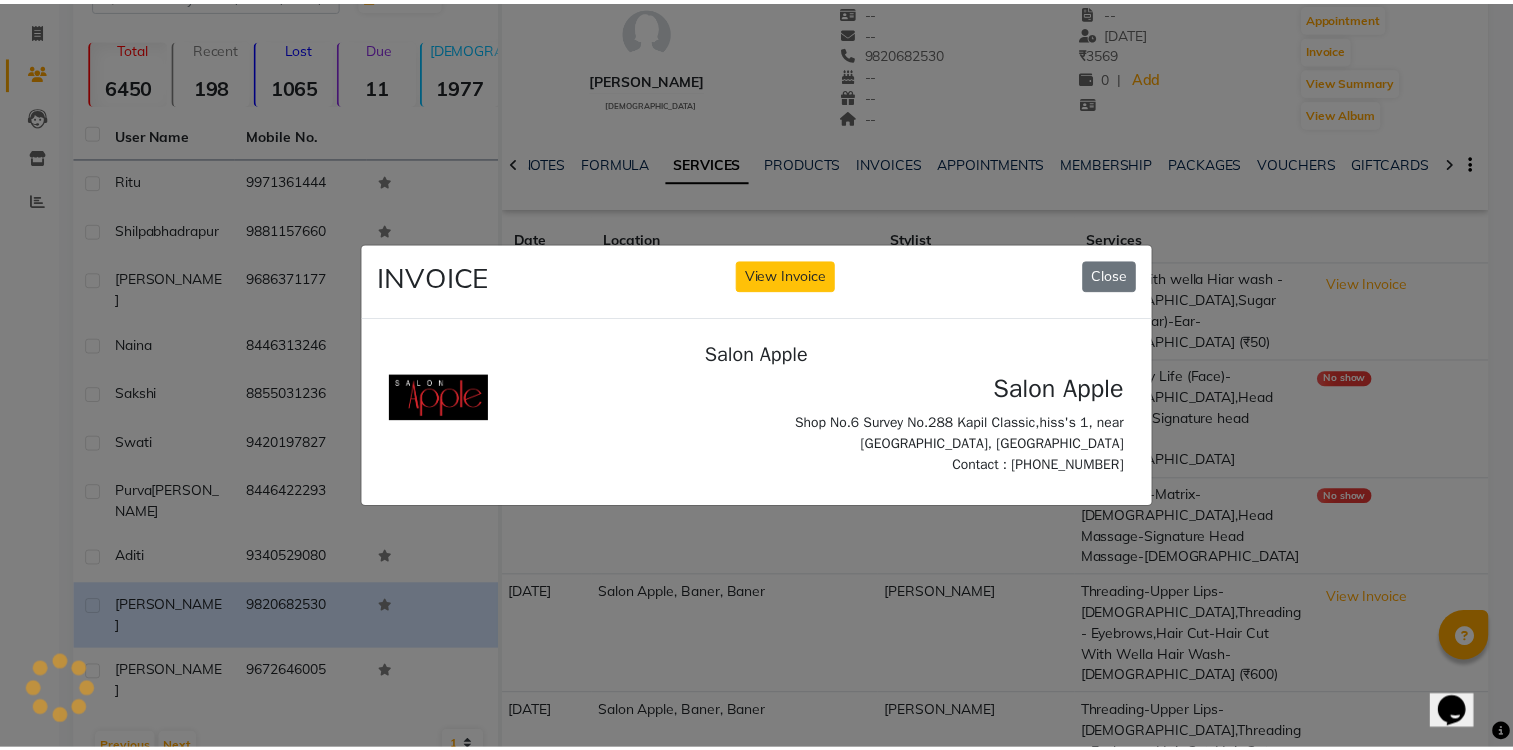 scroll, scrollTop: 0, scrollLeft: 0, axis: both 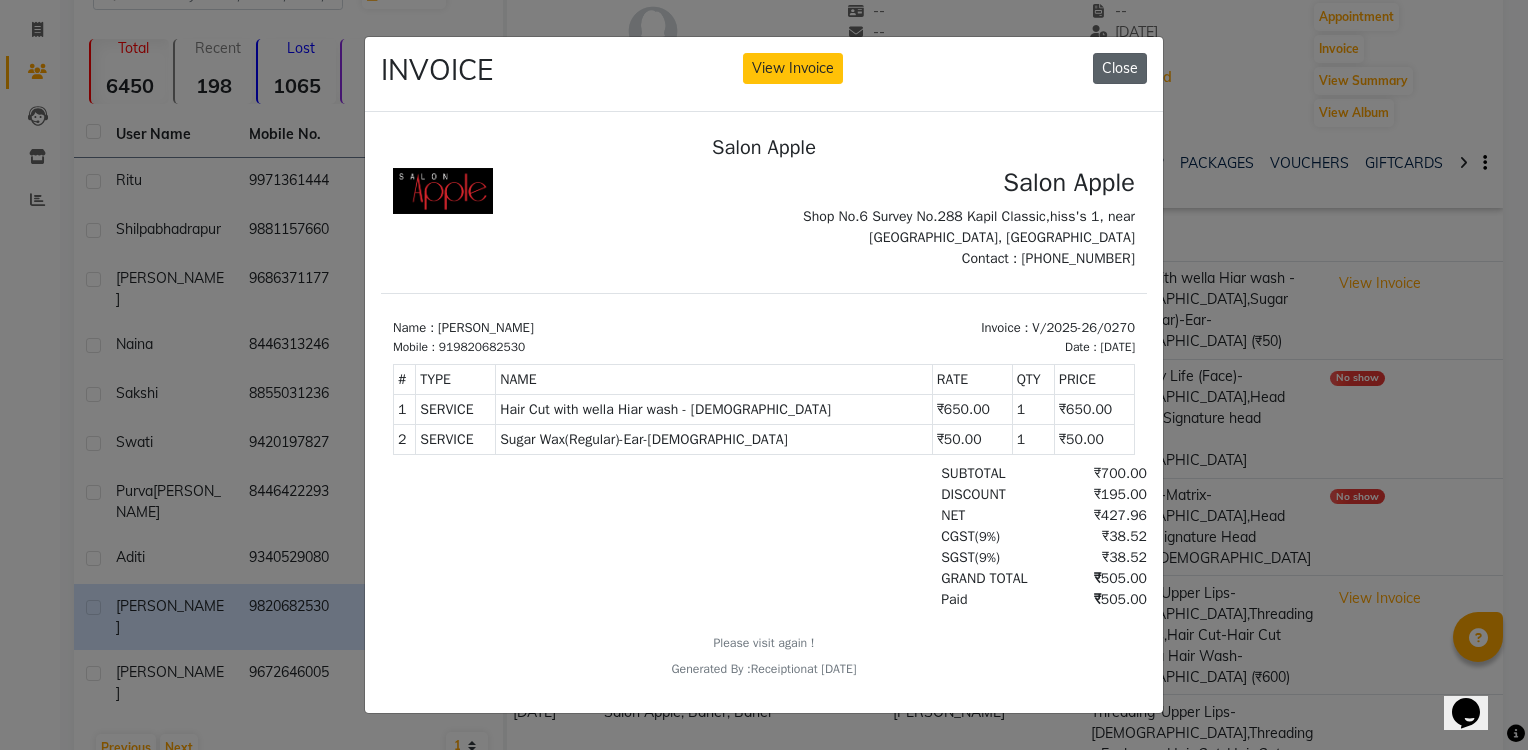 click on "Close" 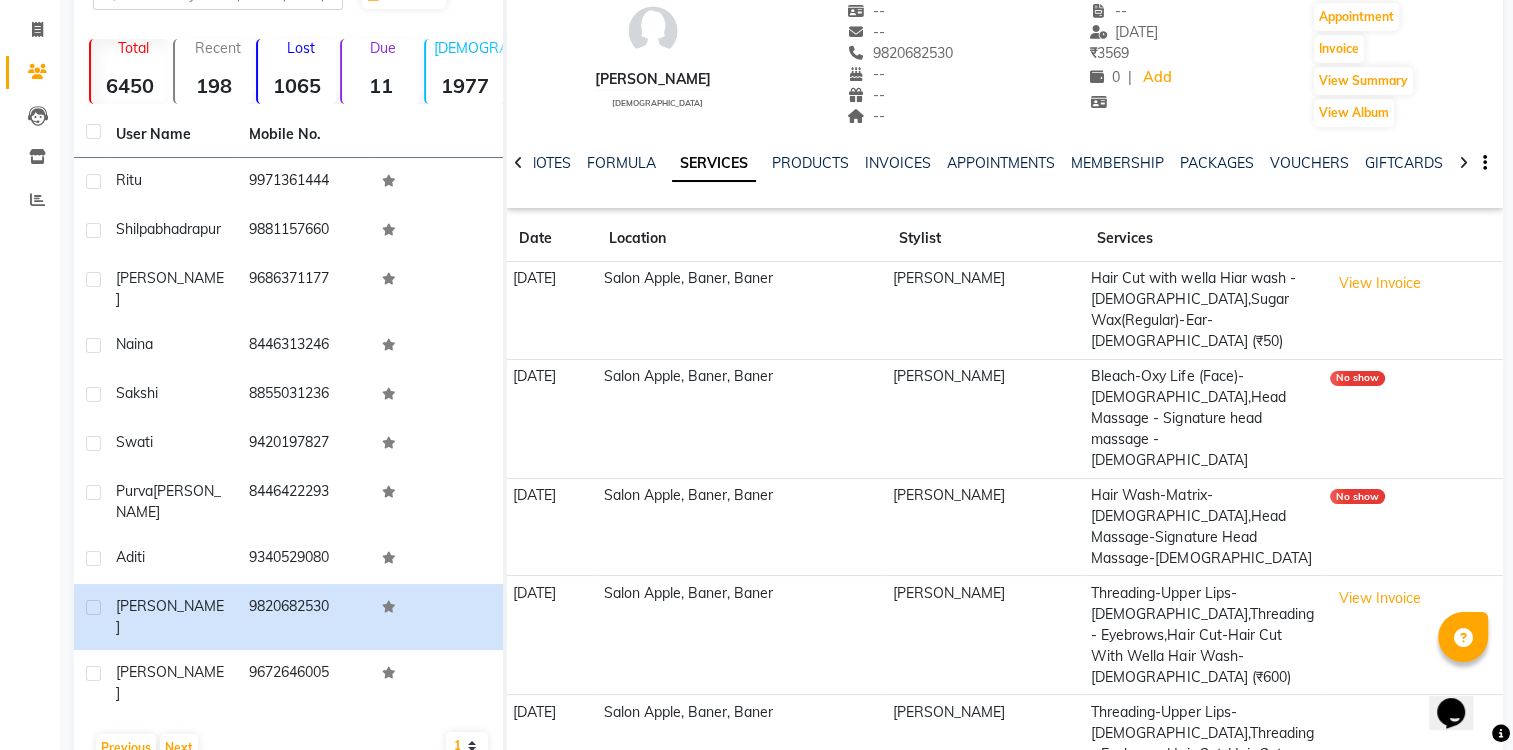 scroll, scrollTop: 243, scrollLeft: 0, axis: vertical 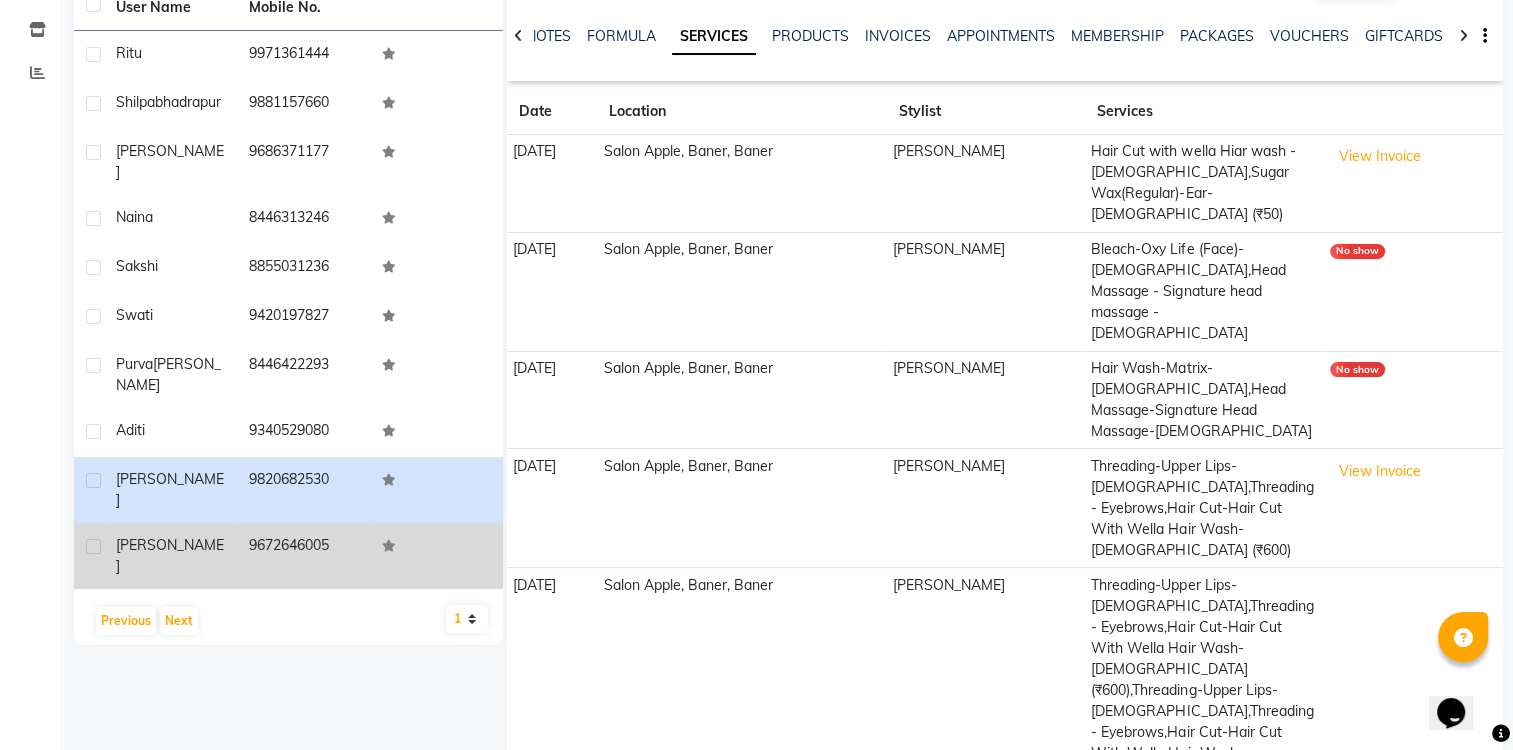 click on "9672646005" 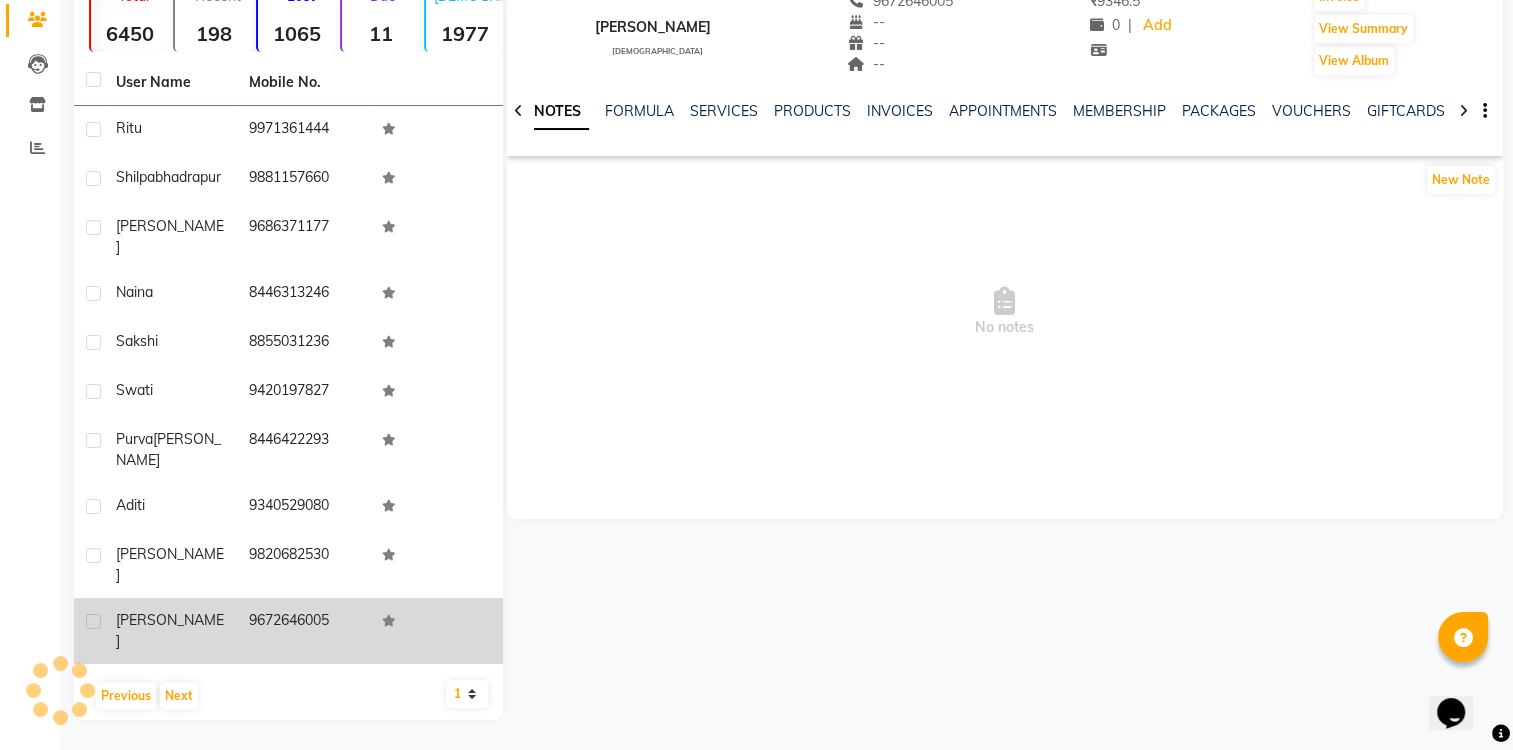 scroll, scrollTop: 116, scrollLeft: 0, axis: vertical 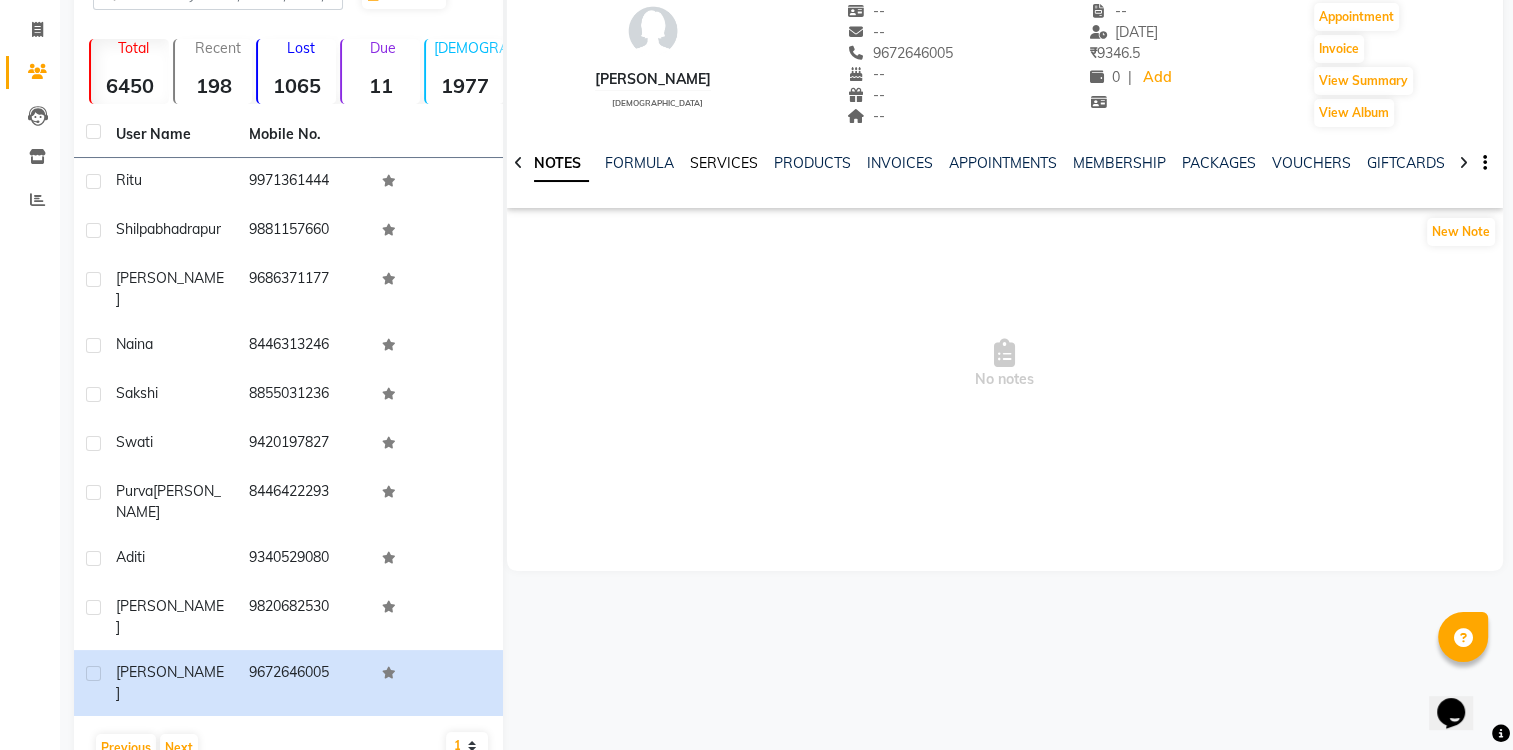 click on "SERVICES" 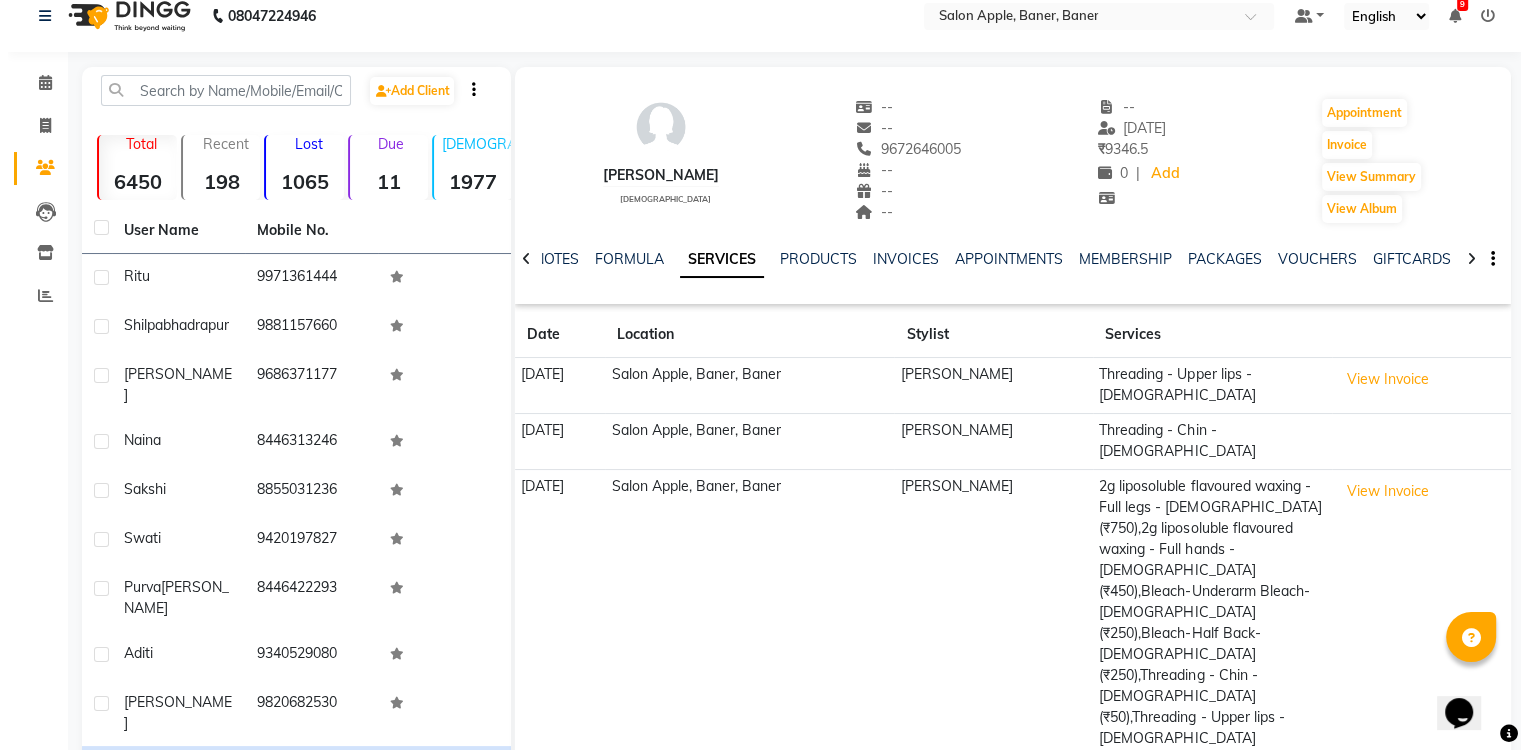 scroll, scrollTop: 16, scrollLeft: 0, axis: vertical 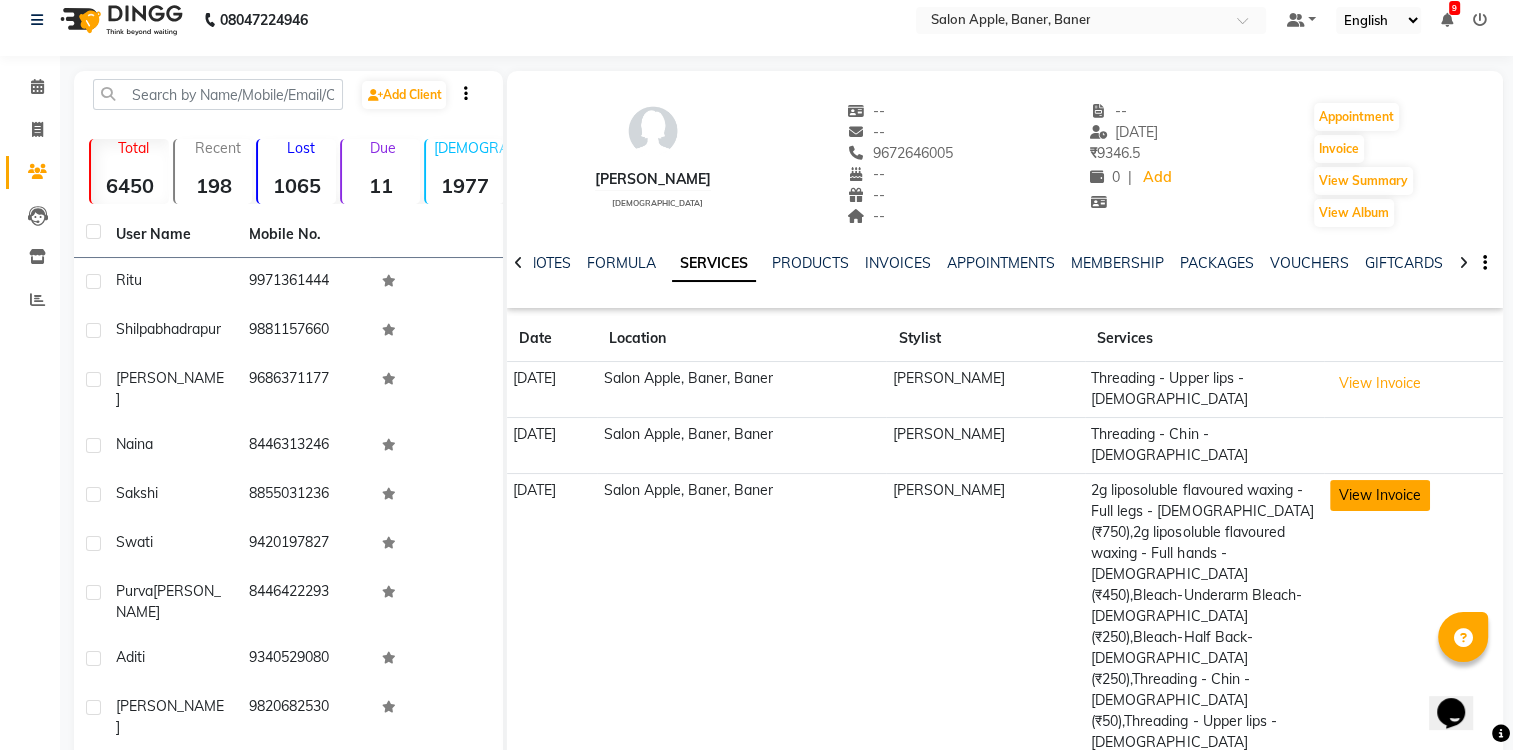 click on "View Invoice" 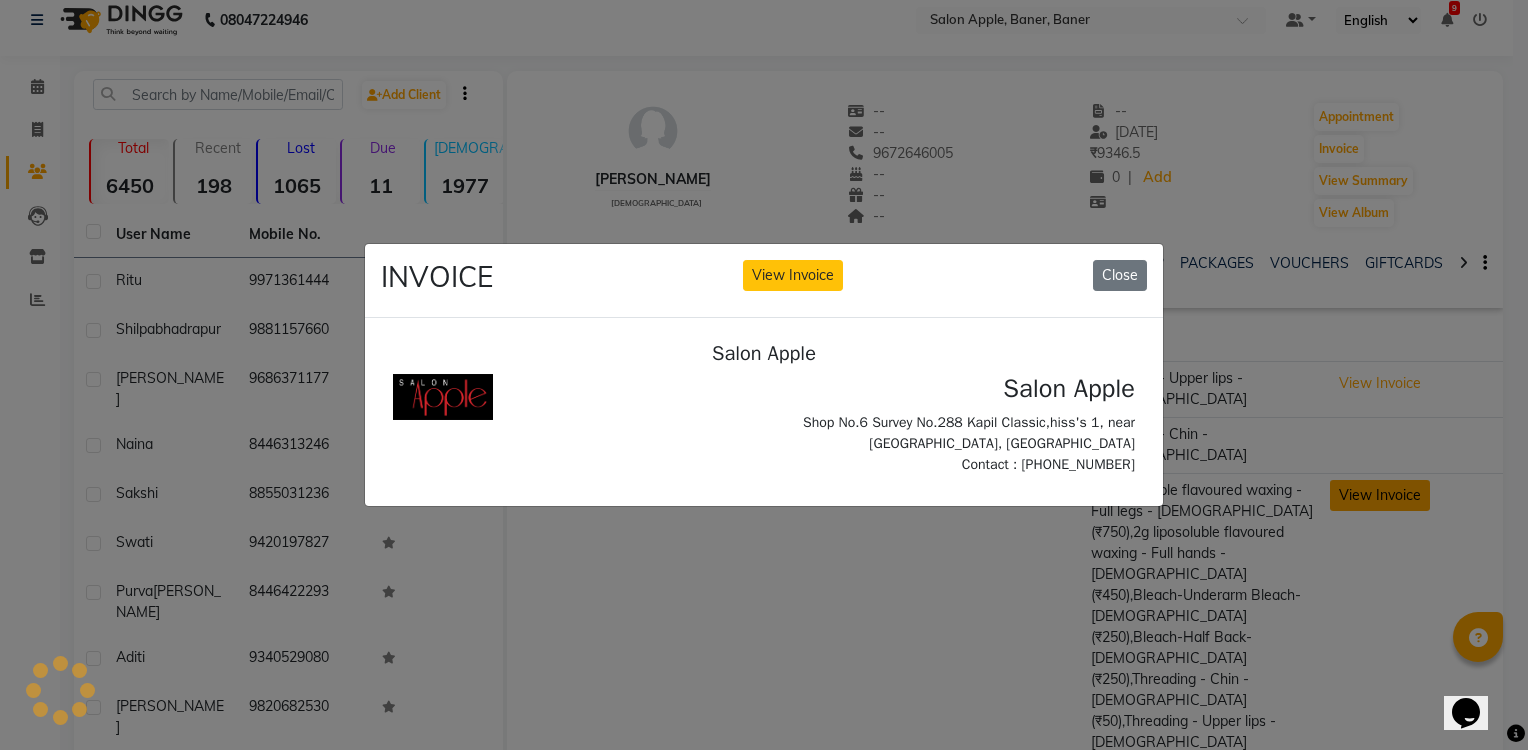 scroll, scrollTop: 0, scrollLeft: 0, axis: both 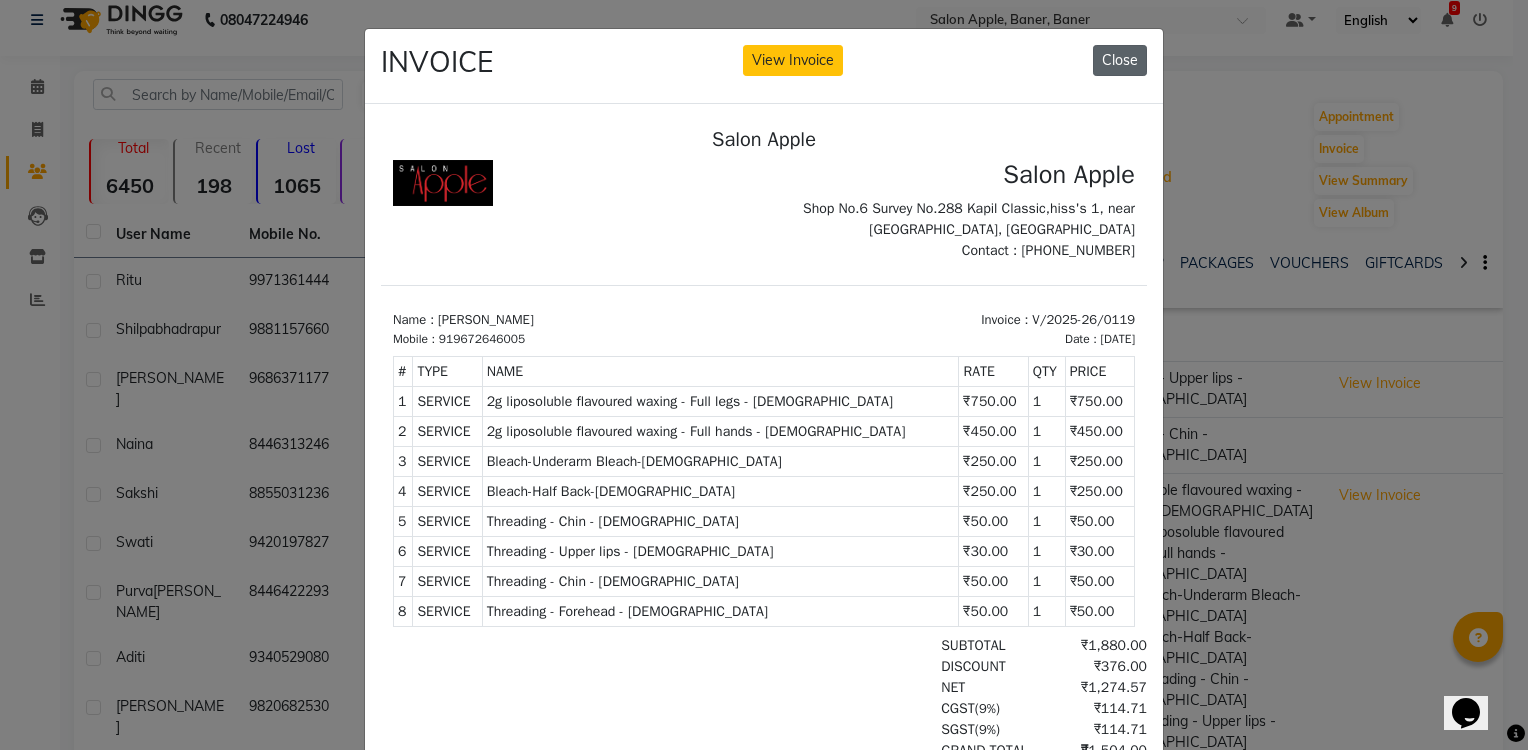 click on "Close" 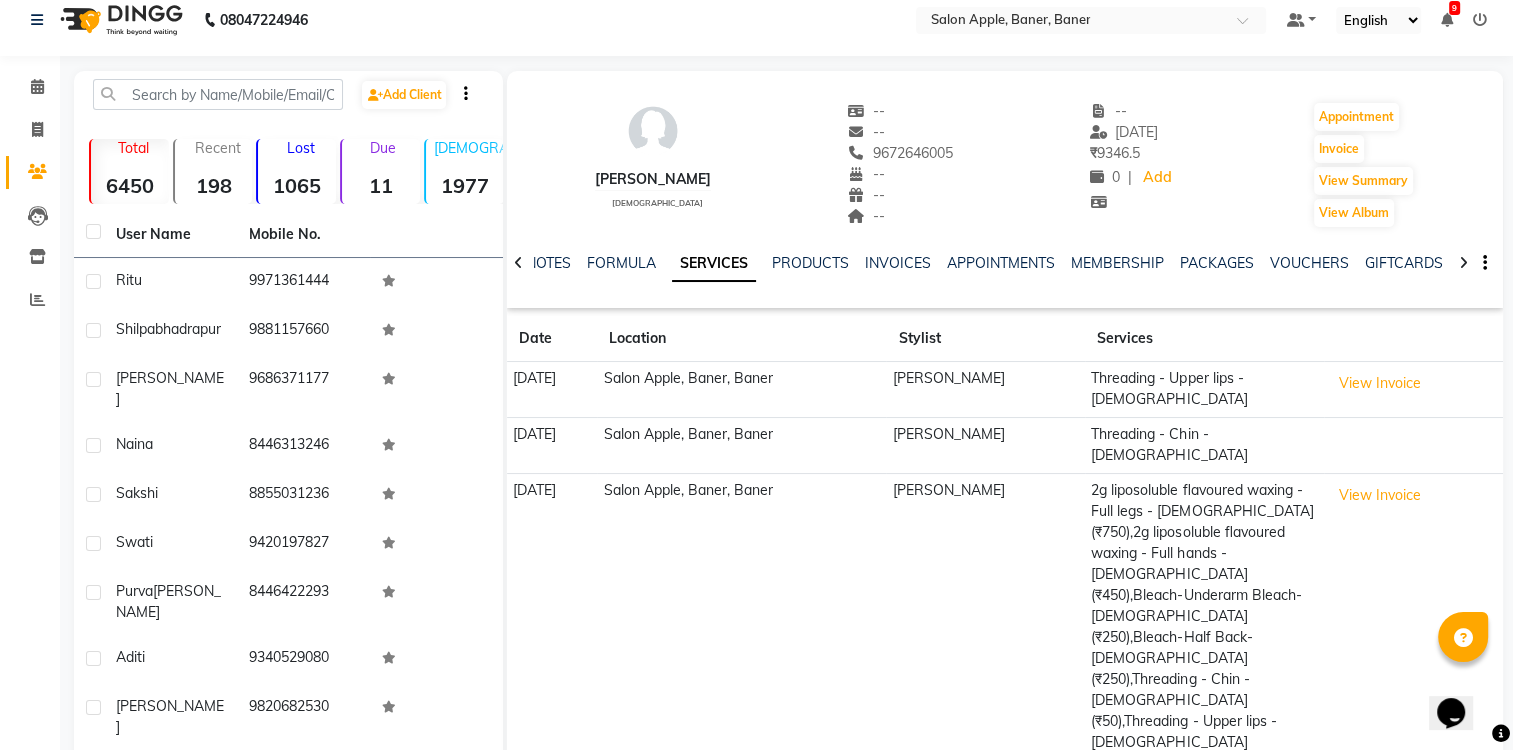 scroll, scrollTop: 264, scrollLeft: 0, axis: vertical 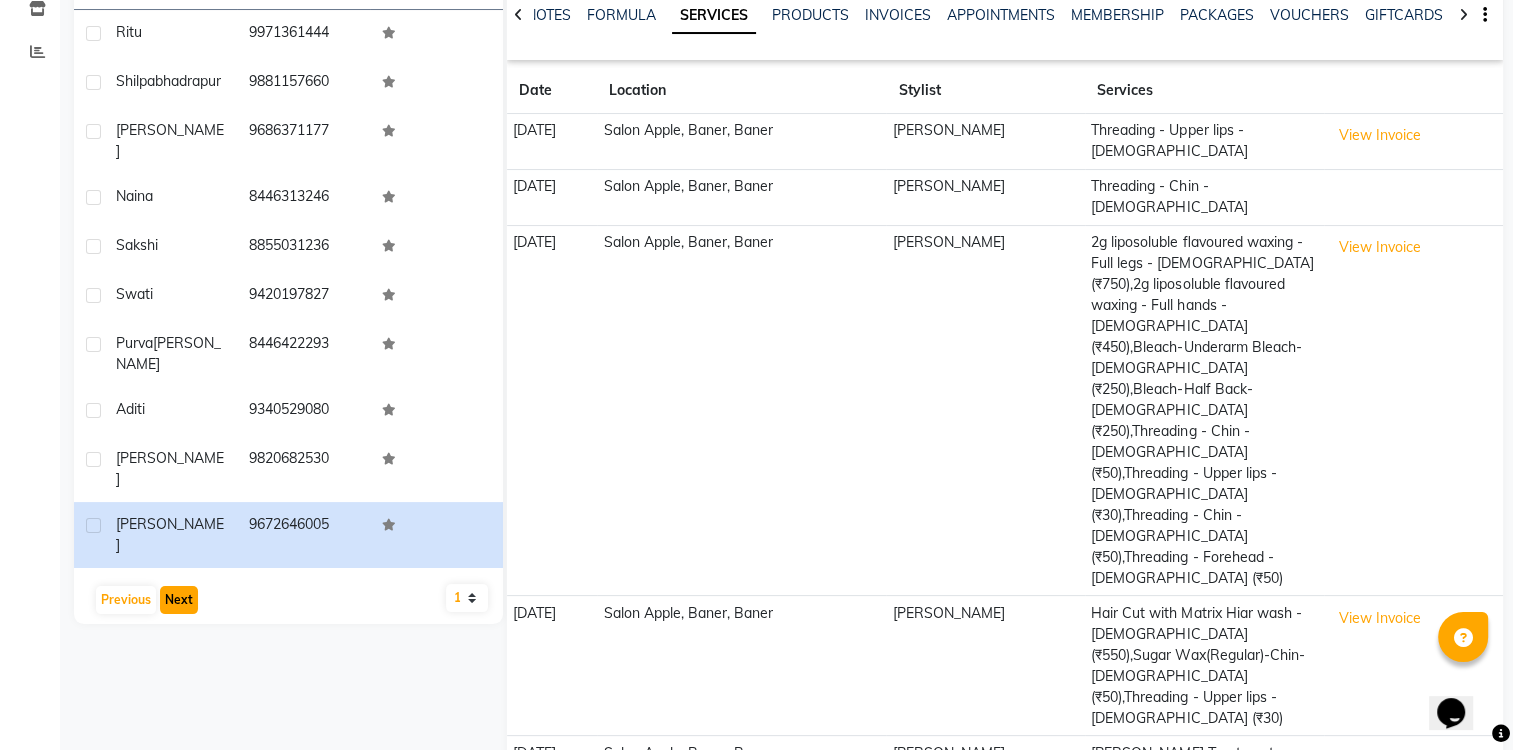 click on "Next" 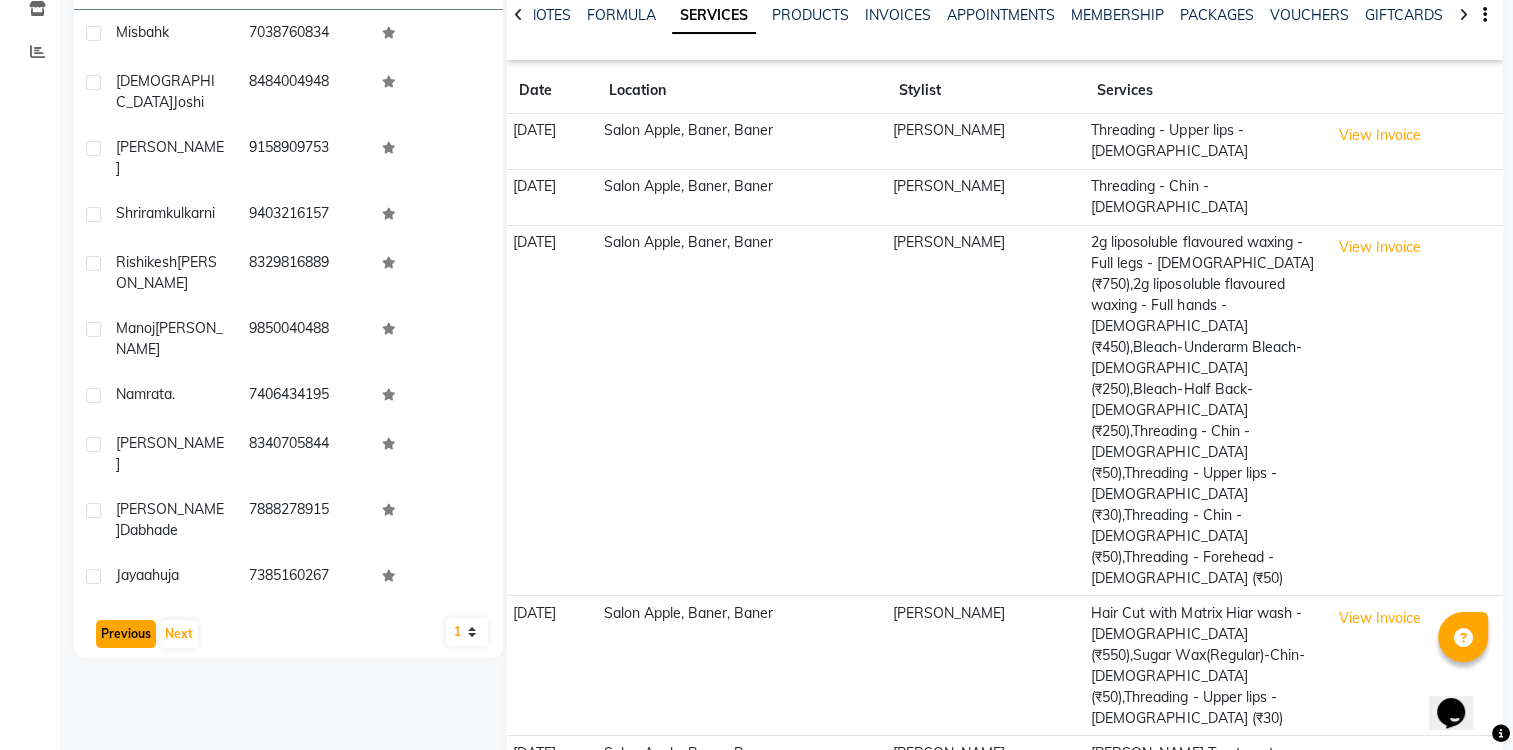 click on "Previous" 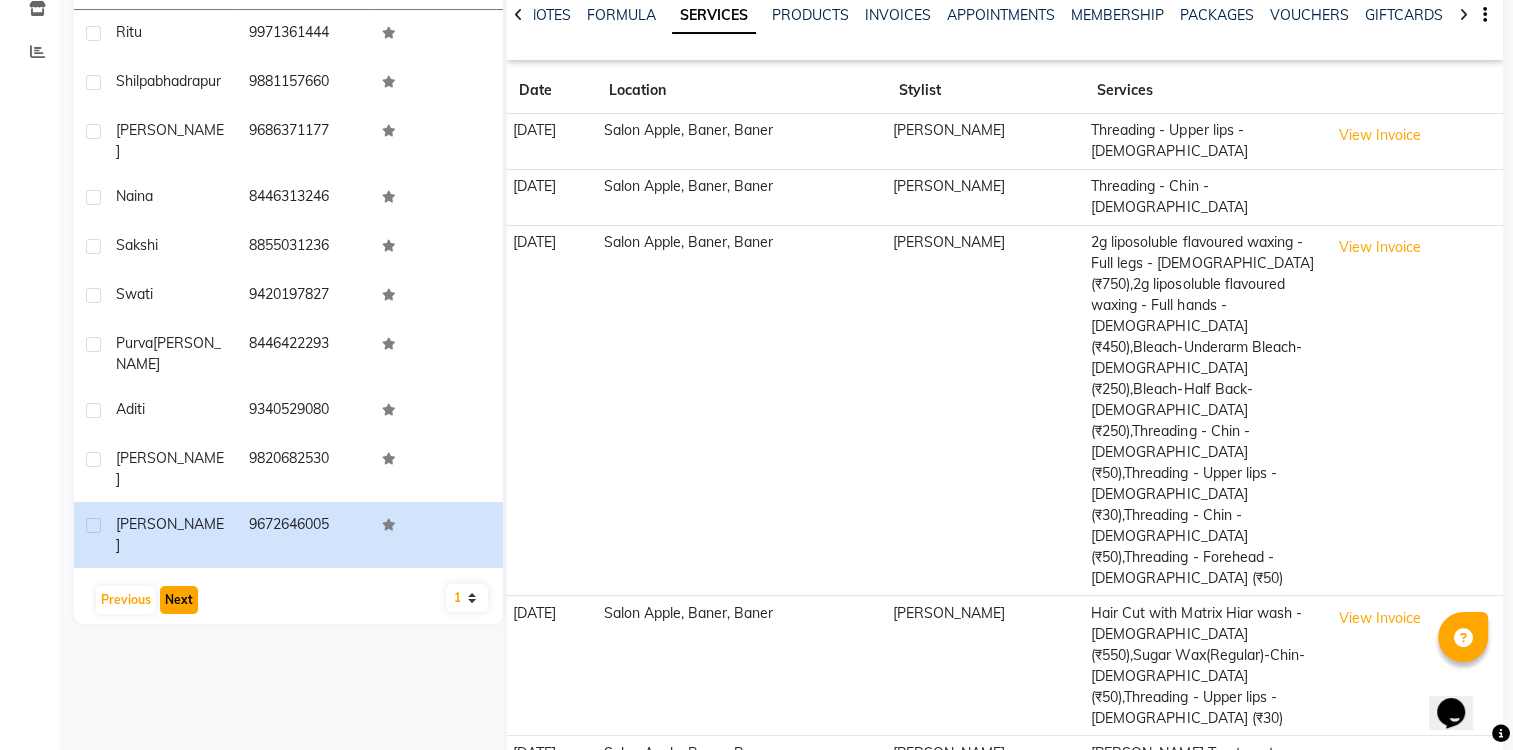 click on "Next" 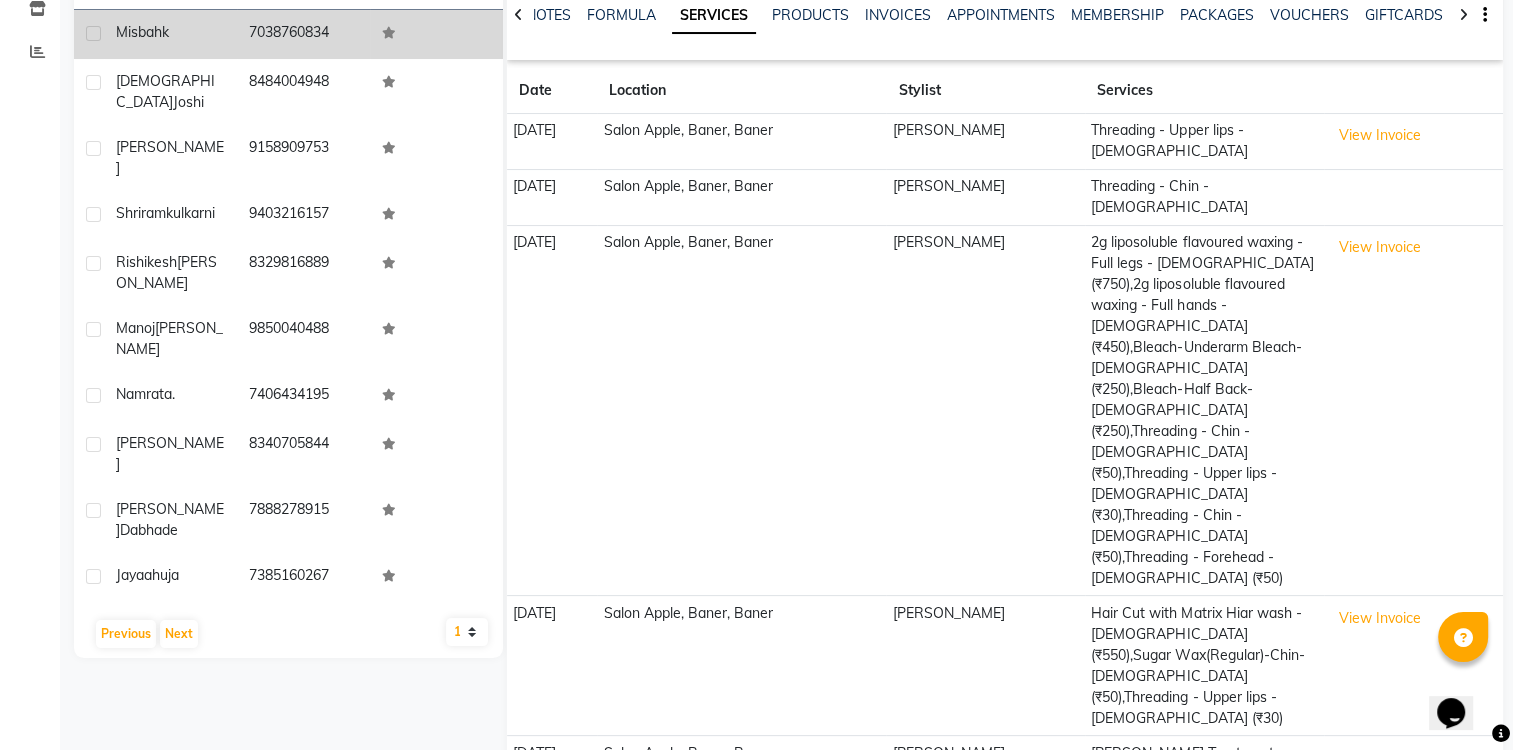click 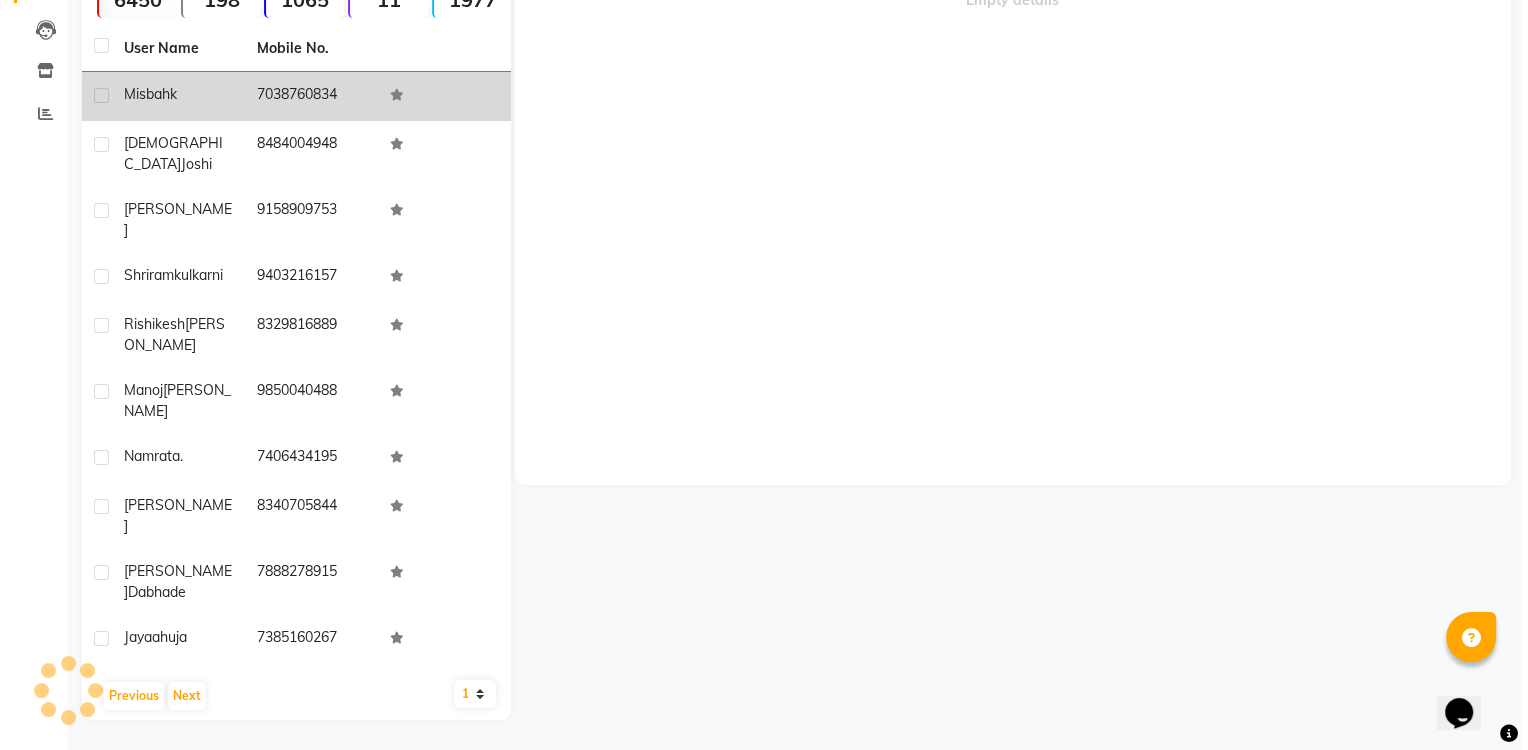 scroll, scrollTop: 150, scrollLeft: 0, axis: vertical 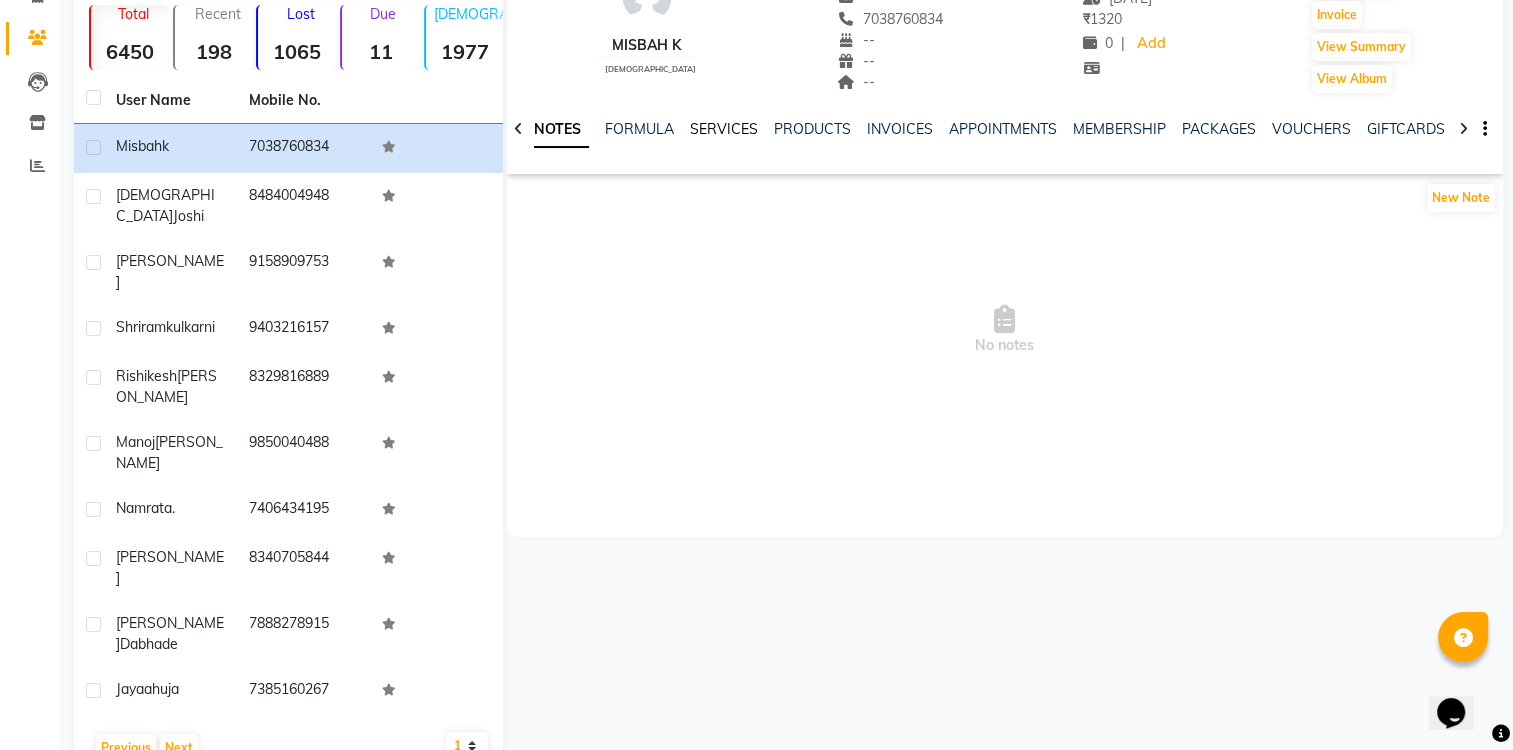 click on "SERVICES" 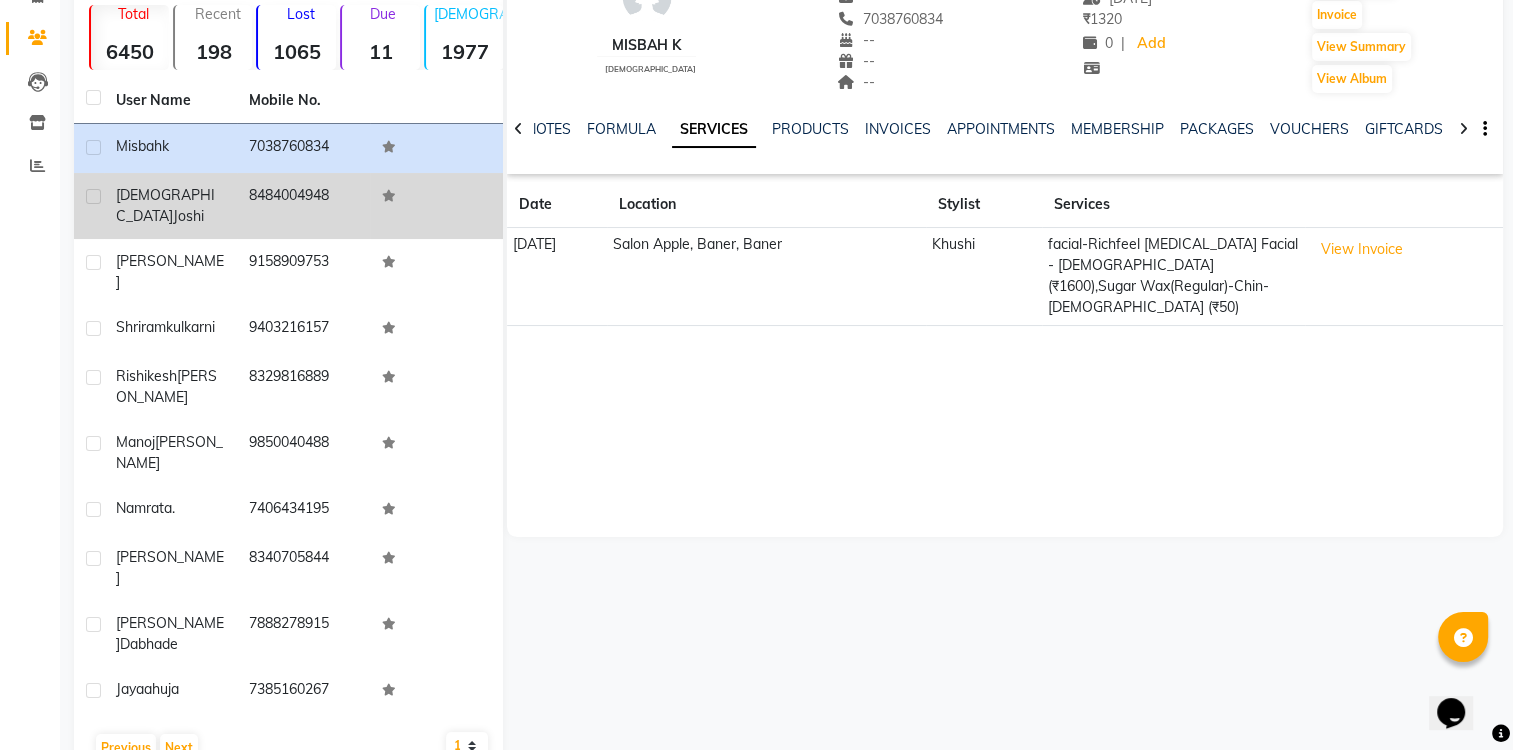 click on "8484004948" 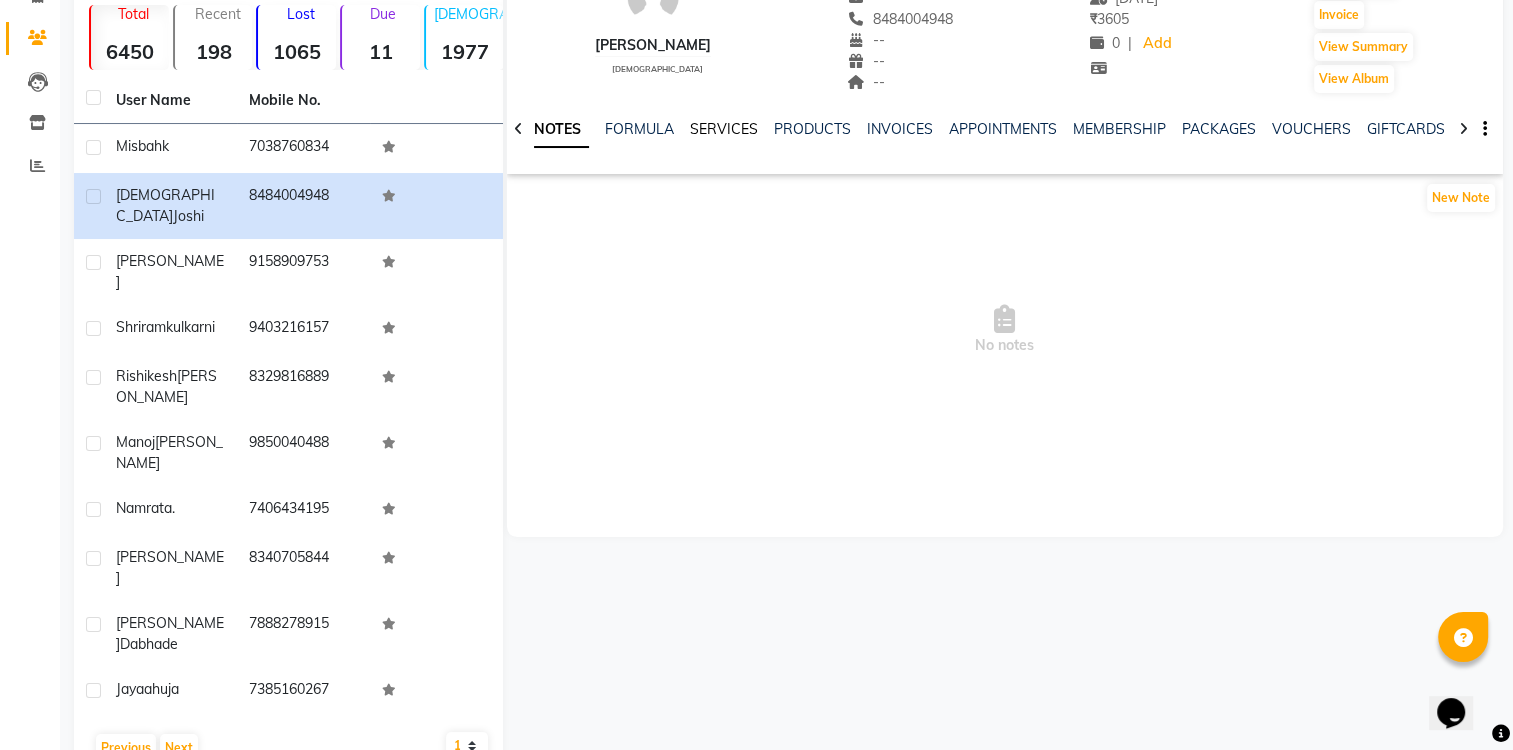 click on "SERVICES" 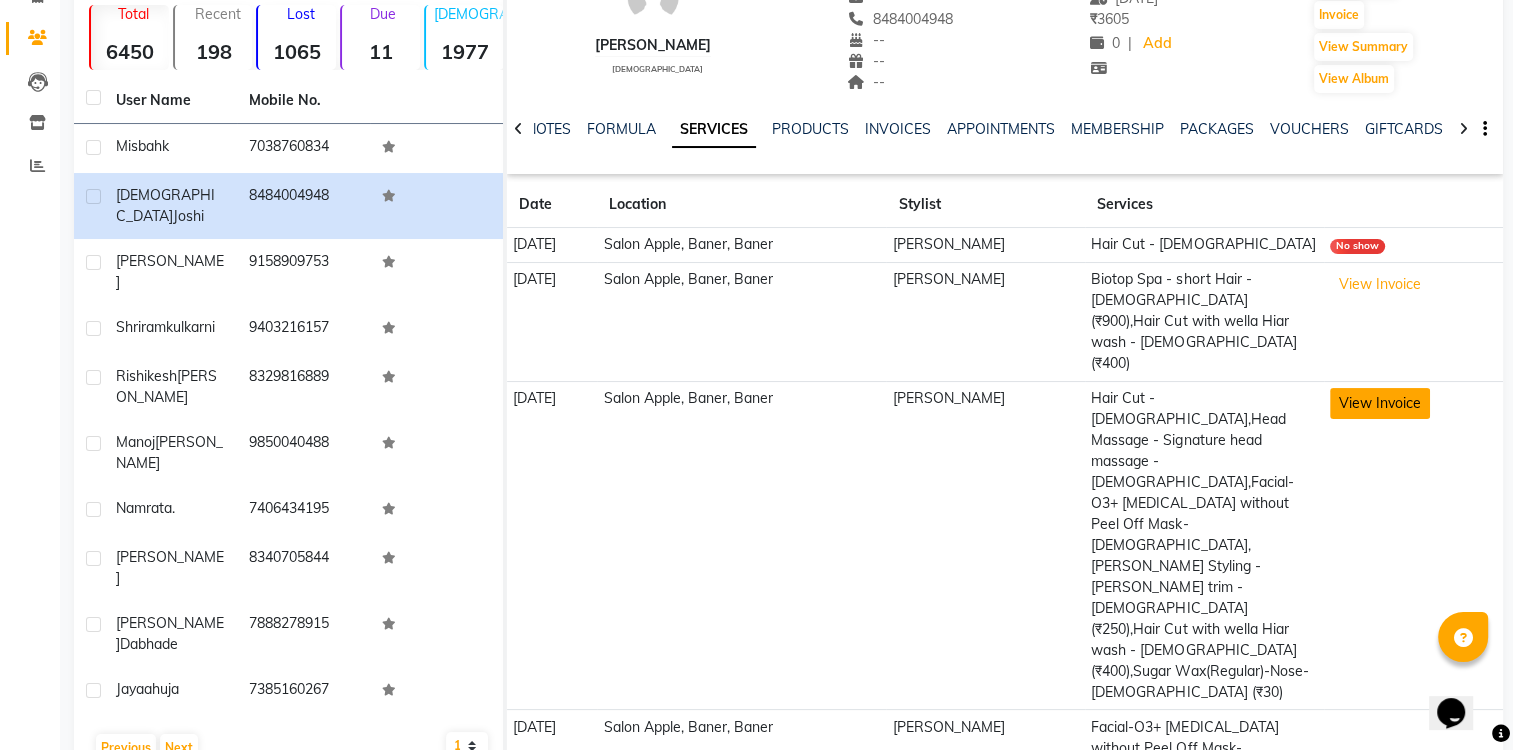 click on "View Invoice" 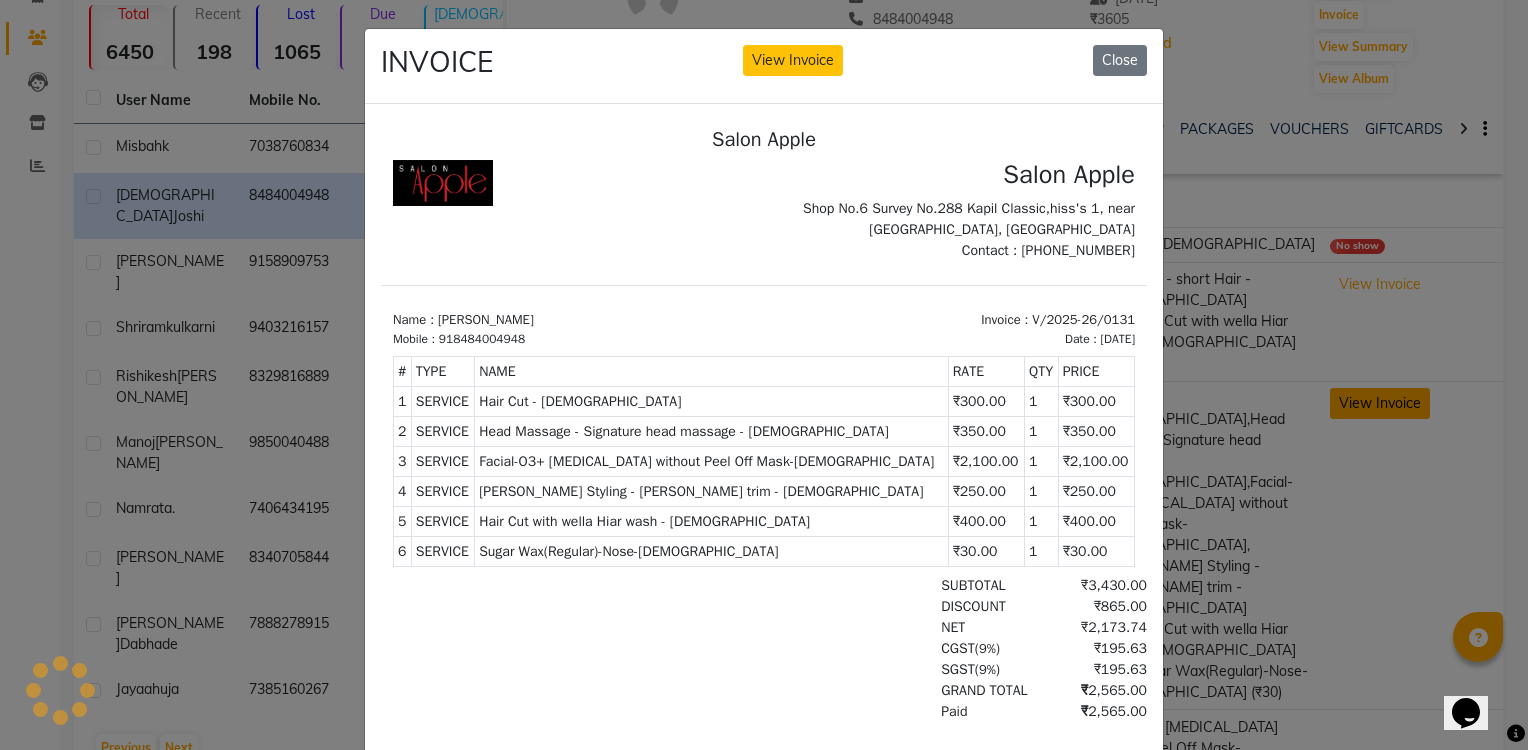 scroll, scrollTop: 0, scrollLeft: 0, axis: both 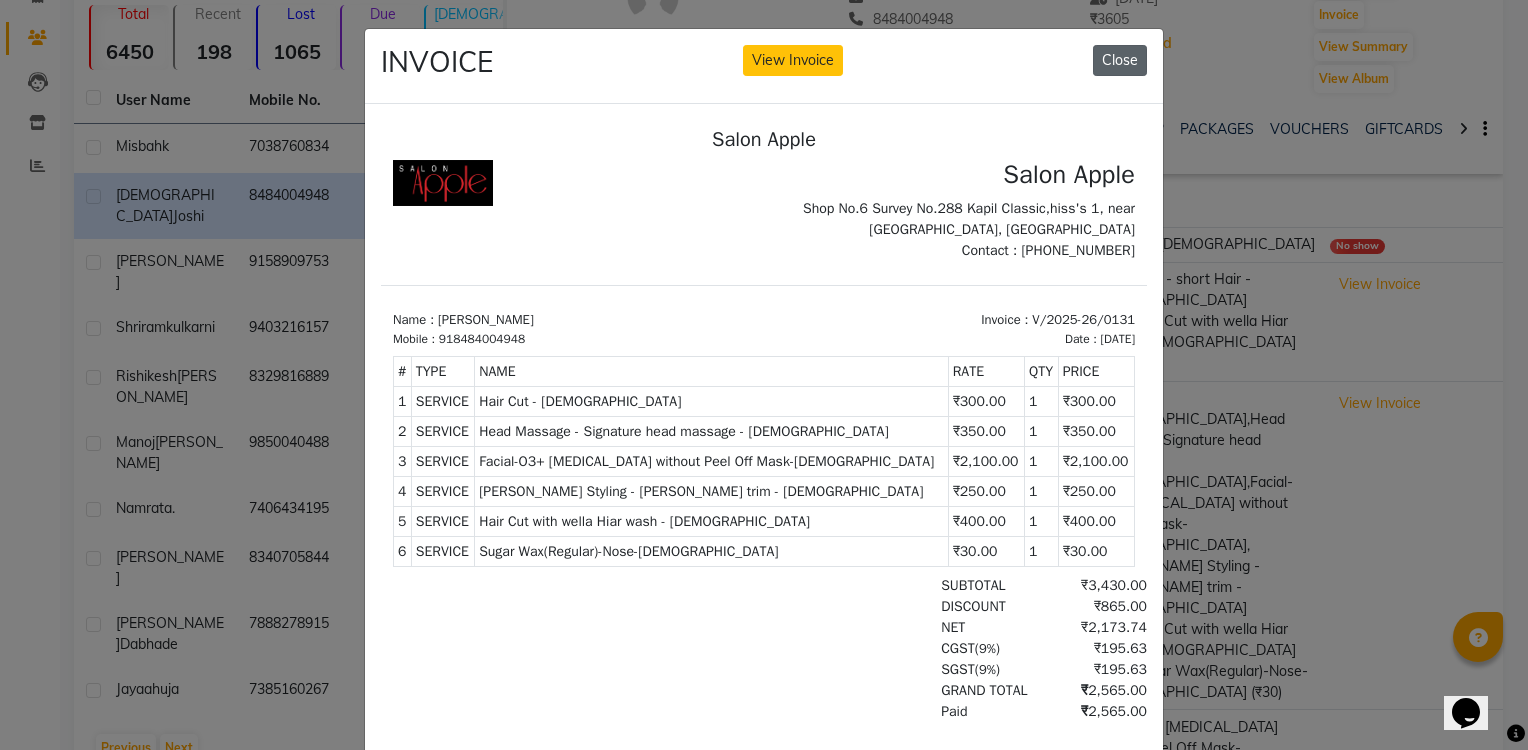 click on "Close" 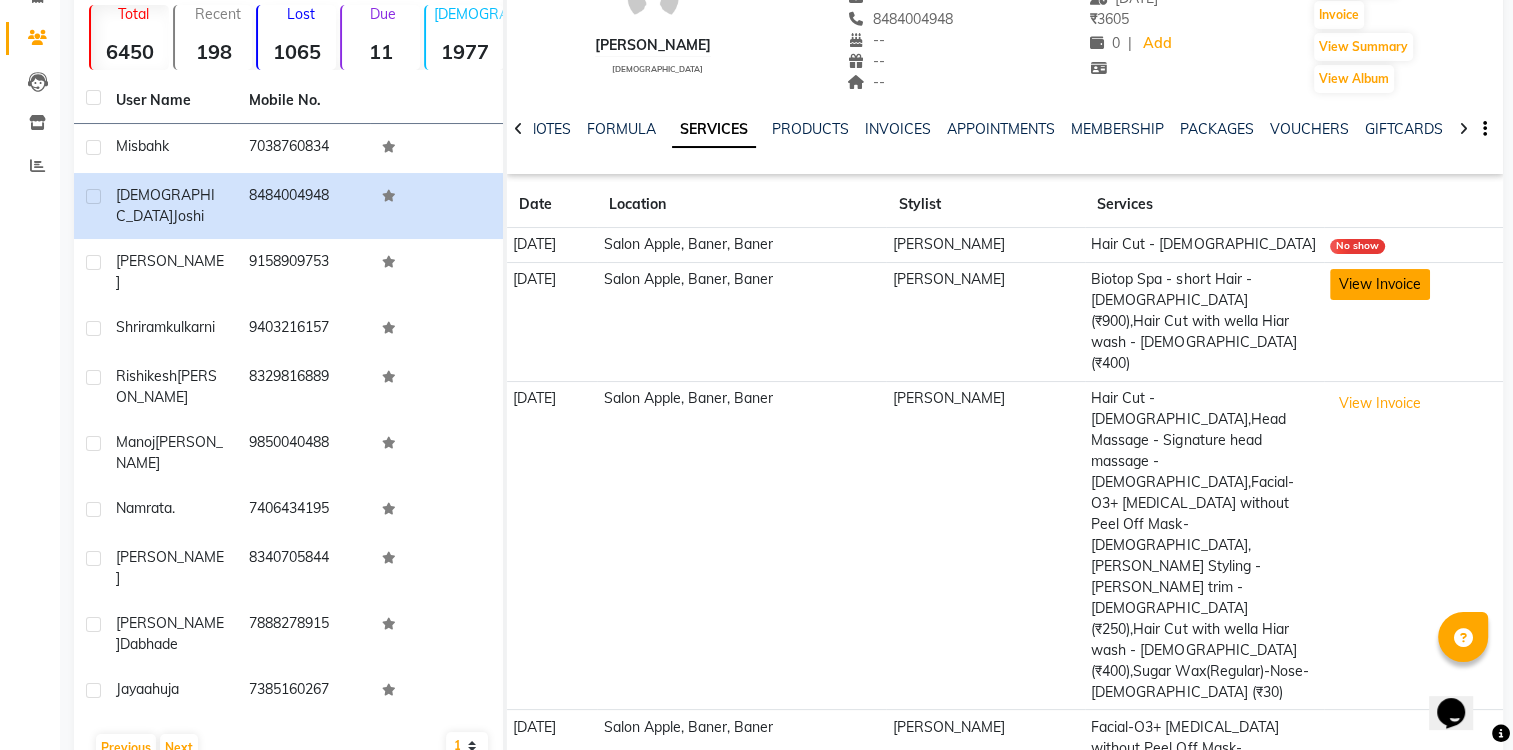 click on "View Invoice" 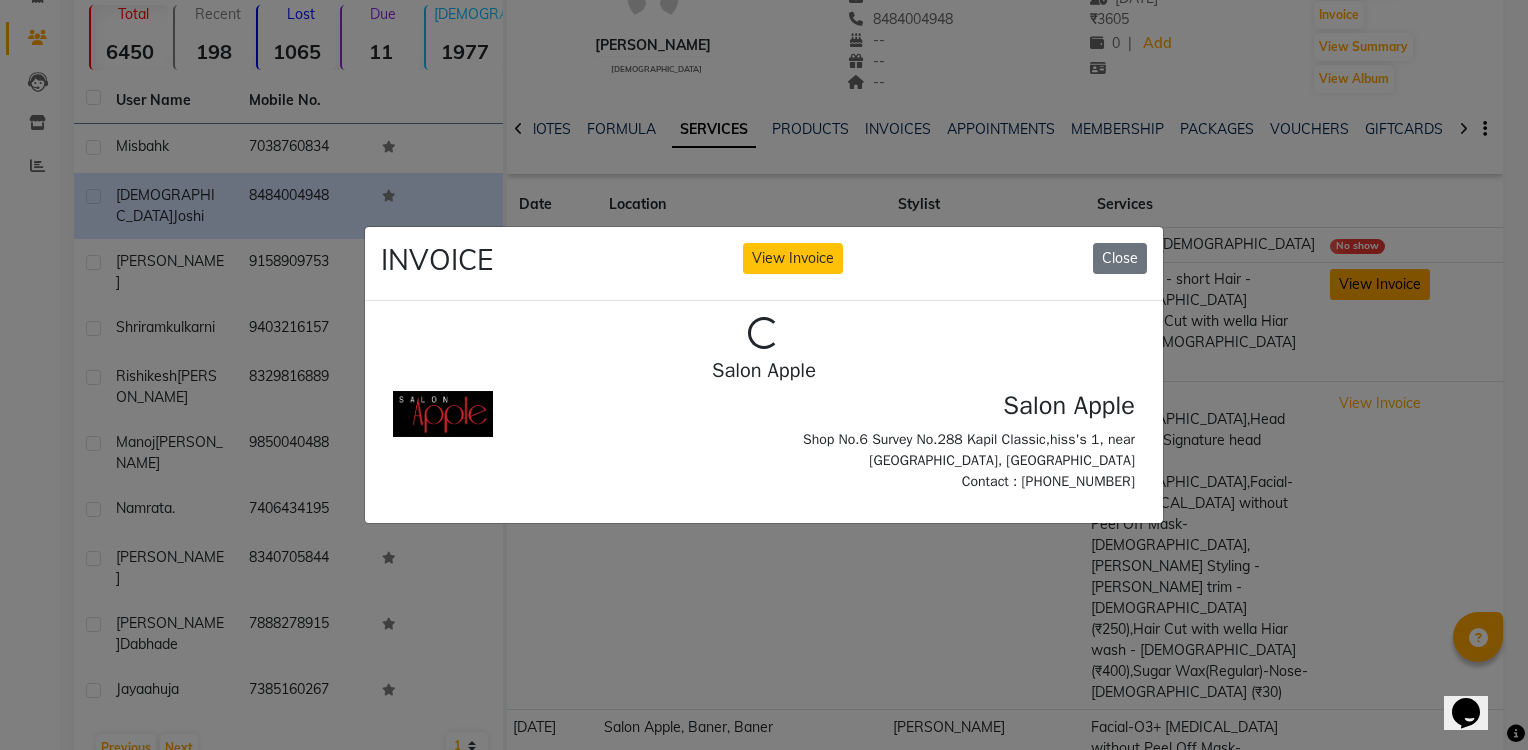 scroll, scrollTop: 0, scrollLeft: 0, axis: both 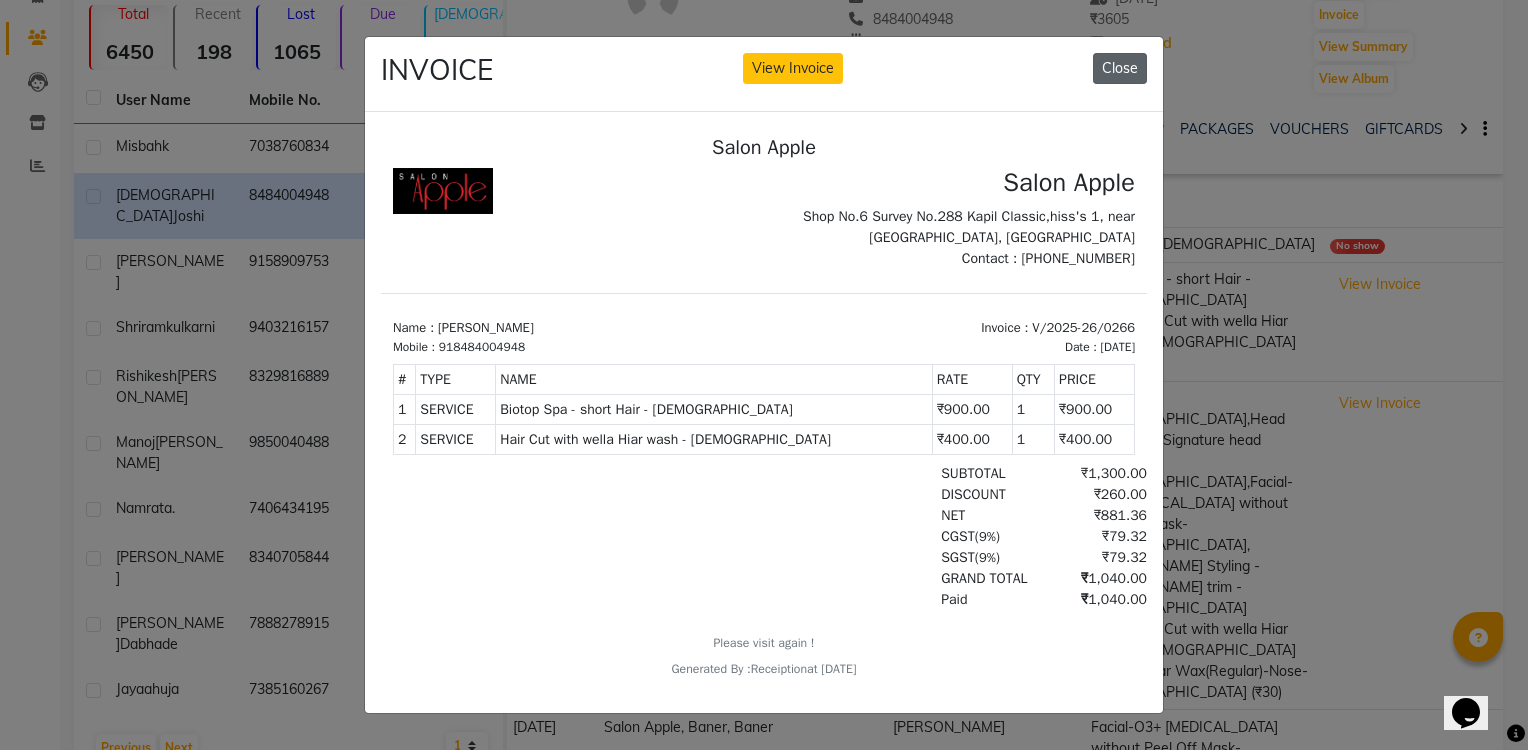 click on "Close" 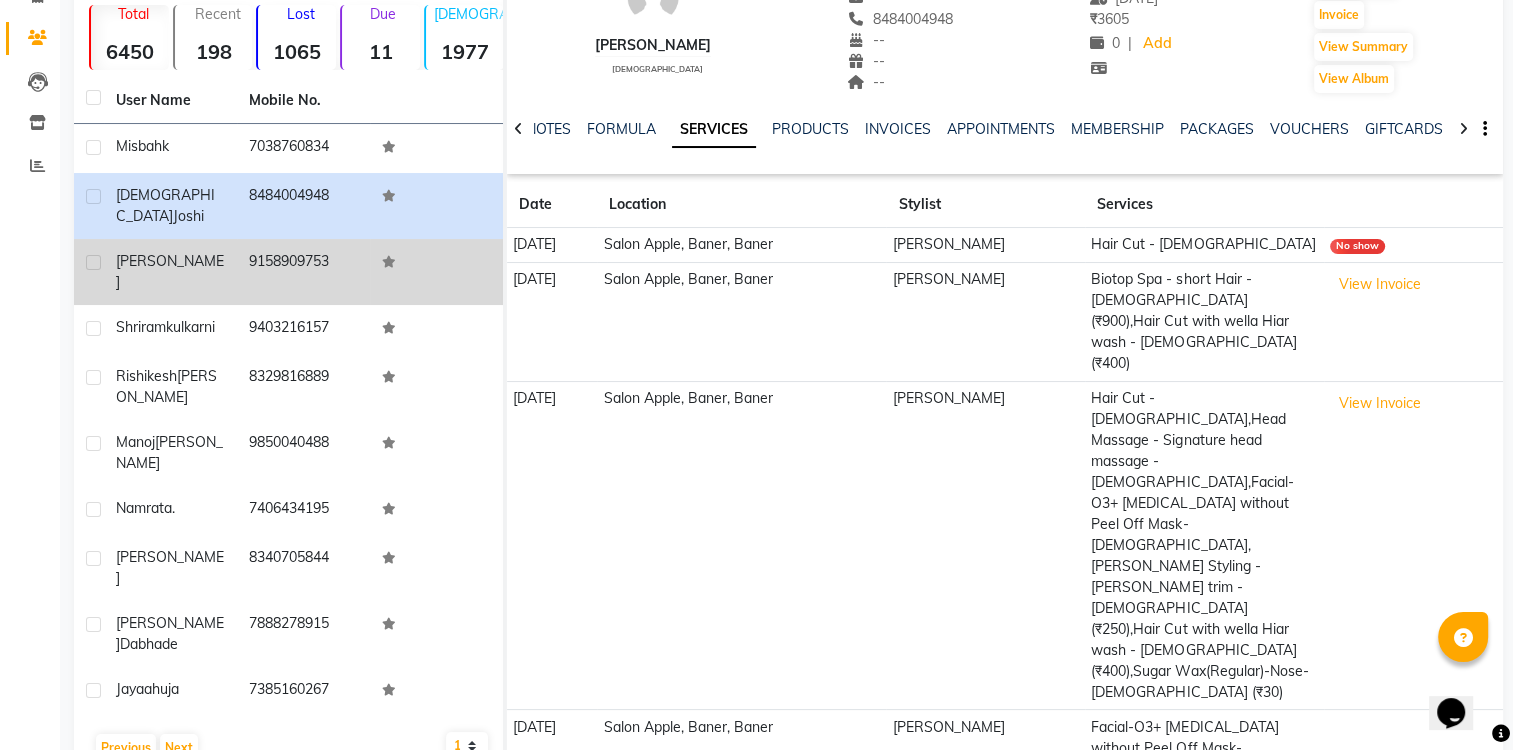 click on "9158909753" 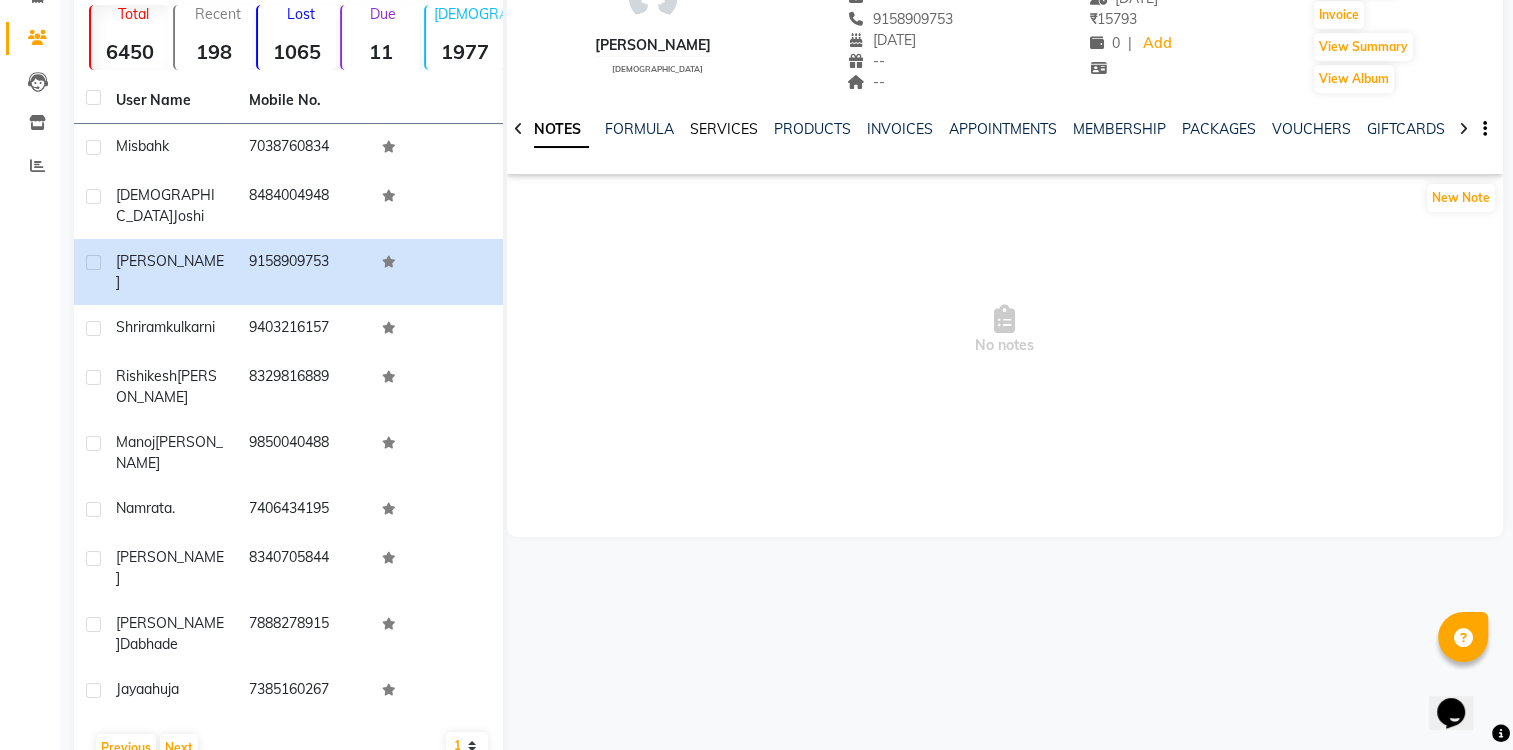 click on "SERVICES" 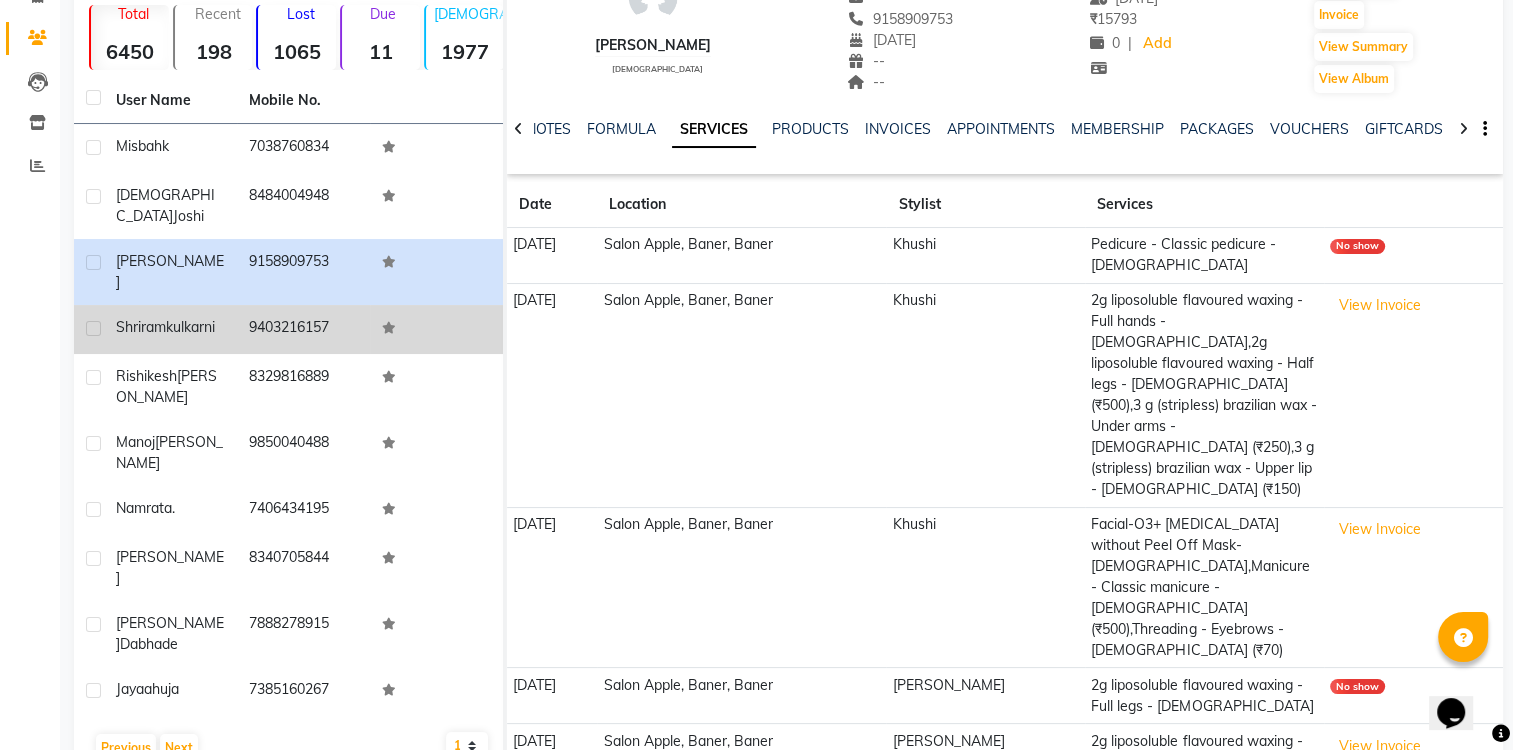 click on "9403216157" 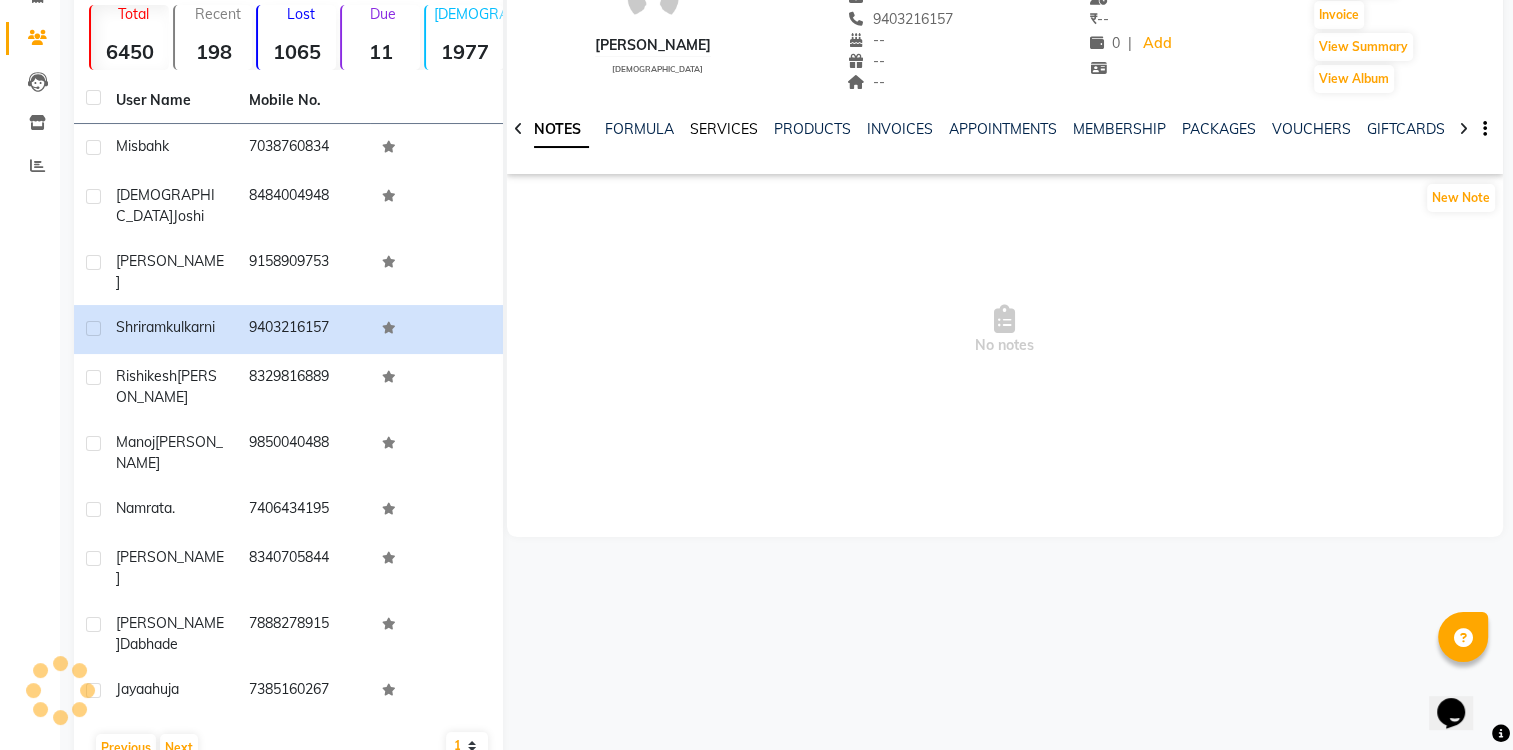 click on "SERVICES" 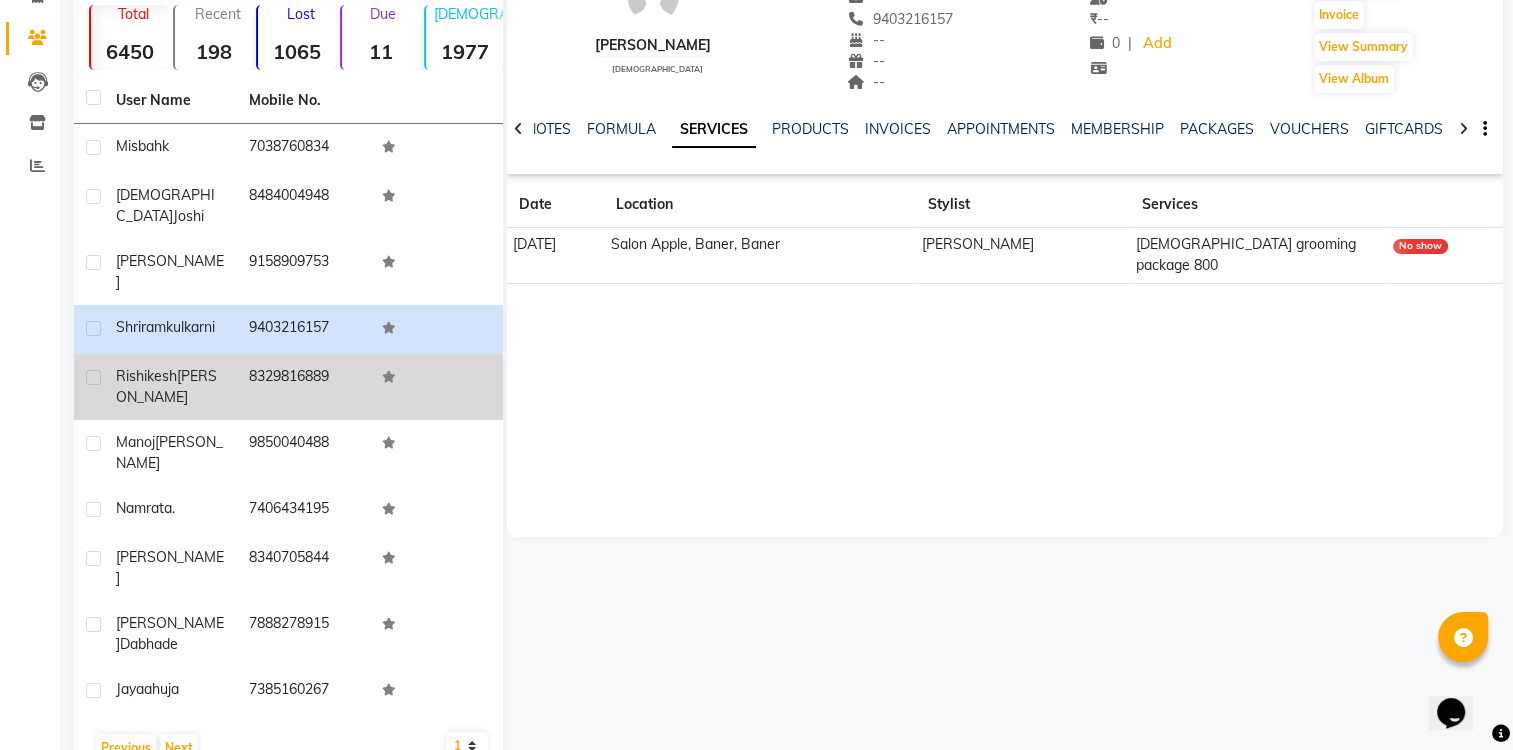 click on "8329816889" 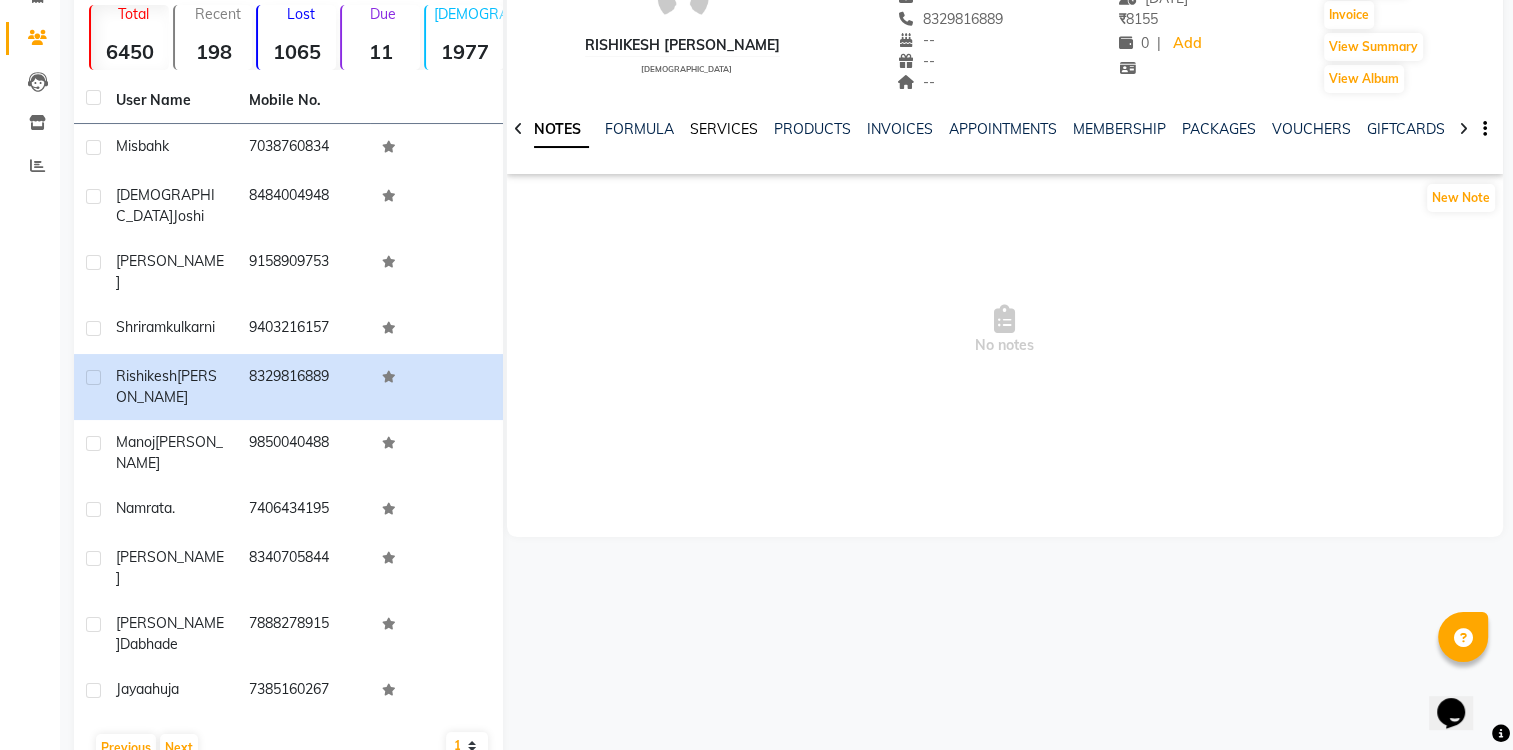 click on "SERVICES" 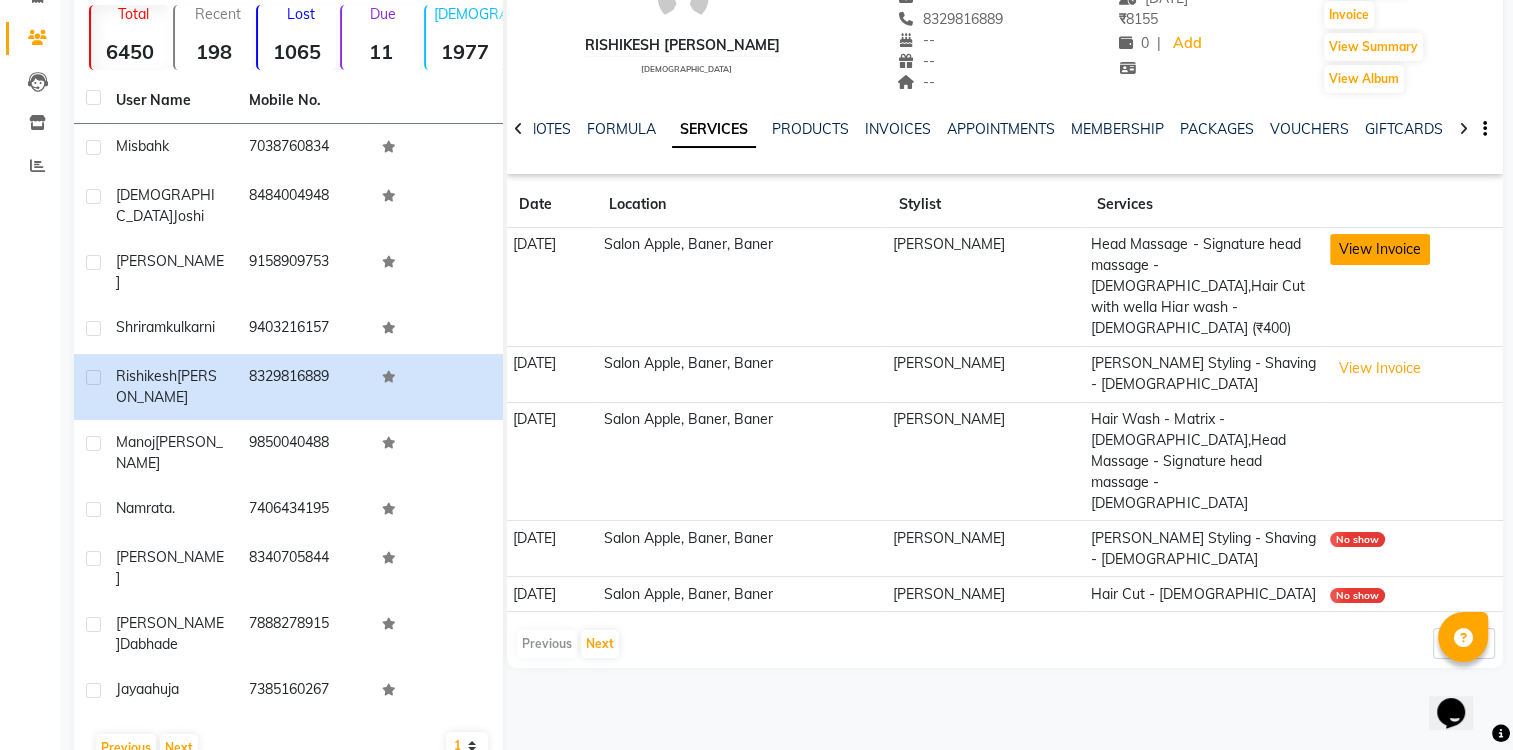 click on "View Invoice" 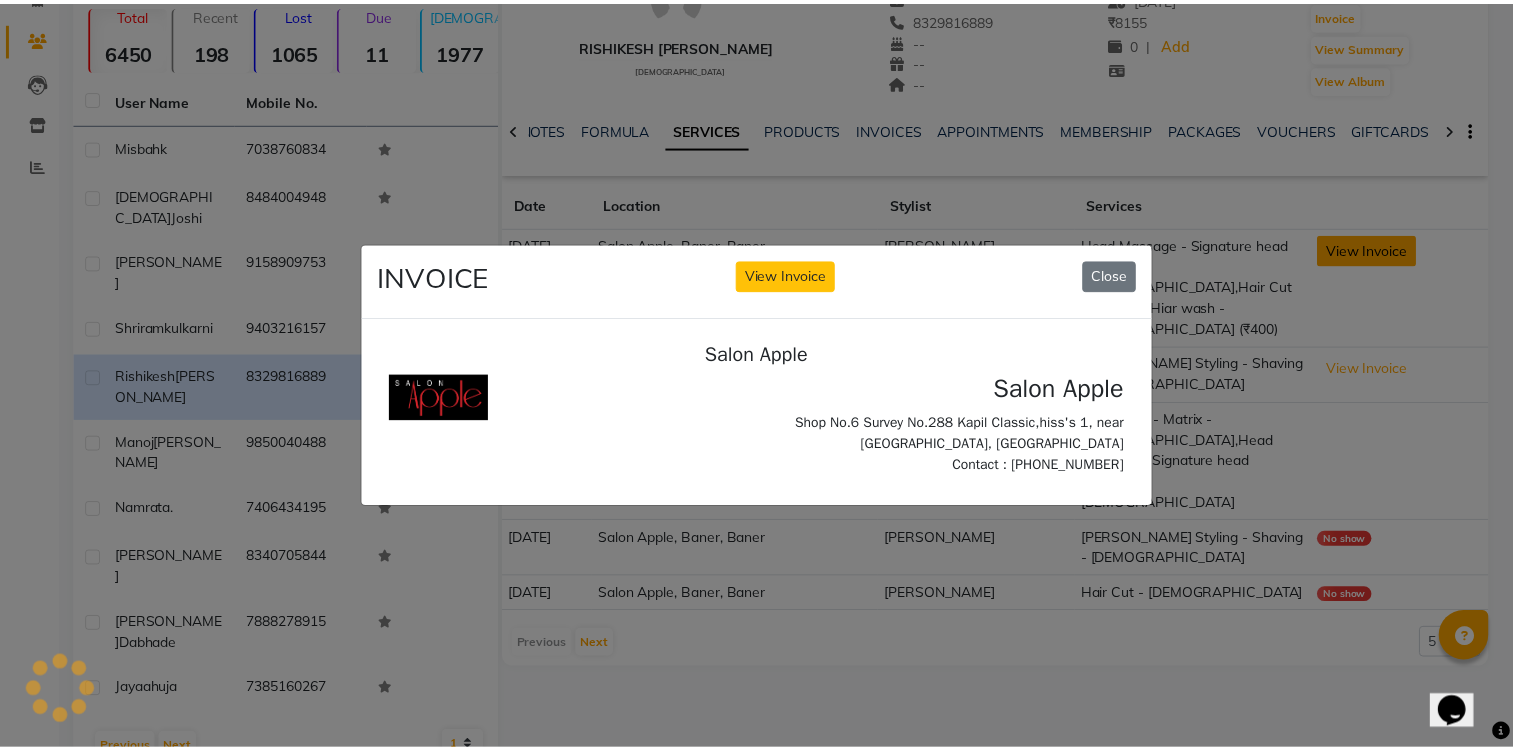 scroll, scrollTop: 0, scrollLeft: 0, axis: both 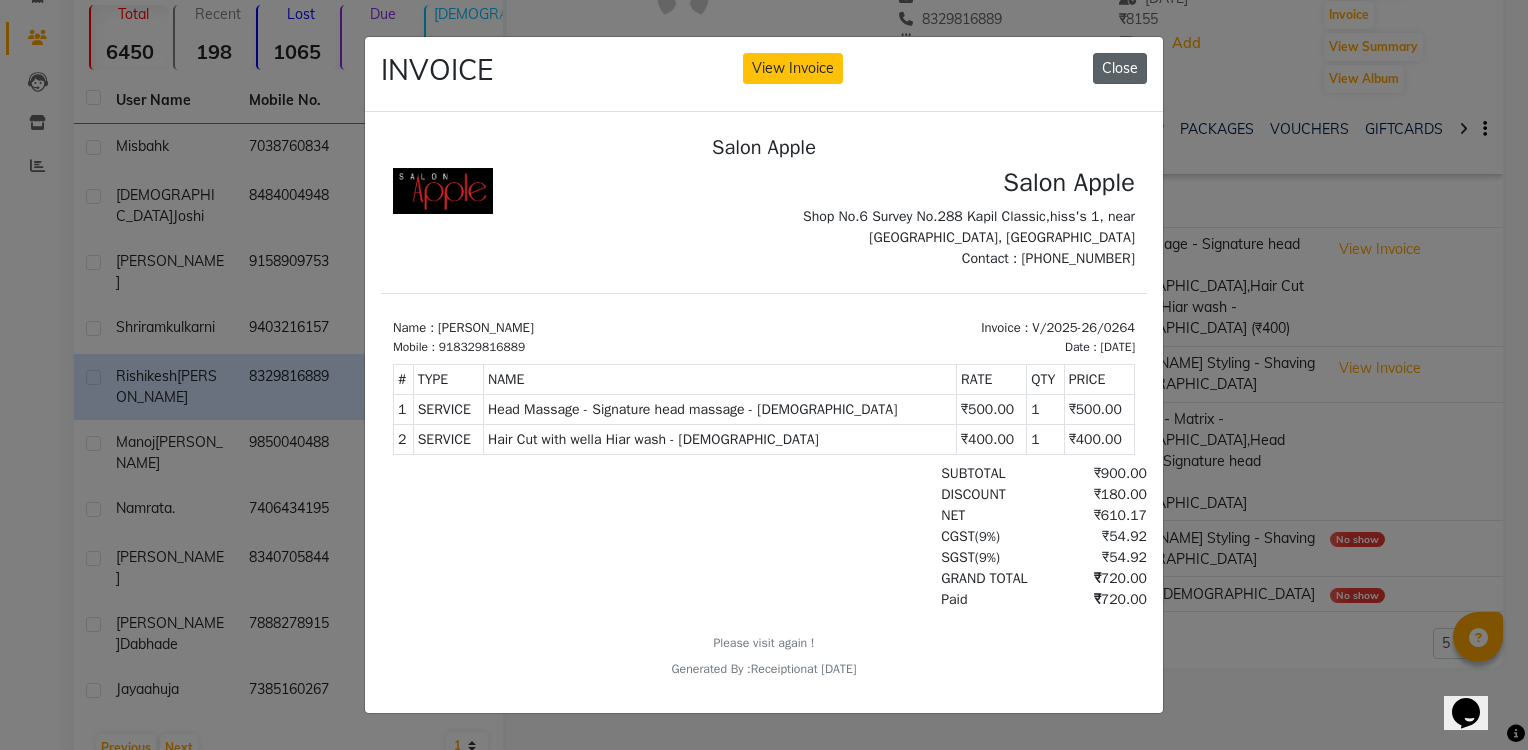 click on "Close" 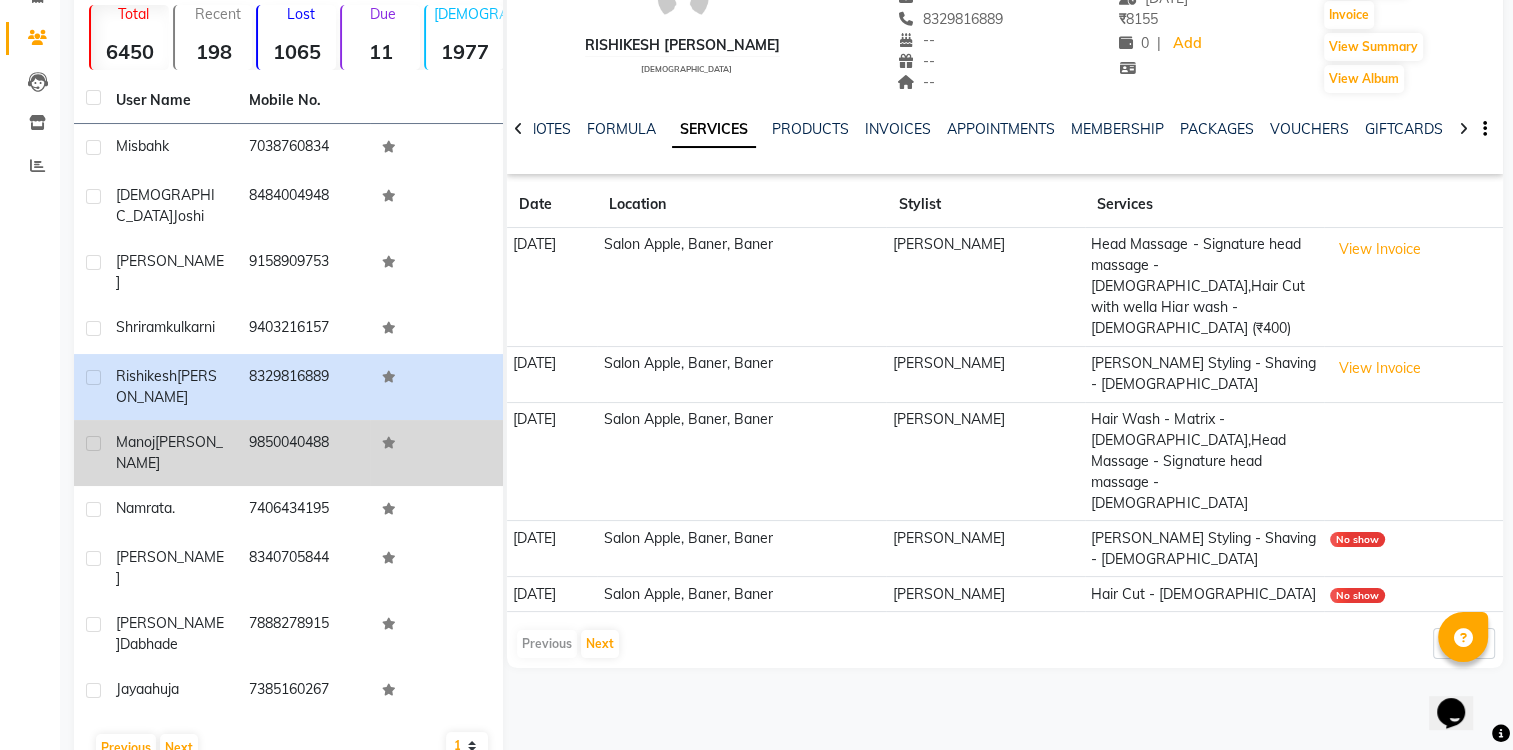 click on "9850040488" 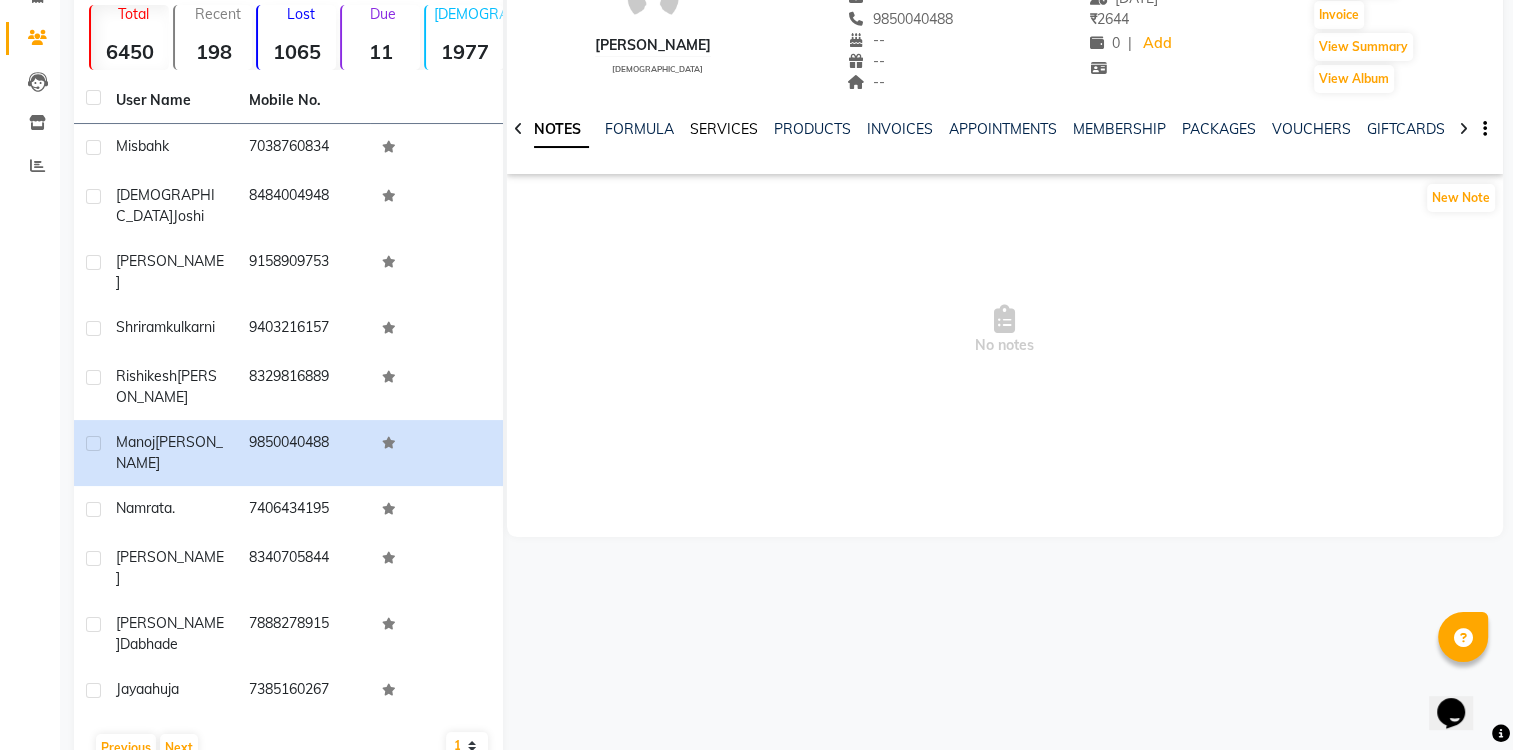 click on "SERVICES" 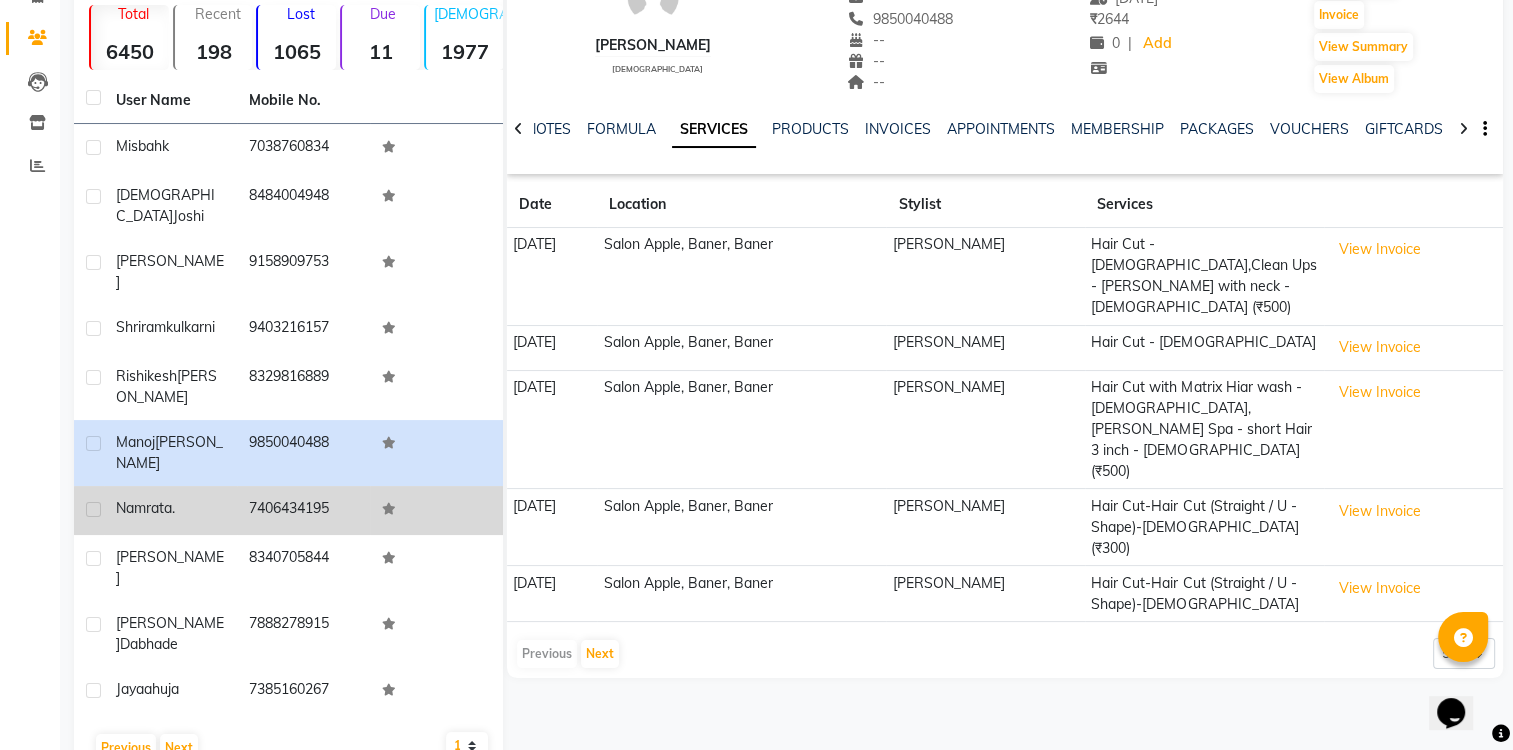 click on "7406434195" 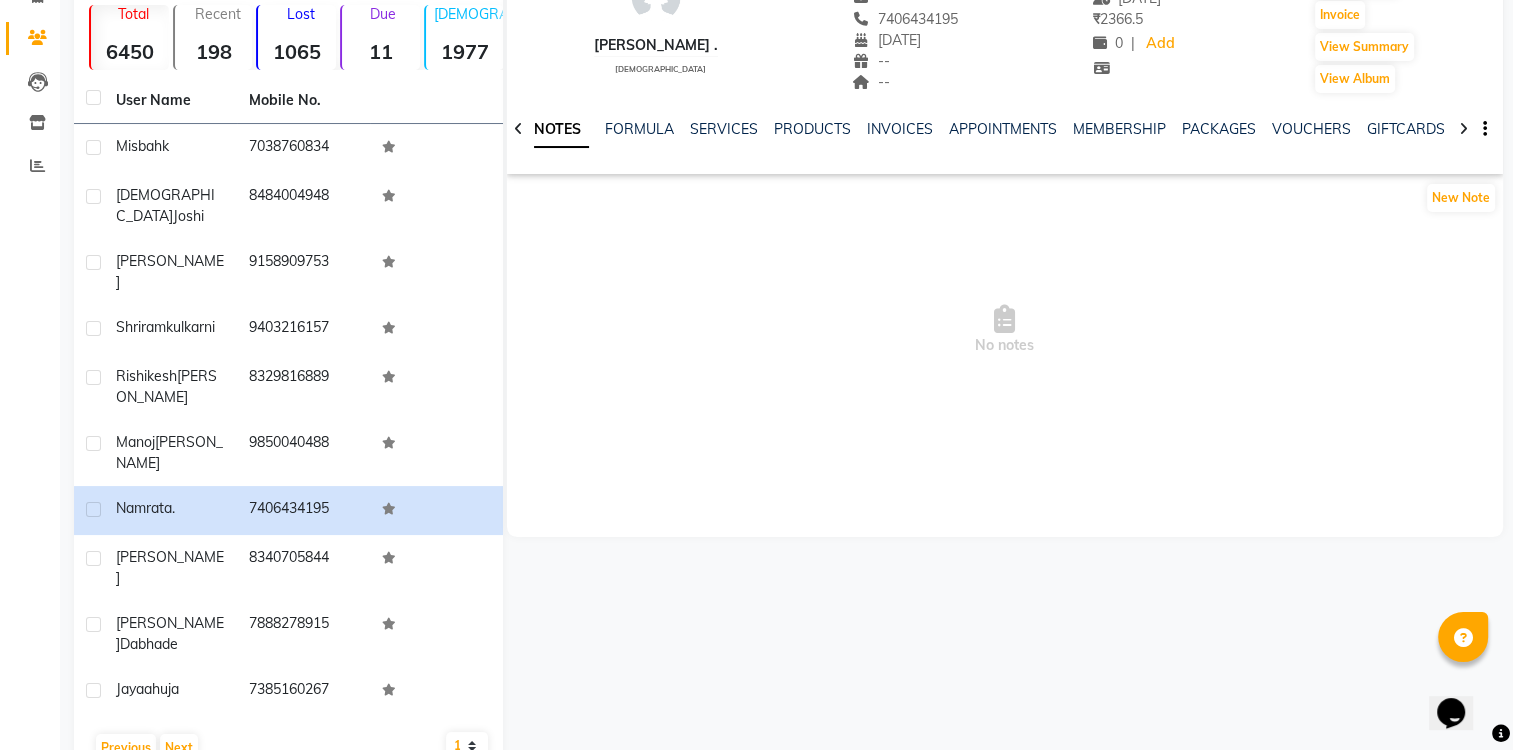click on "NOTES FORMULA SERVICES PRODUCTS INVOICES APPOINTMENTS MEMBERSHIP PACKAGES VOUCHERS GIFTCARDS POINTS FORMS FAMILY CARDS WALLET" 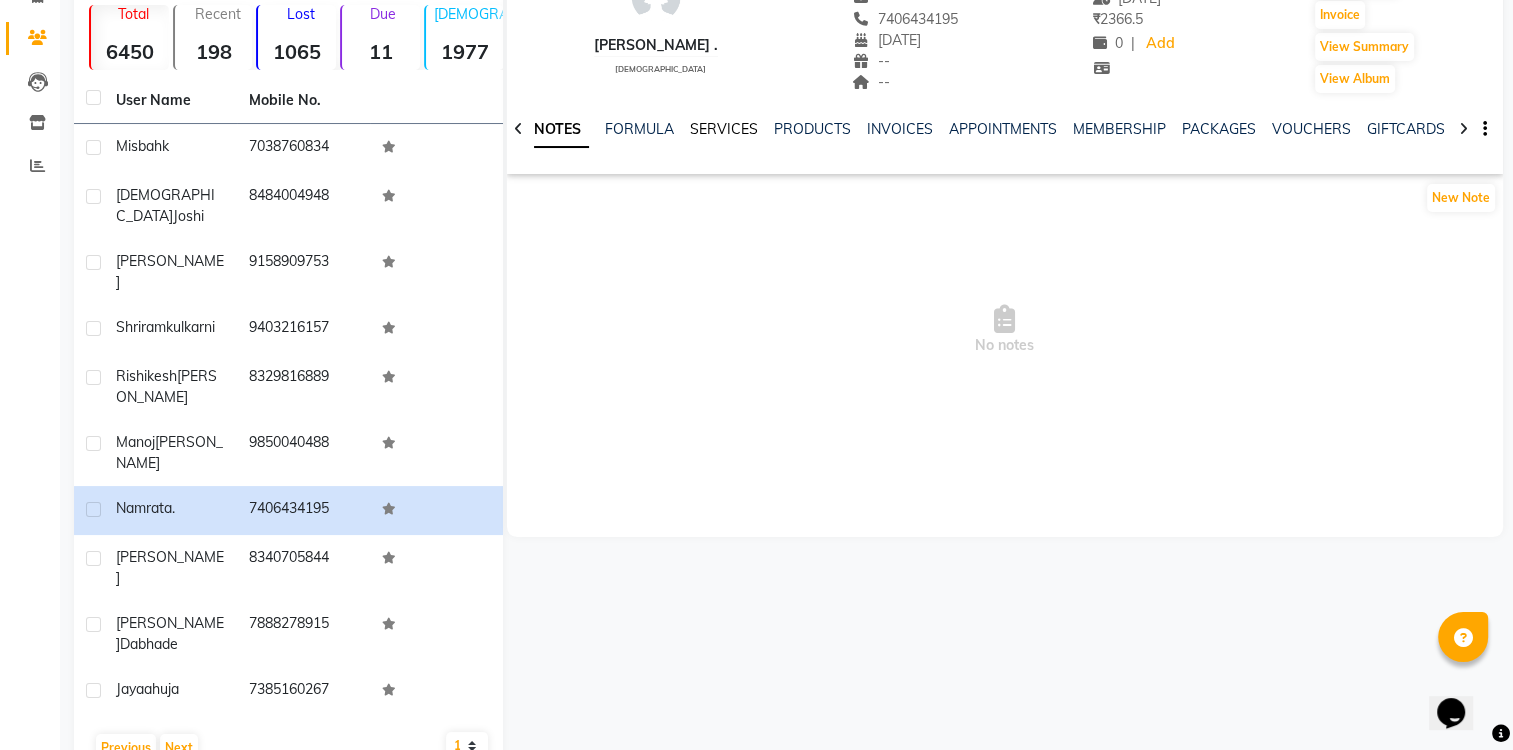 click on "SERVICES" 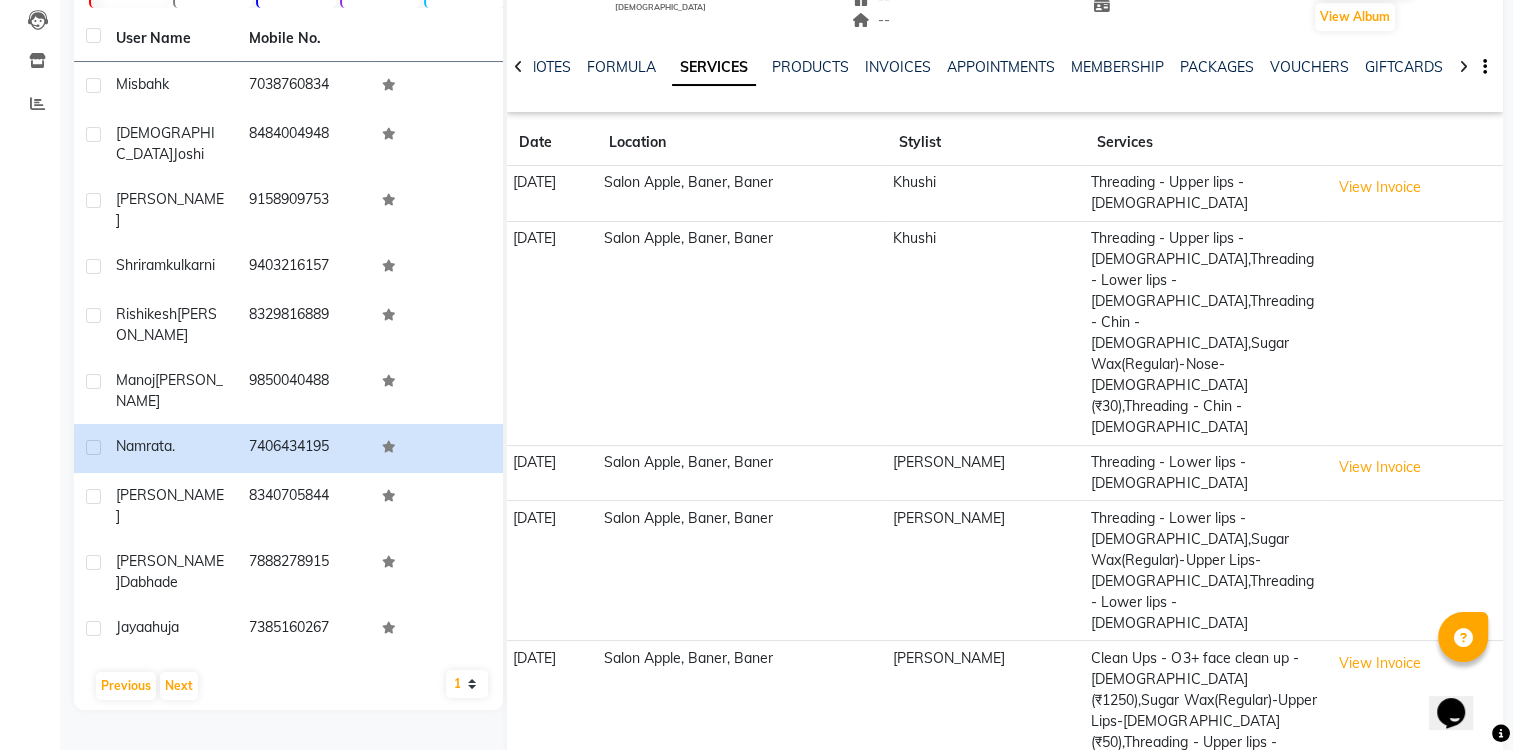 scroll, scrollTop: 243, scrollLeft: 0, axis: vertical 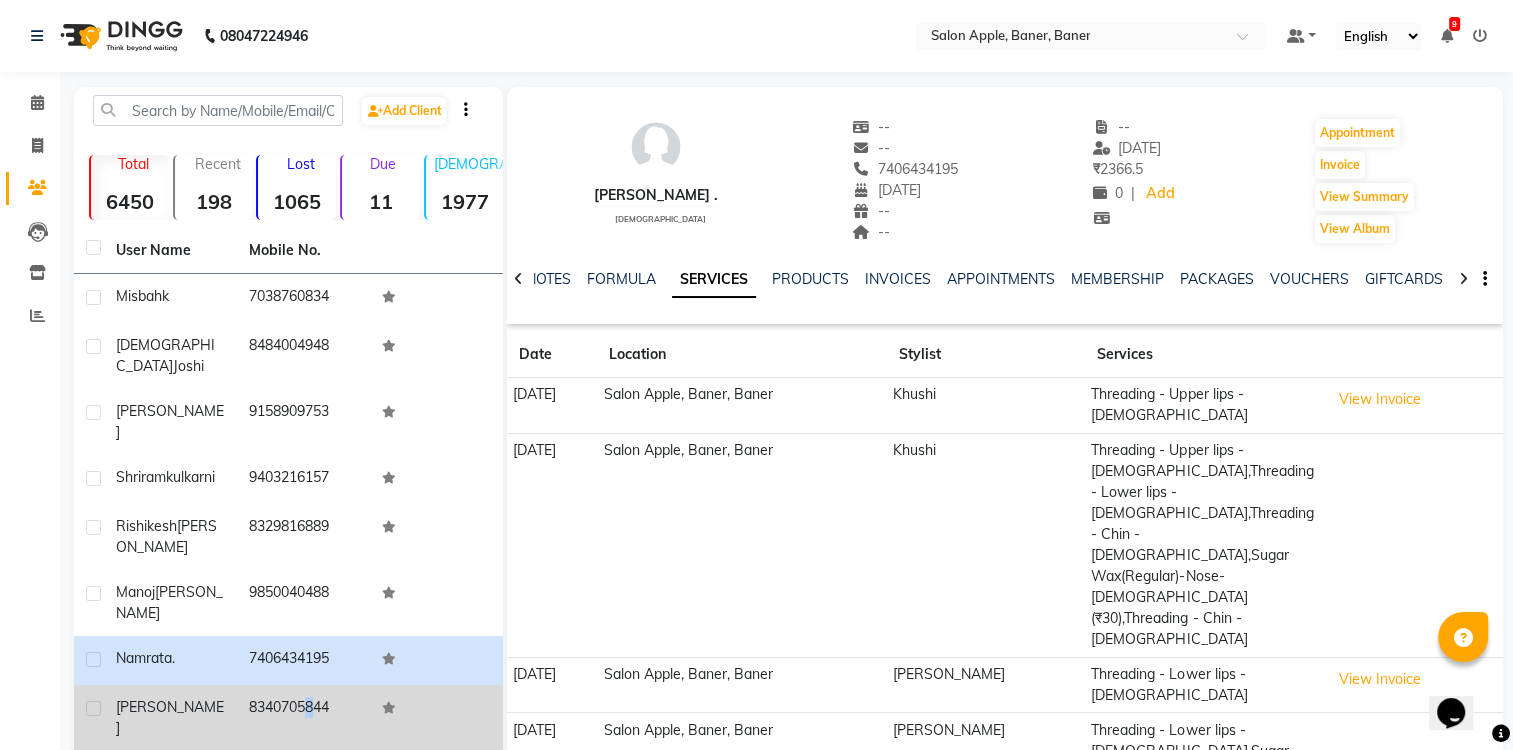 click on "8340705844" 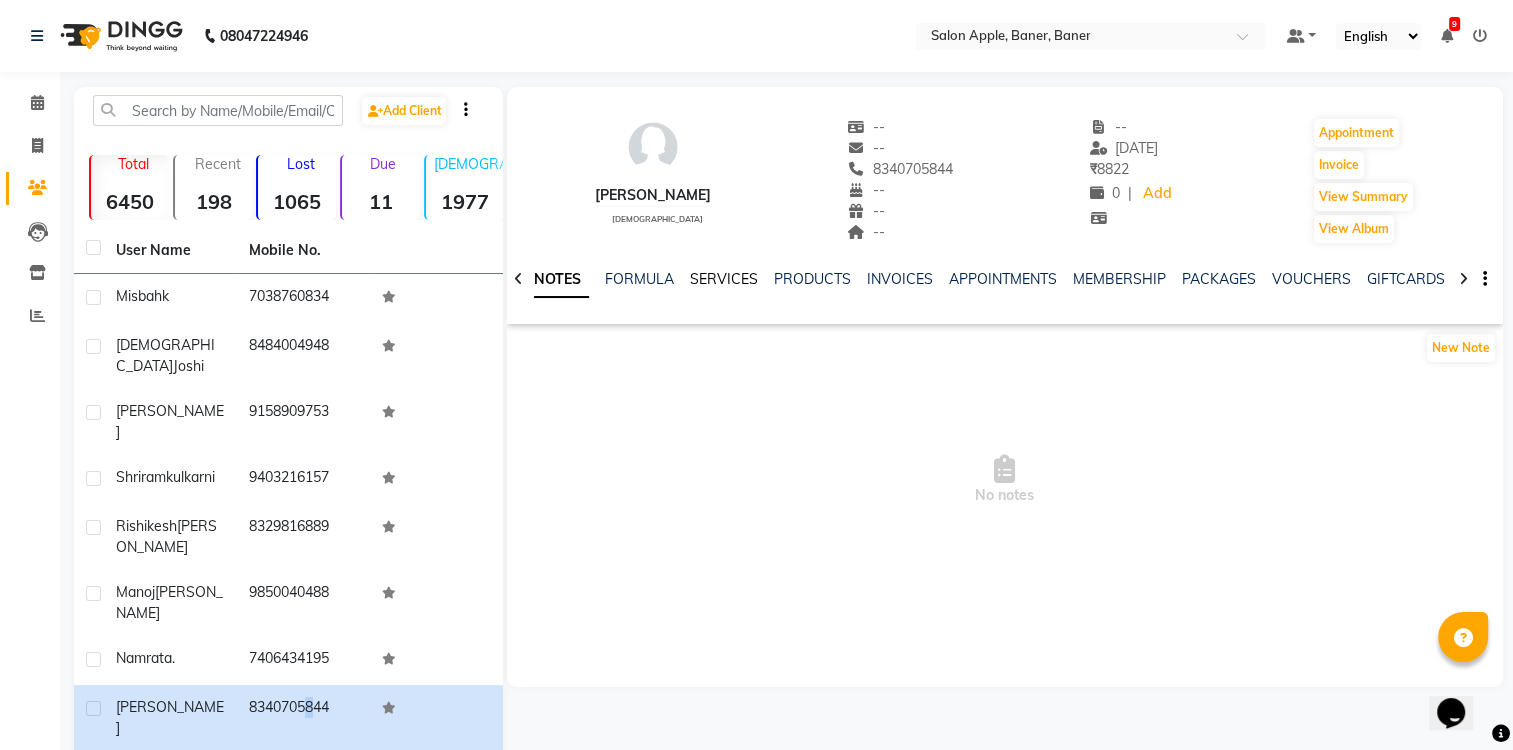 click on "SERVICES" 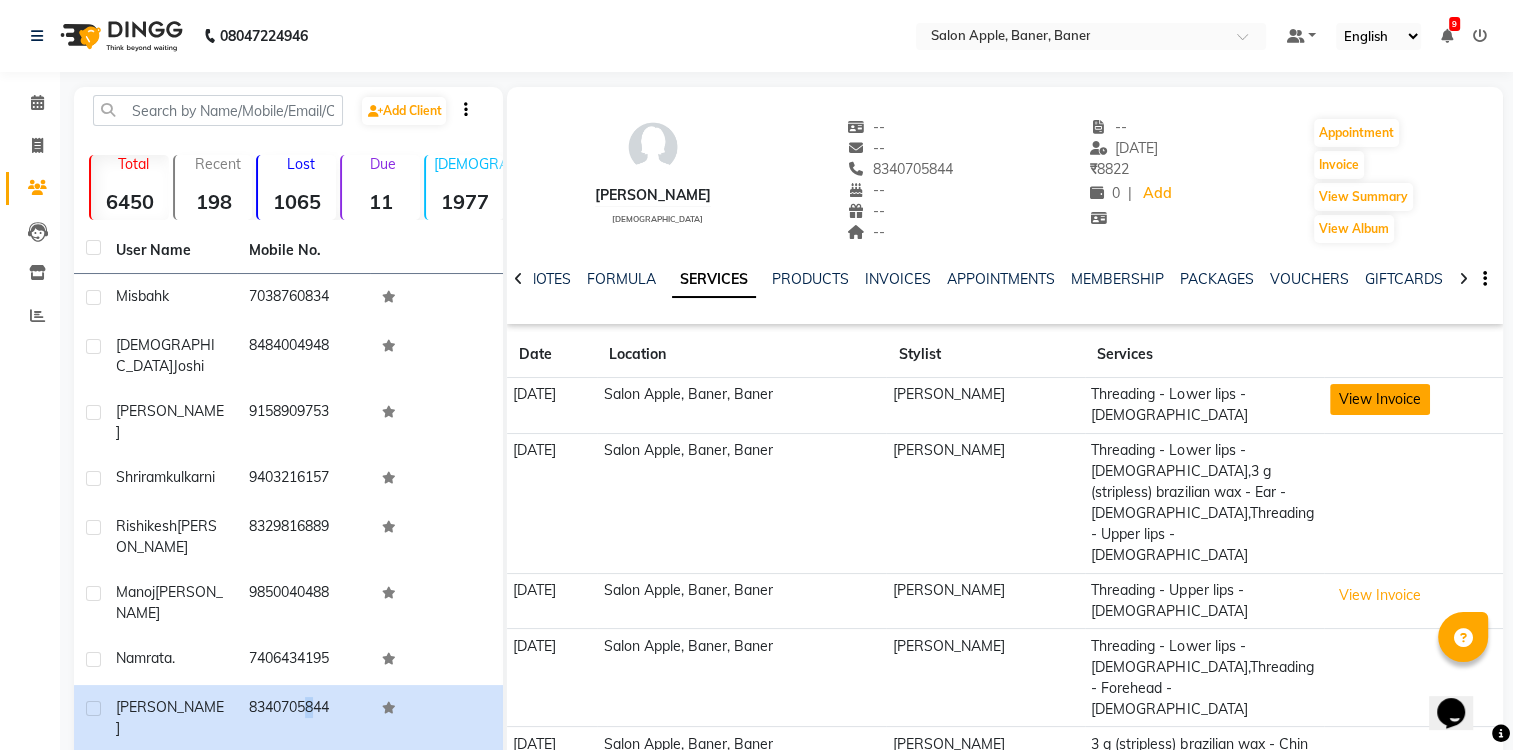 click on "View Invoice" 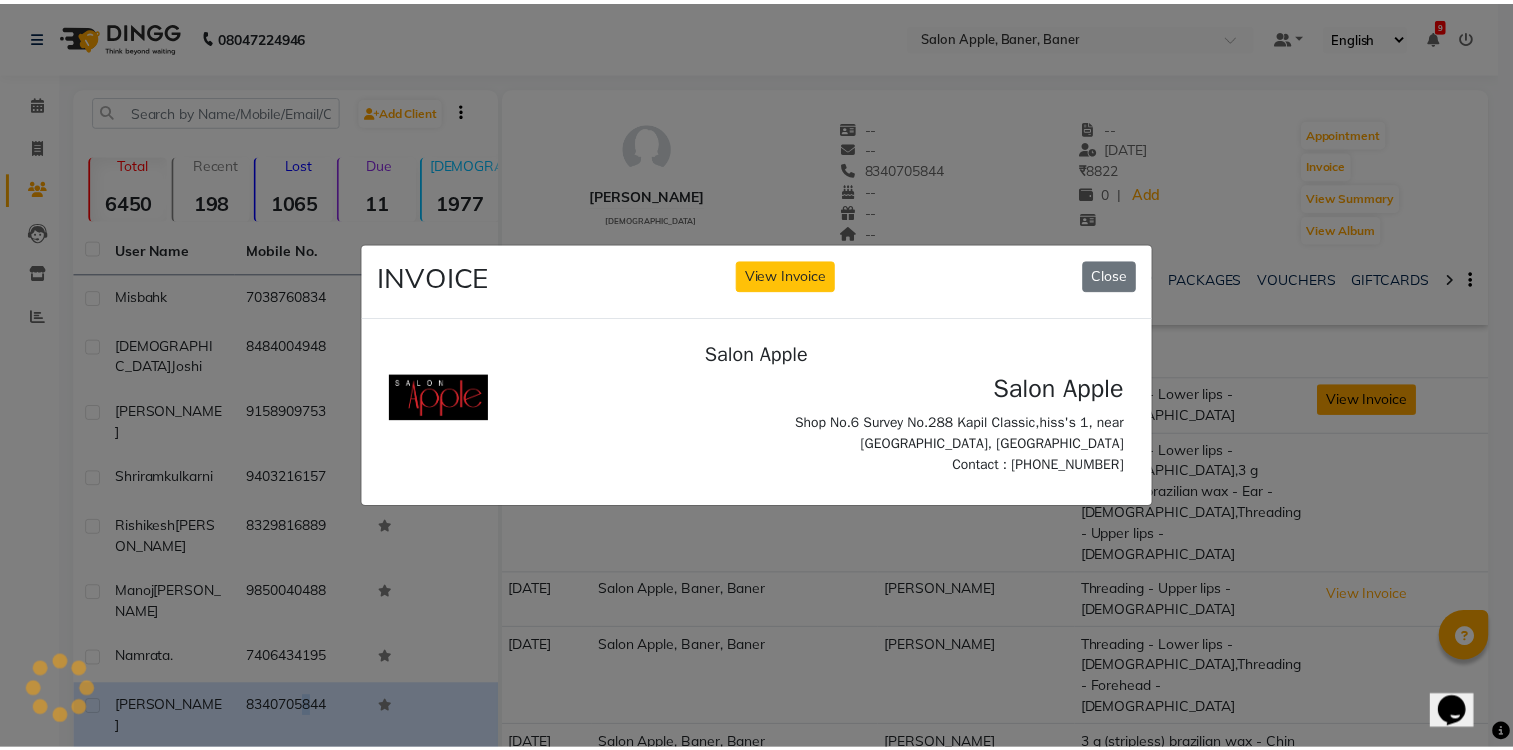 scroll, scrollTop: 0, scrollLeft: 0, axis: both 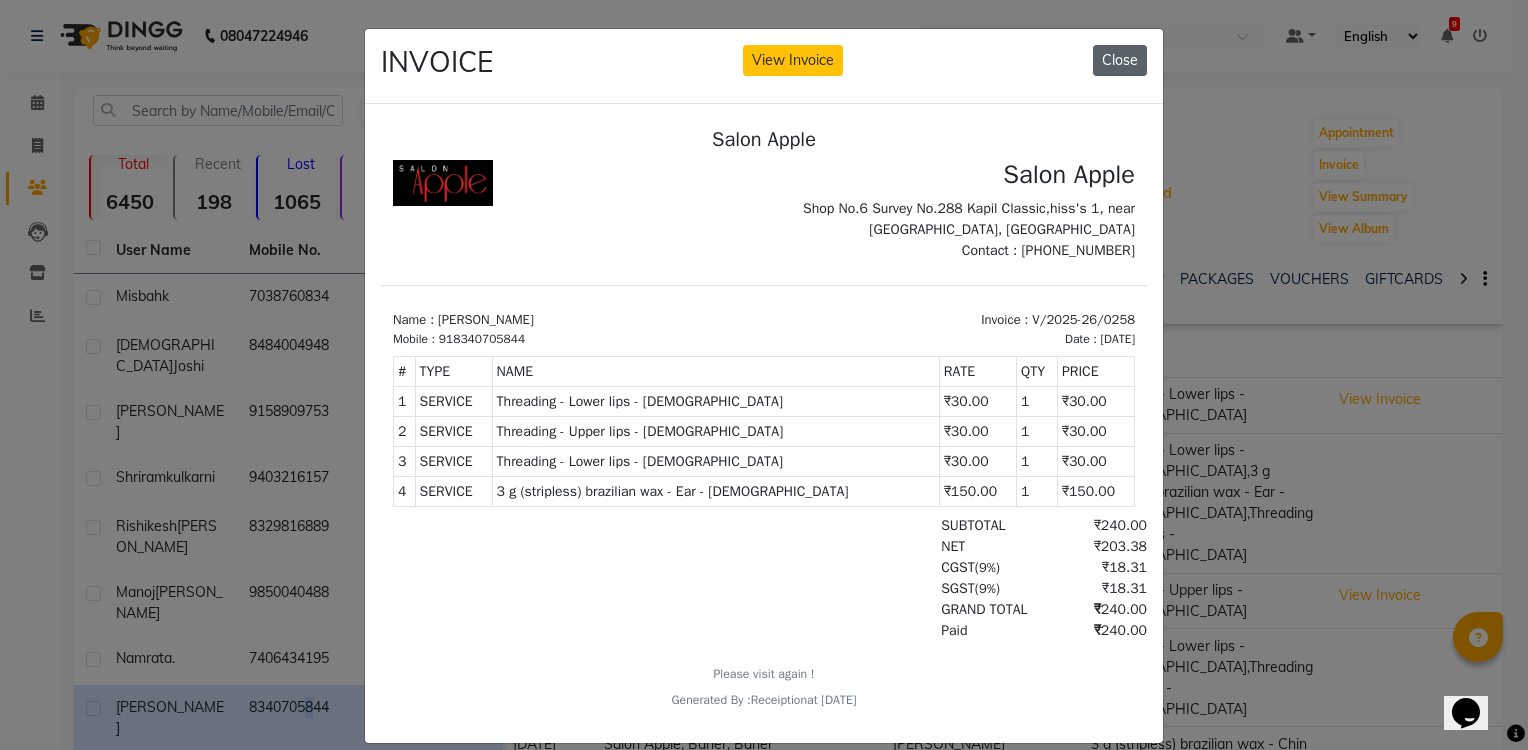 click on "Close" 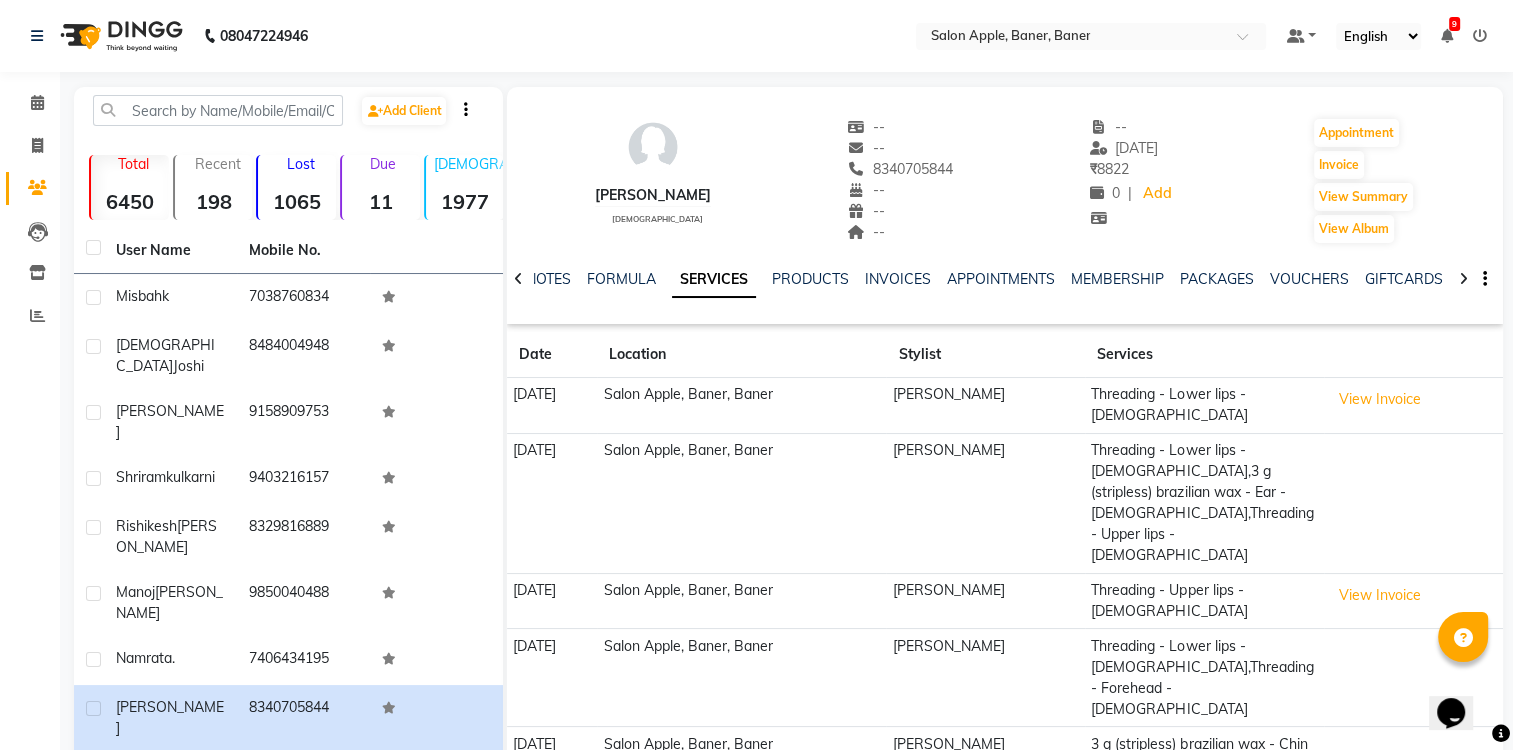 click on "7888278915" 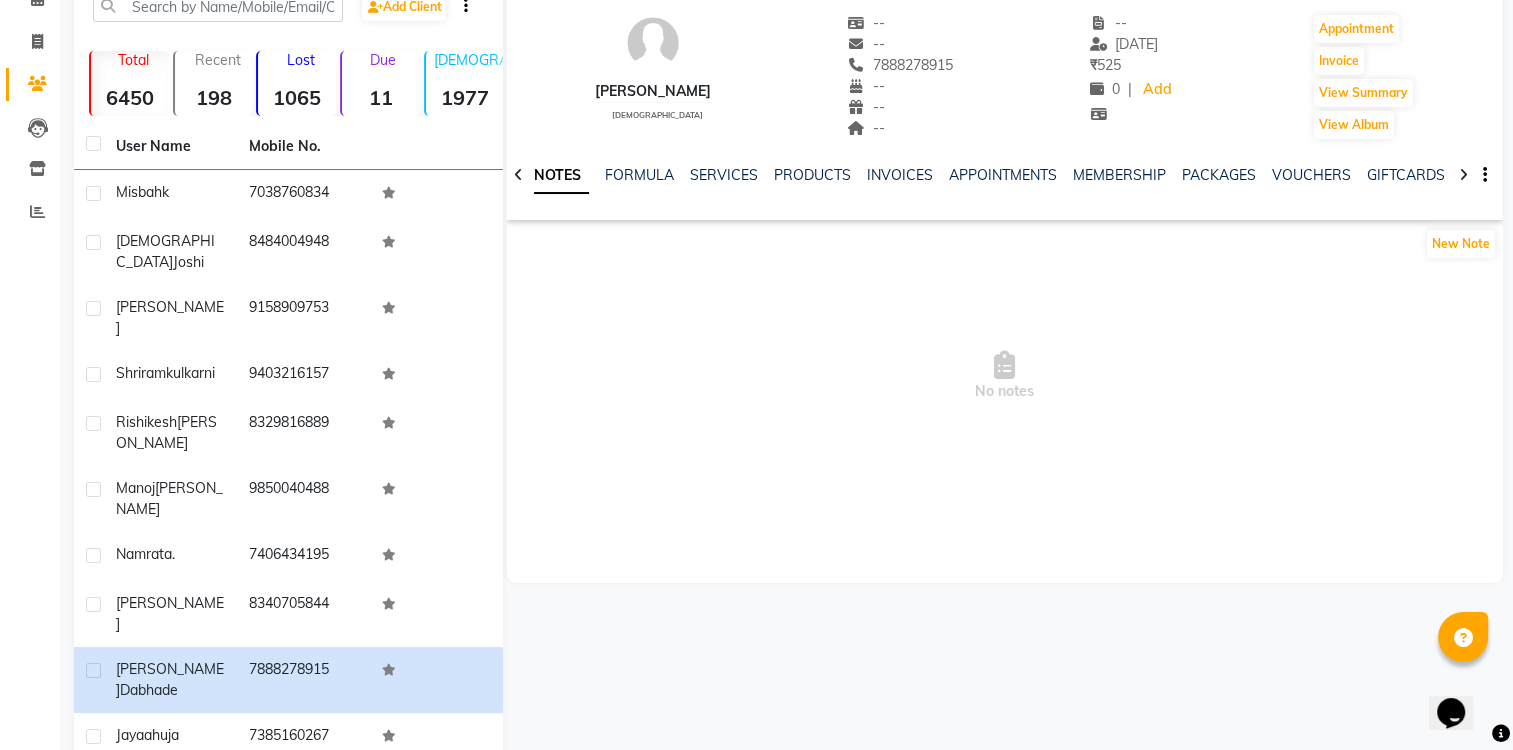 scroll, scrollTop: 150, scrollLeft: 0, axis: vertical 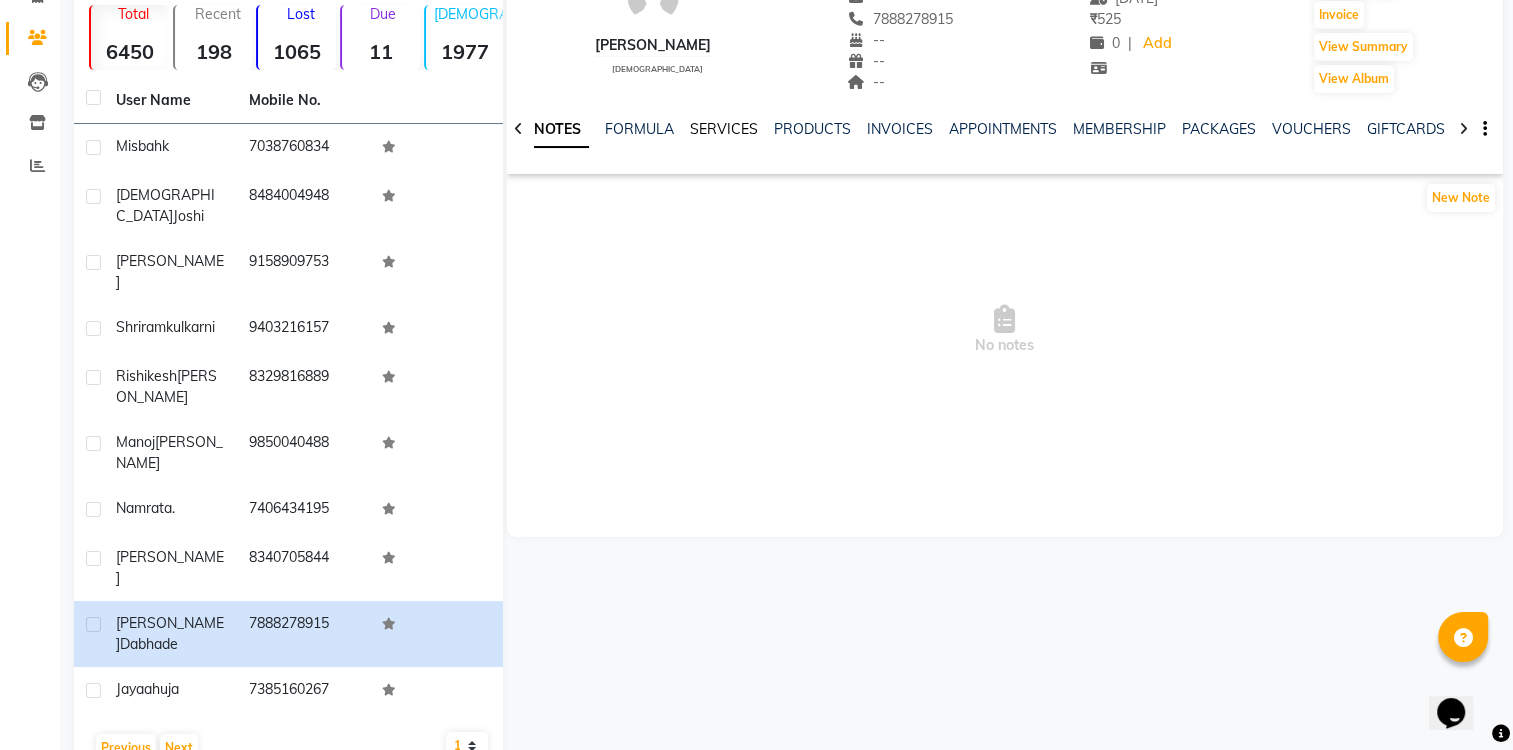 click on "SERVICES" 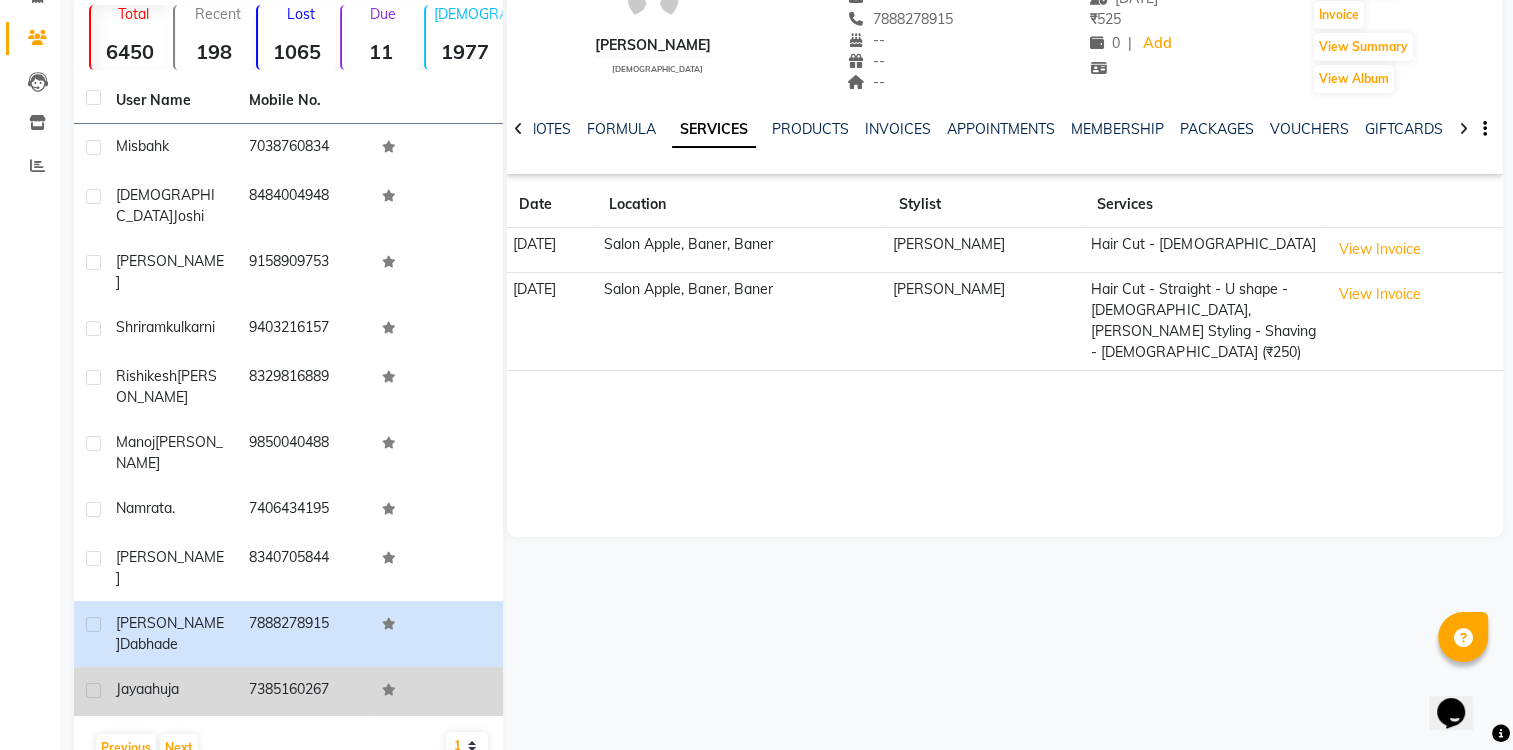 click on "ahuja" 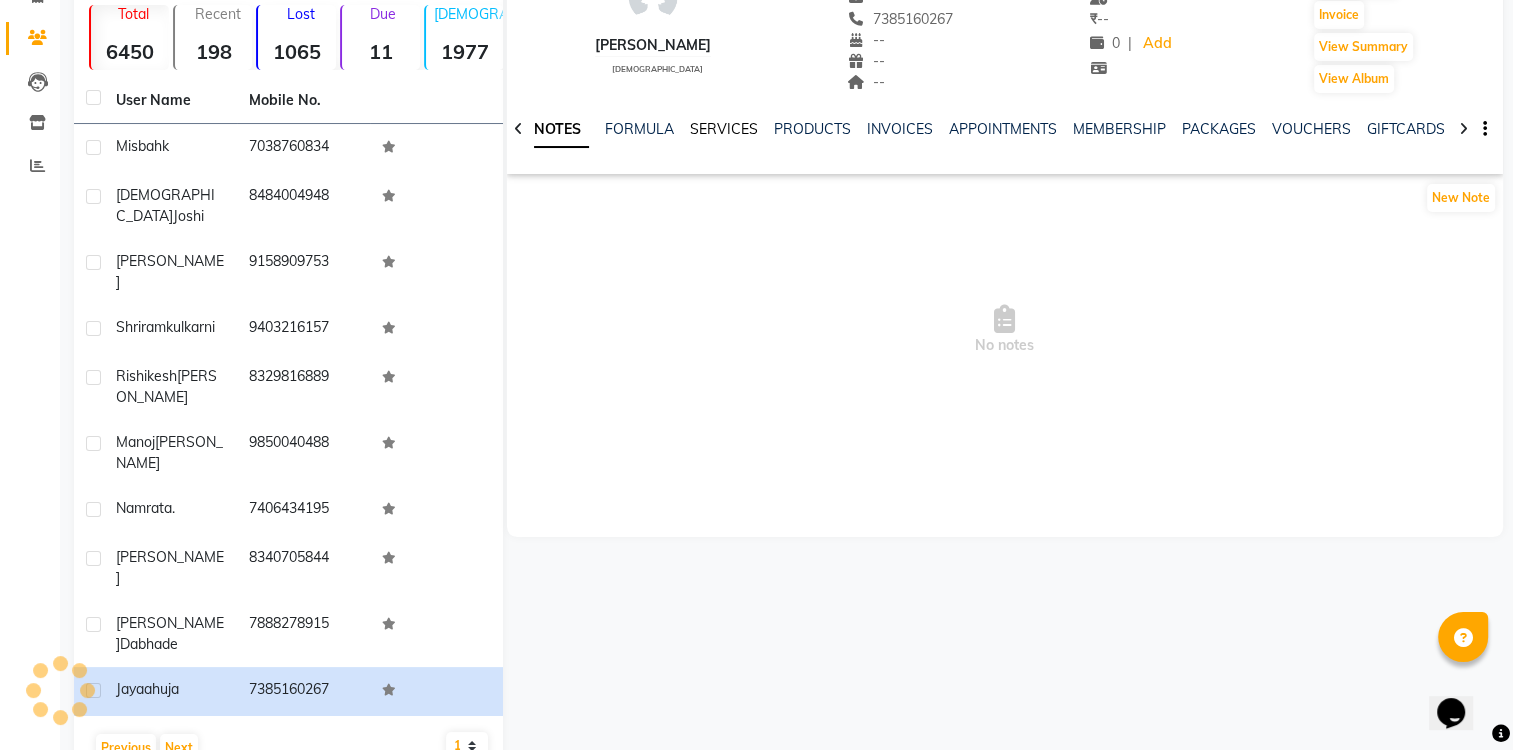 click on "SERVICES" 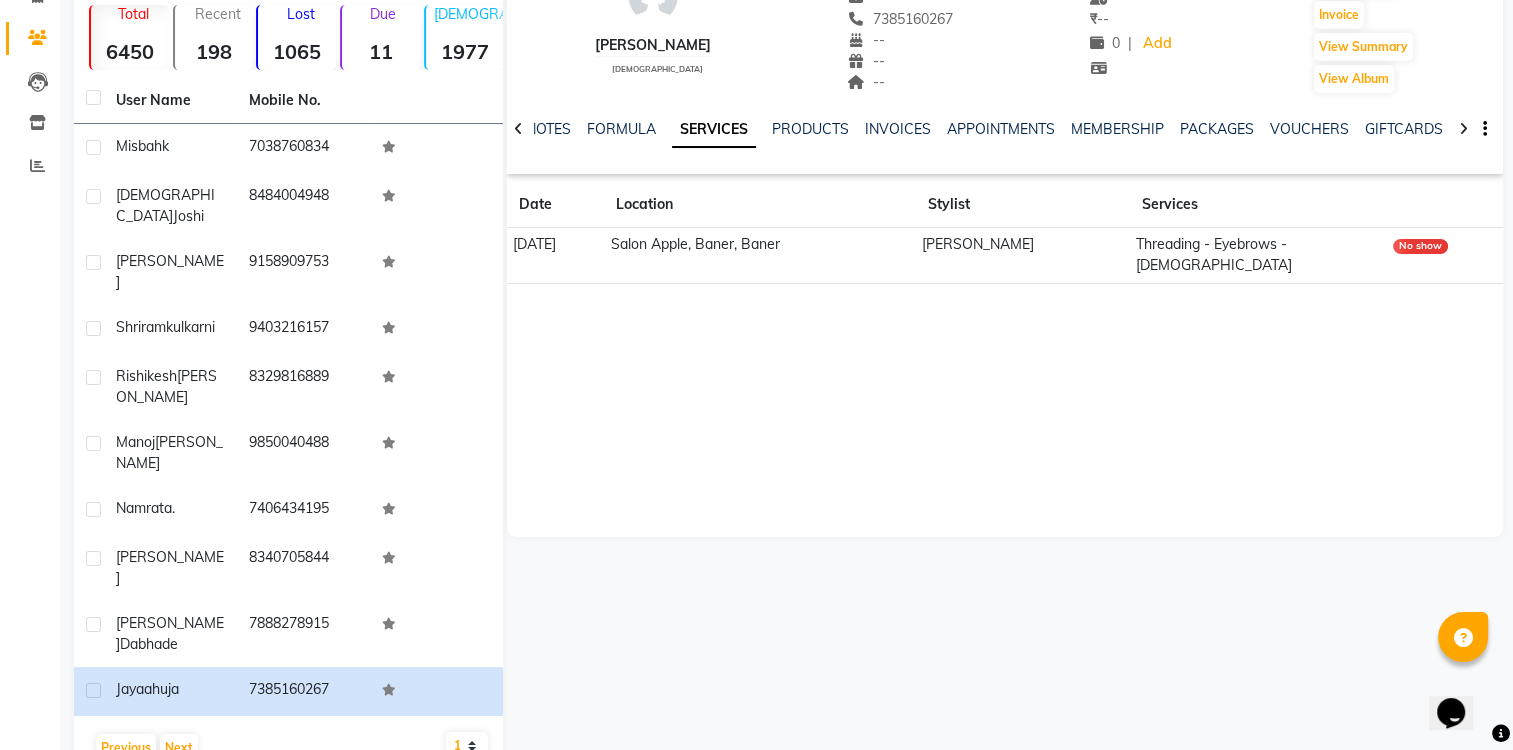 click on "10   50   100" 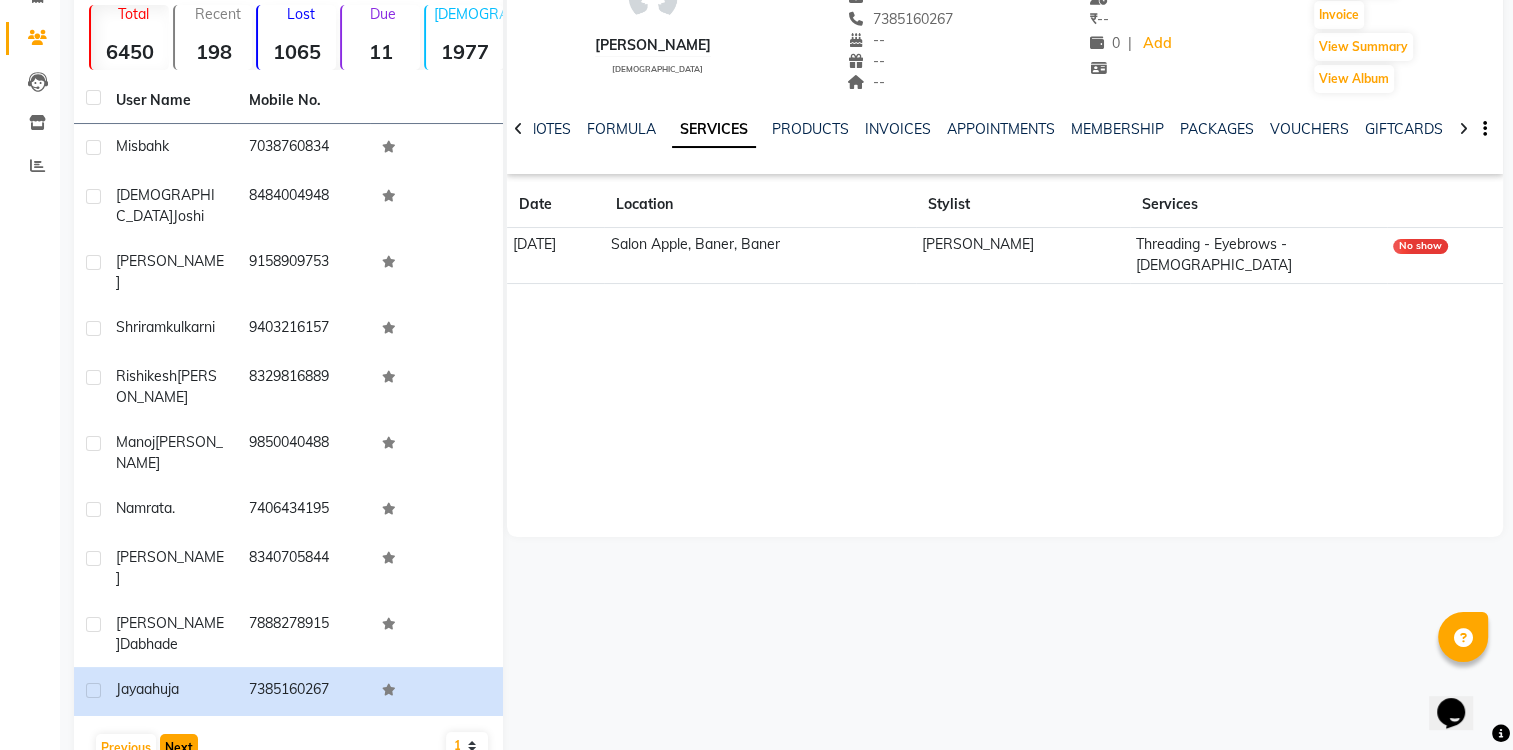 click on "Next" 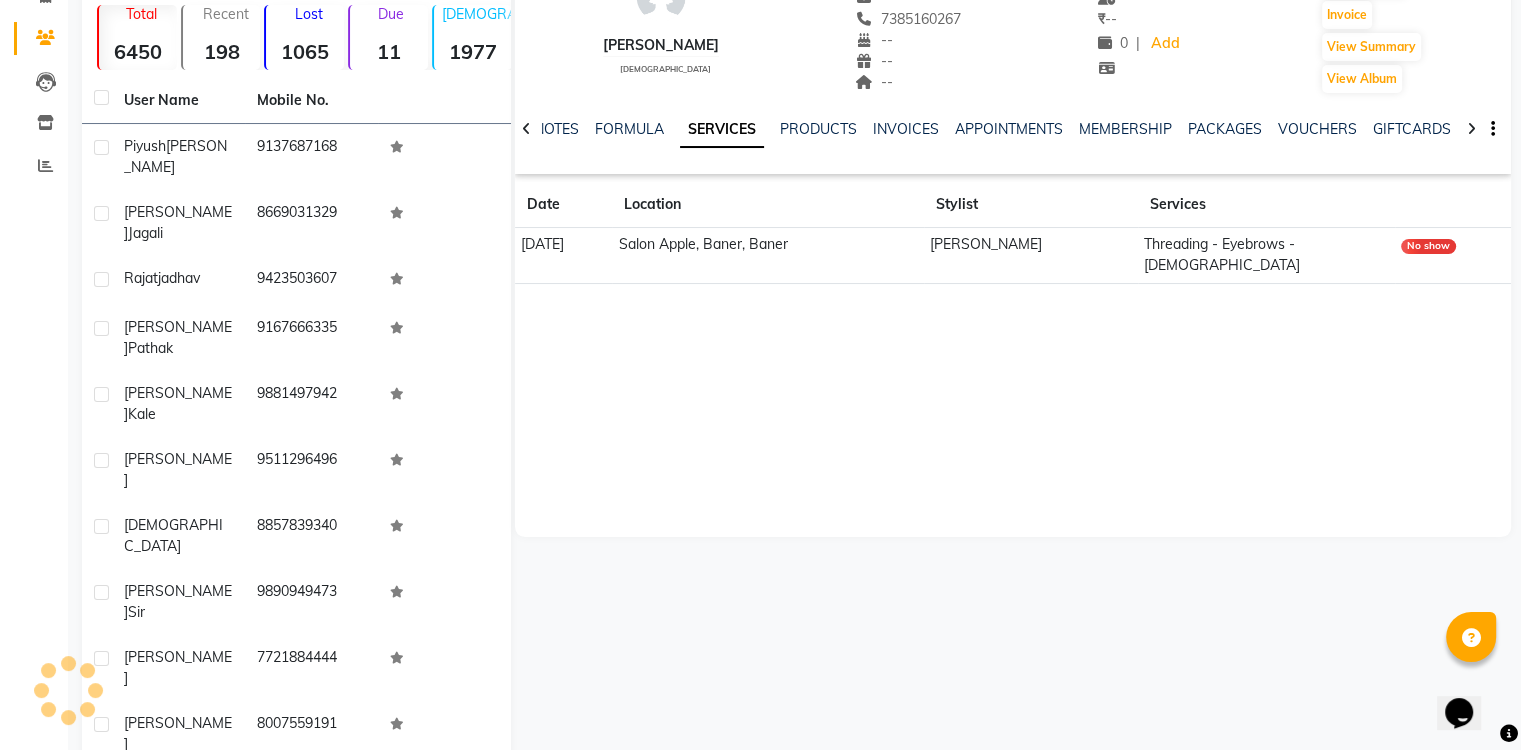 scroll, scrollTop: 99, scrollLeft: 0, axis: vertical 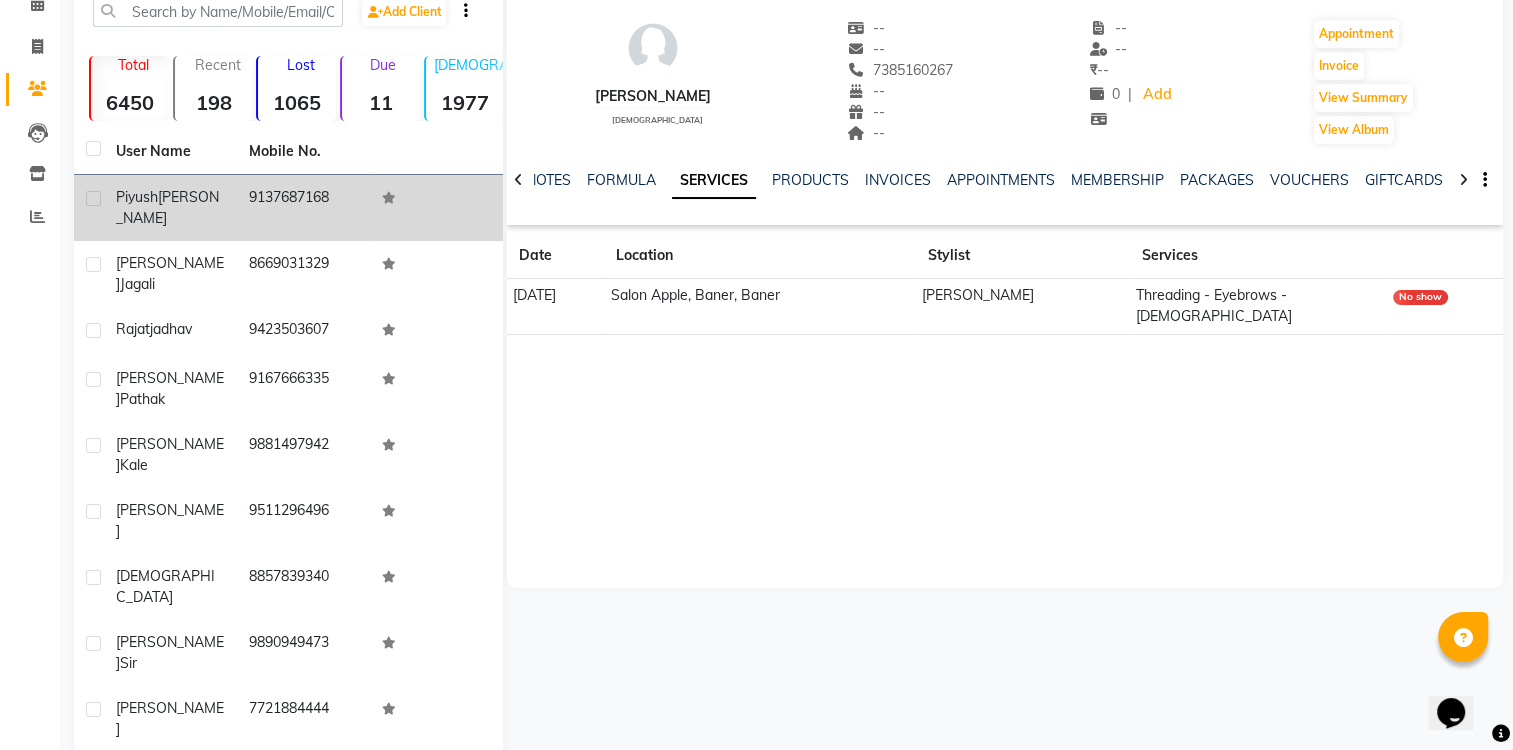 click on "9137687168" 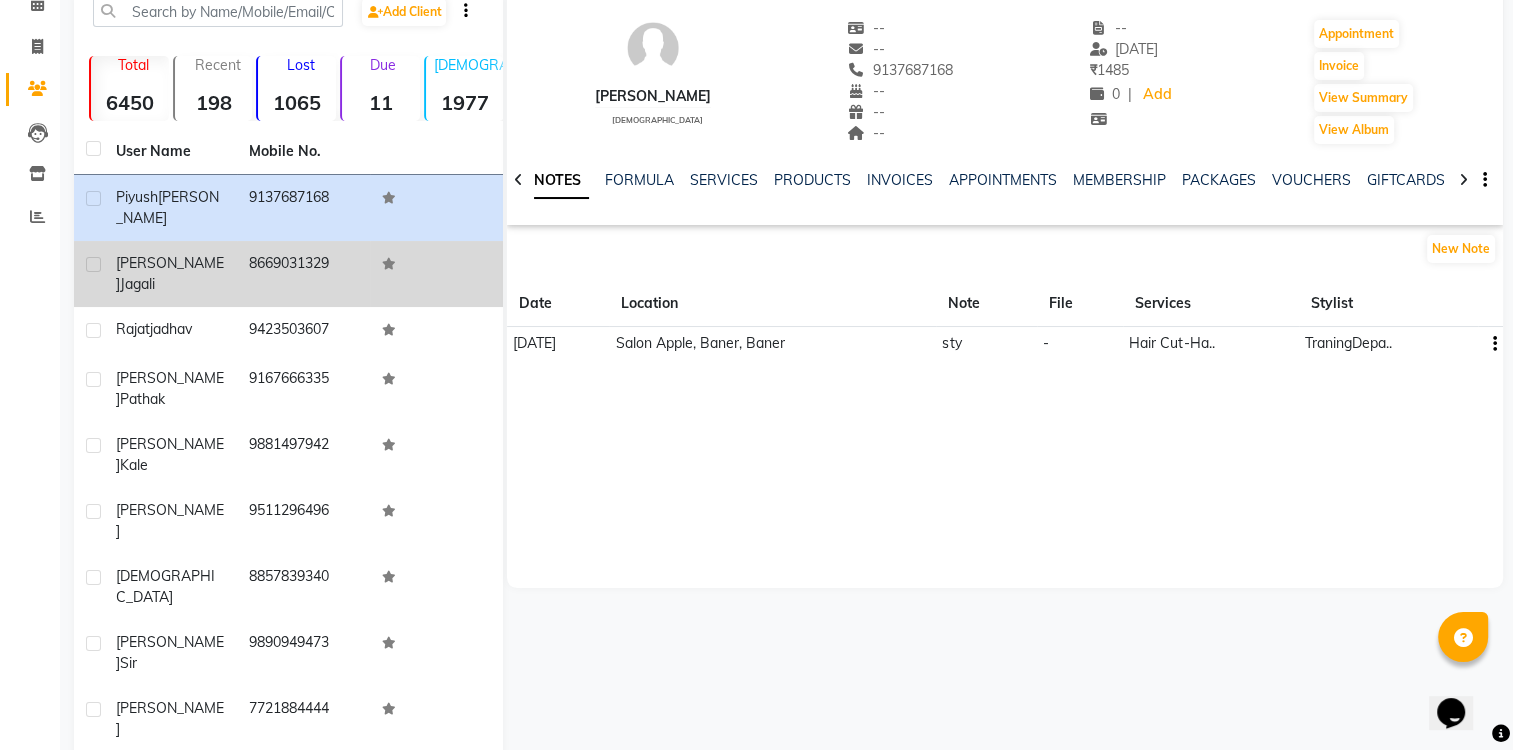 click on "Jagali" 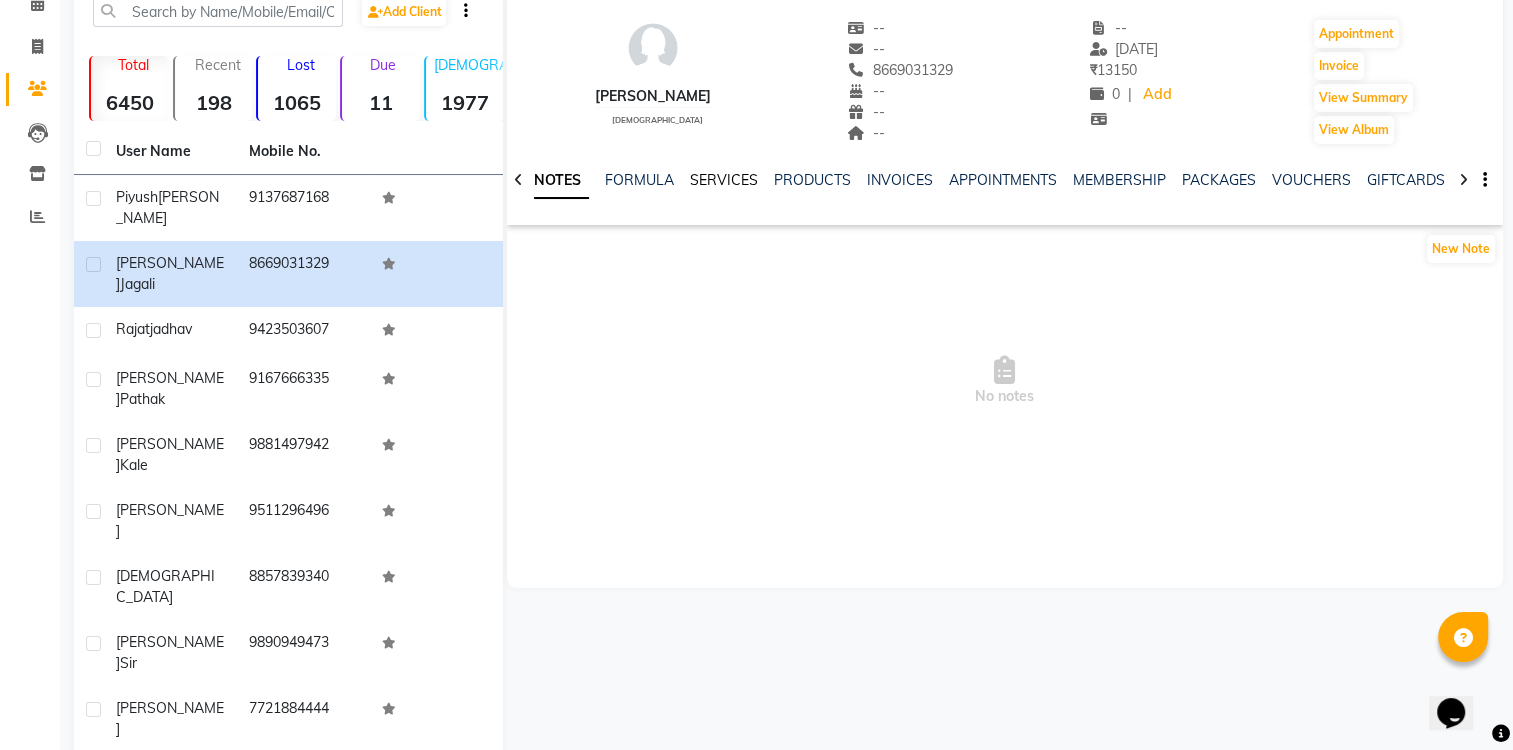 click on "SERVICES" 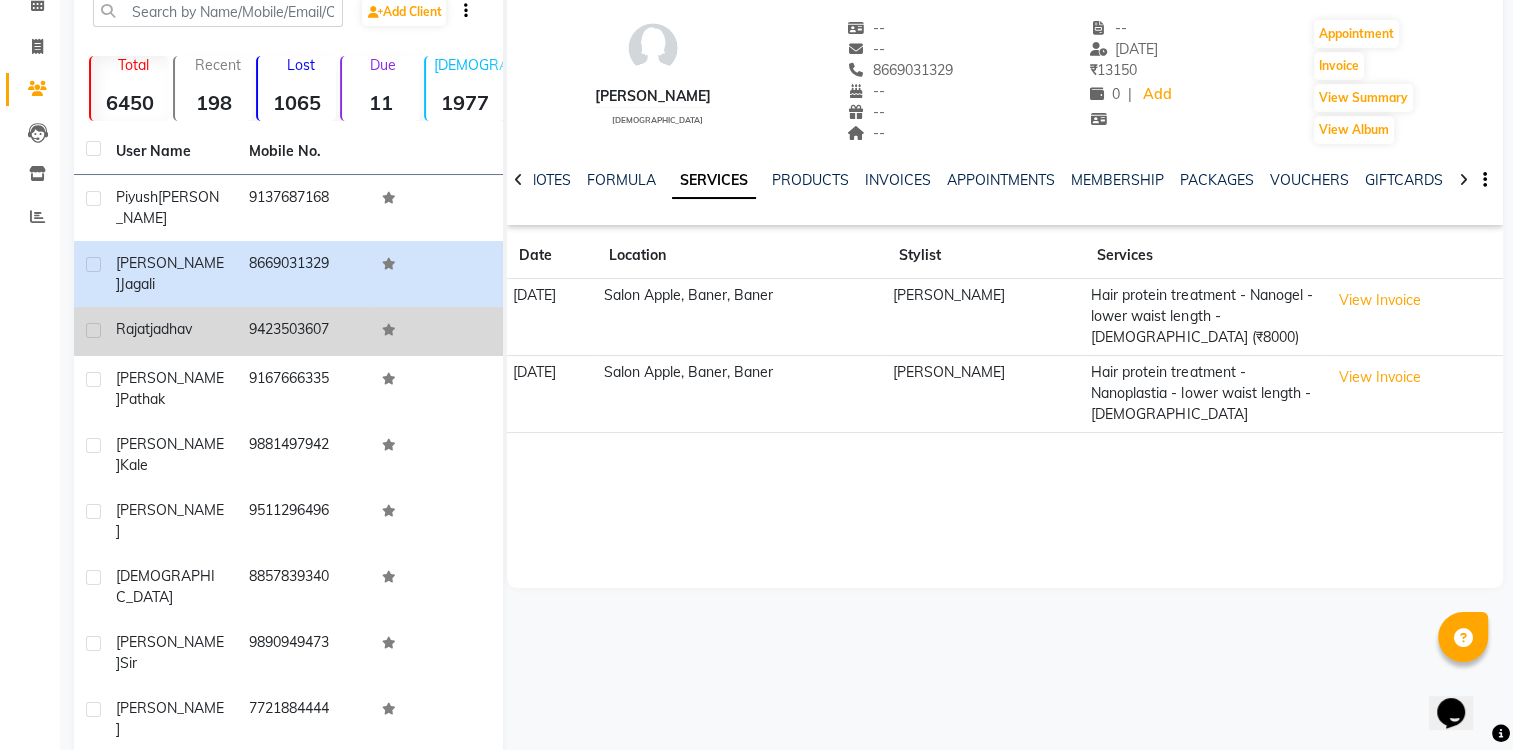 click 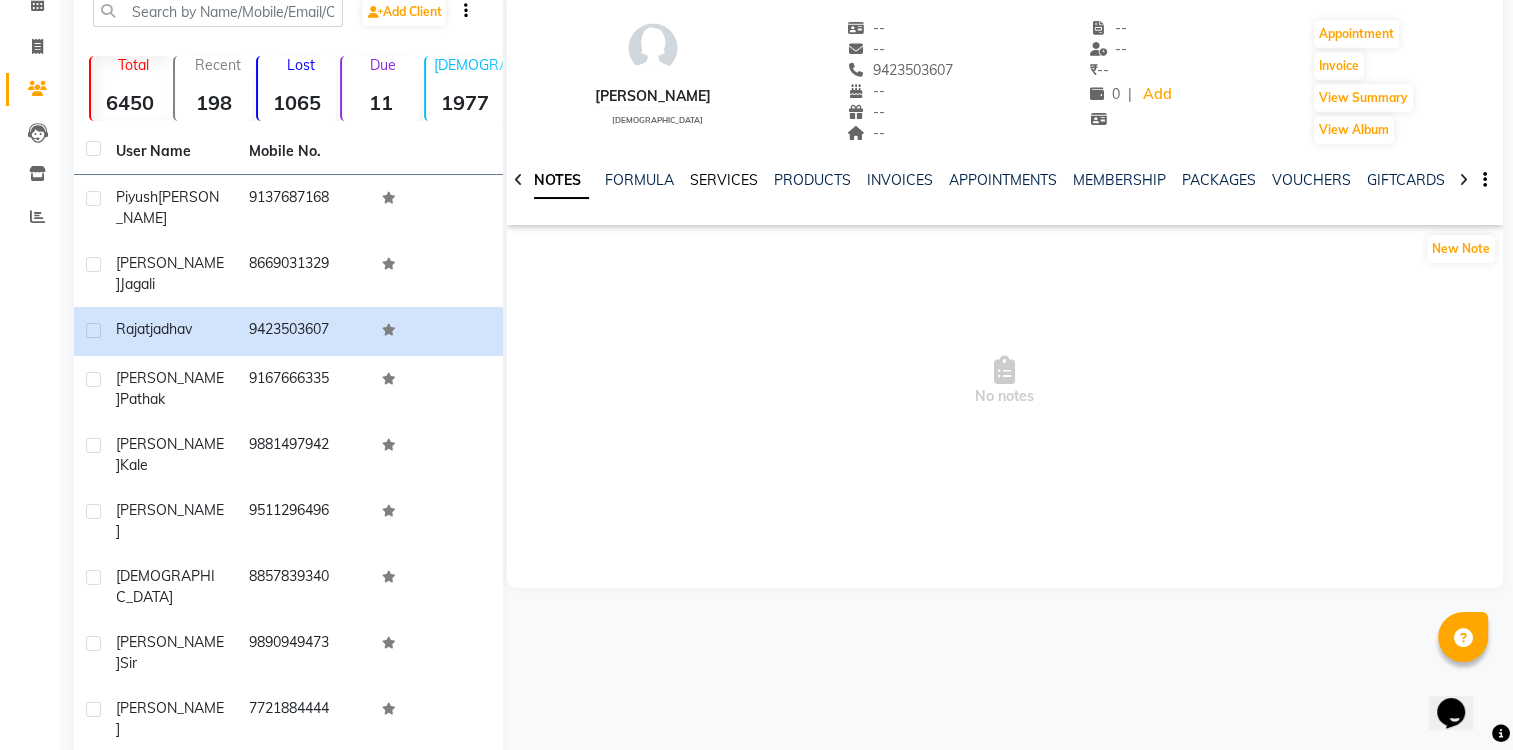 click on "SERVICES" 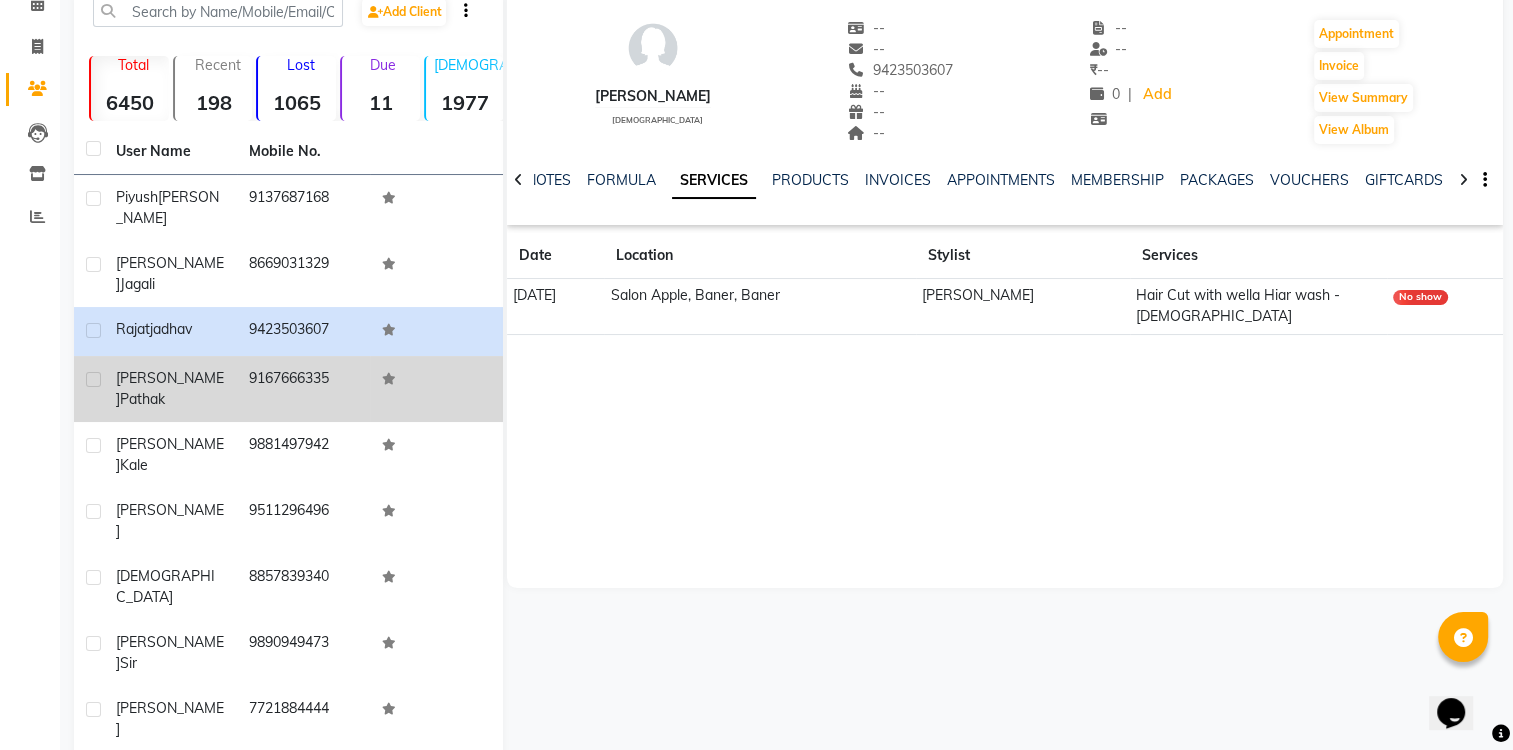 click on "[PERSON_NAME]" 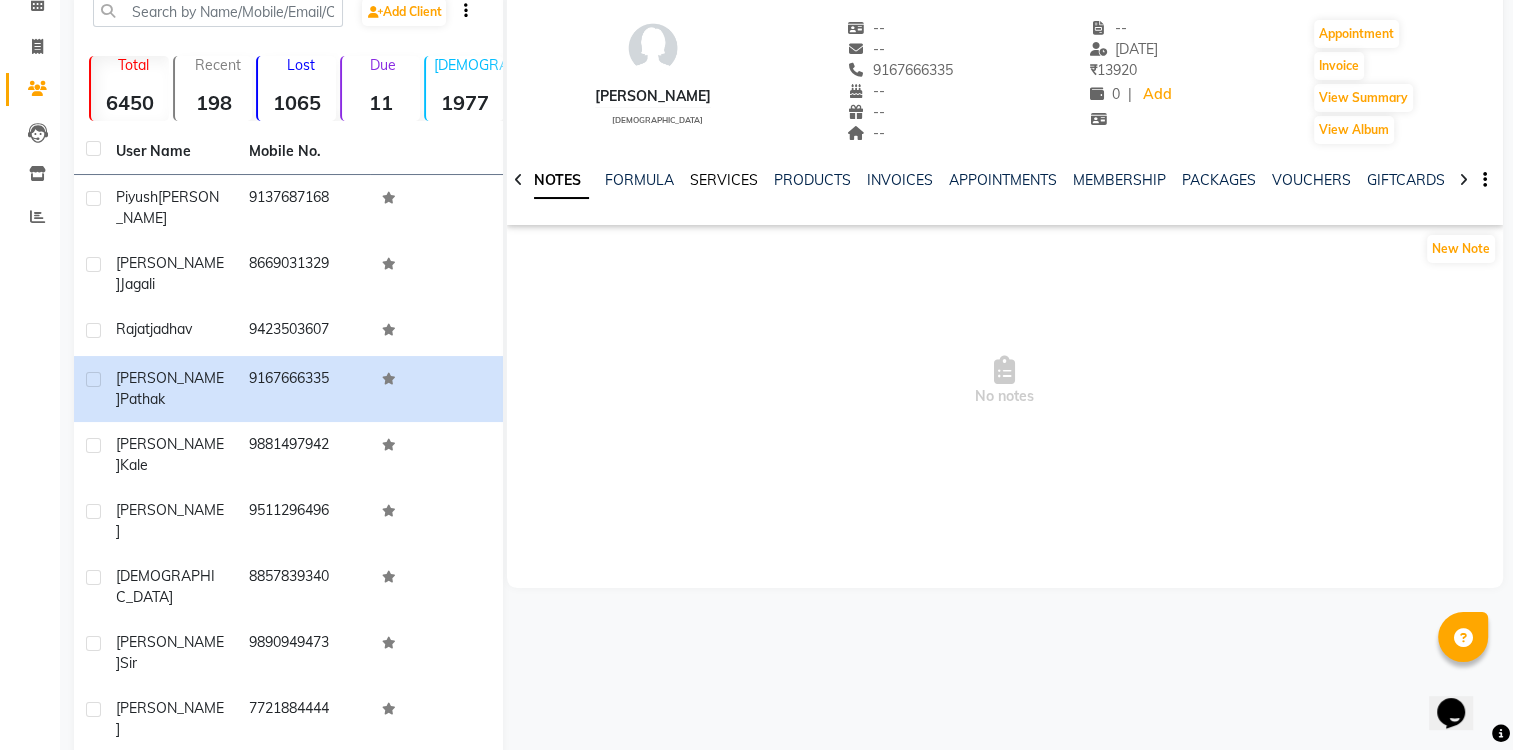 click on "SERVICES" 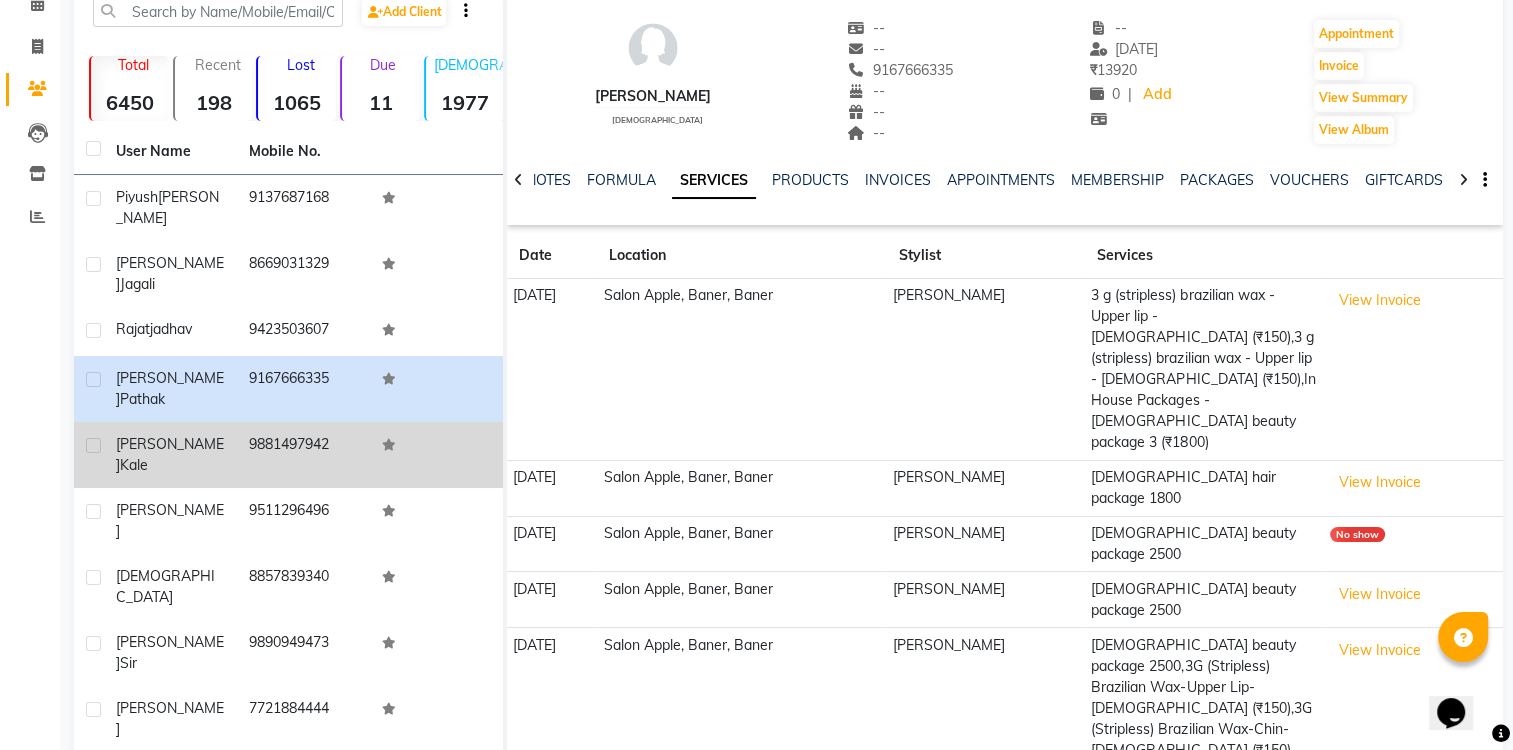 click on "[PERSON_NAME]" 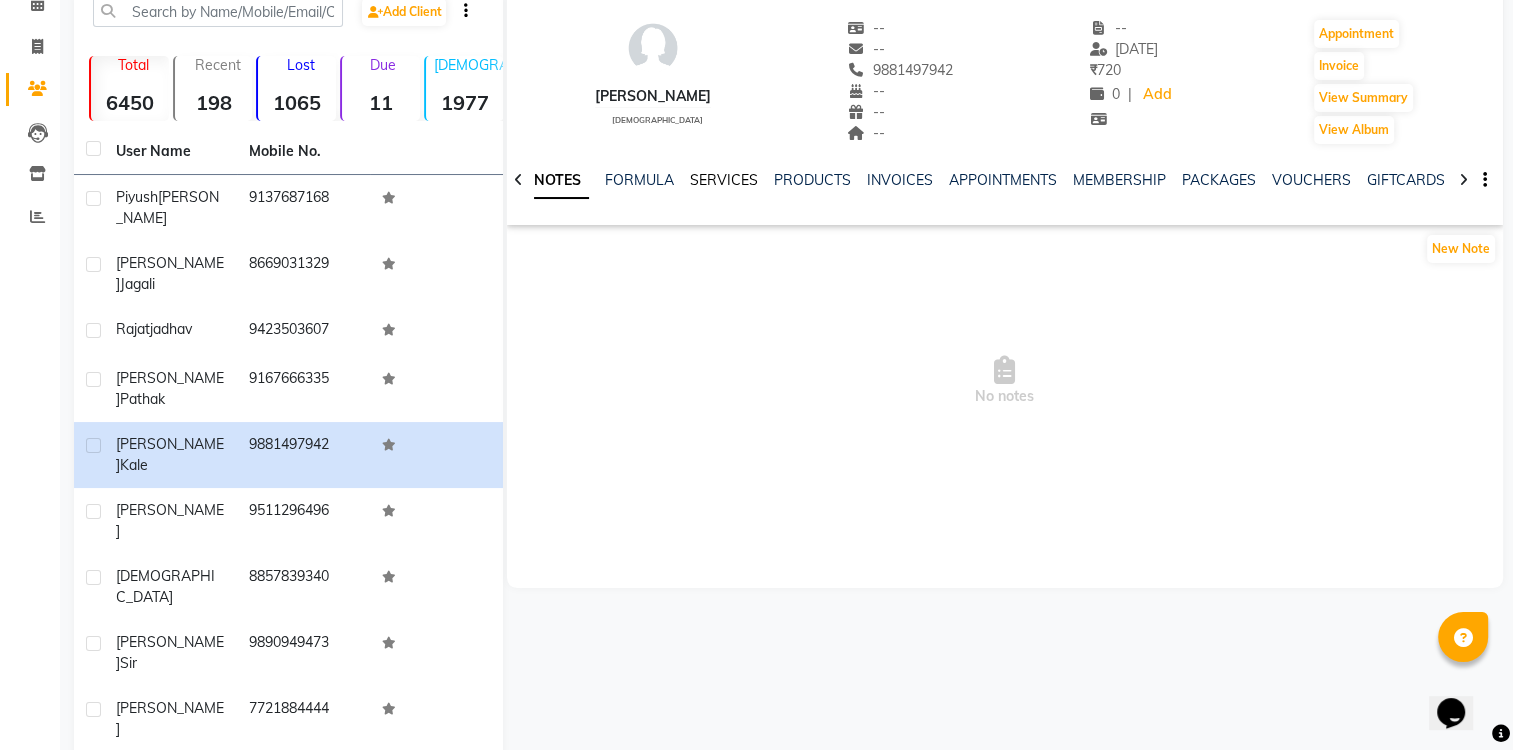 click on "SERVICES" 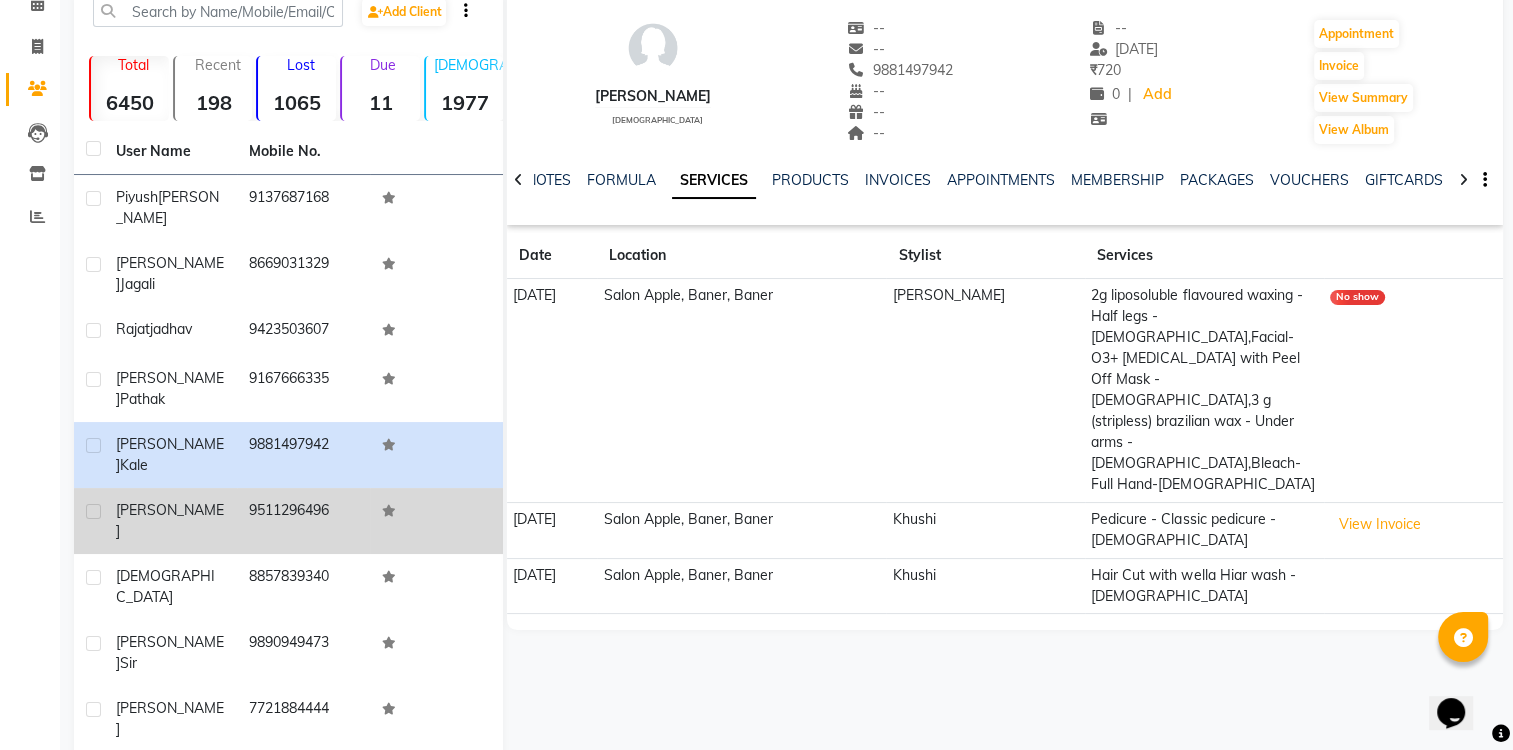 click on "9511296496" 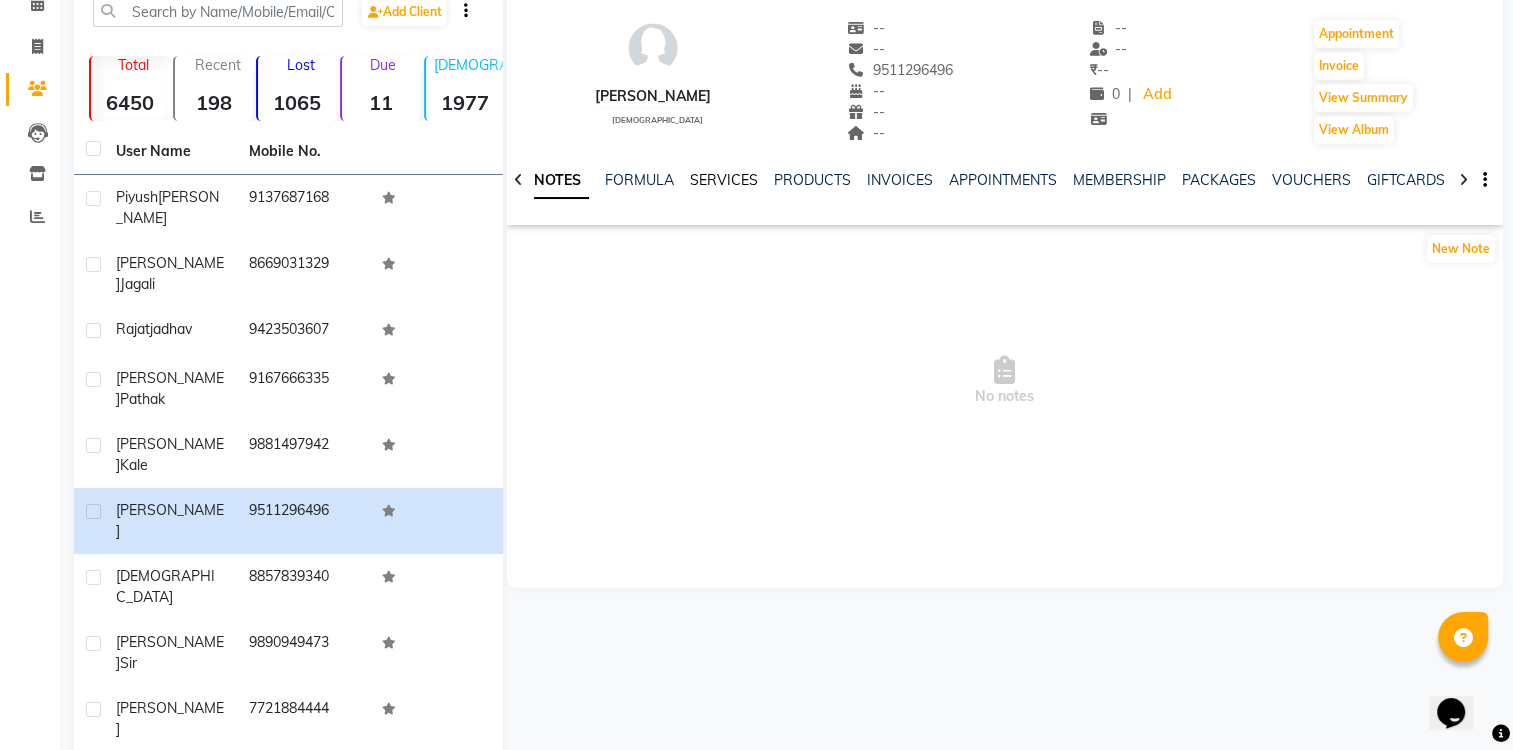 click on "SERVICES" 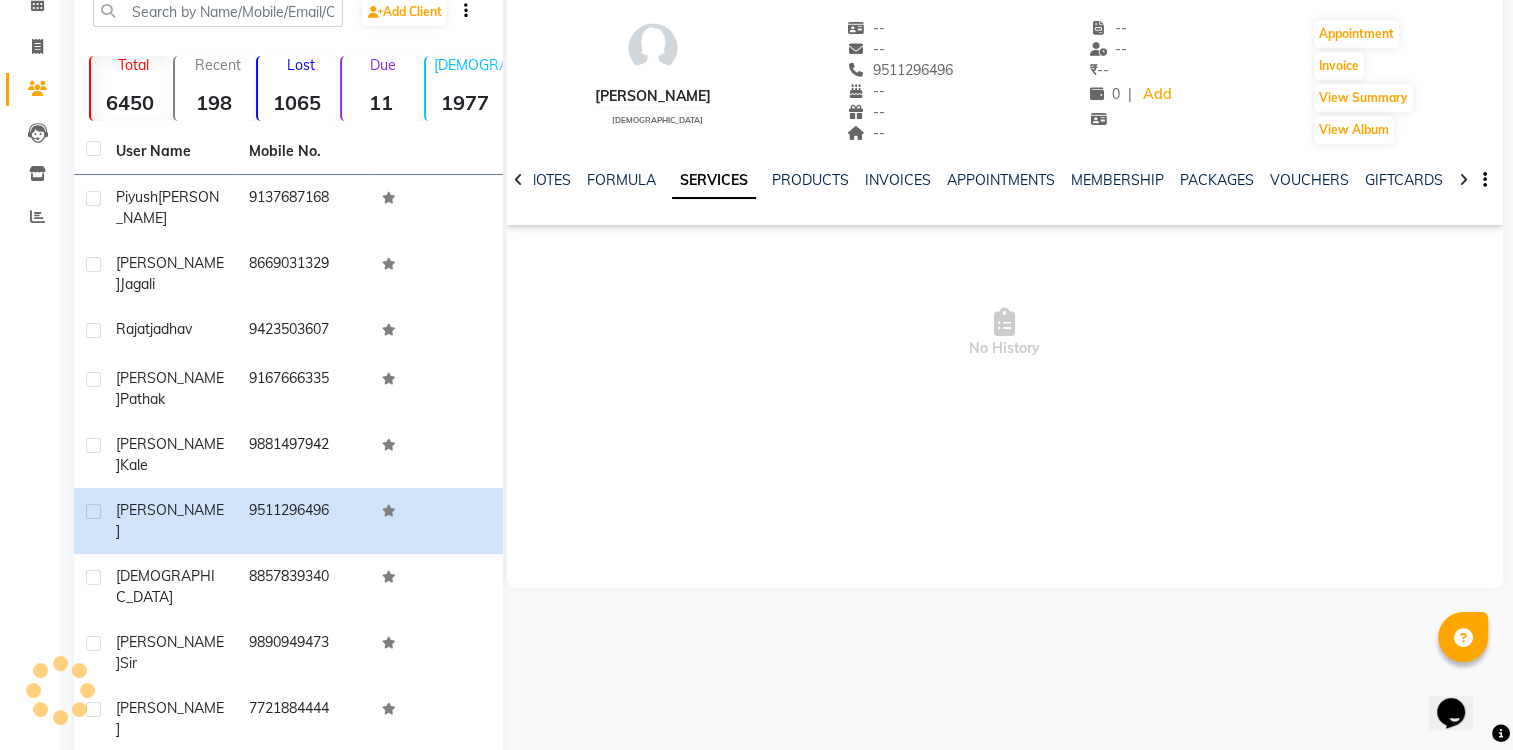 click on "SERVICES" 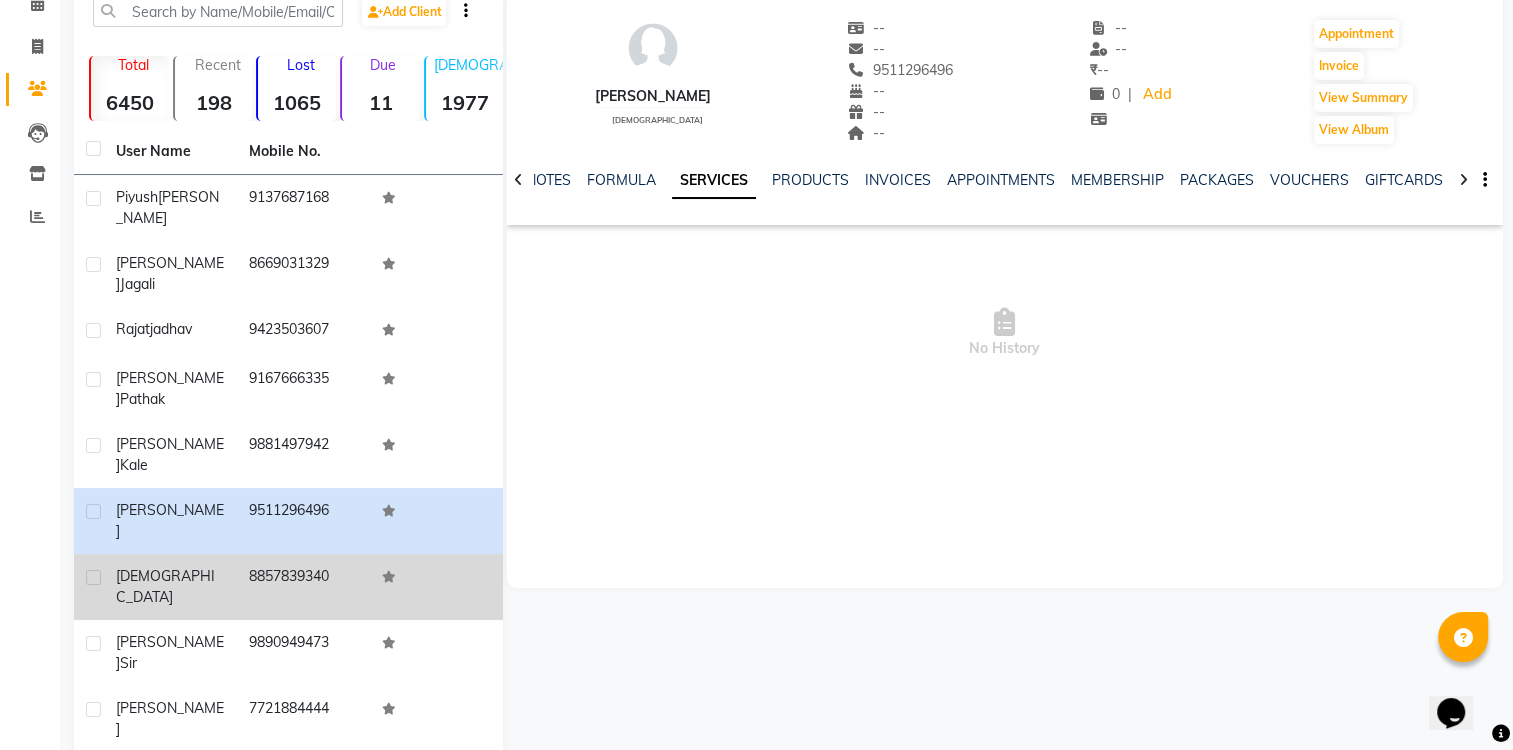 click on "[DEMOGRAPHIC_DATA]" 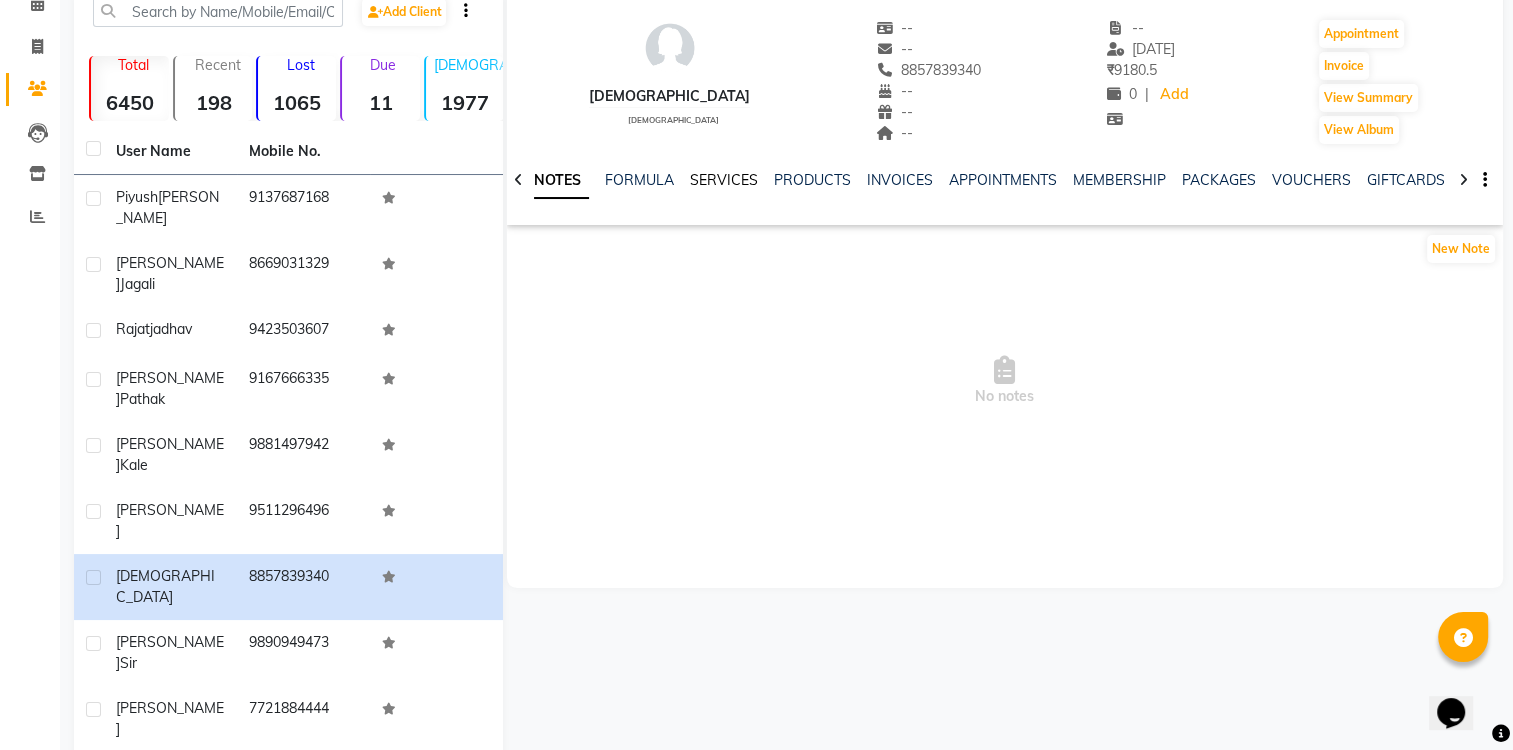 click on "SERVICES" 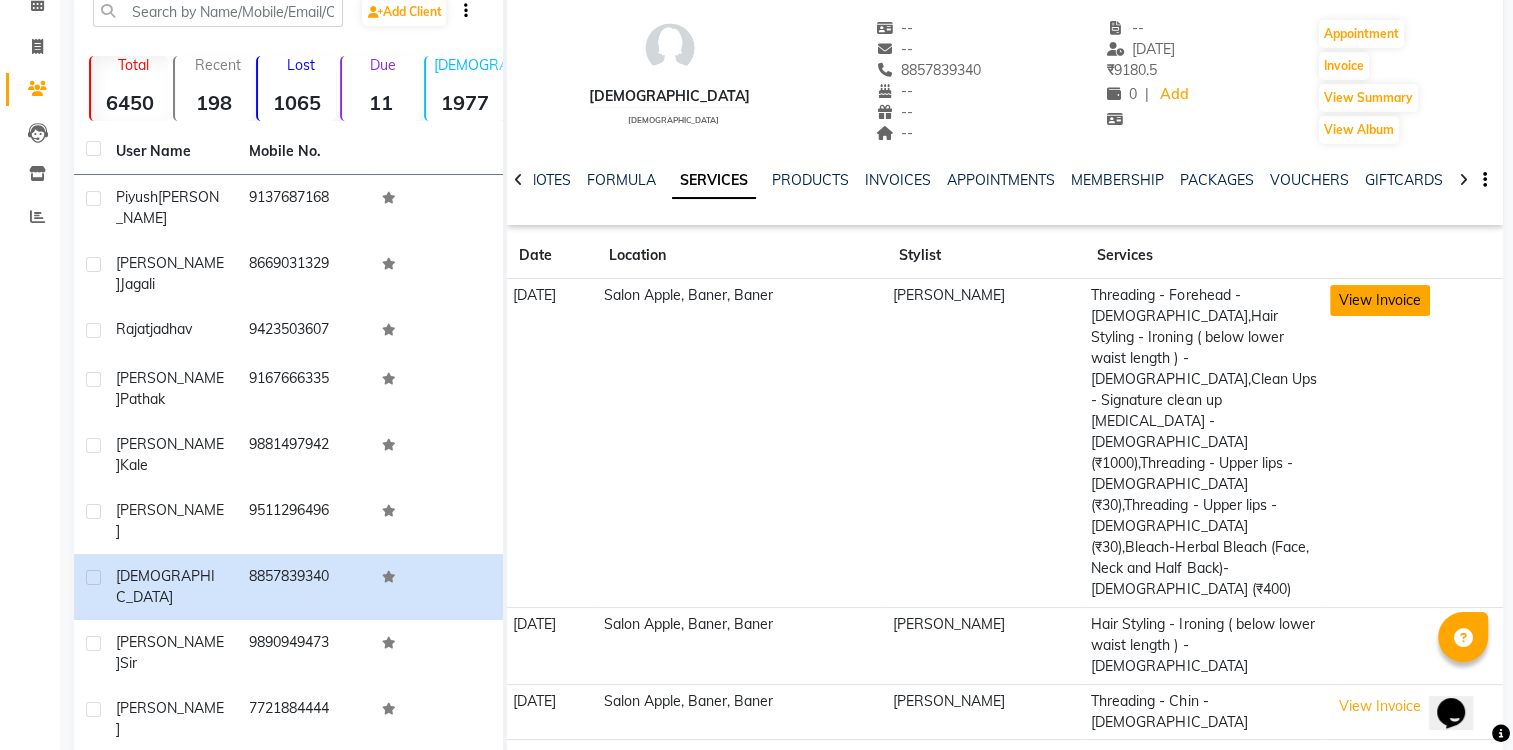 click on "View Invoice" 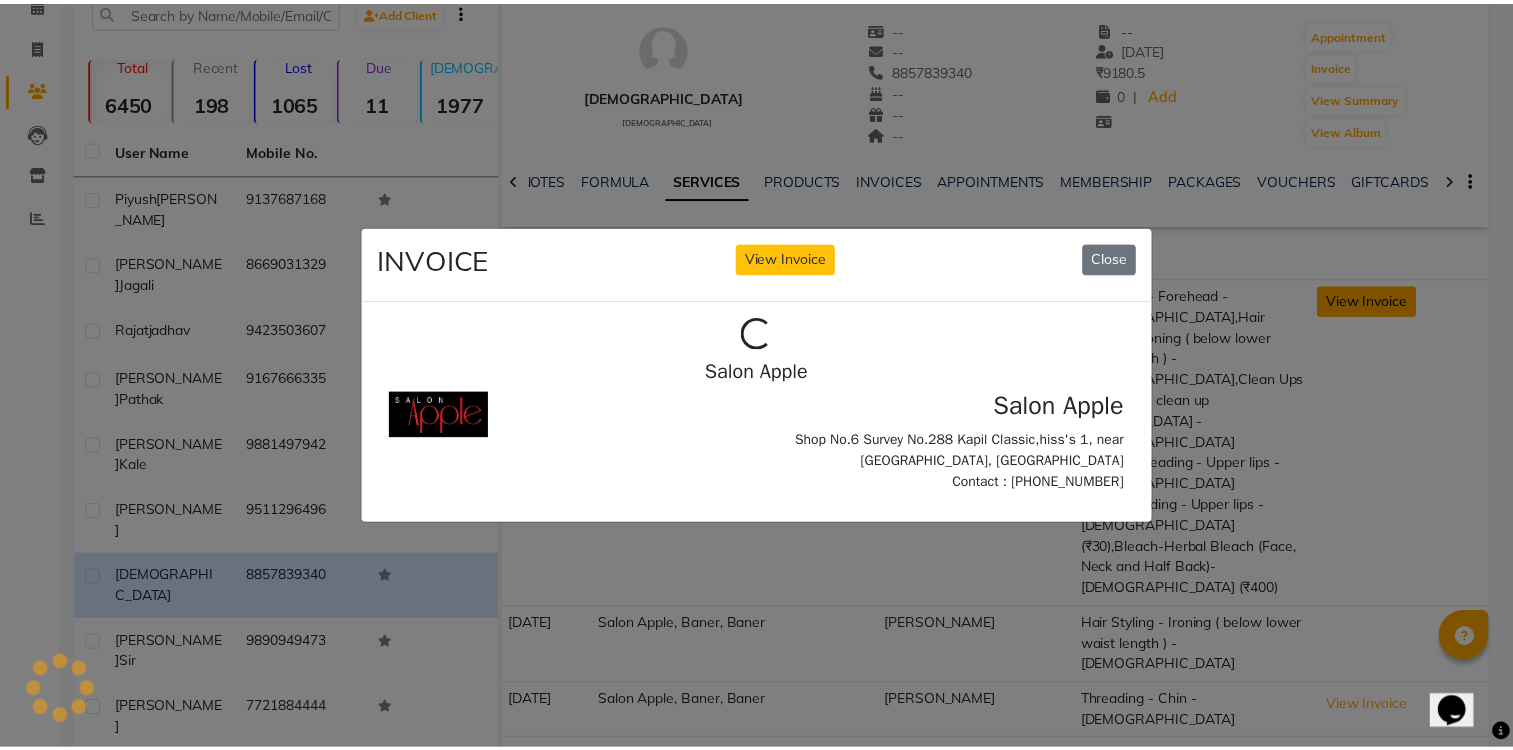scroll, scrollTop: 0, scrollLeft: 0, axis: both 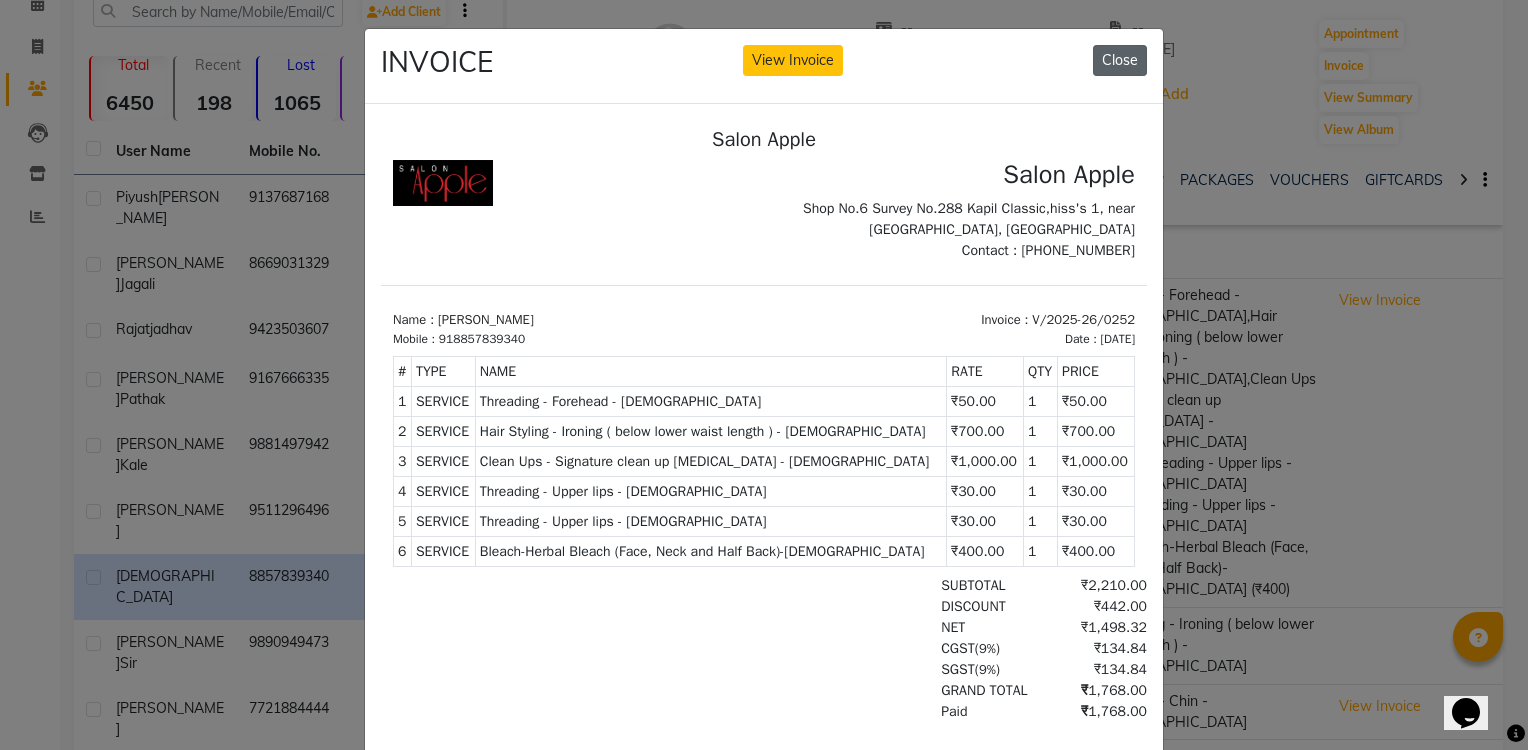 click on "Close" 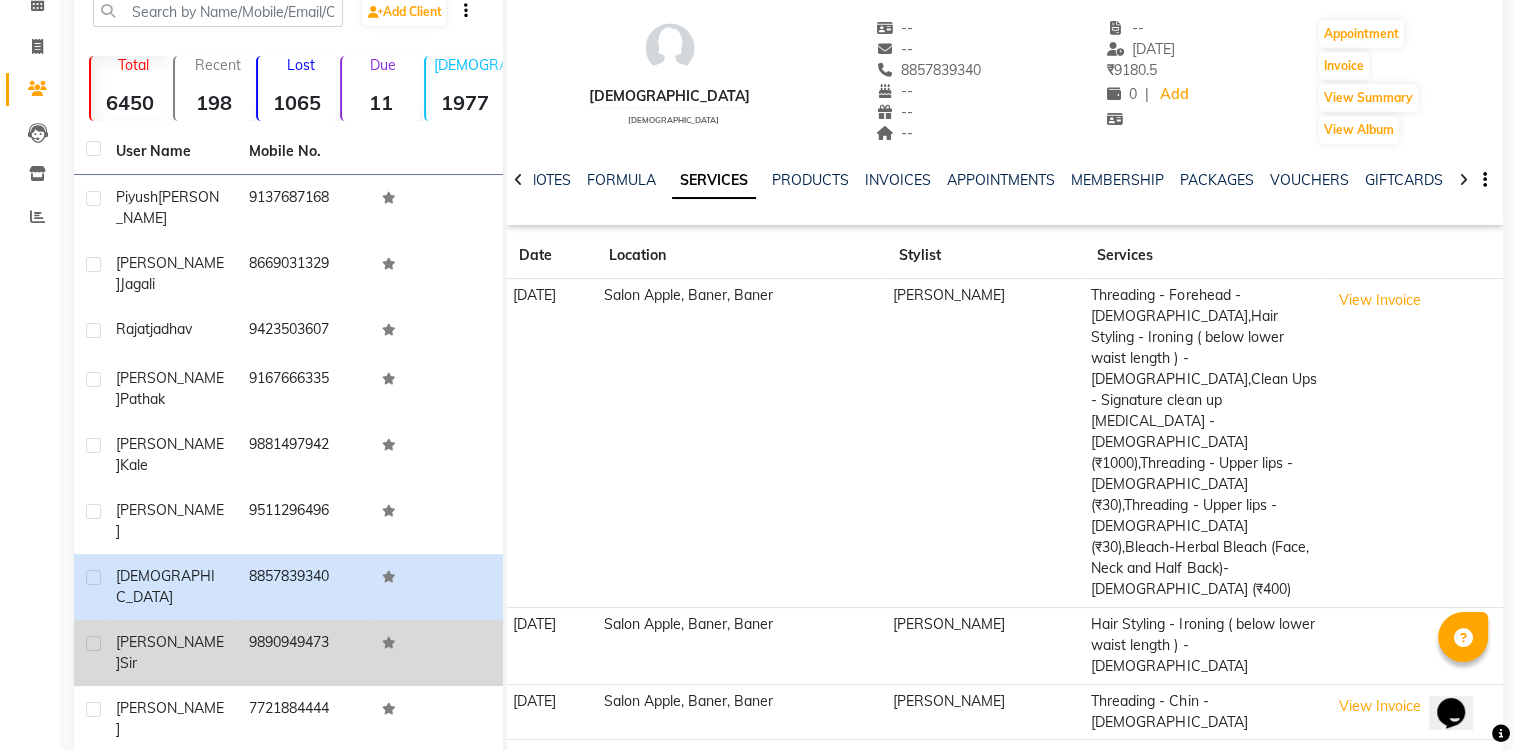 click on "[PERSON_NAME]  sir" 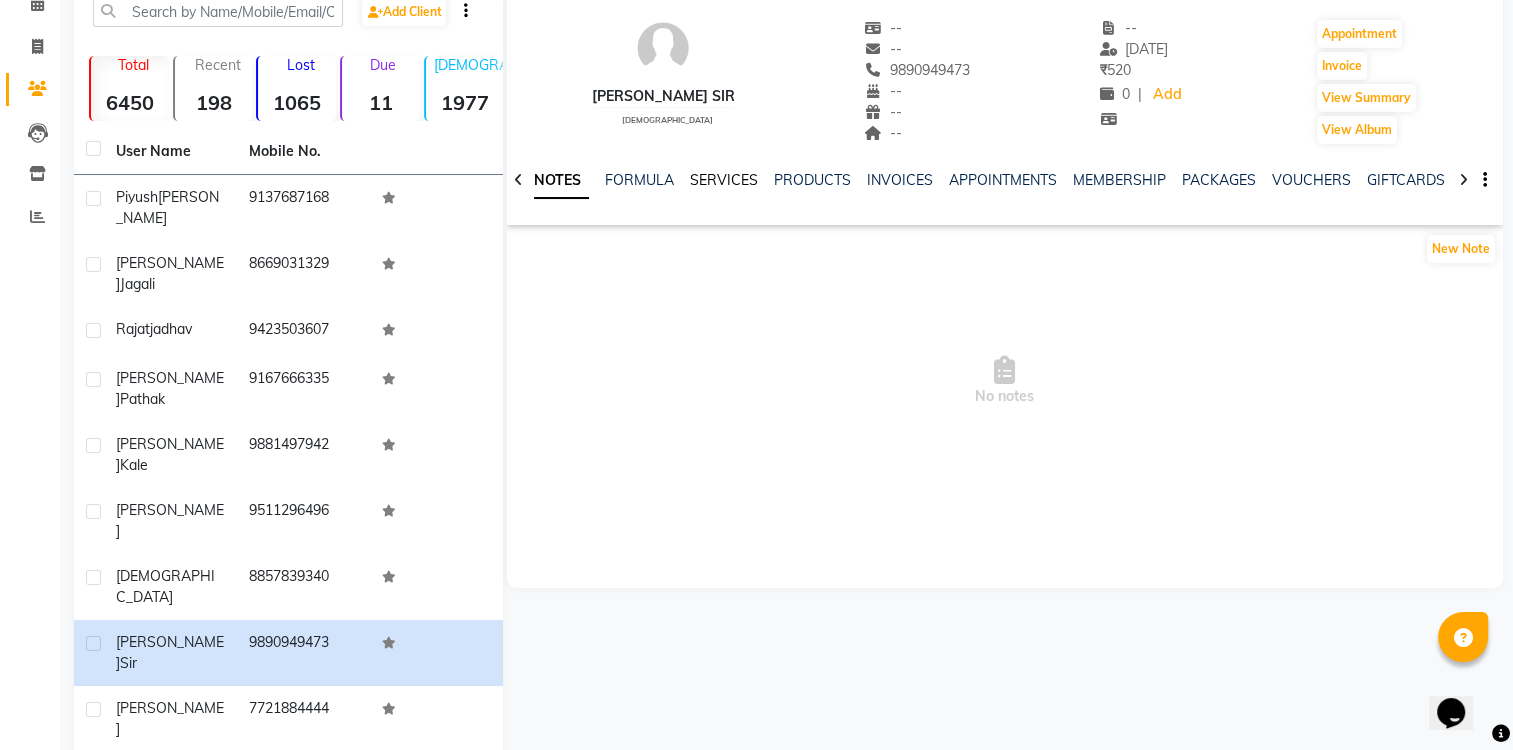 click on "SERVICES" 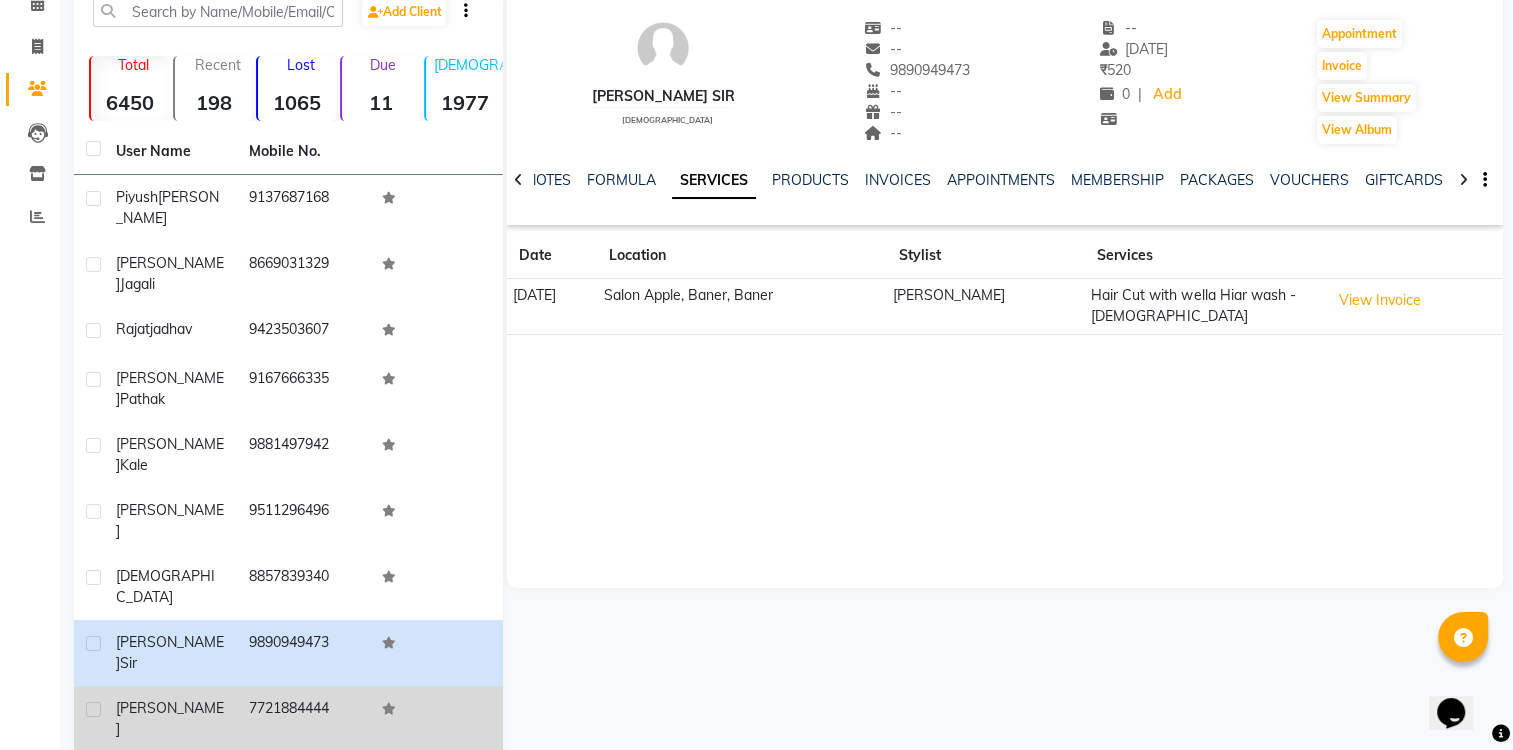 click on "7721884444" 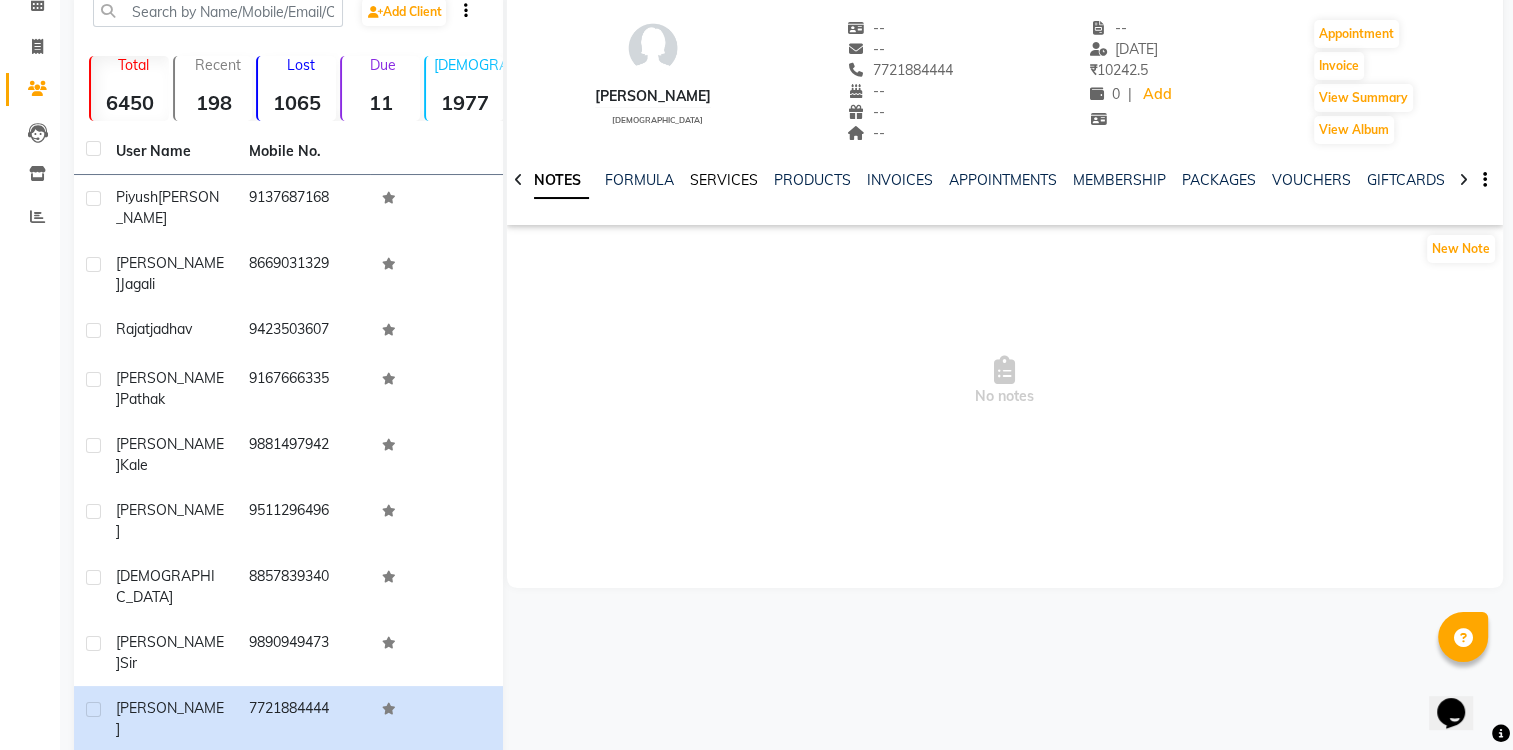 click on "SERVICES" 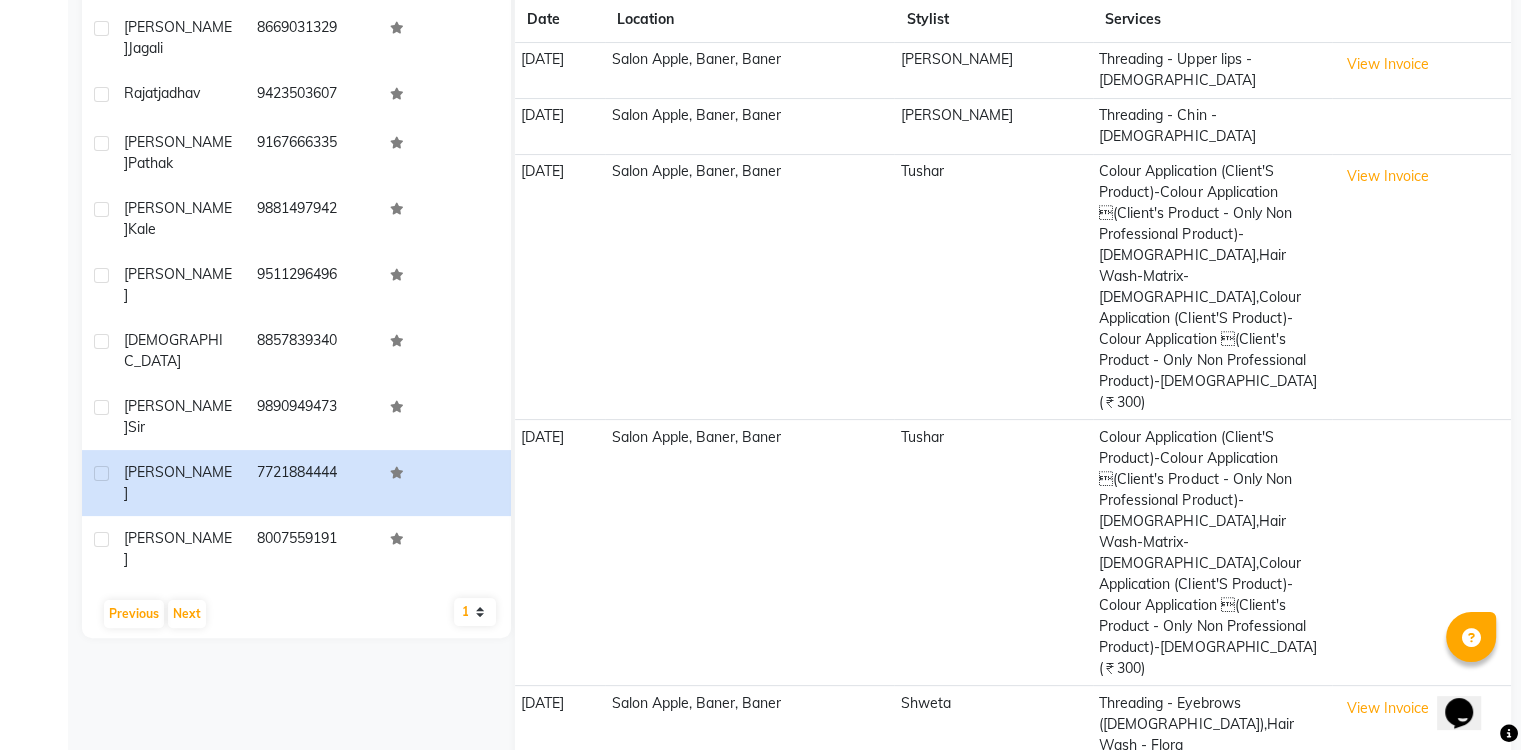 scroll, scrollTop: 336, scrollLeft: 0, axis: vertical 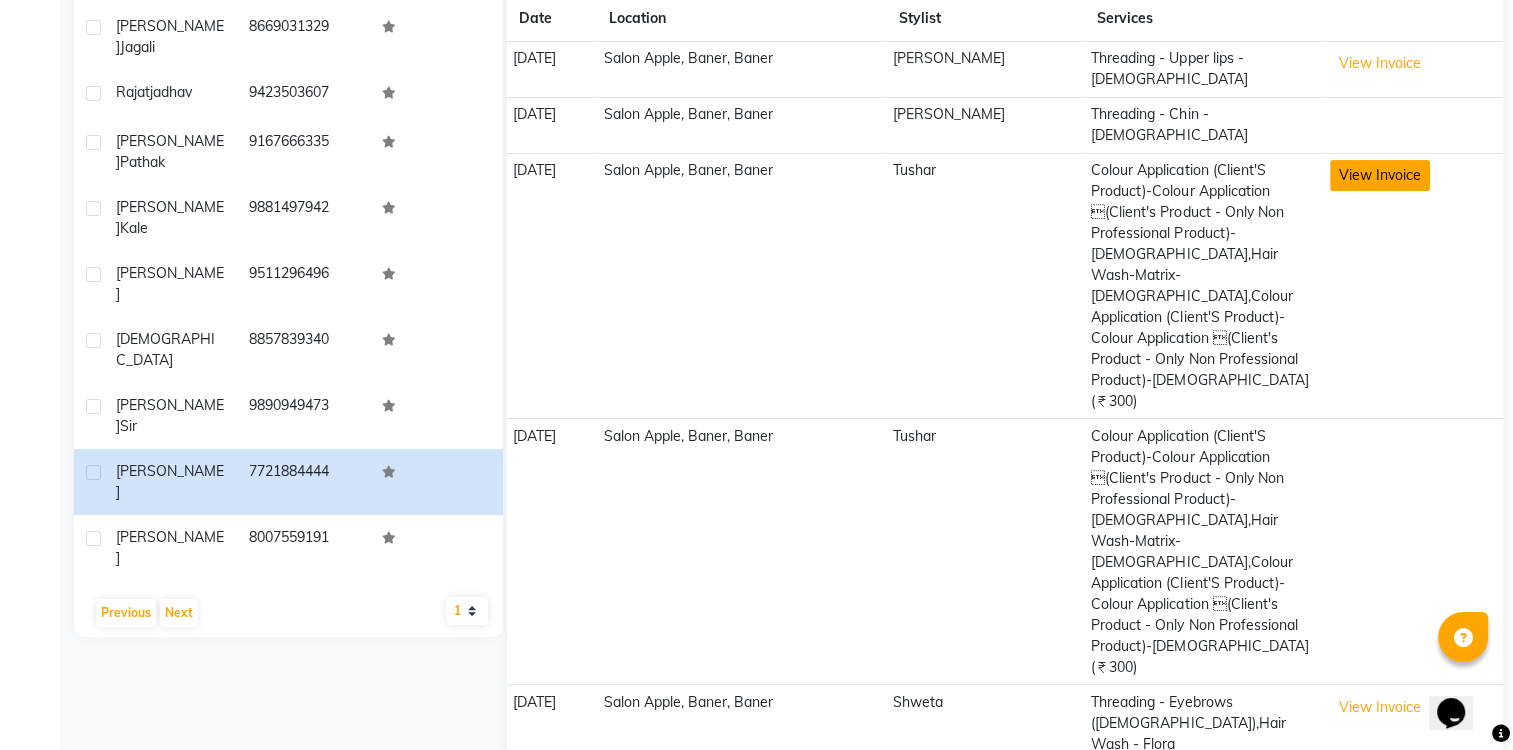 click on "View Invoice" 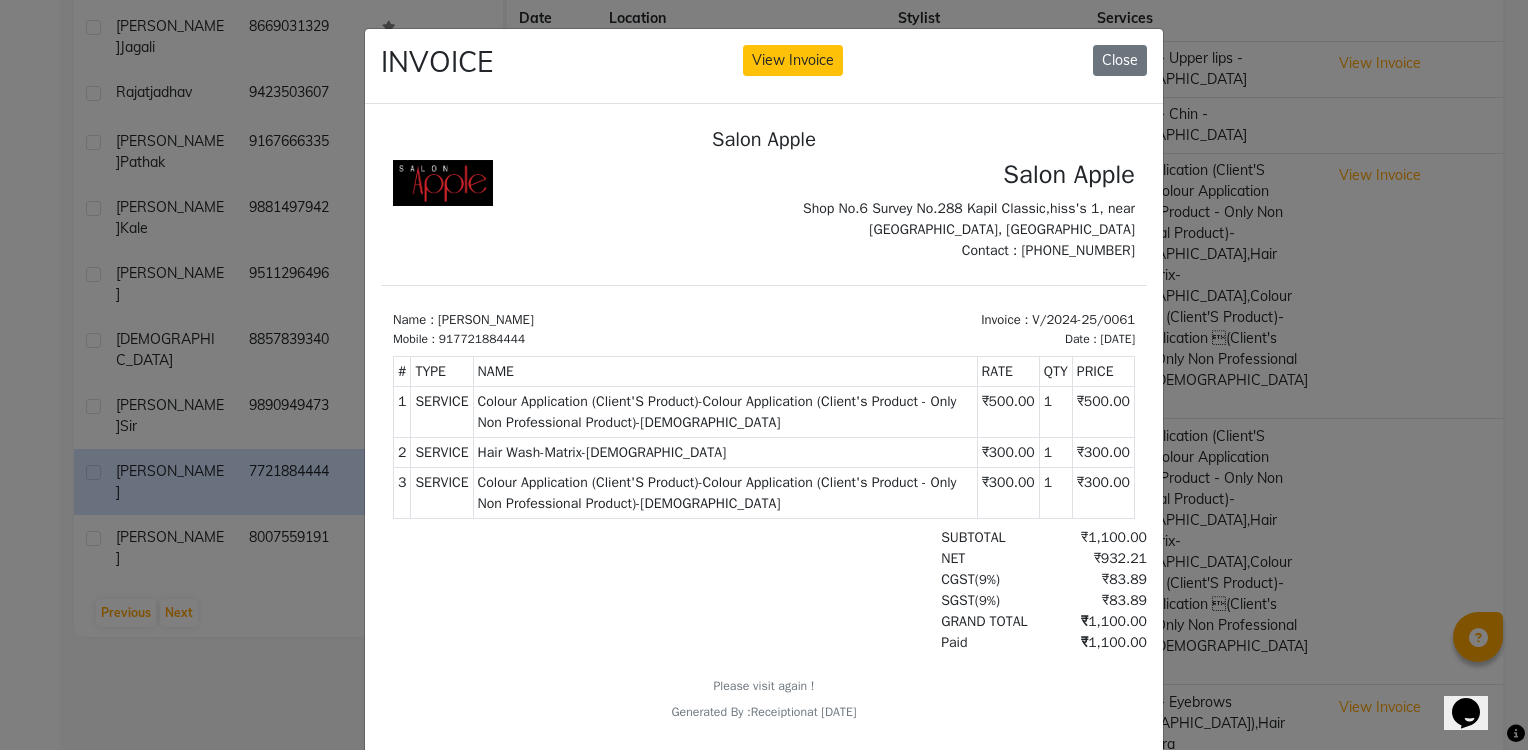 scroll, scrollTop: 16, scrollLeft: 0, axis: vertical 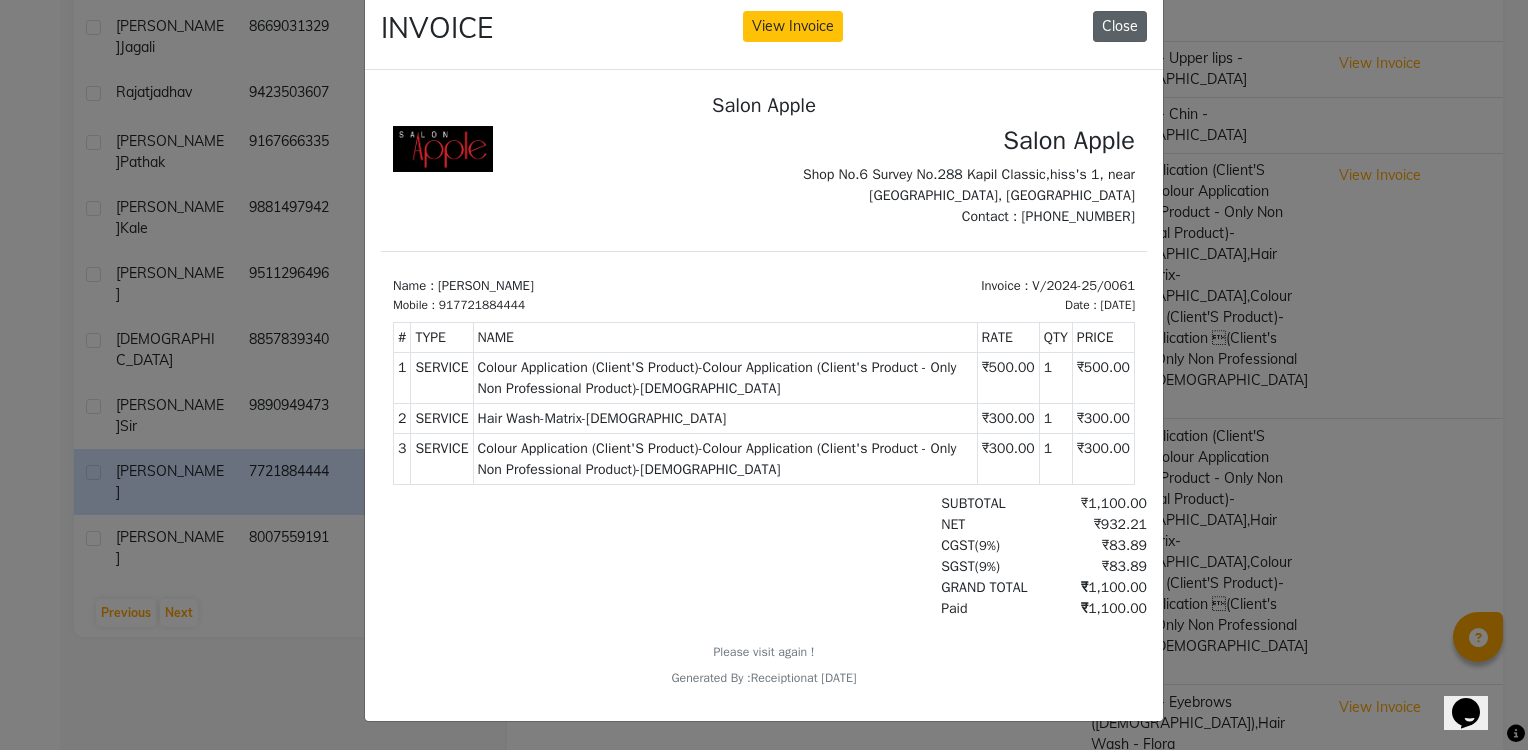 click on "Close" 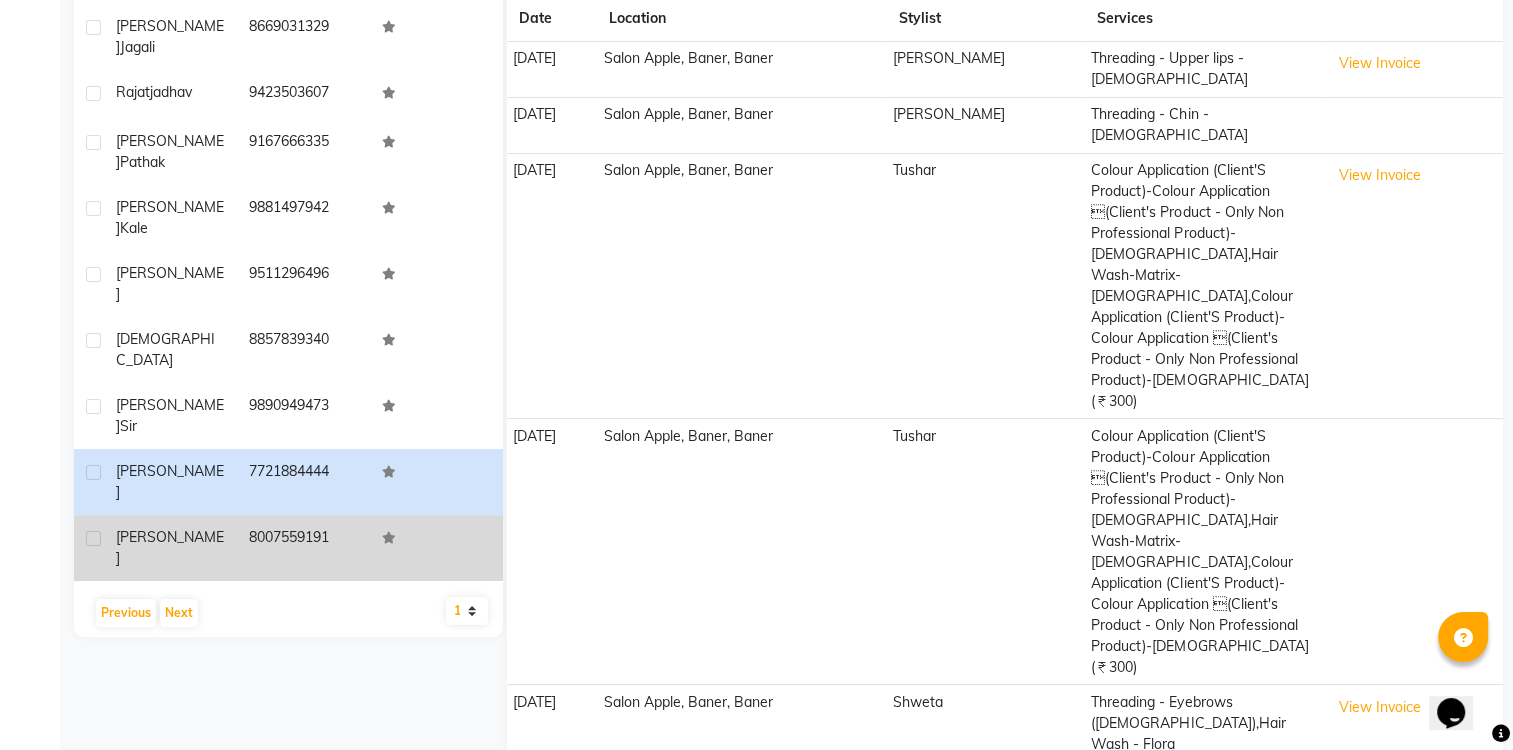 click on "[PERSON_NAME]" 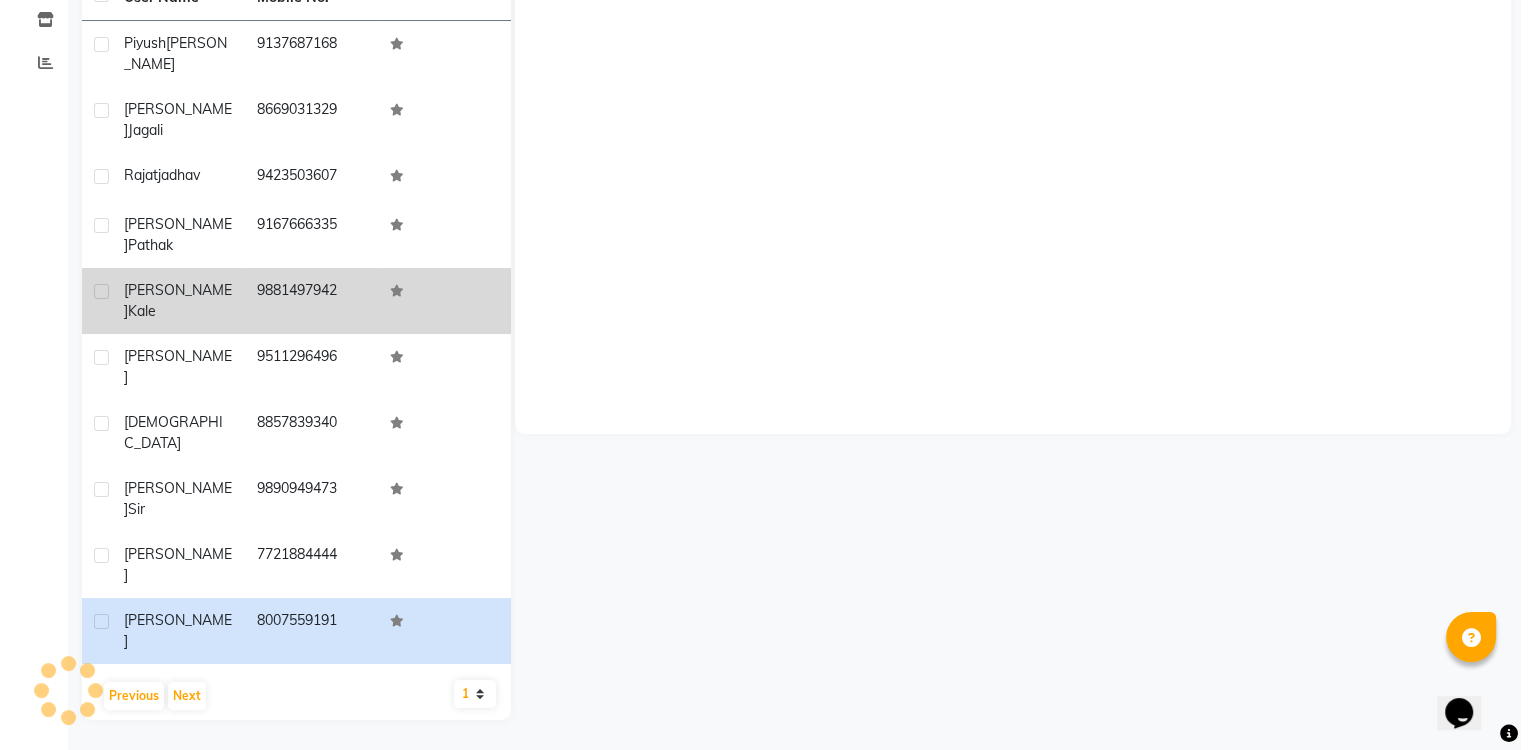scroll, scrollTop: 99, scrollLeft: 0, axis: vertical 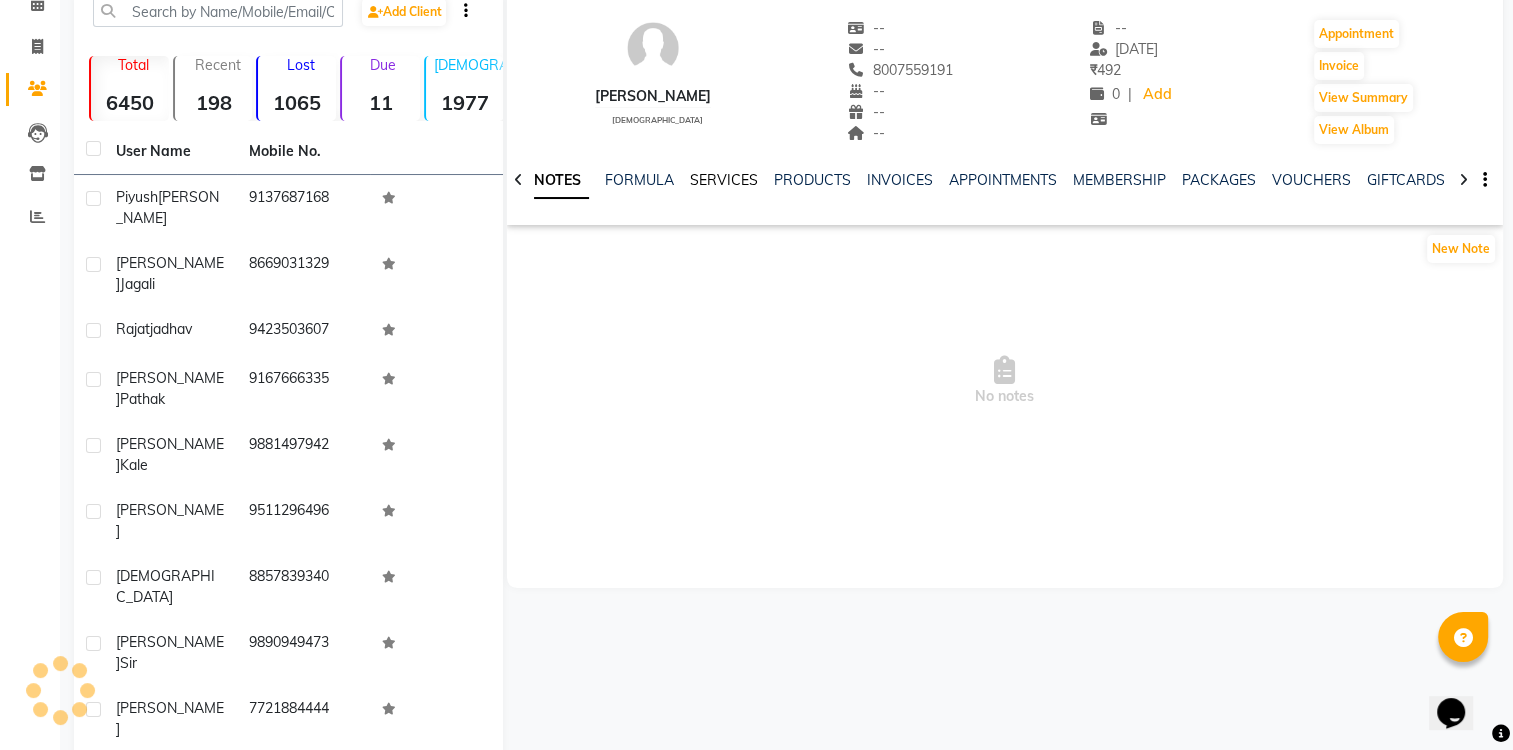 click on "SERVICES" 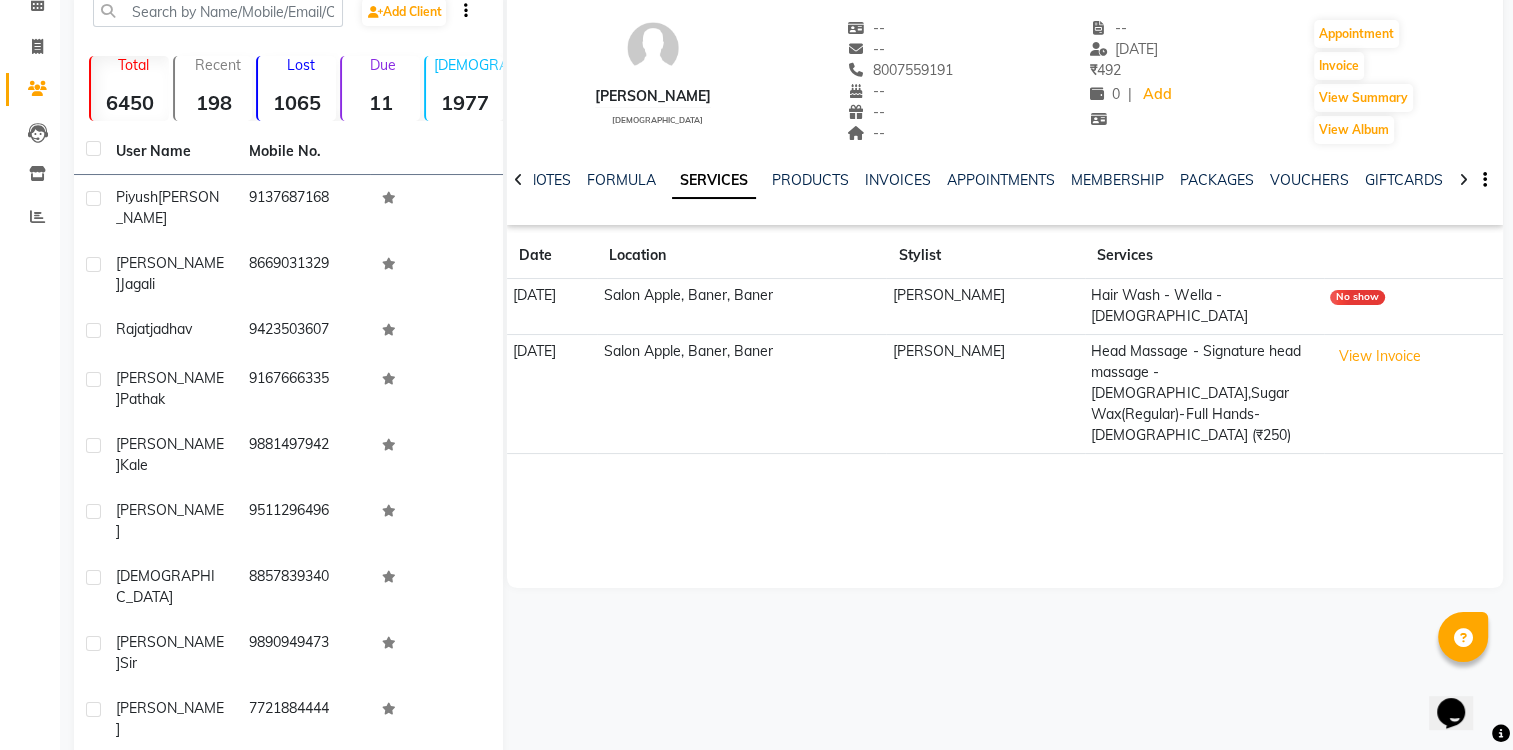 click on "Next" 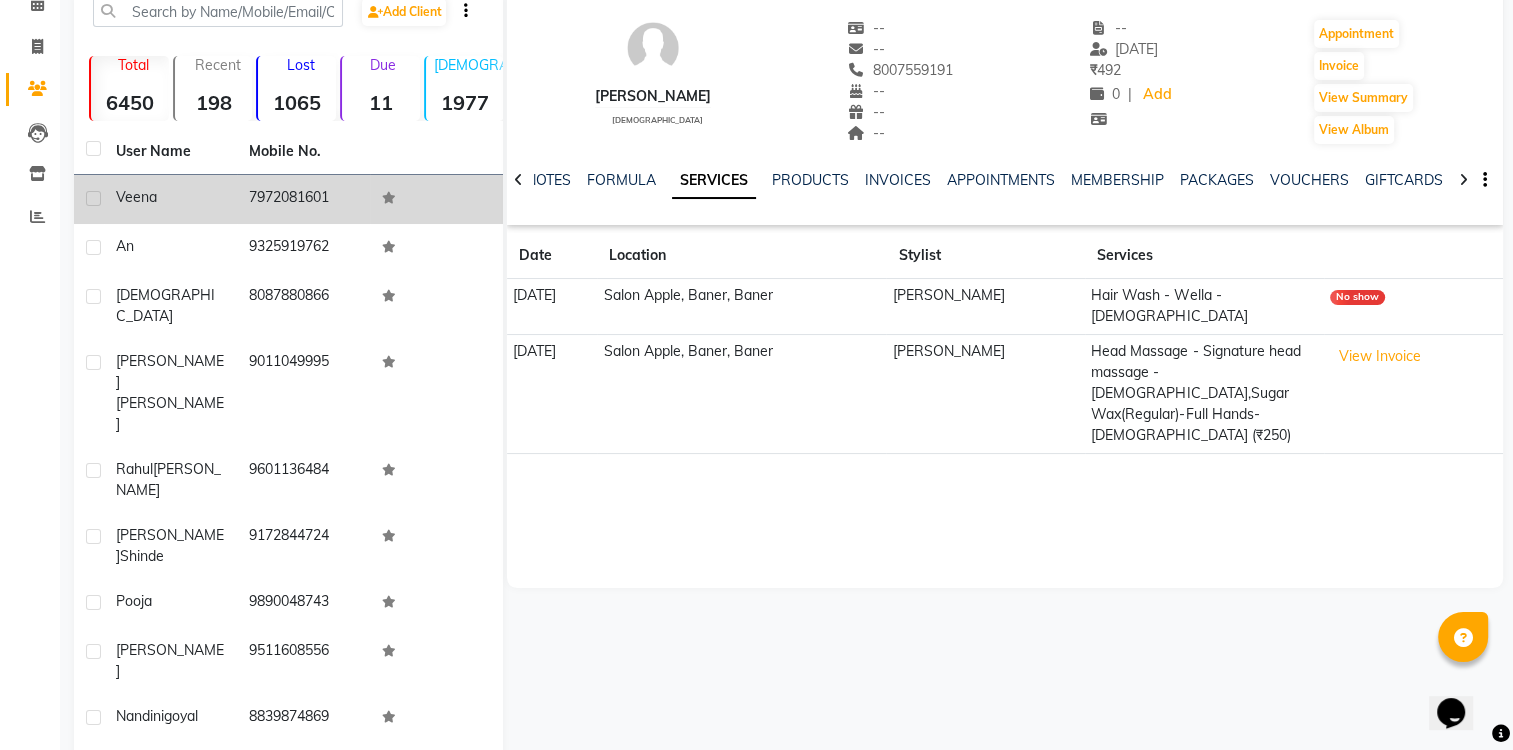 click on "7972081601" 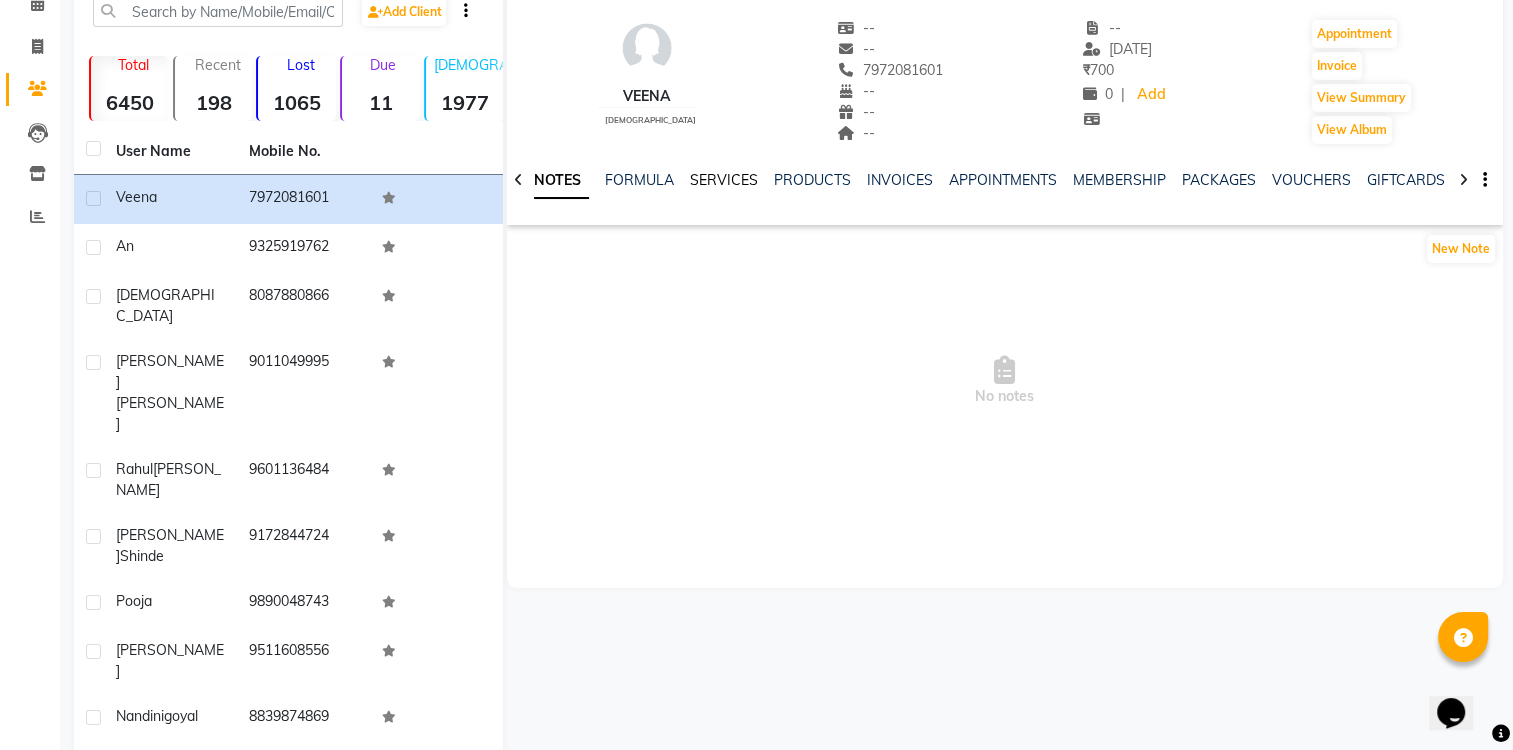 click on "SERVICES" 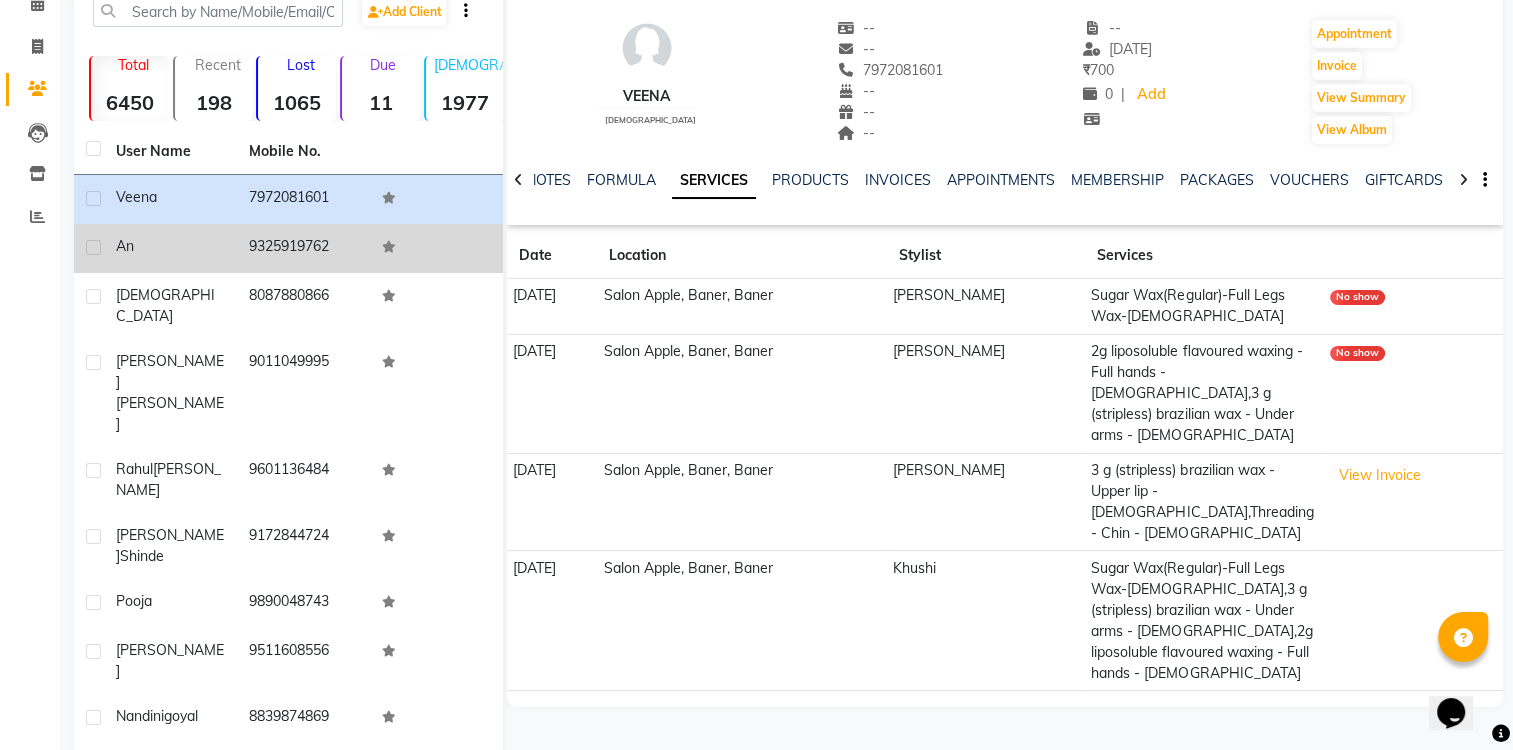 click on "An" 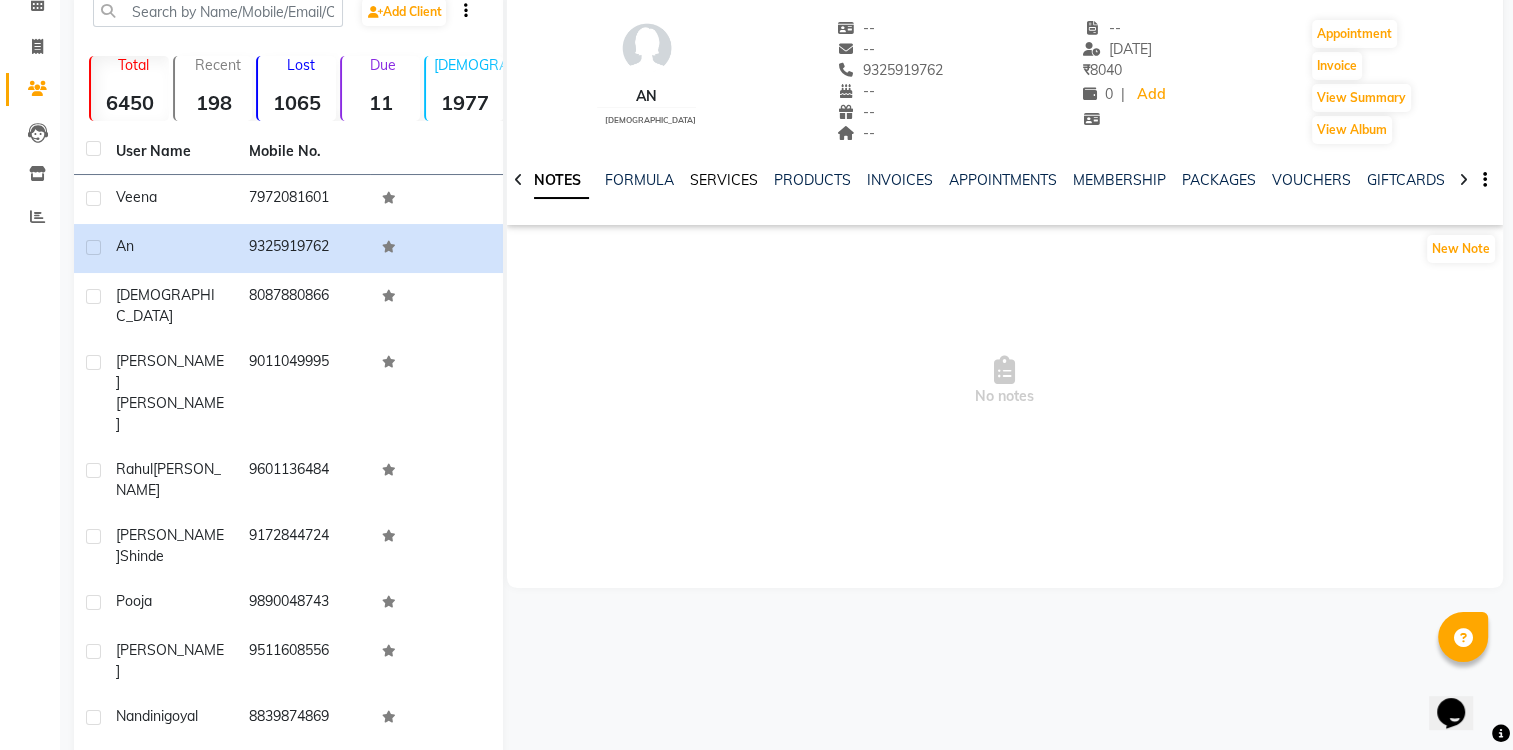 click on "SERVICES" 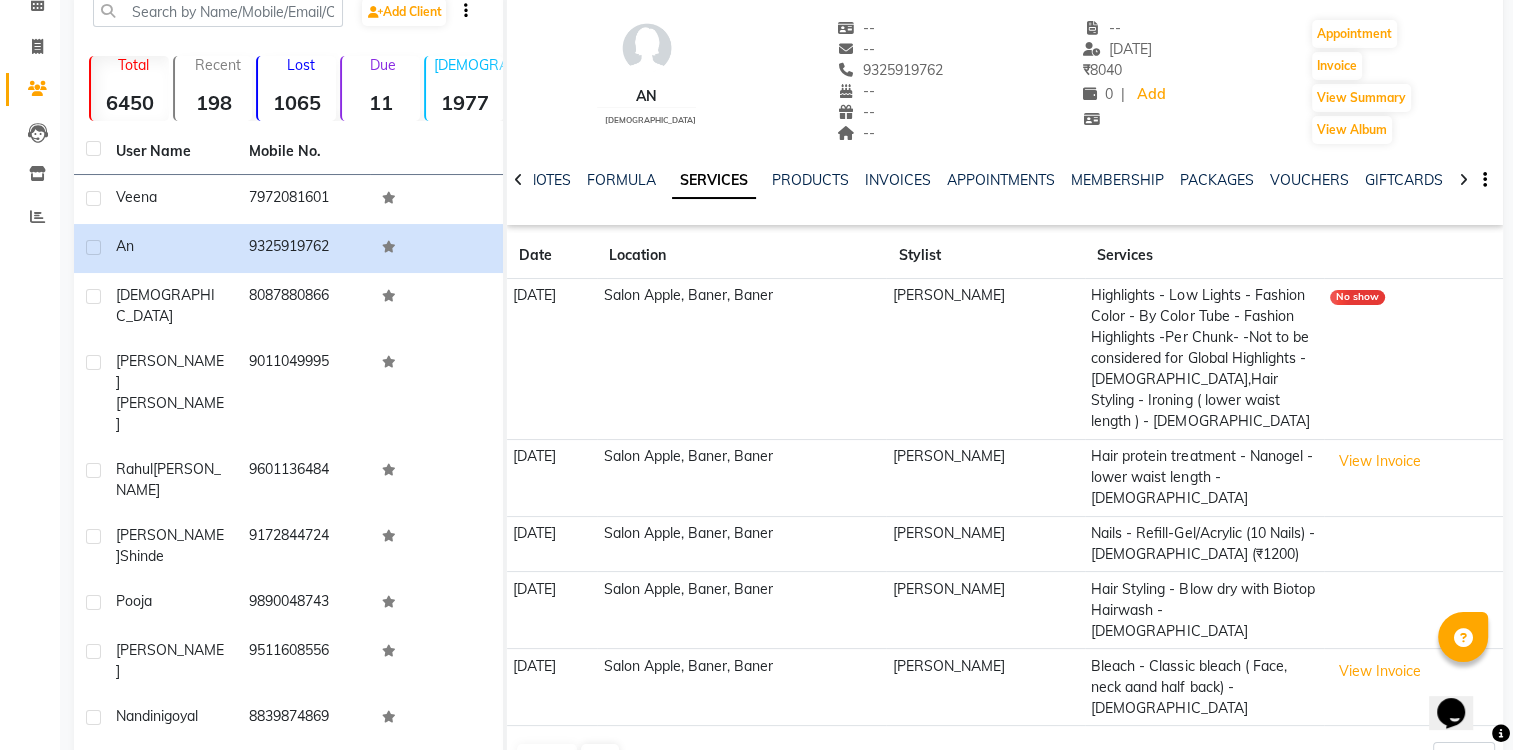 click on "Highlights - Low Lights - Fashion Color - By Color Tube - Fashion Highlights -Per Chunk-
-Not to be considered for Global Highlights - [DEMOGRAPHIC_DATA],Hair Styling - Ironing ( lower waist length ) - [DEMOGRAPHIC_DATA]" 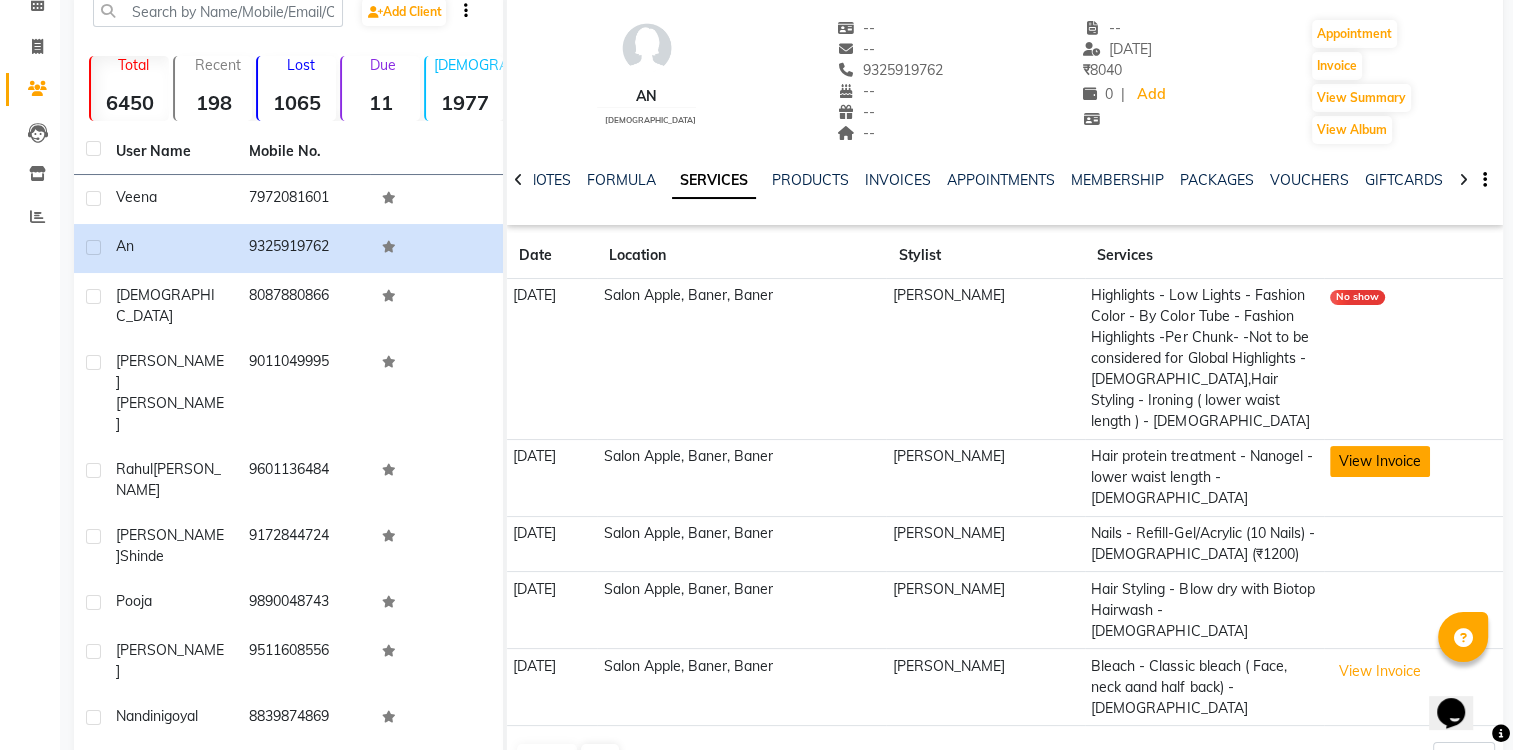 click on "View Invoice" 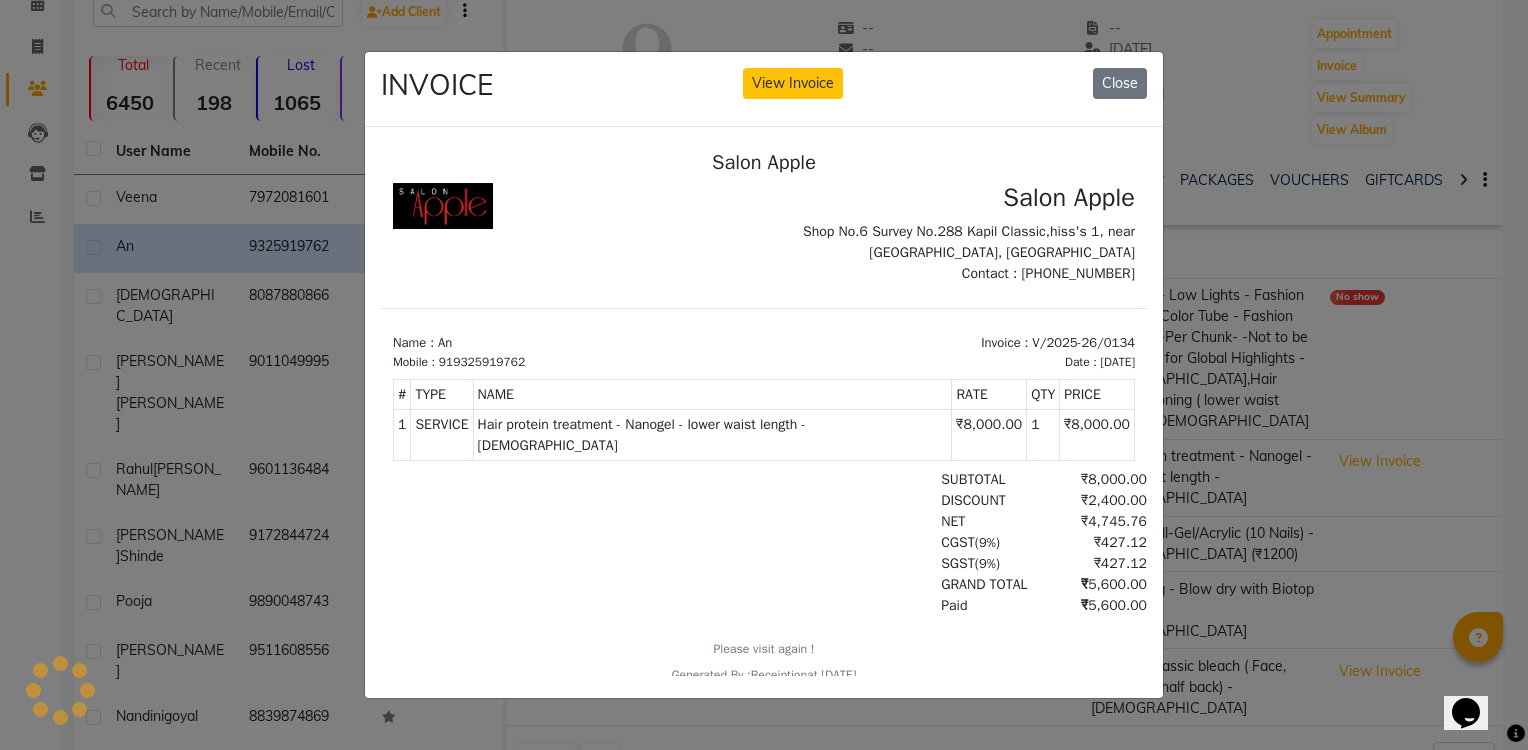 scroll, scrollTop: 0, scrollLeft: 0, axis: both 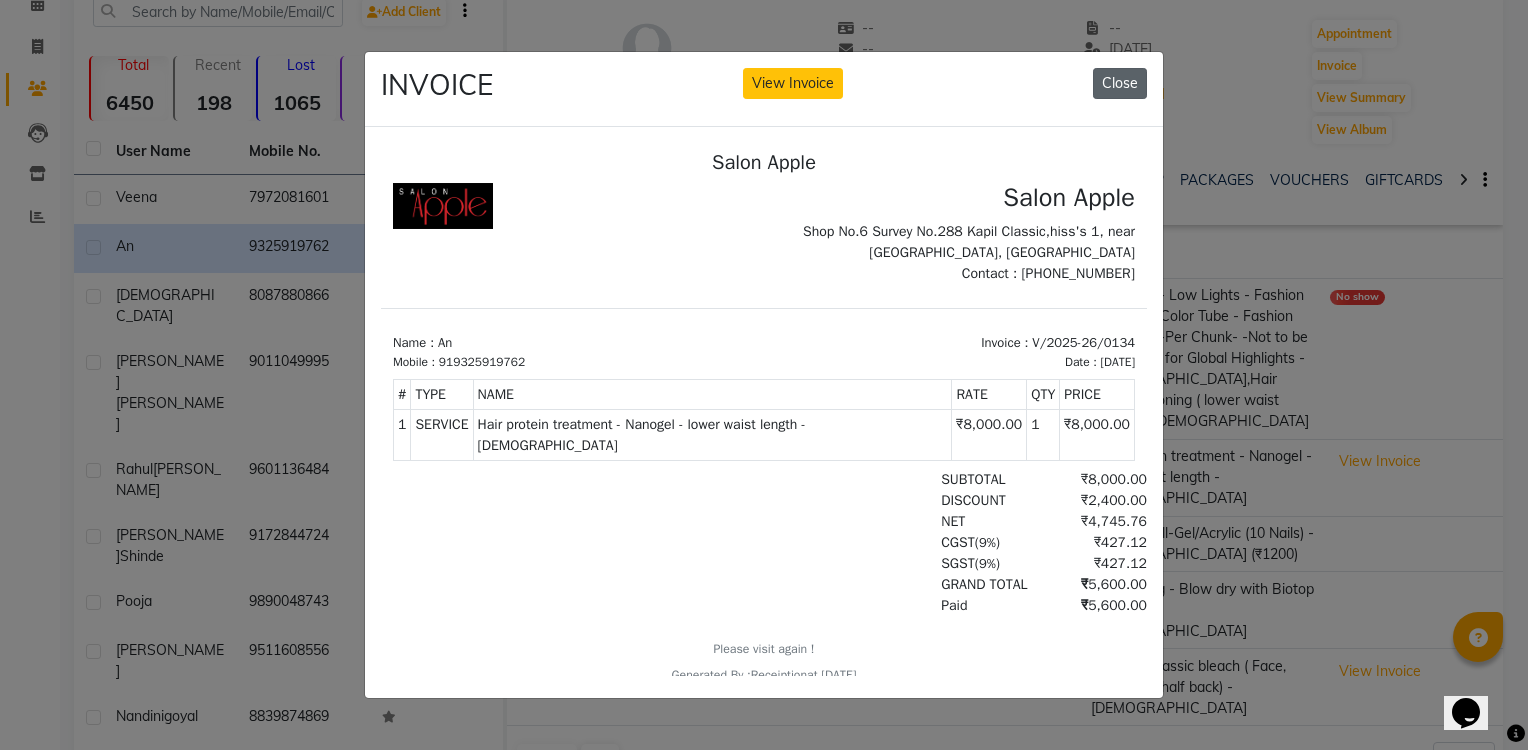 click on "Close" 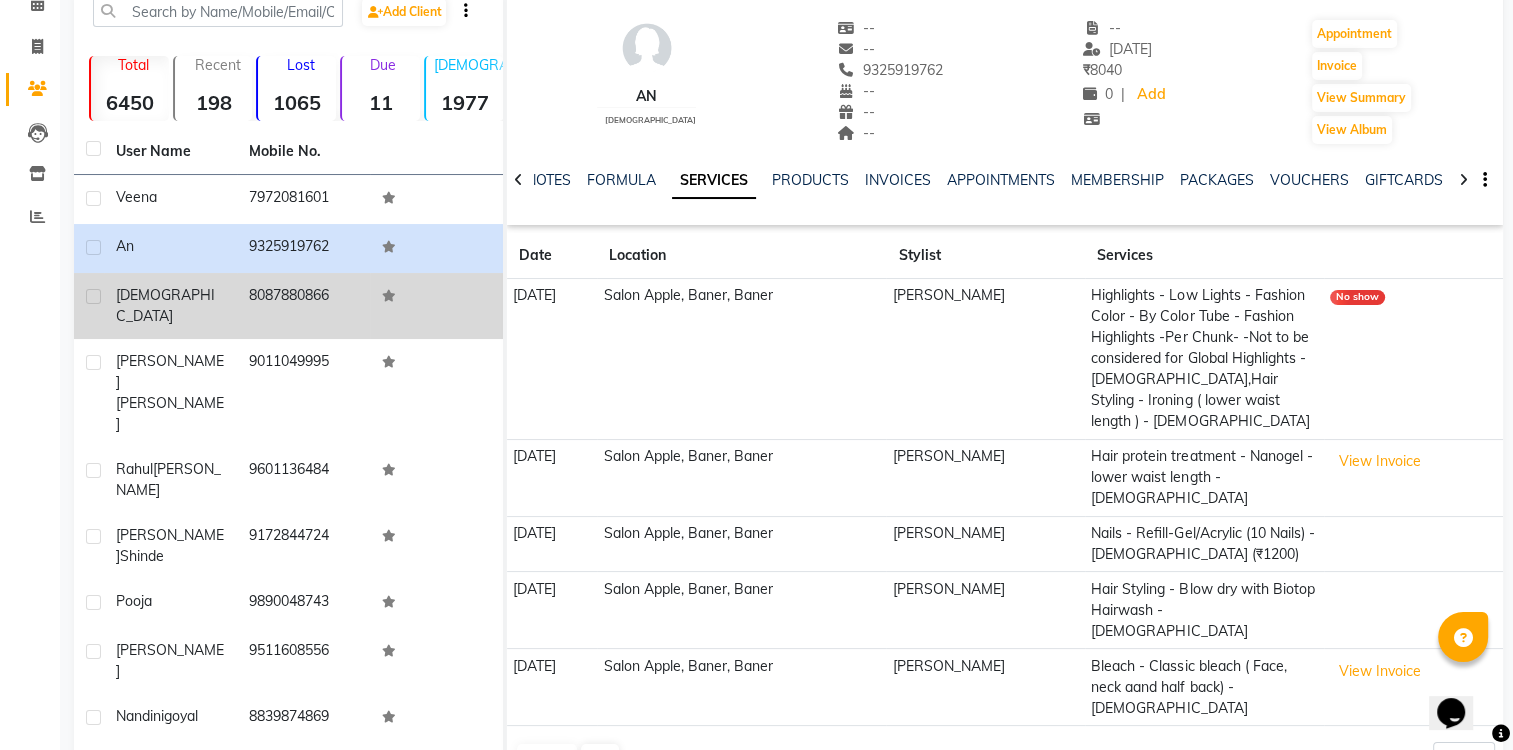 click on "8087880866" 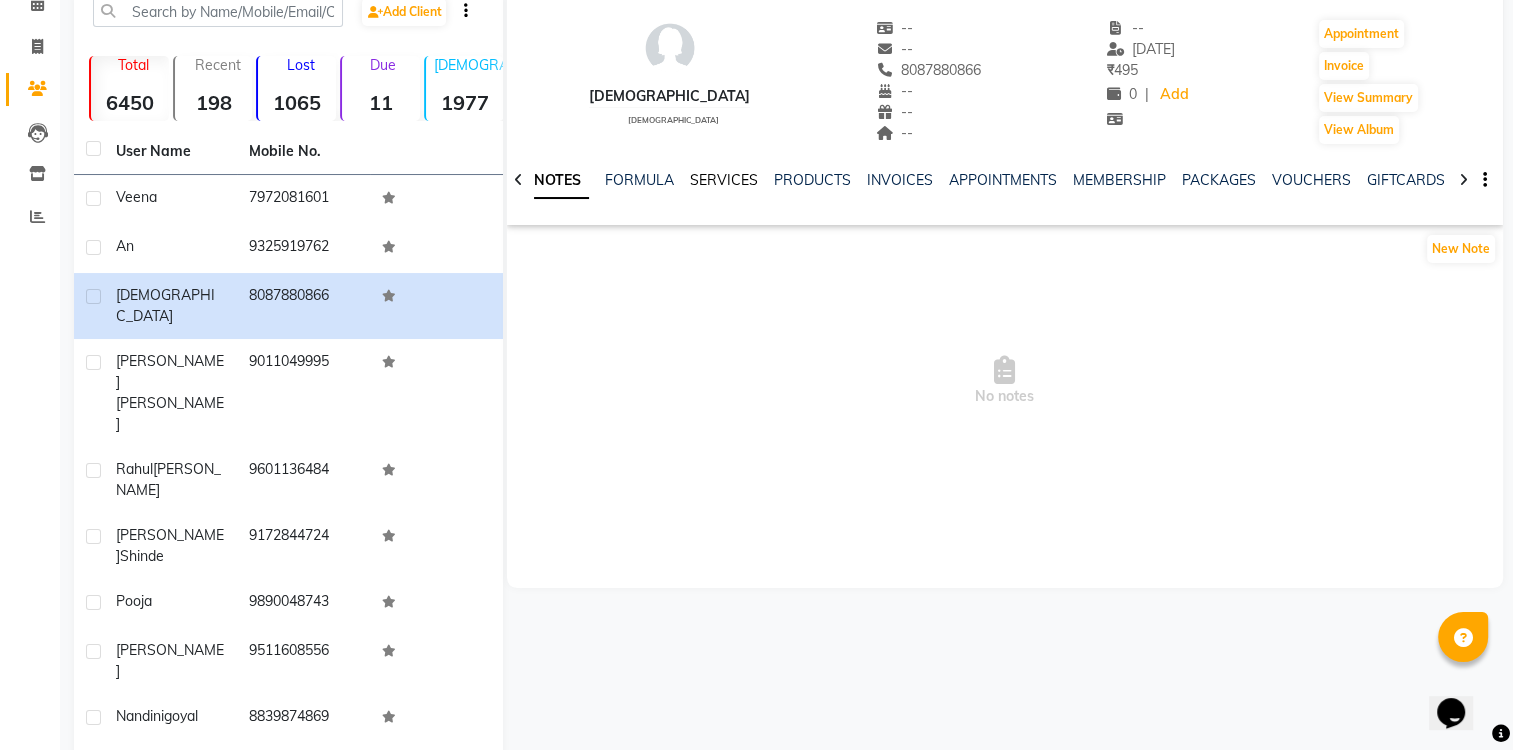 click on "SERVICES" 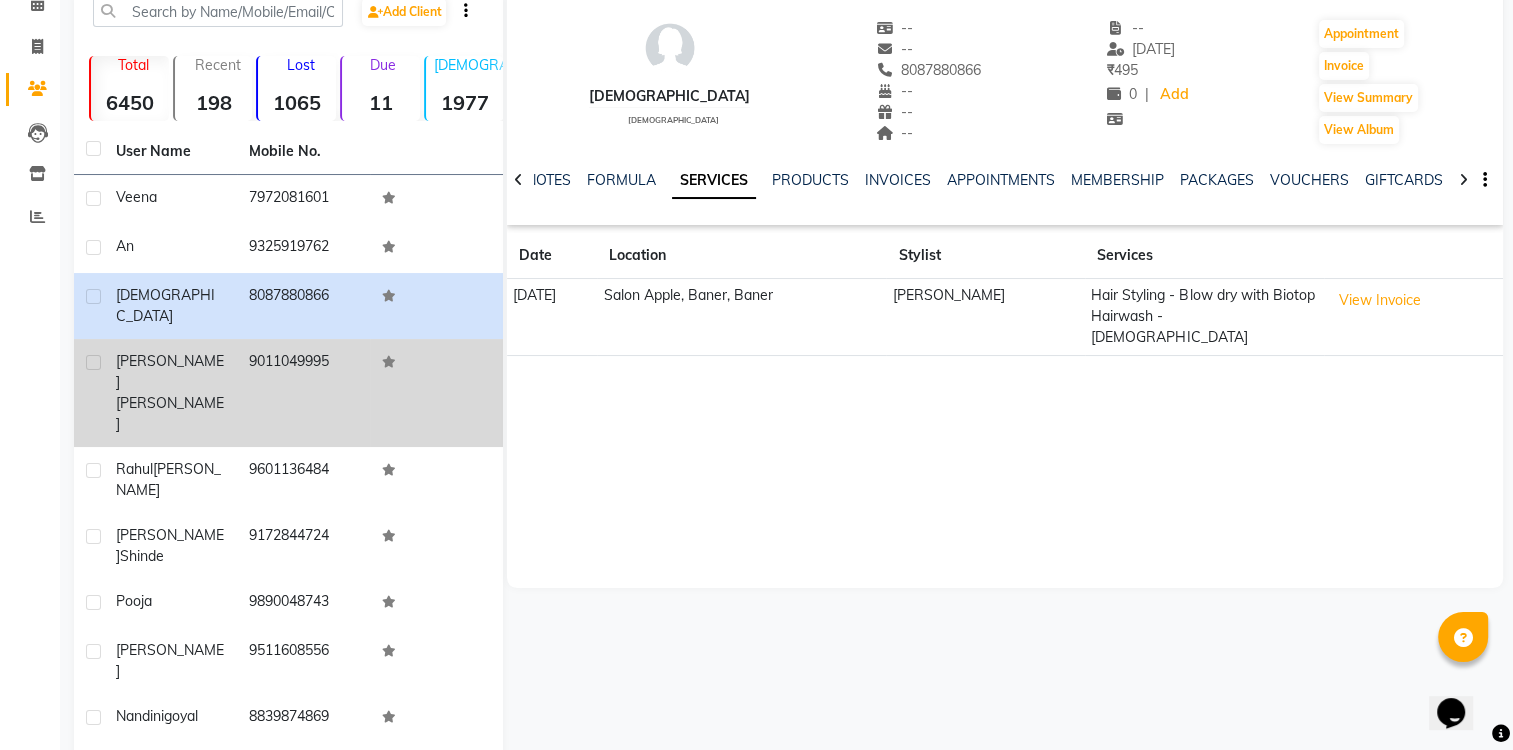 click on "9011049995" 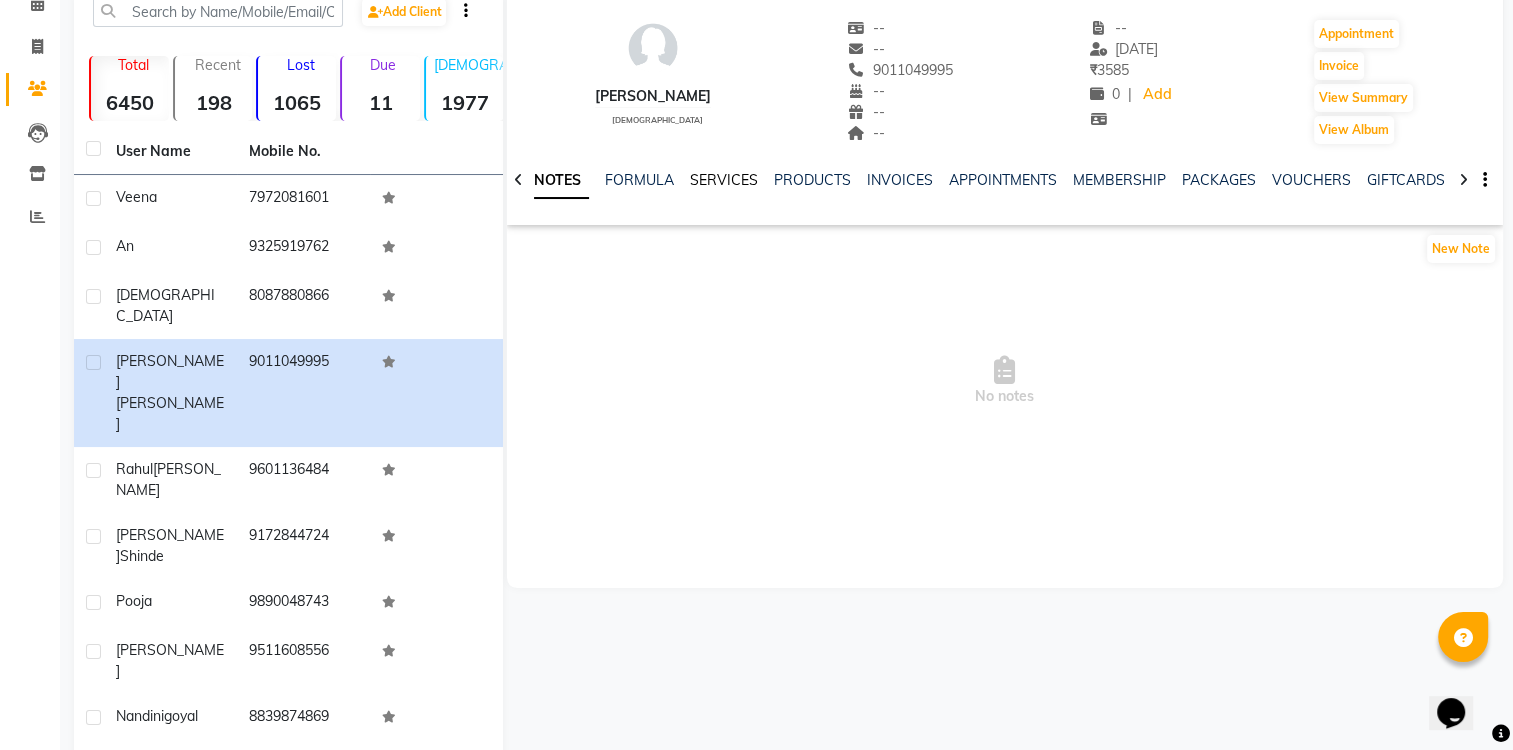 click on "SERVICES" 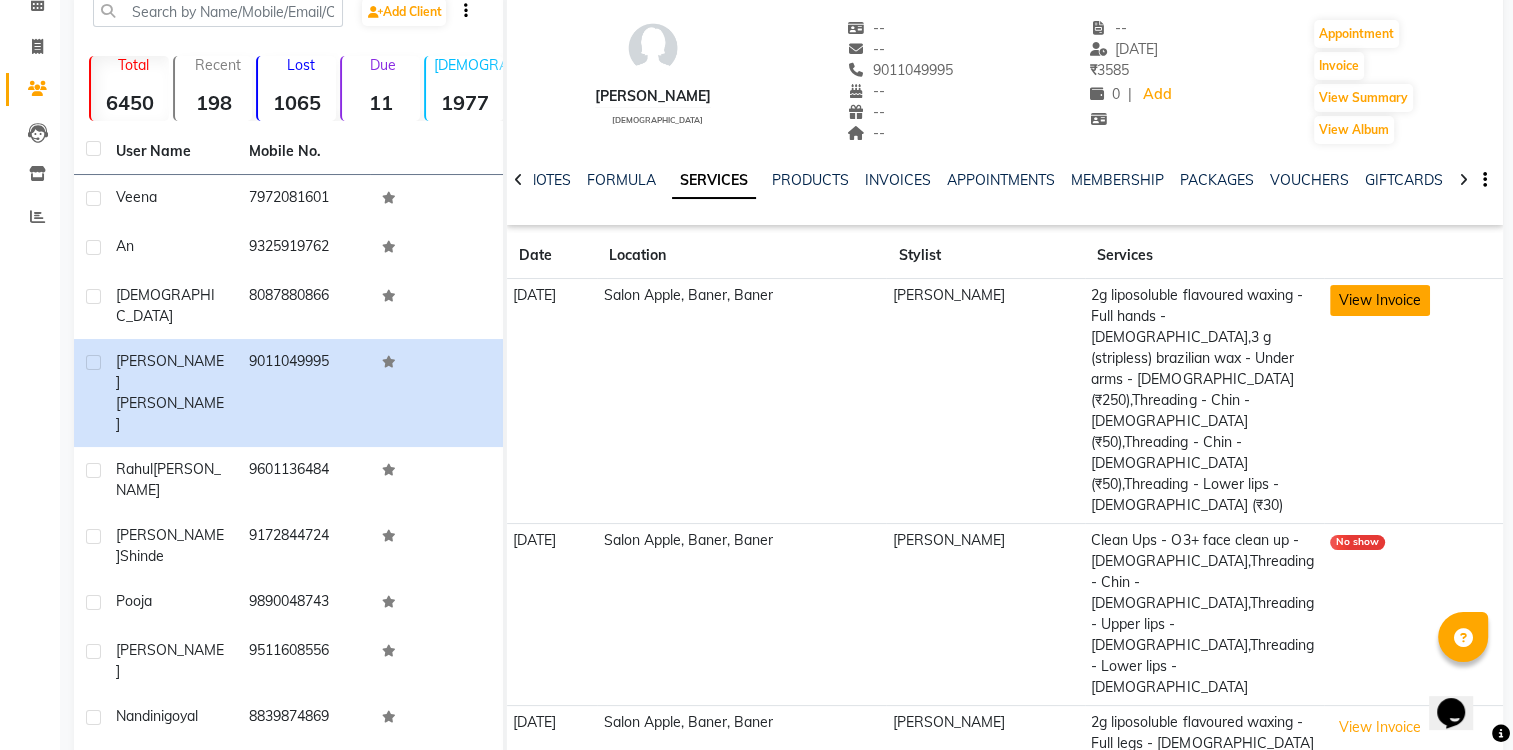 click on "View Invoice" 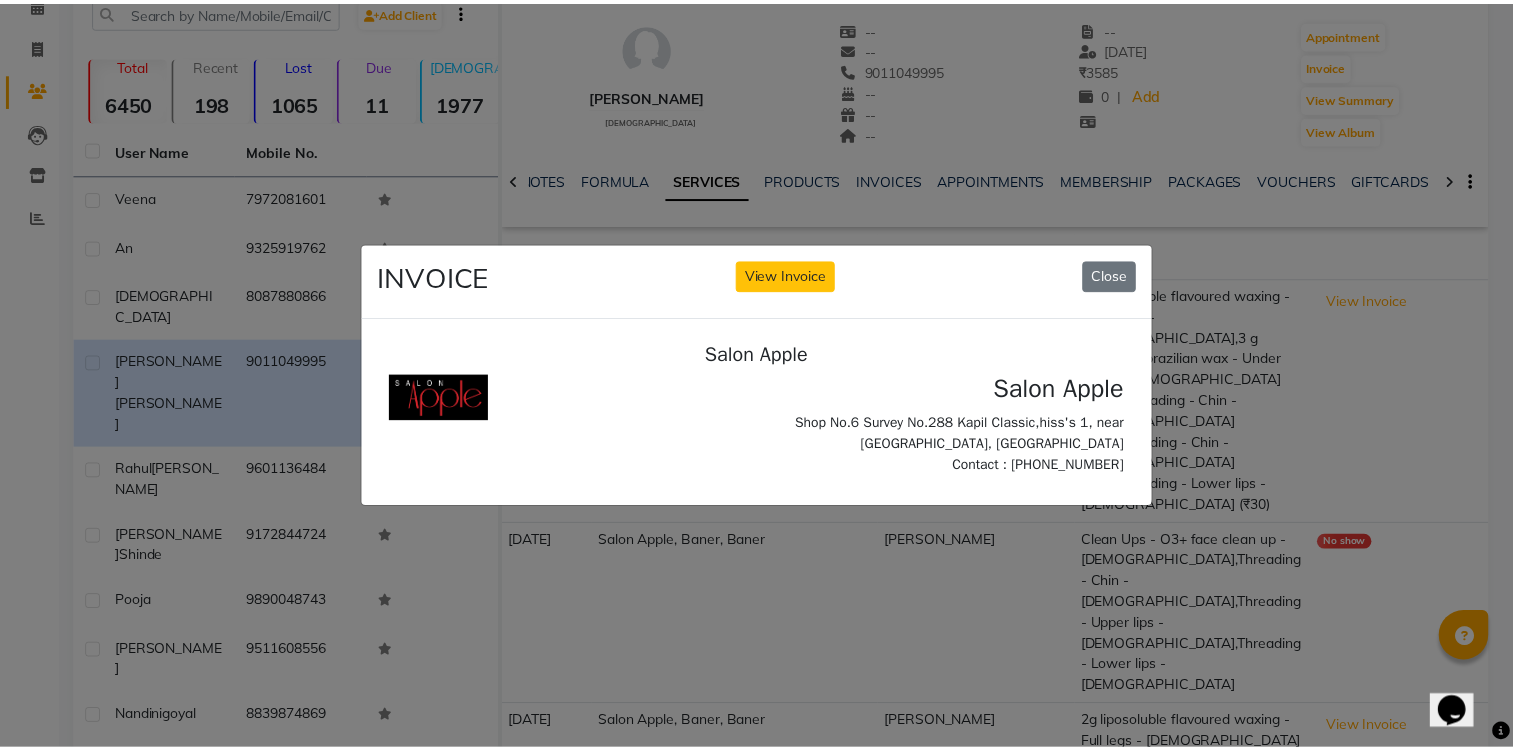 scroll, scrollTop: 0, scrollLeft: 0, axis: both 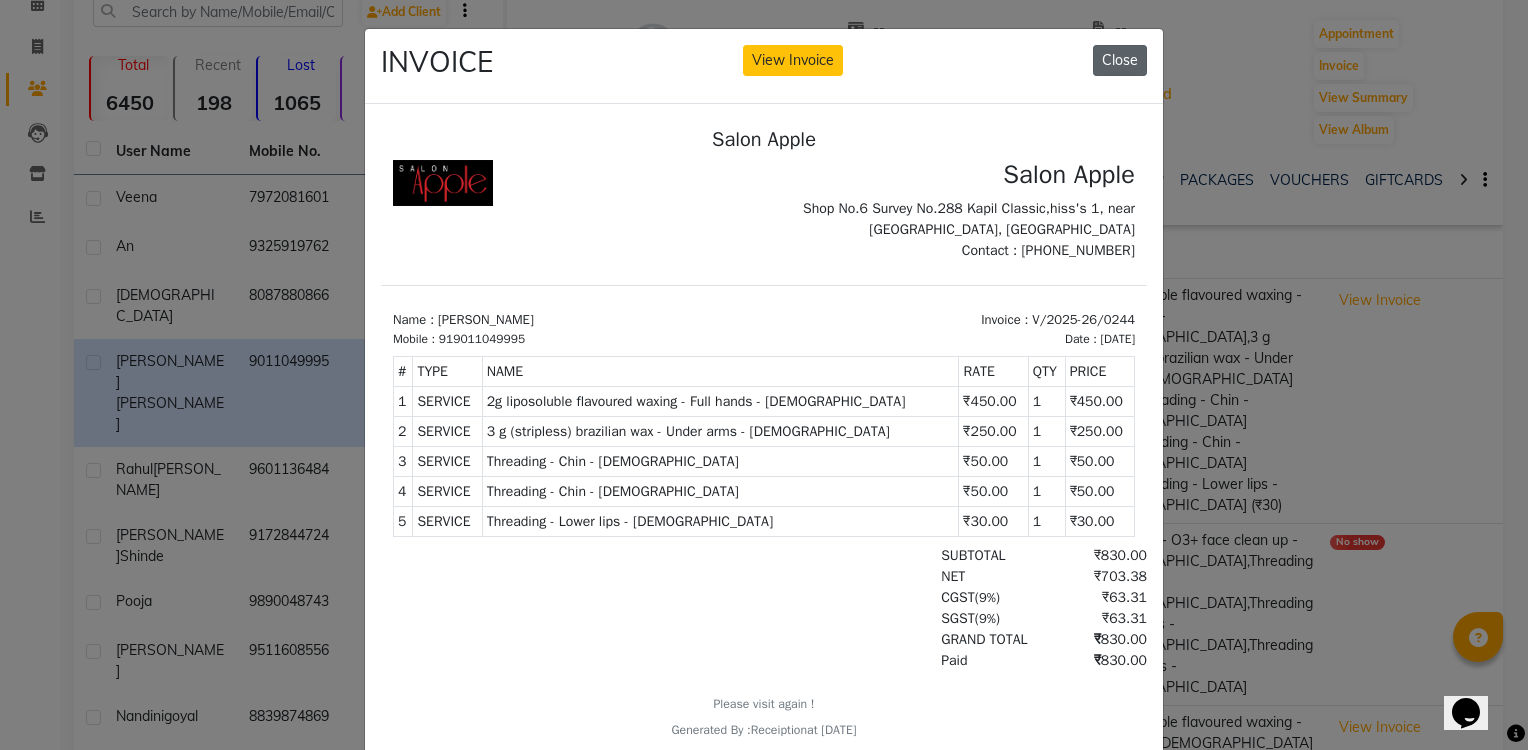 click on "Close" 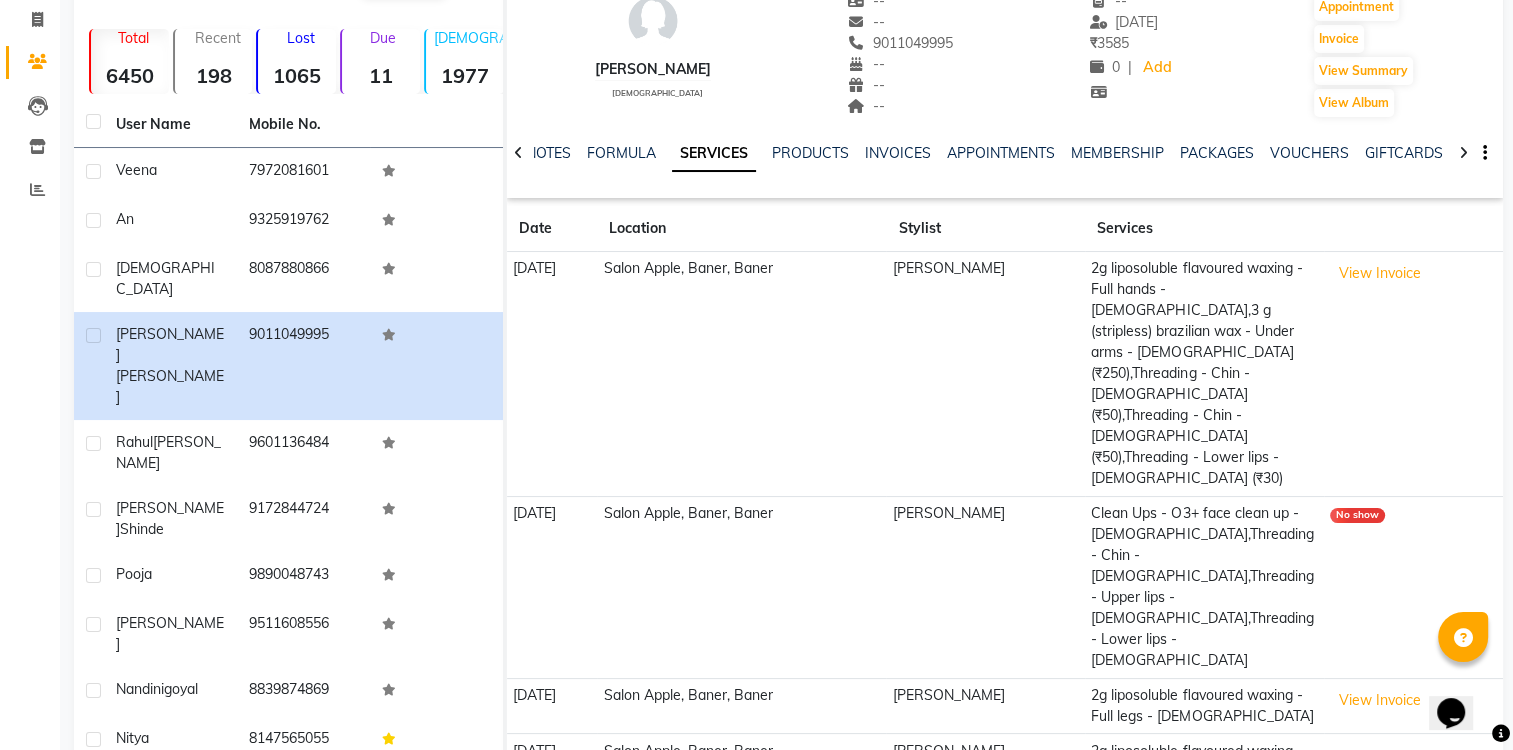 scroll, scrollTop: 264, scrollLeft: 0, axis: vertical 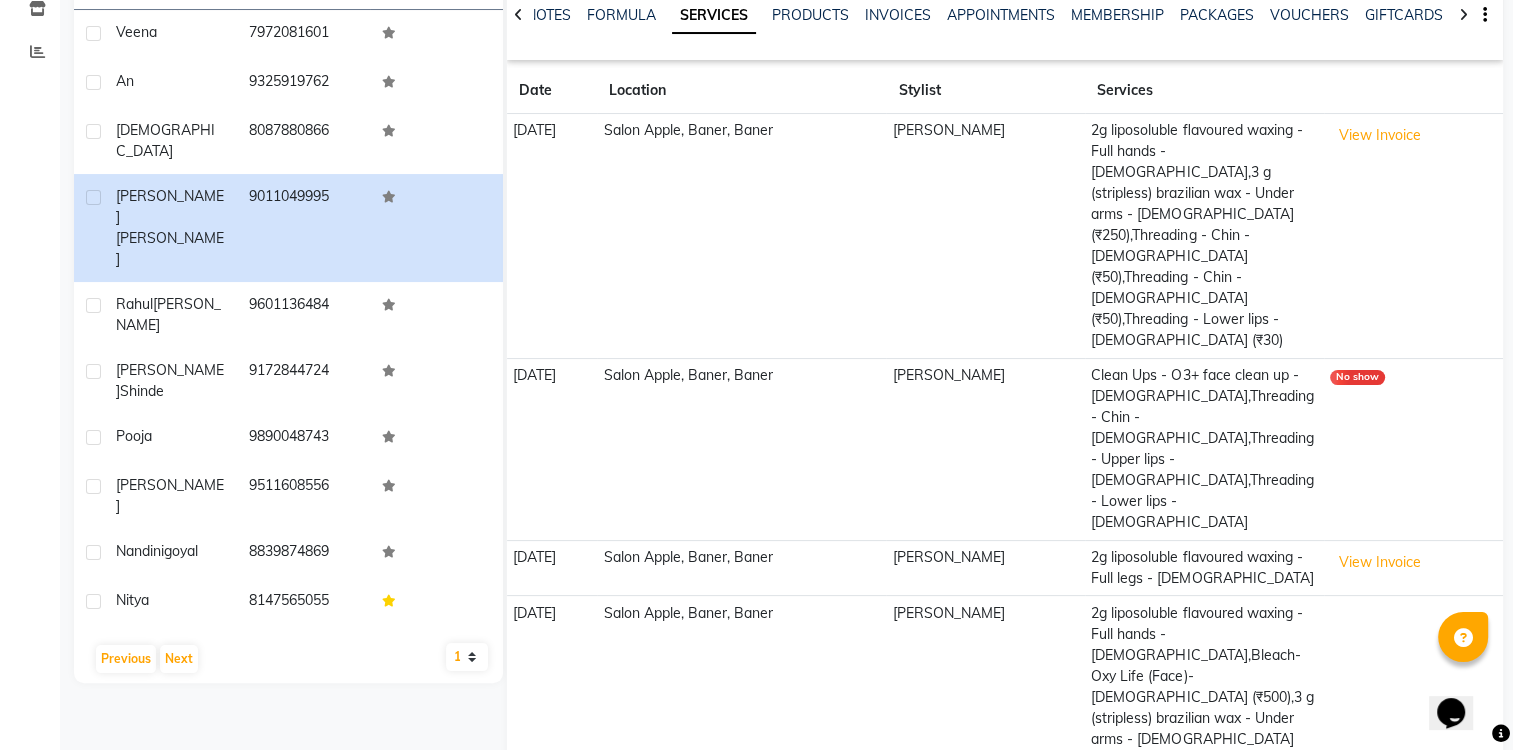 click on "Next" 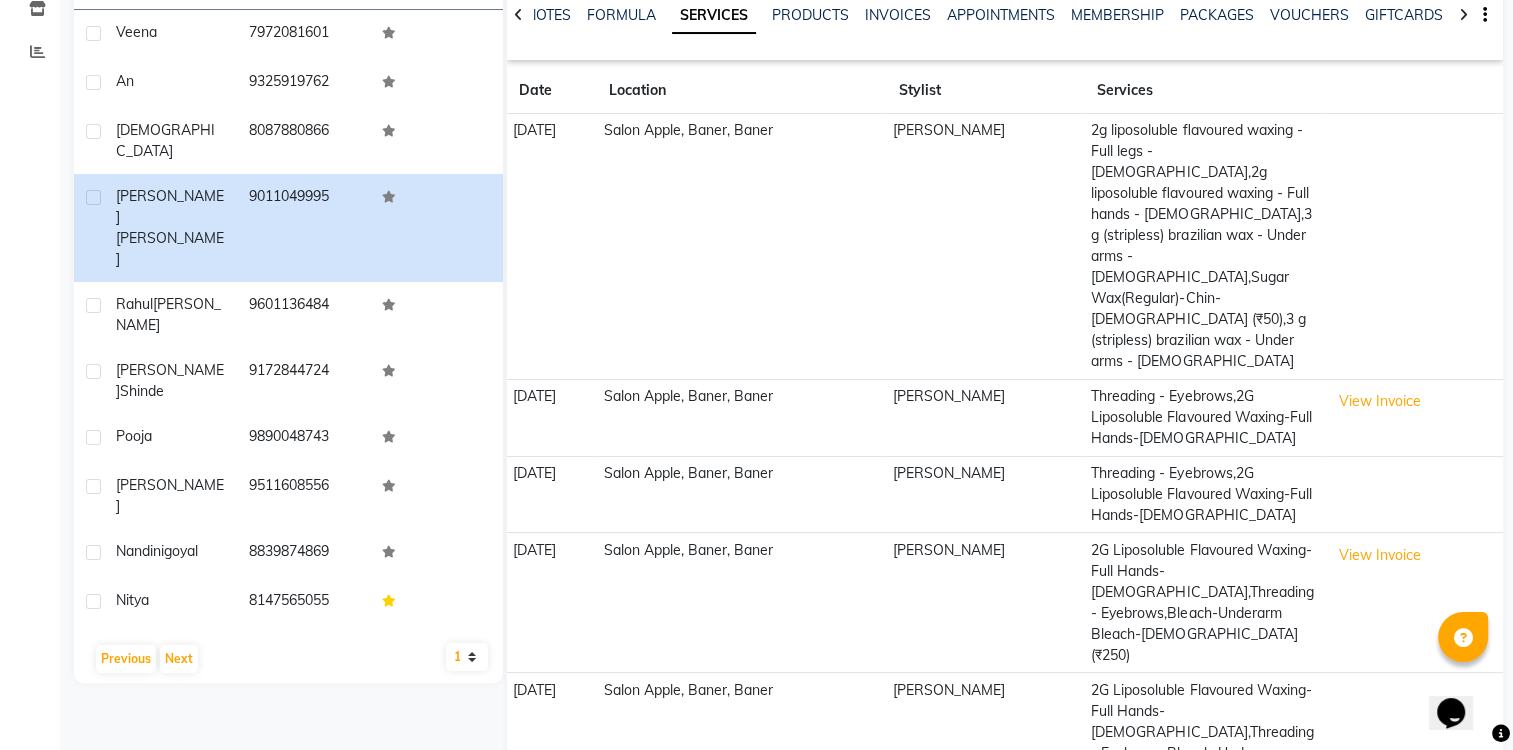 click on "Next" 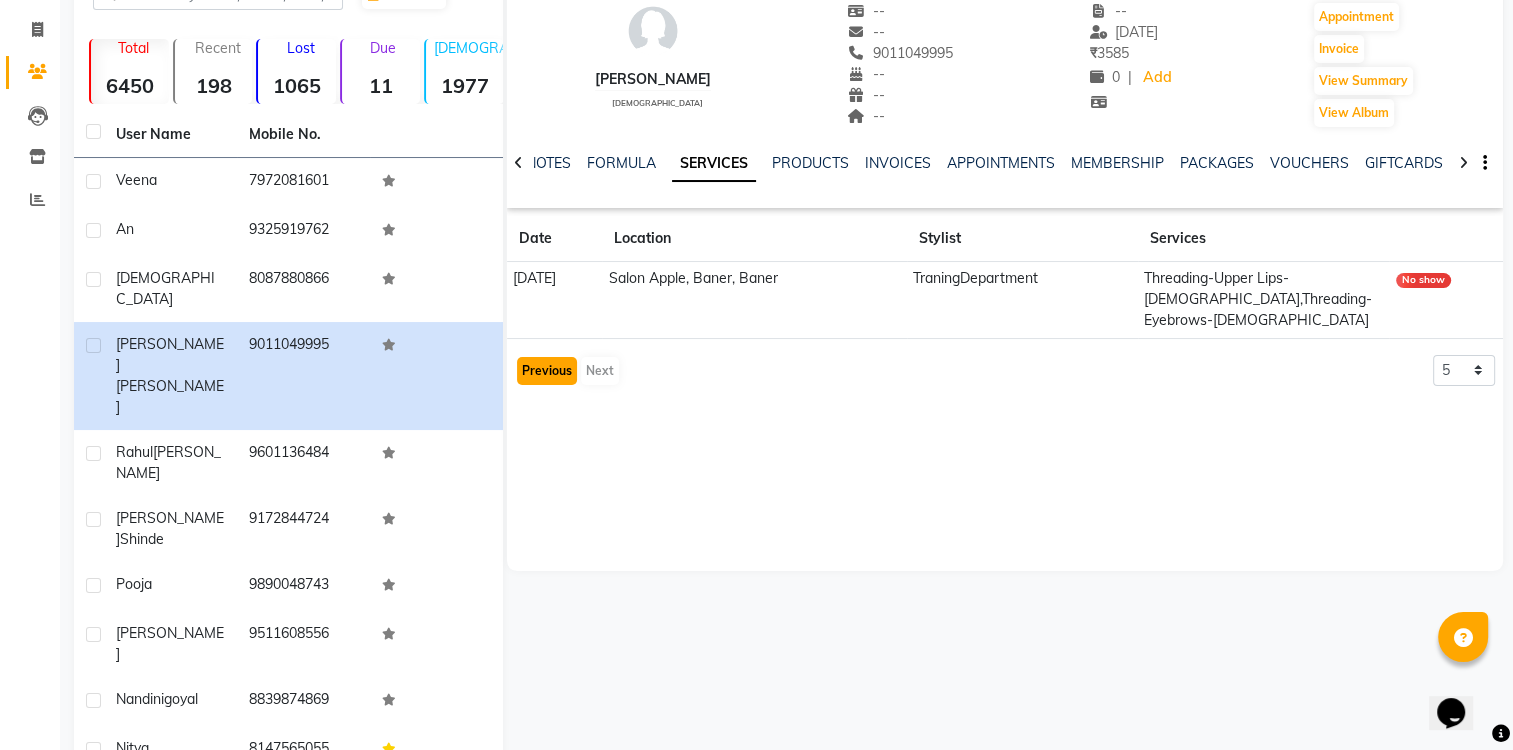 click on "Previous" 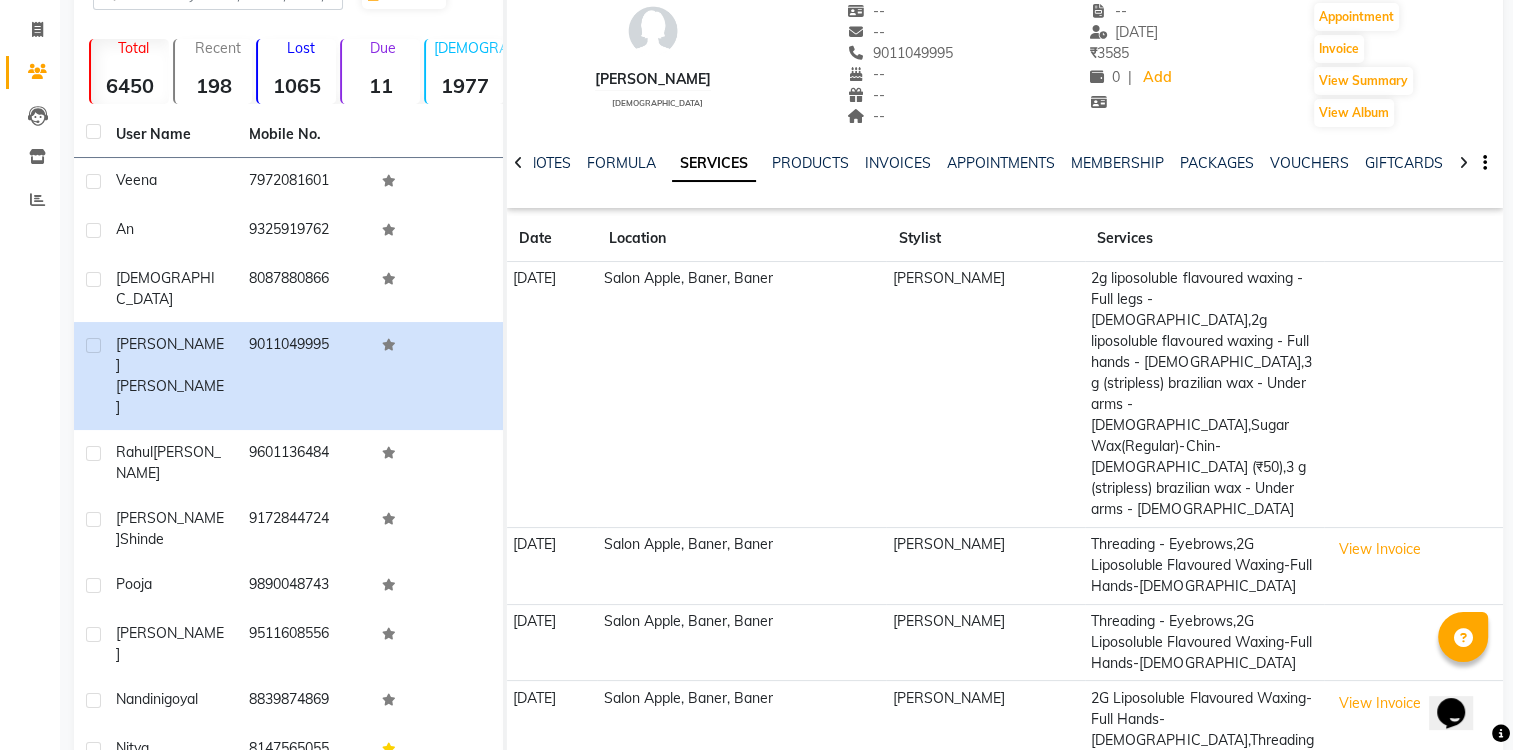 click on "[DATE]" 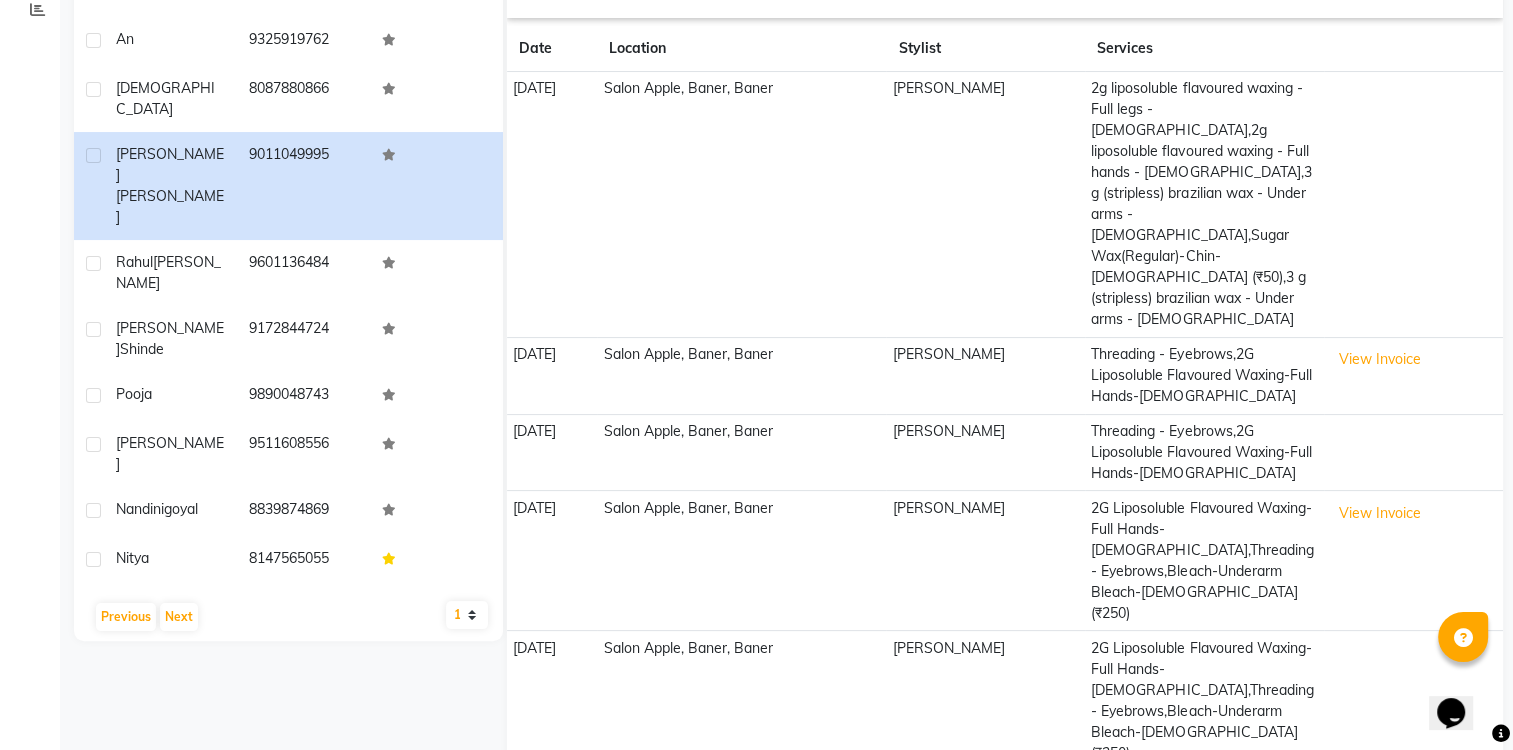 click on "Previous" 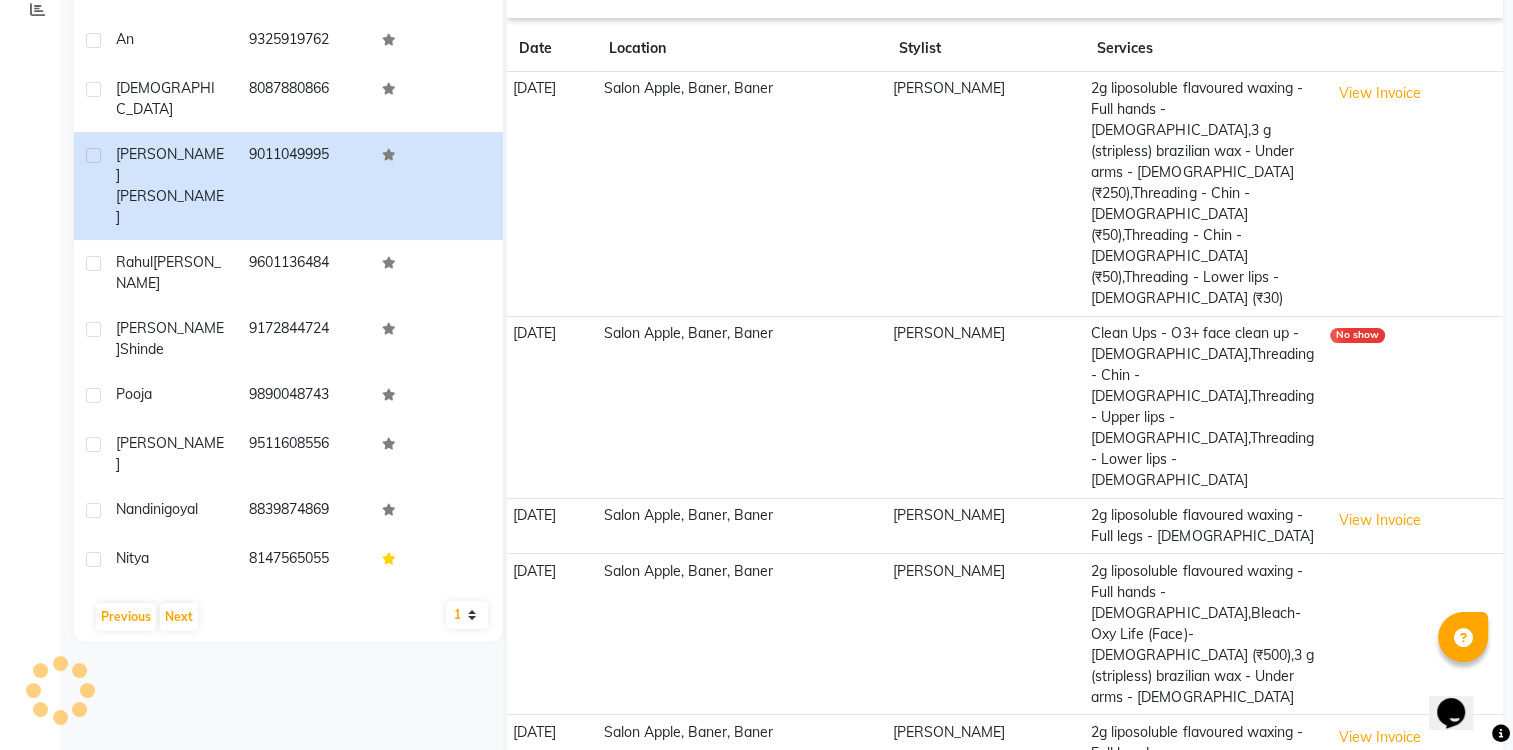 scroll, scrollTop: 264, scrollLeft: 0, axis: vertical 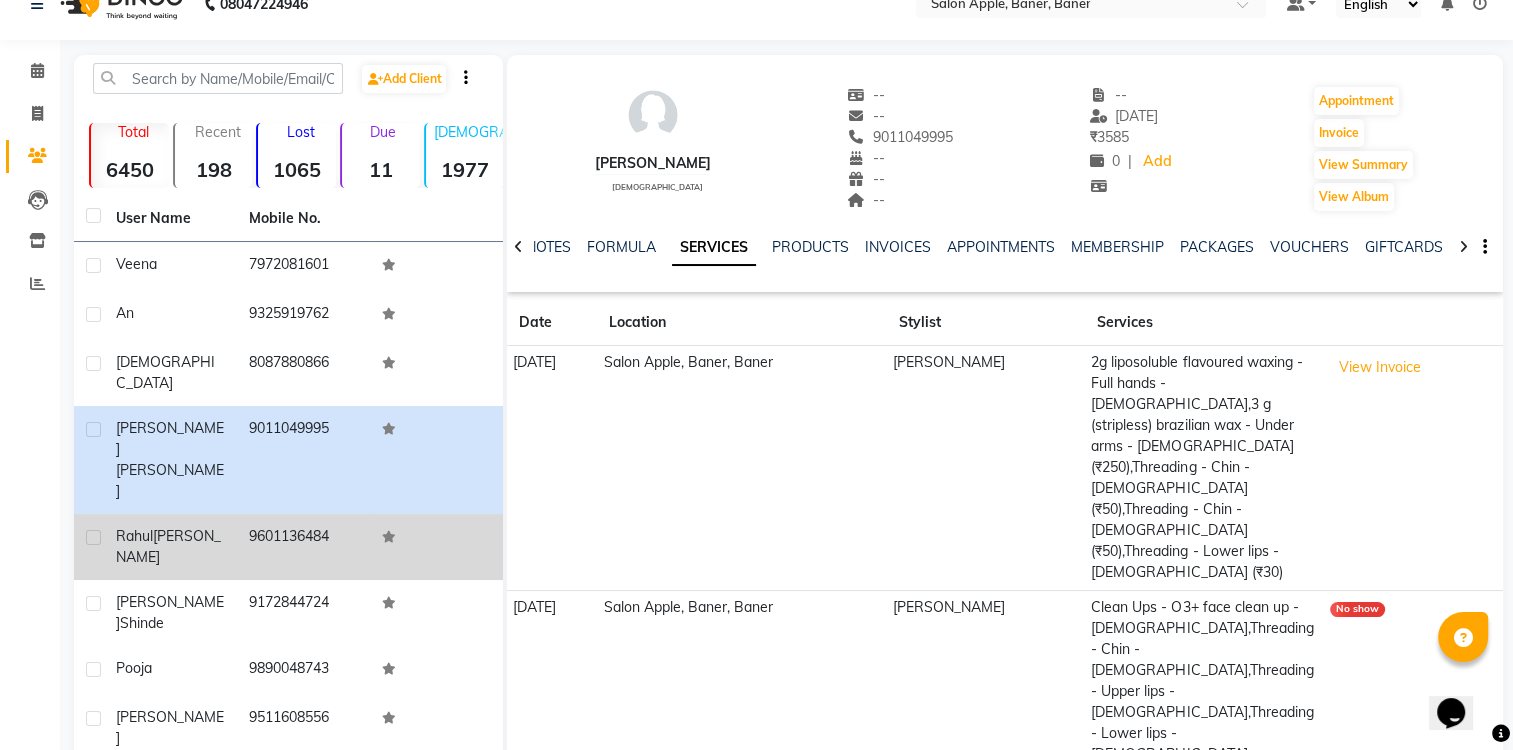 click on "[PERSON_NAME]" 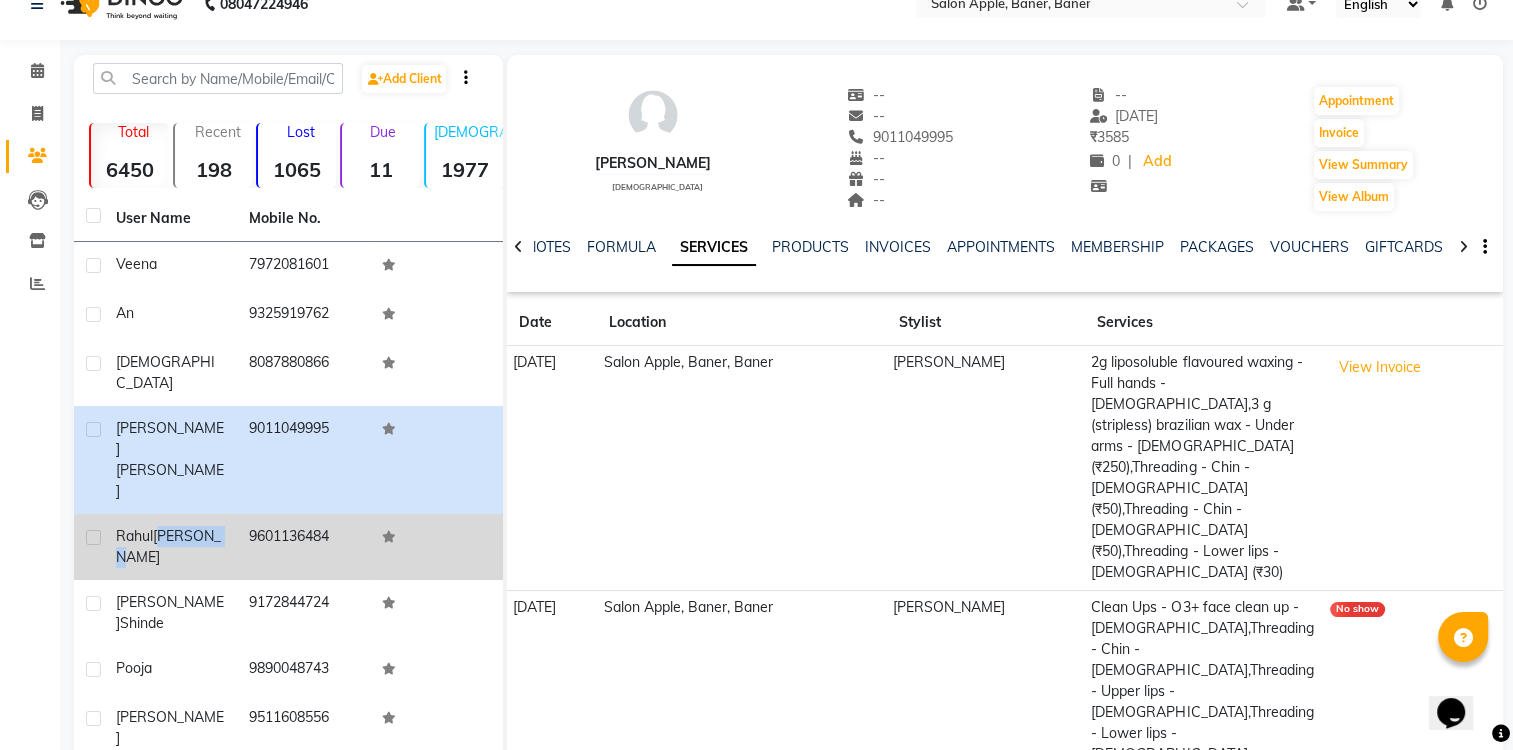 click on "[PERSON_NAME]" 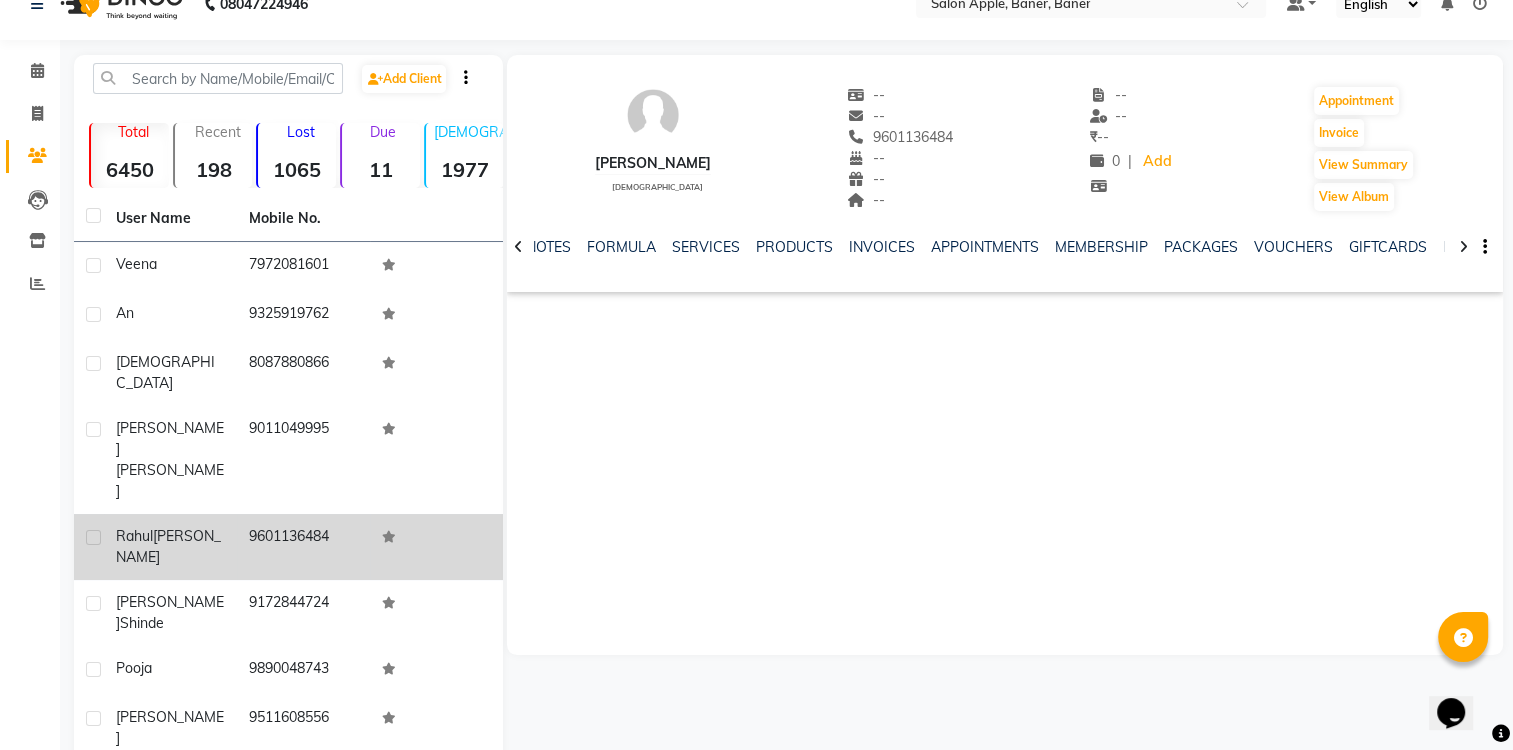 drag, startPoint x: 183, startPoint y: 461, endPoint x: 136, endPoint y: 475, distance: 49.0408 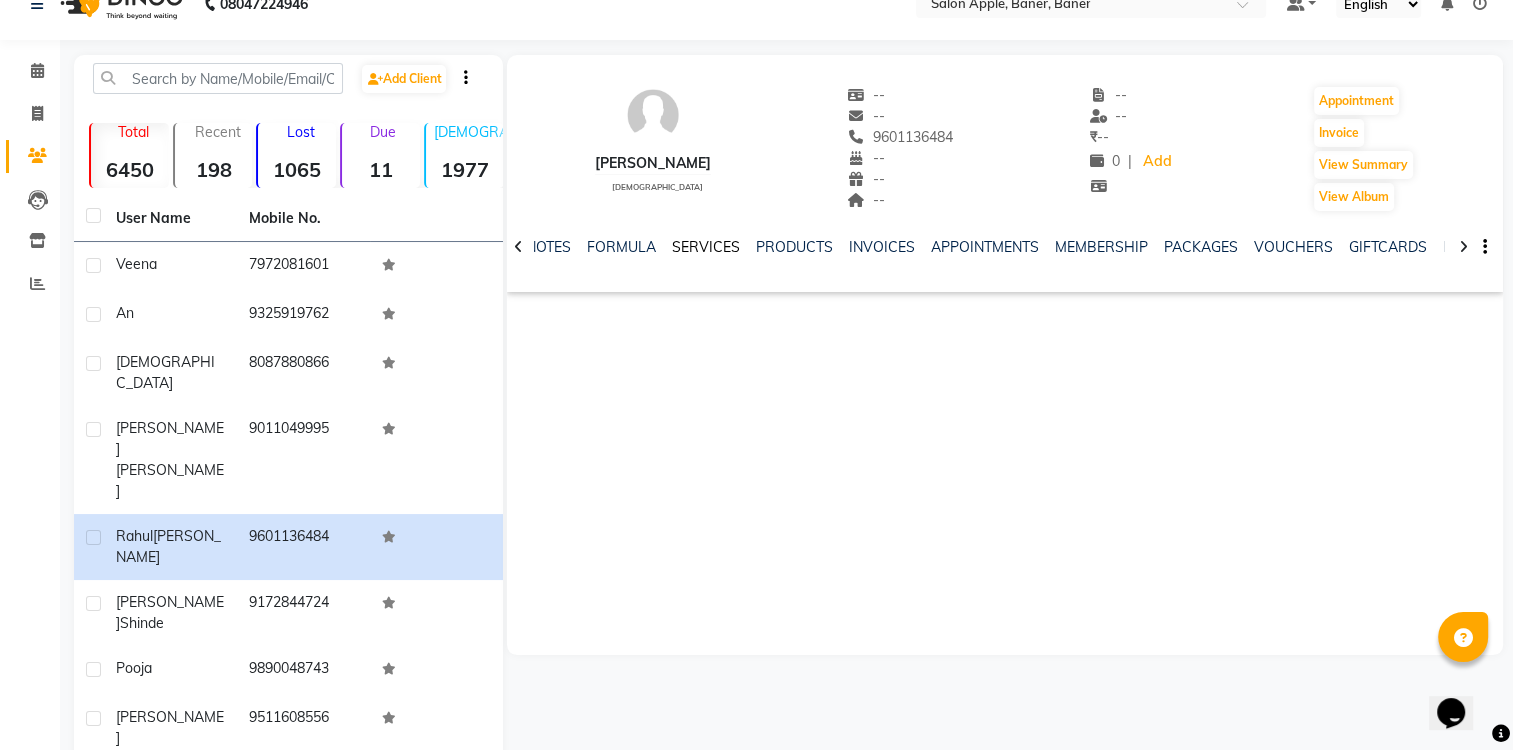 click on "SERVICES" 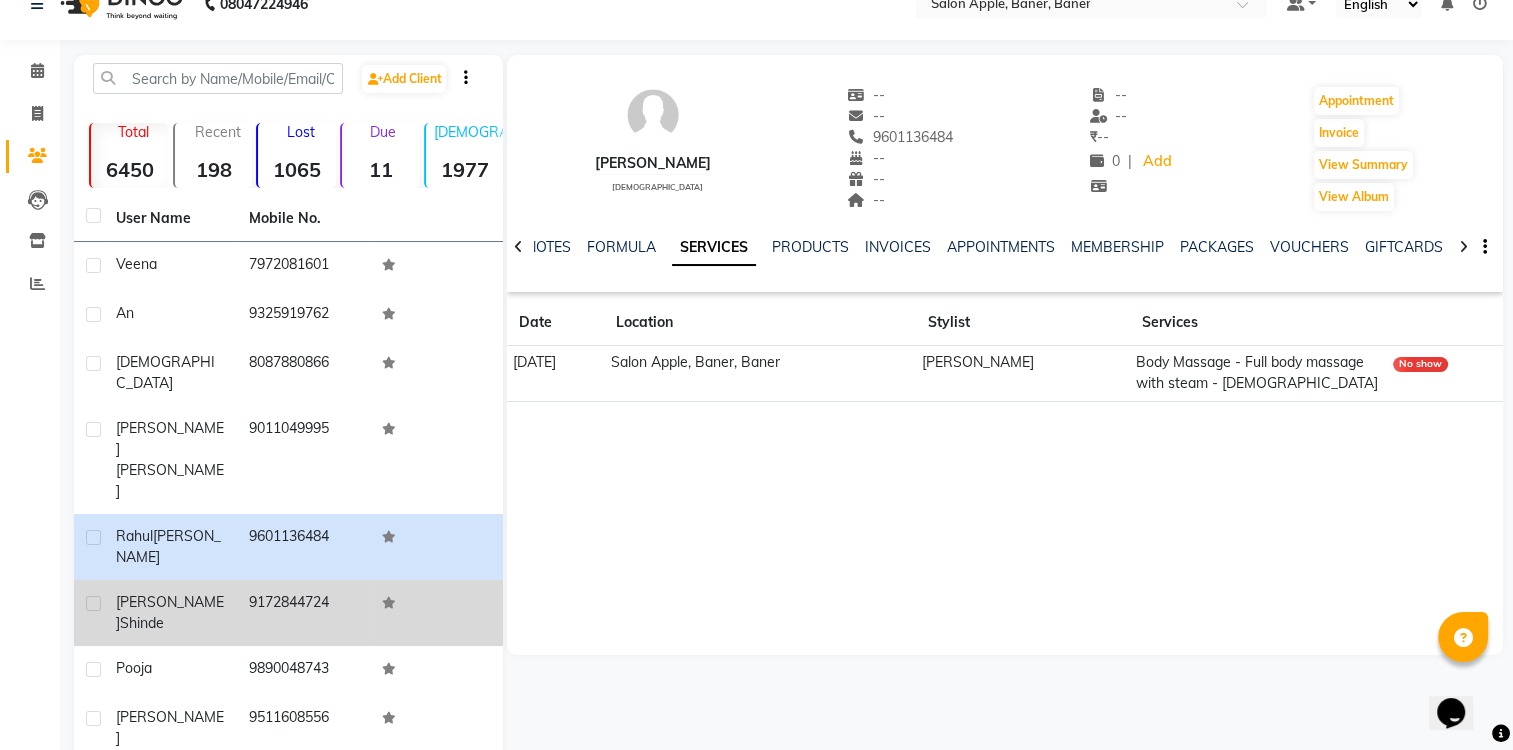 click on "[PERSON_NAME]" 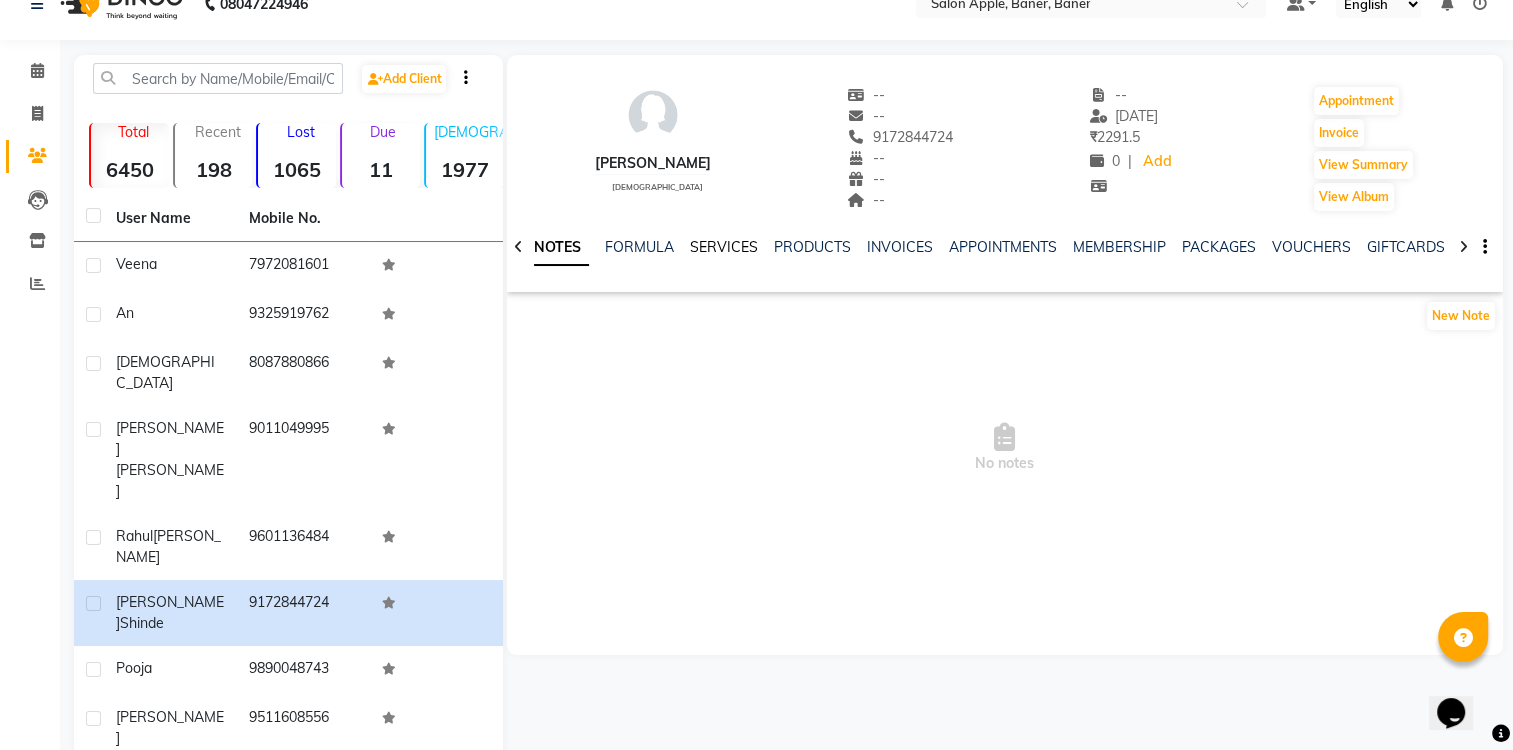 click on "SERVICES" 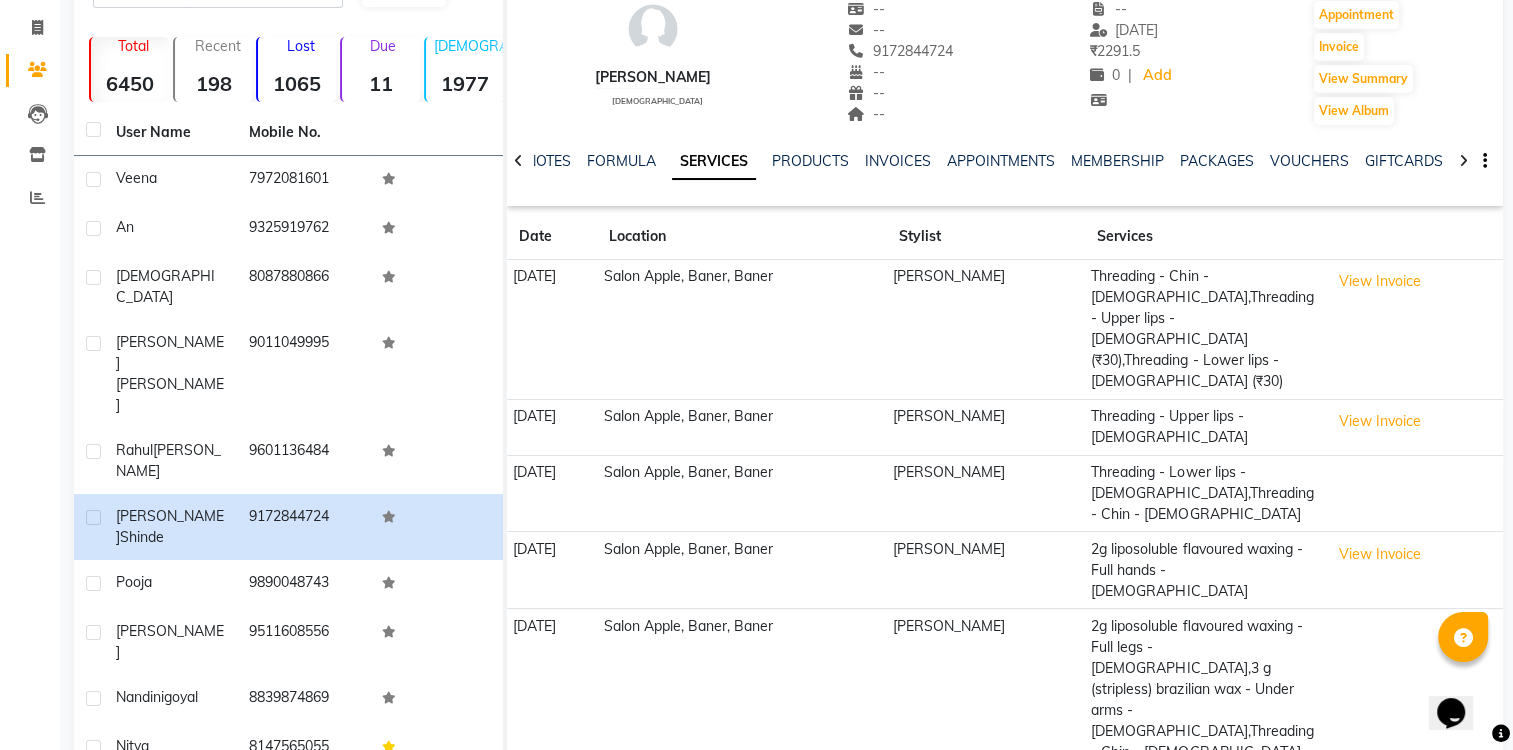 scroll, scrollTop: 138, scrollLeft: 0, axis: vertical 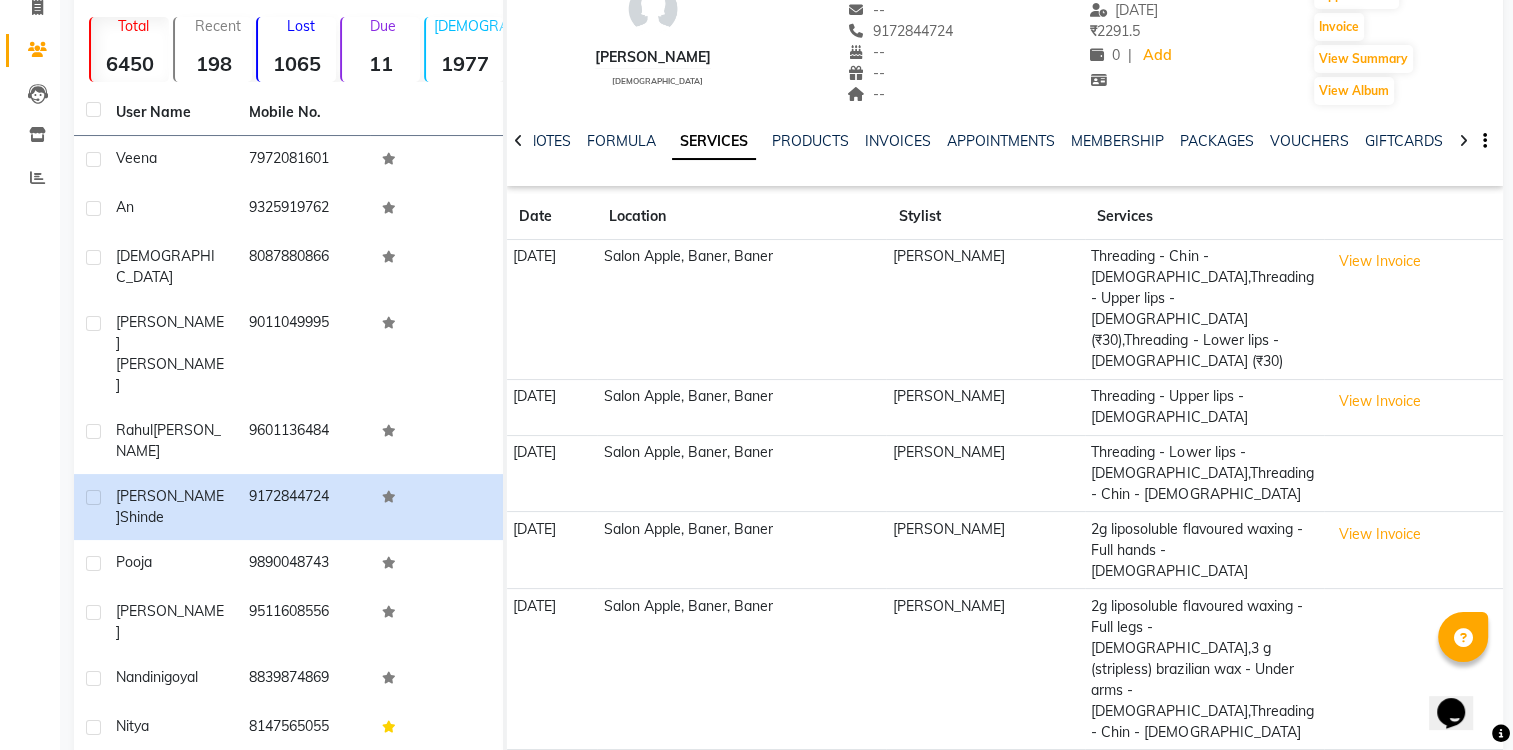 drag, startPoint x: 1526, startPoint y: 495, endPoint x: 16, endPoint y: 44, distance: 1575.9127 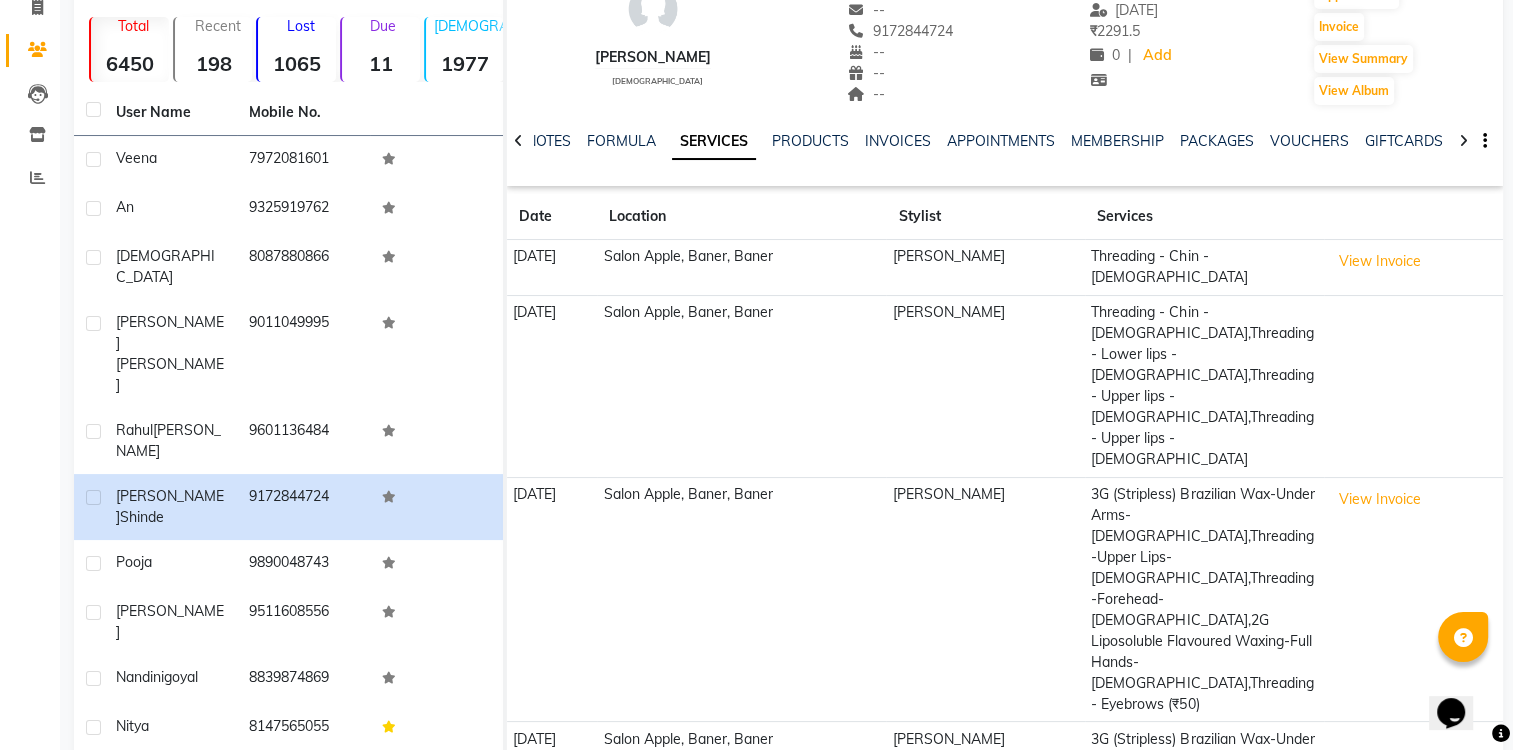 click on "Add Client  Total  6450  Recent  198  Lost  1065  Due  11  [DEMOGRAPHIC_DATA]  1977  [DEMOGRAPHIC_DATA]  4447  Member  9 User Name Mobile No. Veena     [PHONE_NUMBER]  An     9325919762  [PERSON_NAME]     8087880866  [PERSON_NAME]   9011049995  [PERSON_NAME]   9601136484  [PERSON_NAME]   9172844724  Pooja     9890048743  [PERSON_NAME]     9511608556  [PERSON_NAME]   8839874869  nitya     8147565055   Previous   Next   10   50   100   [PERSON_NAME]   [DEMOGRAPHIC_DATA]  --   --   9172844724  --  --  --  -- [DATE] ₹    2291.5 0 |  Add   Appointment   Invoice  View Summary  View Album  NOTES FORMULA SERVICES PRODUCTS INVOICES APPOINTMENTS MEMBERSHIP PACKAGES VOUCHERS GIFTCARDS POINTS FORMS FAMILY CARDS WALLET Date Location Stylist Services [DATE]   Salon Apple, Baner, Baner  [PERSON_NAME] Threading - Chin - [DEMOGRAPHIC_DATA]  View Invoice  [DATE]   Salon Apple, Baner, Baner  [PERSON_NAME] Threading - Chin - [DEMOGRAPHIC_DATA],Threading - Lower lips - [DEMOGRAPHIC_DATA],Threading - Upper lips - [DEMOGRAPHIC_DATA],Threading - Upper lips - [DEMOGRAPHIC_DATA] [DATE]   Salon Apple, Baner, Baner  5" 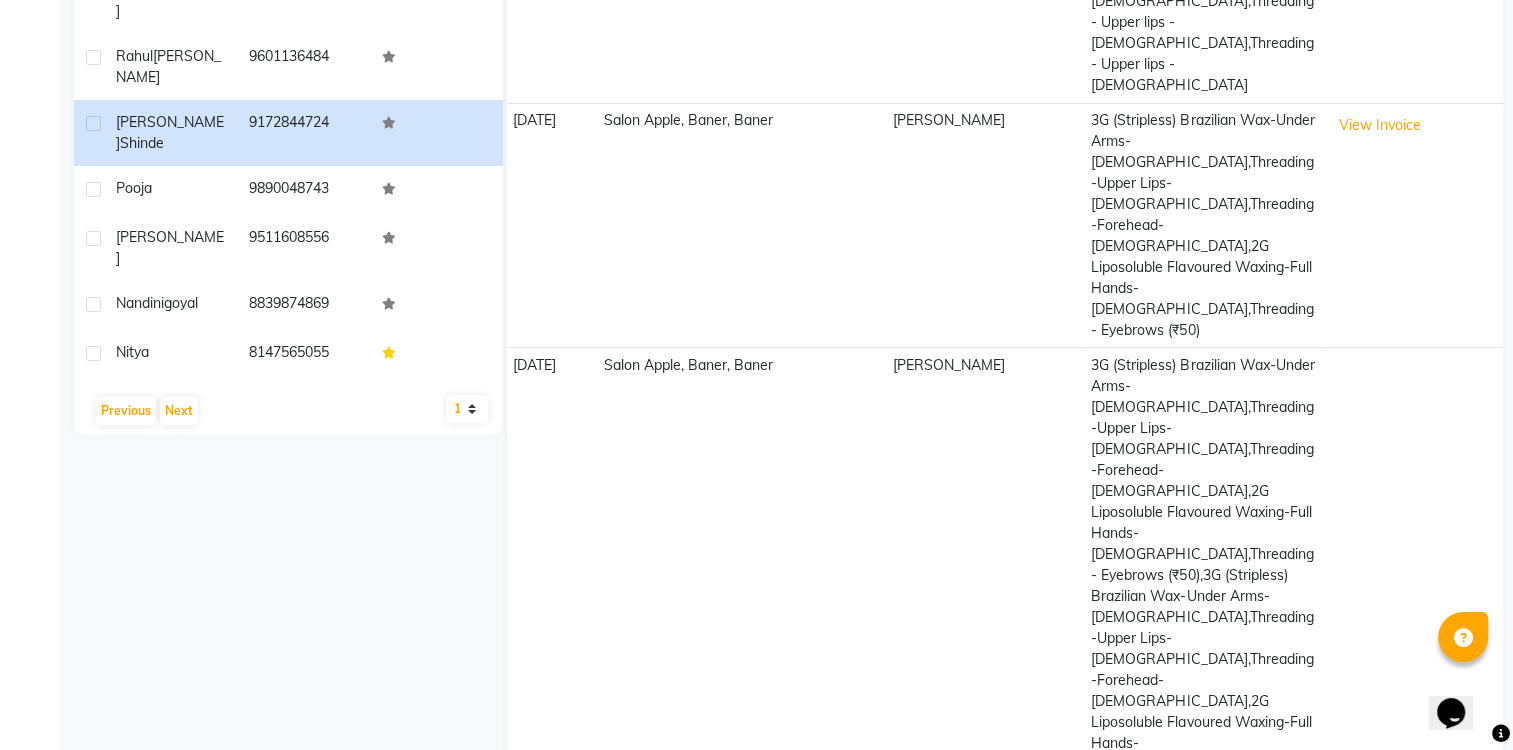 scroll, scrollTop: 631, scrollLeft: 0, axis: vertical 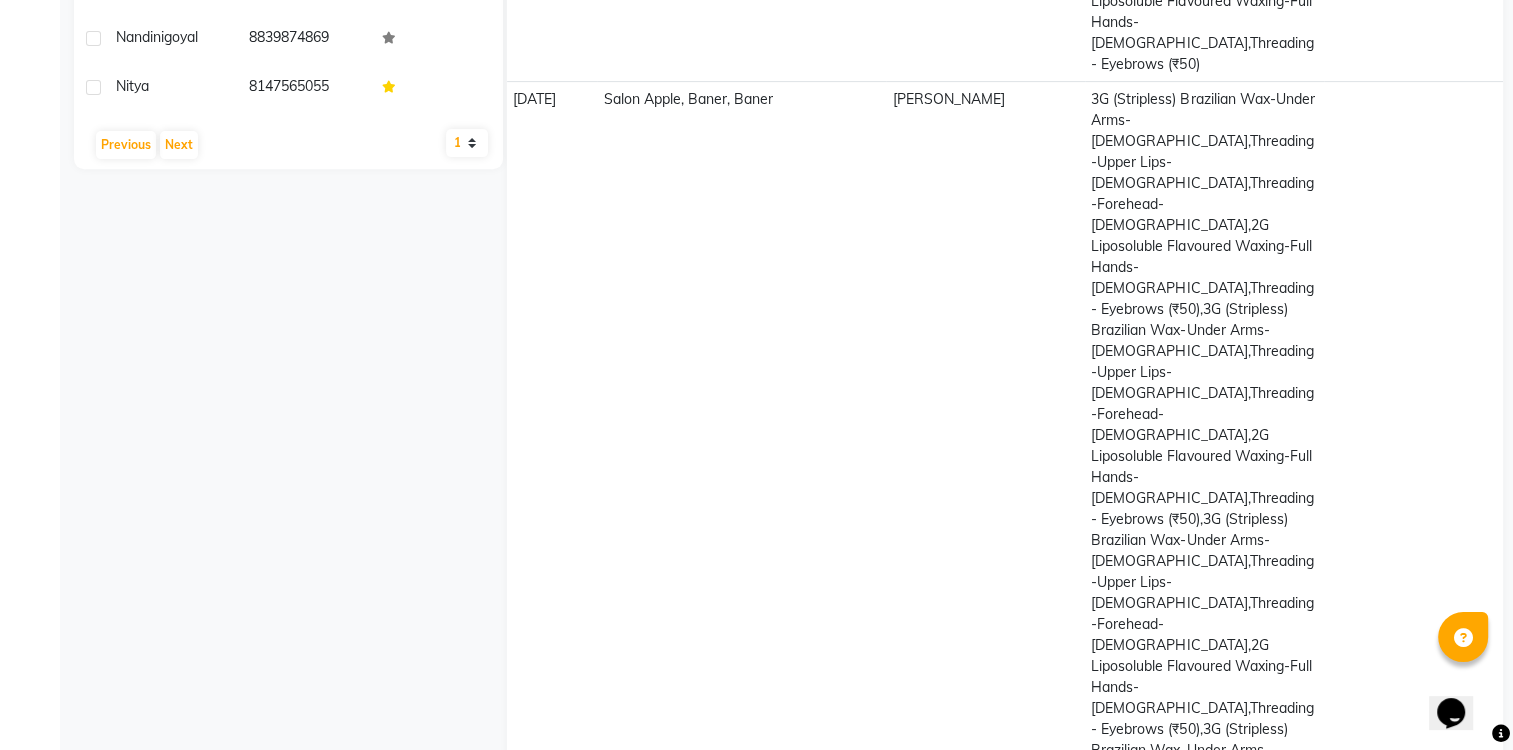 drag, startPoint x: 1516, startPoint y: 558, endPoint x: 12, endPoint y: 46, distance: 1588.7605 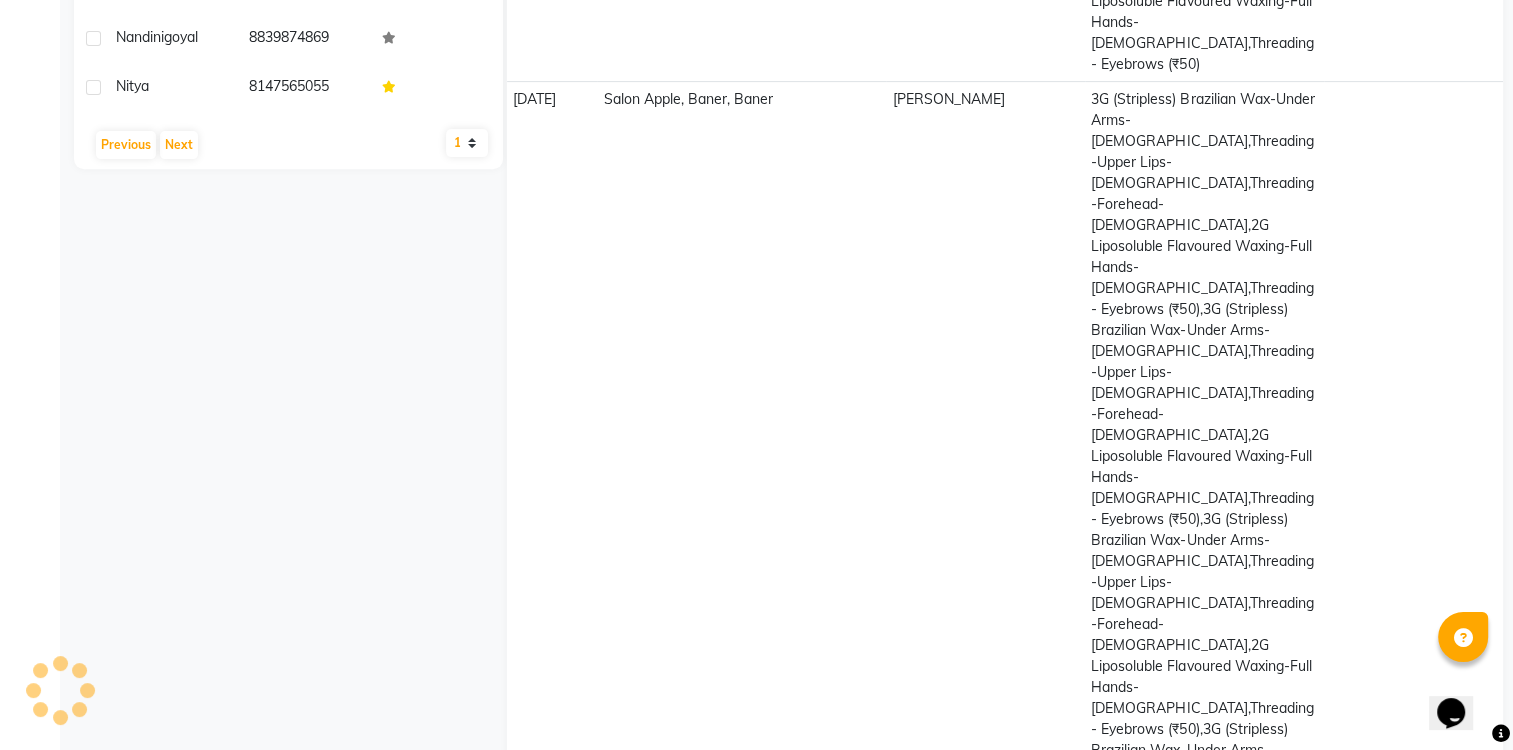 scroll, scrollTop: 138, scrollLeft: 0, axis: vertical 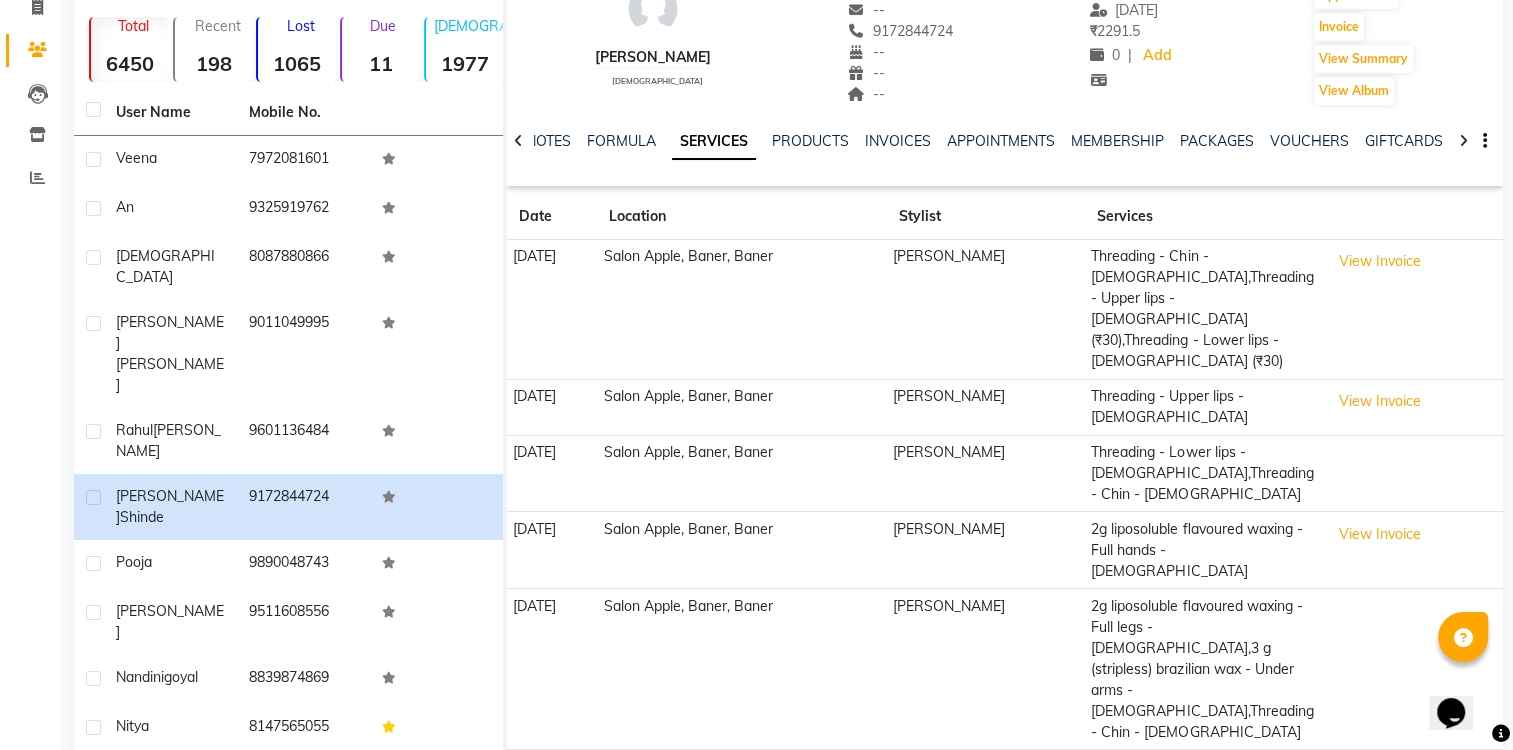click on "Next" 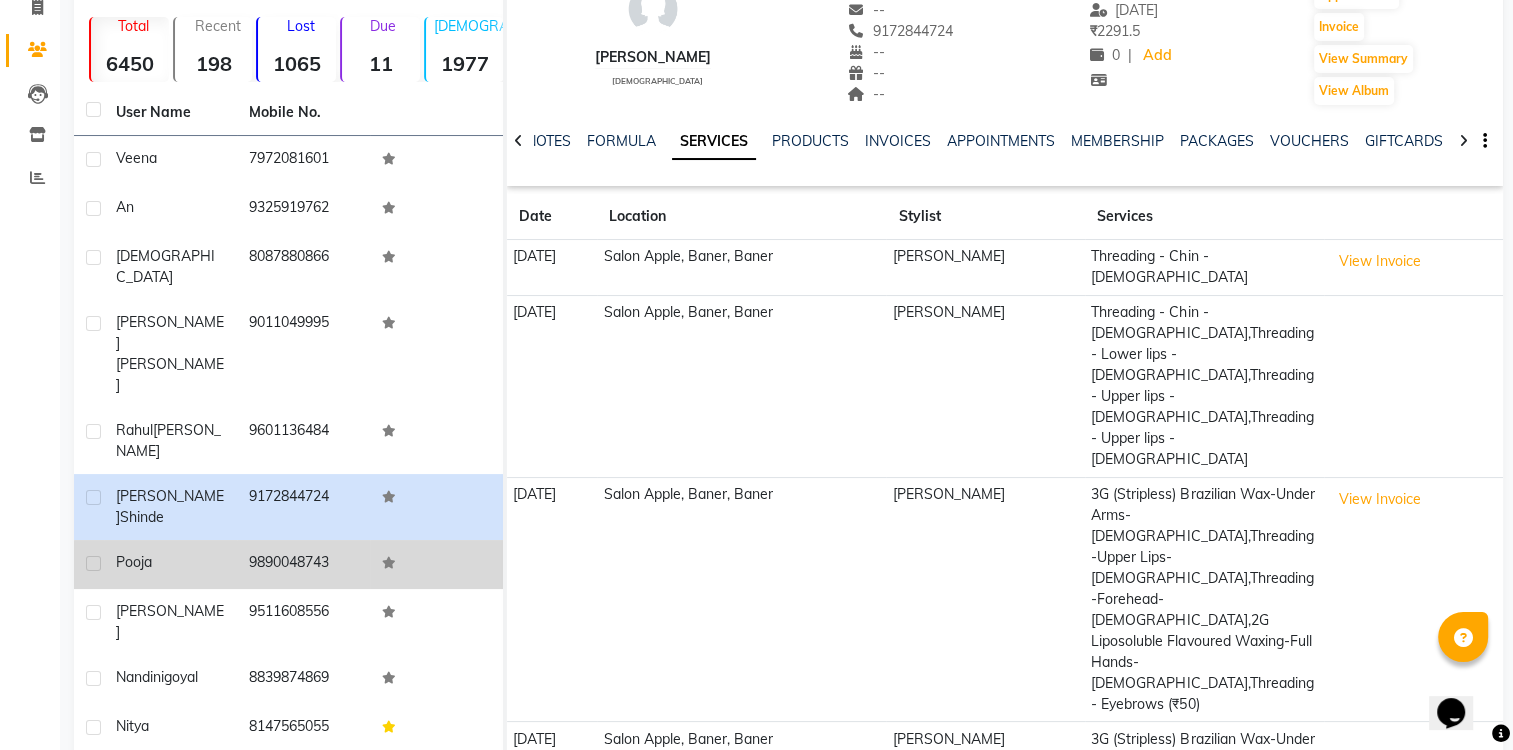 click on "Pooja" 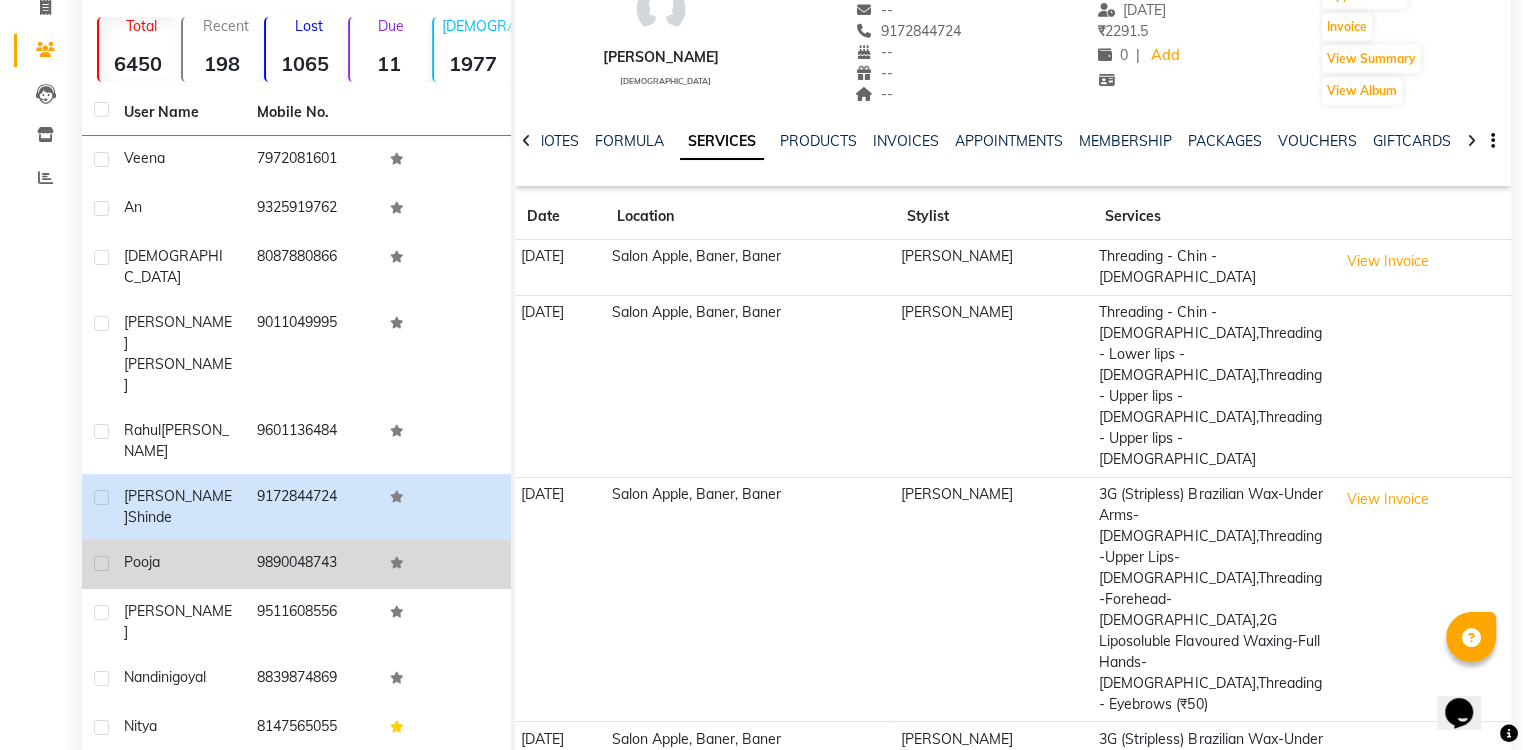 scroll, scrollTop: 116, scrollLeft: 0, axis: vertical 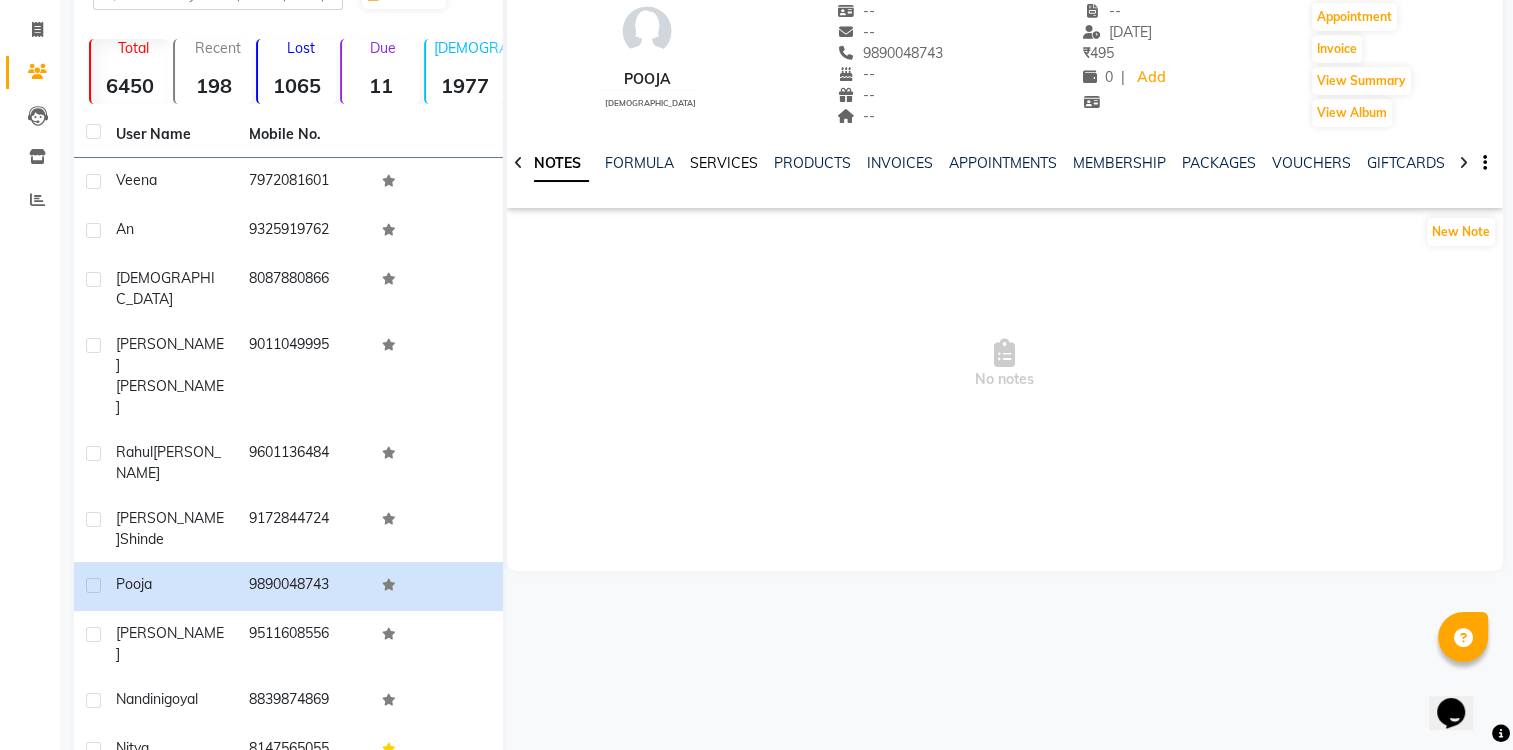 click on "SERVICES" 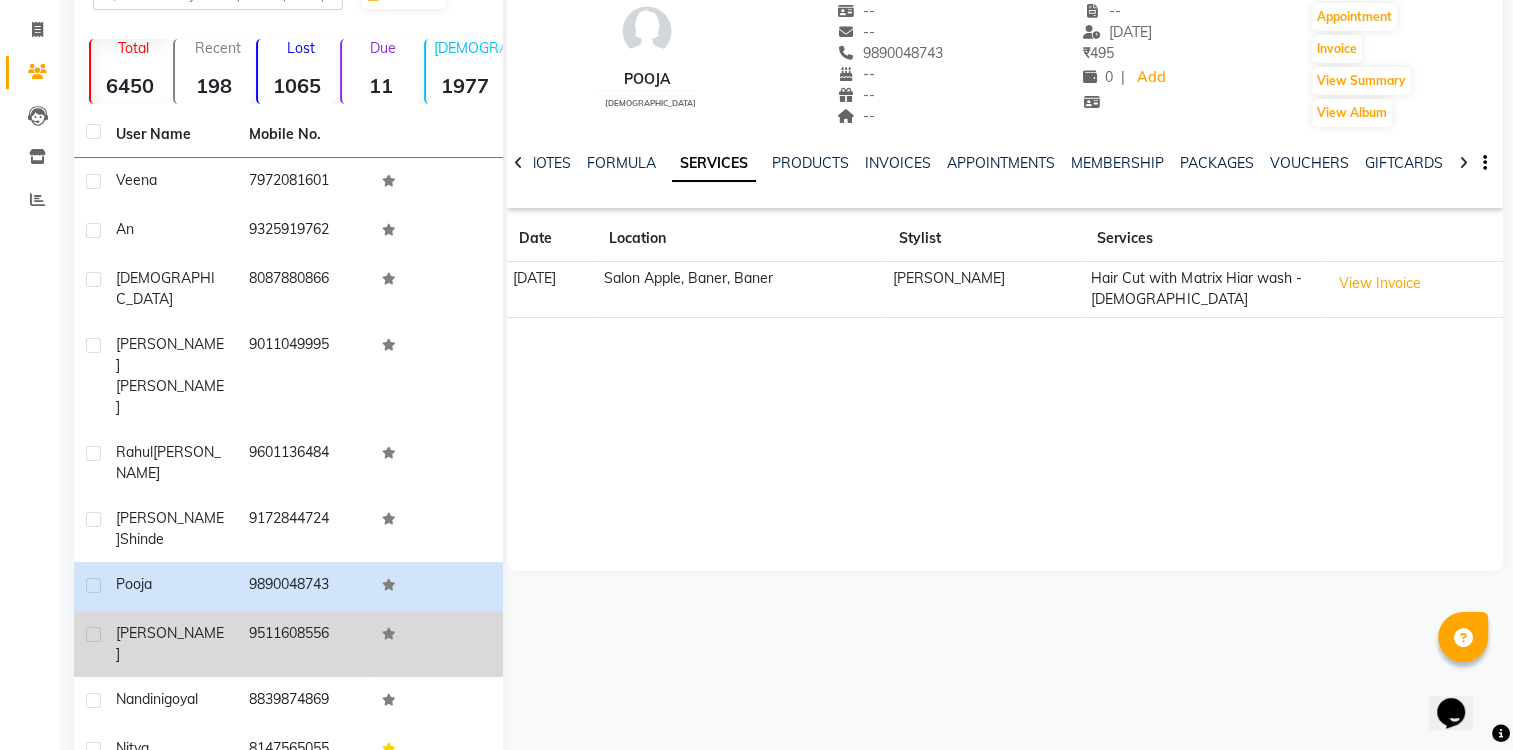 click on "[PERSON_NAME]" 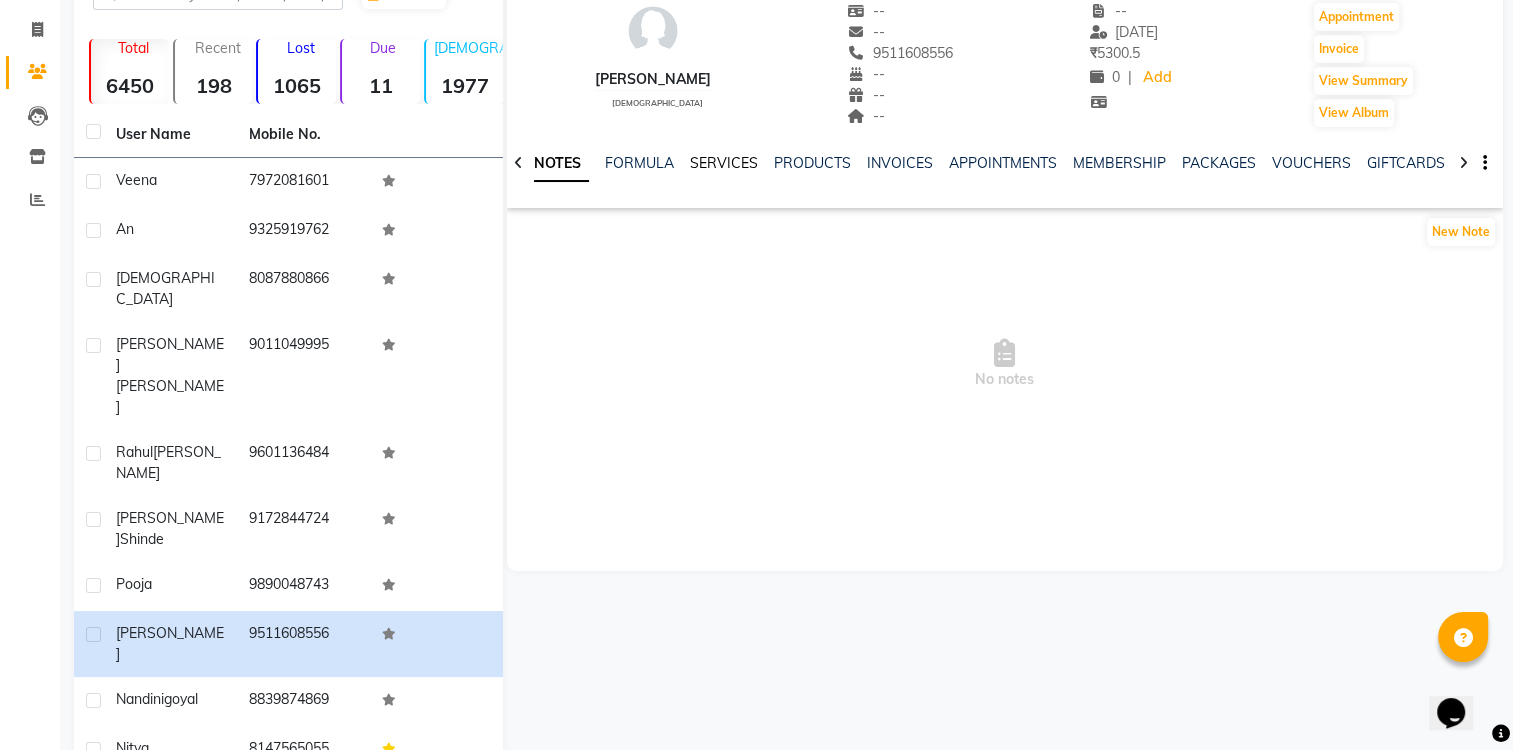 click on "SERVICES" 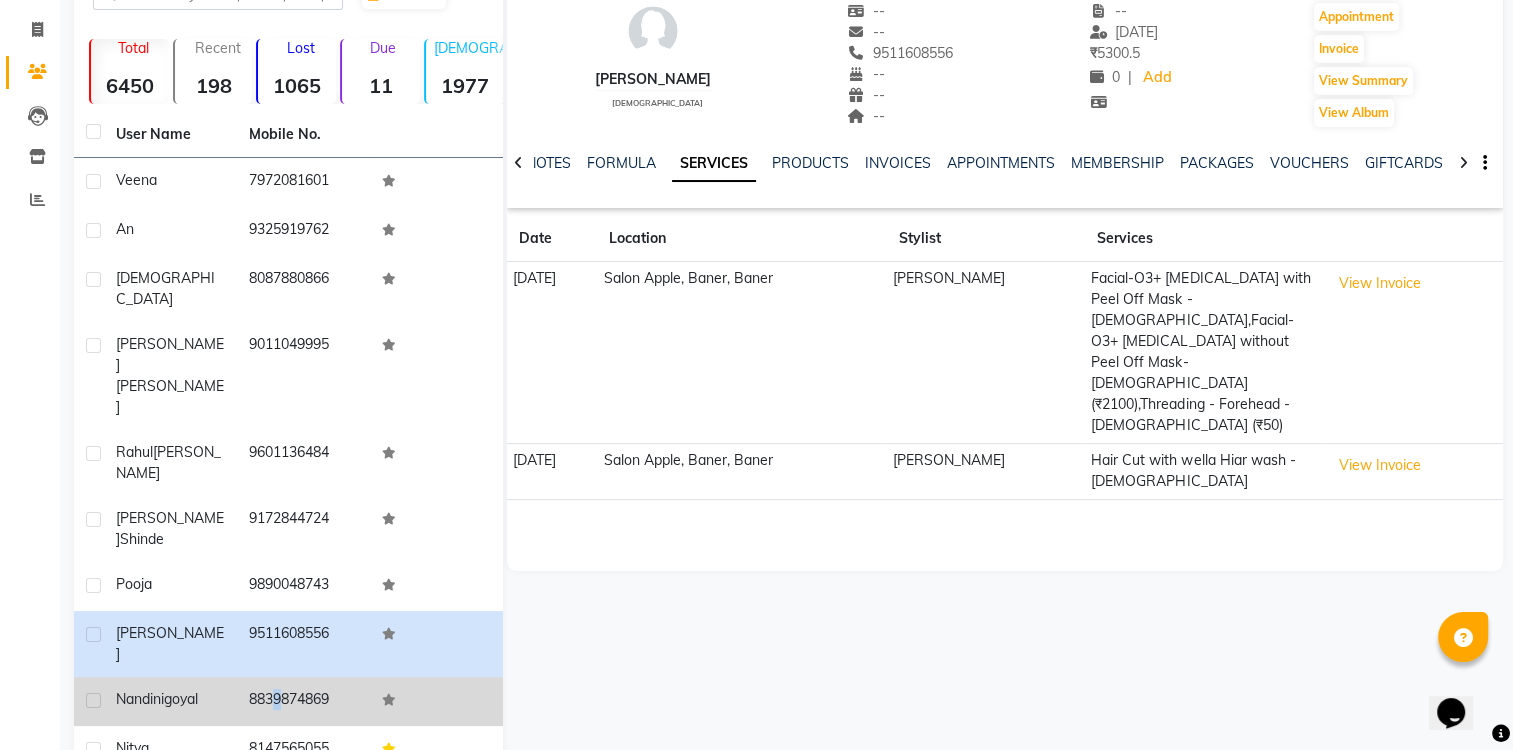 click on "8839874869" 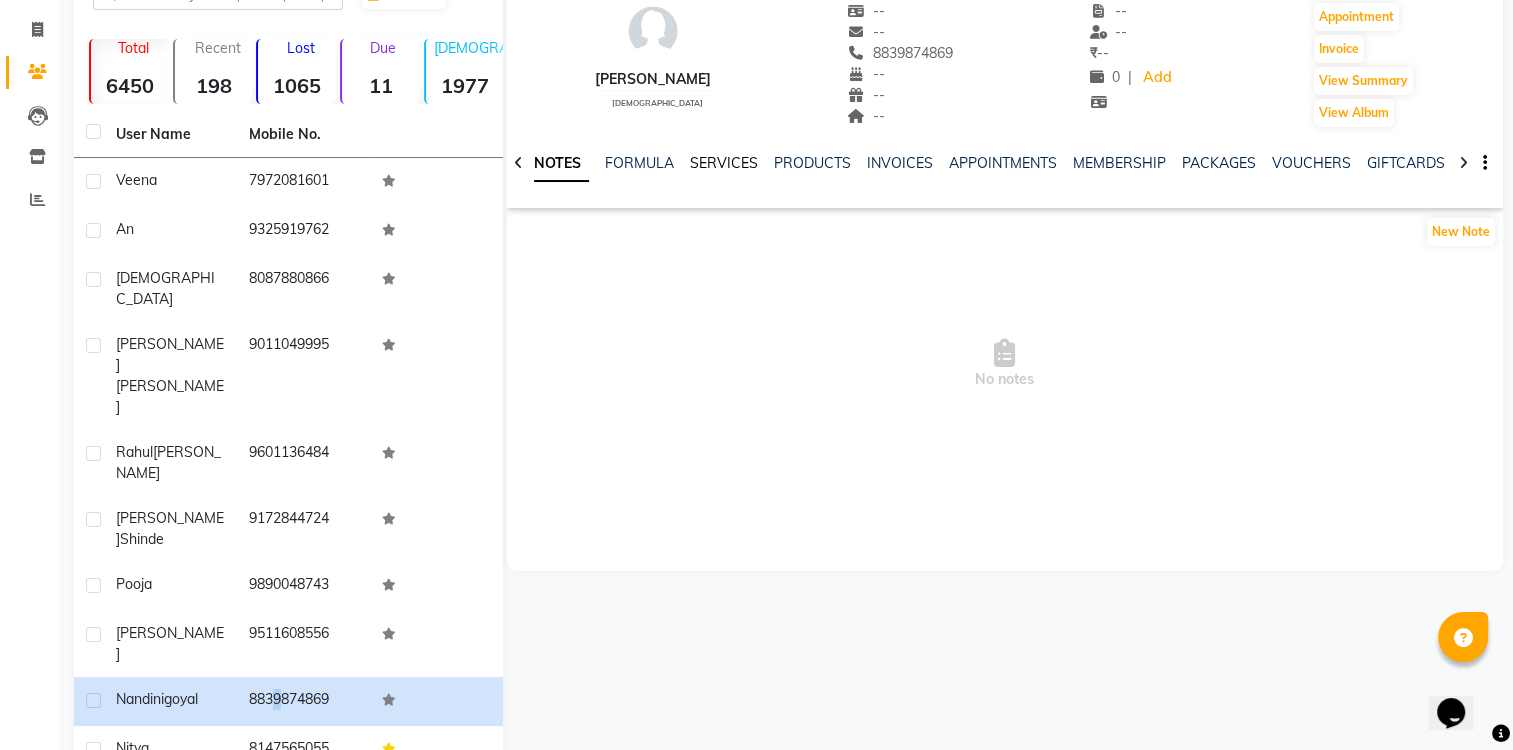click on "SERVICES" 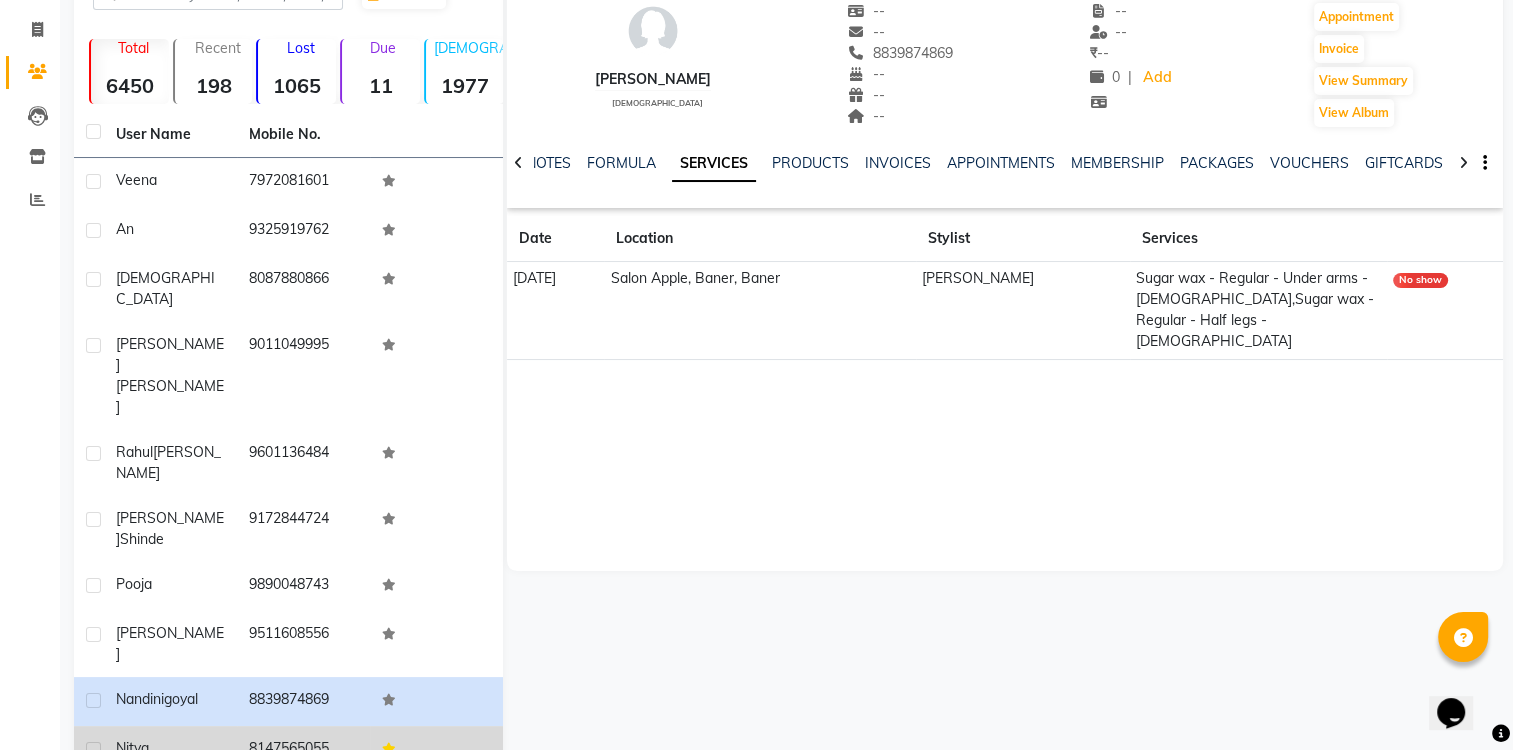 click on "8147565055" 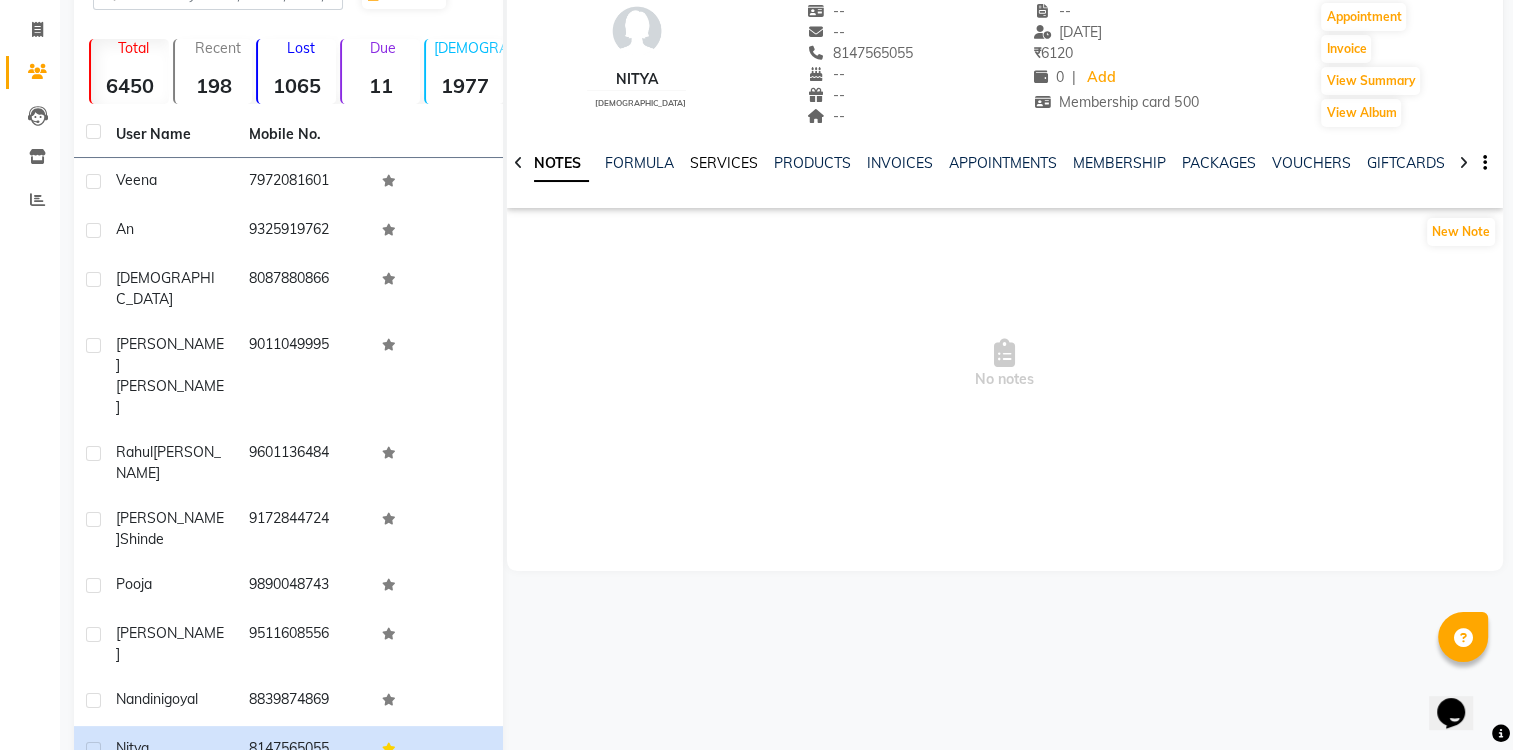 click on "SERVICES" 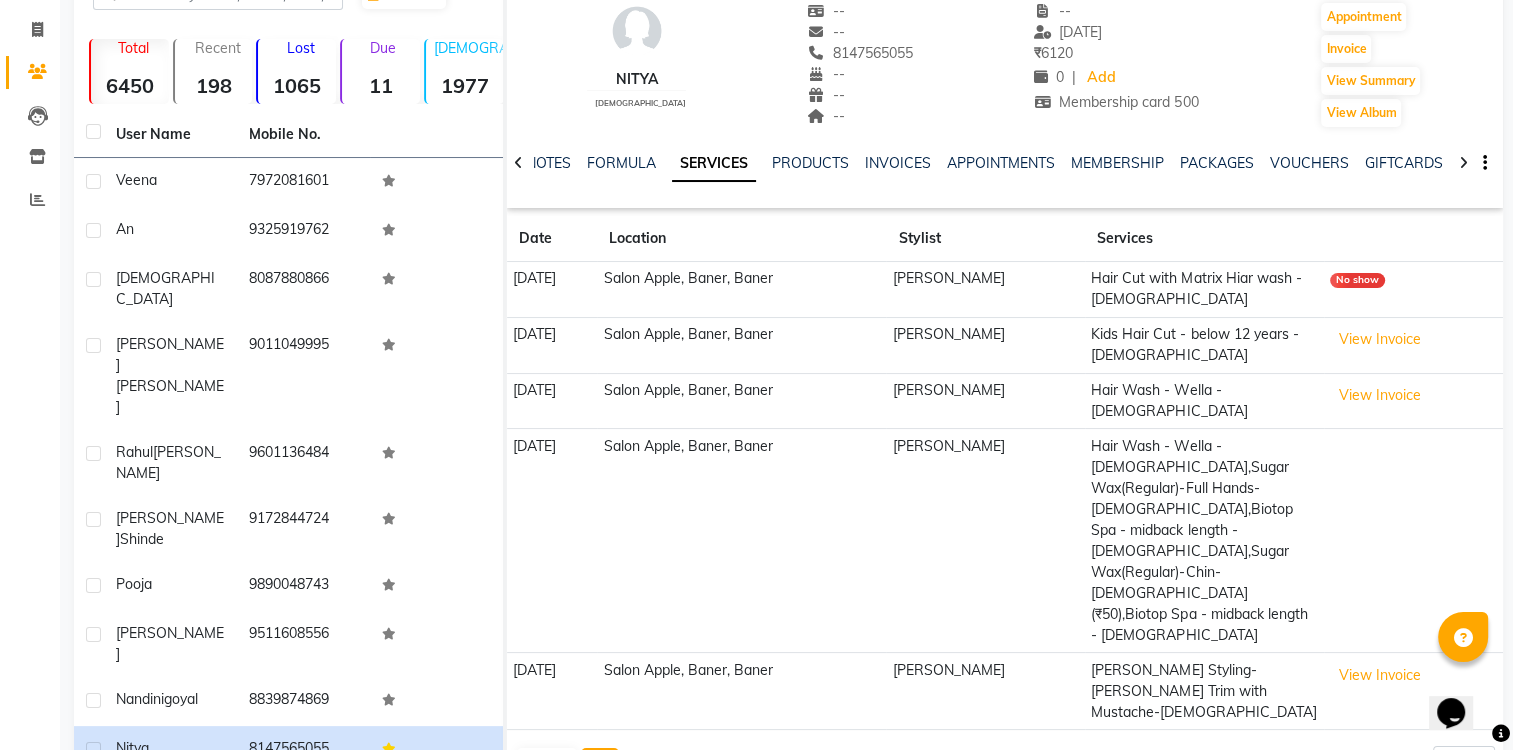 click on "Next" 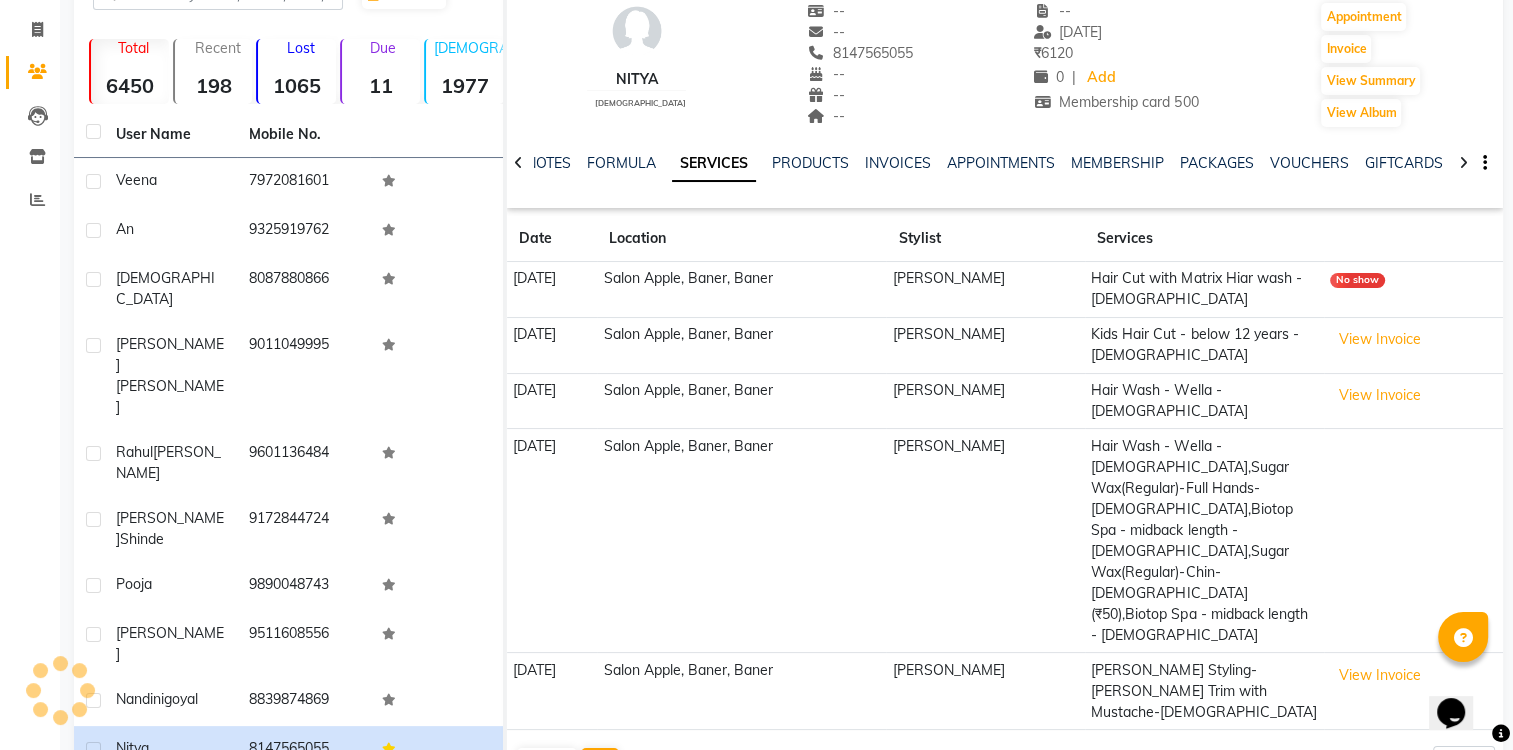click on "nitya    [DEMOGRAPHIC_DATA]  --   --   8147565055  --  --  --  -- [DATE] ₹    6120 0 |  Add  Membership card 500  Appointment   Invoice  View Summary  View Album  NOTES FORMULA SERVICES PRODUCTS INVOICES APPOINTMENTS MEMBERSHIP PACKAGES VOUCHERS GIFTCARDS POINTS FORMS FAMILY CARDS WALLET Date Location Stylist Services [DATE]   Salon Apple, Baner, Baner  [PERSON_NAME]  Hair Cut with Matrix Hiar wash - [DEMOGRAPHIC_DATA] No show [DATE]   Salon Apple, Baner, Baner  [PERSON_NAME]  Kids Hair Cut - below 12 years - [DEMOGRAPHIC_DATA]  View Invoice  [DATE]   Salon Apple, Baner, Baner  [PERSON_NAME]  Hair Wash - Wella - [DEMOGRAPHIC_DATA]  View Invoice  [DATE]   Salon Apple, Baner, Baner  [PERSON_NAME]  Hair Wash - Wella - [DEMOGRAPHIC_DATA],Sugar Wax(Regular)-Full Hands-[DEMOGRAPHIC_DATA],Biotop Spa - midback length - [DEMOGRAPHIC_DATA],Sugar Wax(Regular)-Chin-[DEMOGRAPHIC_DATA] (₹50),Biotop Spa - midback length - [DEMOGRAPHIC_DATA] [DATE]   Salon Apple, Baner, Baner  [PERSON_NAME]  [PERSON_NAME] Styling-[PERSON_NAME] Trim with Mustache-[DEMOGRAPHIC_DATA]  View Invoice   Previous   Next  5 10 50 100 500" 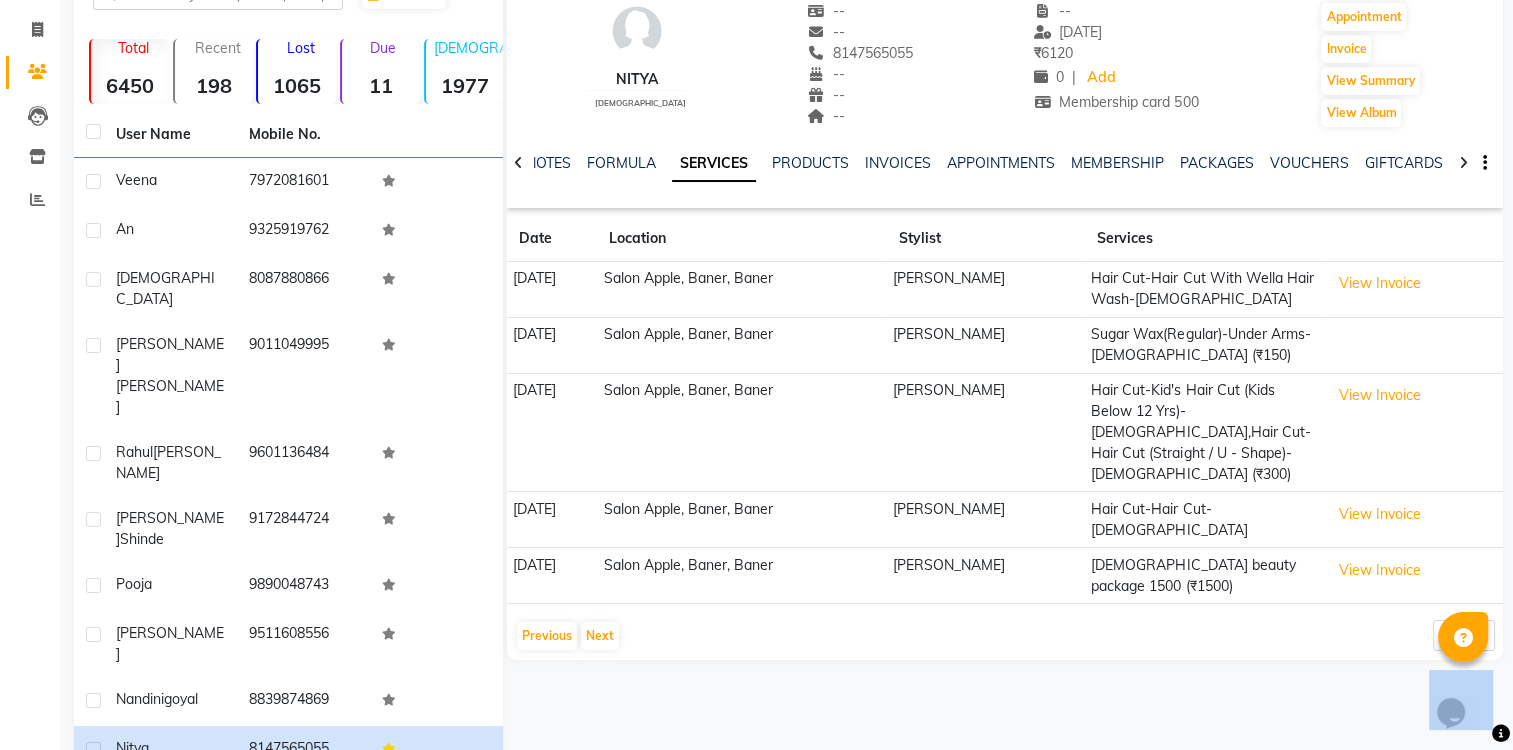 click on "nitya    [DEMOGRAPHIC_DATA]  --   --   8147565055  --  --  --  -- [DATE] ₹    6120 0 |  Add  Membership card 500  Appointment   Invoice  View Summary  View Album  NOTES FORMULA SERVICES PRODUCTS INVOICES APPOINTMENTS MEMBERSHIP PACKAGES VOUCHERS GIFTCARDS POINTS FORMS FAMILY CARDS WALLET Date Location Stylist Services [DATE]   Salon Apple, Baner, Baner  [PERSON_NAME]  Hair Cut-Hair Cut With Wella Hair Wash-[DEMOGRAPHIC_DATA]  View Invoice  [DATE]   Salon Apple, Baner, Baner  [PERSON_NAME] Sugar Wax(Regular)-Under Arms-[DEMOGRAPHIC_DATA] (₹150) [DATE]   Salon Apple, Baner, Baner  [PERSON_NAME] Hair Cut-Kid's Hair Cut (Kids Below 12 Yrs)-[DEMOGRAPHIC_DATA],Hair Cut-Hair Cut (Straight / U - Shape)-[DEMOGRAPHIC_DATA] (₹300)  View Invoice  [DATE]   Salon Apple, Baner, Baner  [PERSON_NAME] Hair Cut-Hair Cut-[DEMOGRAPHIC_DATA]  View Invoice  [DATE]   Salon Apple, Baner, Baner  [PERSON_NAME] [DEMOGRAPHIC_DATA] beauty package 1500 (₹1500)  View Invoice   Previous   Next  5 10 50 100 500" 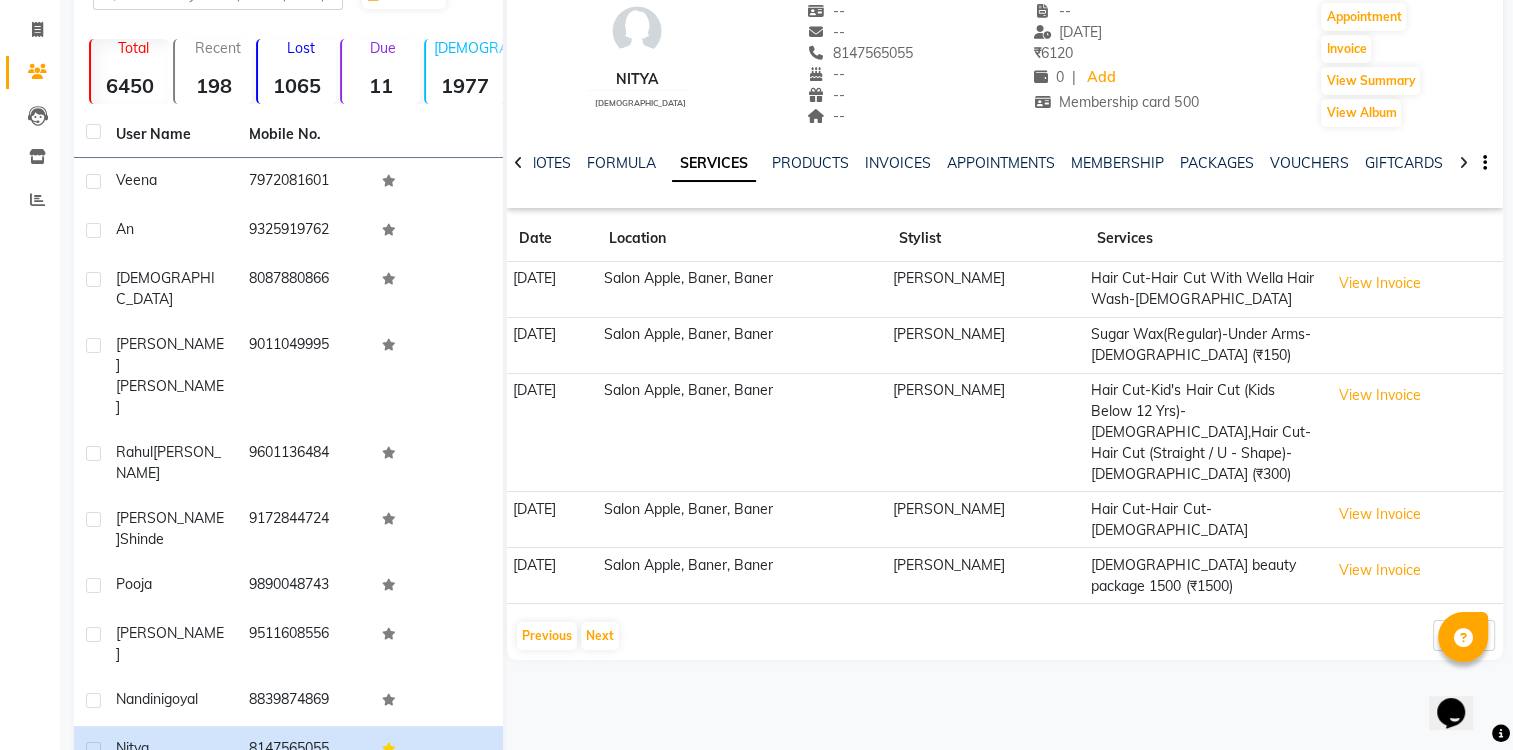 drag, startPoint x: 608, startPoint y: 659, endPoint x: 733, endPoint y: 694, distance: 129.80756 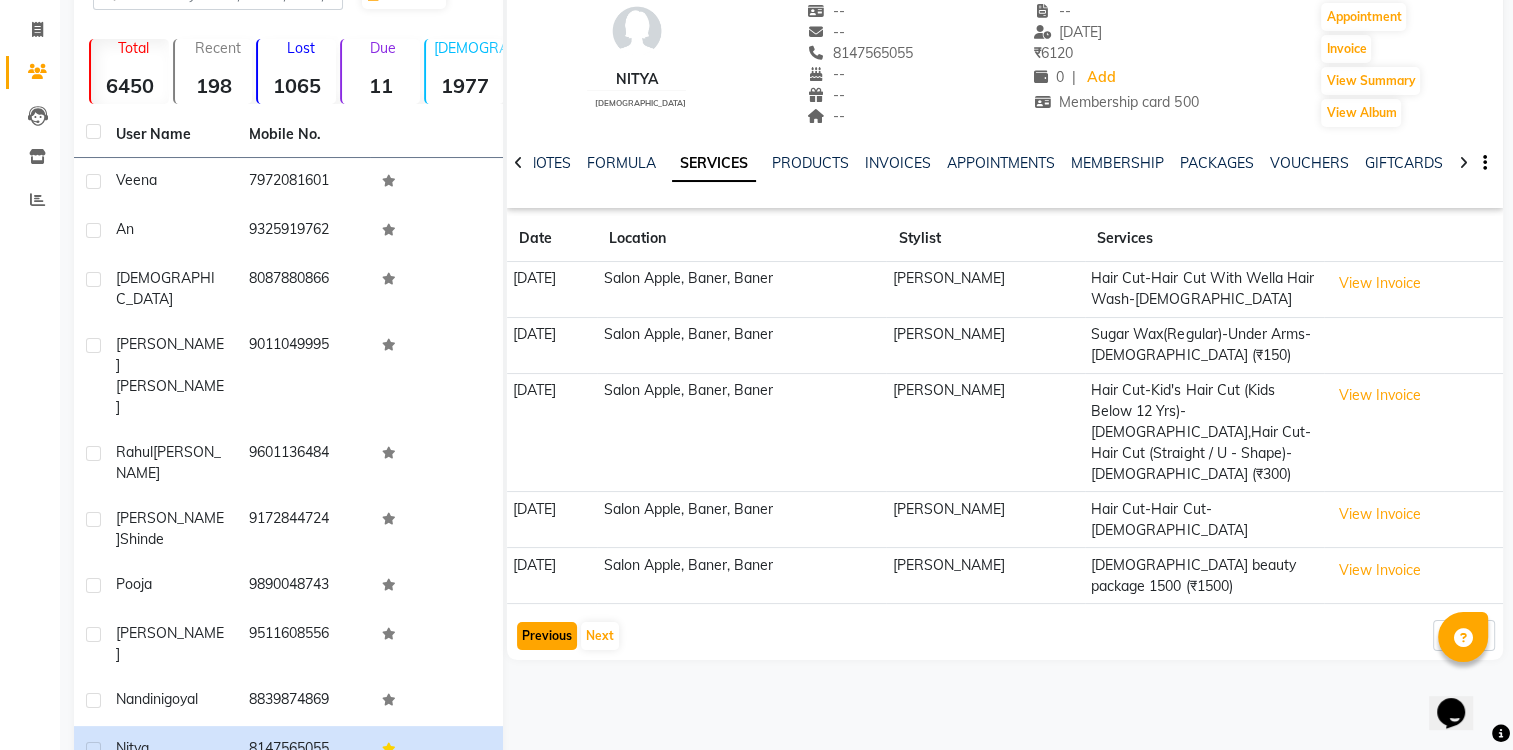 click on "Previous" 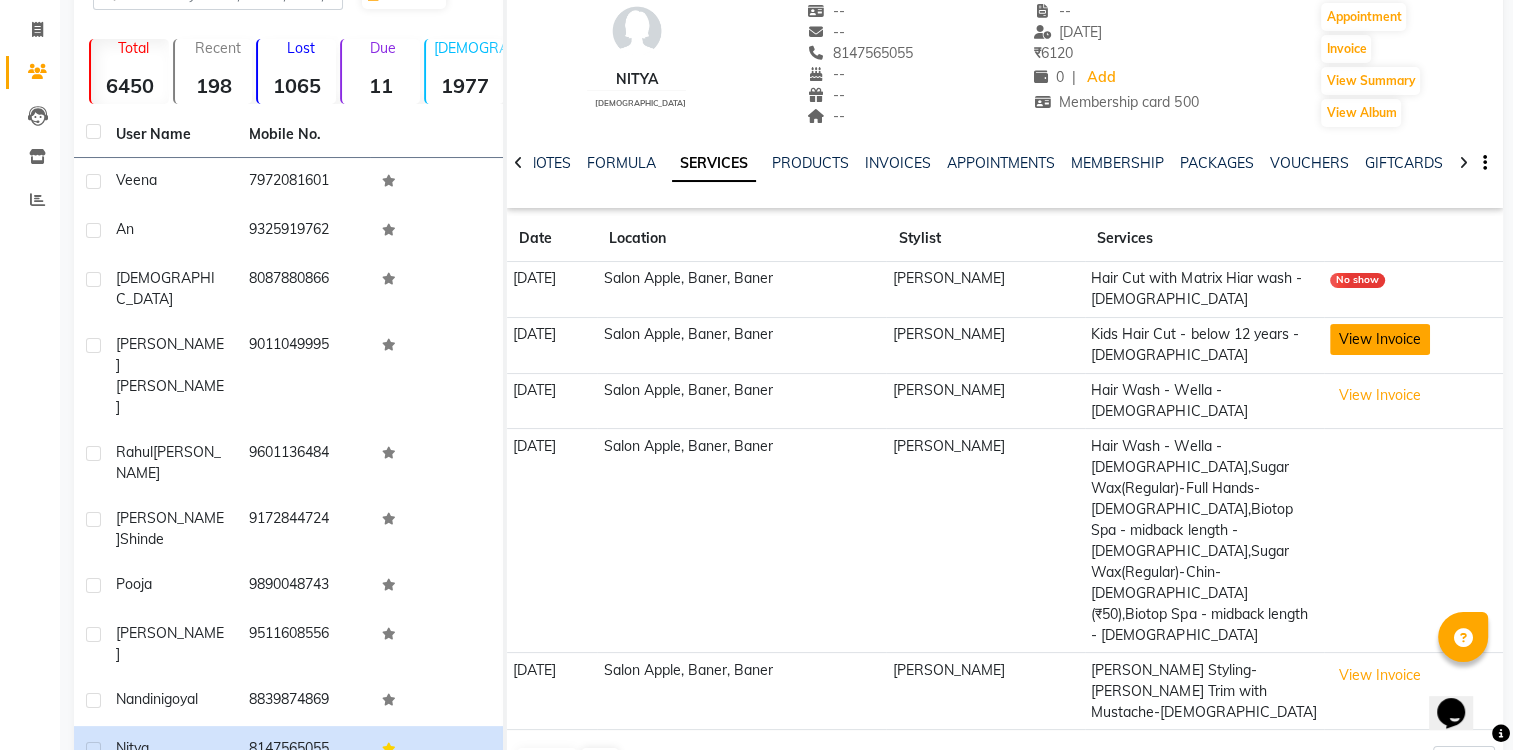 click on "View Invoice" 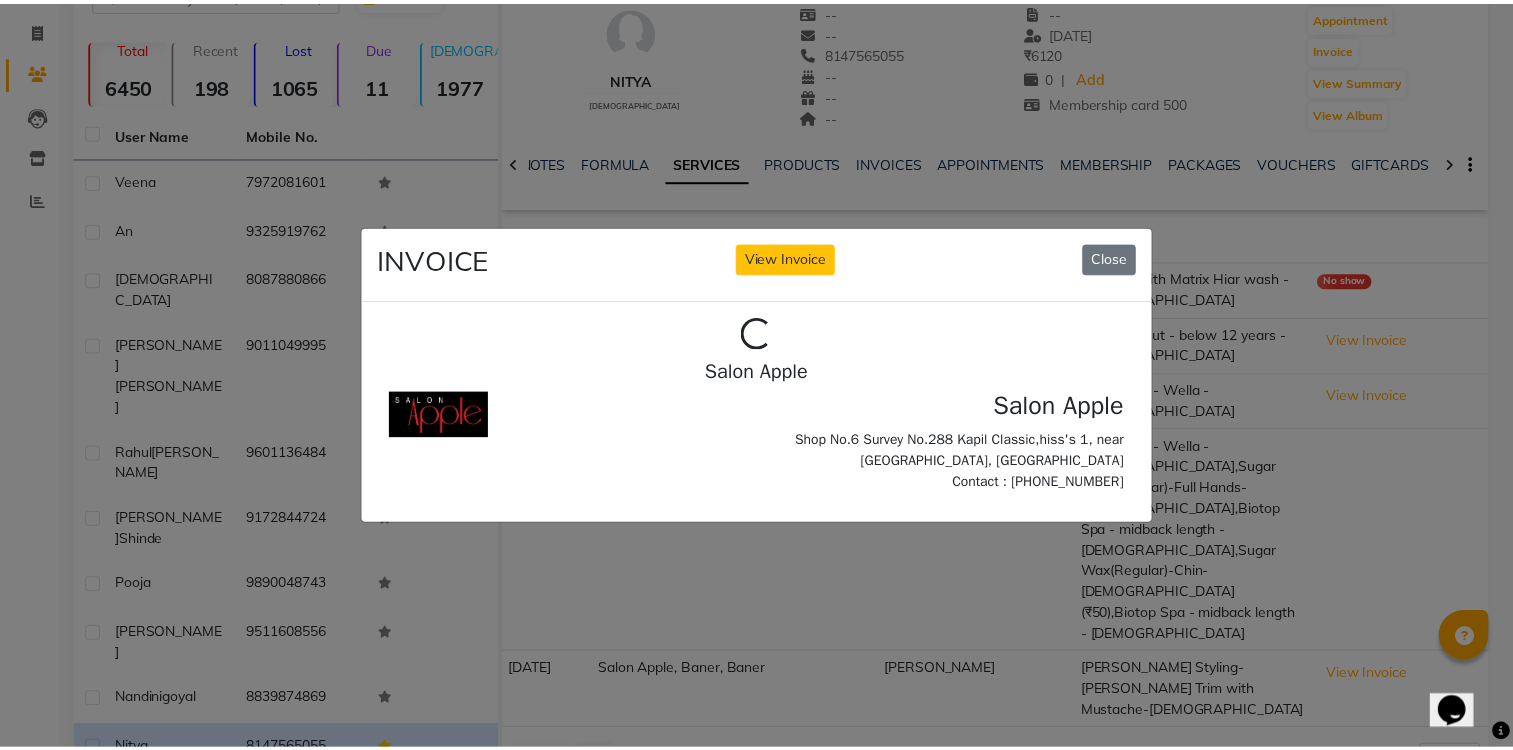 scroll, scrollTop: 0, scrollLeft: 0, axis: both 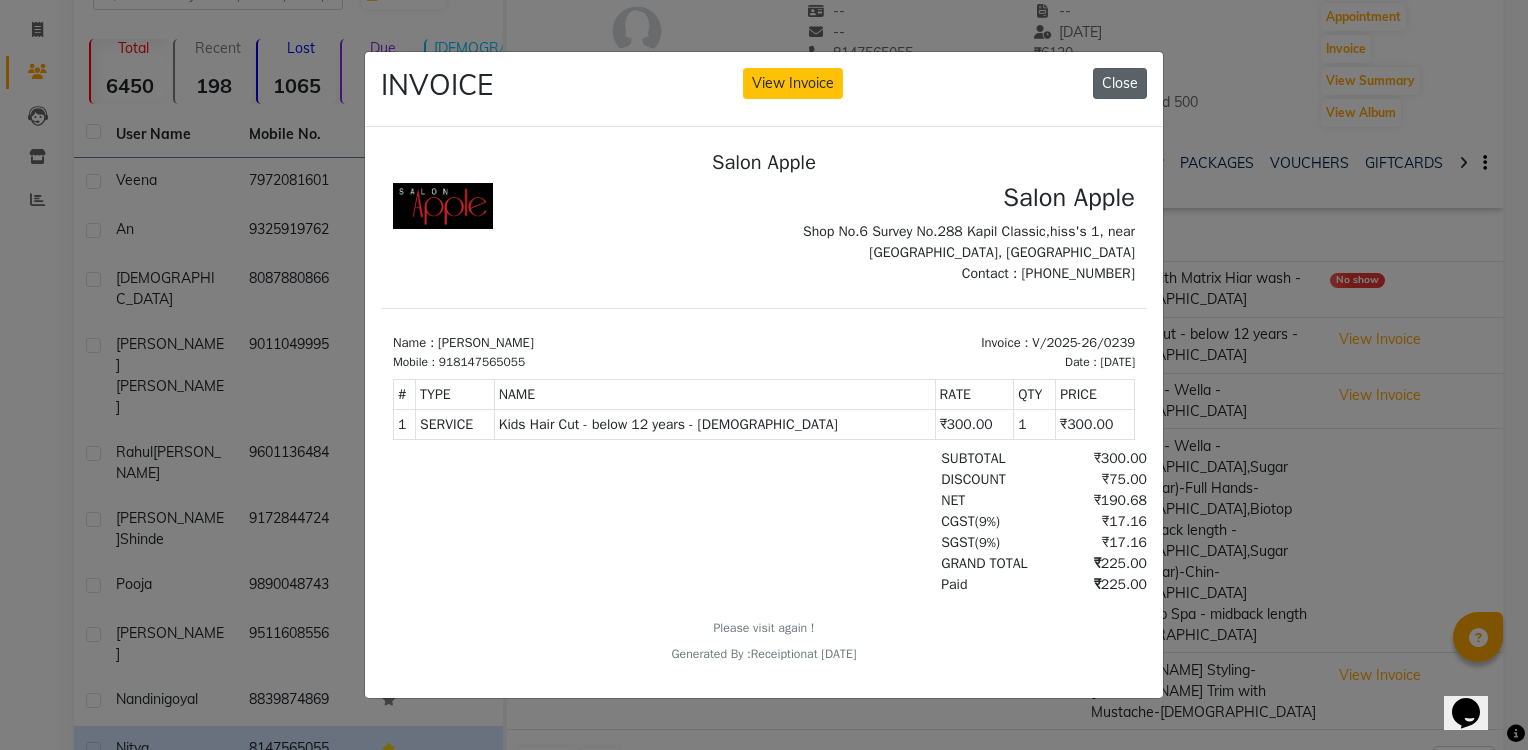 click on "Close" 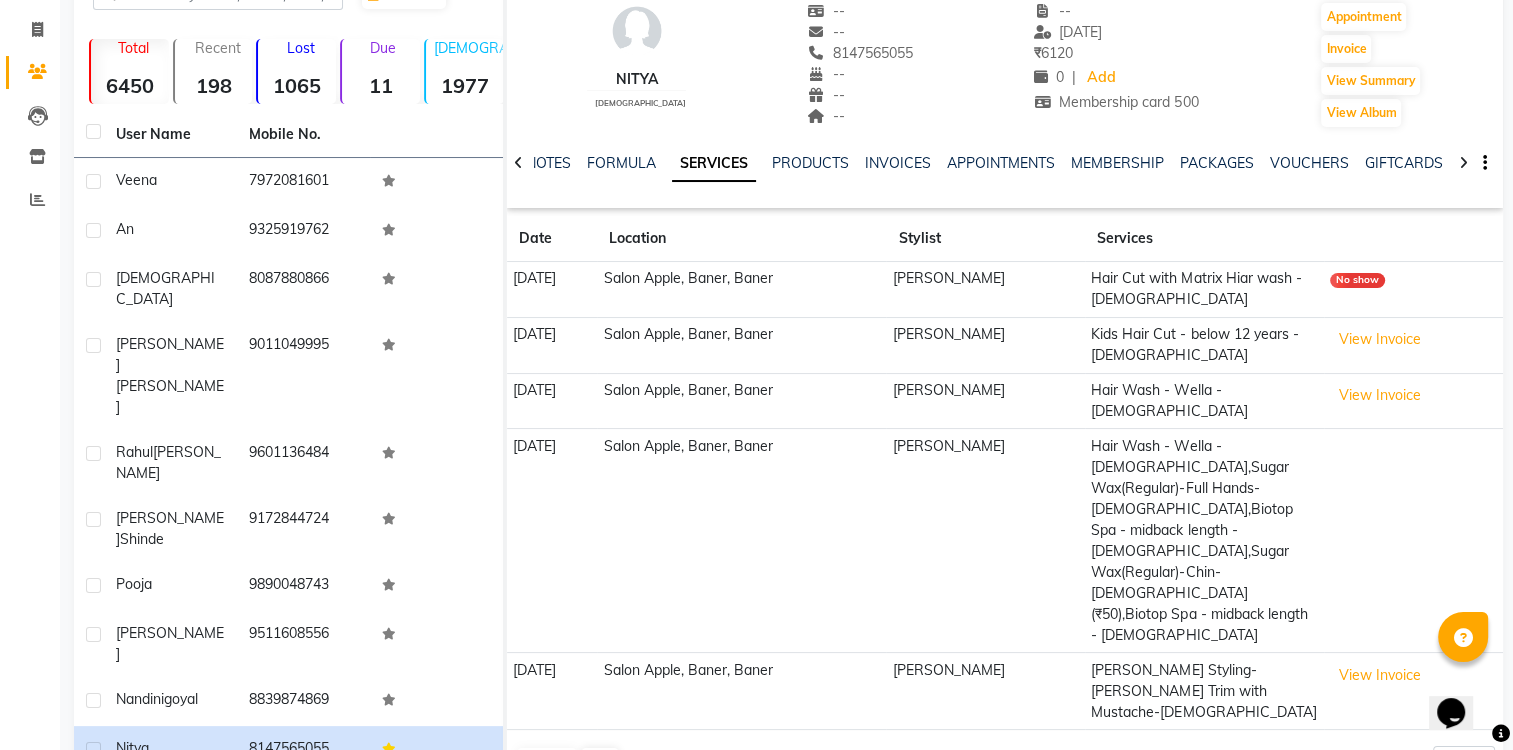 drag, startPoint x: 1511, startPoint y: 484, endPoint x: 885, endPoint y: 722, distance: 669.7164 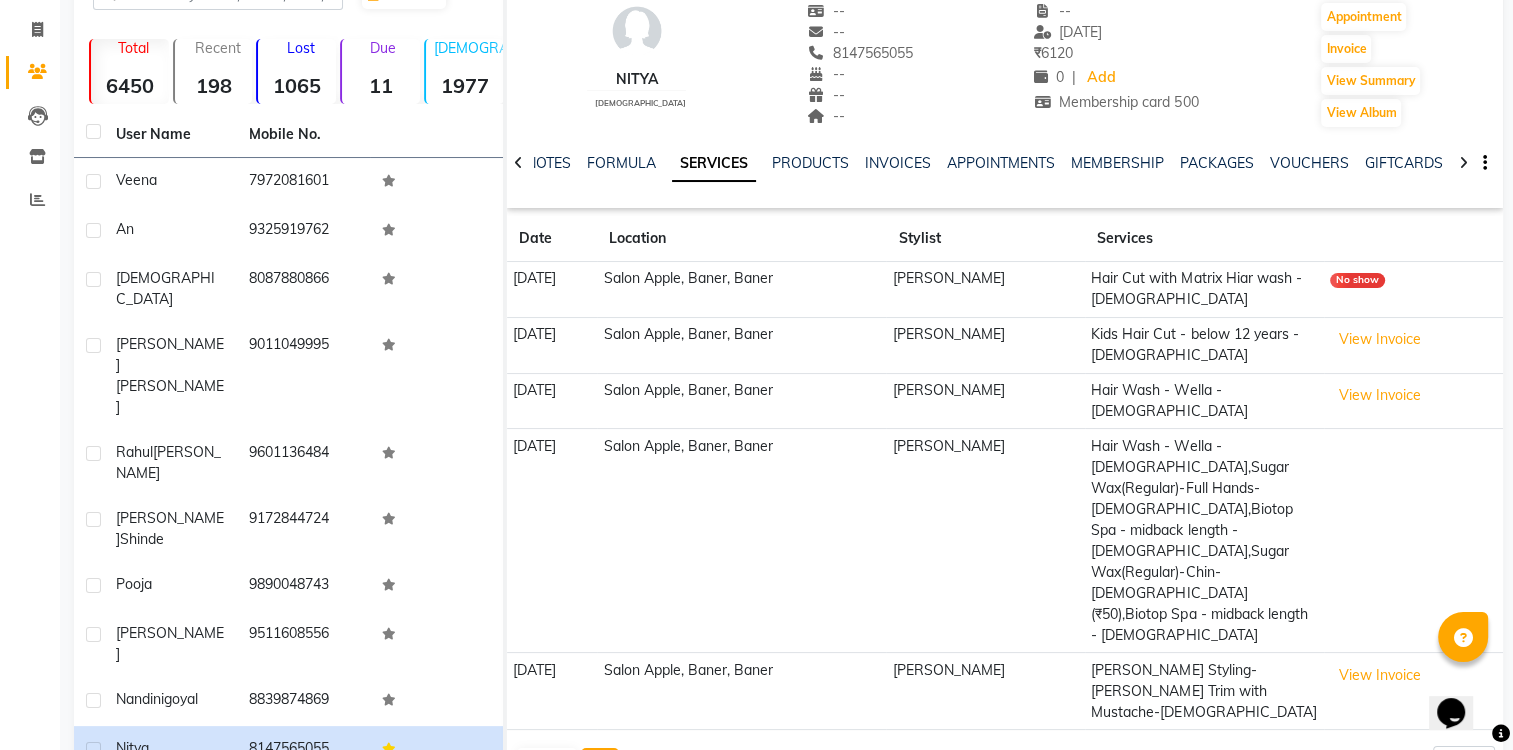 click on "Next" 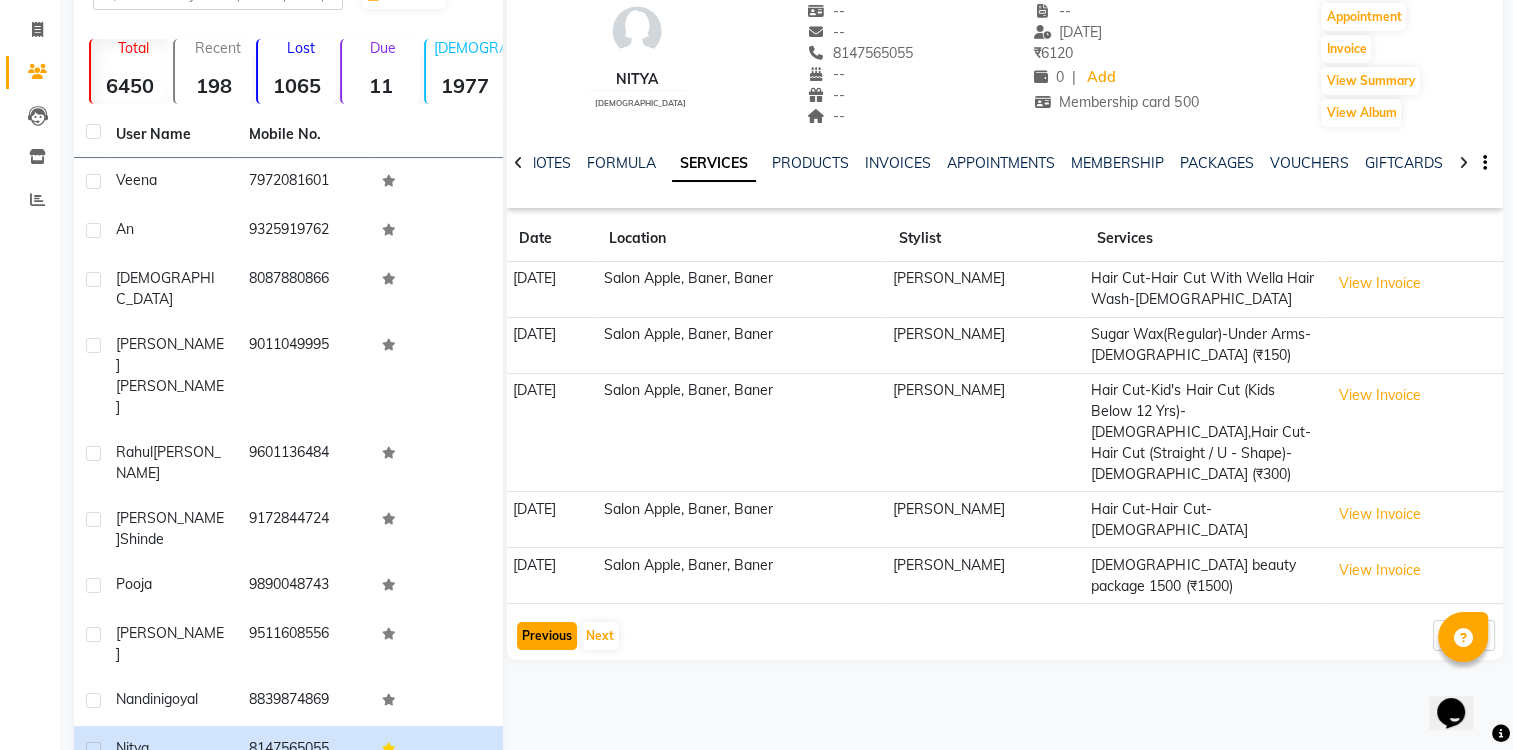 click on "Previous" 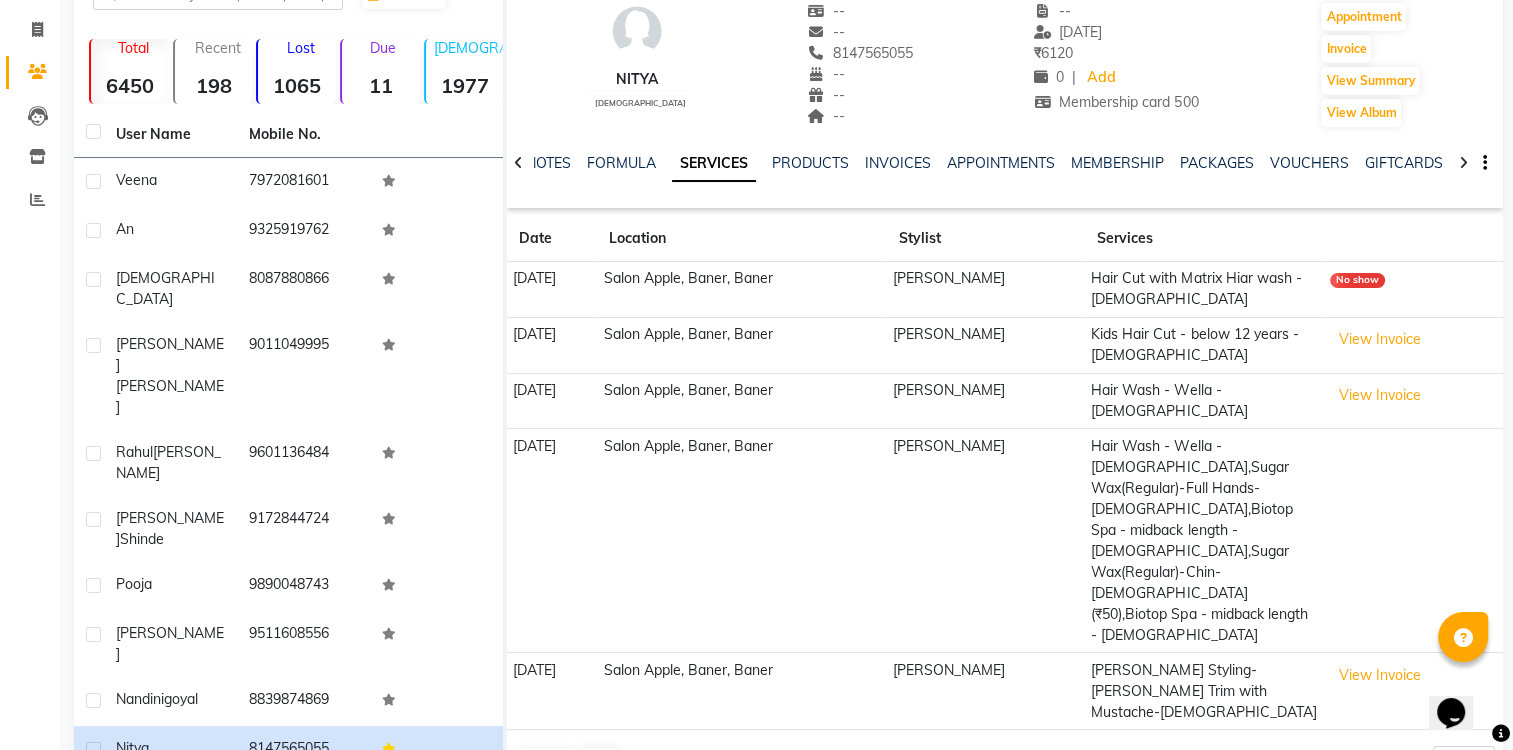 click on "Next" 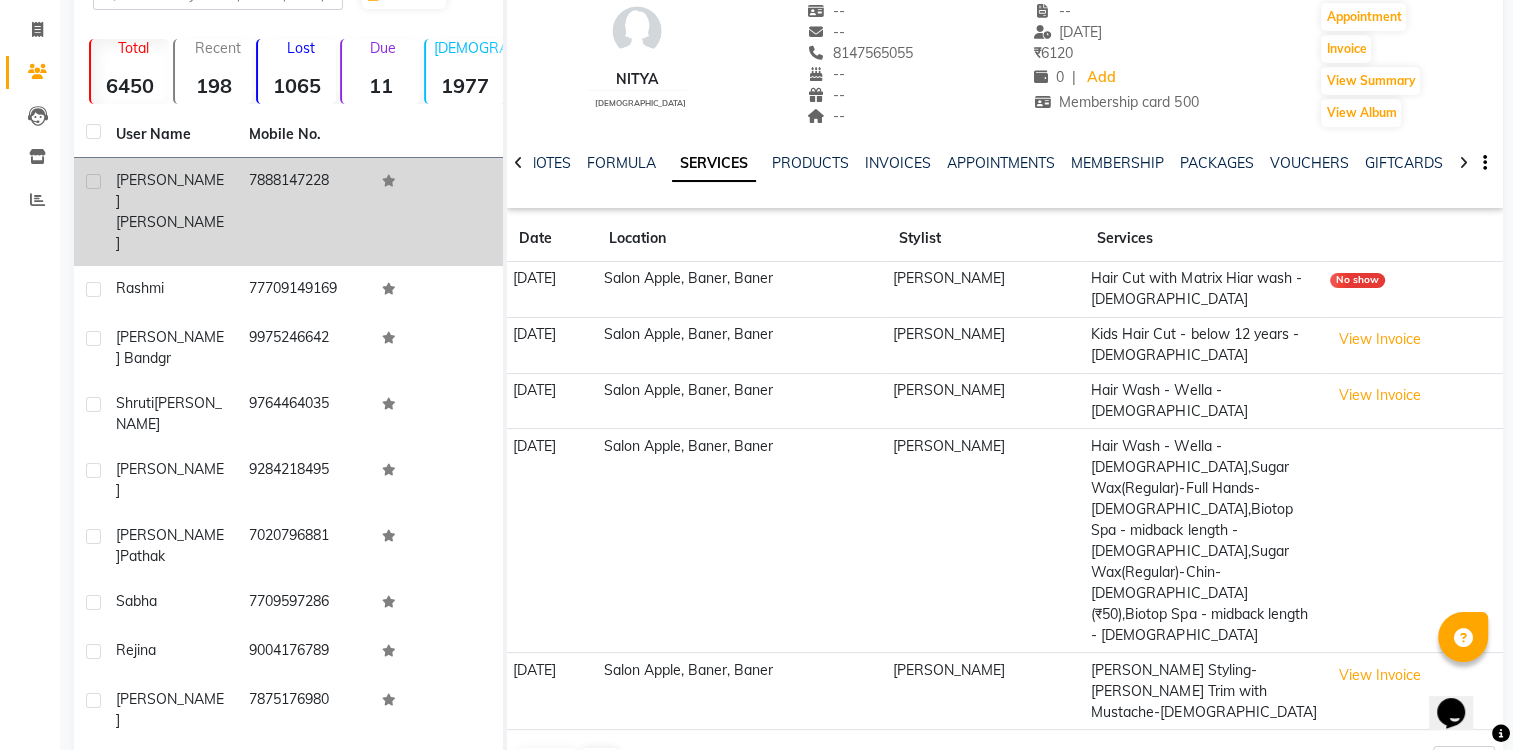 click 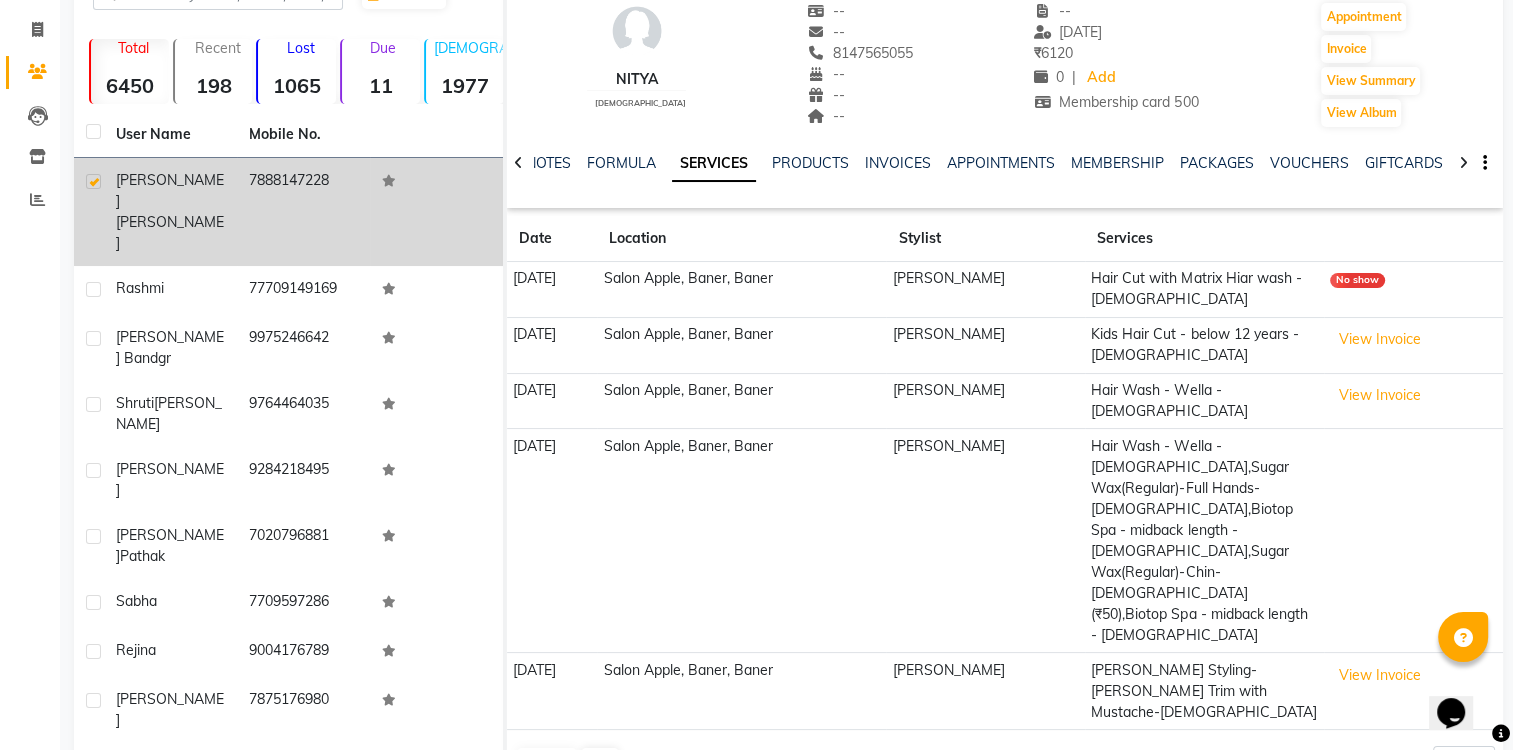 click 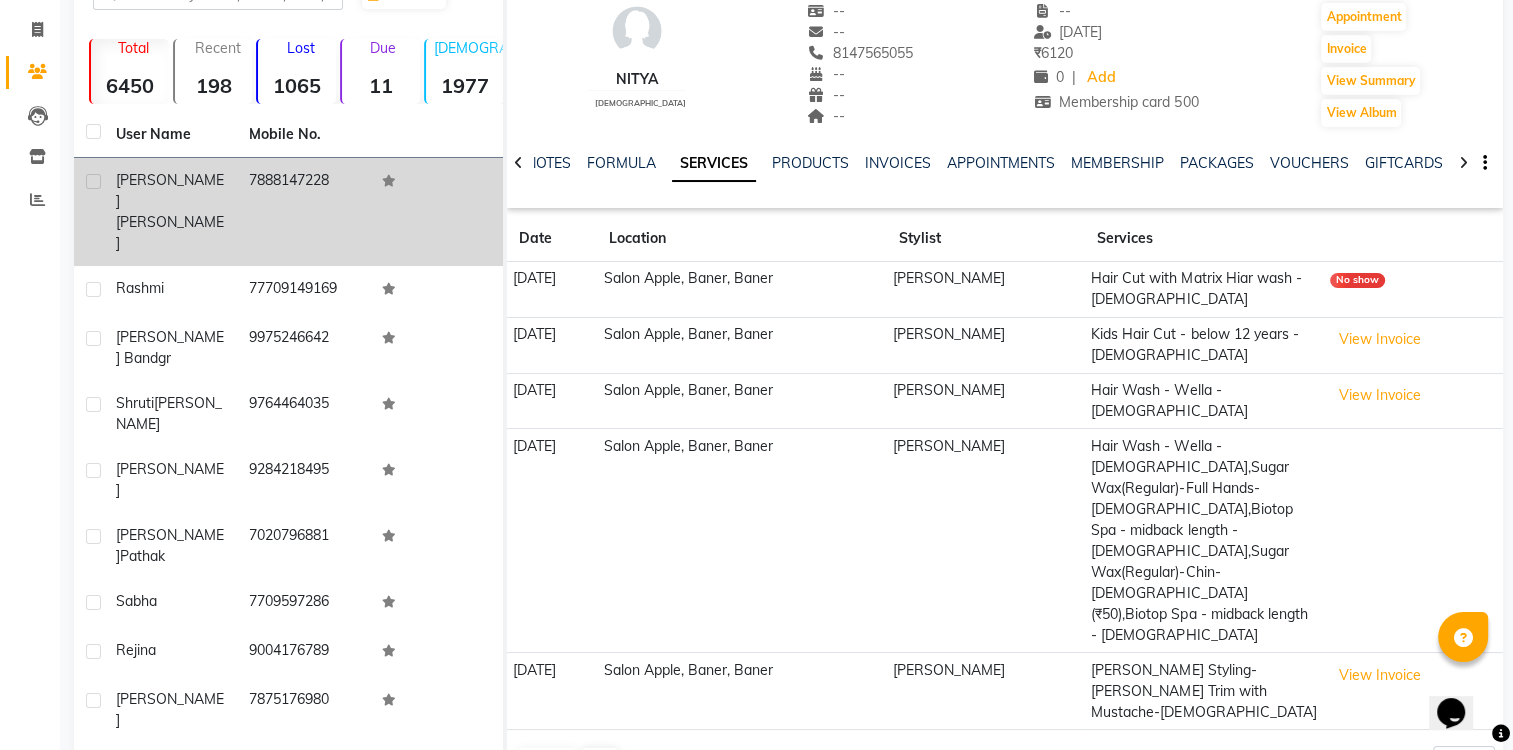 click on "[PERSON_NAME]" 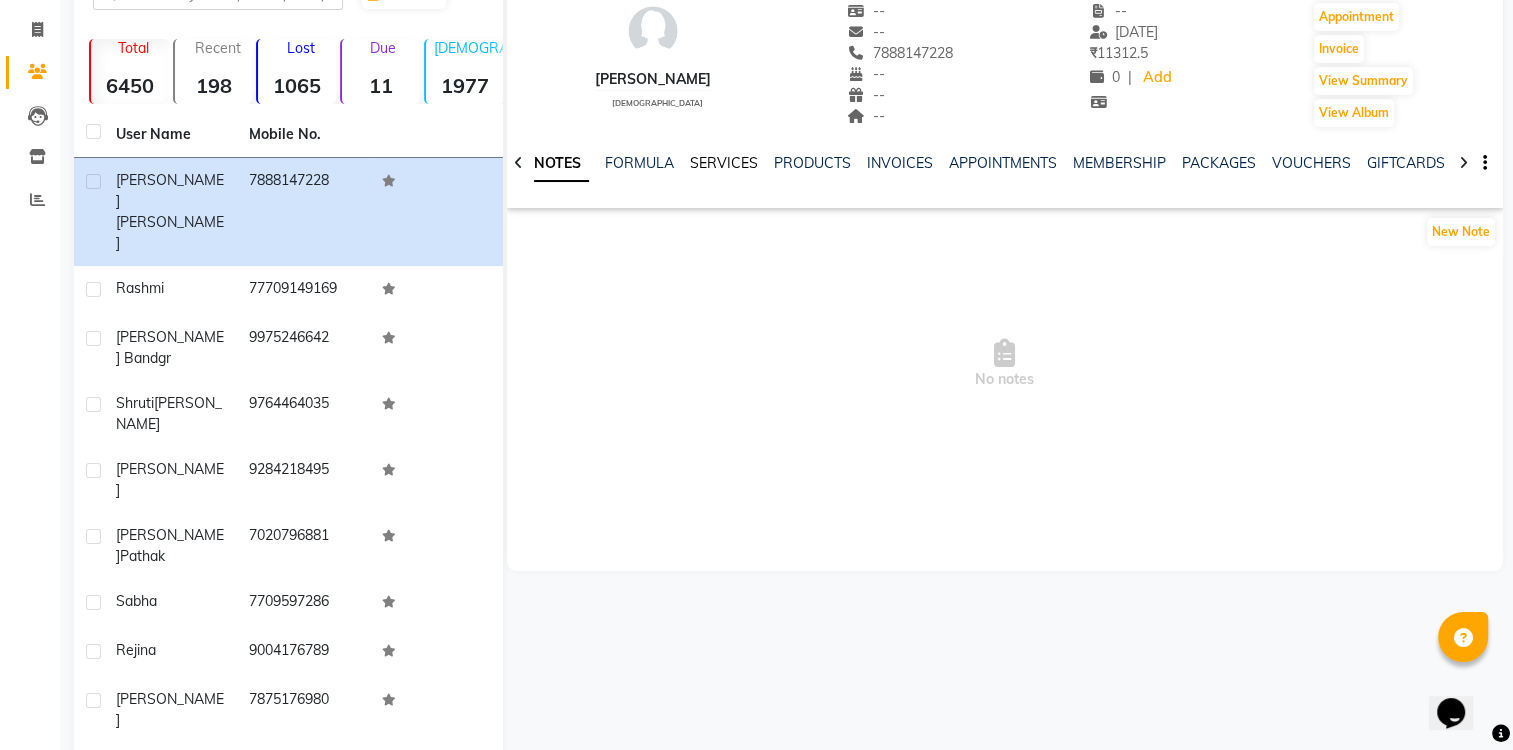 click on "SERVICES" 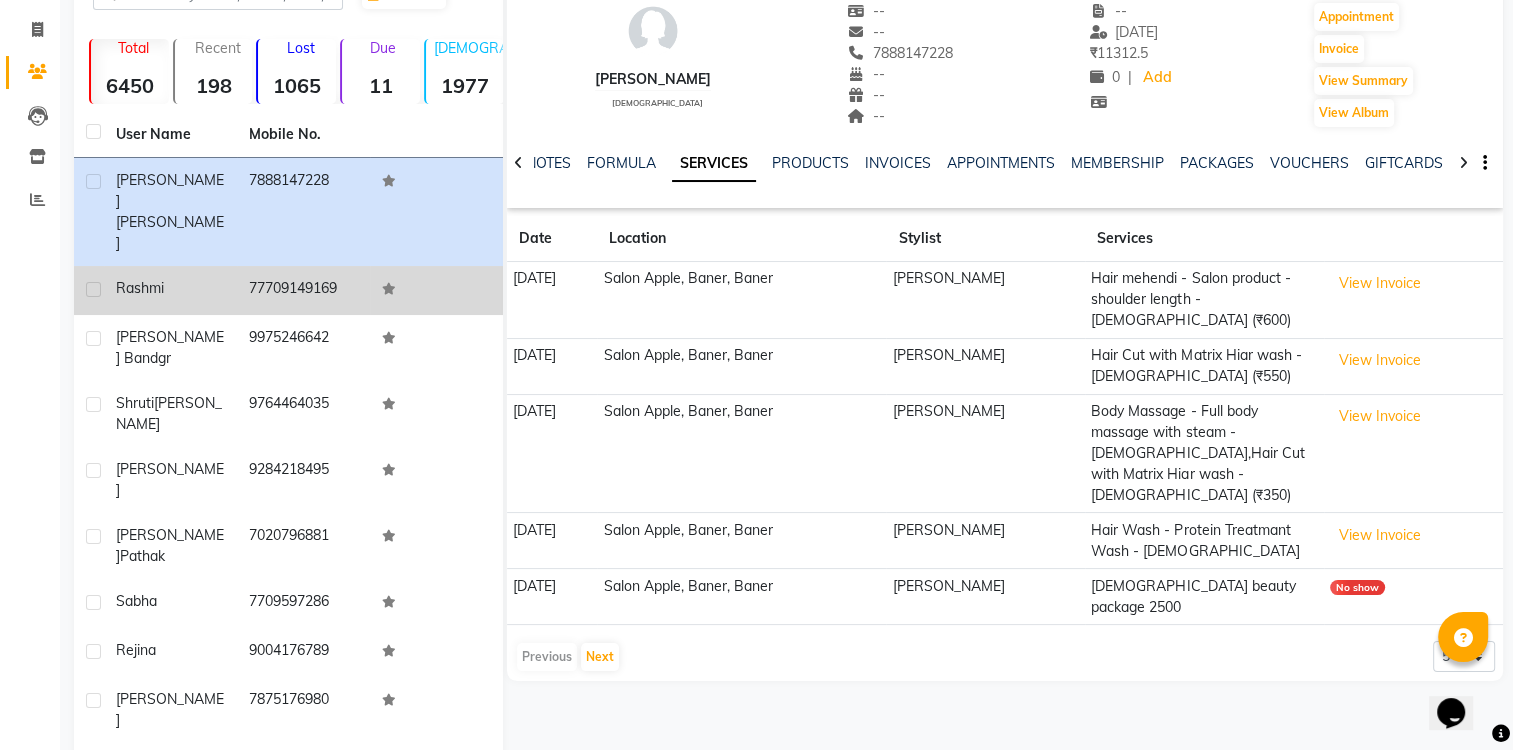 click on "rashmi" 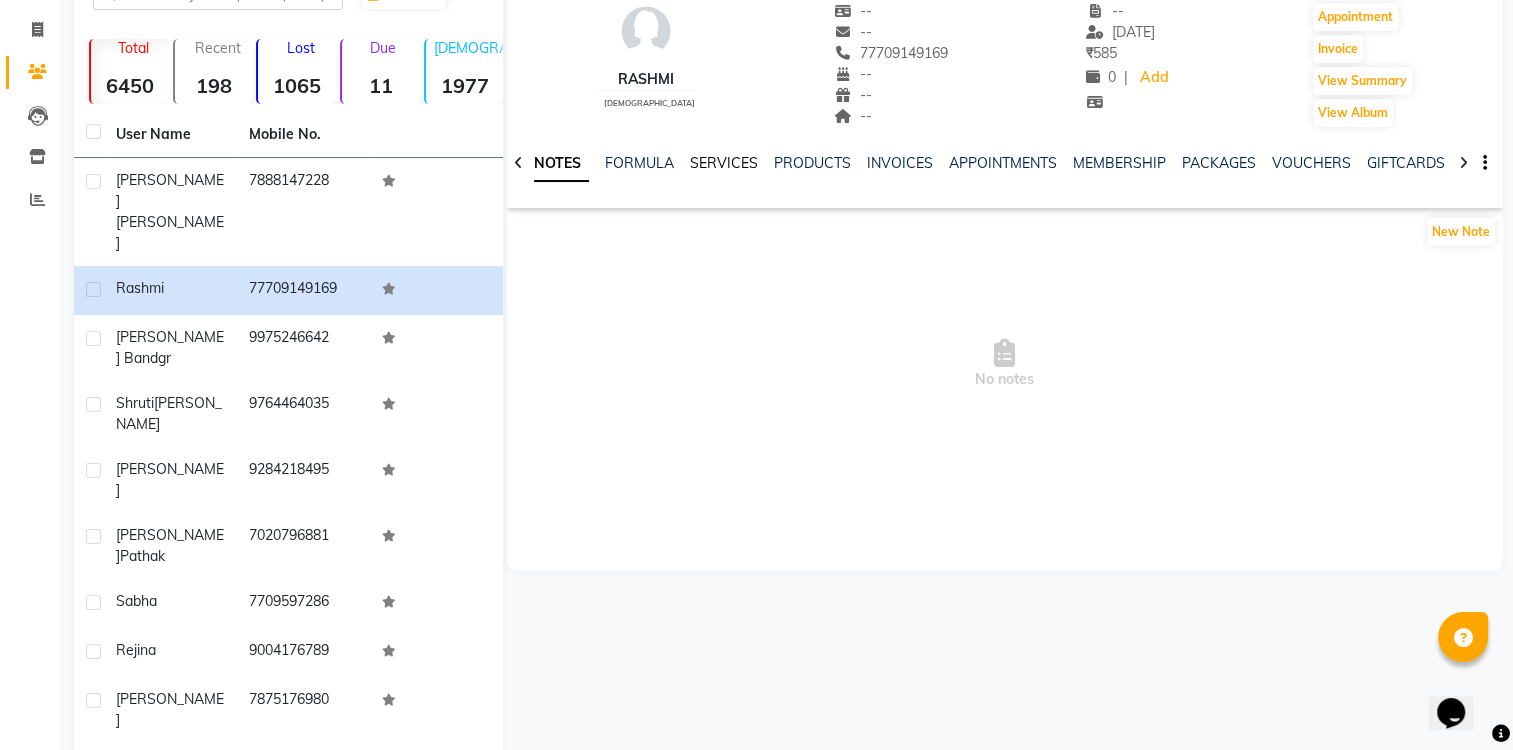 click on "SERVICES" 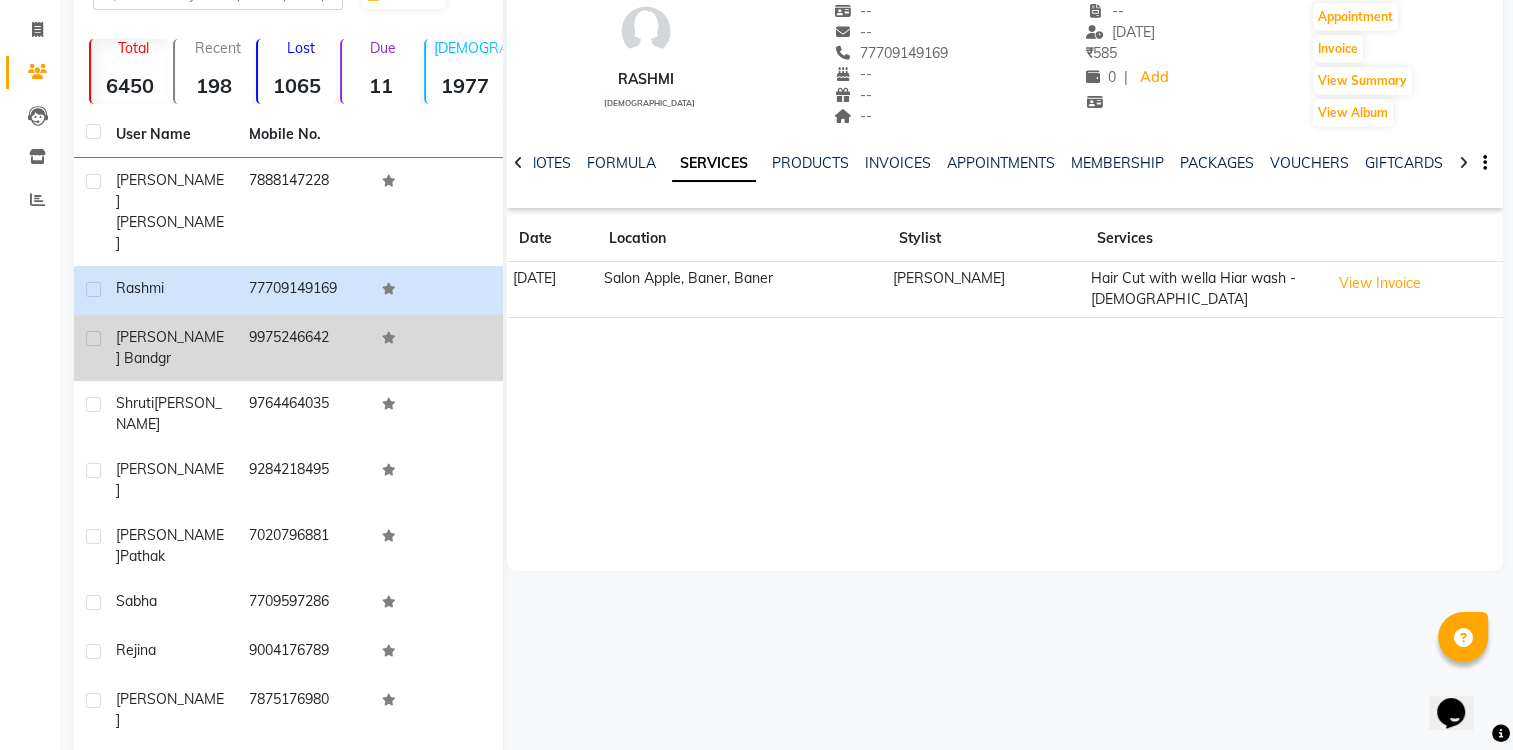 click on "[PERSON_NAME] bandgr" 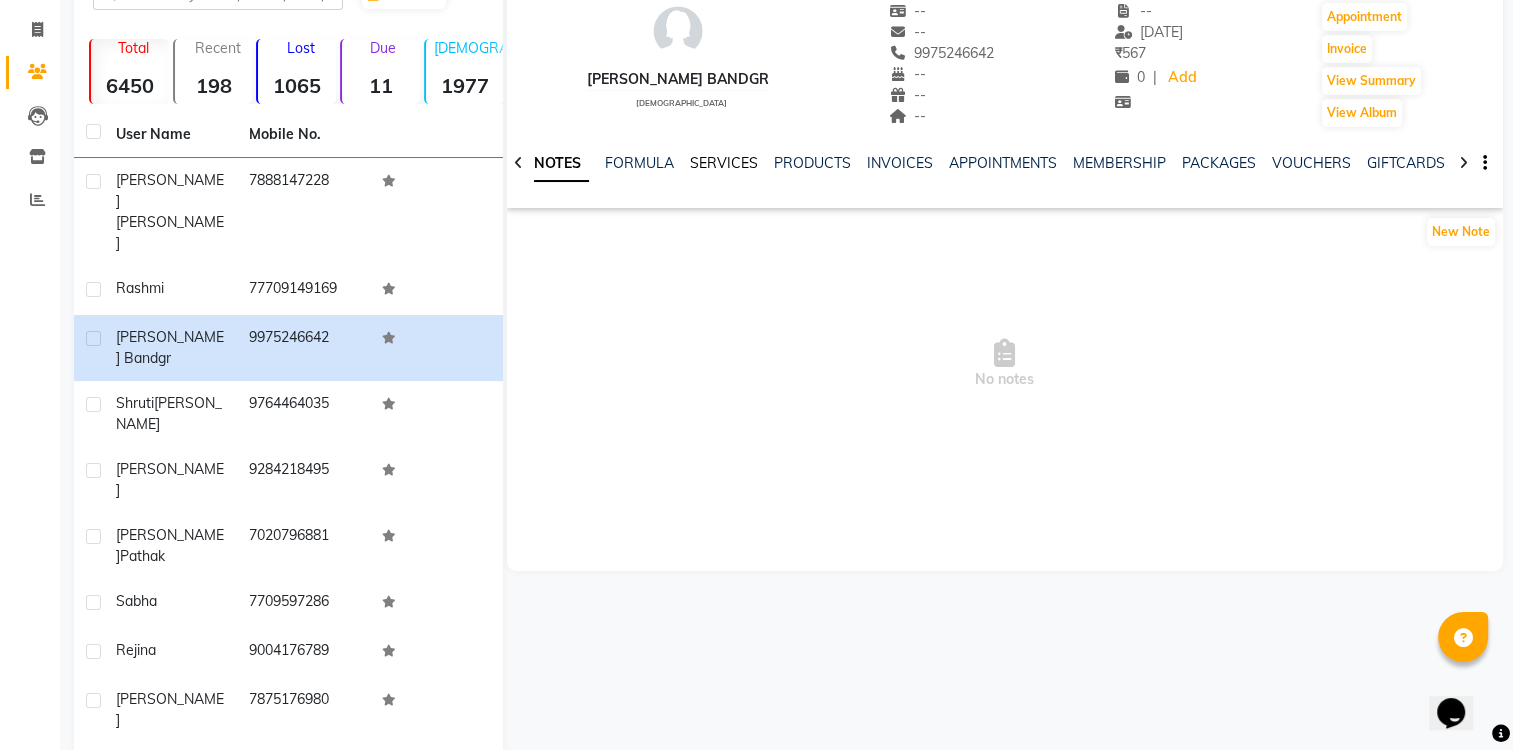 click on "SERVICES" 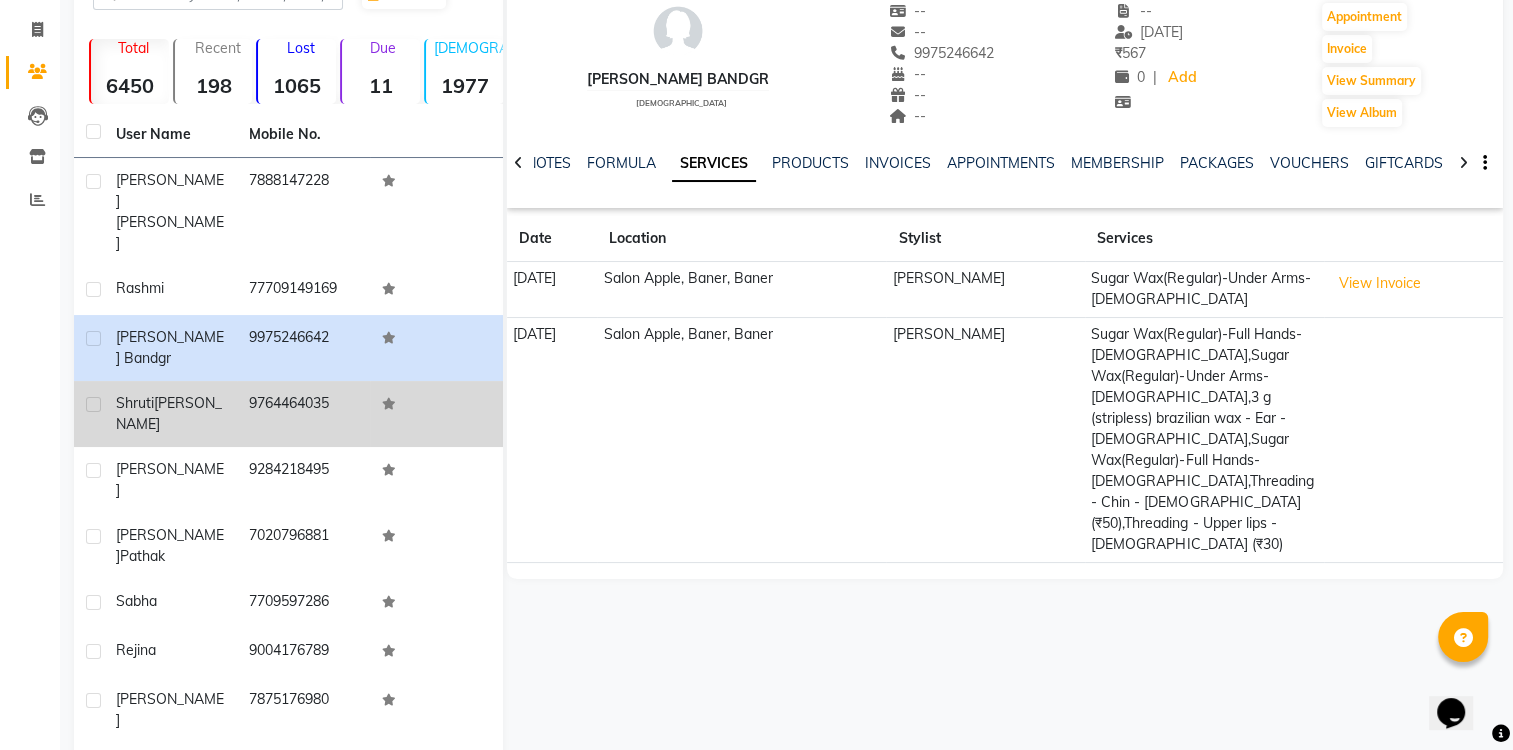 click on "[PERSON_NAME]" 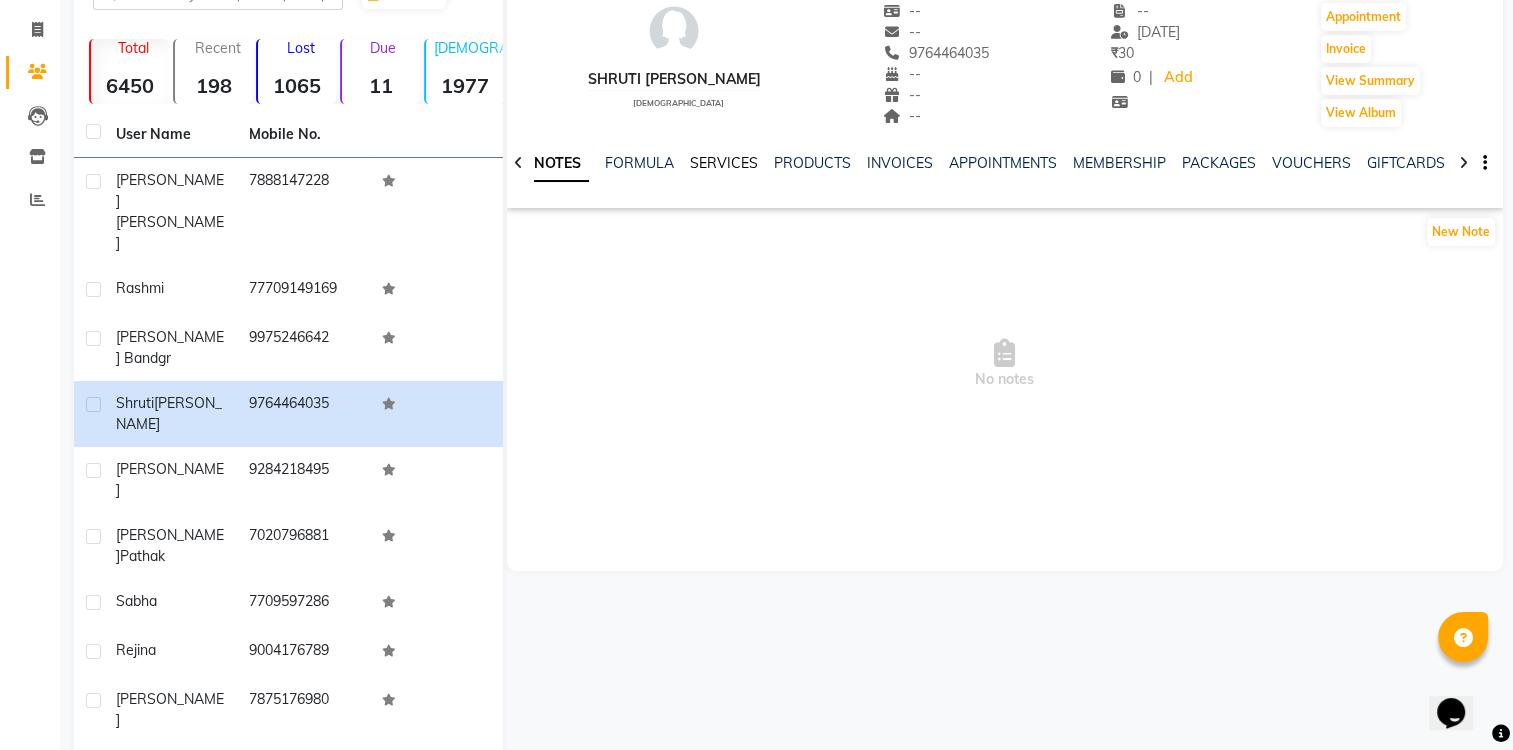 click on "SERVICES" 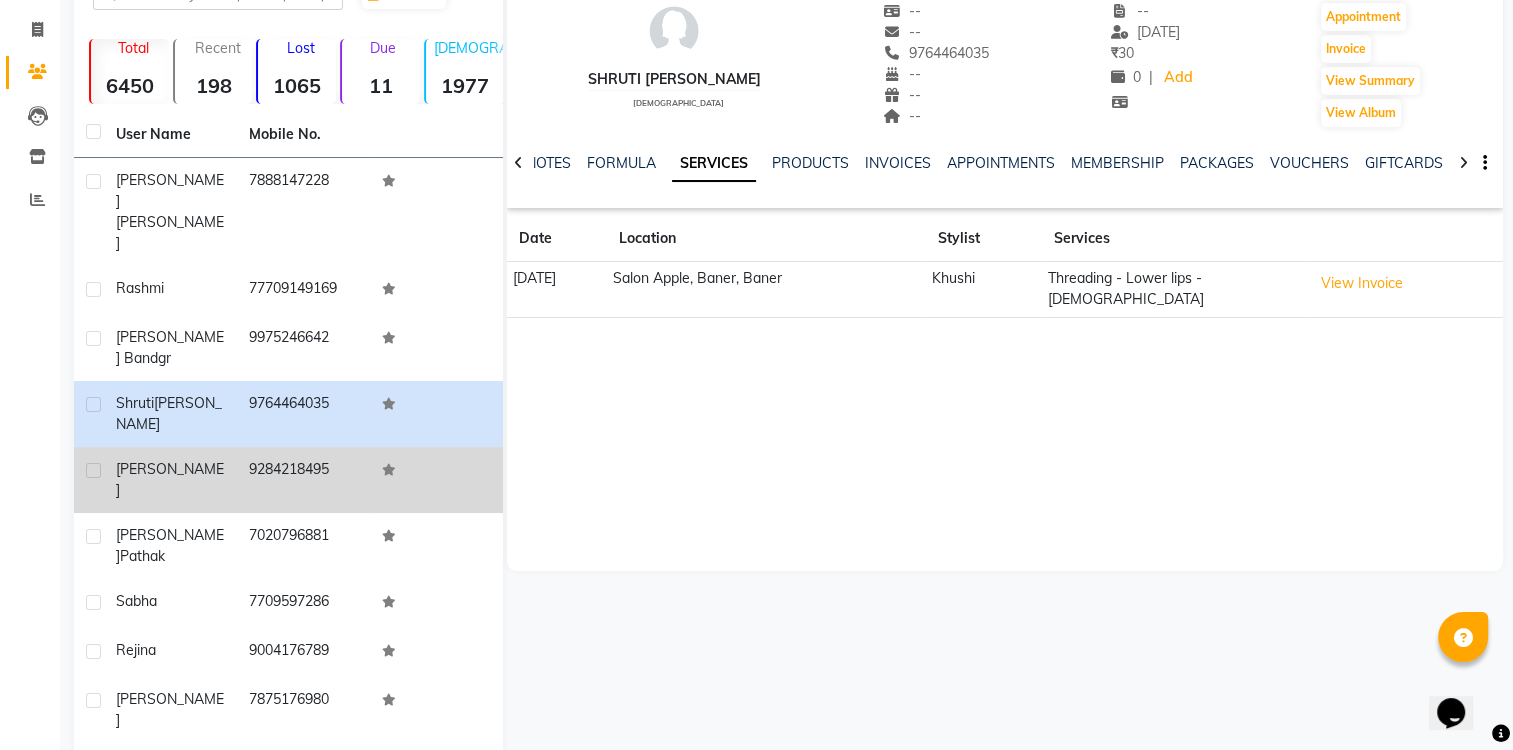 click on "[PERSON_NAME]" 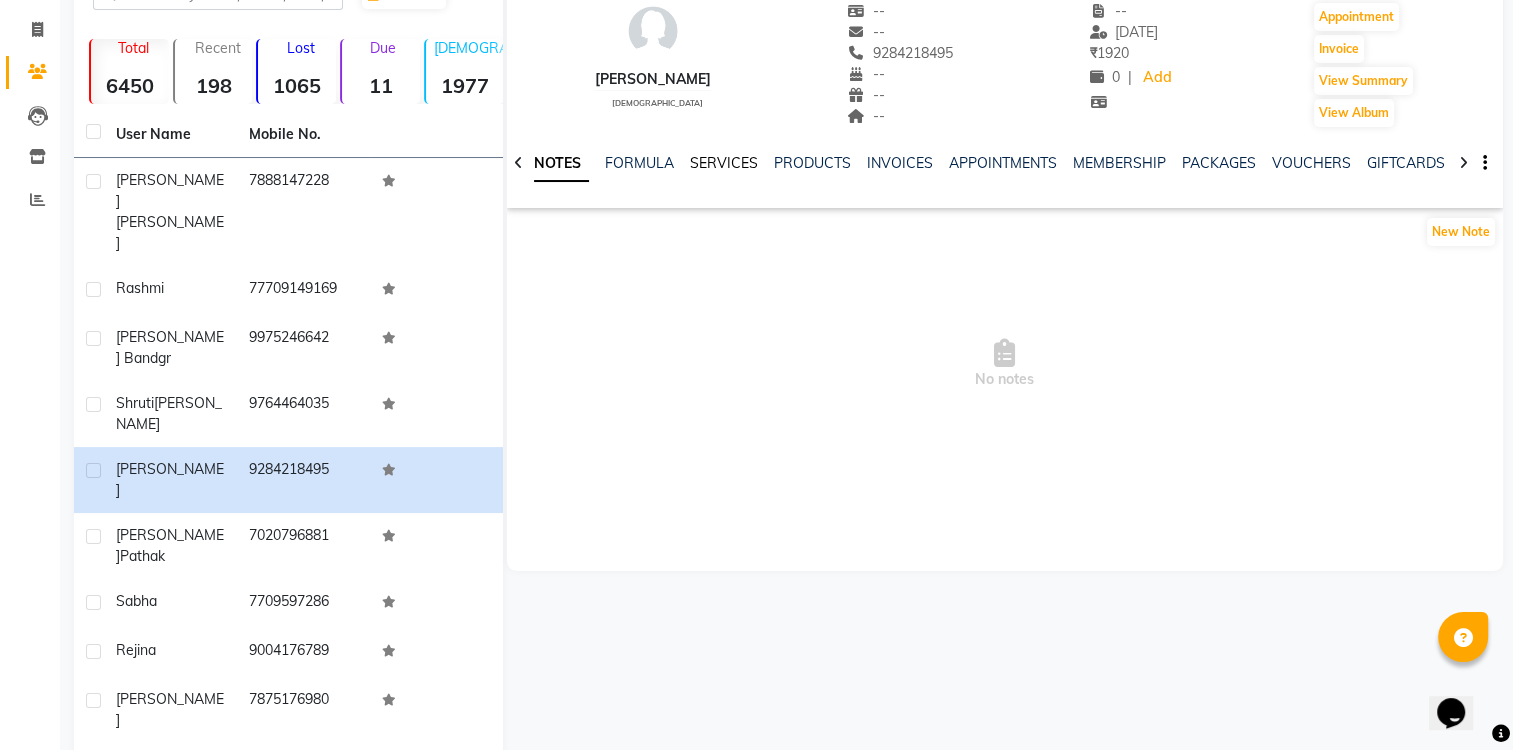 click on "SERVICES" 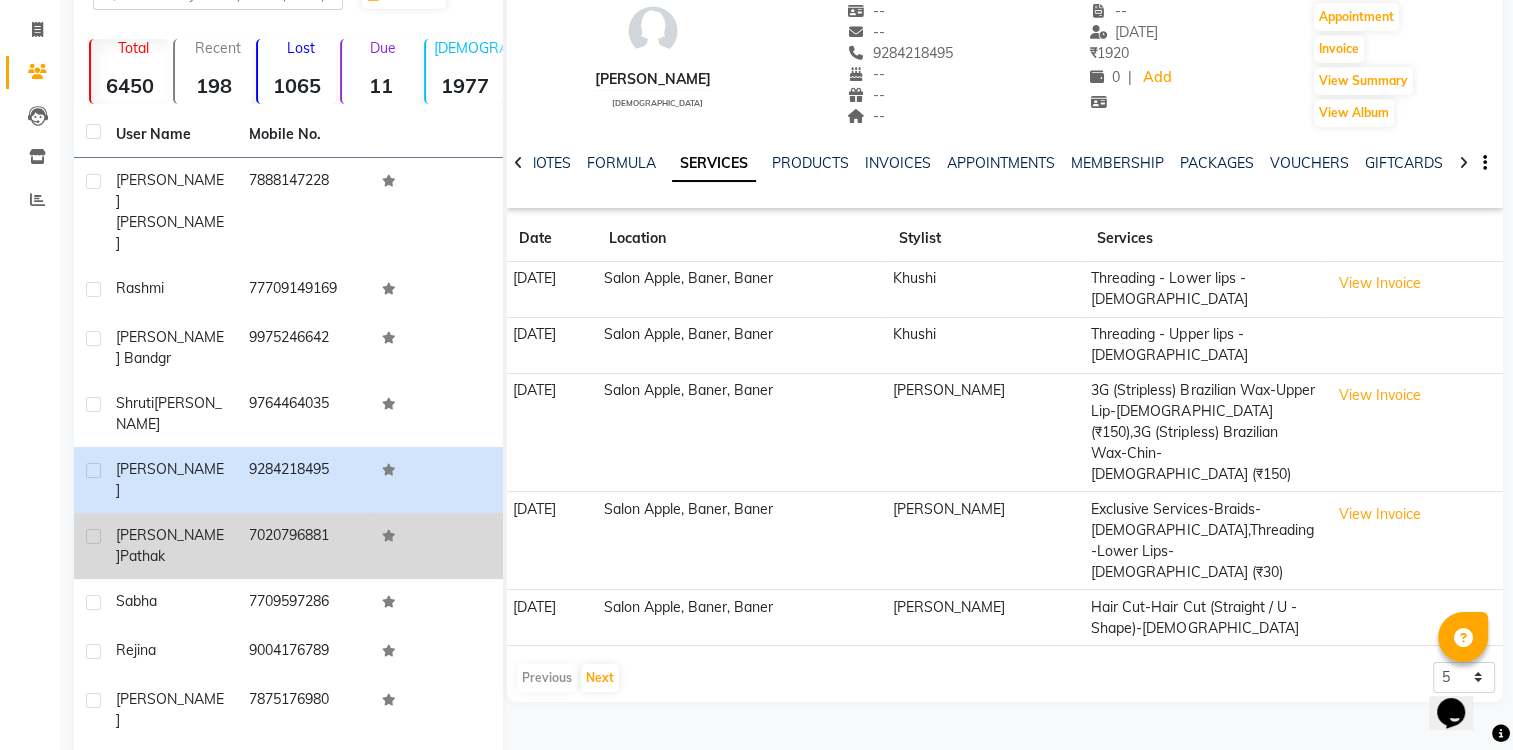 click on "[PERSON_NAME]" 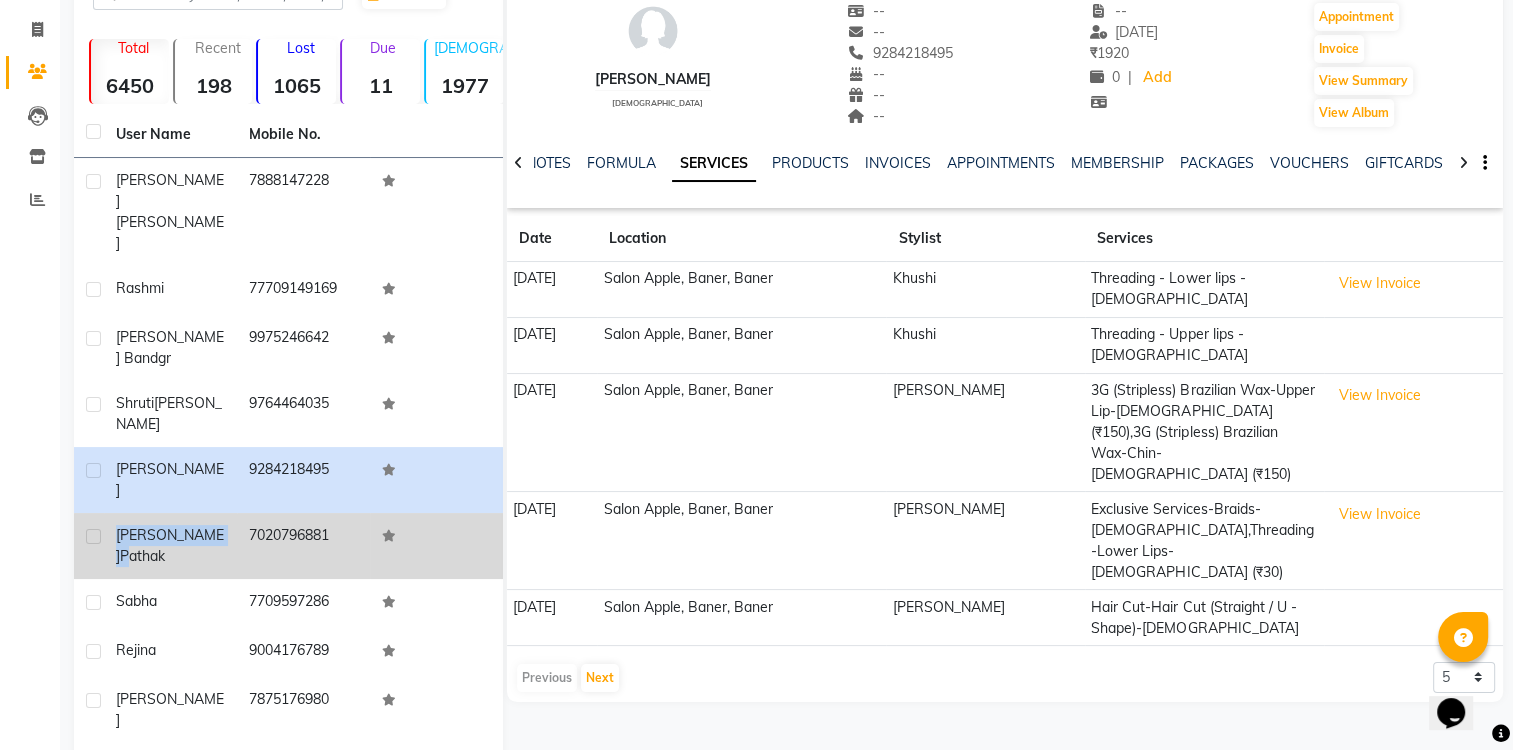 click on "[PERSON_NAME]" 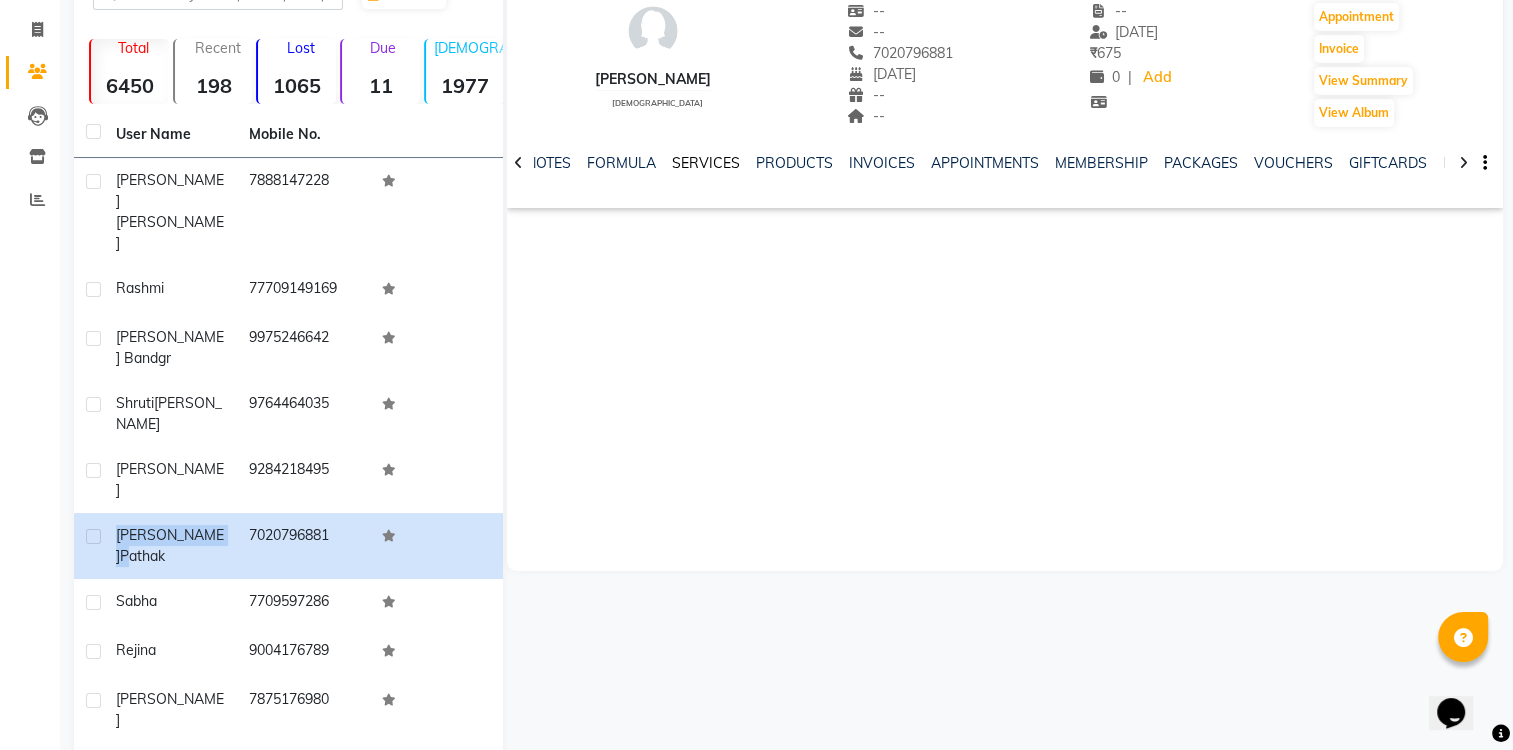 click on "SERVICES" 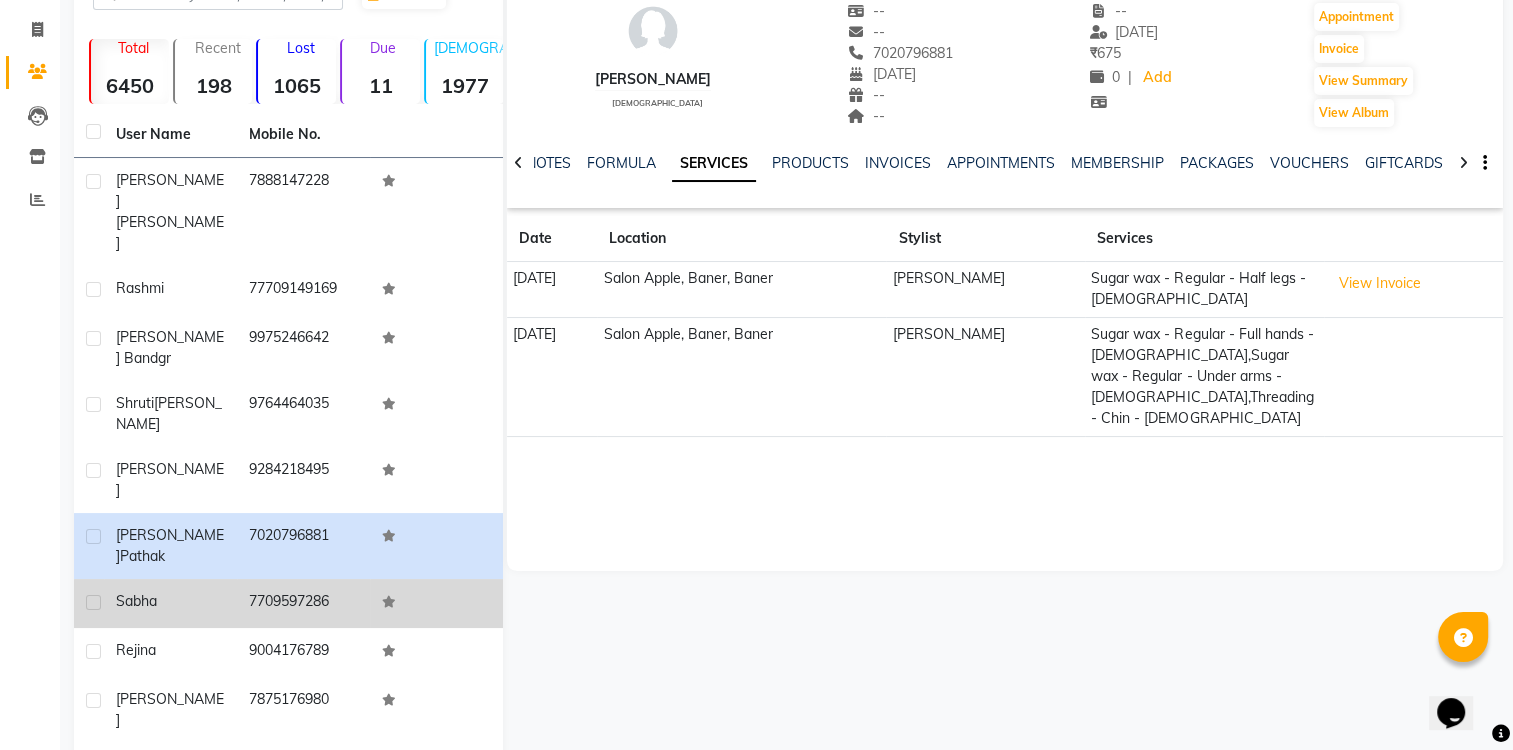 click on "sabha" 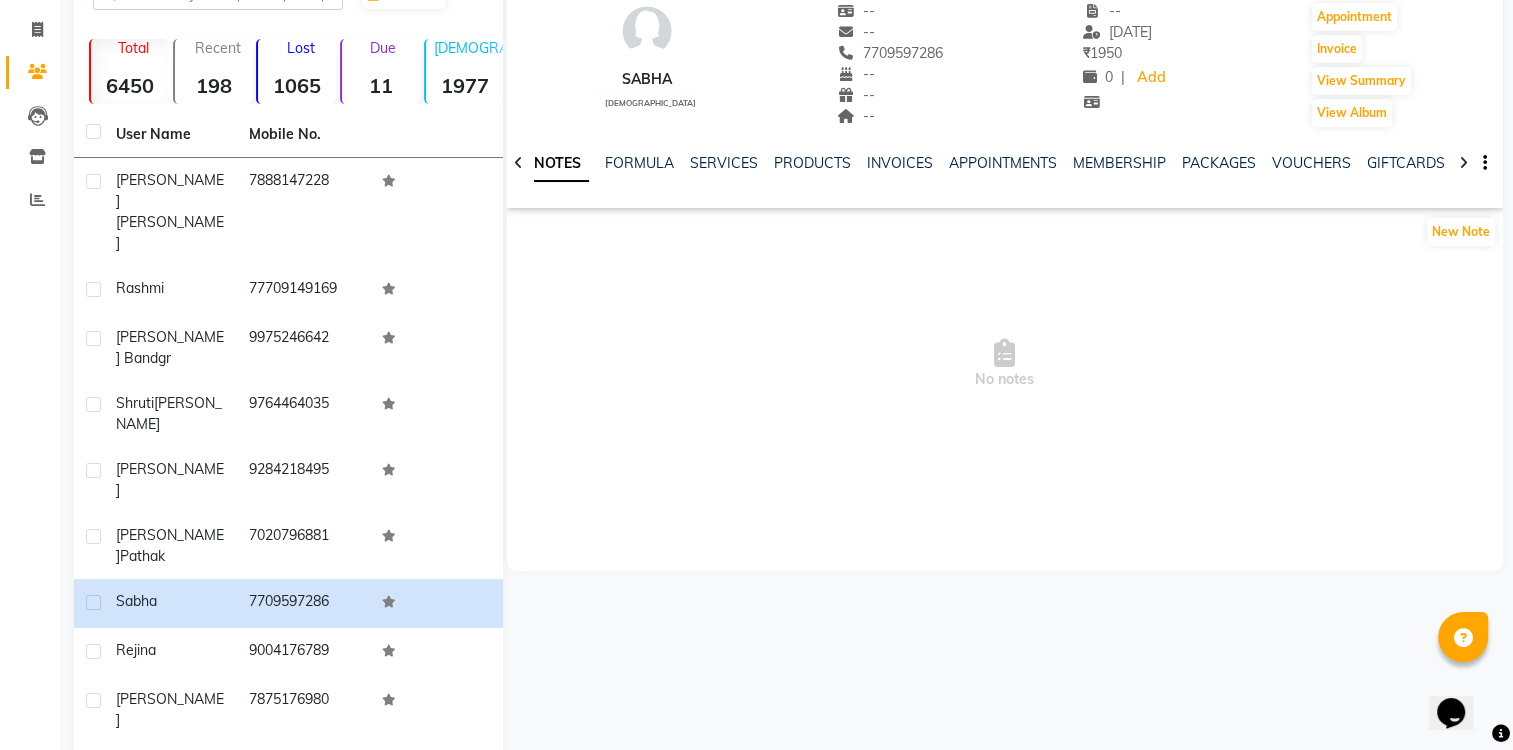 click on "SERVICES" 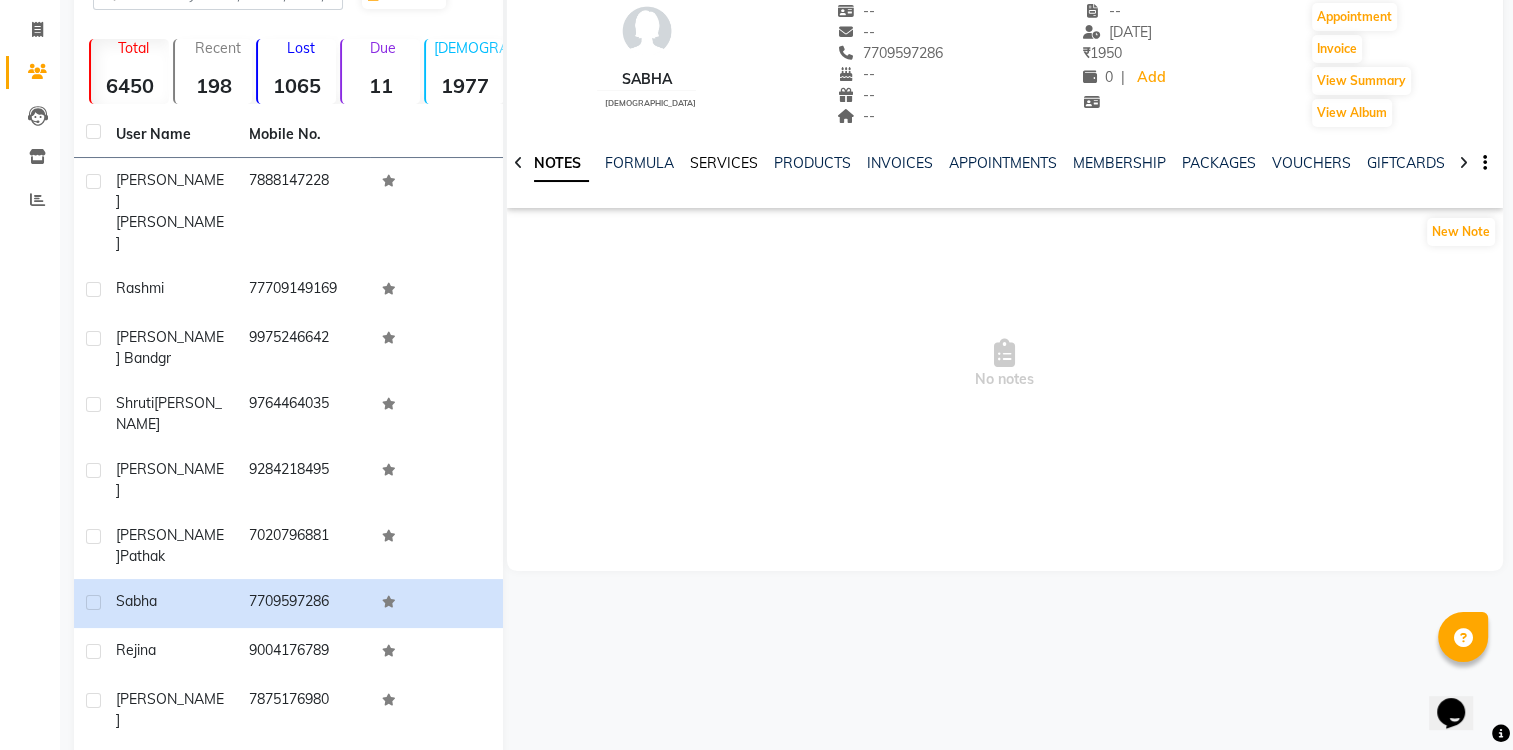 click on "SERVICES" 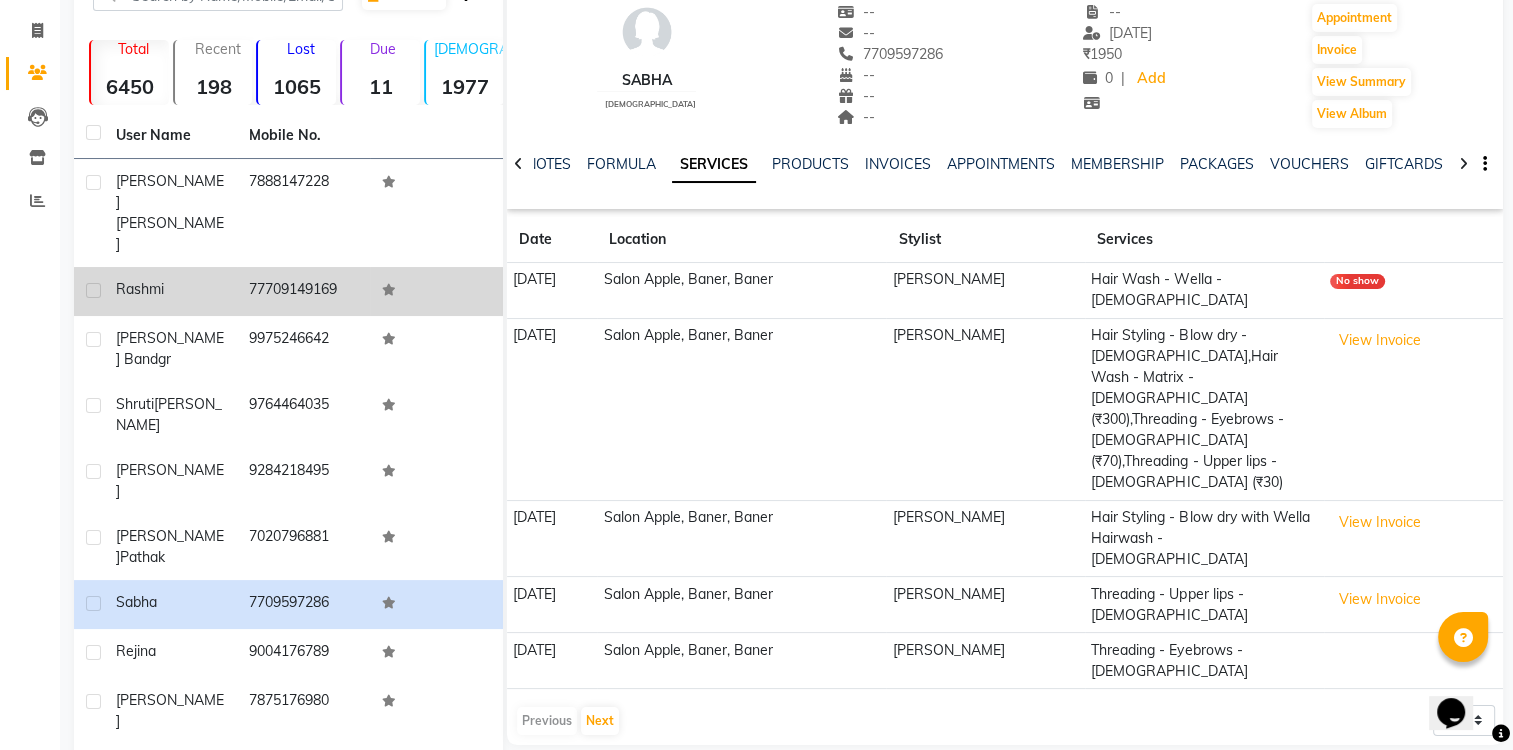 scroll, scrollTop: 116, scrollLeft: 0, axis: vertical 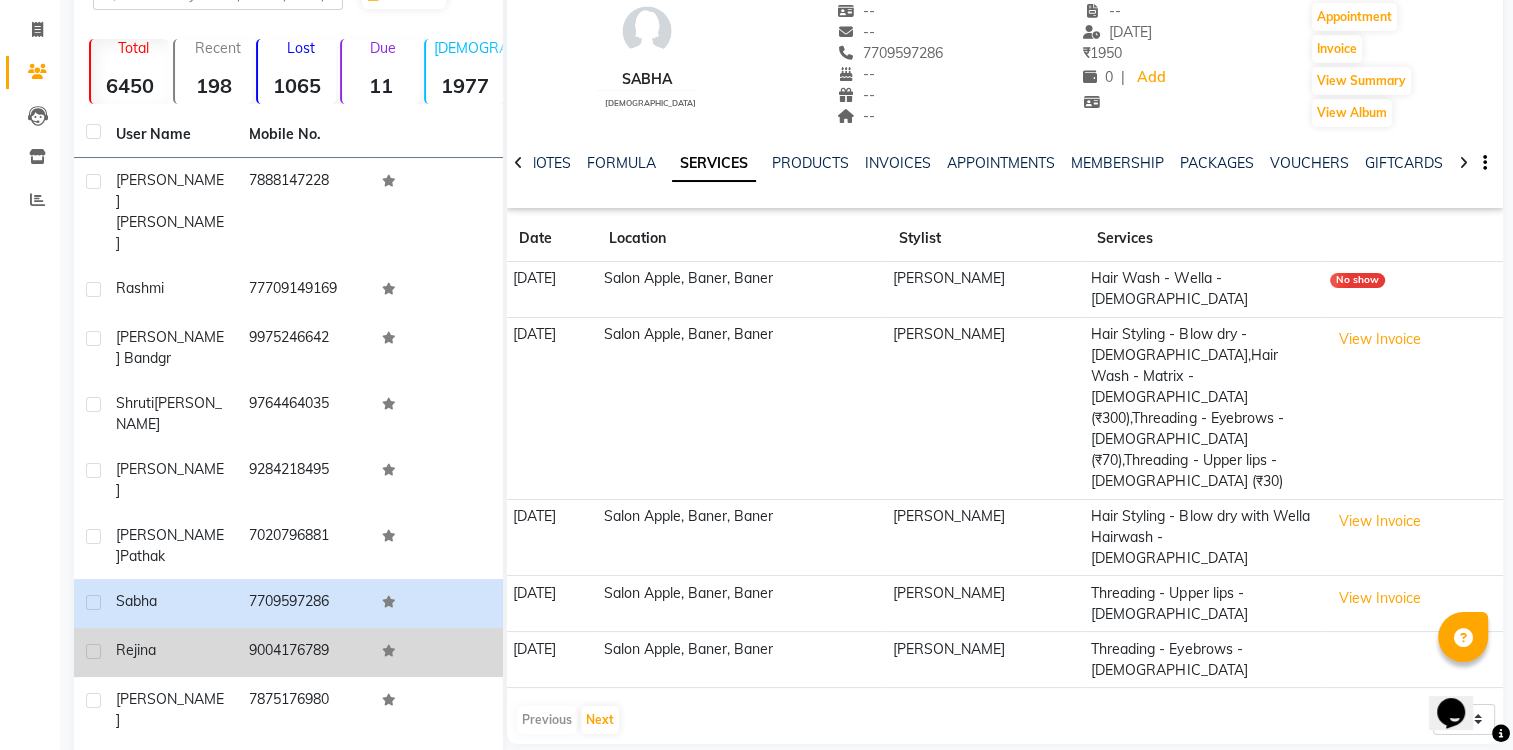 click on "rejina" 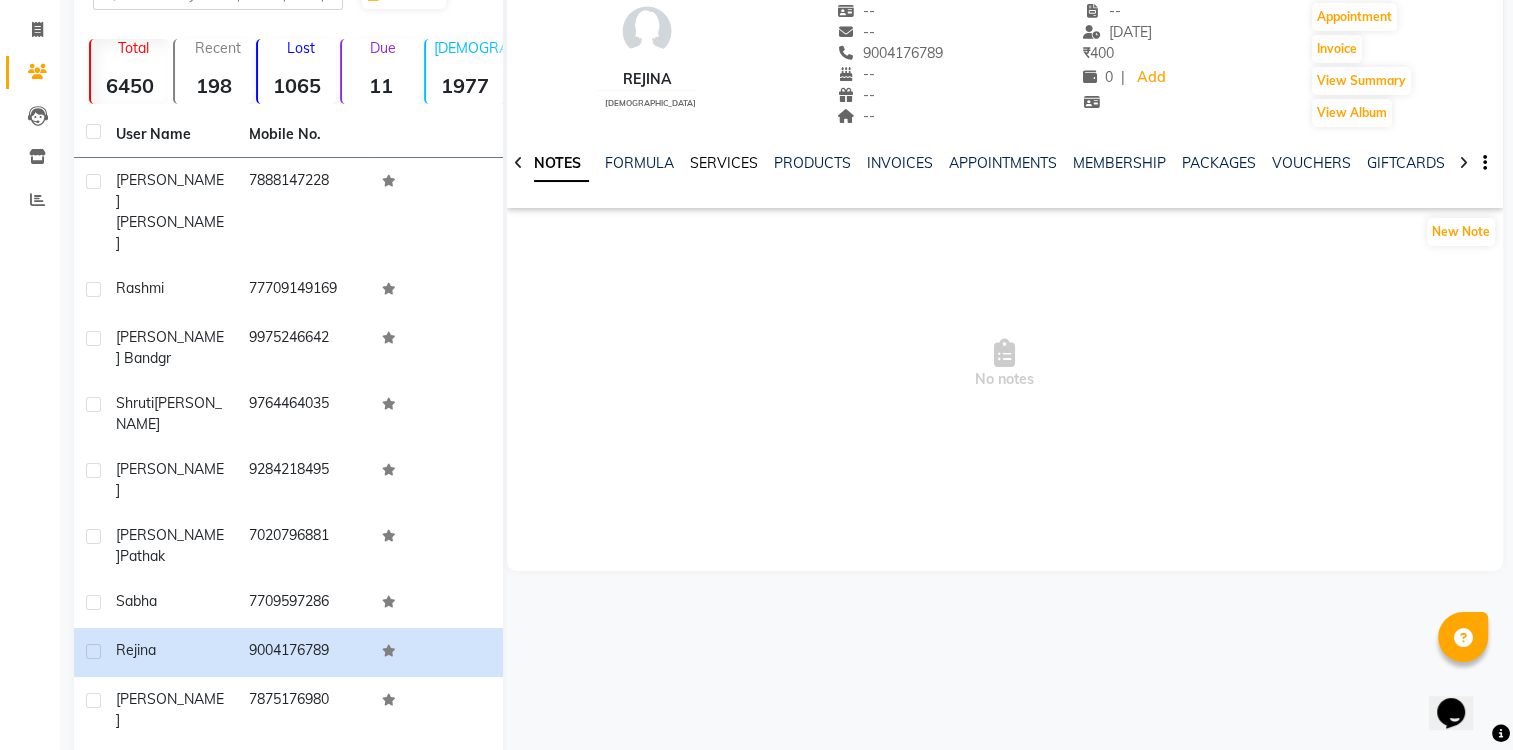 click on "SERVICES" 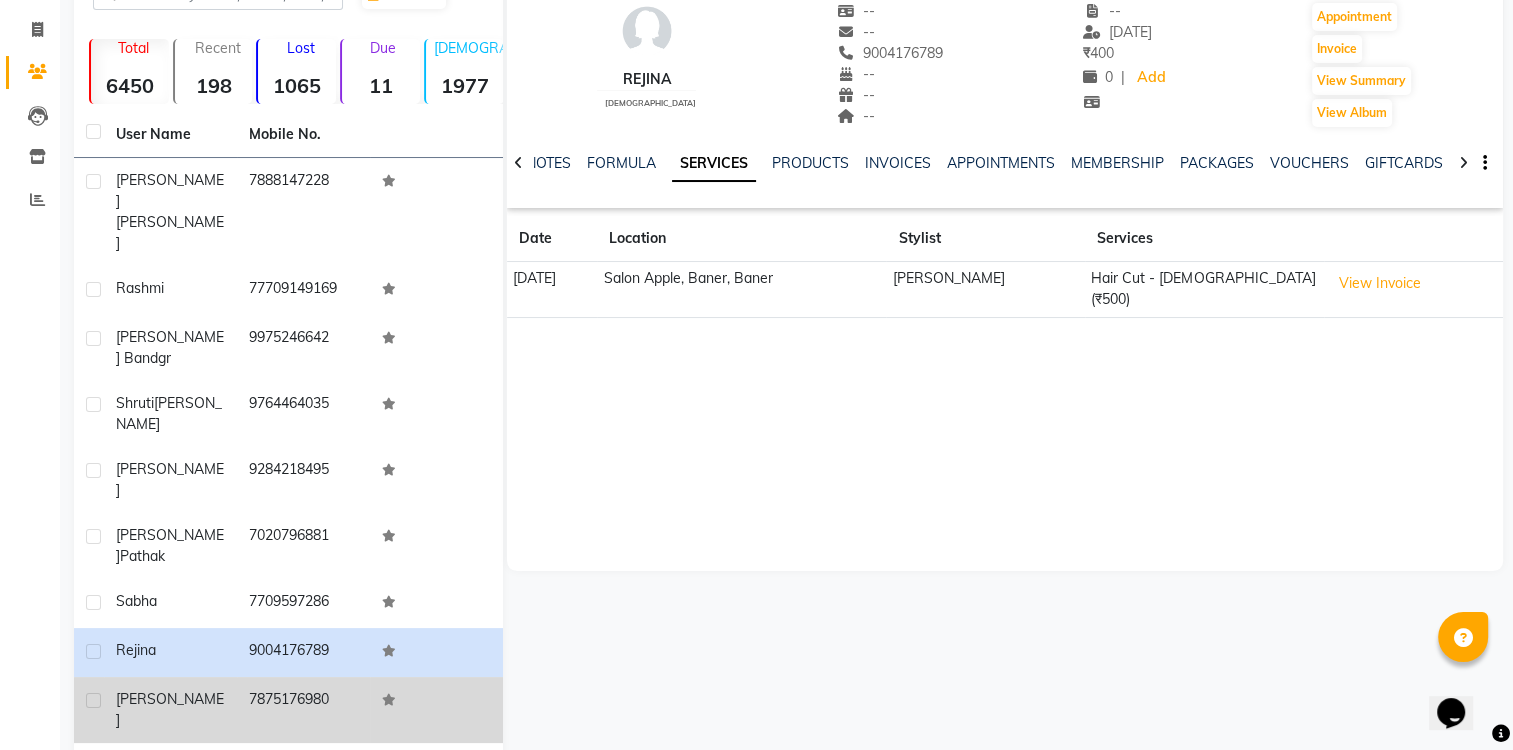 click on "[PERSON_NAME]" 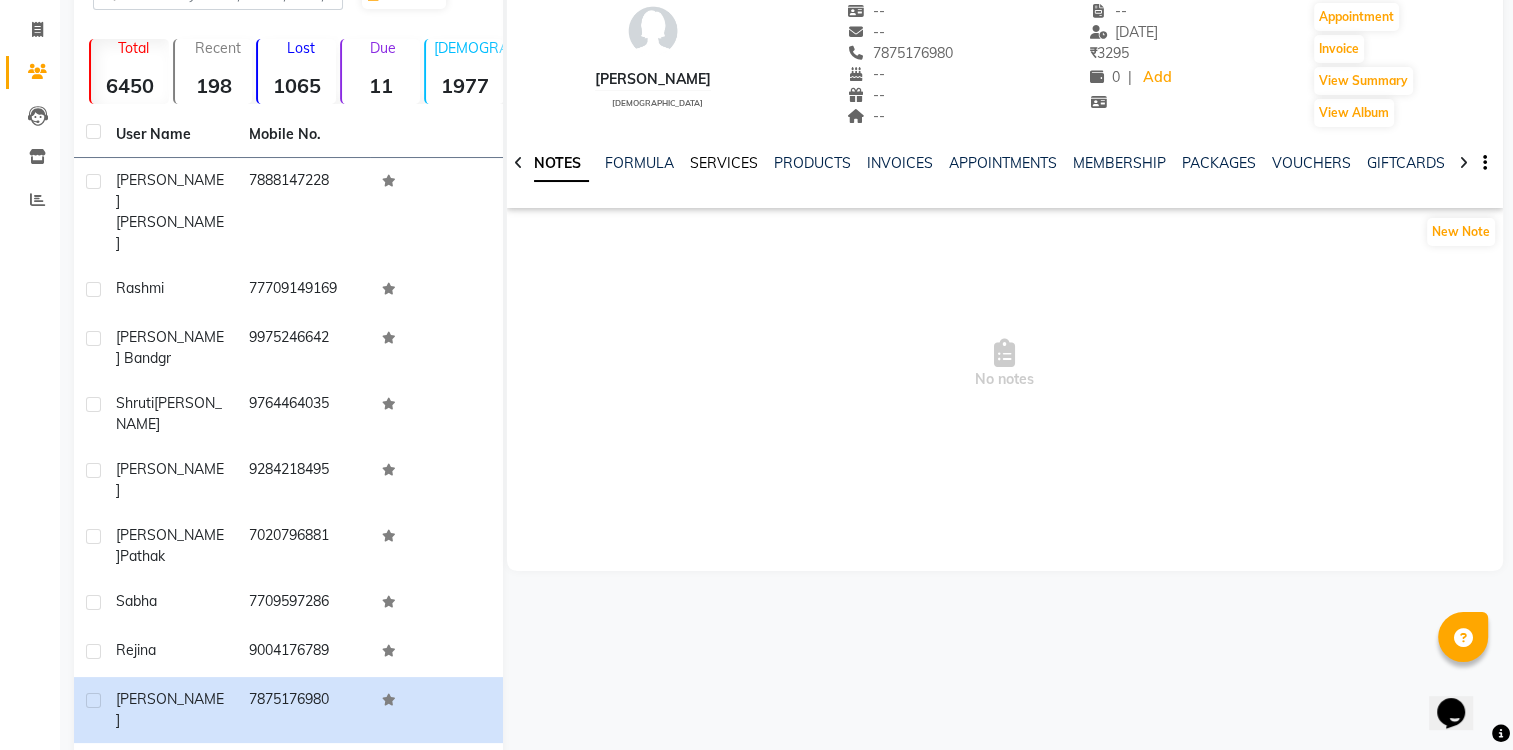 click on "SERVICES" 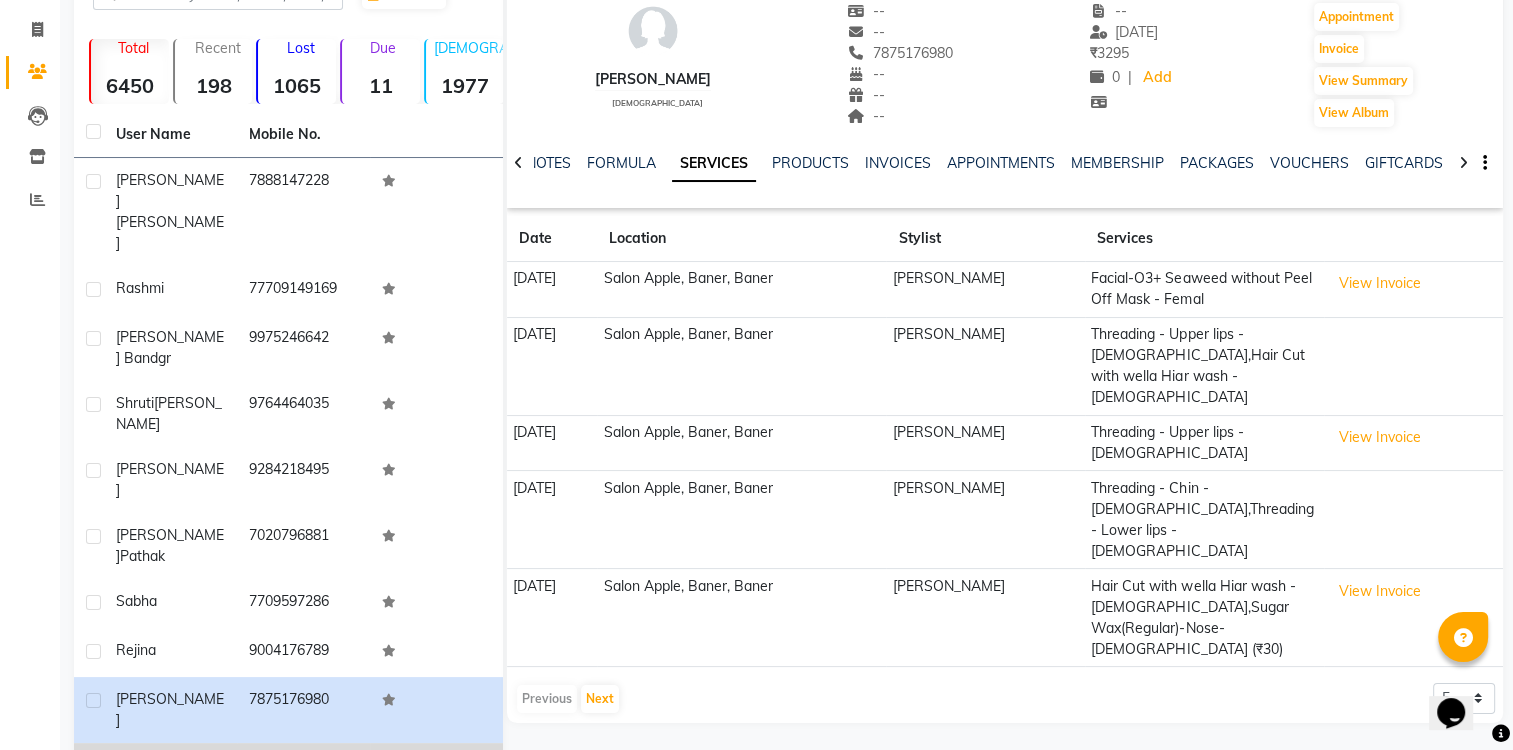click on "[PERSON_NAME]" 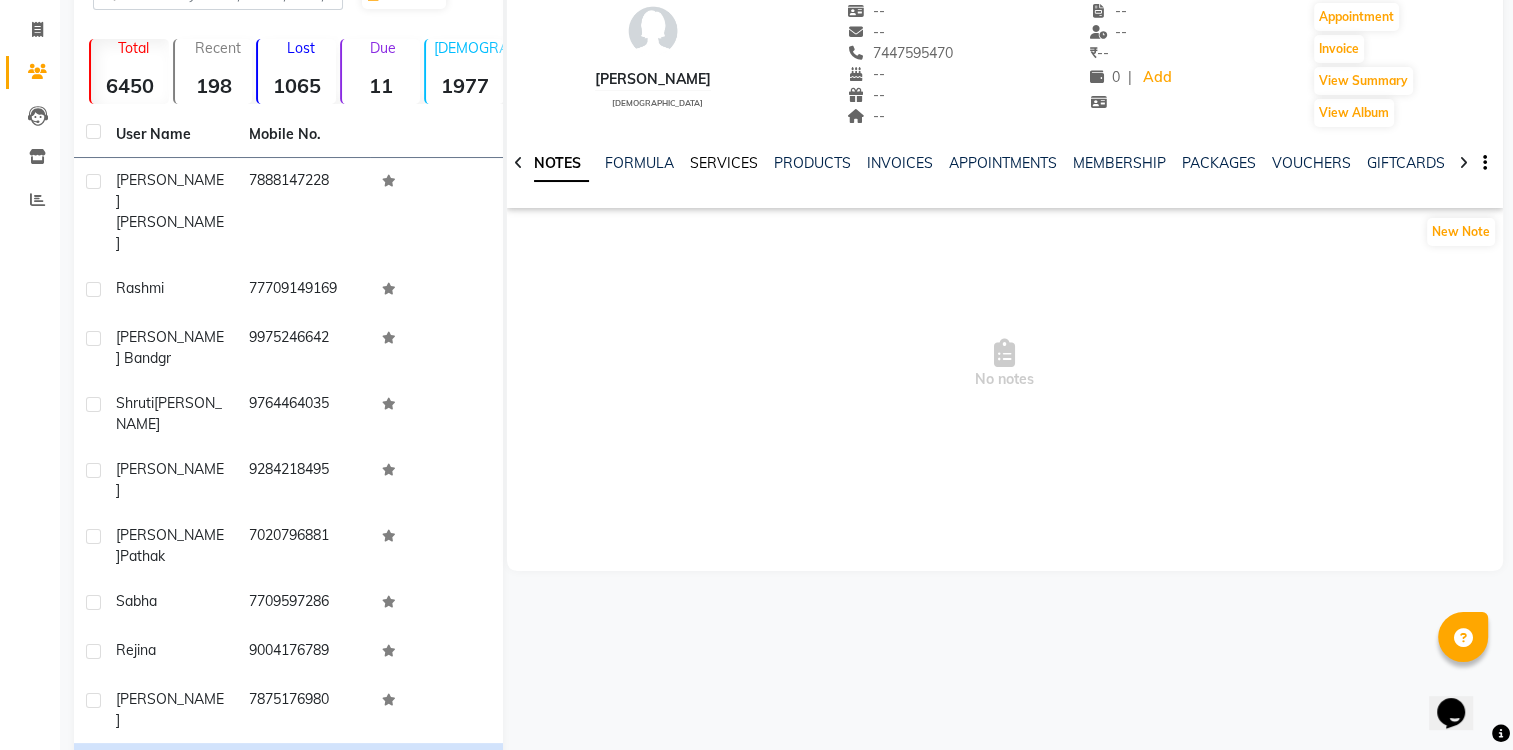 click on "SERVICES" 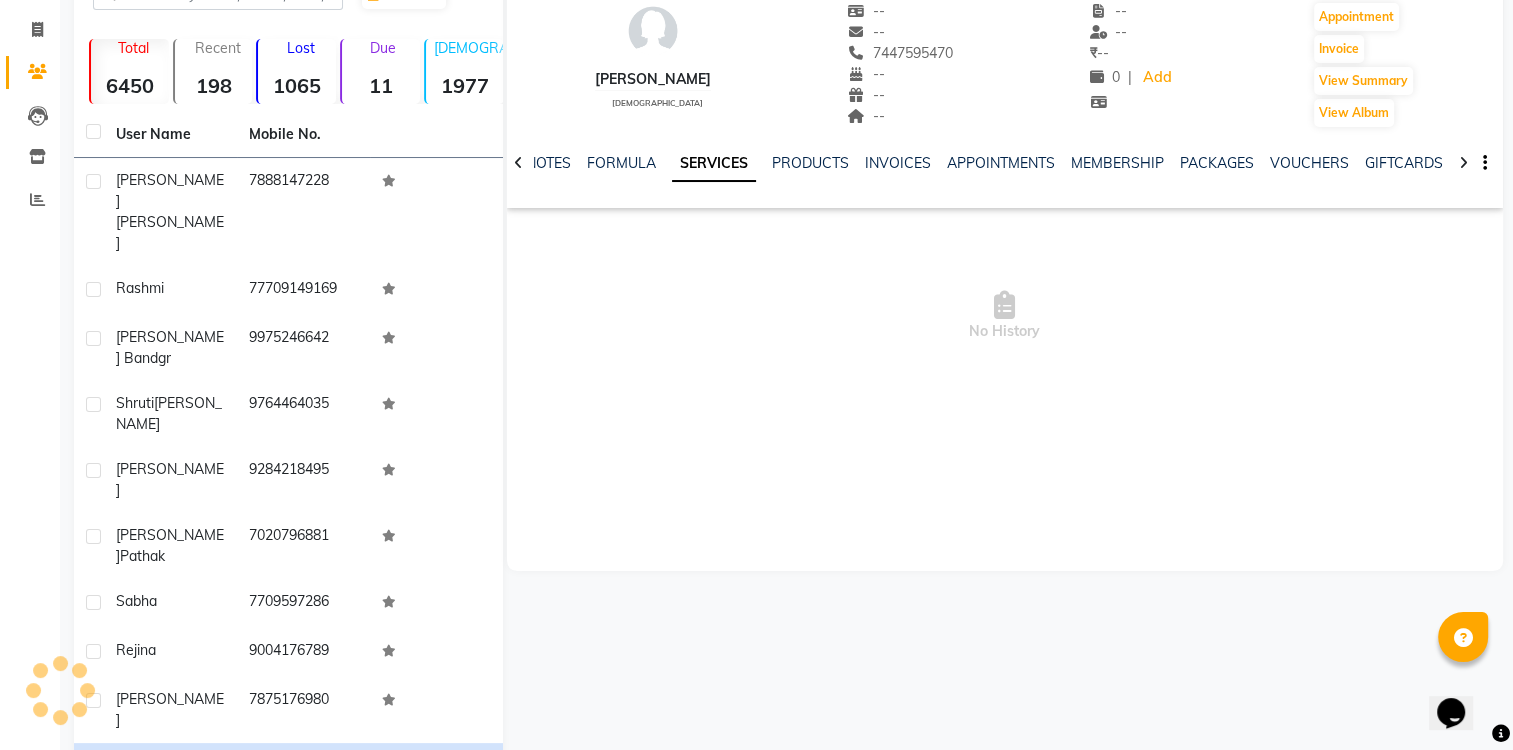 click on "SERVICES" 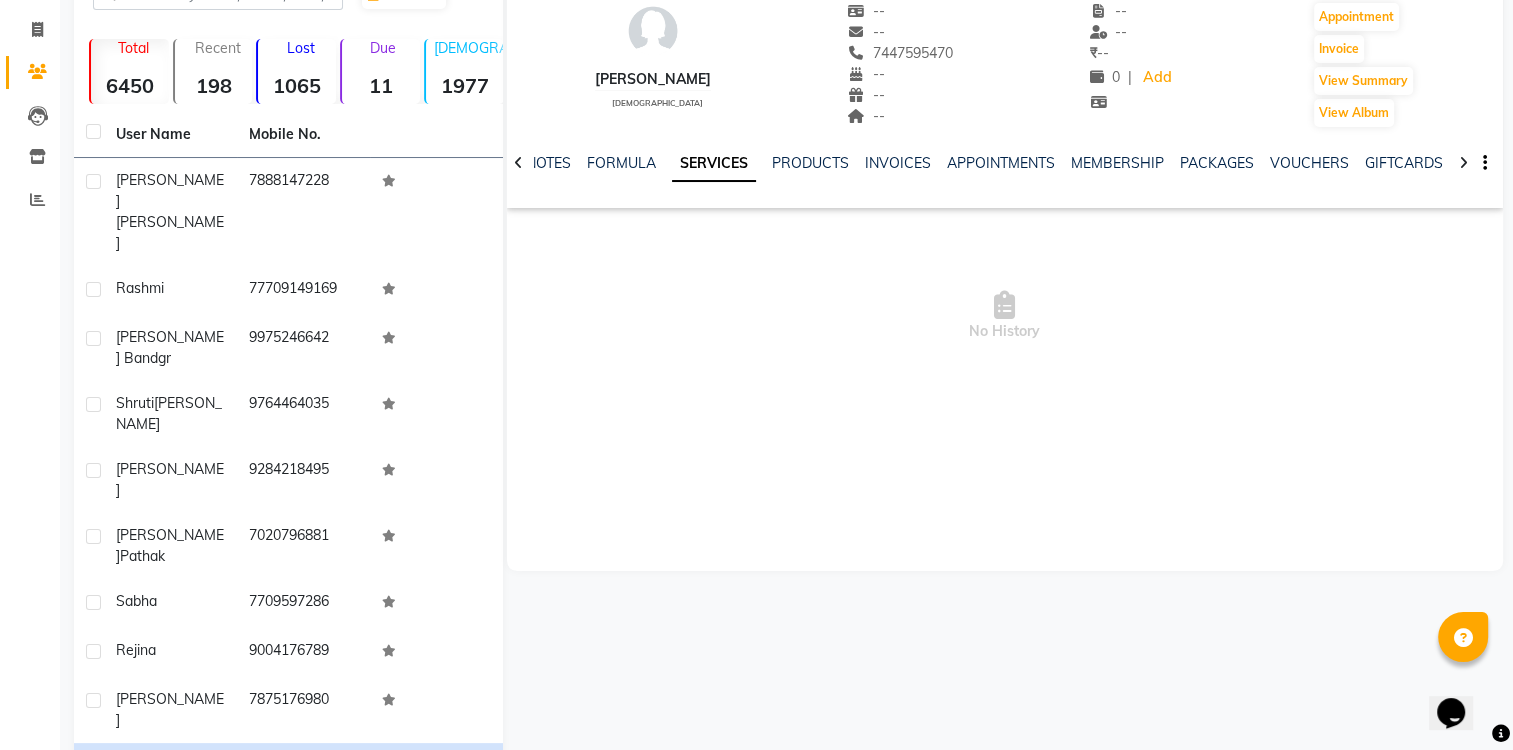 click on "SERVICES" 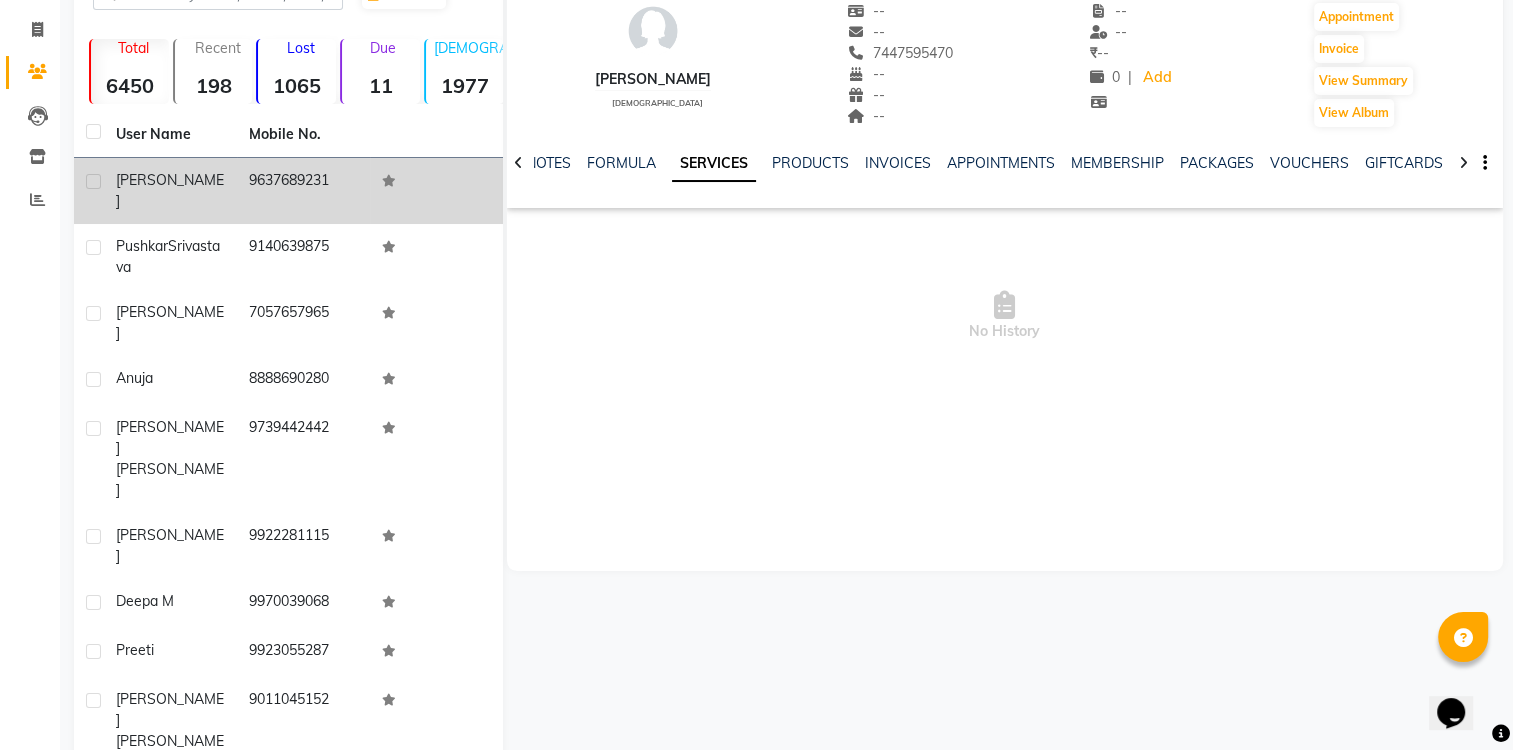 click on "[PERSON_NAME]" 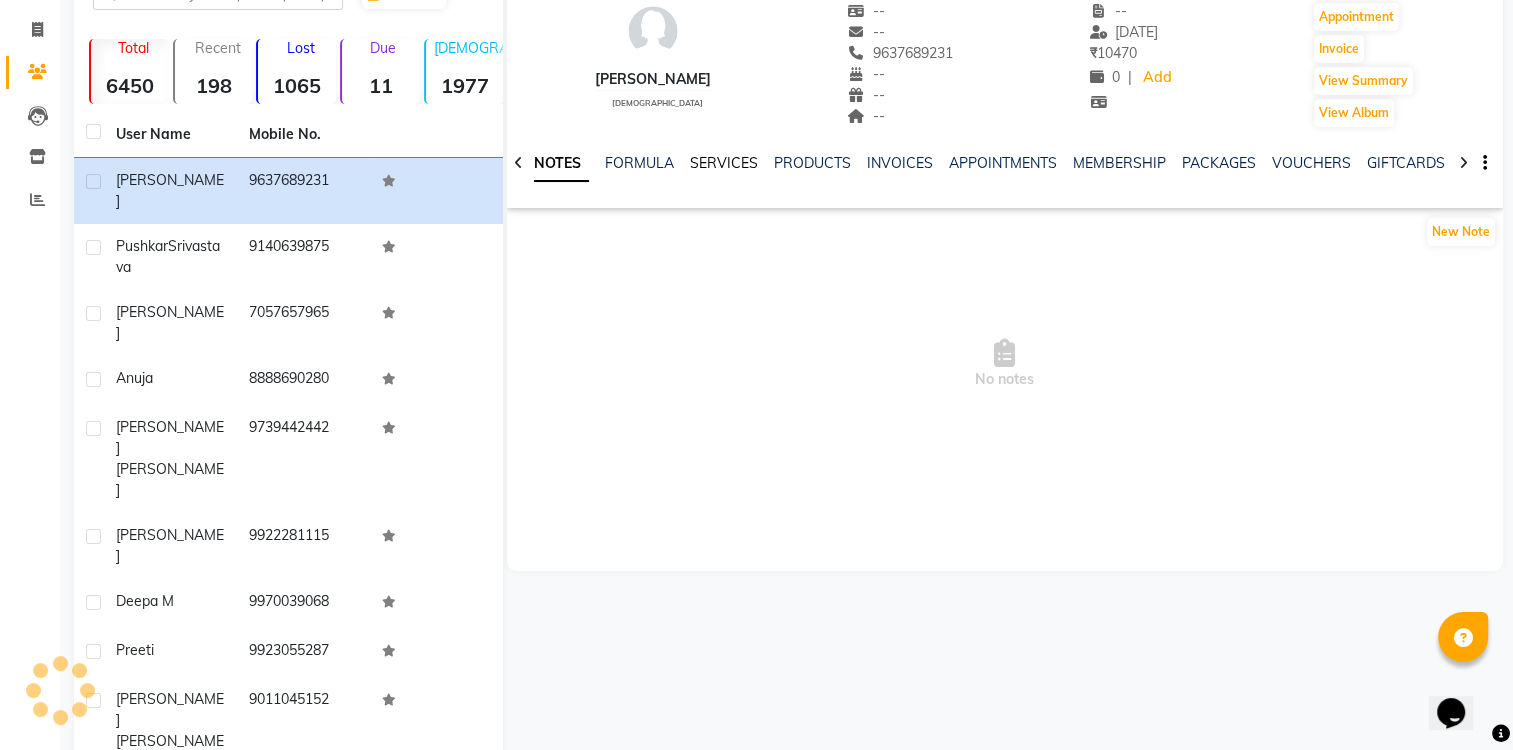 click on "SERVICES" 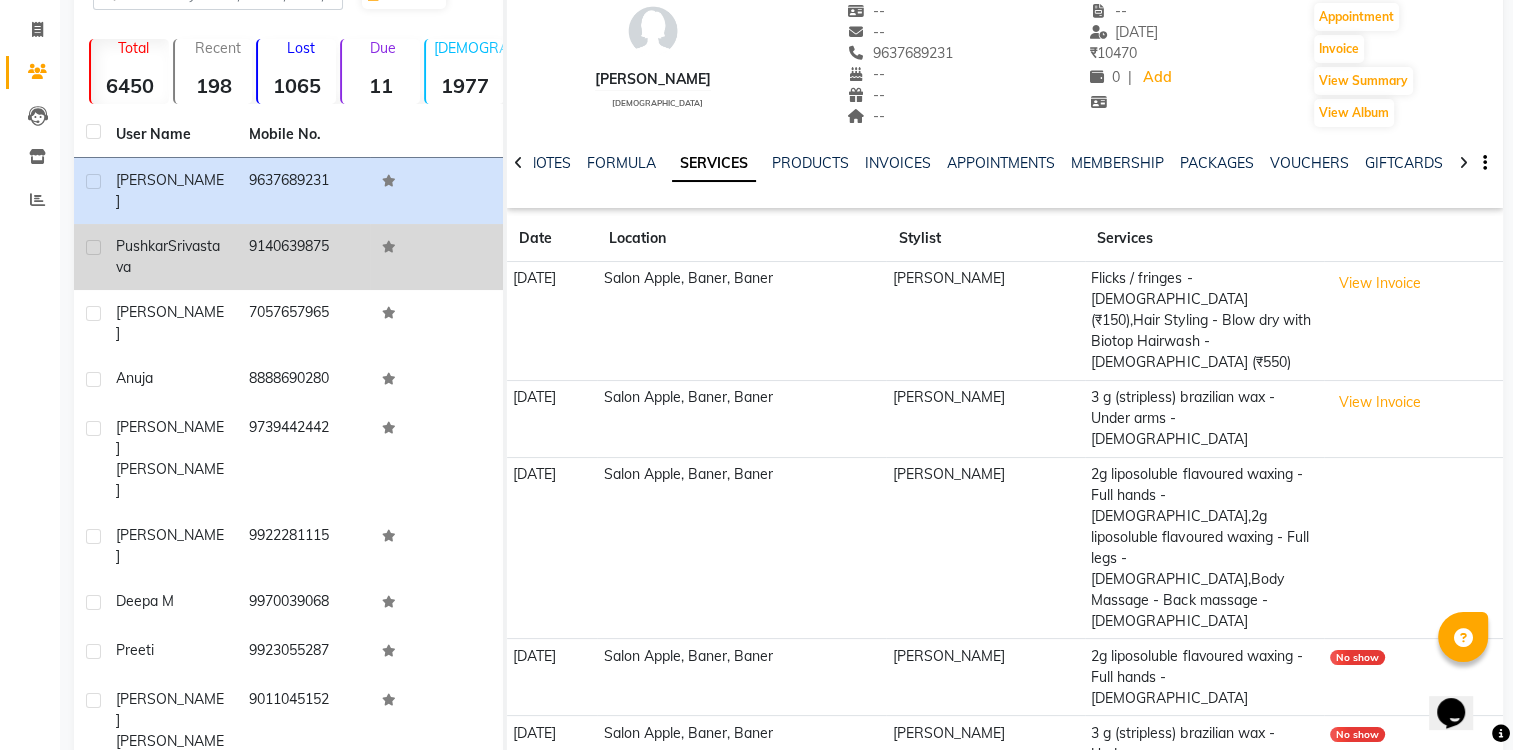 click on "[PERSON_NAME]" 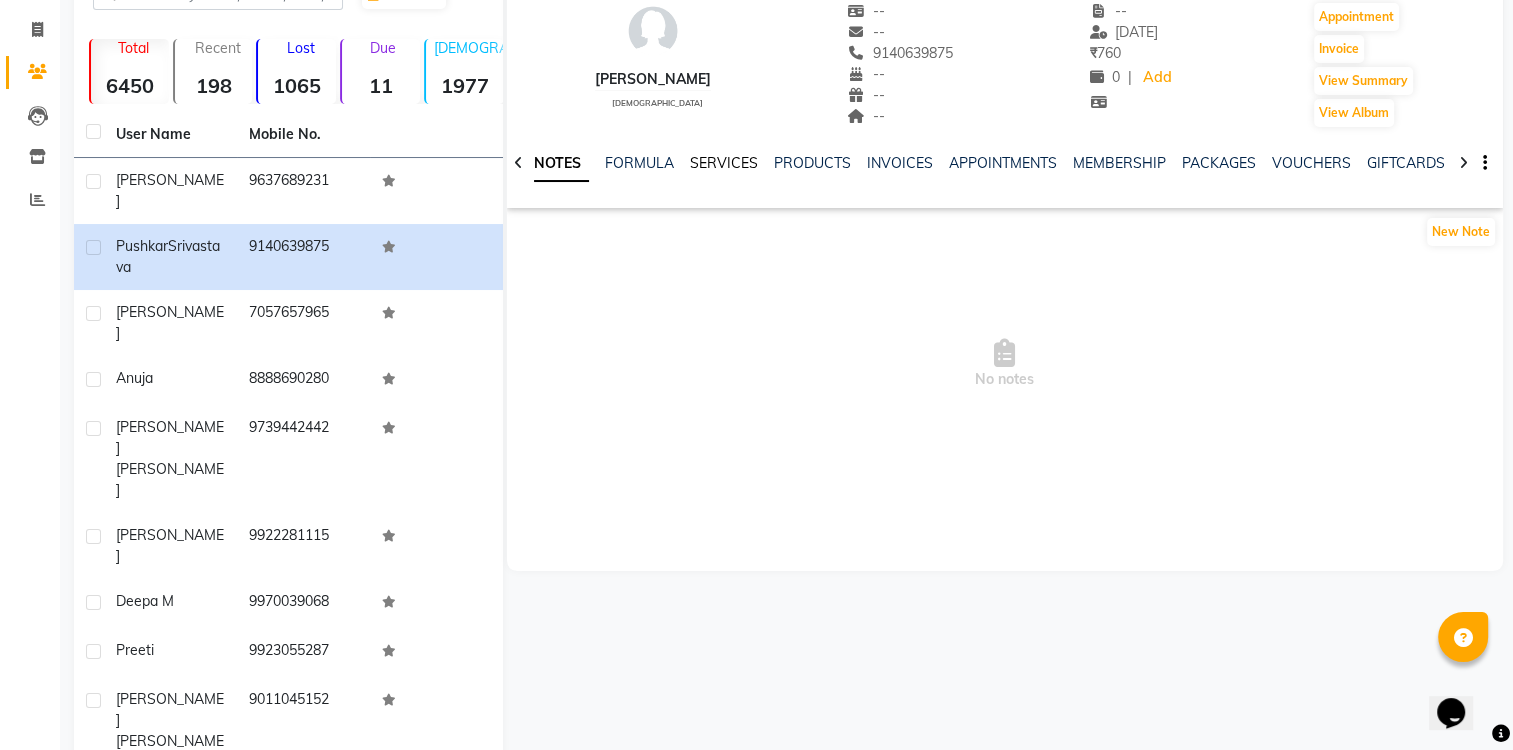 click on "SERVICES" 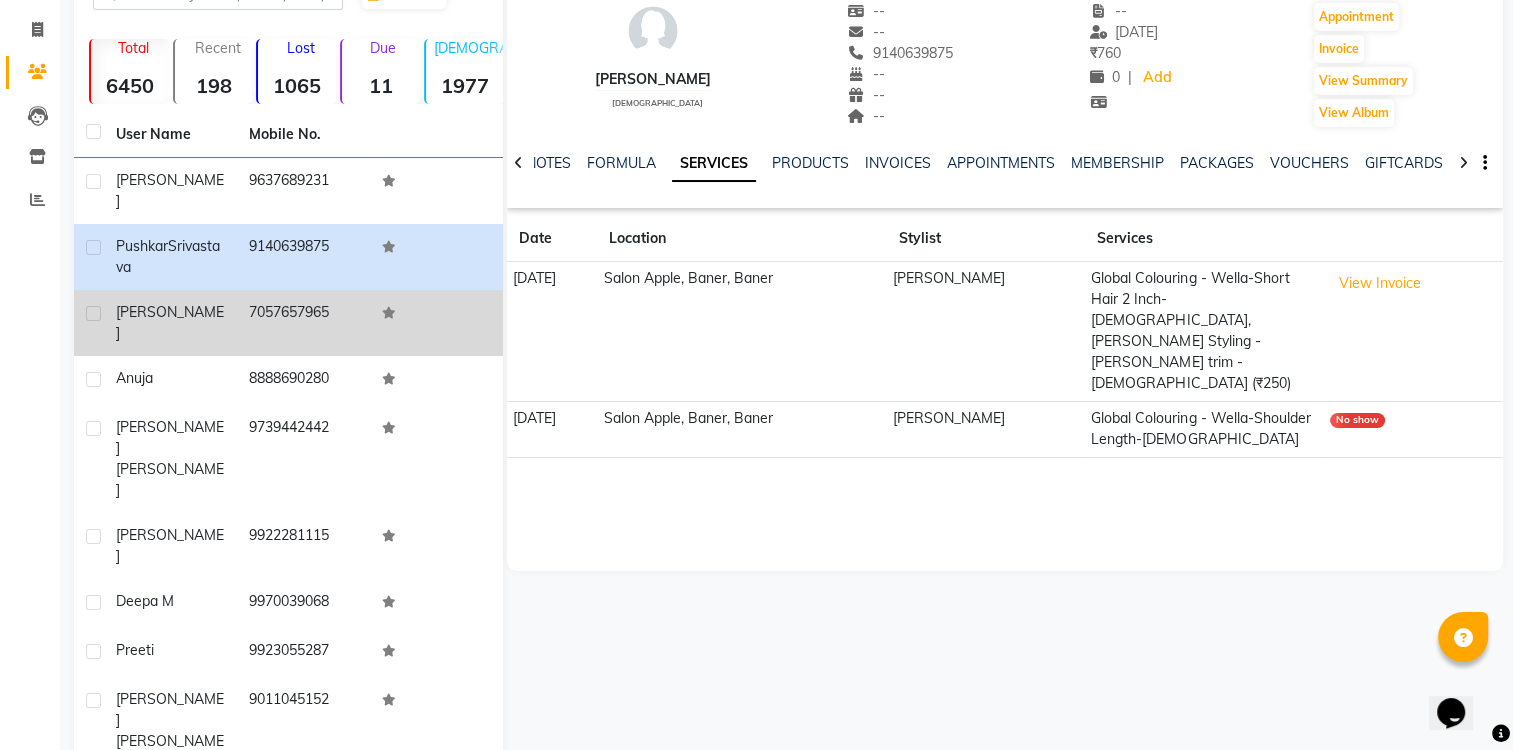 click on "[PERSON_NAME]" 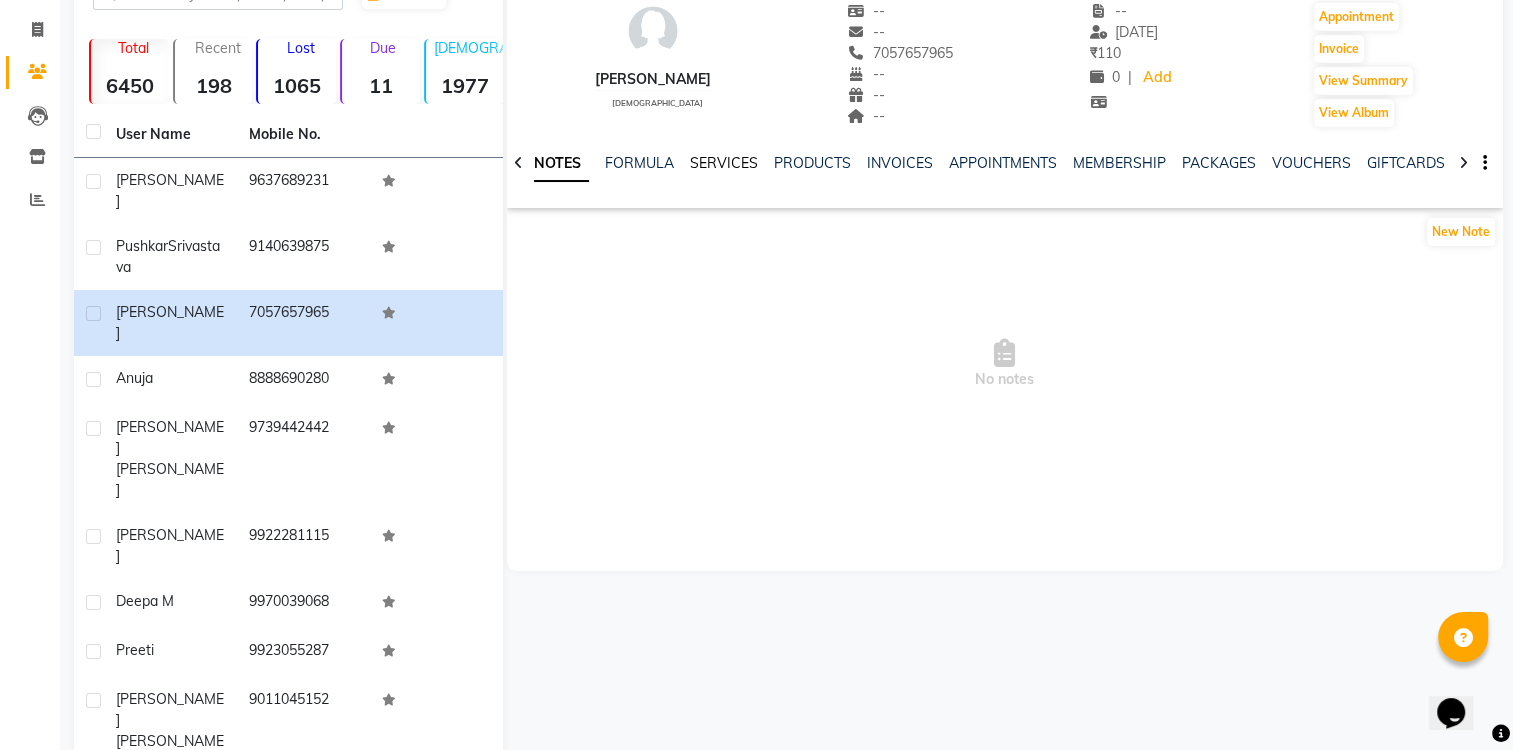 click on "SERVICES" 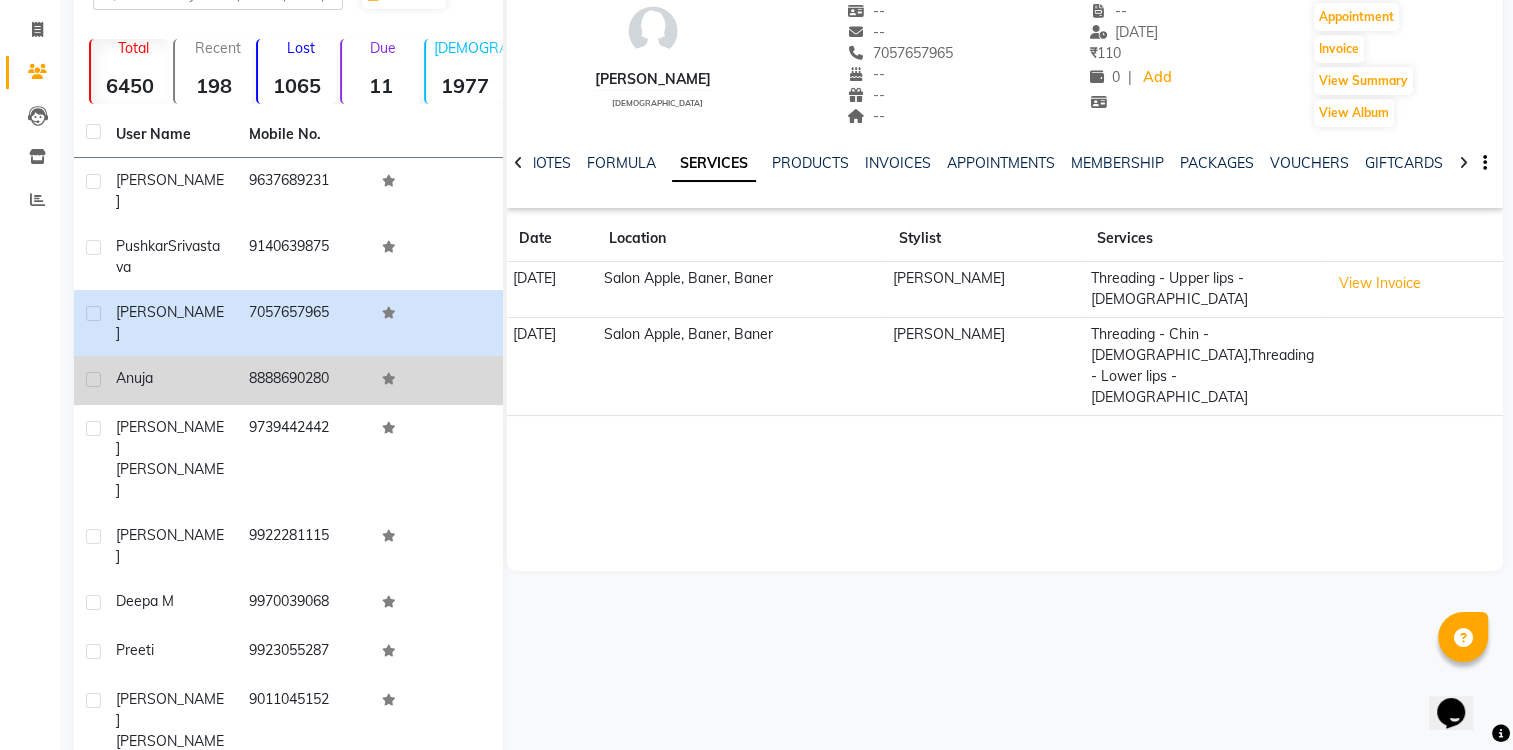 click on "anuja" 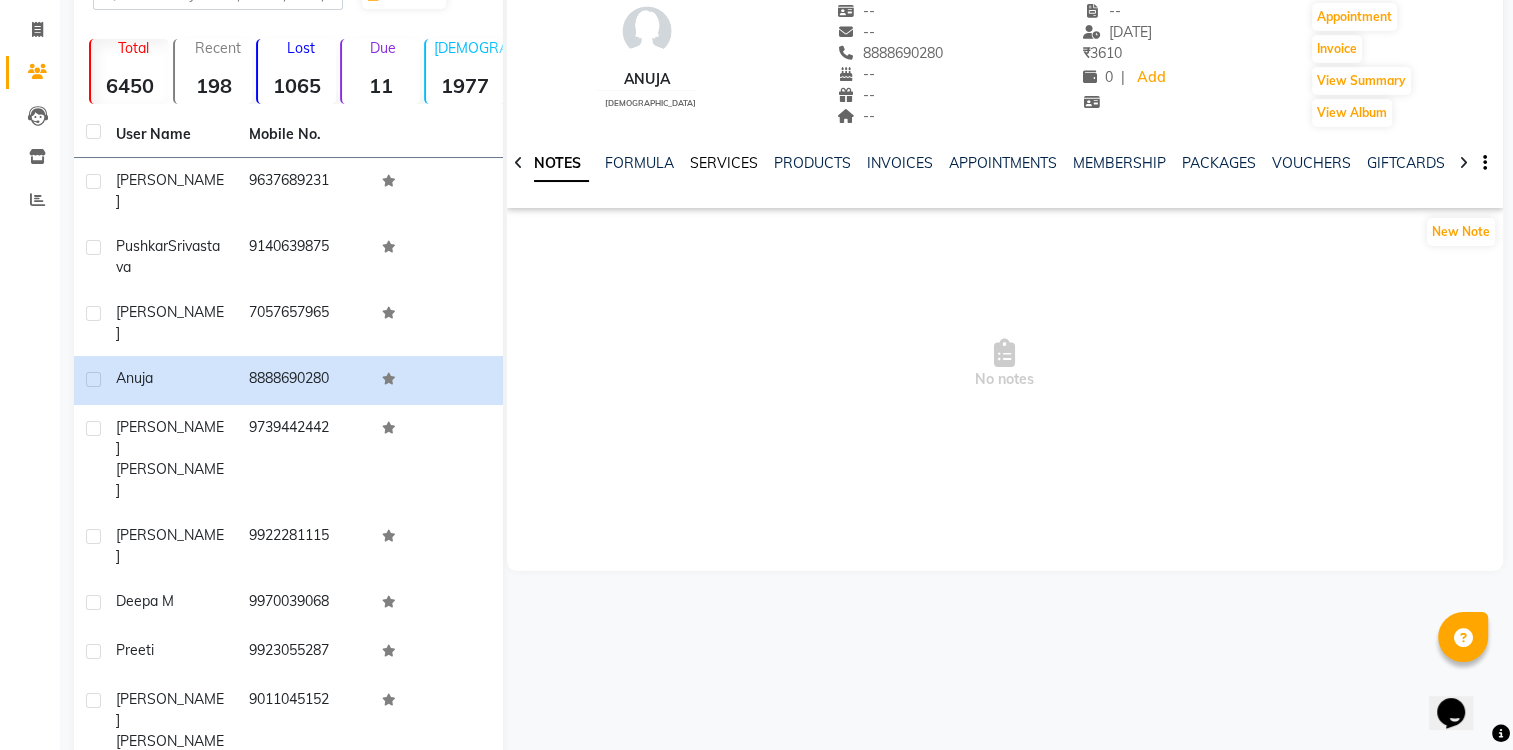 click on "SERVICES" 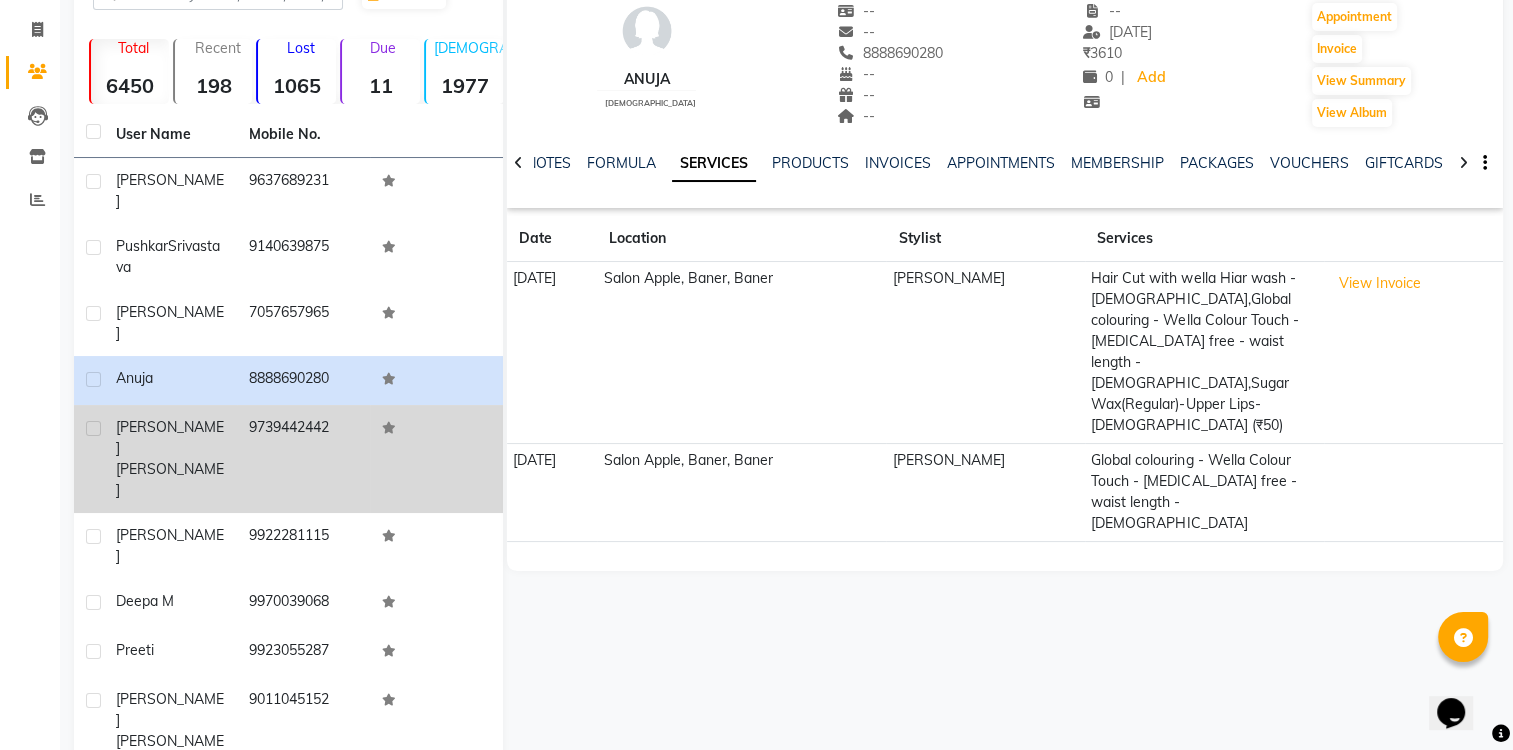 click on "[PERSON_NAME]" 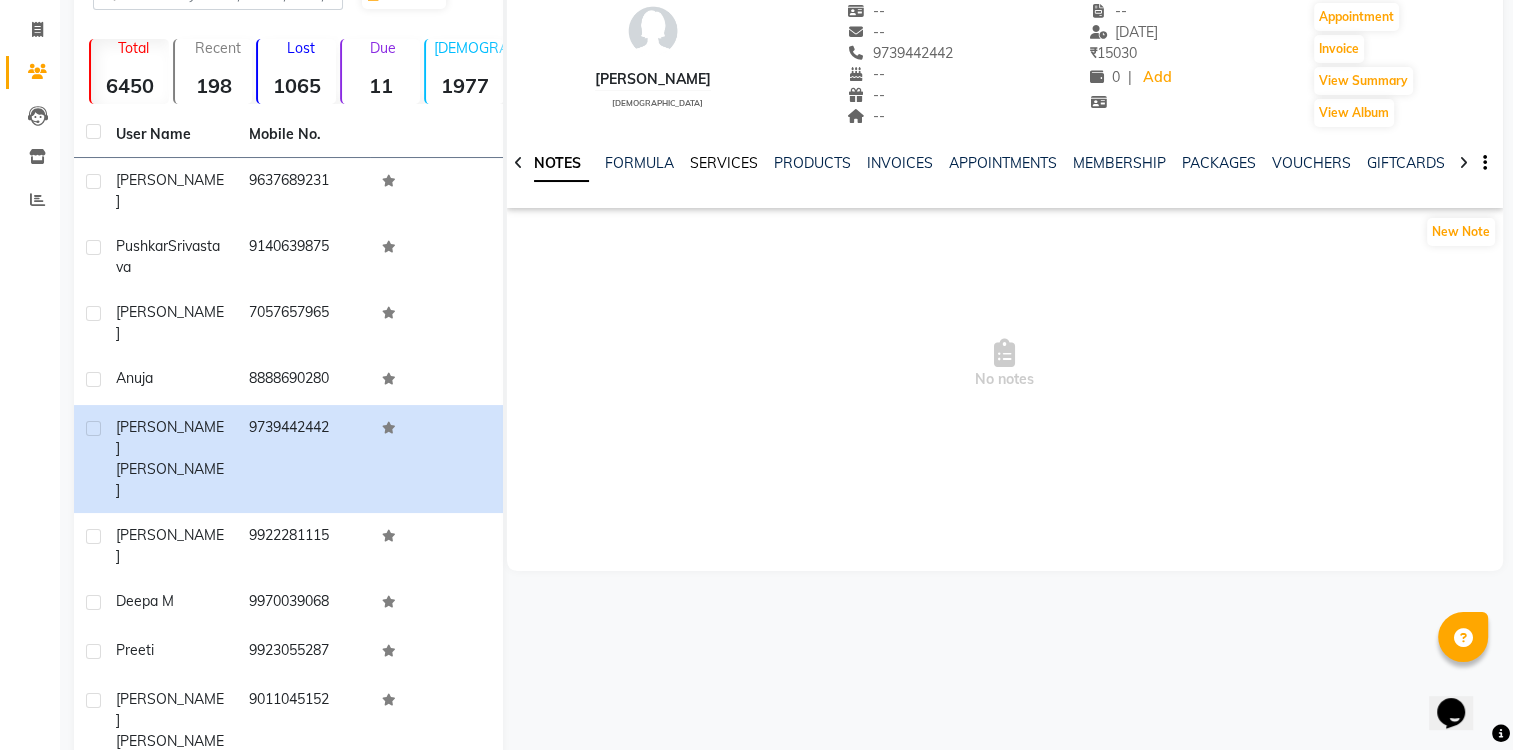 click on "SERVICES" 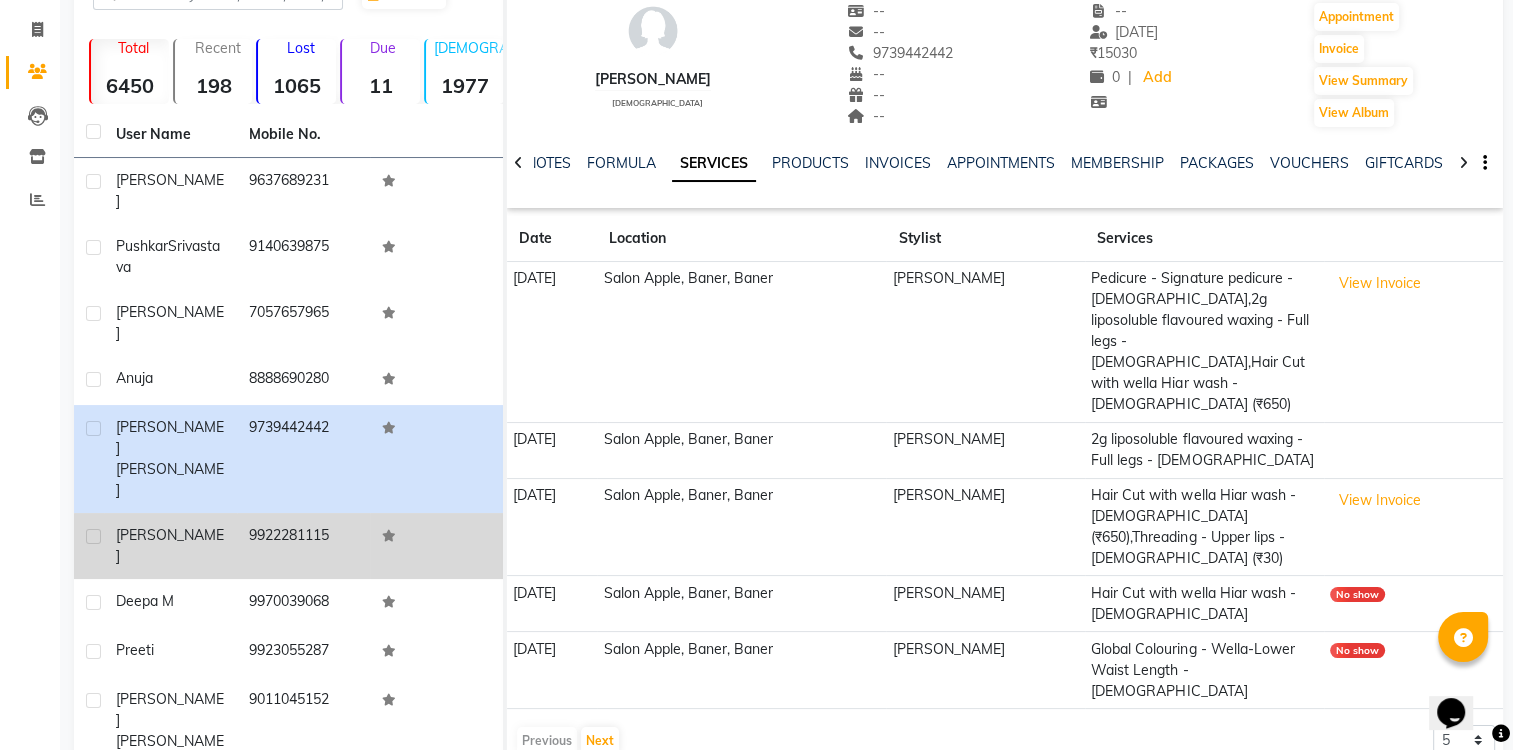 click on "[PERSON_NAME]" 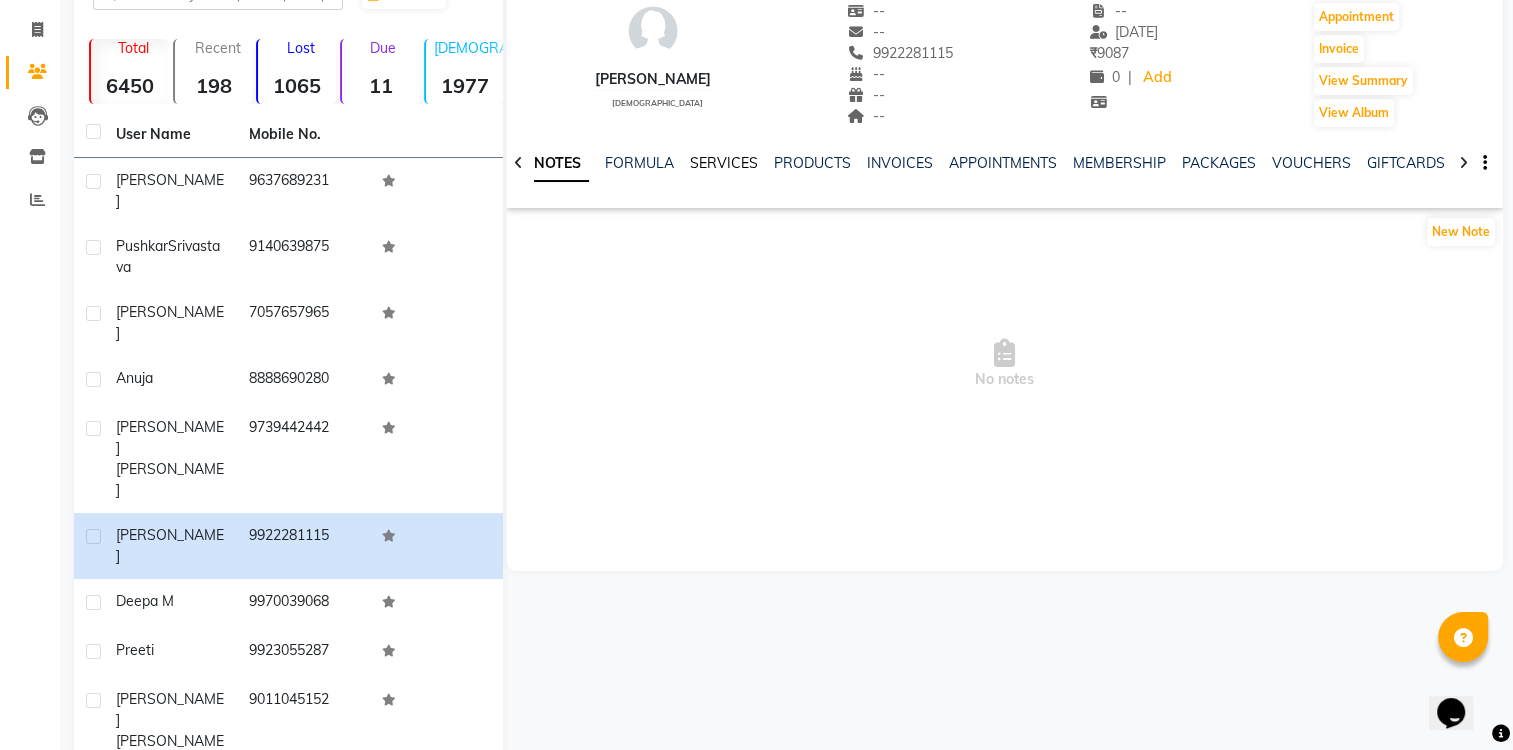click on "SERVICES" 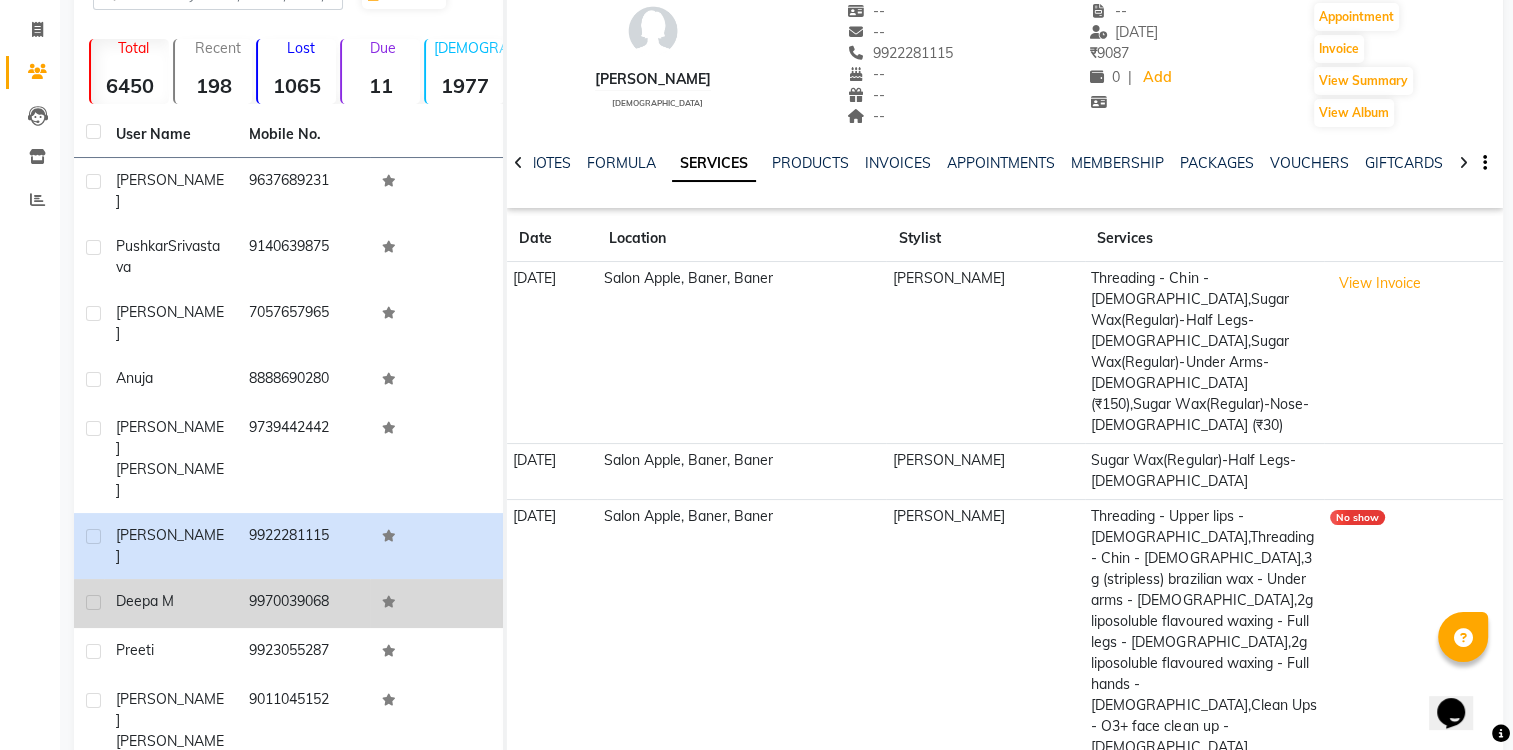 click on "deepa m" 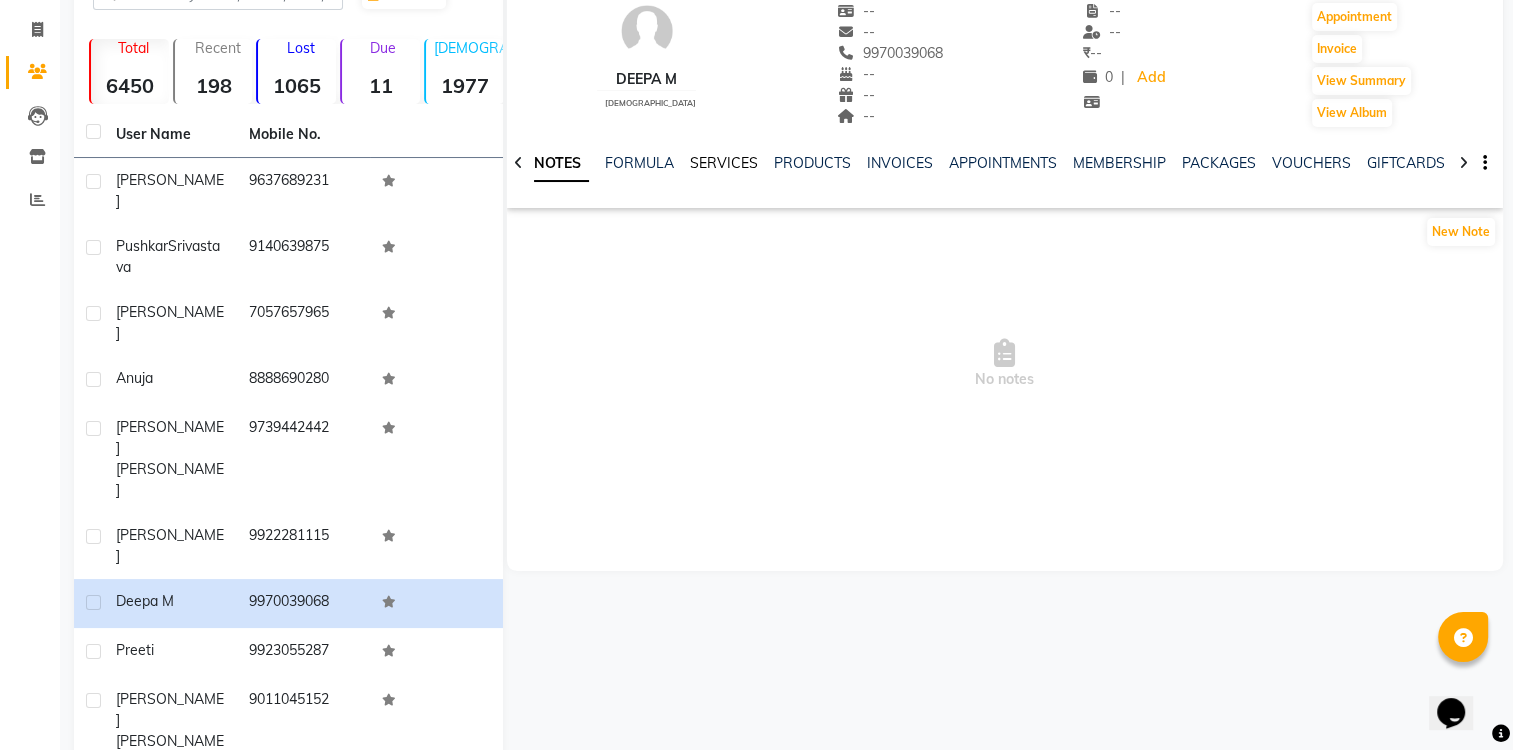 click on "SERVICES" 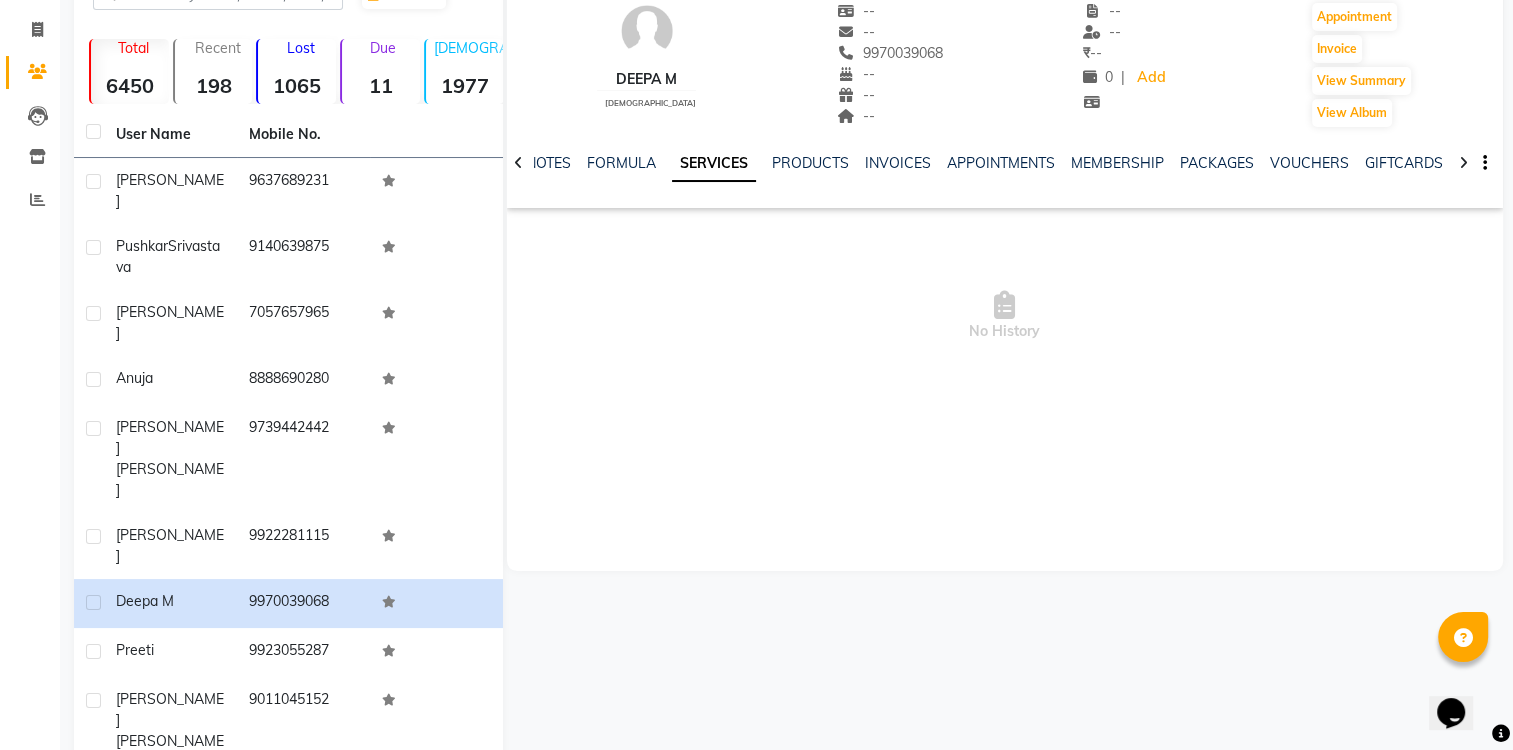 click on "SERVICES" 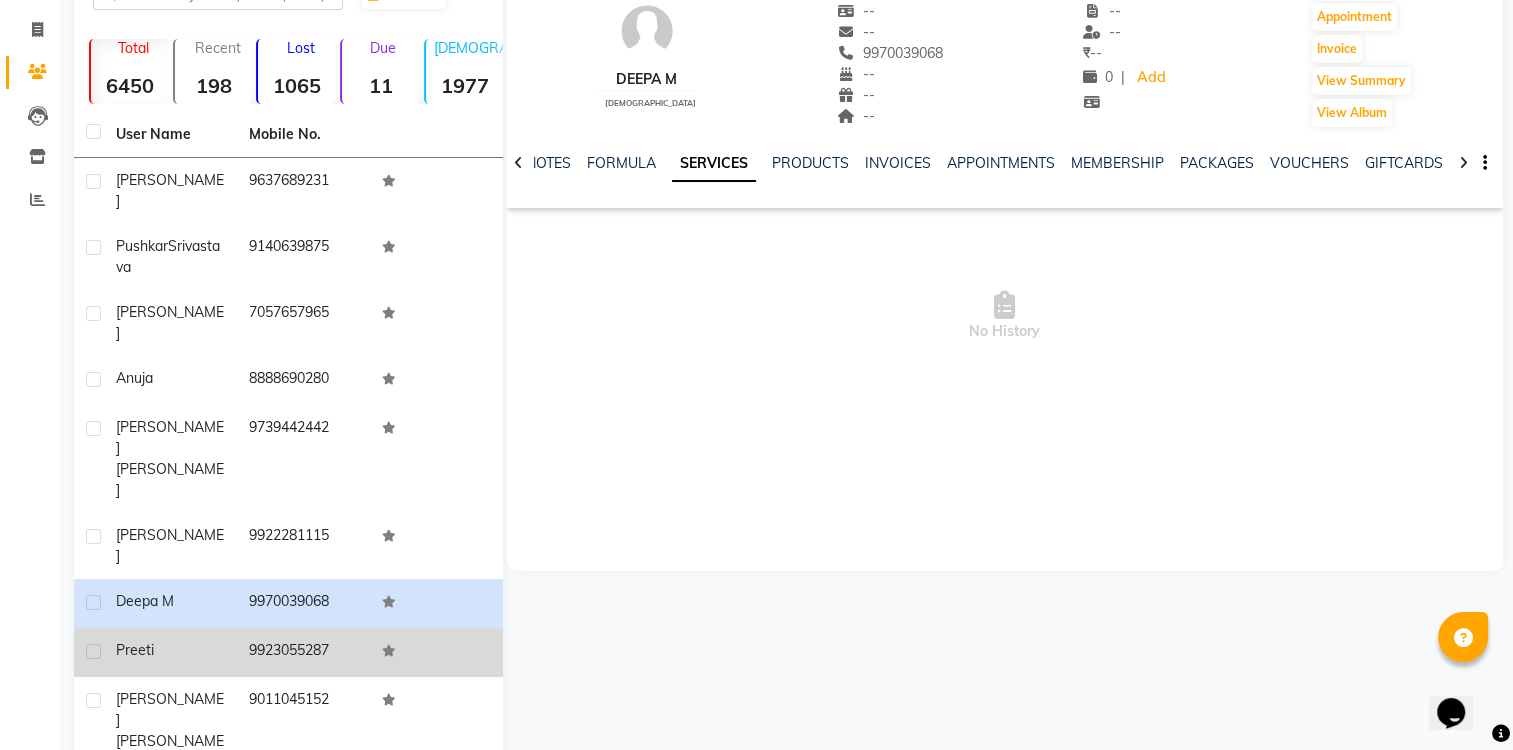 click on "Preeti" 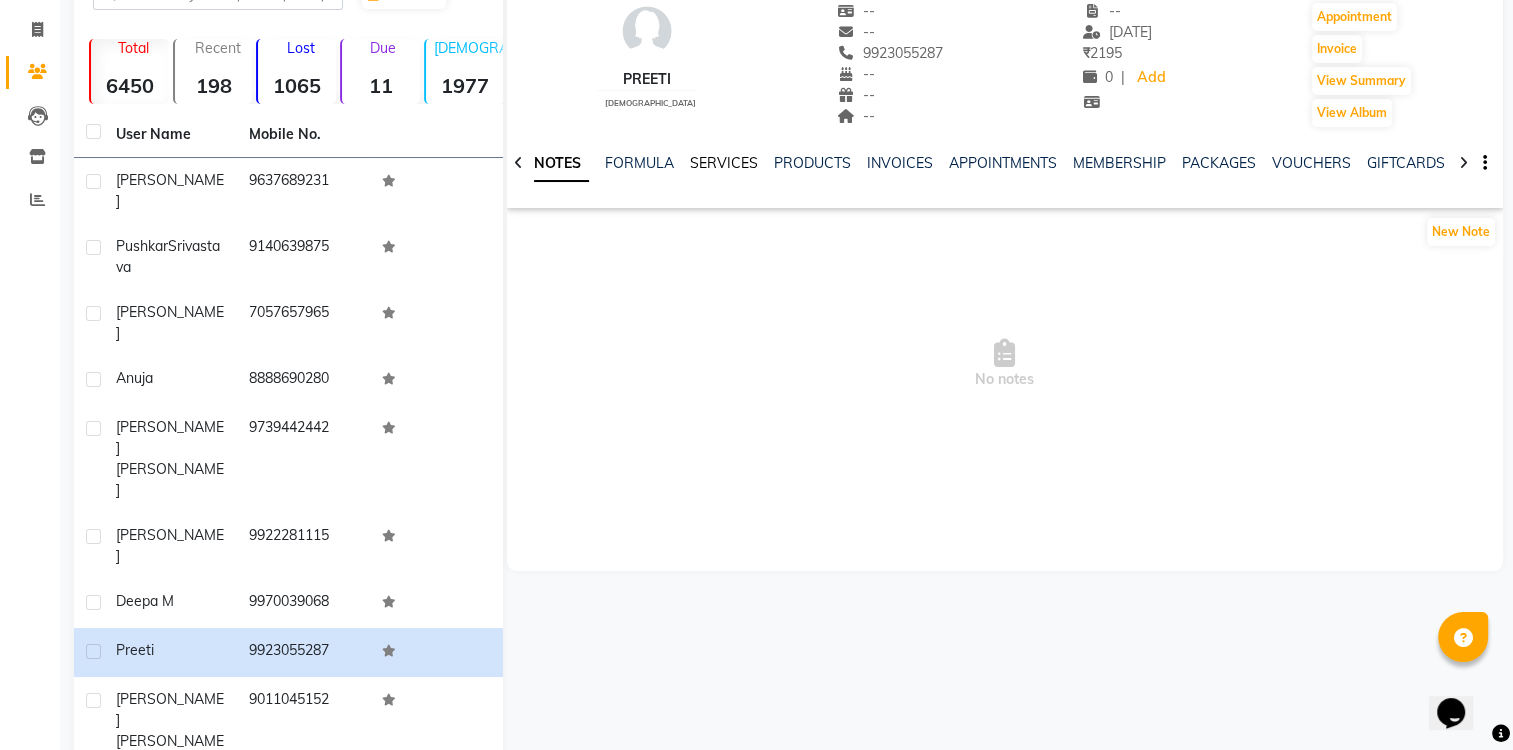 click on "SERVICES" 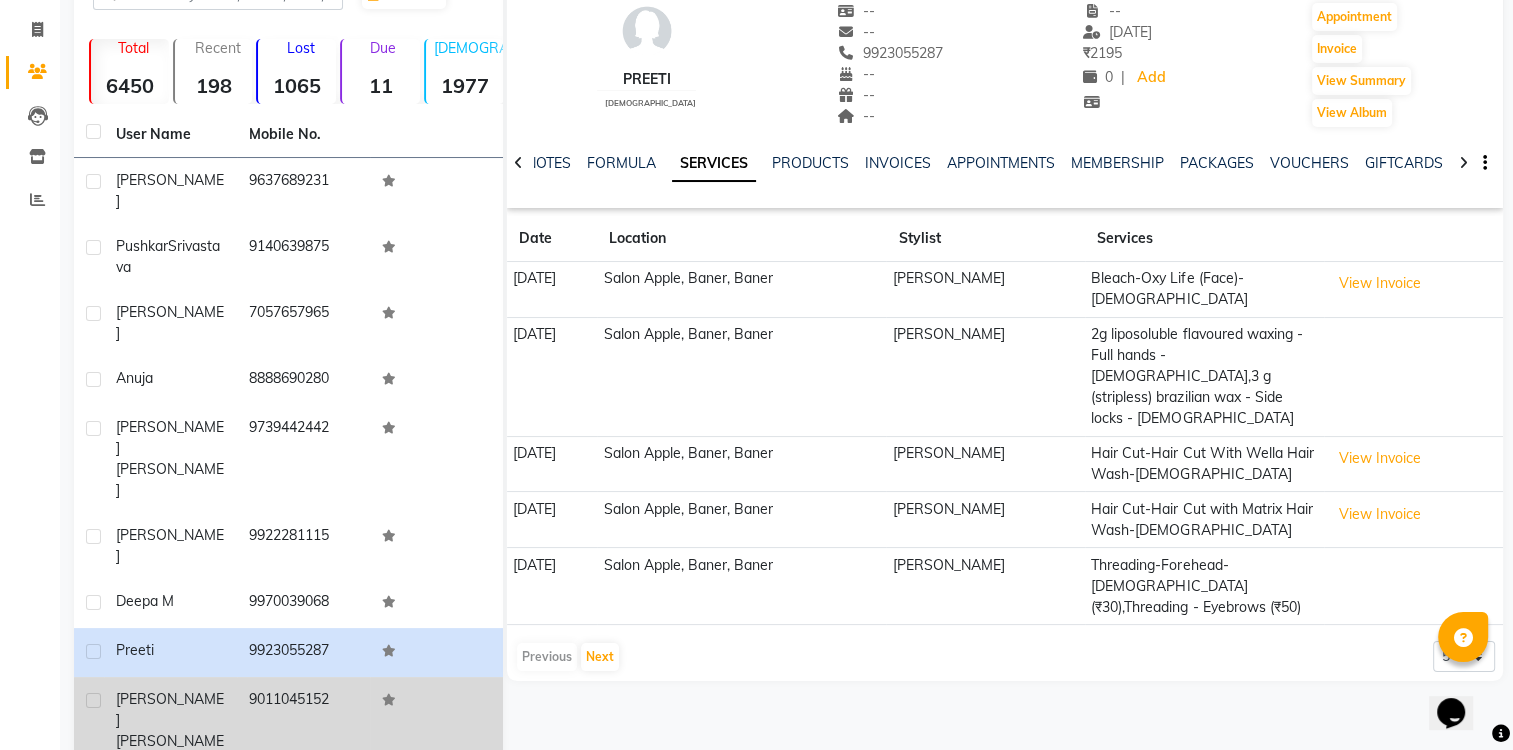 click on "[PERSON_NAME]" 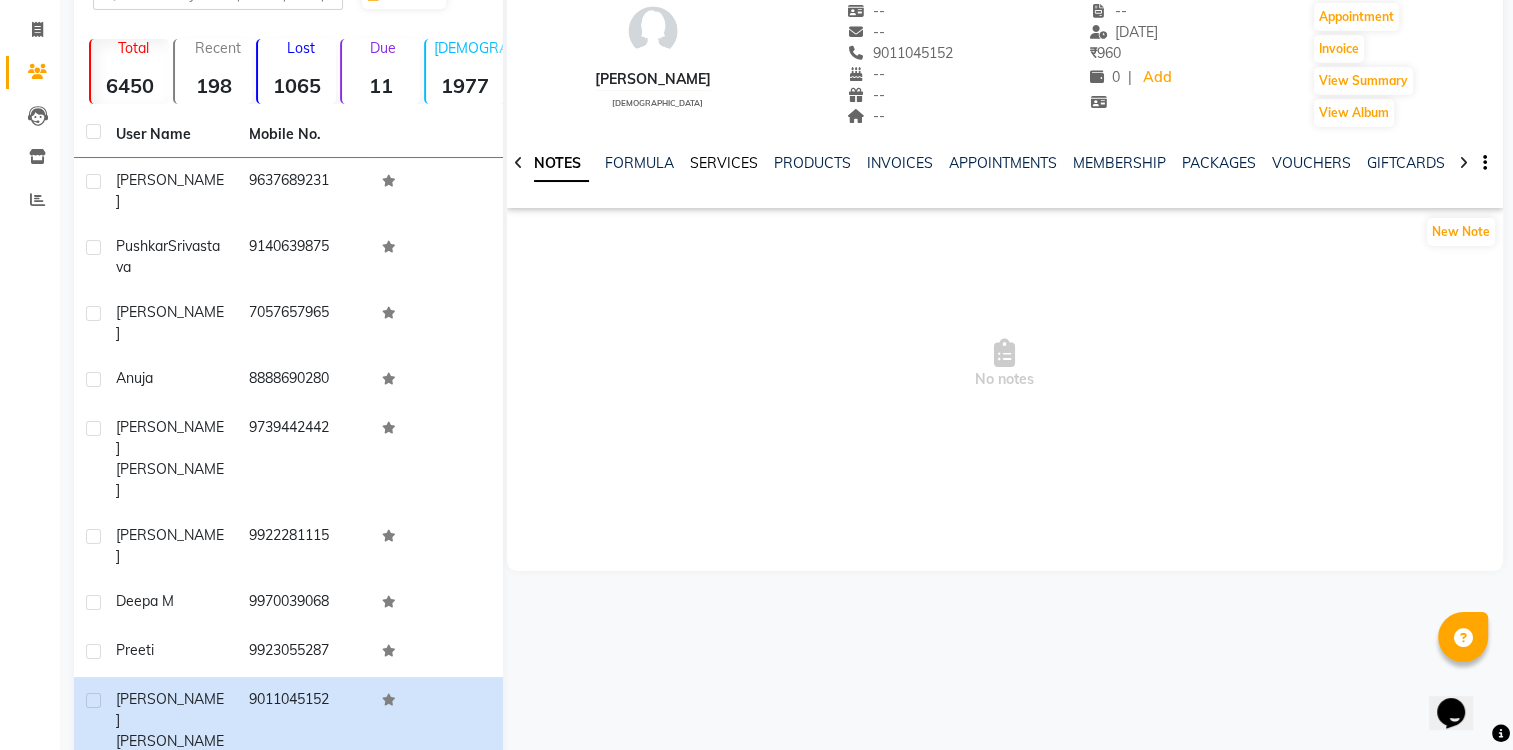 click on "SERVICES" 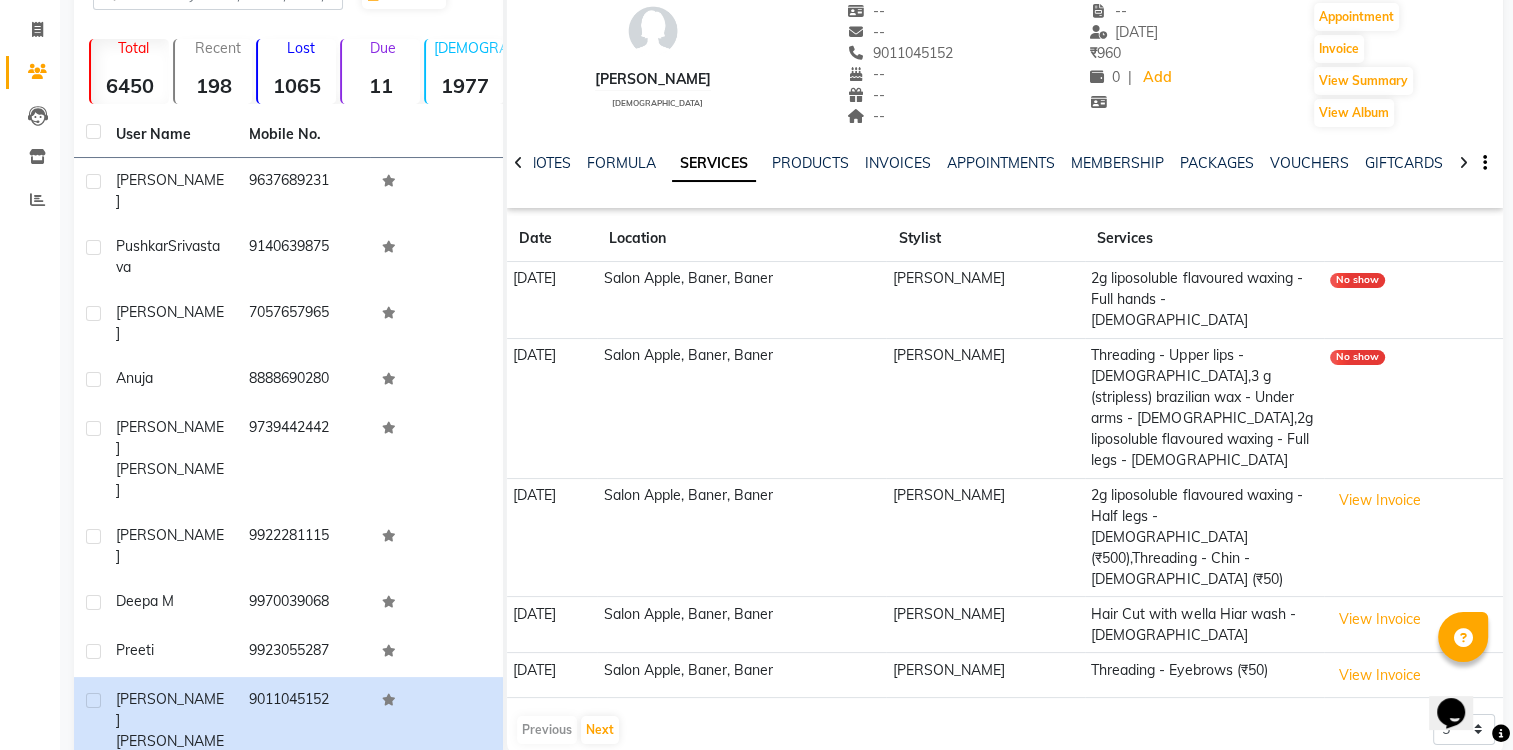 click on "[PERSON_NAME]" 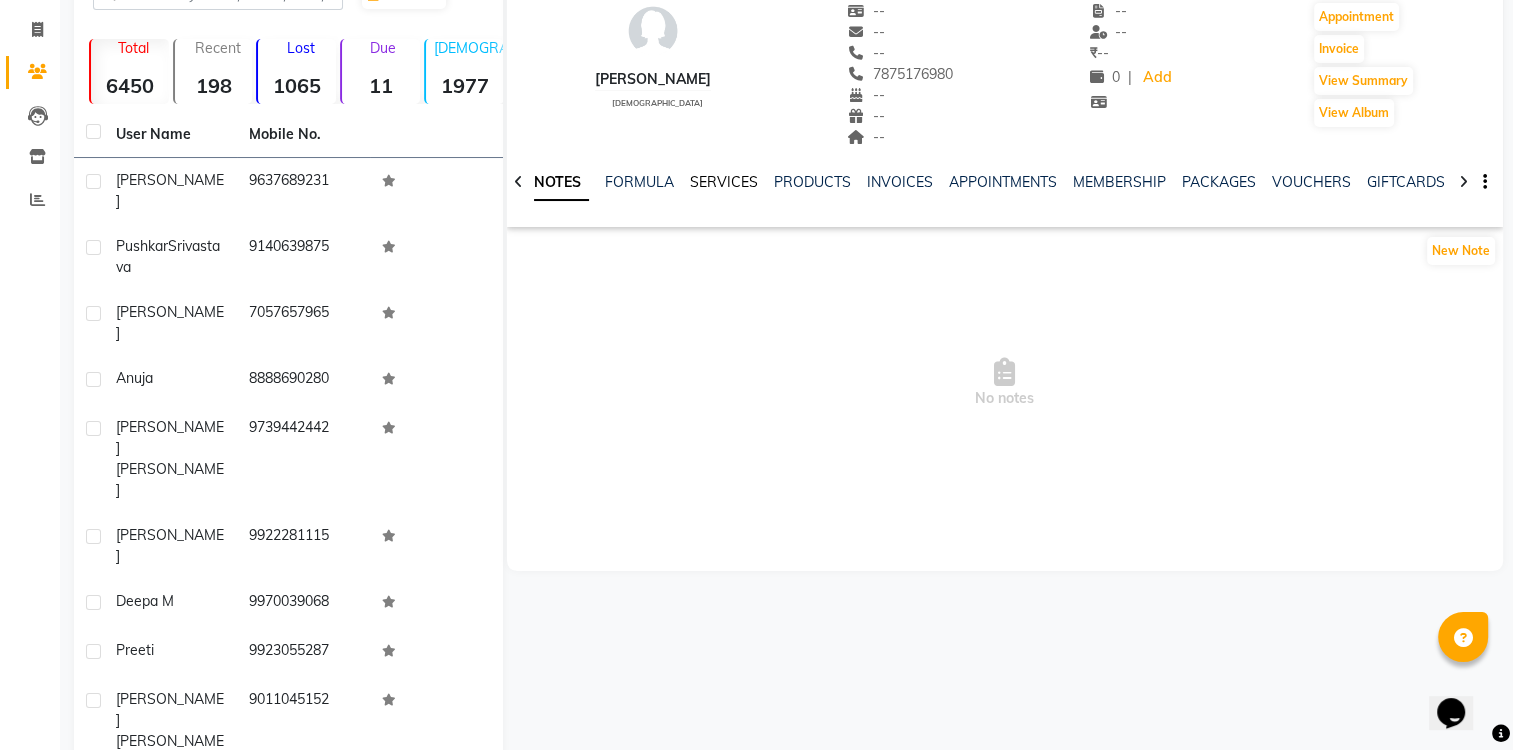 click on "SERVICES" 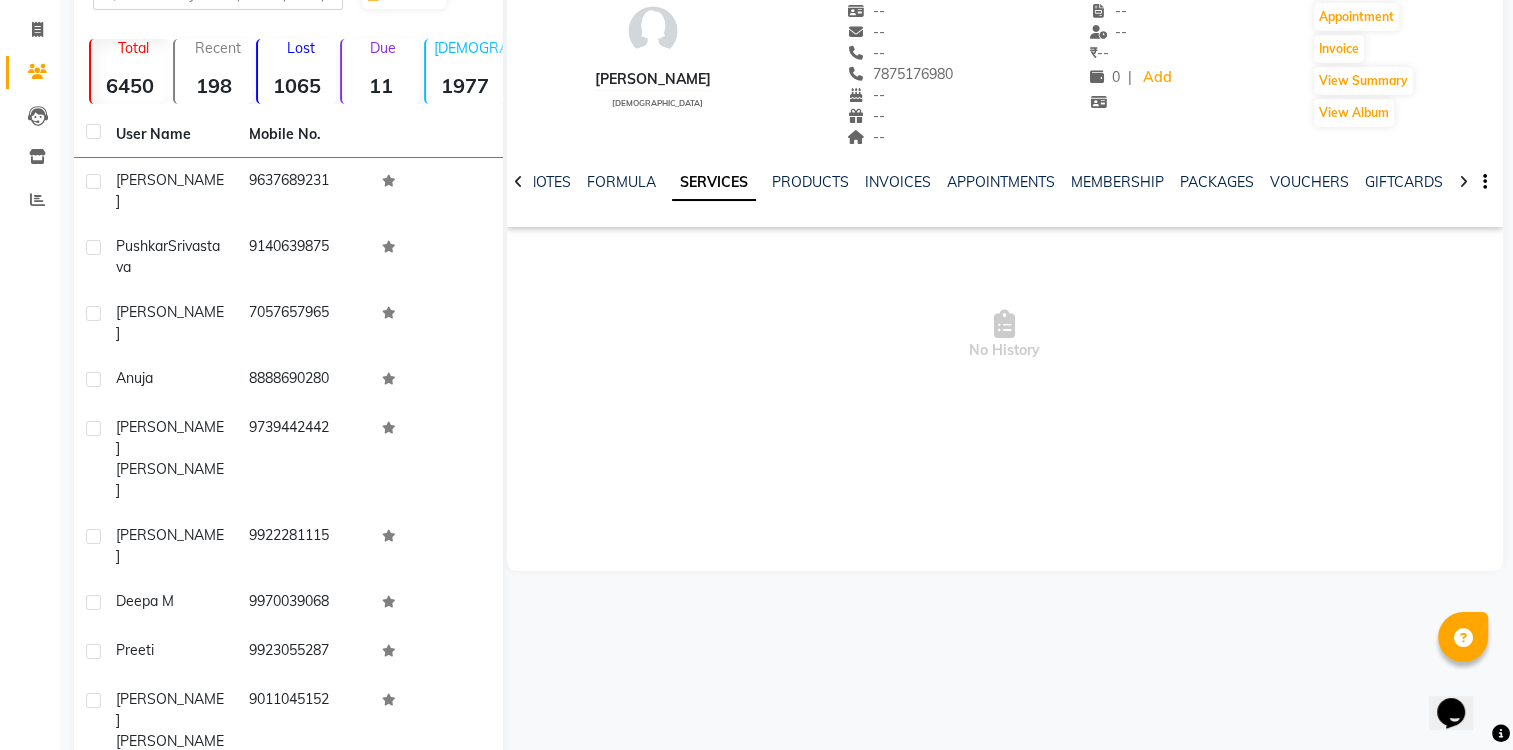 click on "SERVICES" 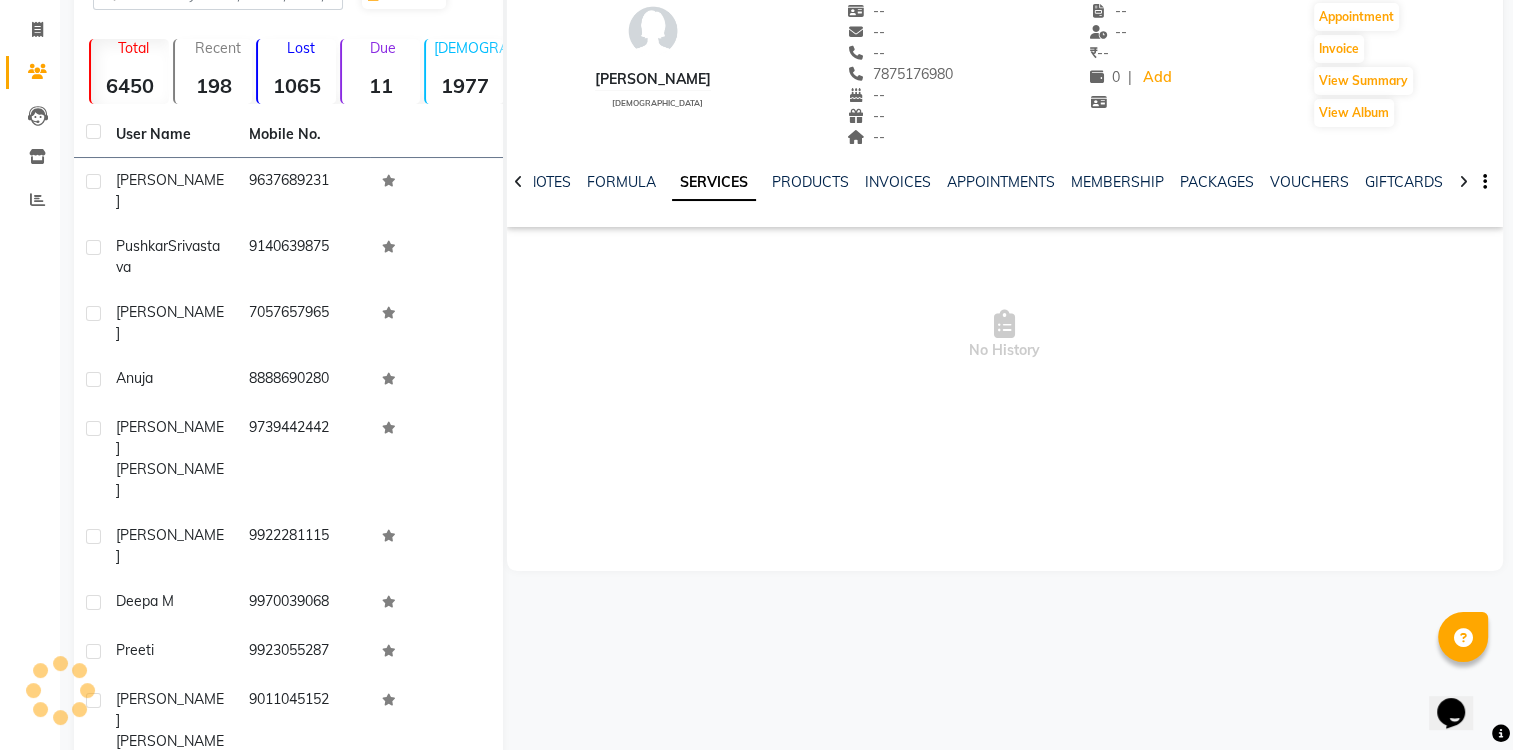scroll, scrollTop: 99, scrollLeft: 0, axis: vertical 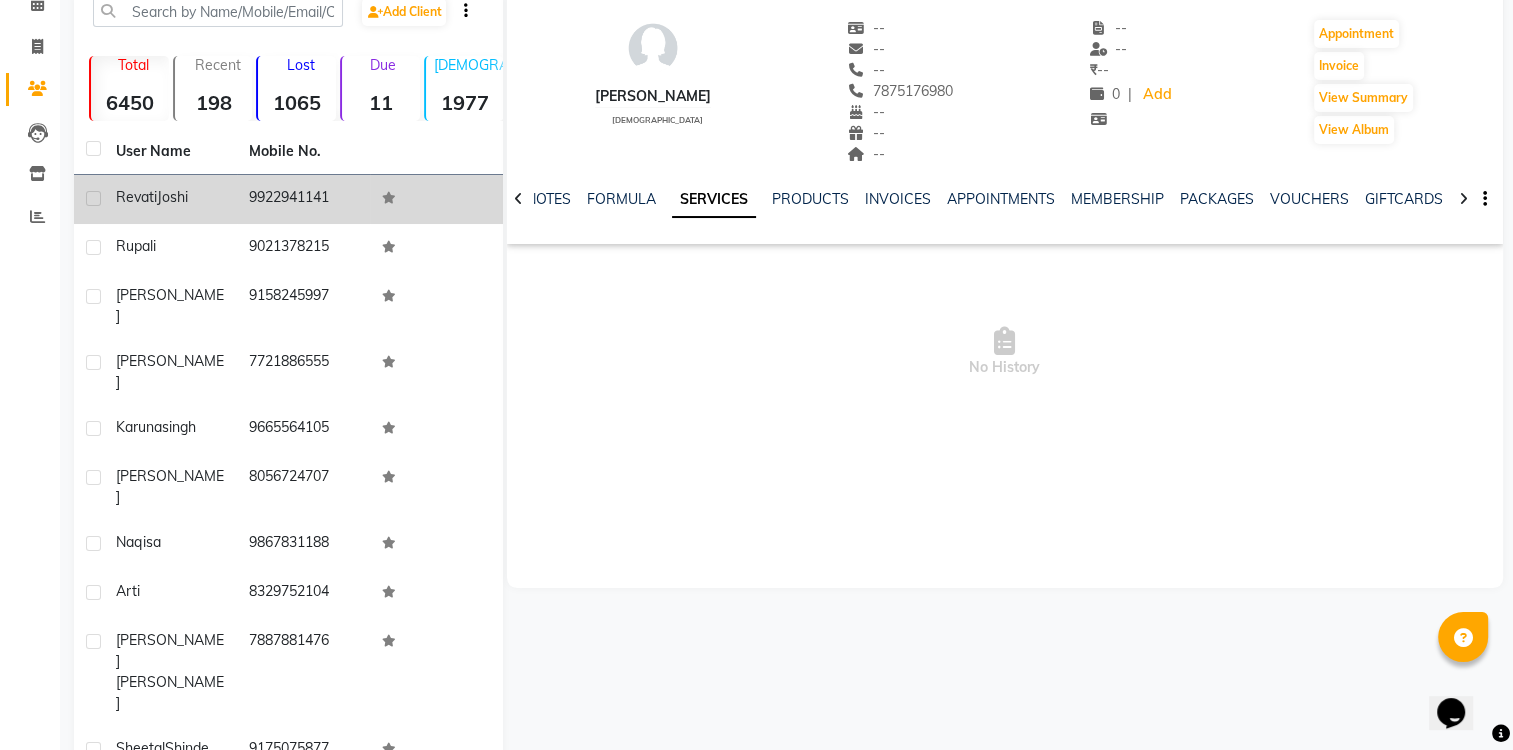click on "[PERSON_NAME]" 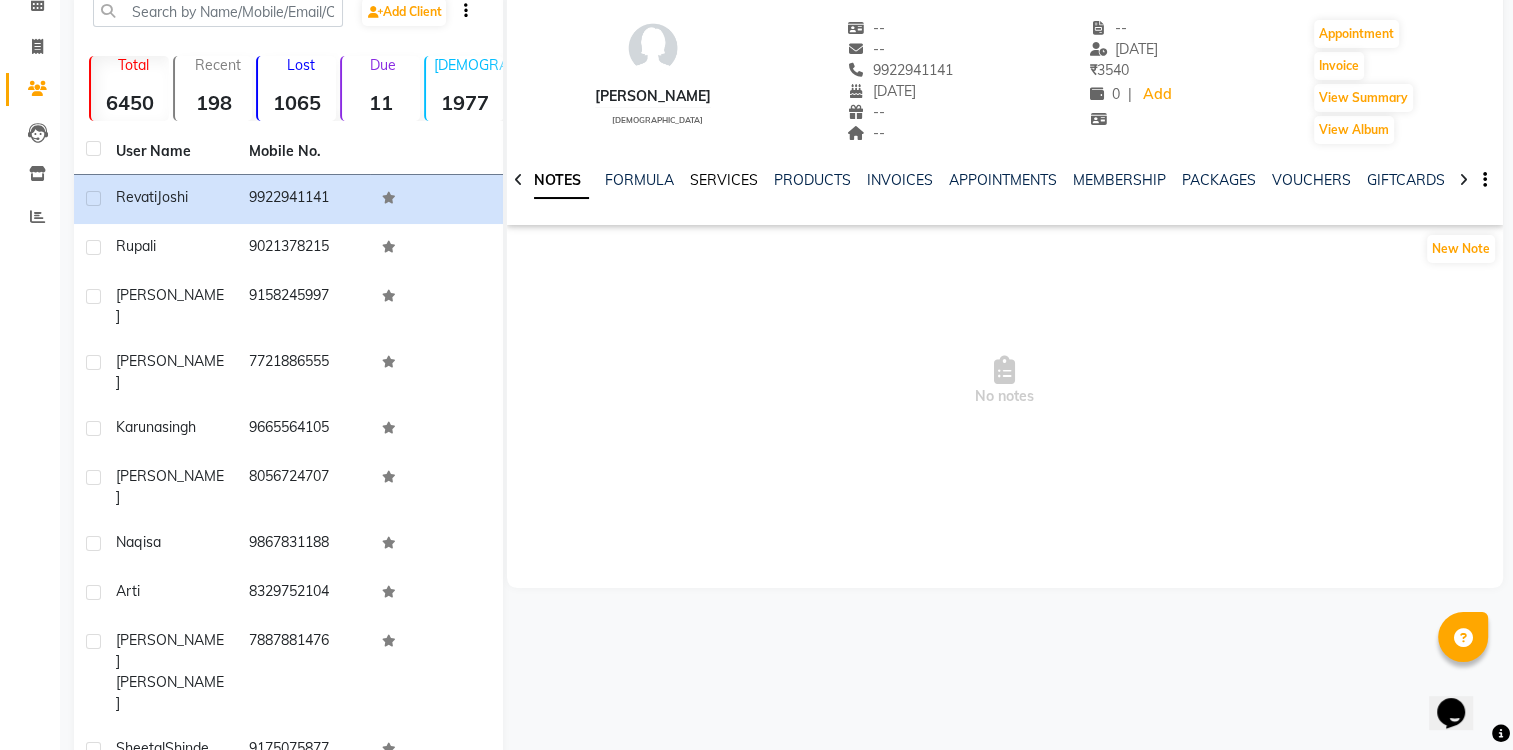 click on "SERVICES" 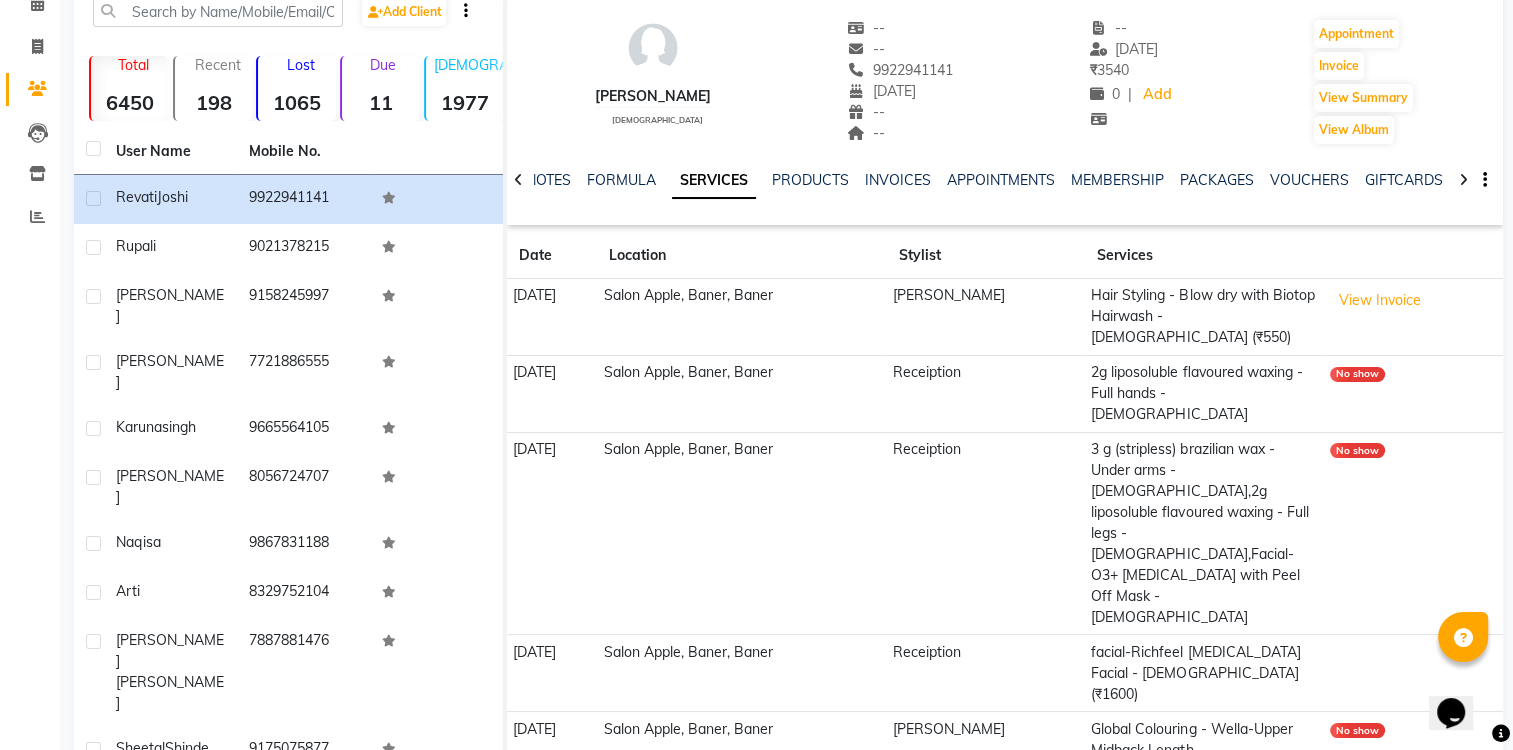 click on "Previous" 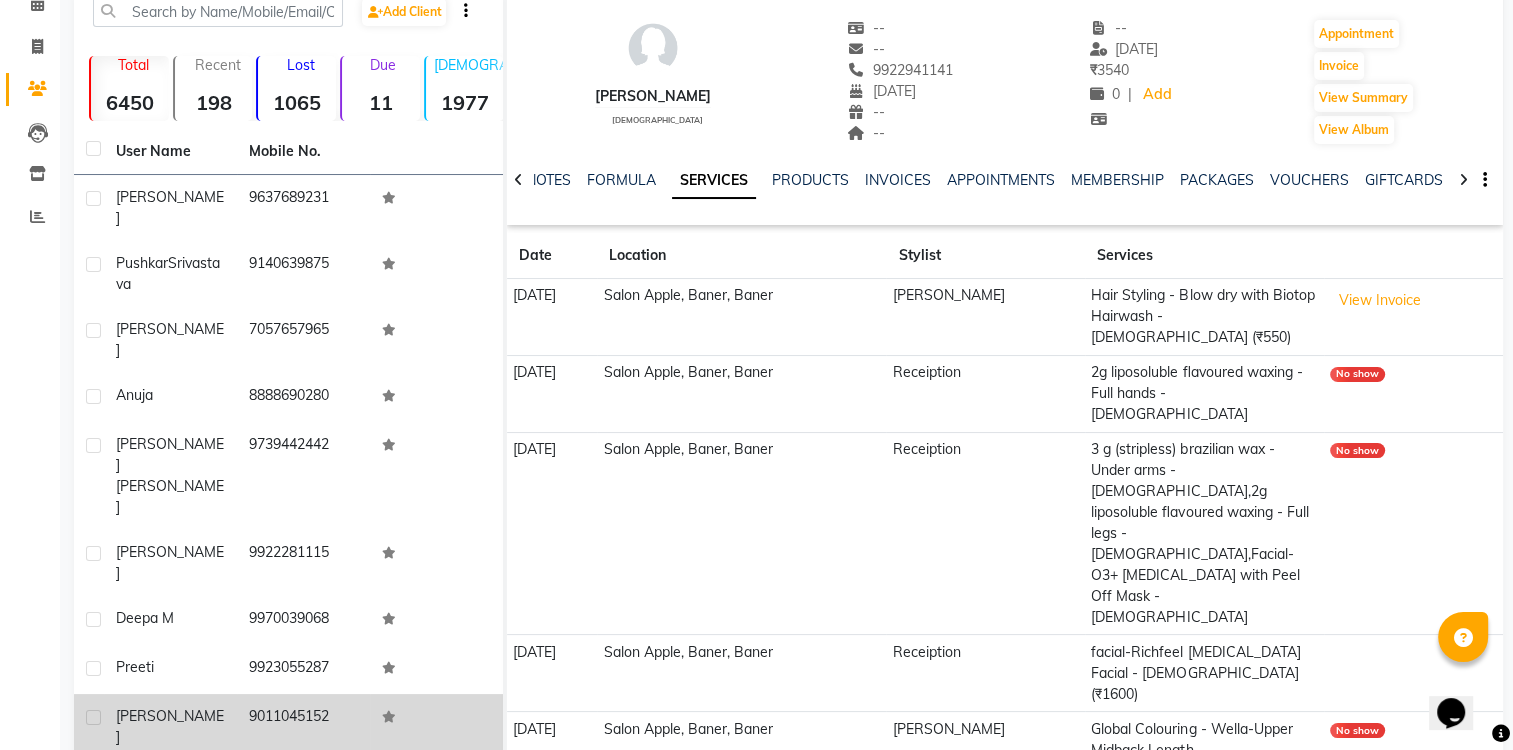 click on "[PERSON_NAME]" 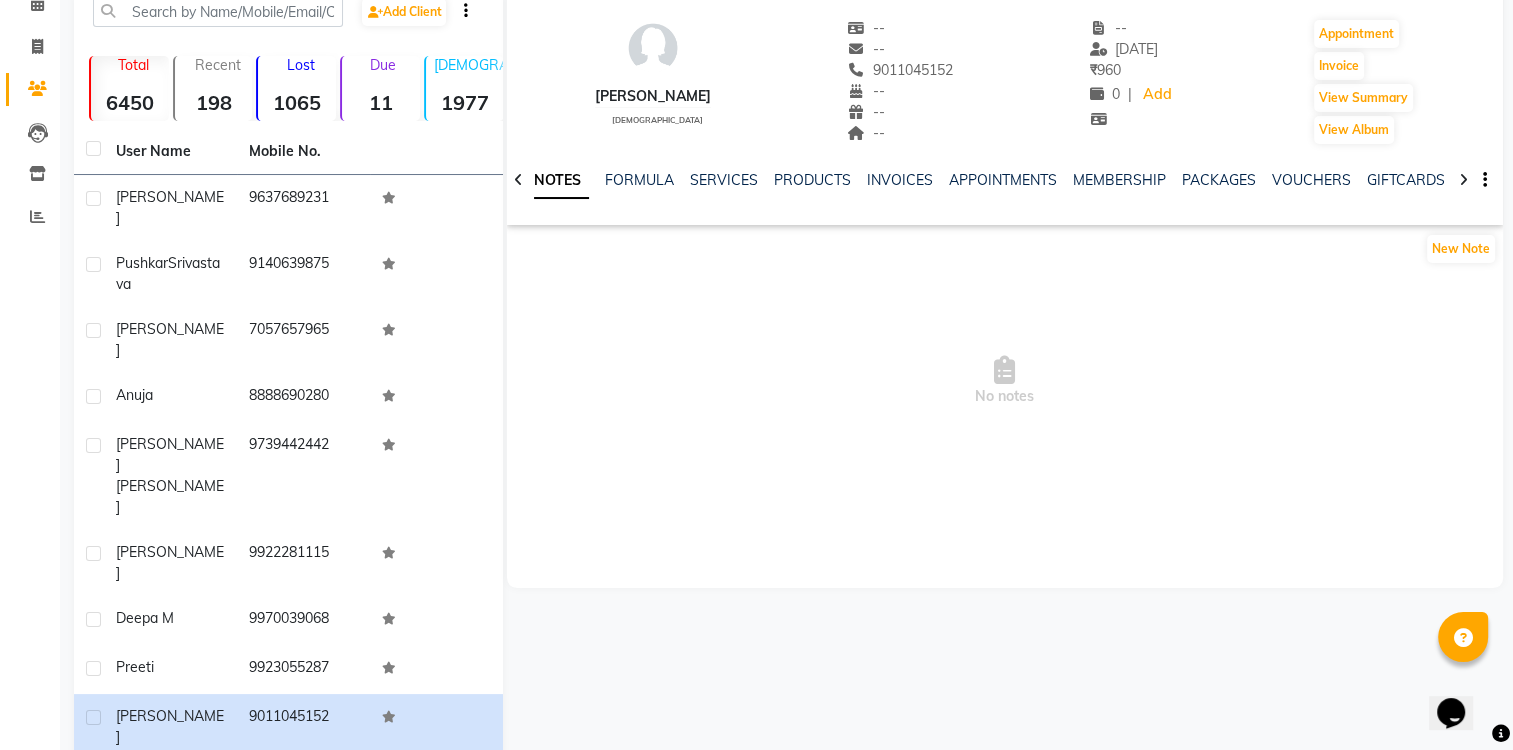 drag, startPoint x: 921, startPoint y: 410, endPoint x: 950, endPoint y: 411, distance: 29.017237 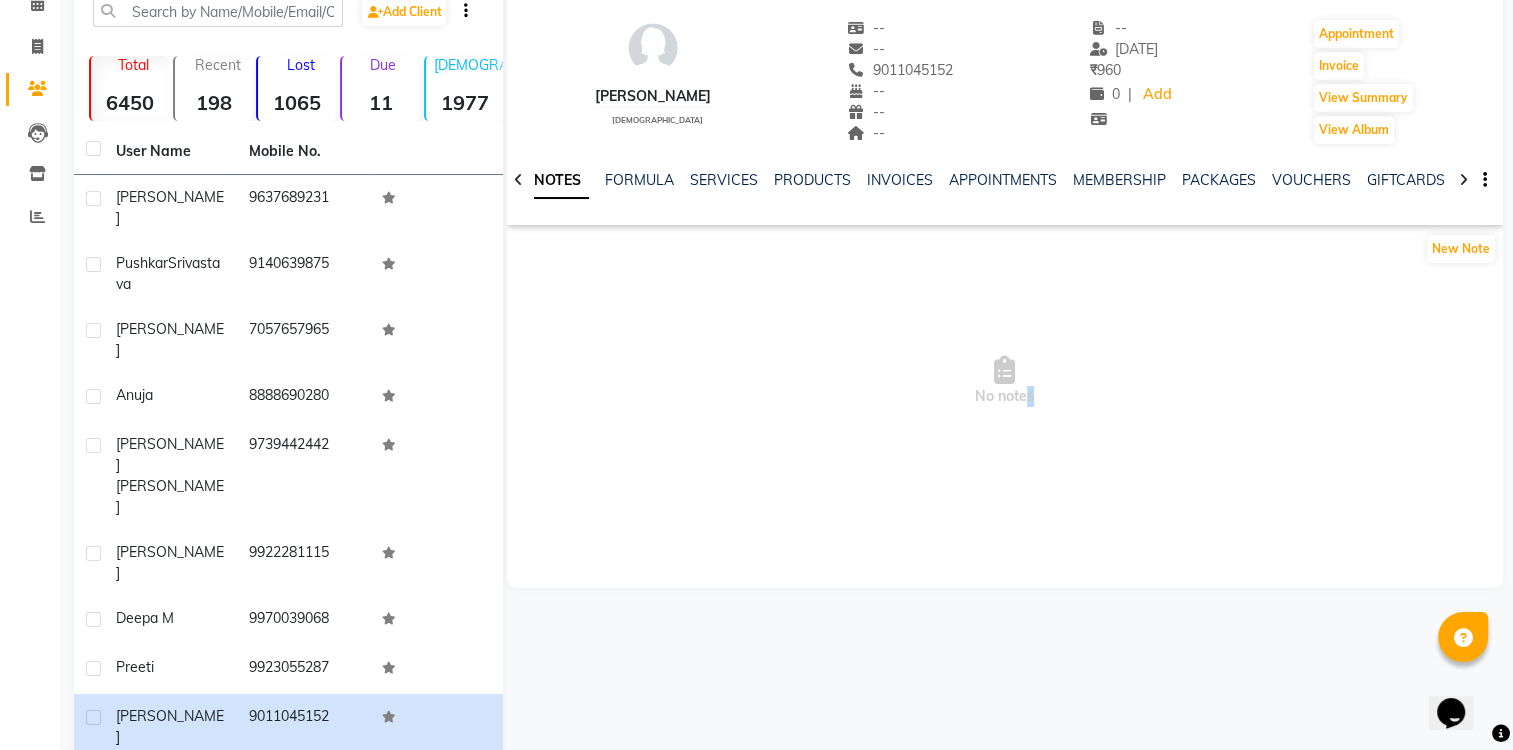 click on "No notes" at bounding box center (1005, 381) 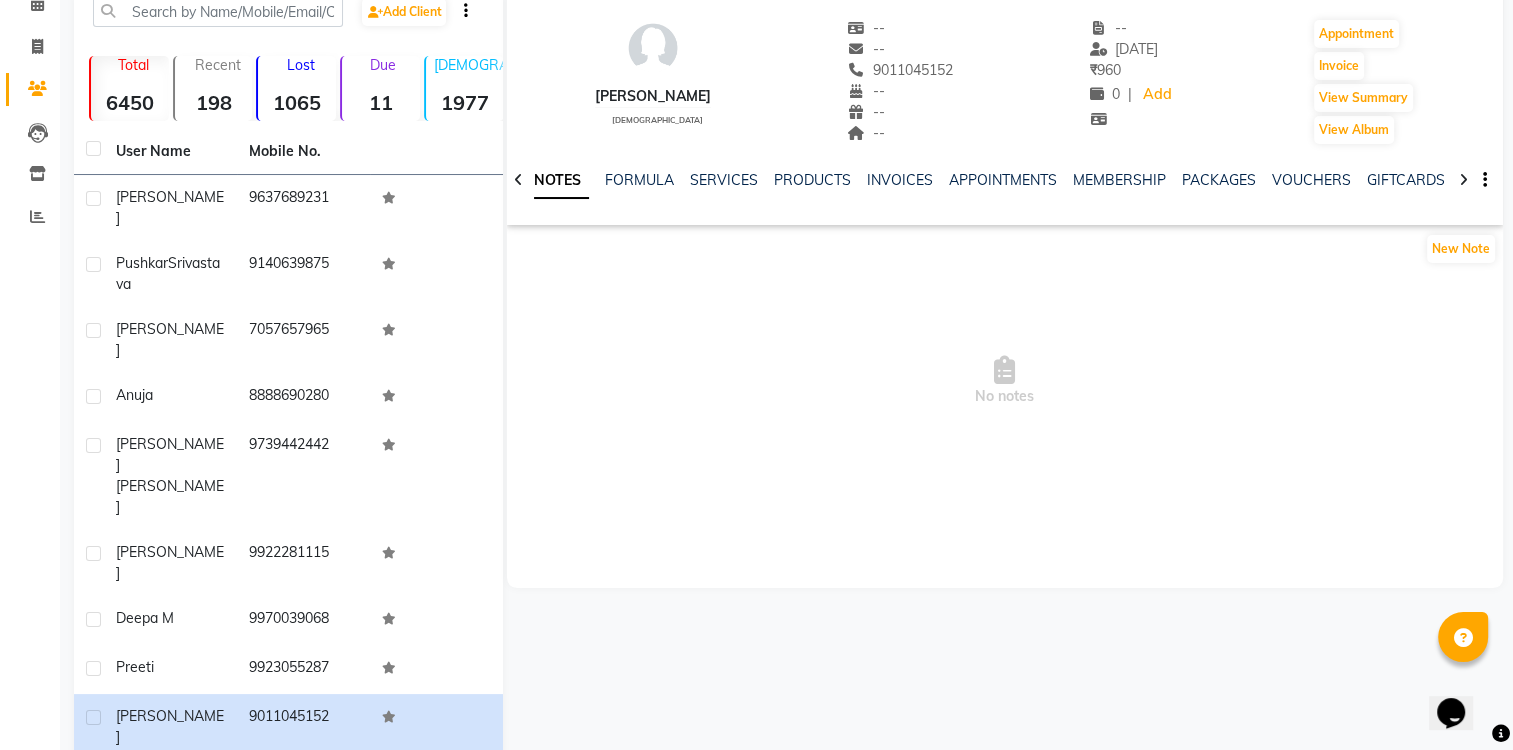 click on "7875176980" 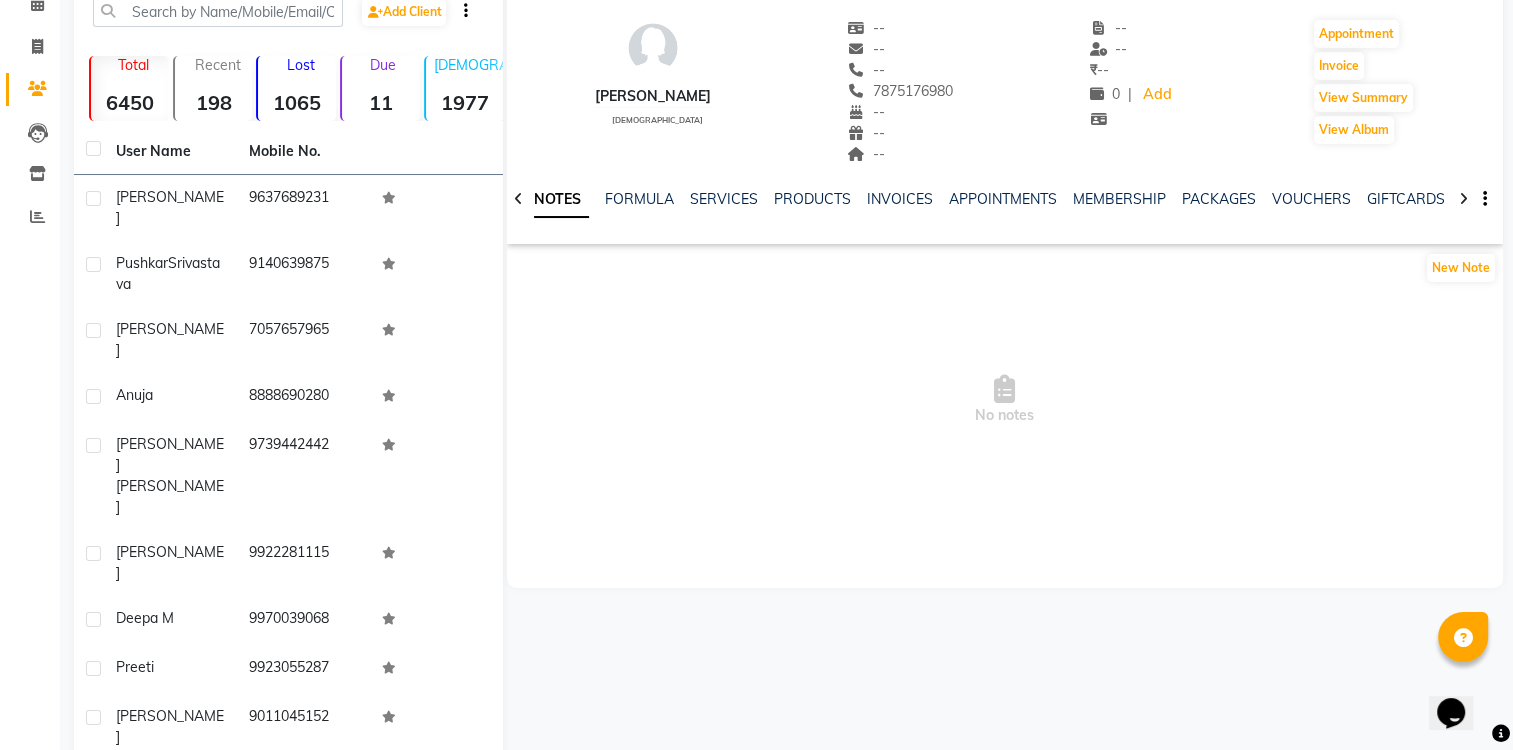 click on "Next" 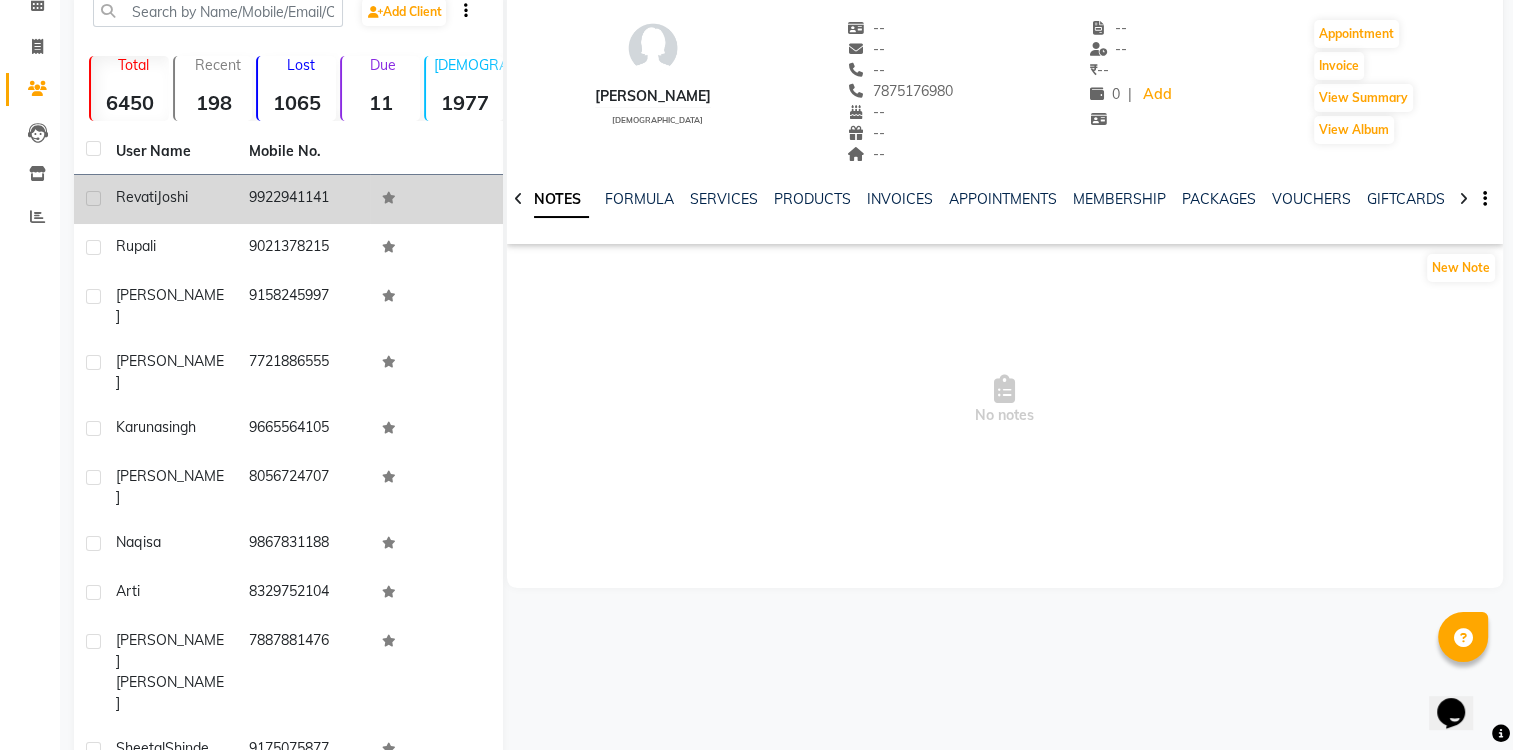 click on "9922941141" 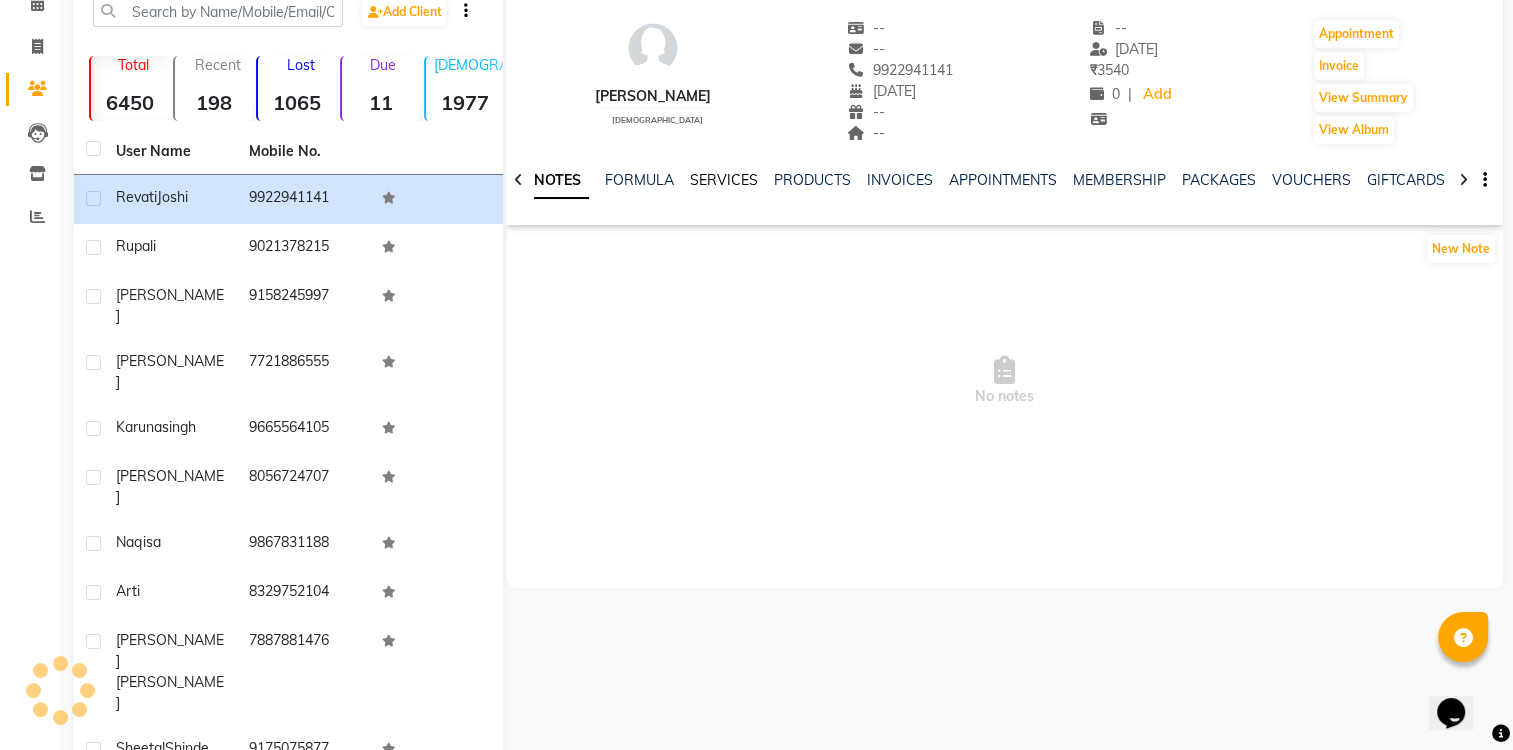 click on "SERVICES" 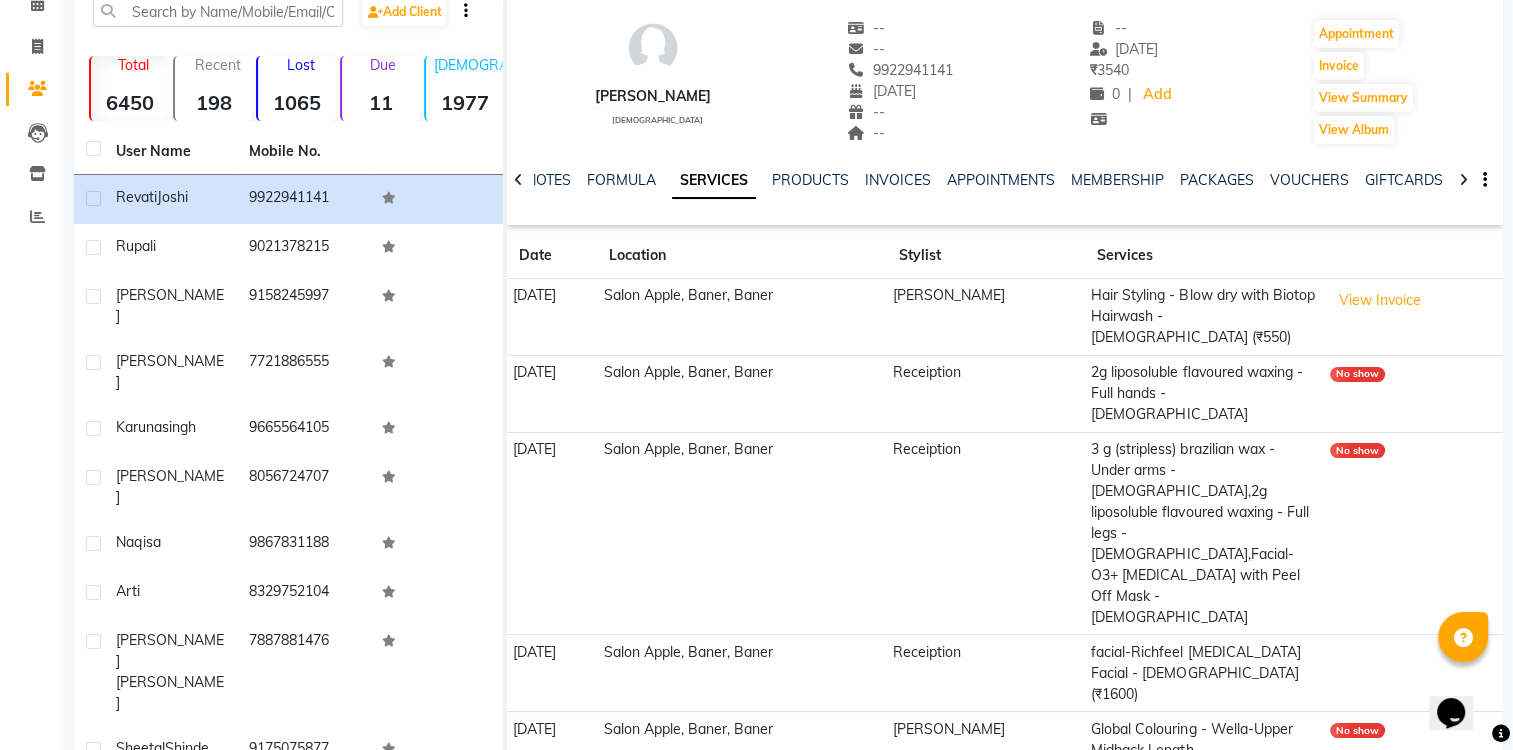 click on "No show" 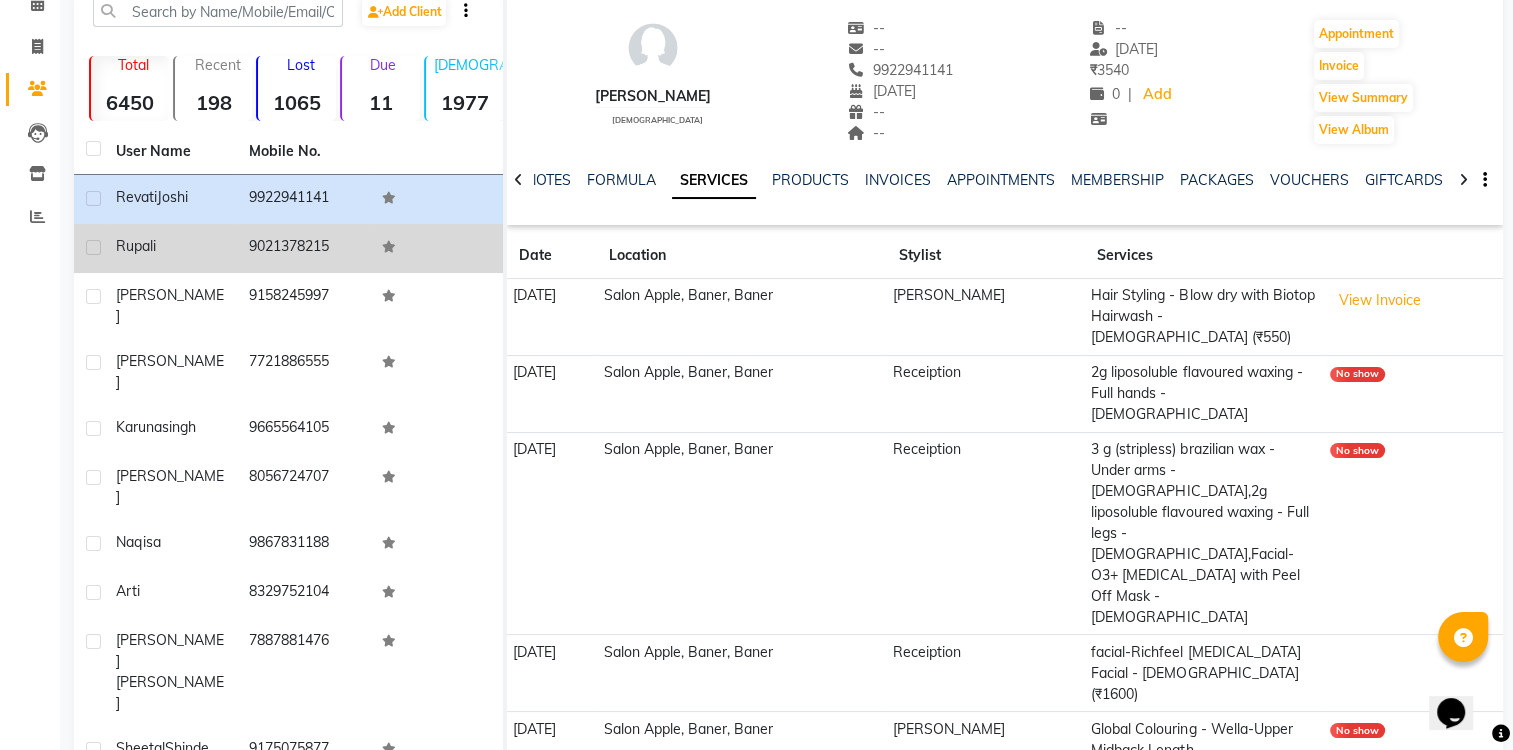click on "9021378215" 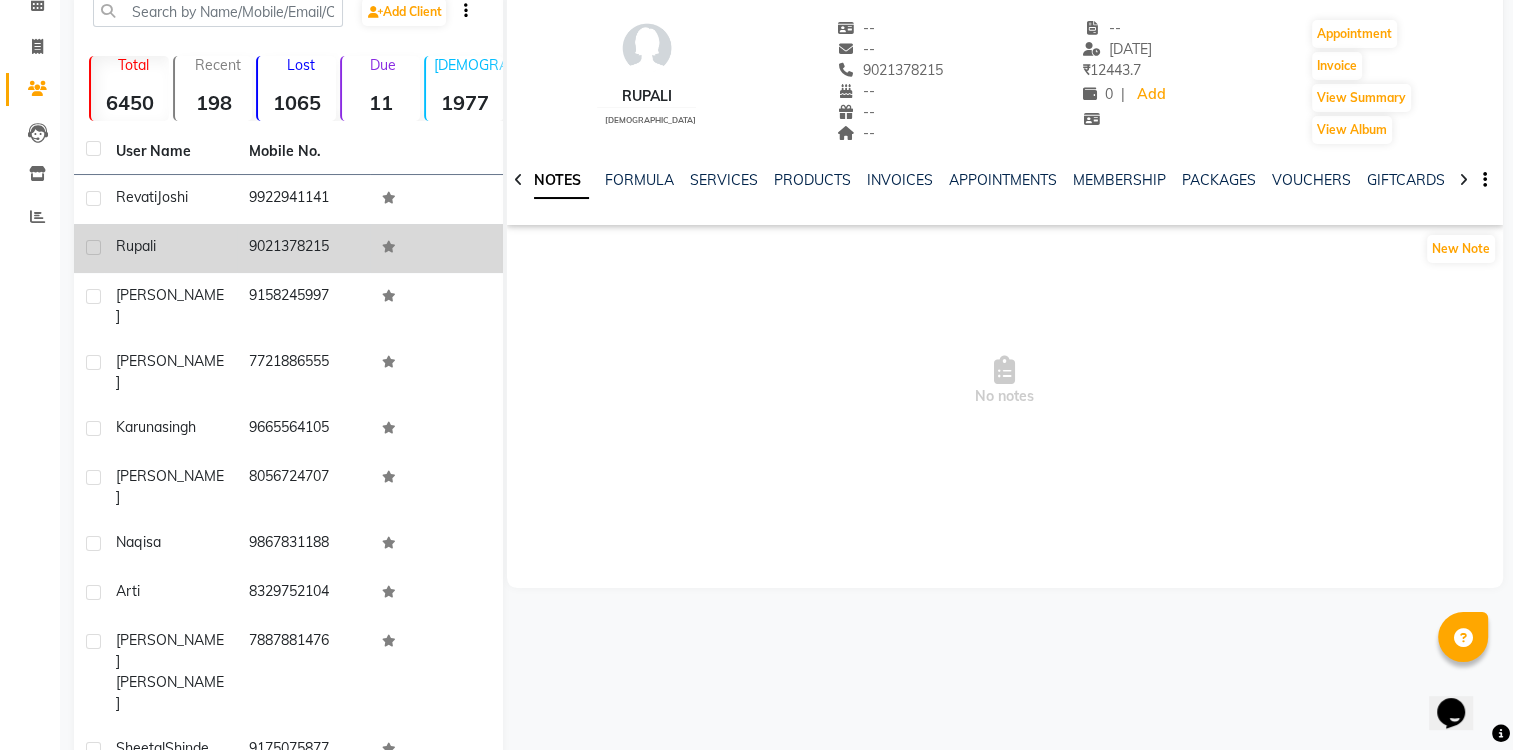 click on "9021378215" 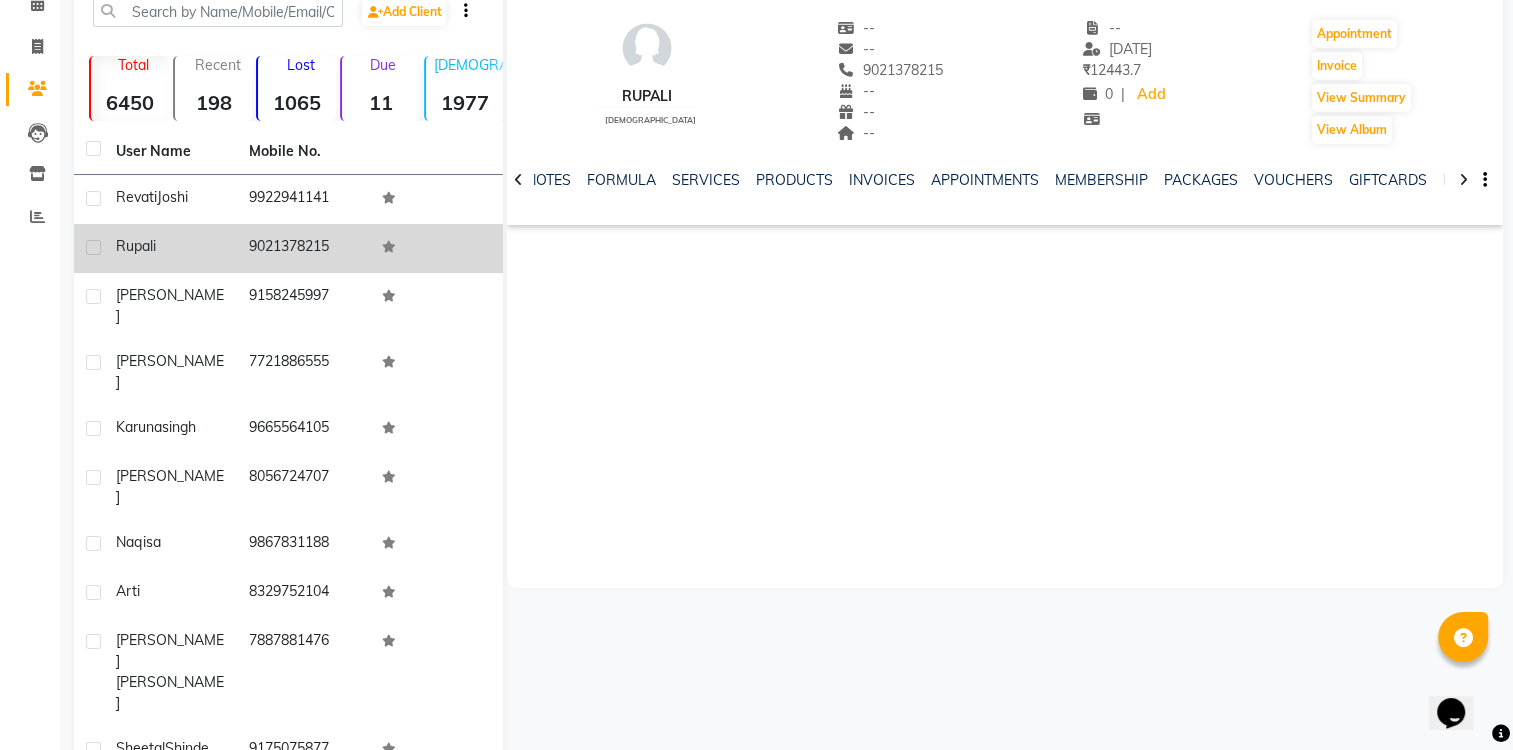 click on "9021378215" 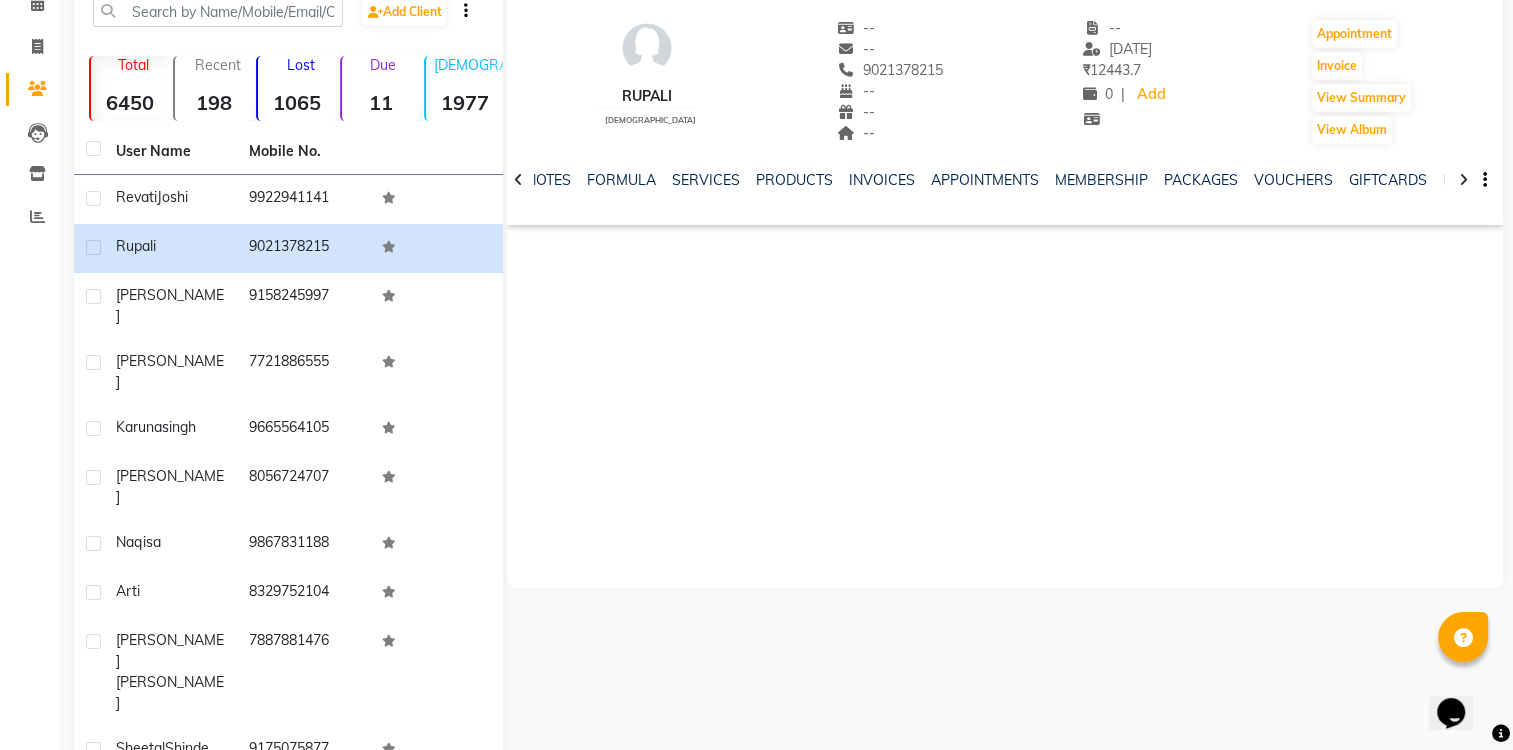 drag, startPoint x: 647, startPoint y: 363, endPoint x: 551, endPoint y: 349, distance: 97.015465 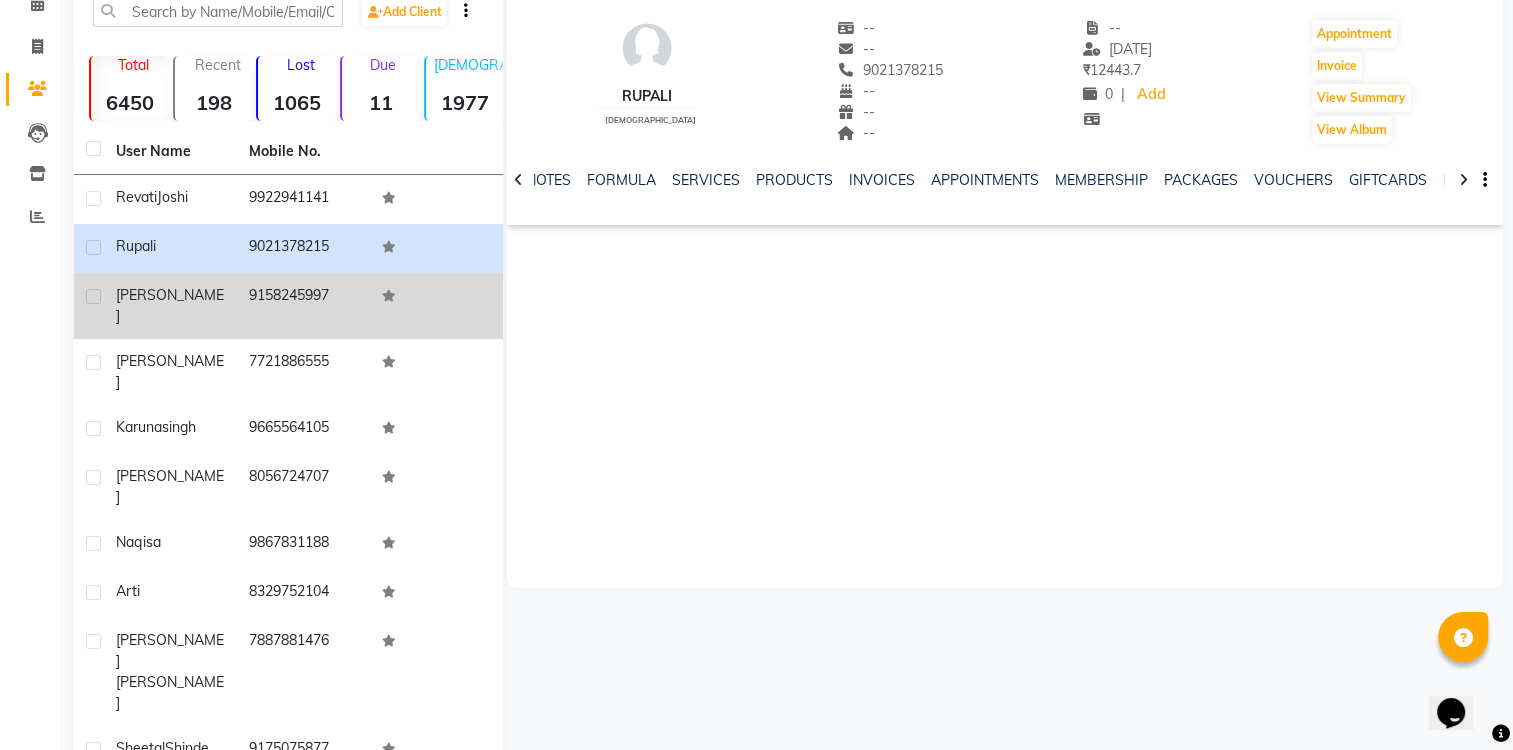 click on "9158245997" 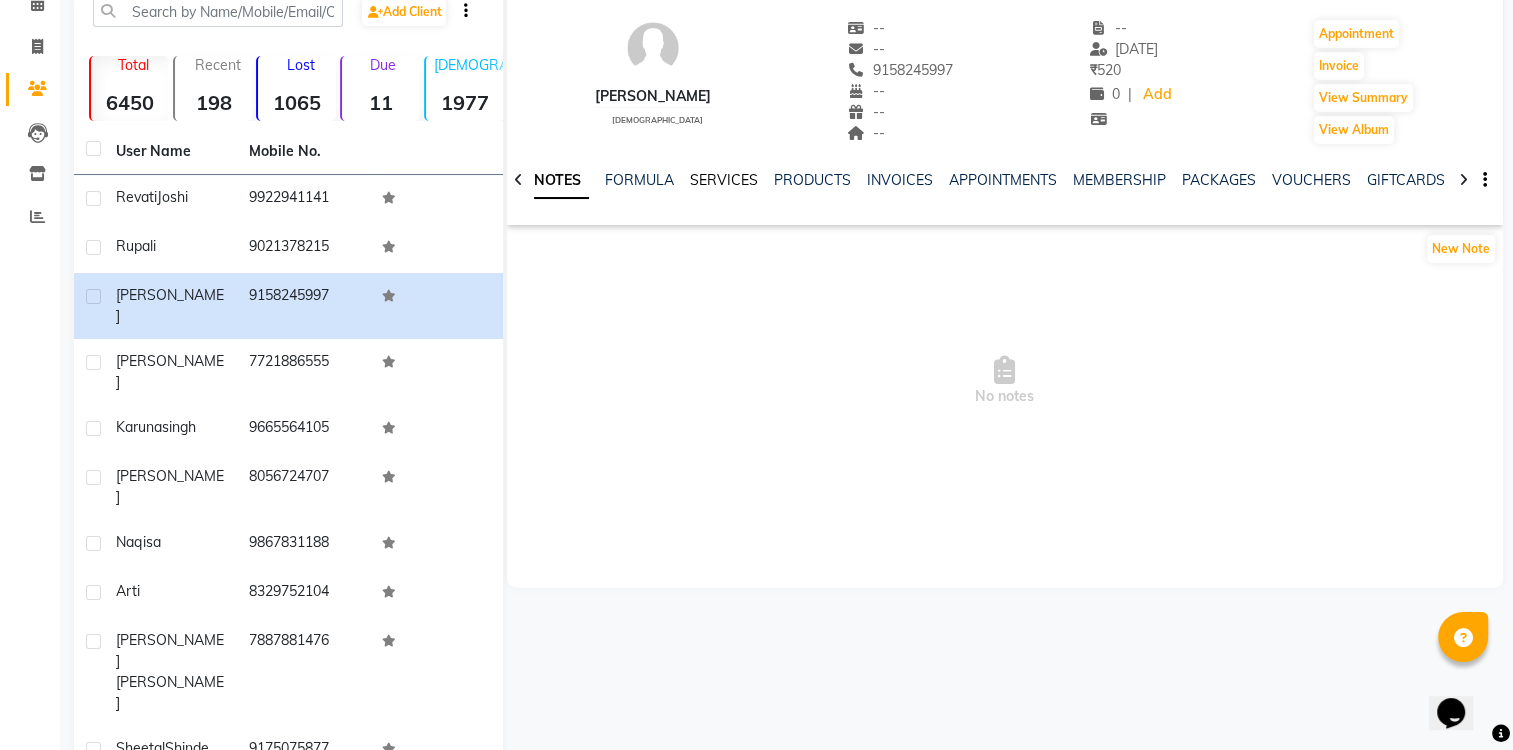 click on "SERVICES" 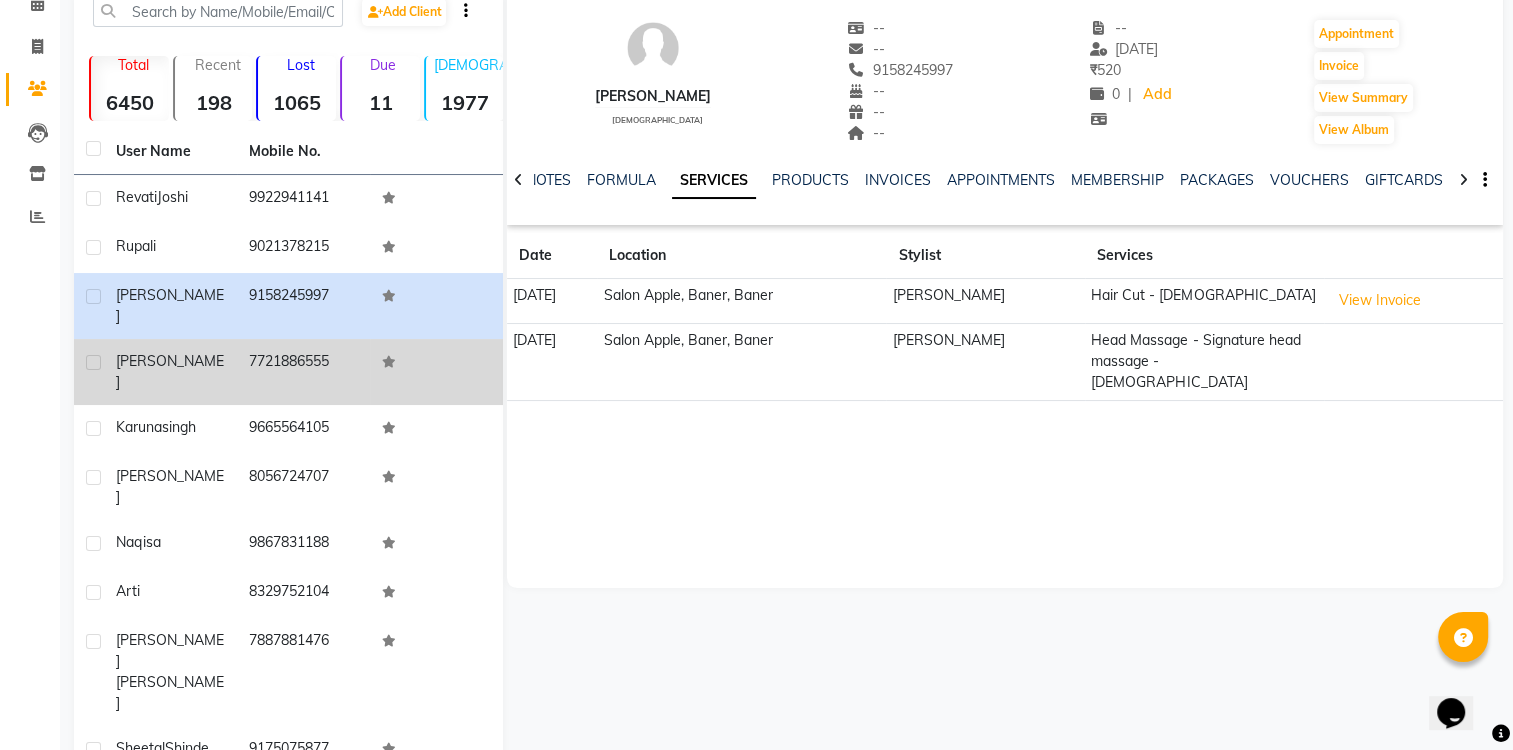 click on "7721886555" 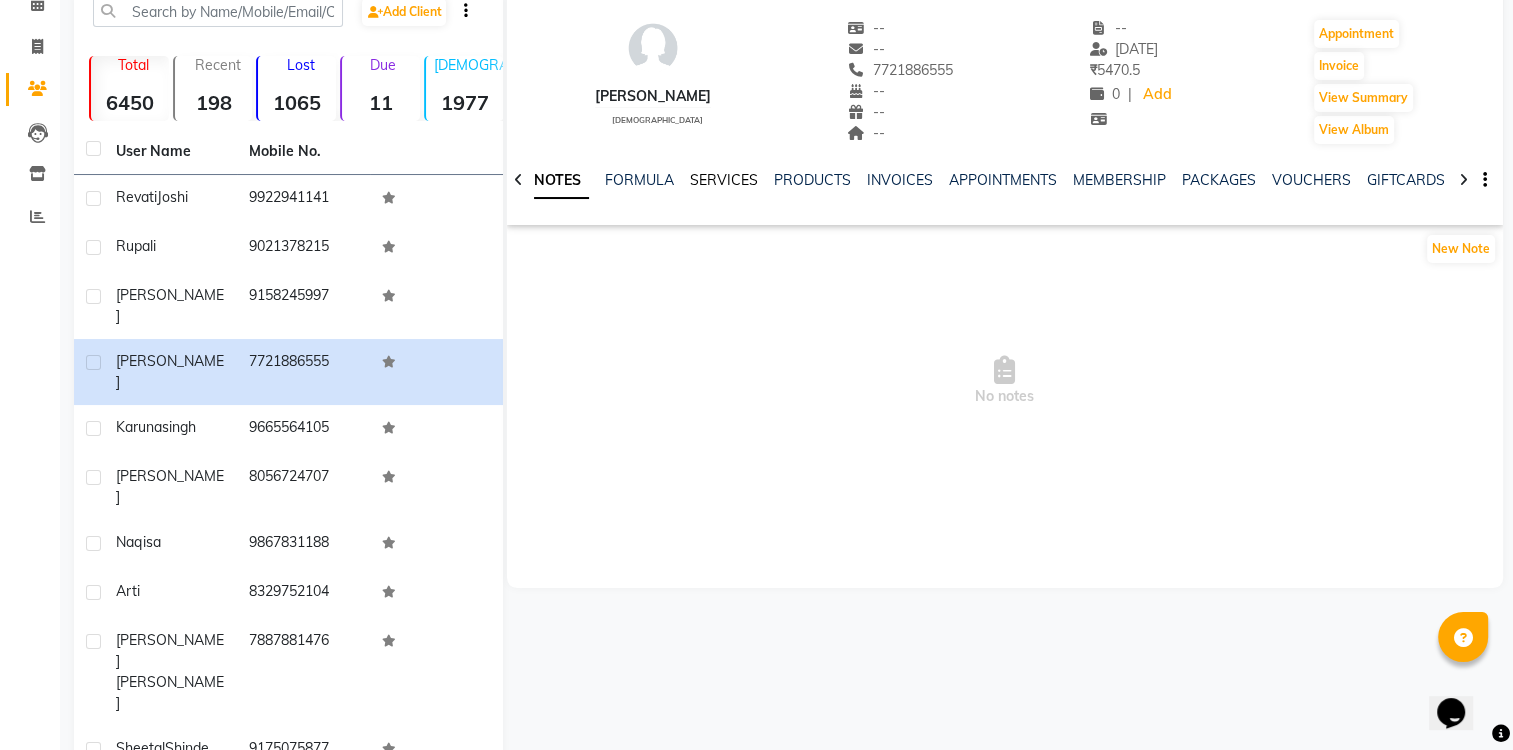 click on "SERVICES" 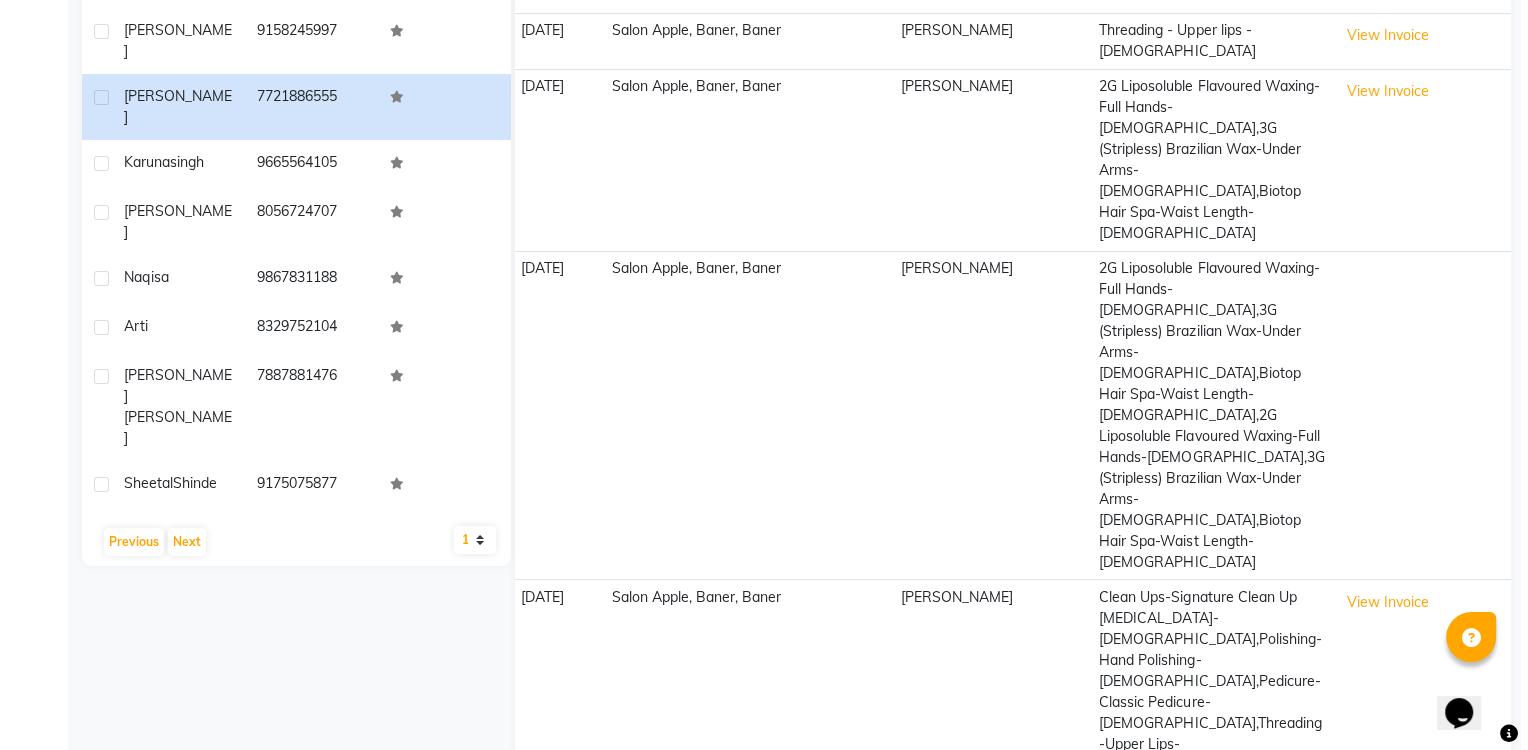 scroll, scrollTop: 400, scrollLeft: 0, axis: vertical 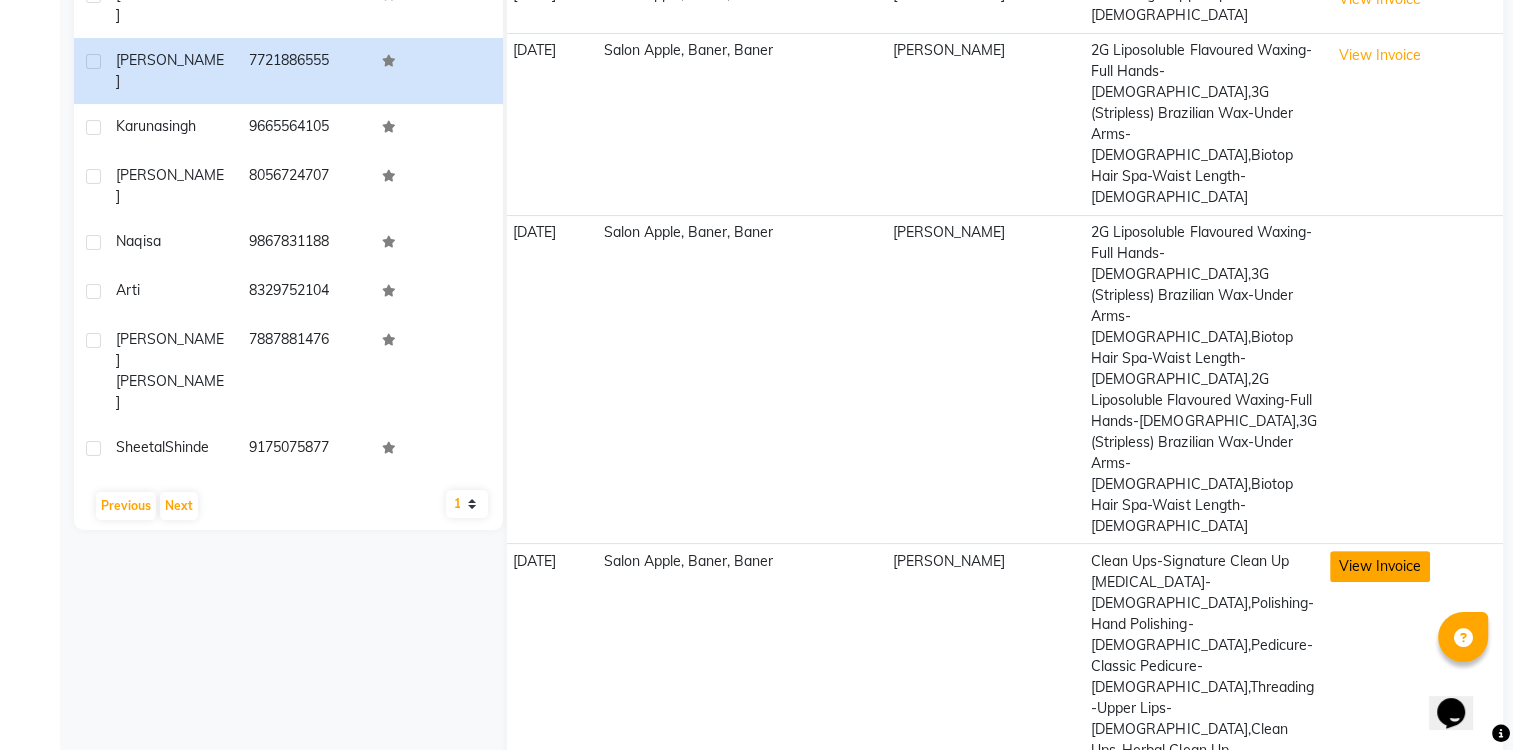 click on "View Invoice" 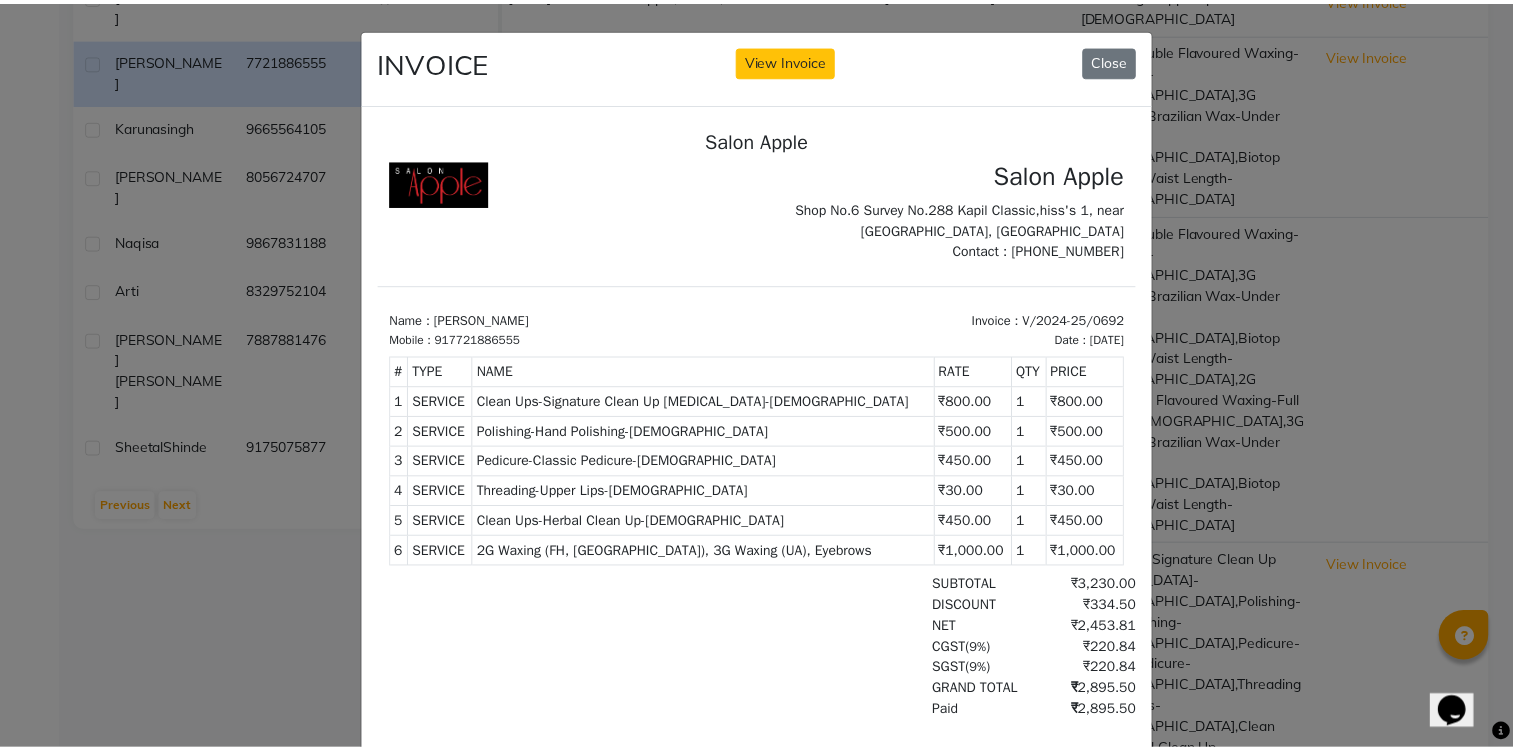 scroll, scrollTop: 15, scrollLeft: 0, axis: vertical 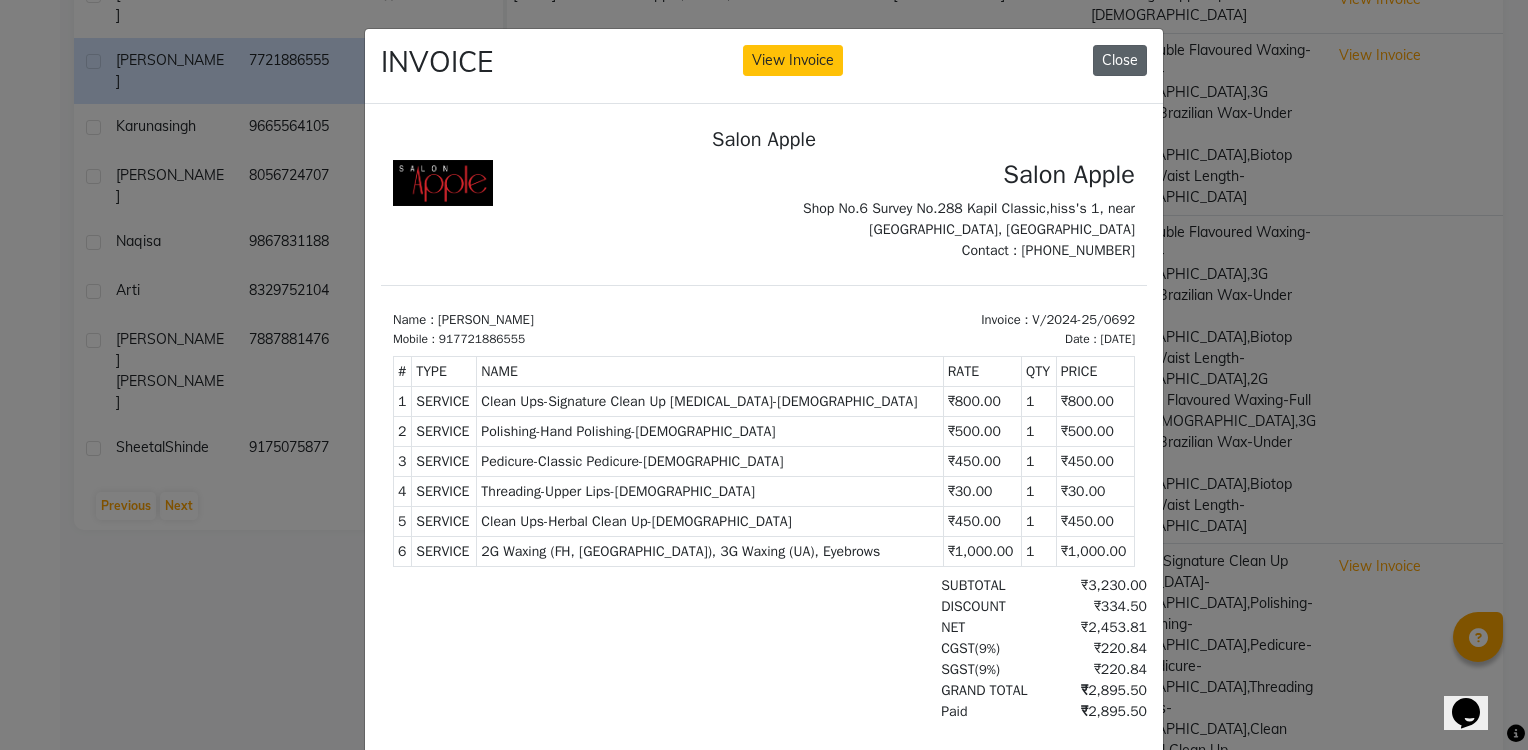 click on "Close" 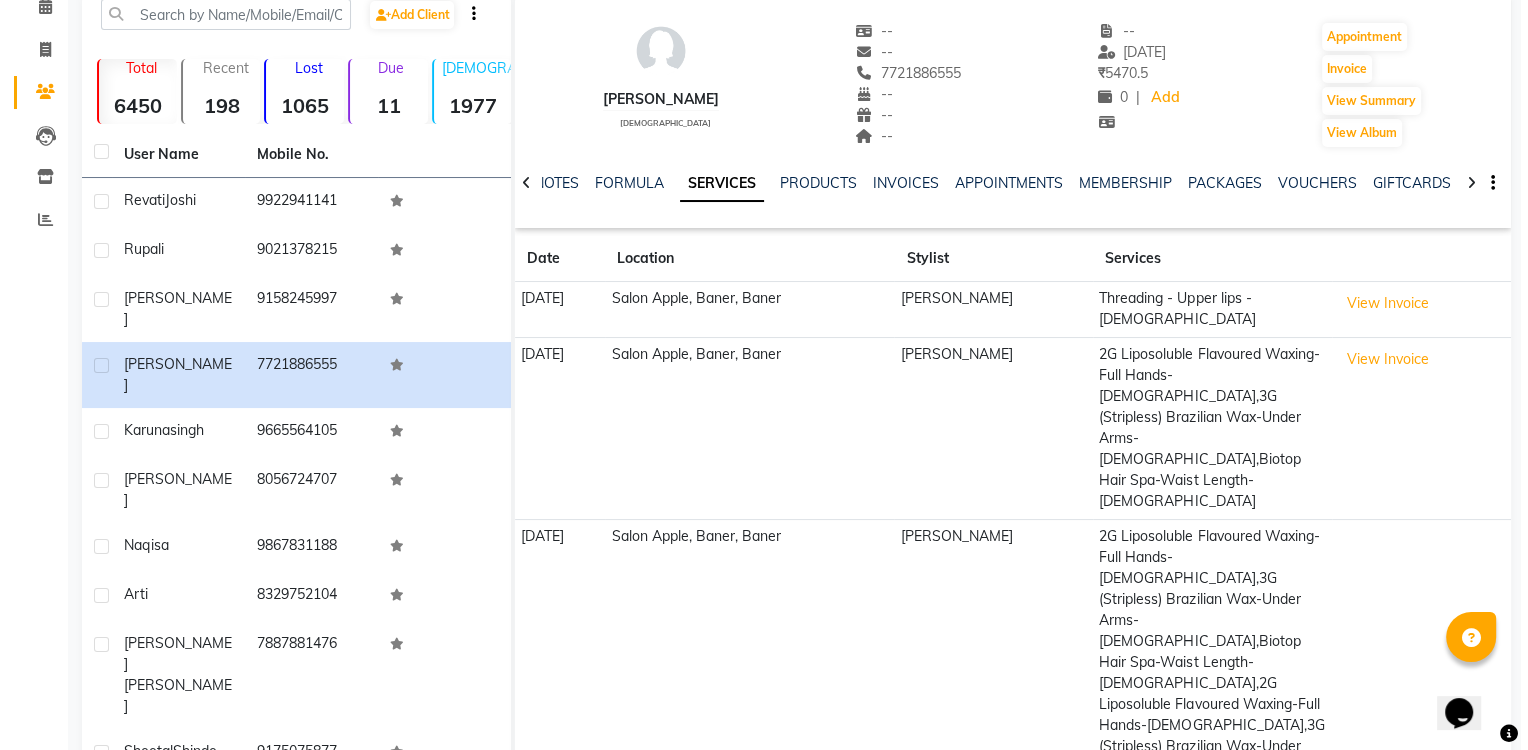 scroll, scrollTop: 0, scrollLeft: 0, axis: both 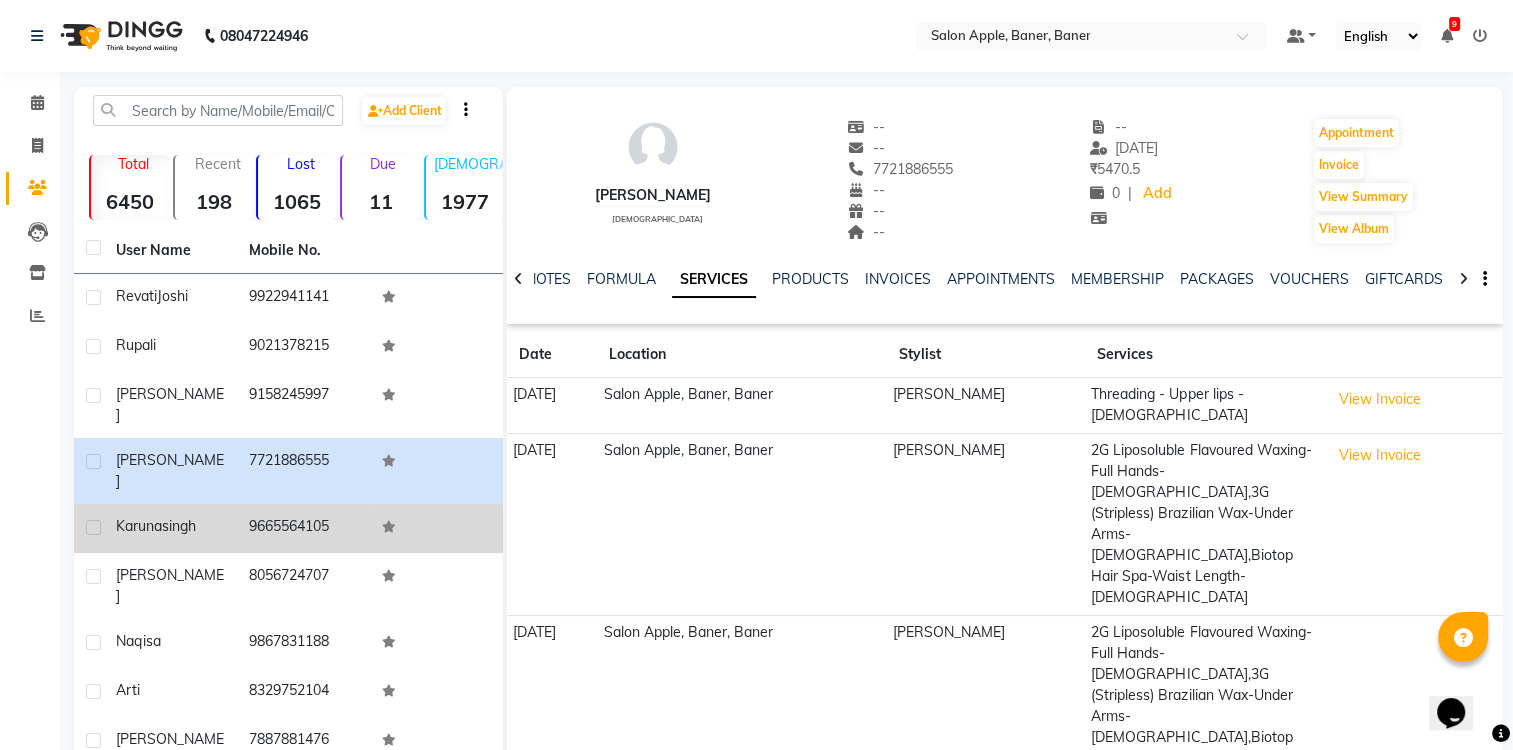 click on "9665564105" 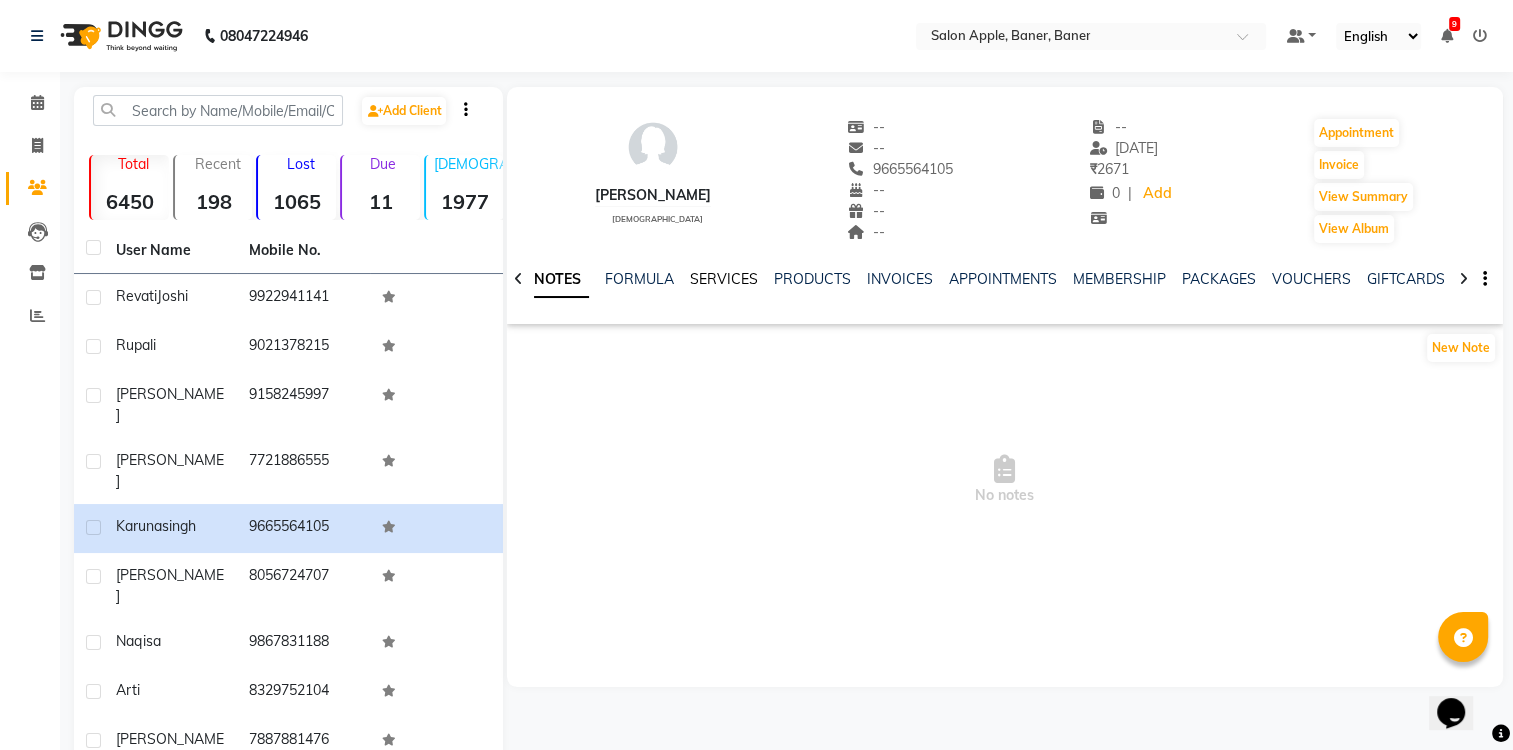 click on "SERVICES" 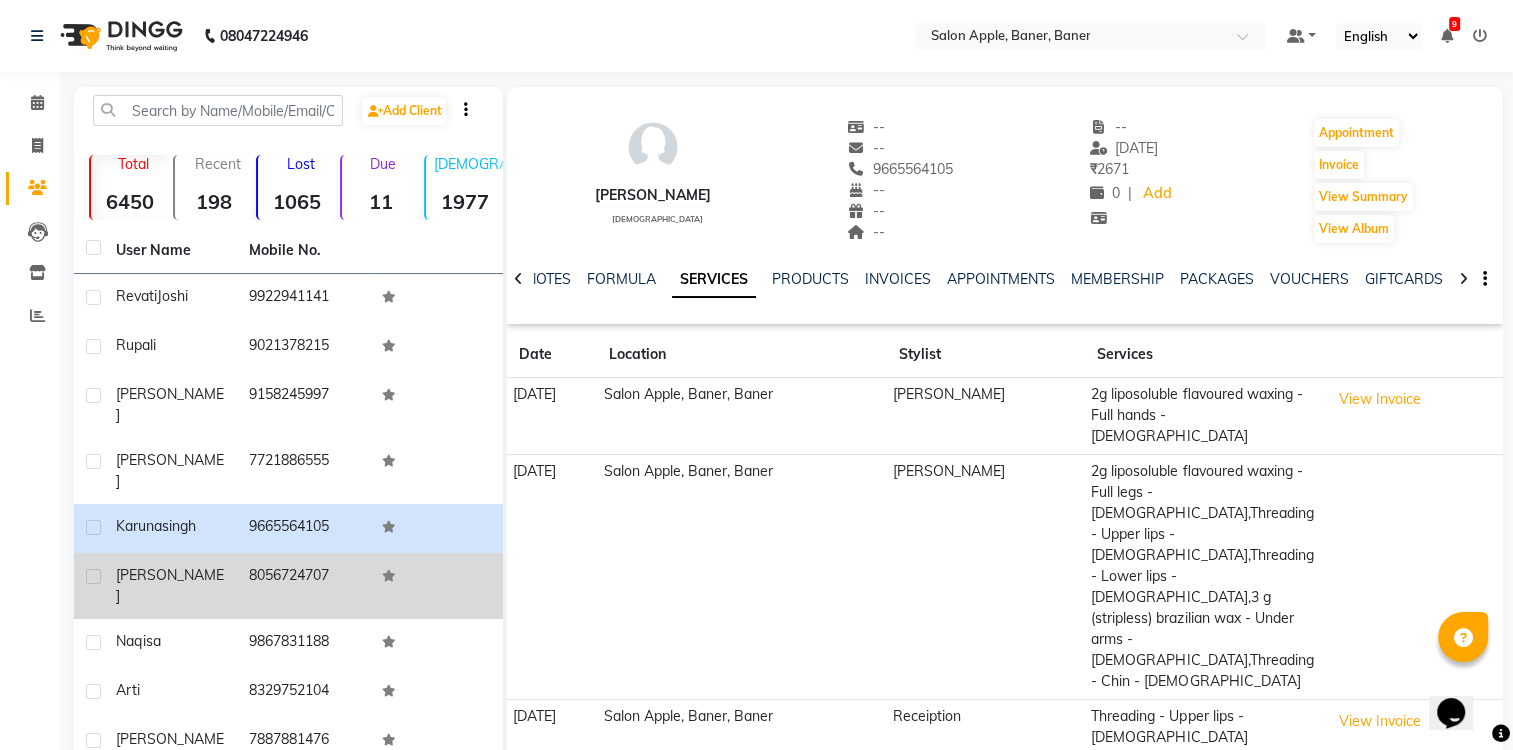 click on "[PERSON_NAME]" 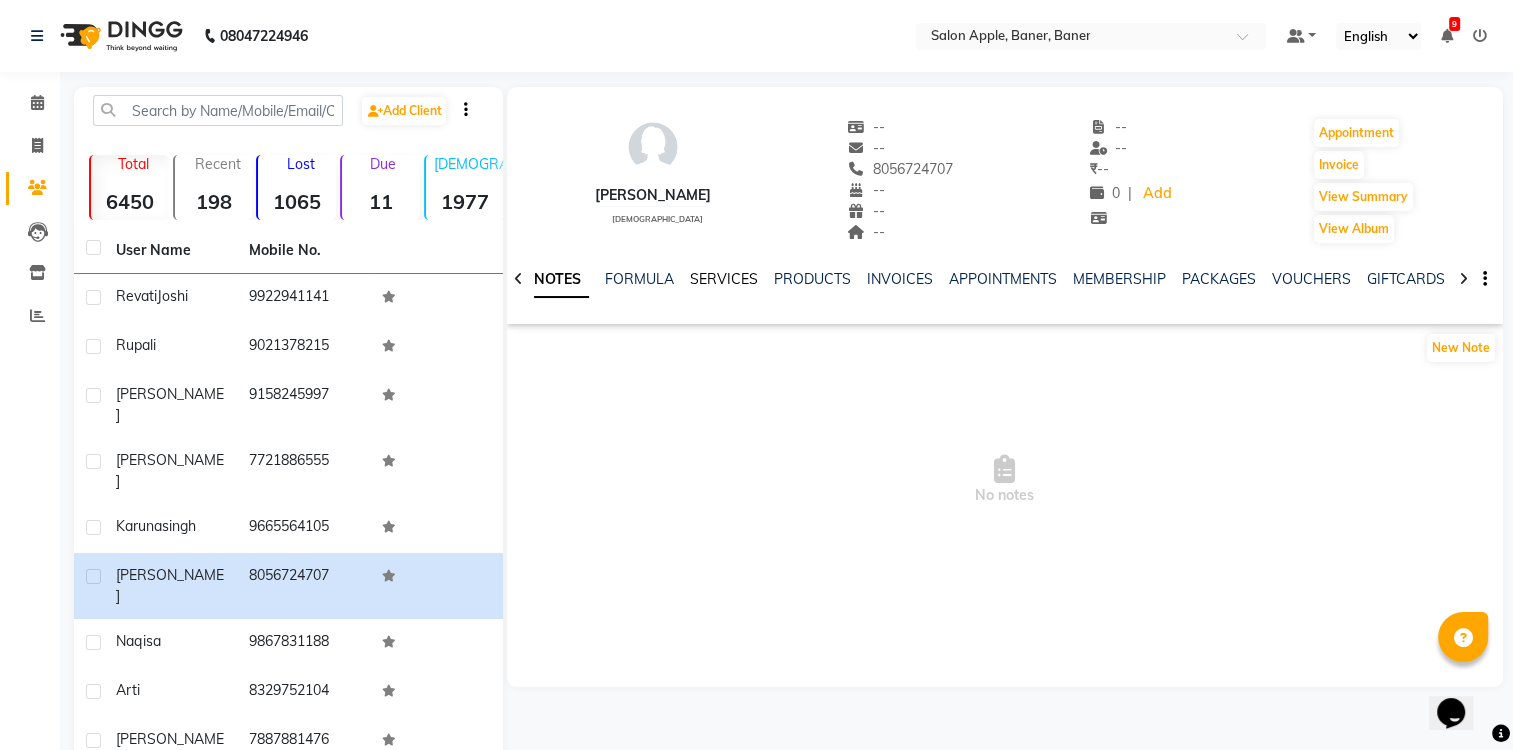 click on "SERVICES" 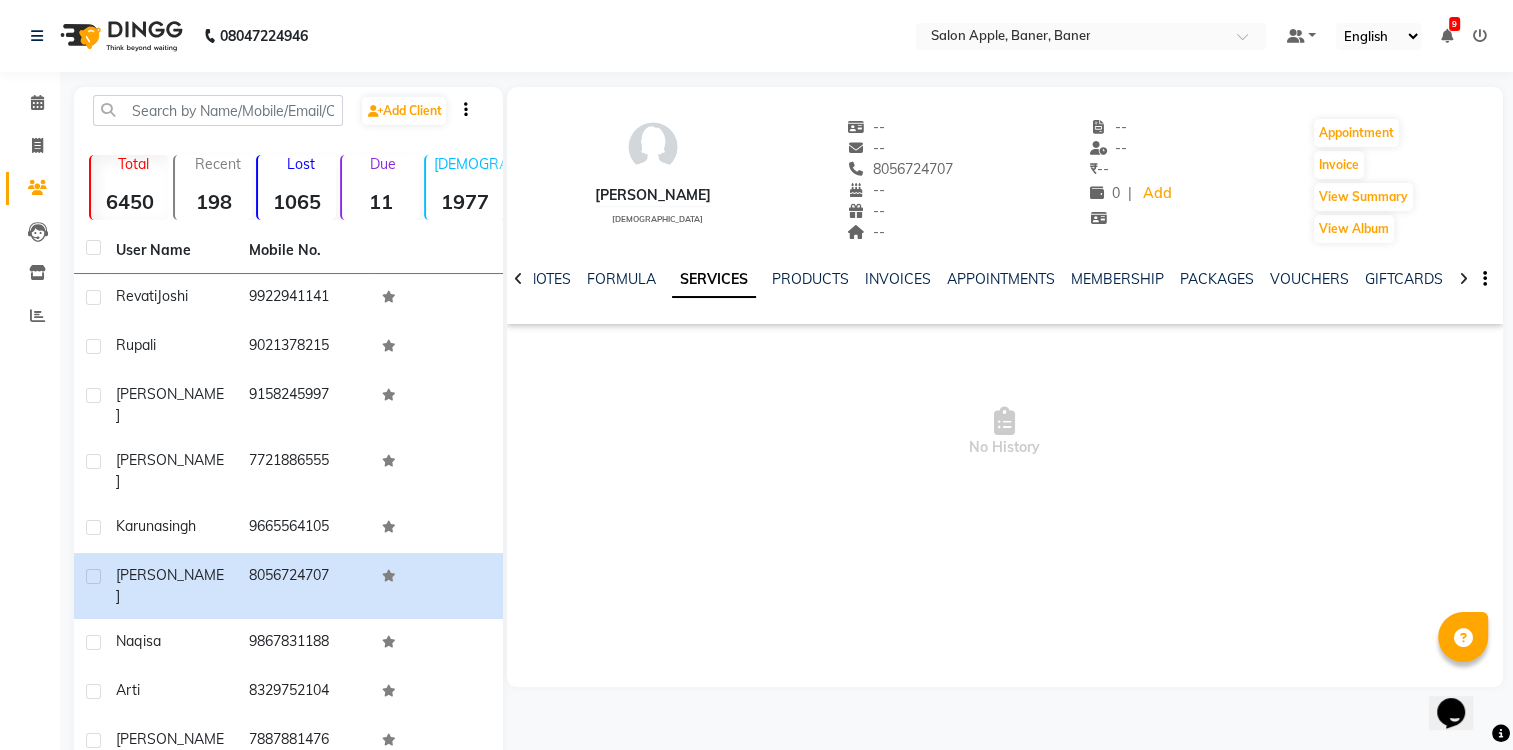 click on "SERVICES" 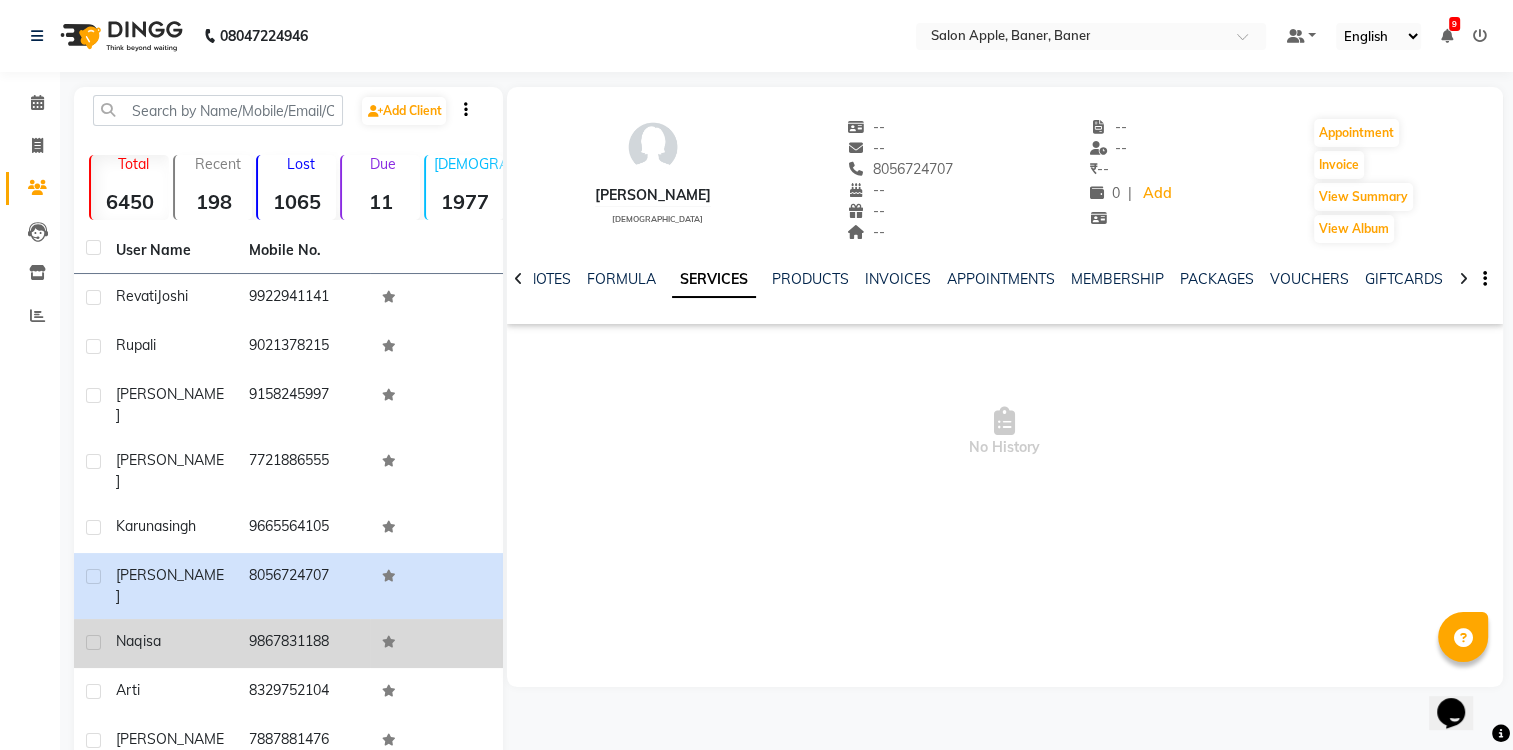 click on "9867831188" 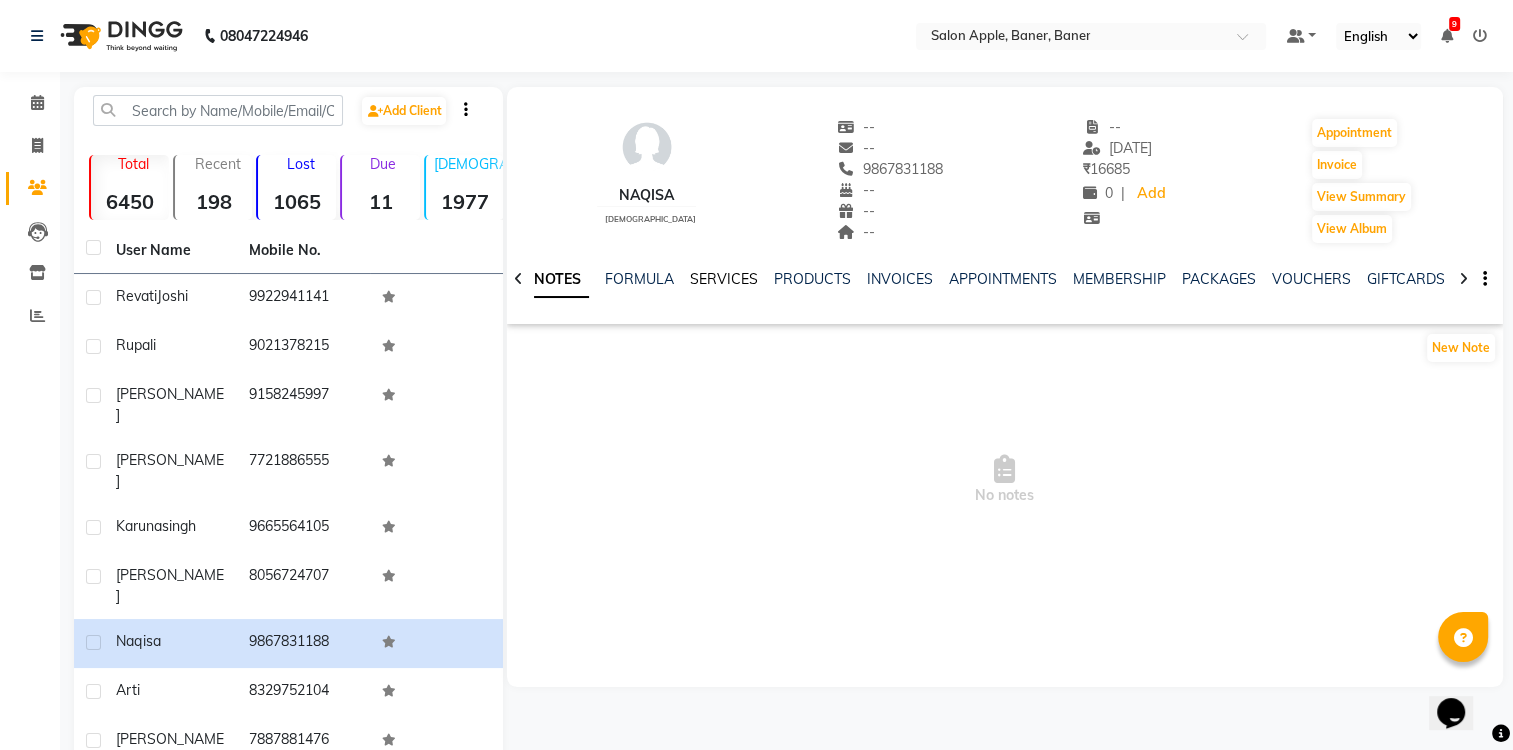 click on "SERVICES" 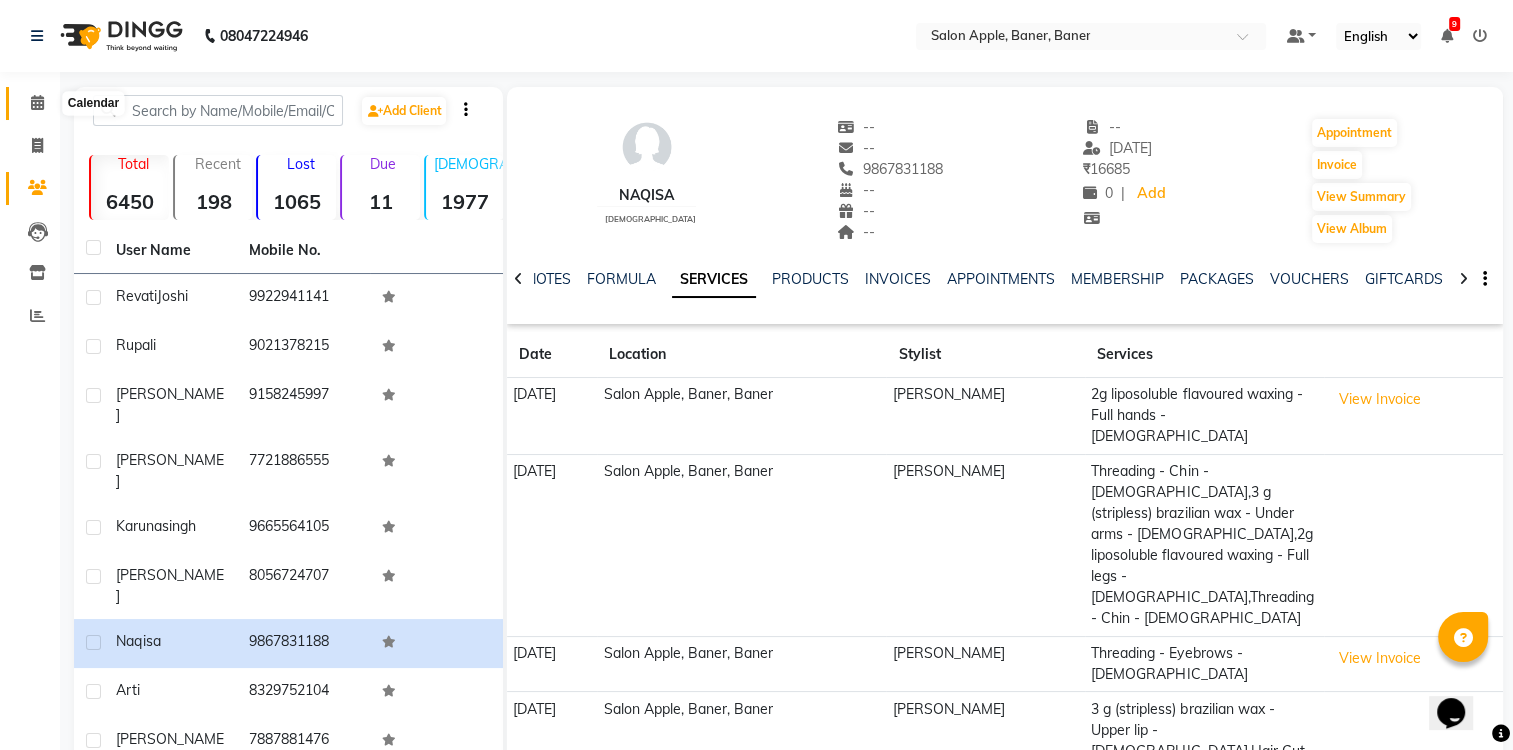 click 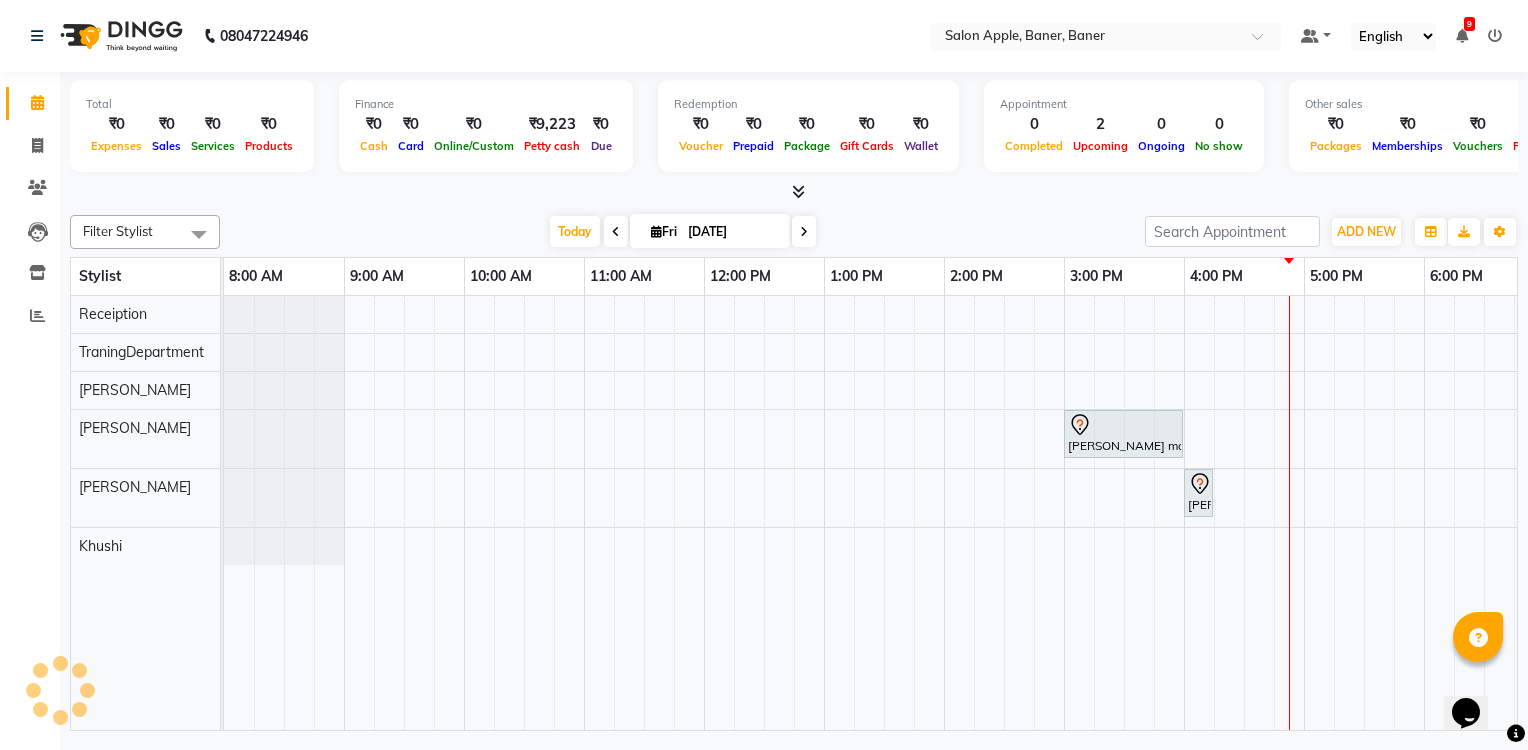 scroll, scrollTop: 0, scrollLeft: 0, axis: both 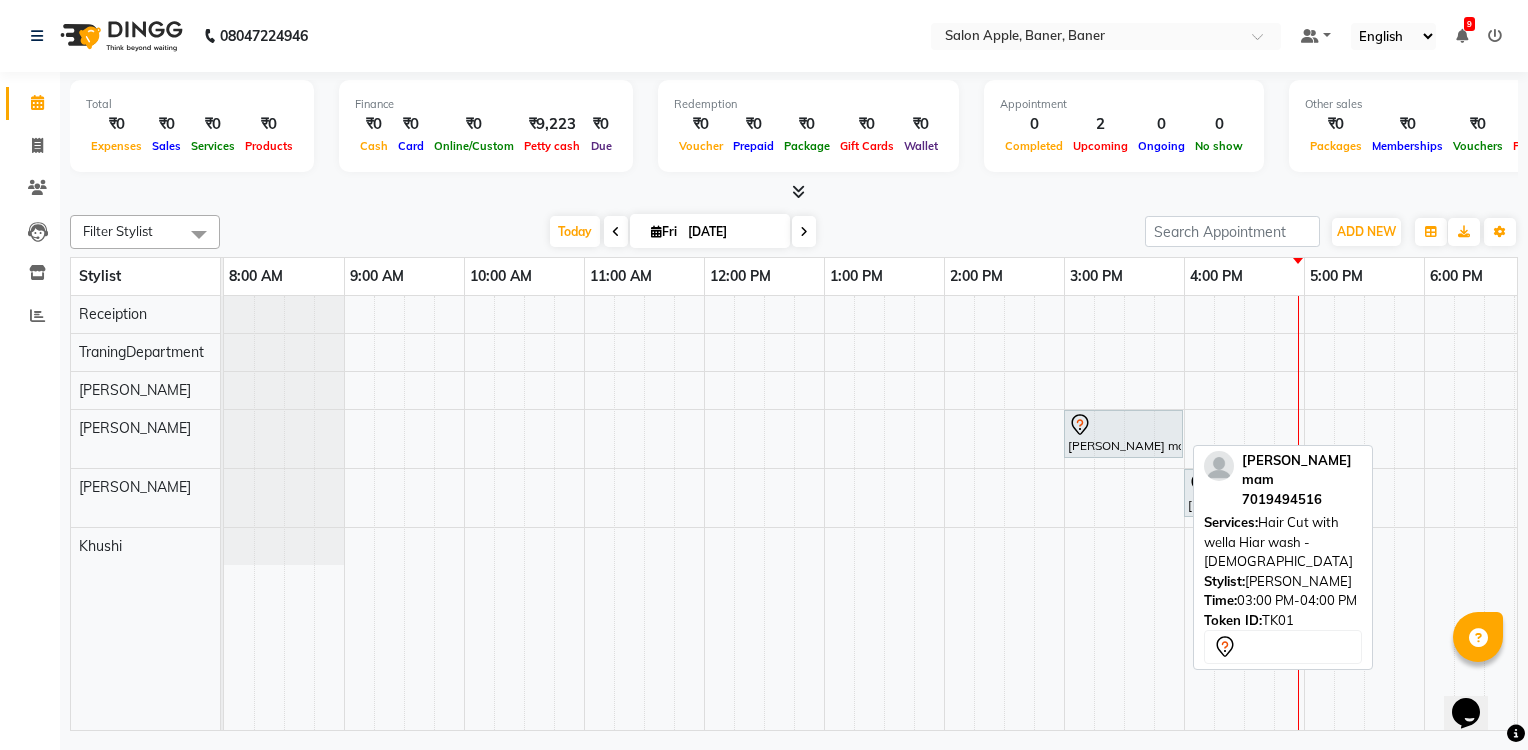 click on "[PERSON_NAME] mam, TK01, 03:00 PM-04:00 PM, Hair Cut with wella Hiar wash - [DEMOGRAPHIC_DATA]" at bounding box center [1123, 434] 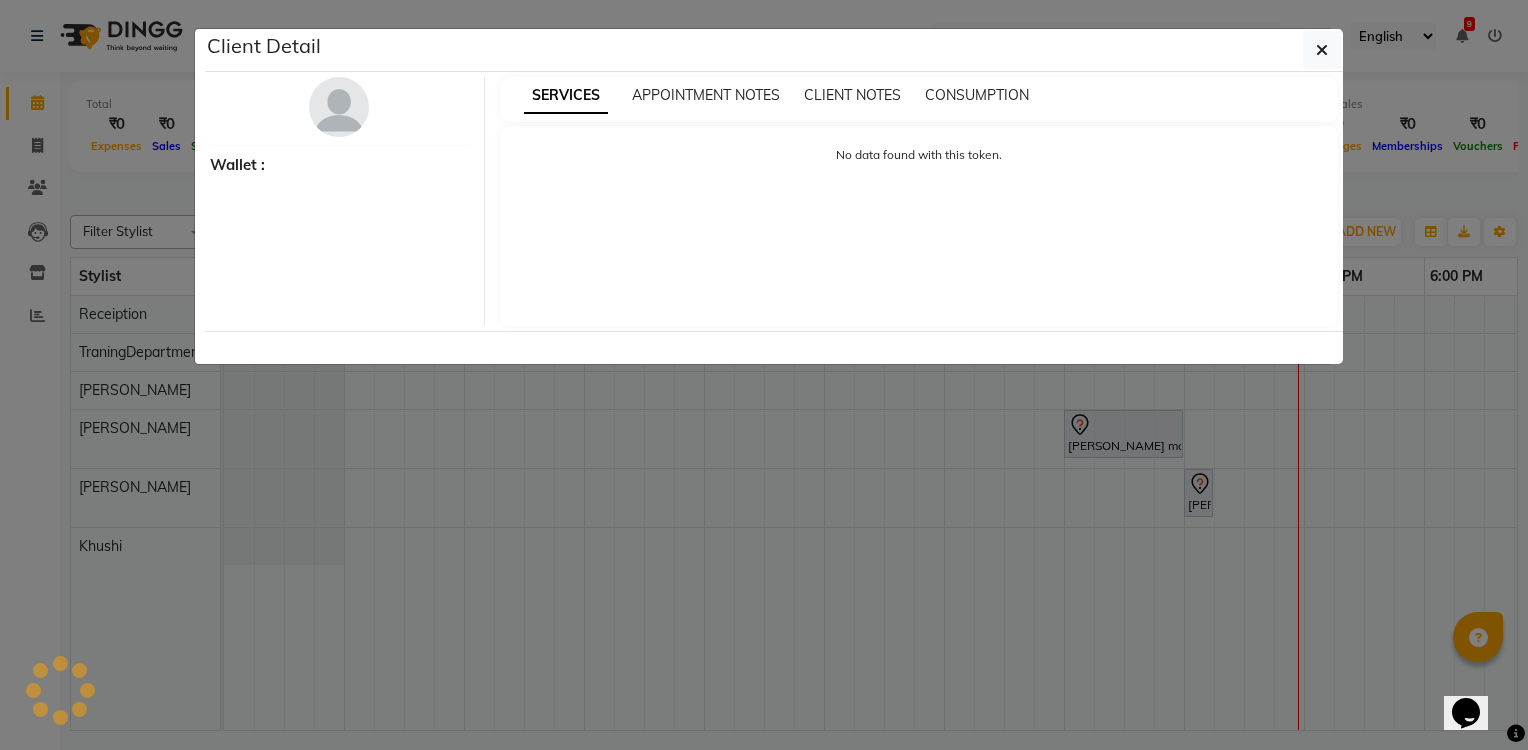 select on "7" 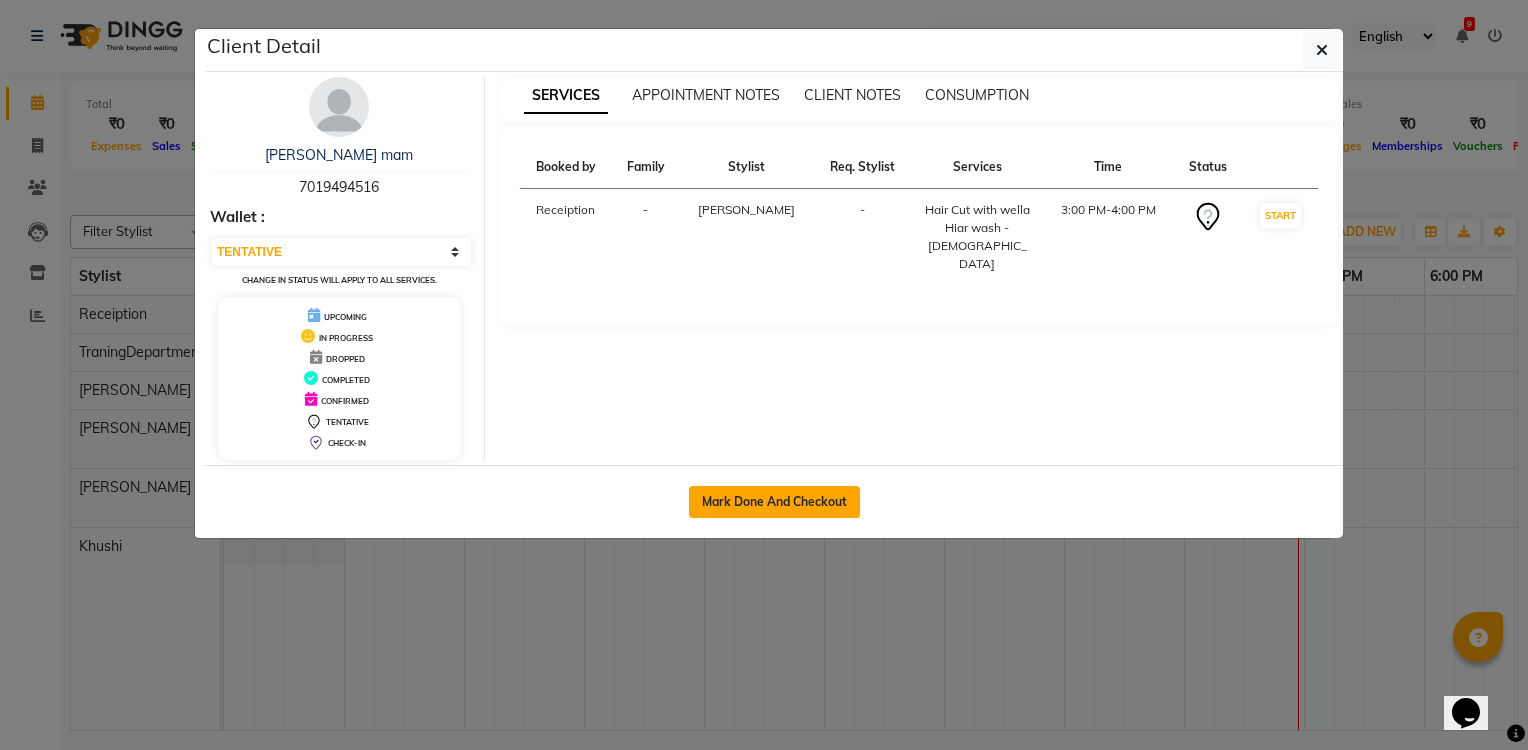 click on "Mark Done And Checkout" 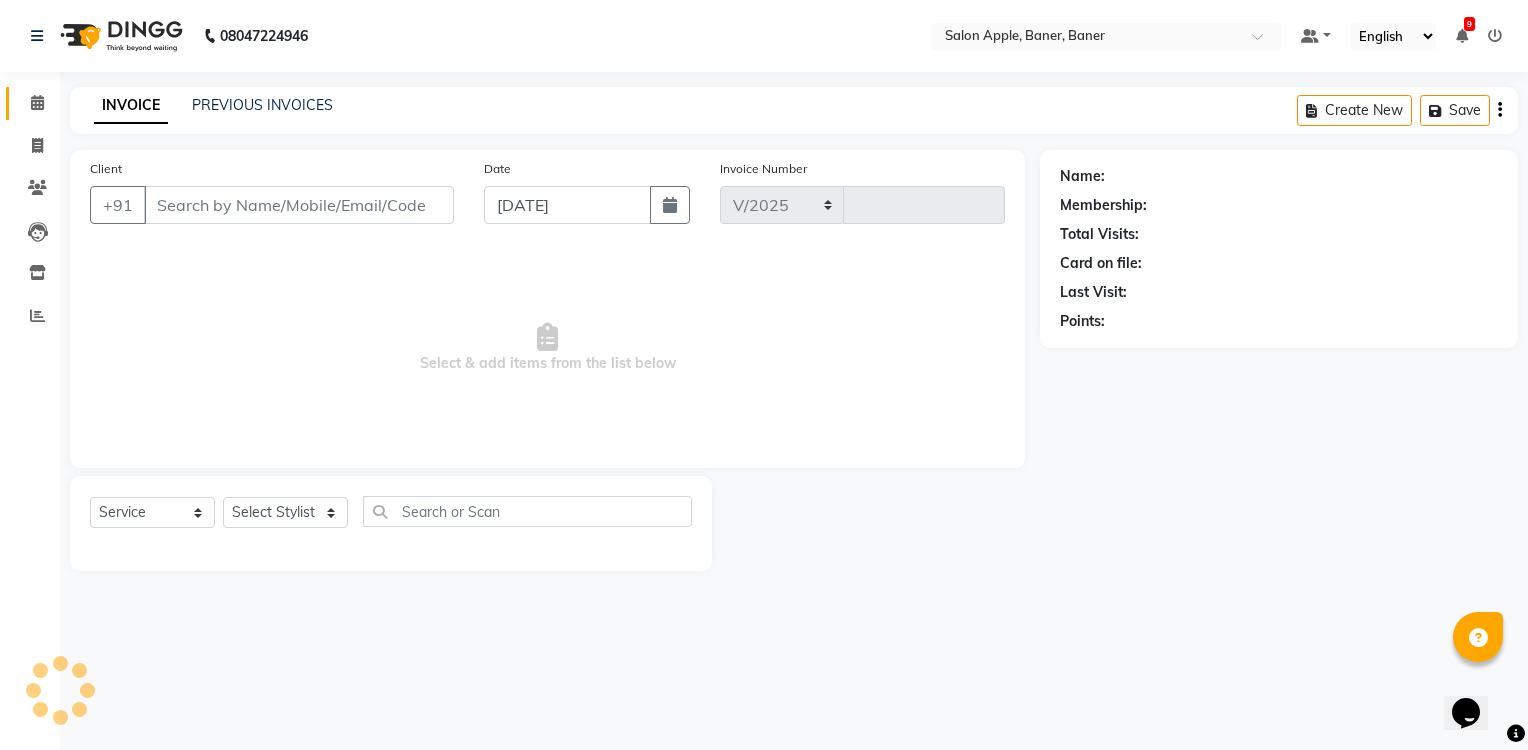 select on "771" 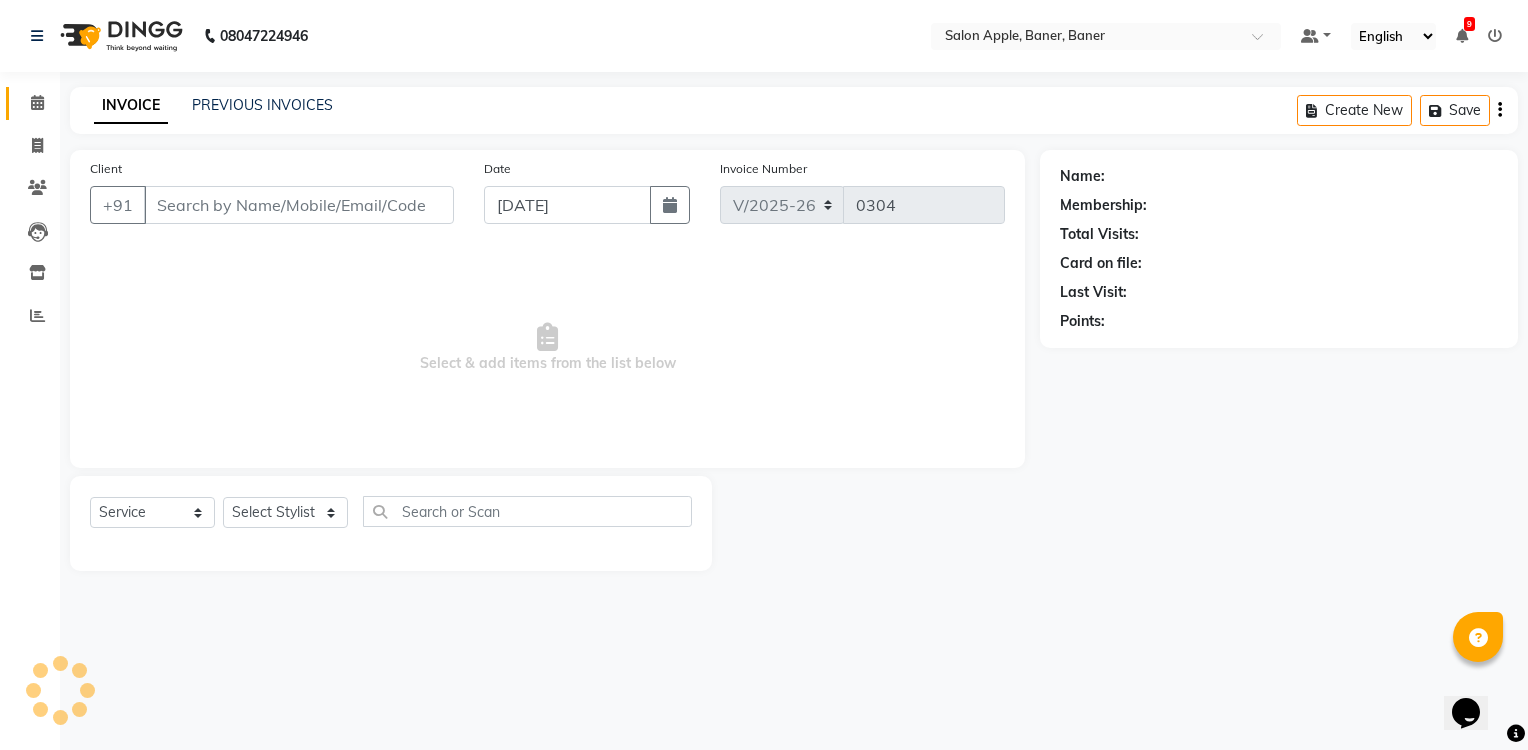 type on "7019494516" 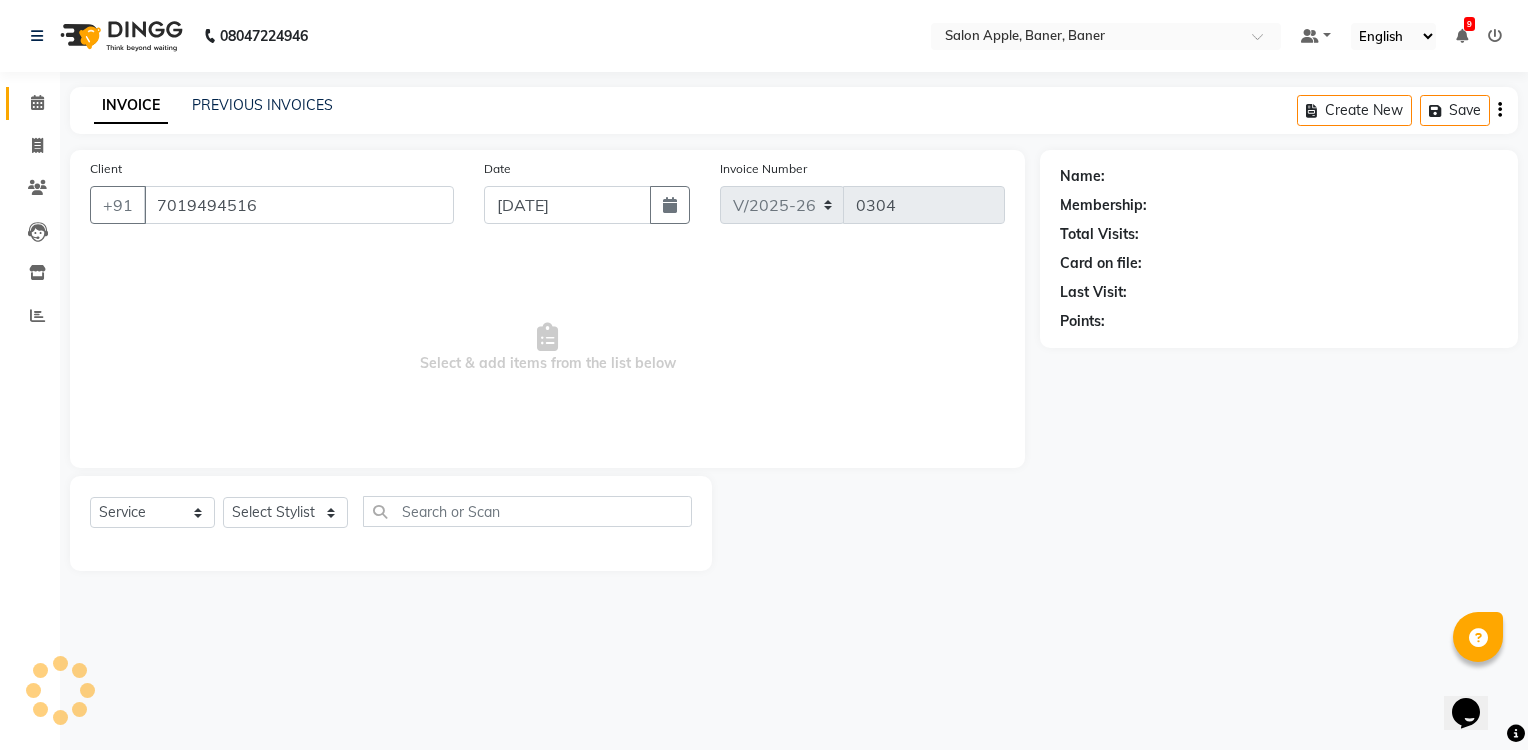 select on "51177" 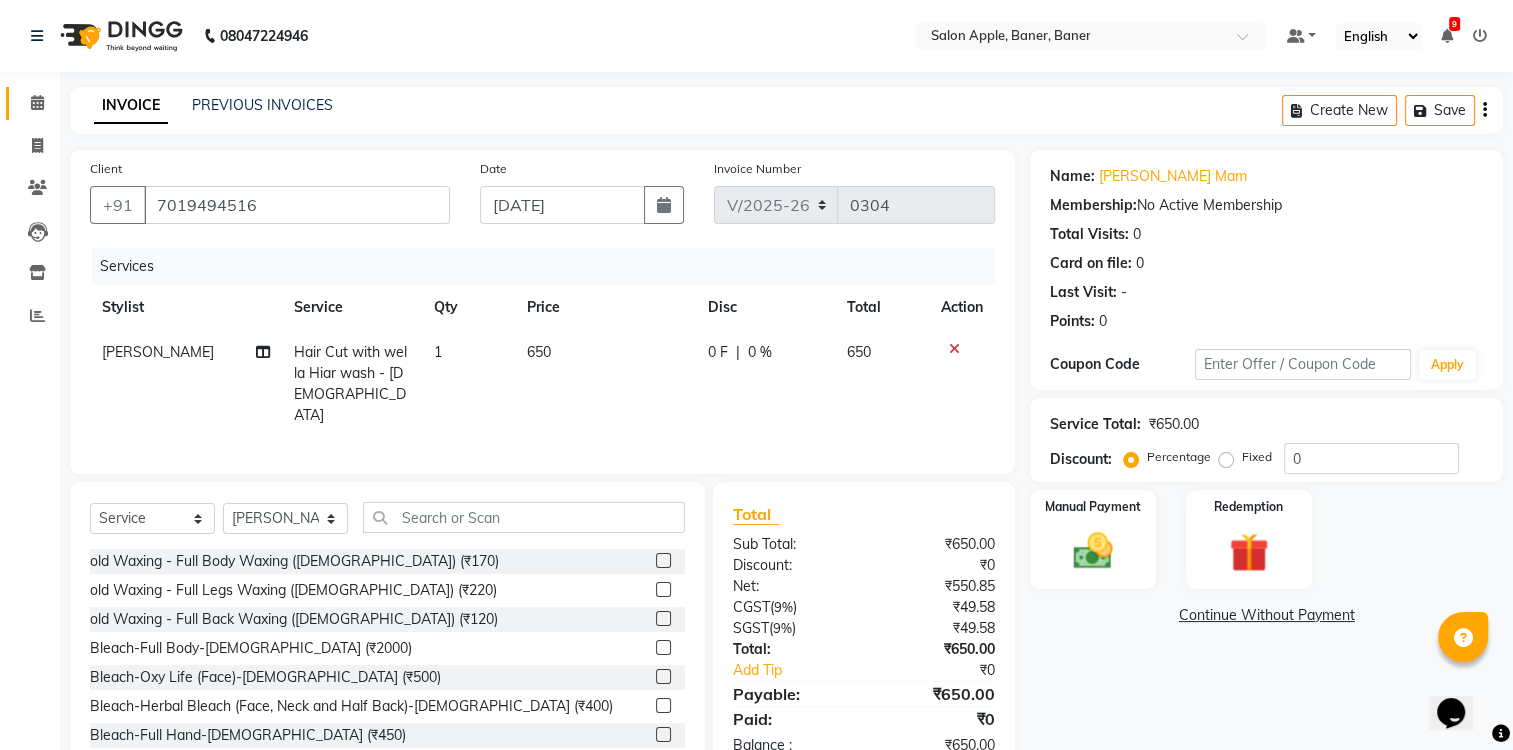 scroll, scrollTop: 52, scrollLeft: 0, axis: vertical 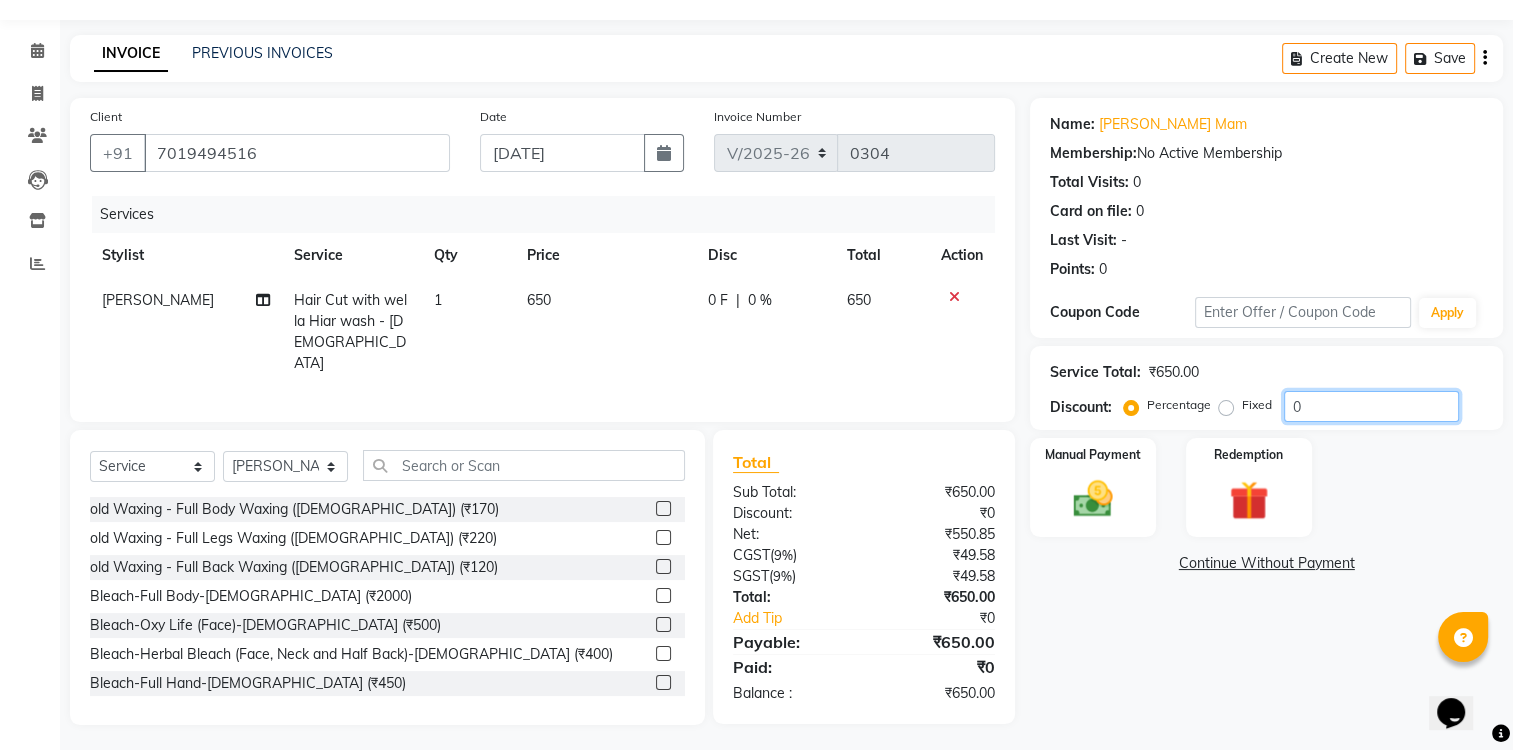 drag, startPoint x: 1324, startPoint y: 390, endPoint x: 1323, endPoint y: 410, distance: 20.024984 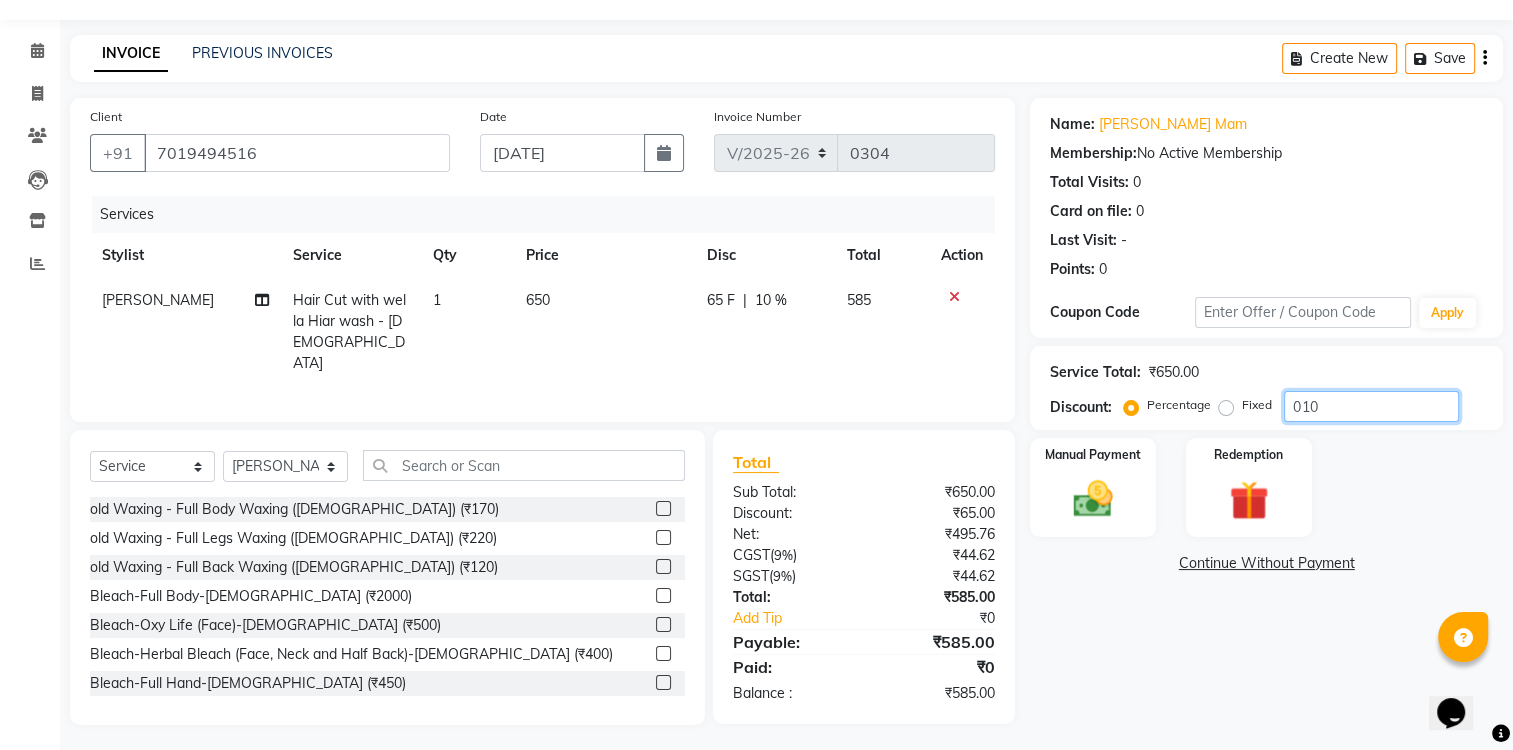type on "010" 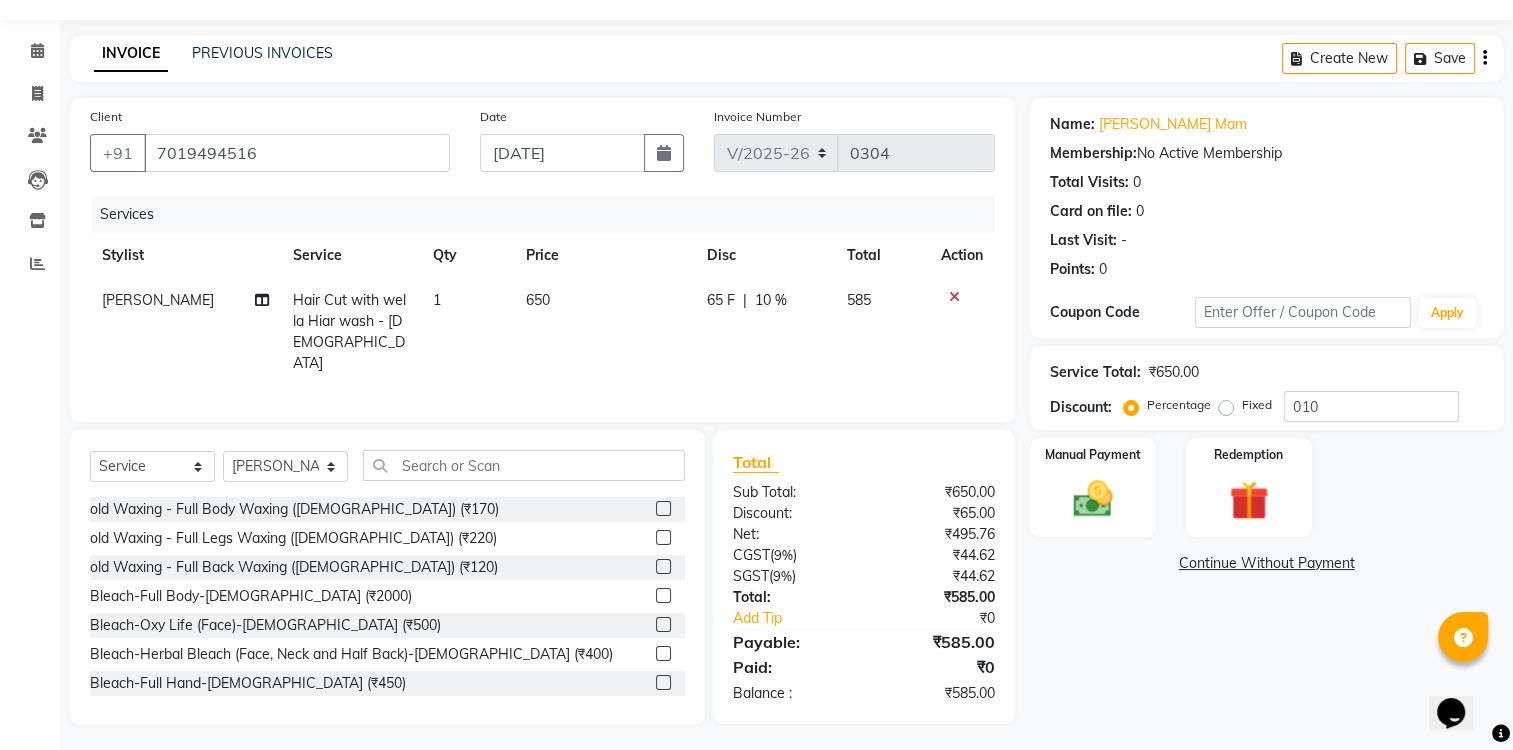 click 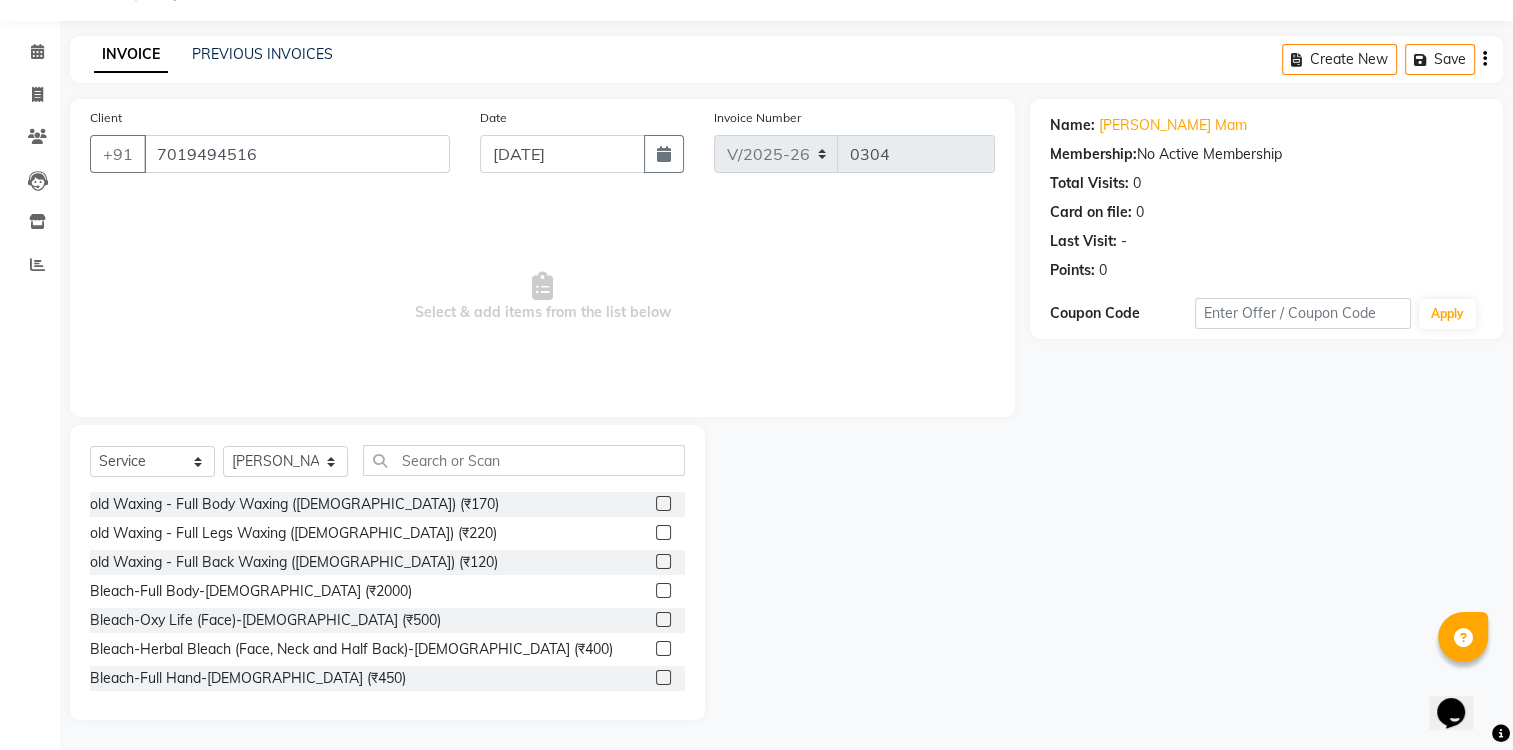 scroll, scrollTop: 51, scrollLeft: 0, axis: vertical 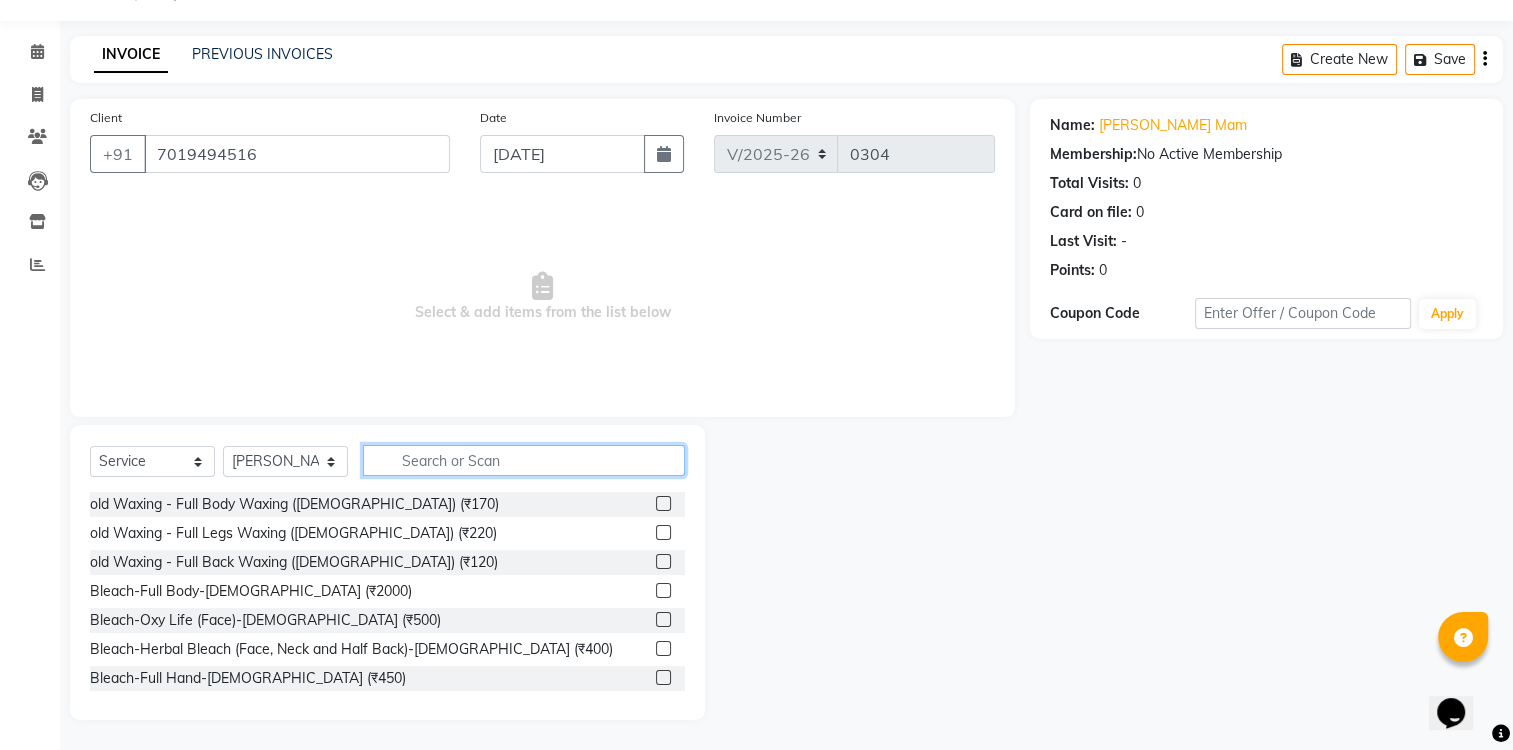 drag, startPoint x: 476, startPoint y: 464, endPoint x: 483, endPoint y: 474, distance: 12.206555 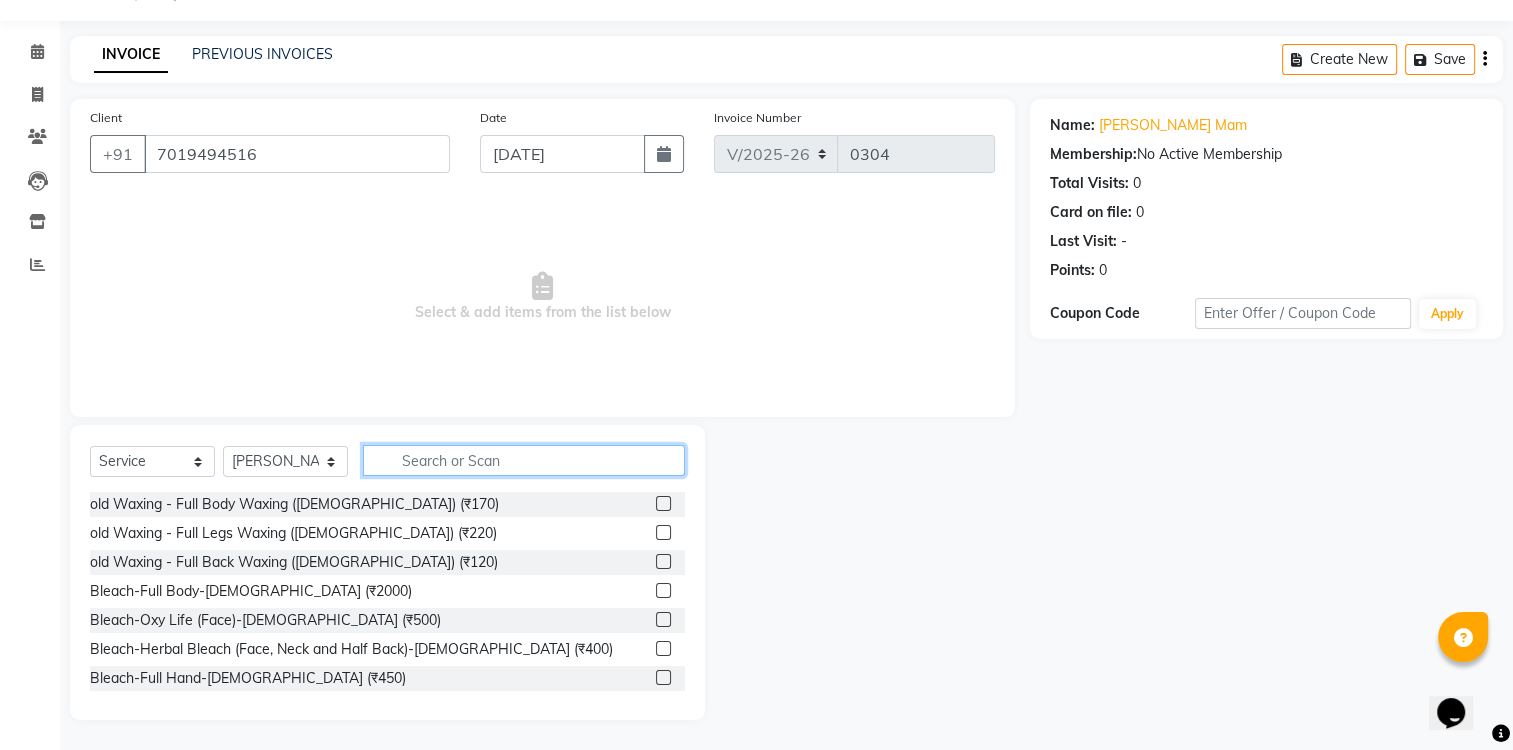 click 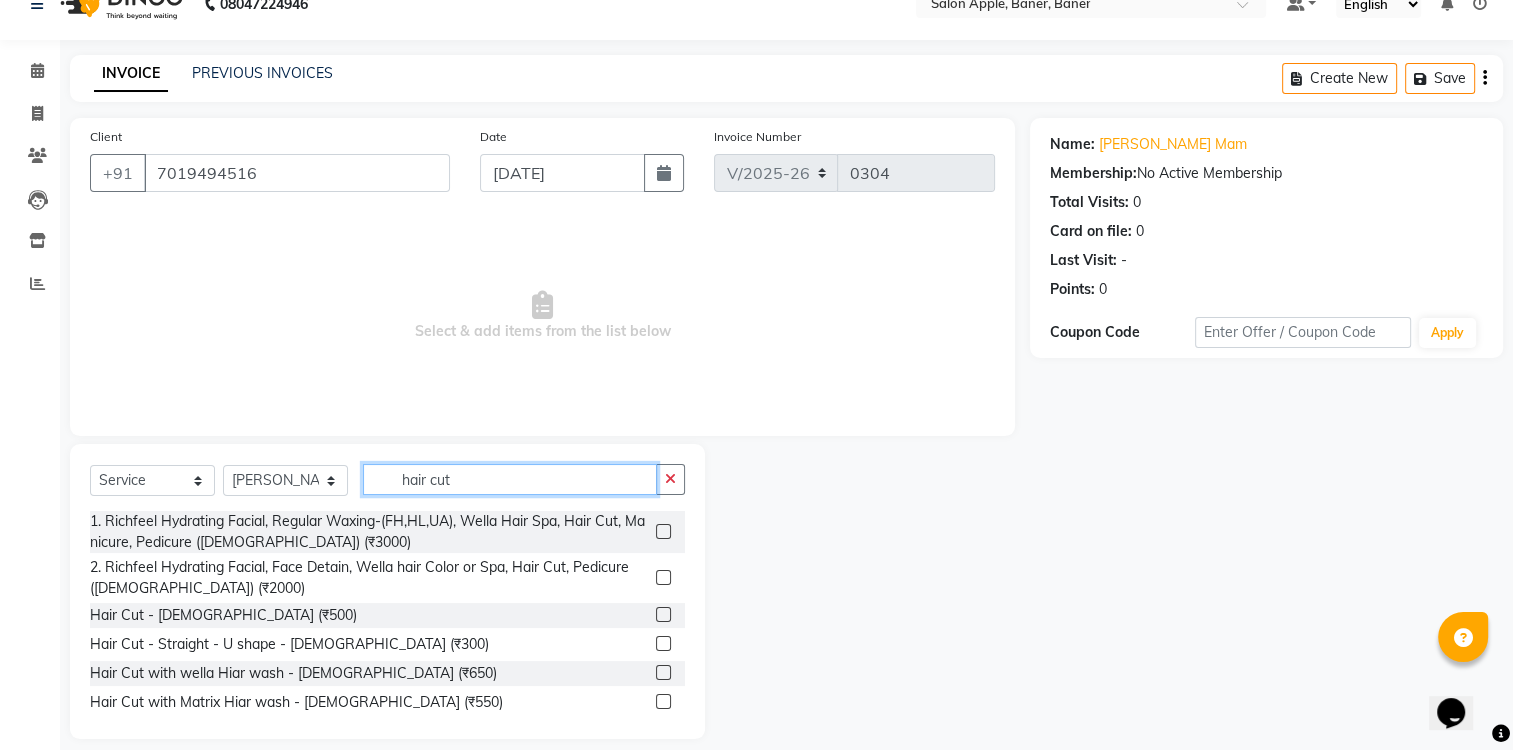 scroll, scrollTop: 51, scrollLeft: 0, axis: vertical 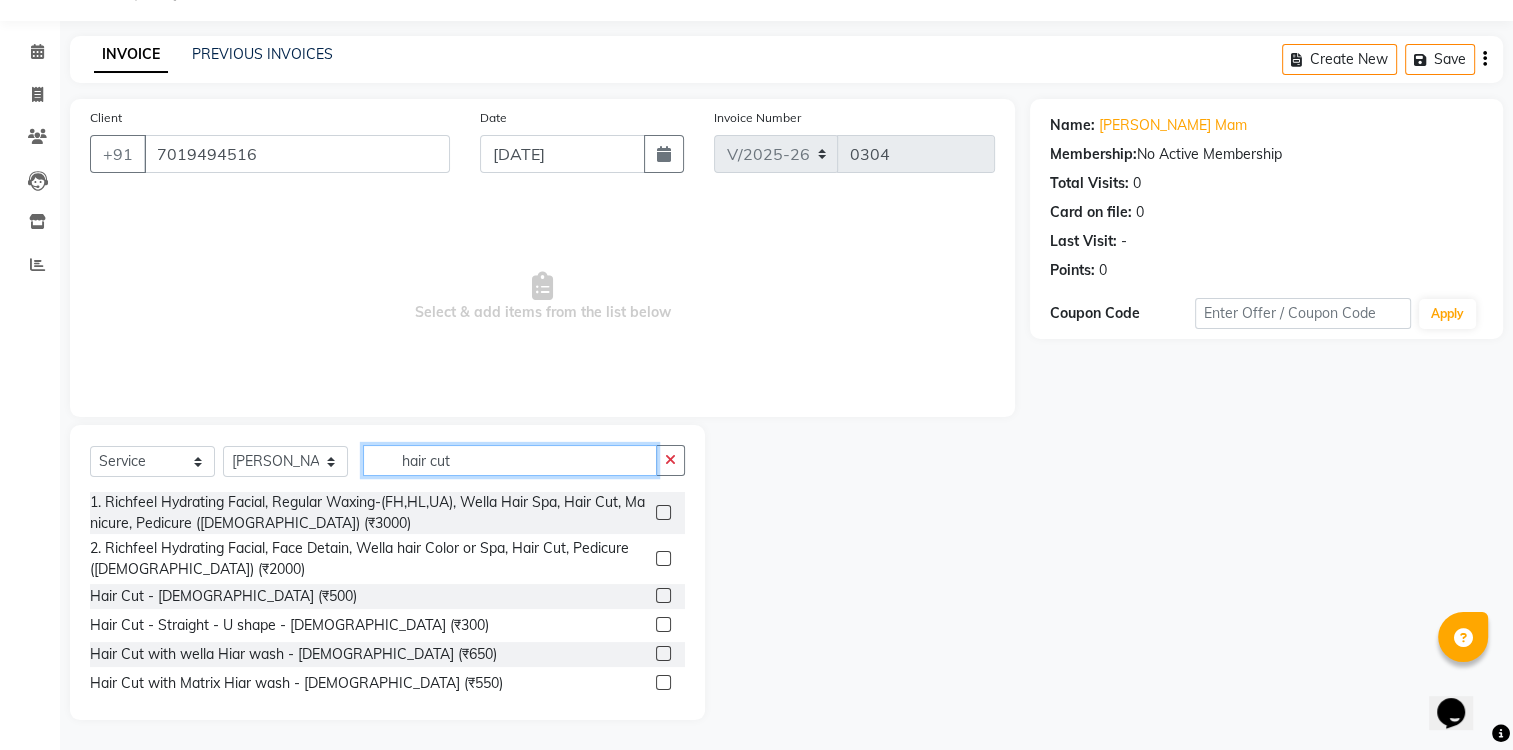 type on "hair cut" 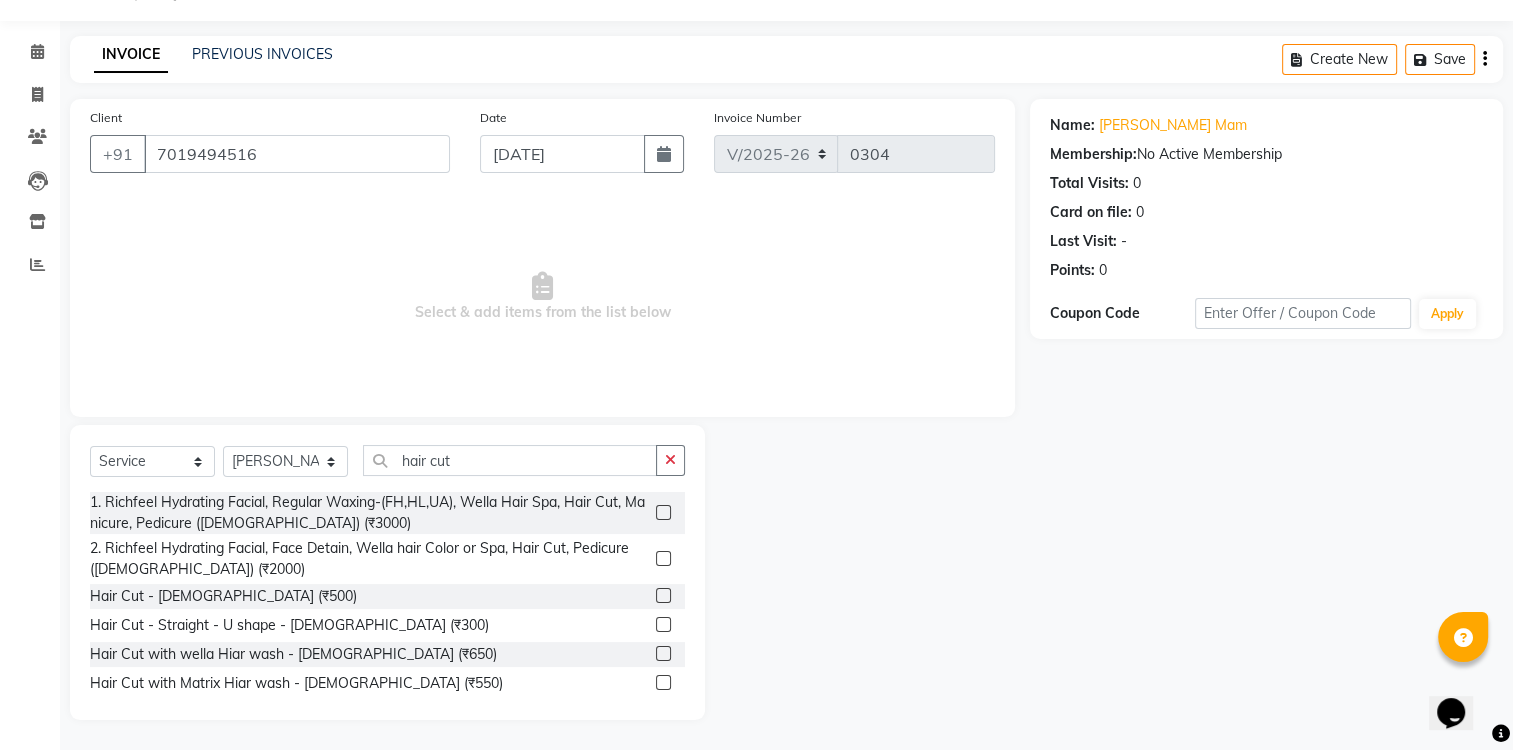 click 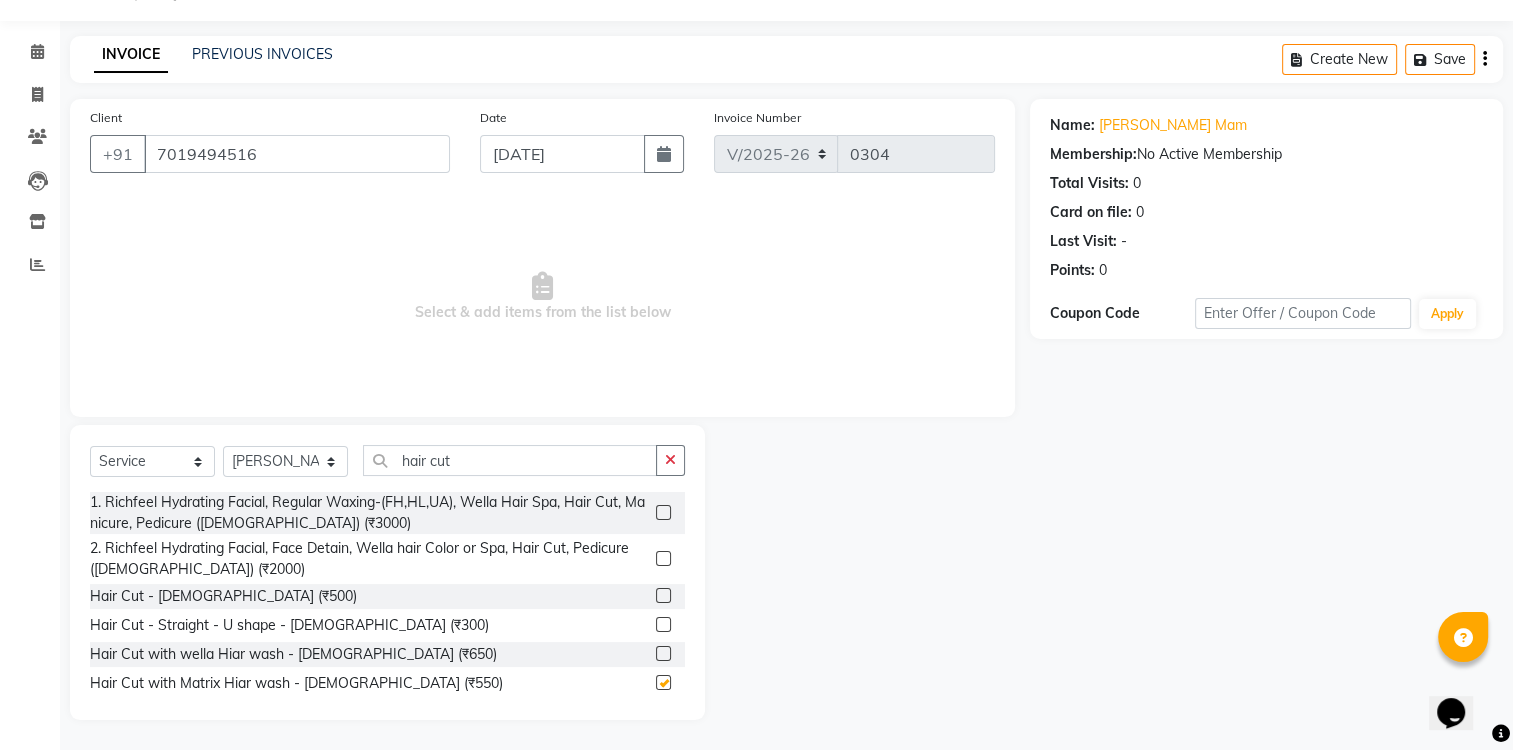 click 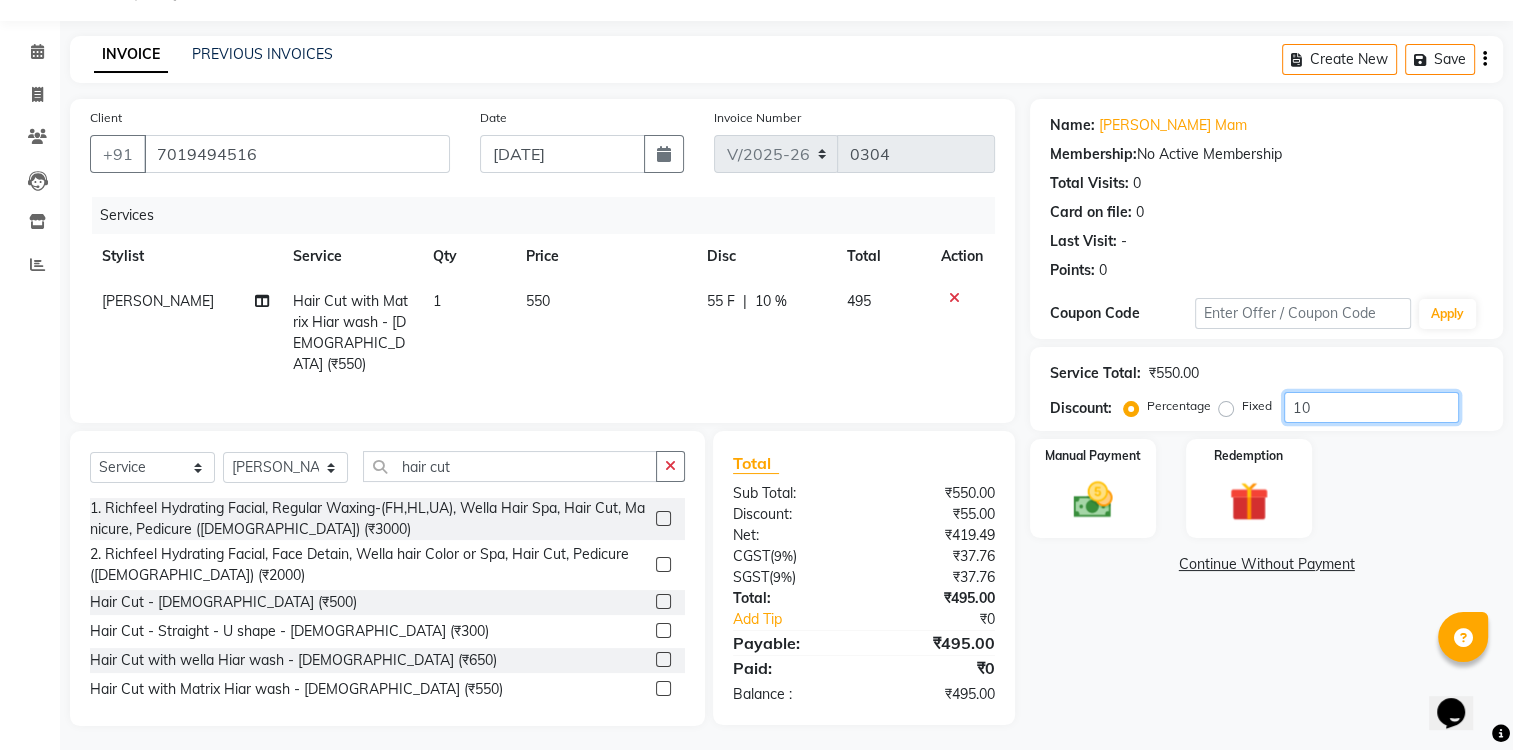 click on "10" 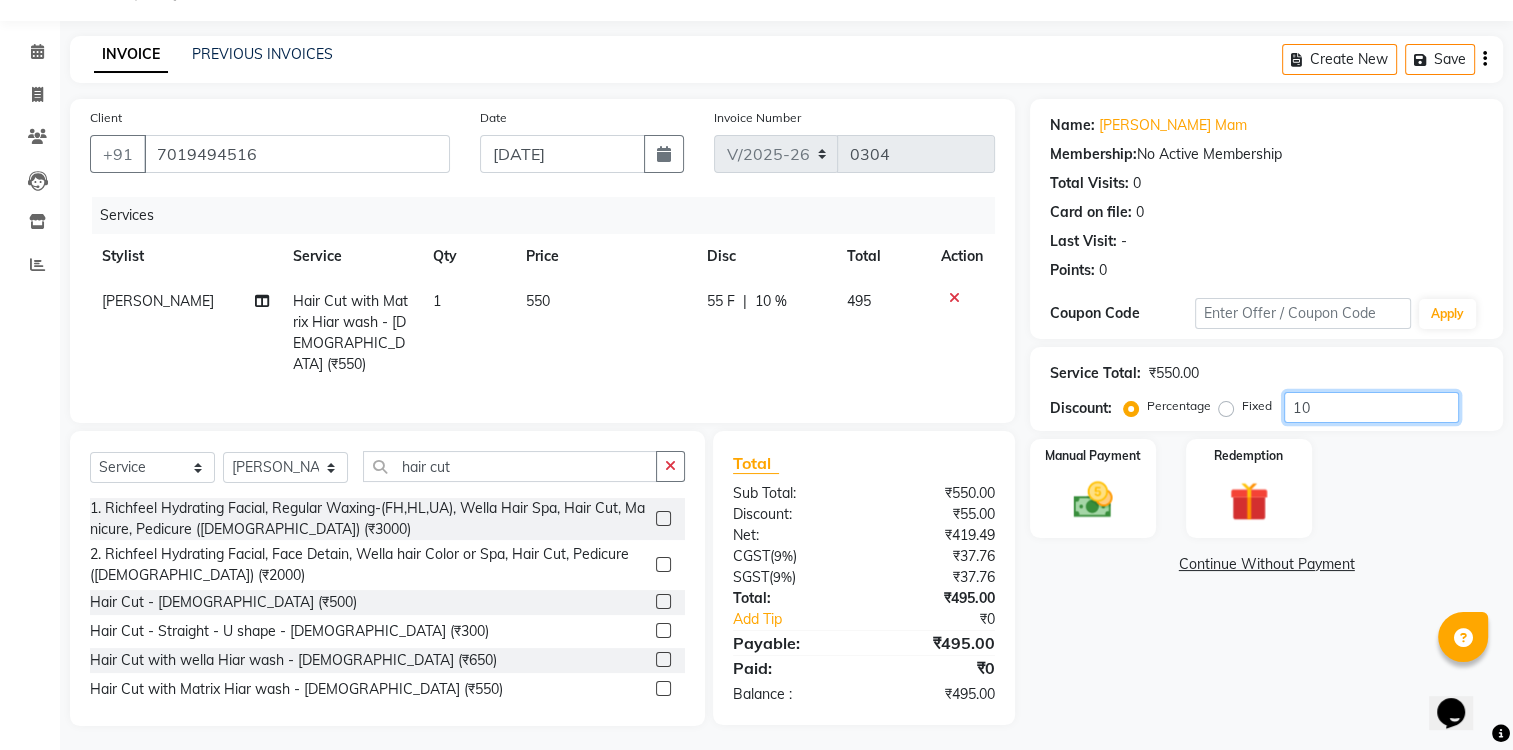 type on "1" 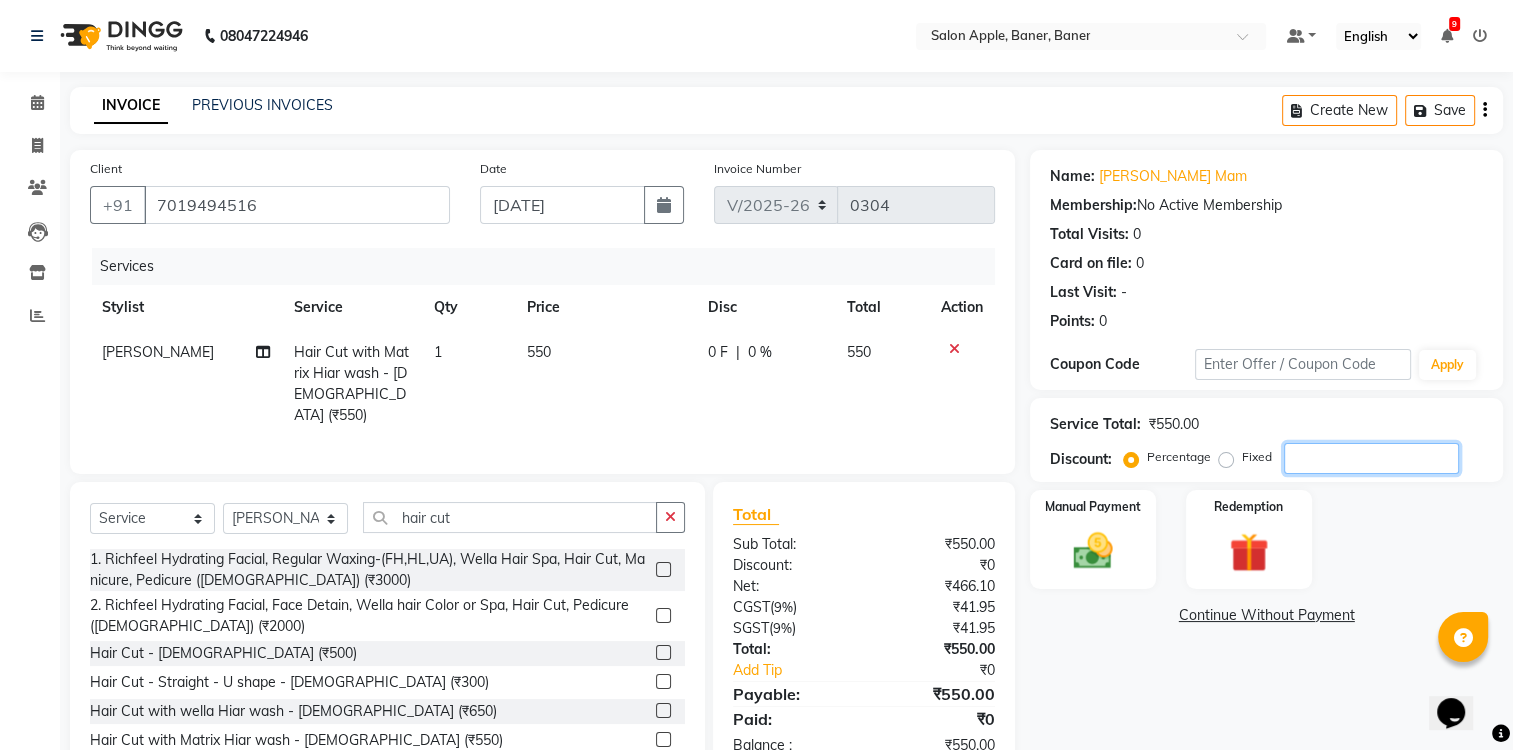 scroll, scrollTop: 52, scrollLeft: 0, axis: vertical 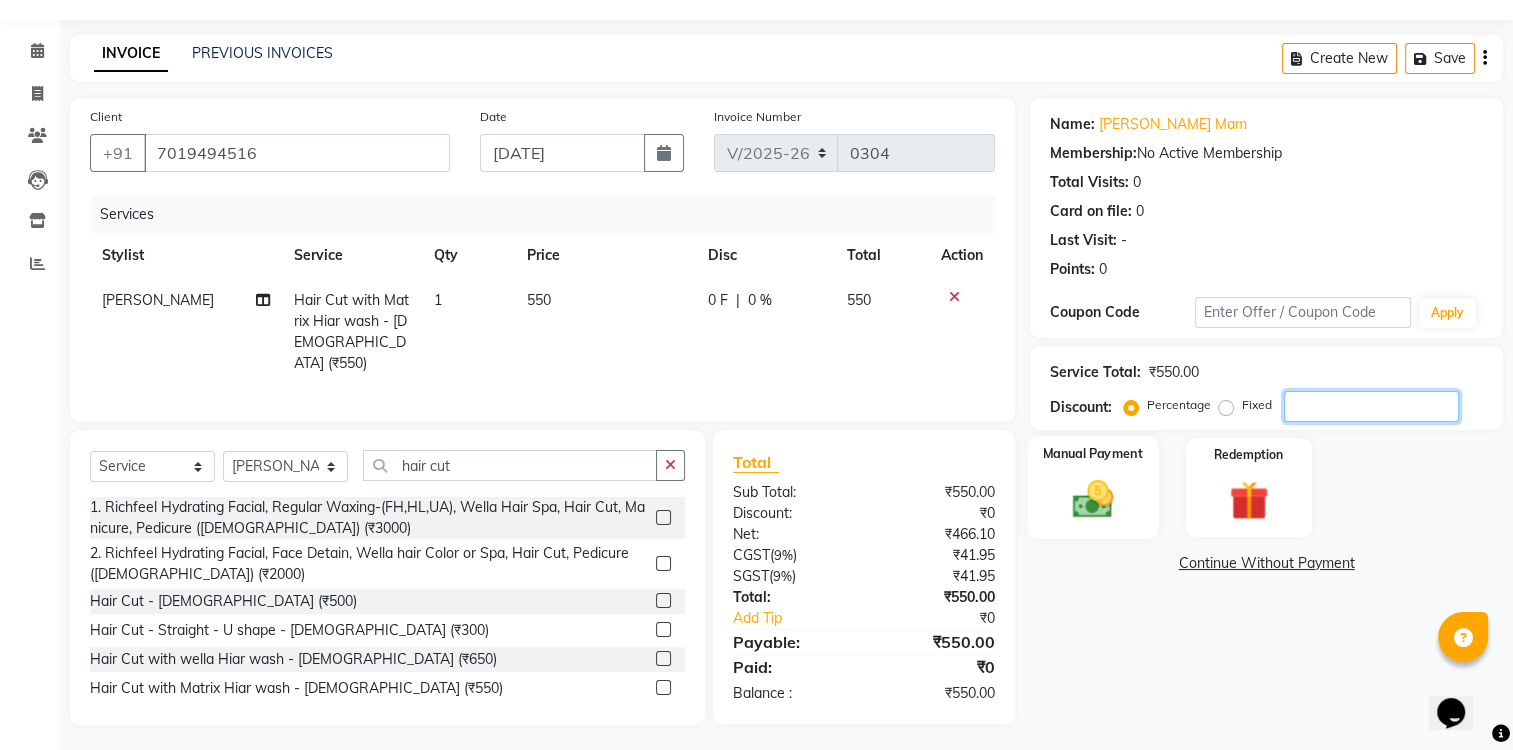 type 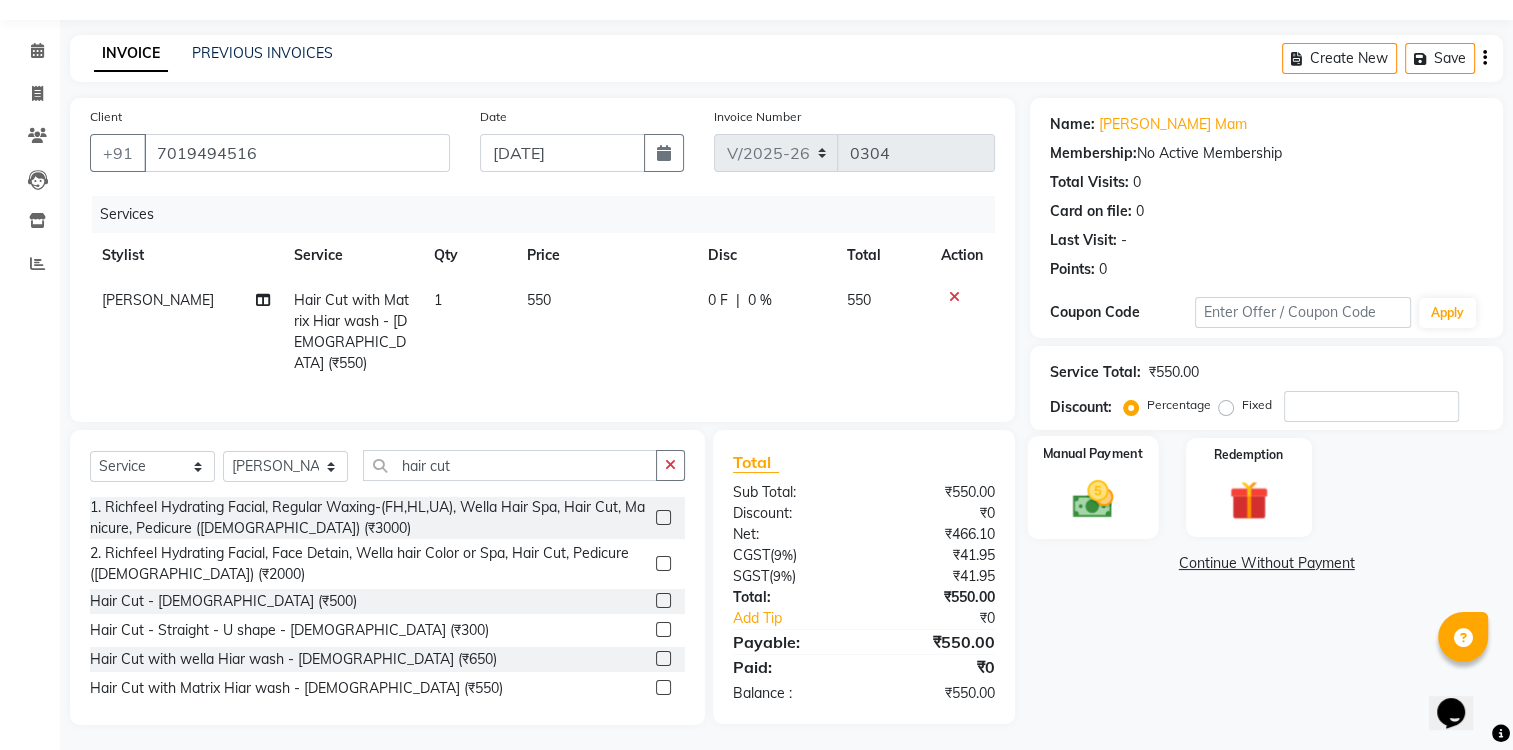 click 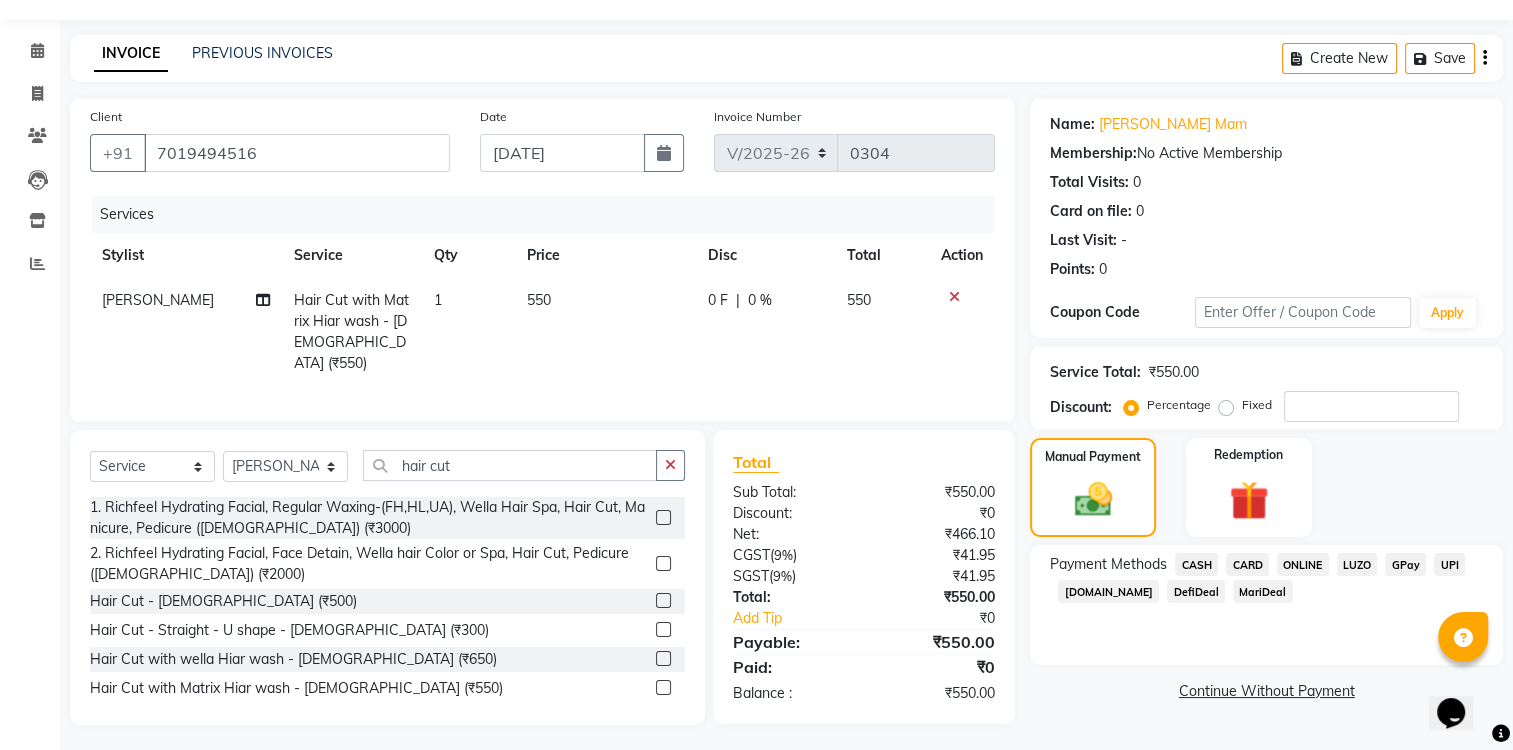 click on "ONLINE" 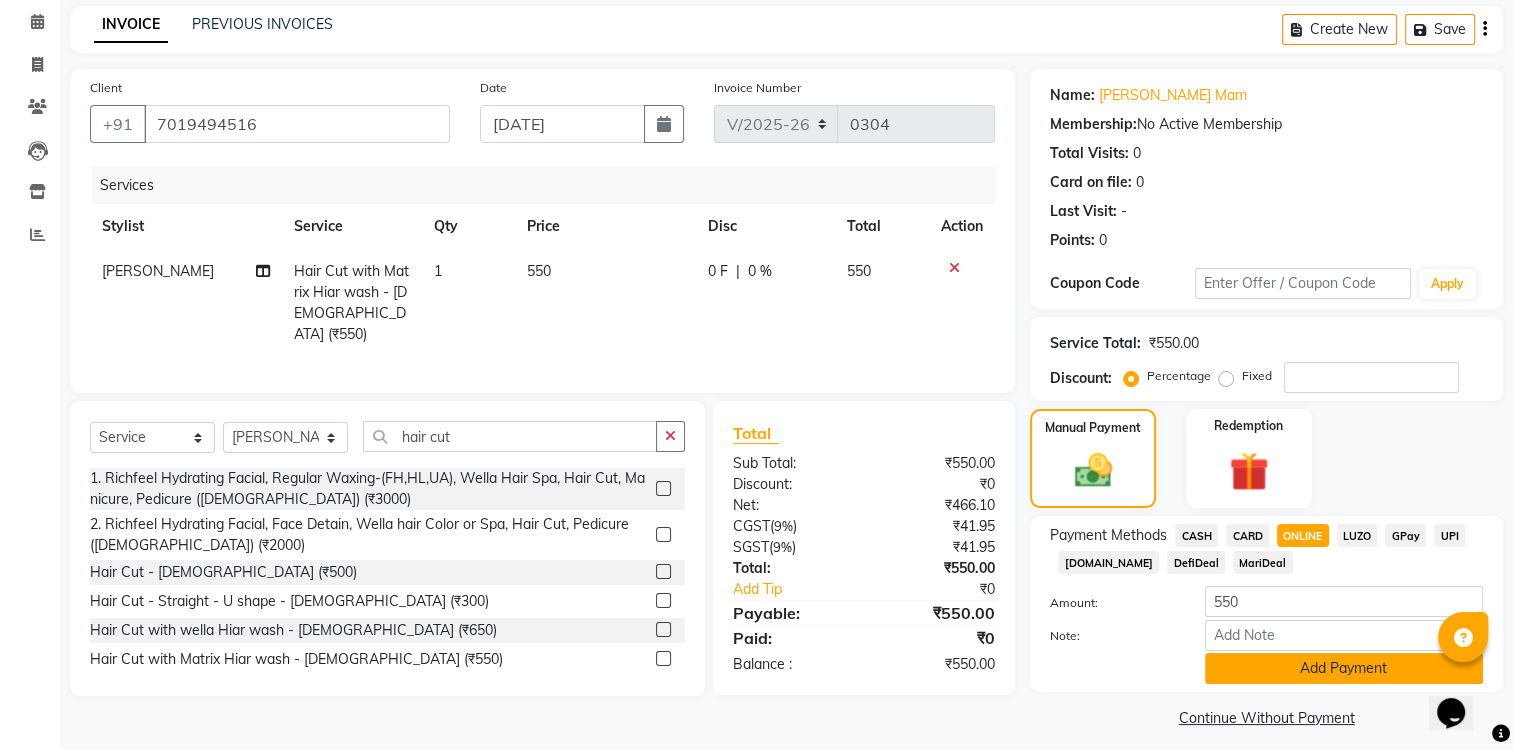 scroll, scrollTop: 96, scrollLeft: 0, axis: vertical 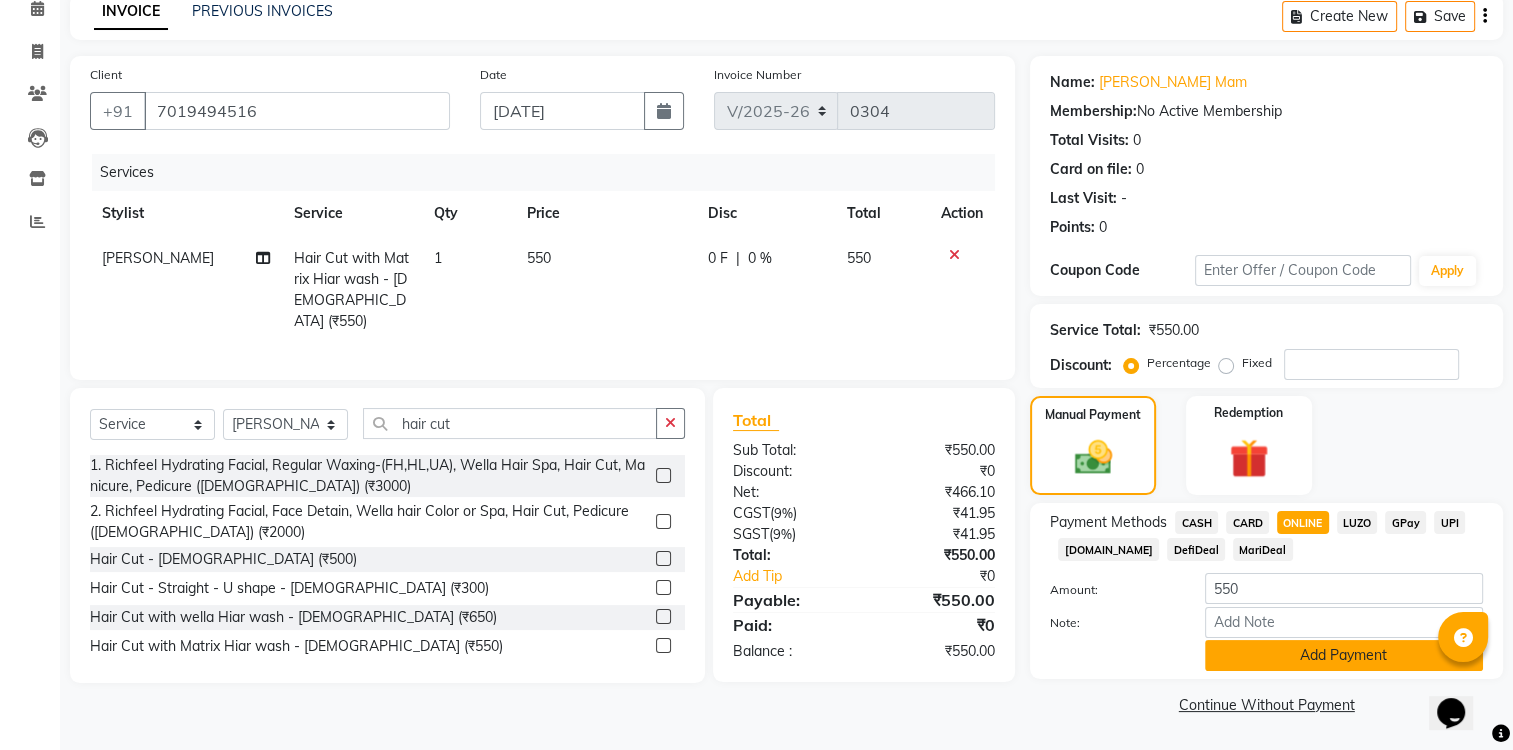 click on "Add Payment" 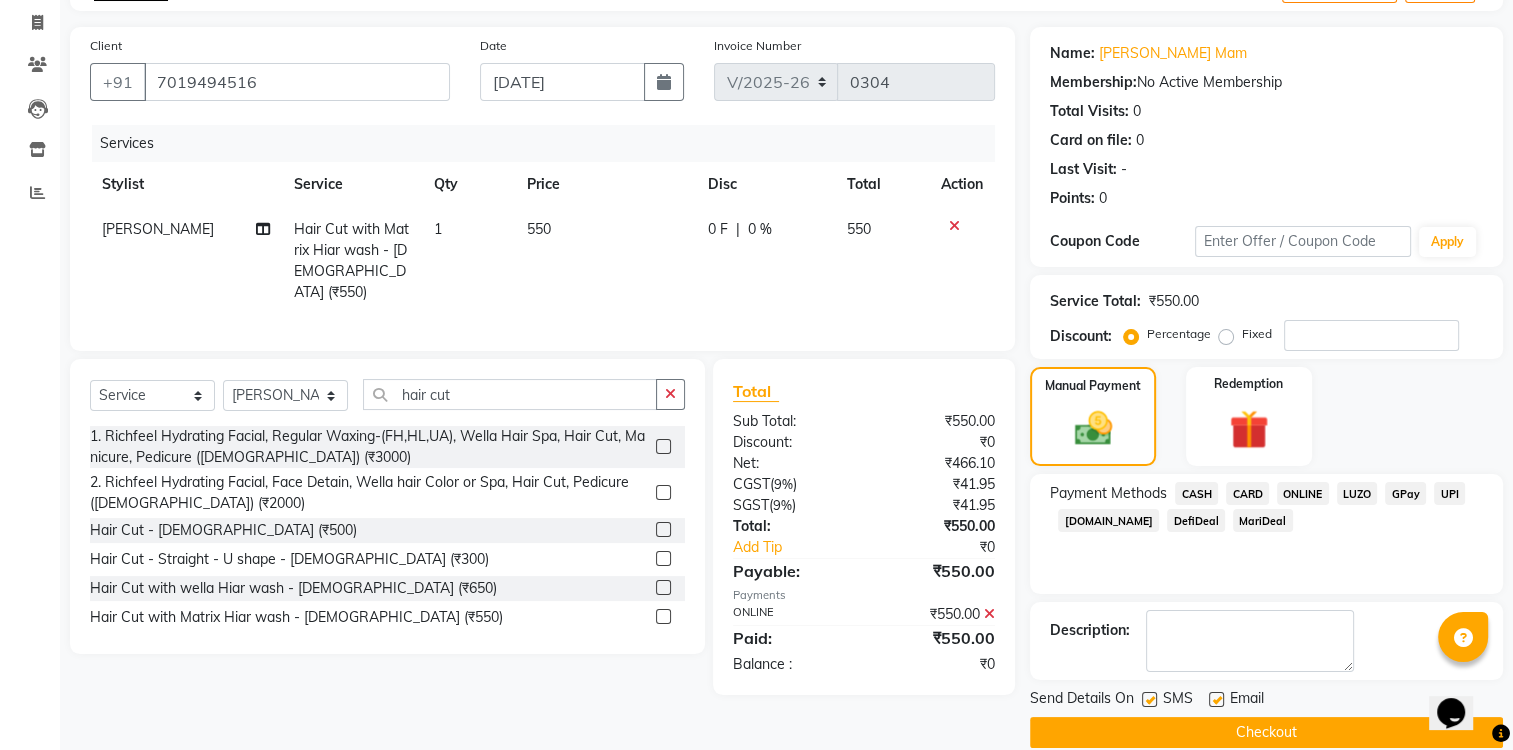 scroll, scrollTop: 149, scrollLeft: 0, axis: vertical 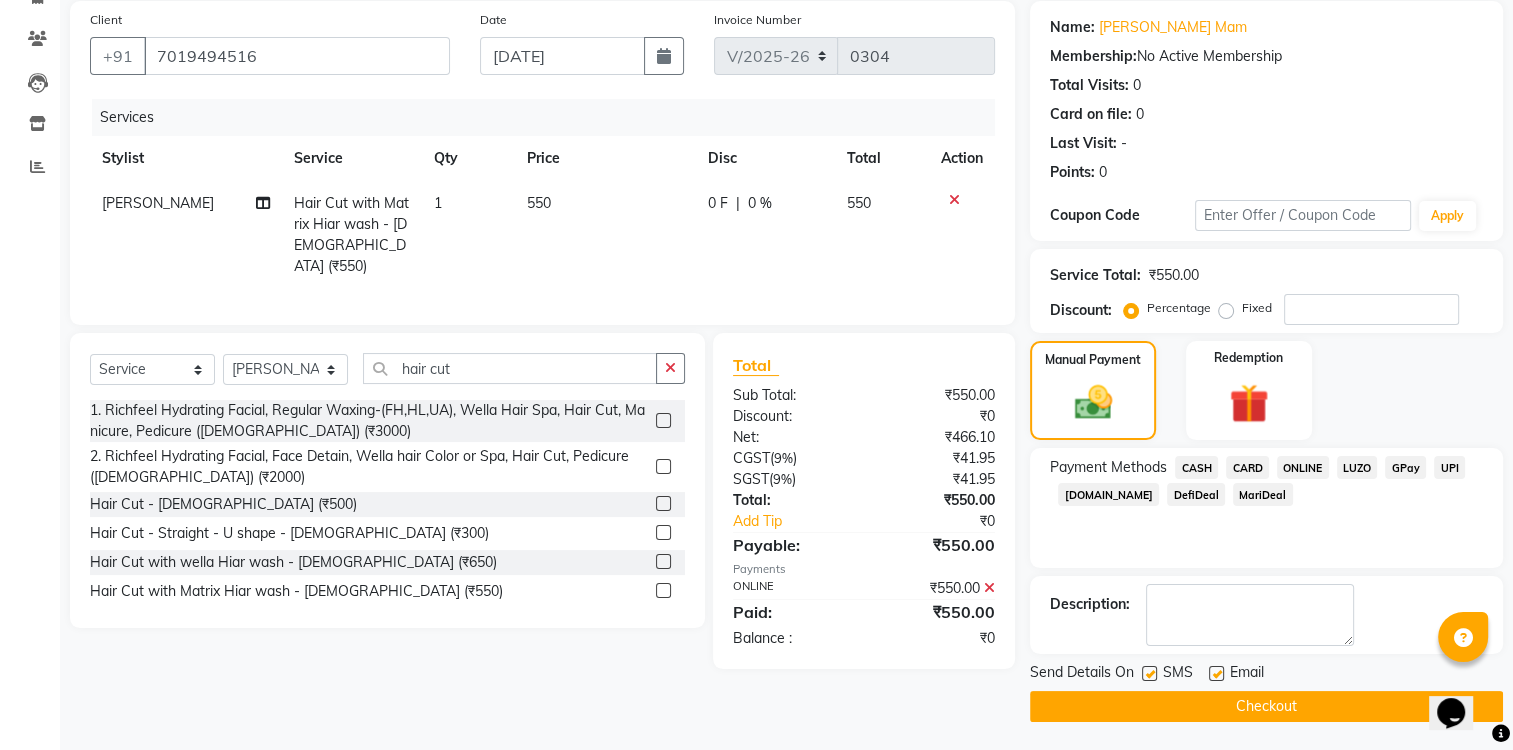 click 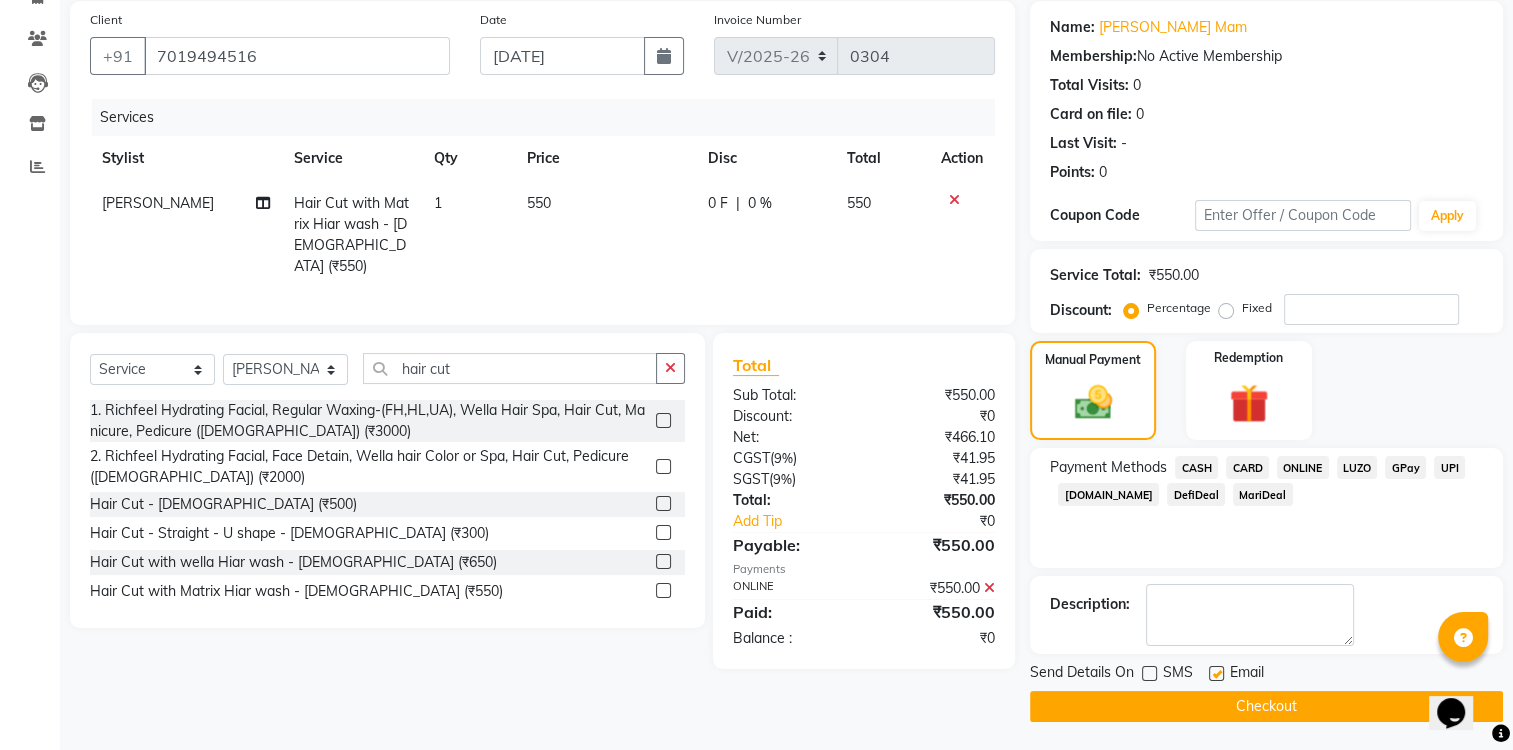 click 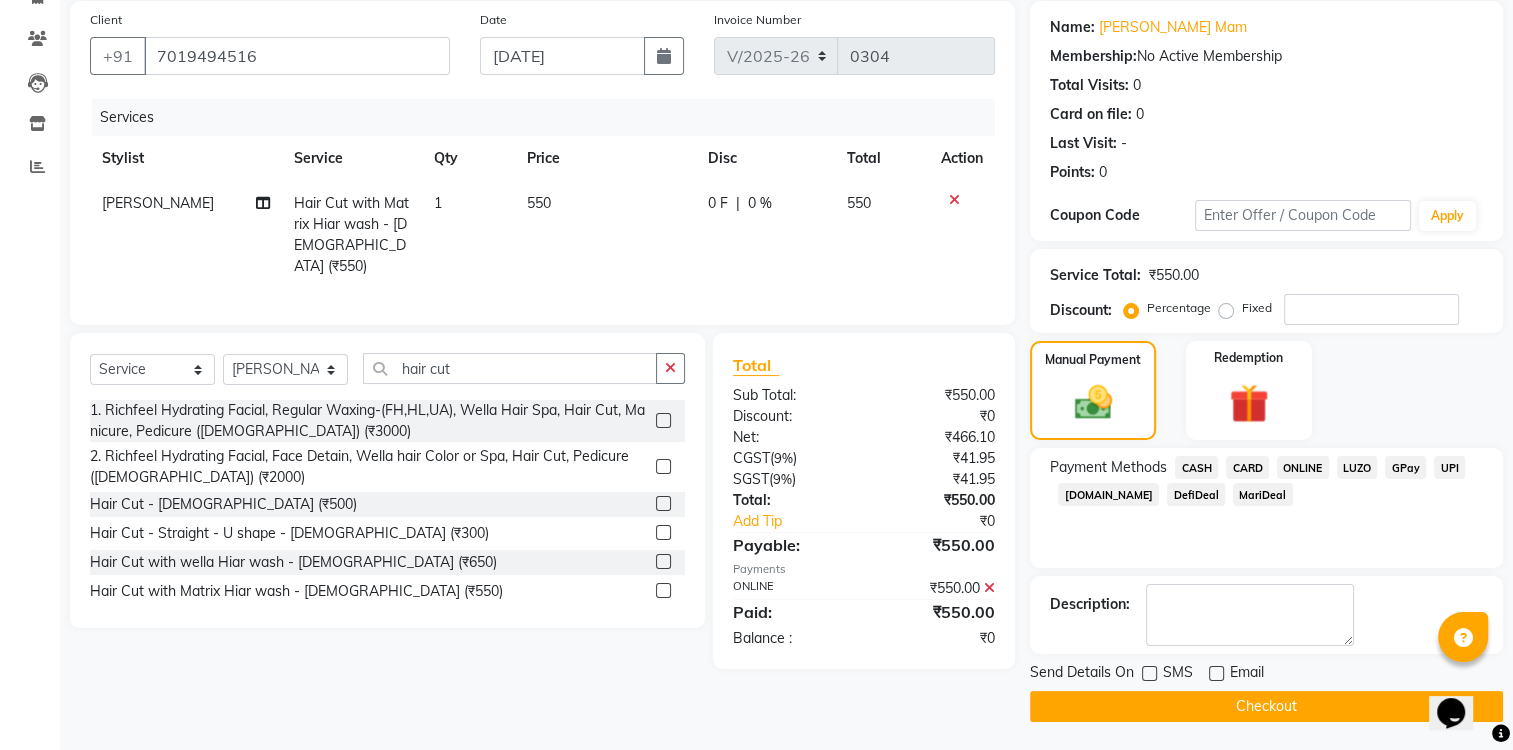 click on "Checkout" 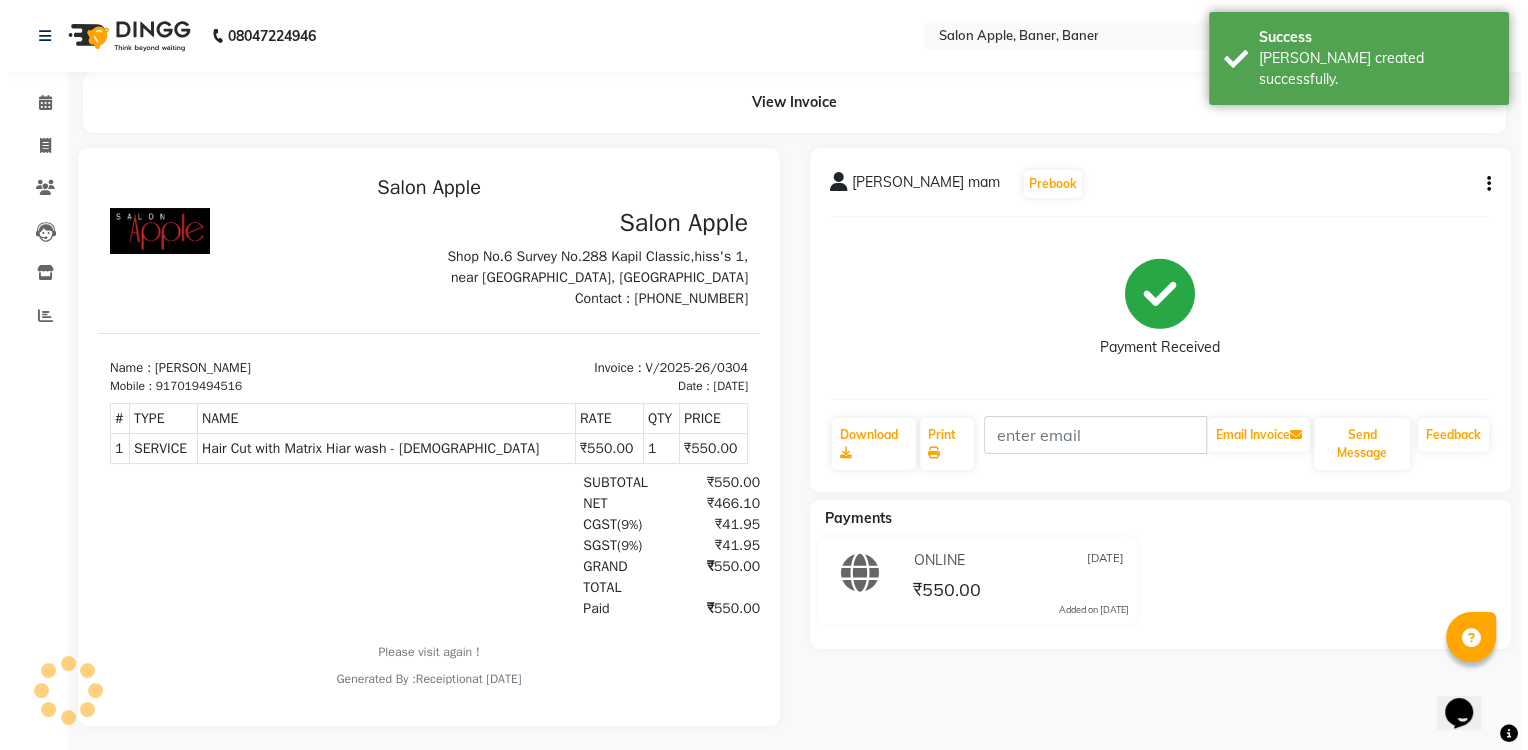 scroll, scrollTop: 0, scrollLeft: 0, axis: both 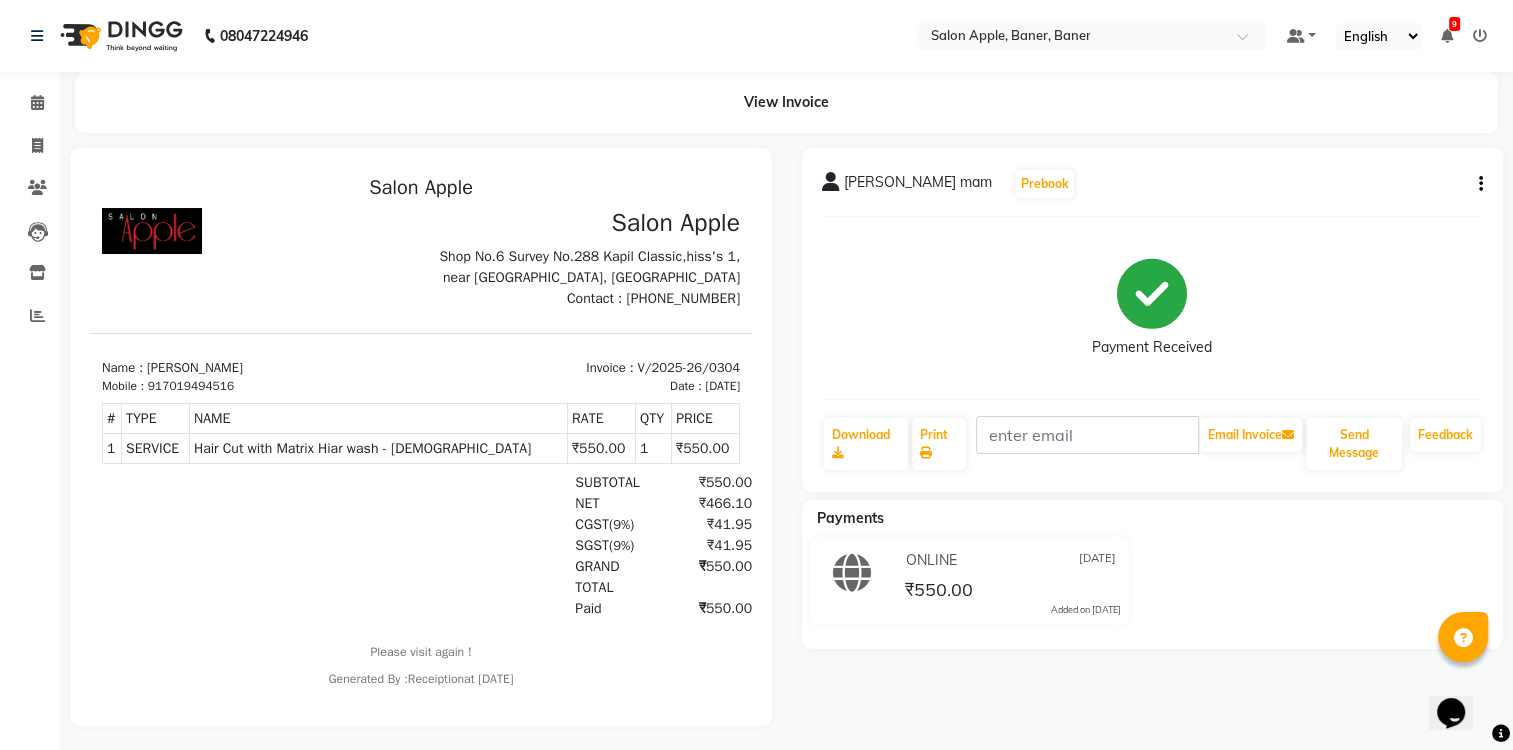 select on "service" 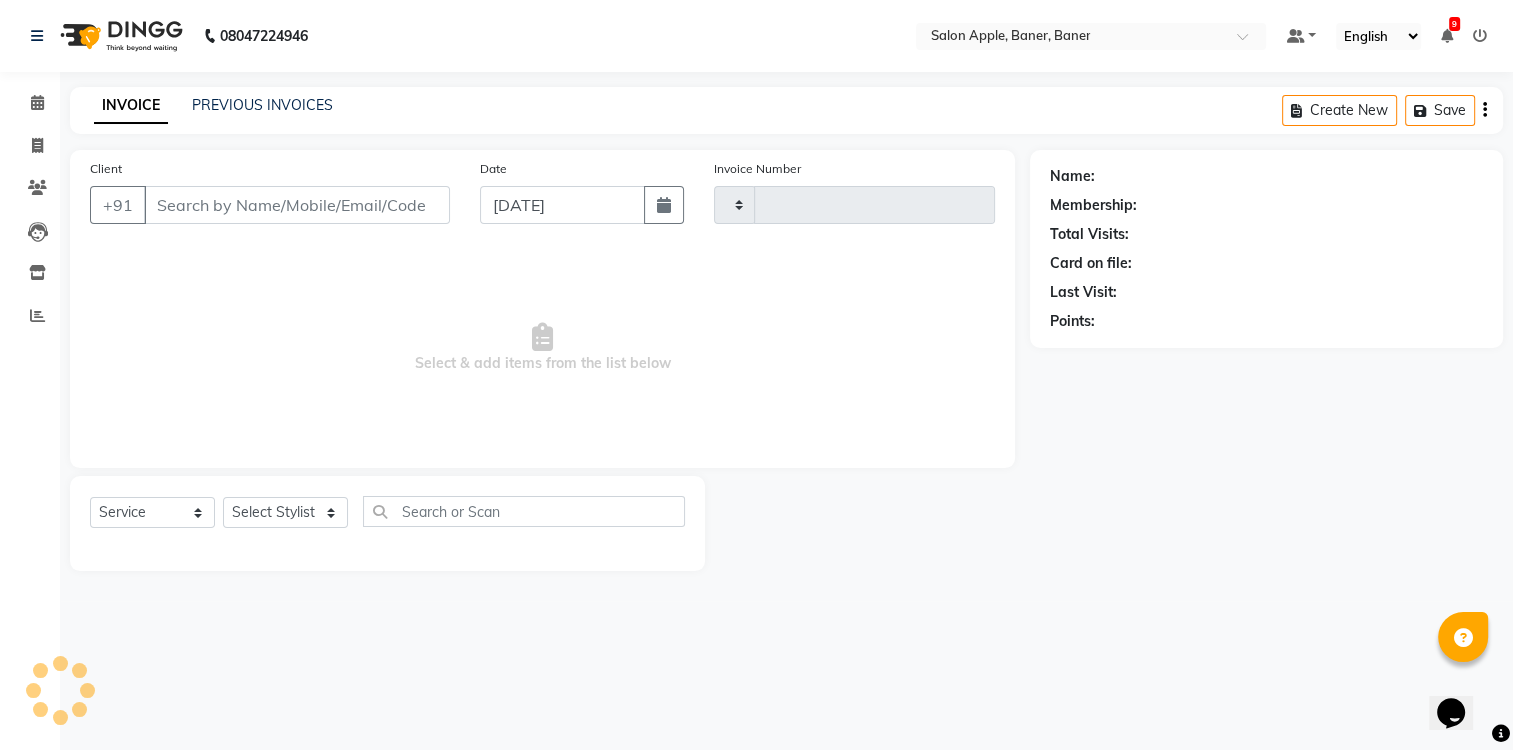 type on "0305" 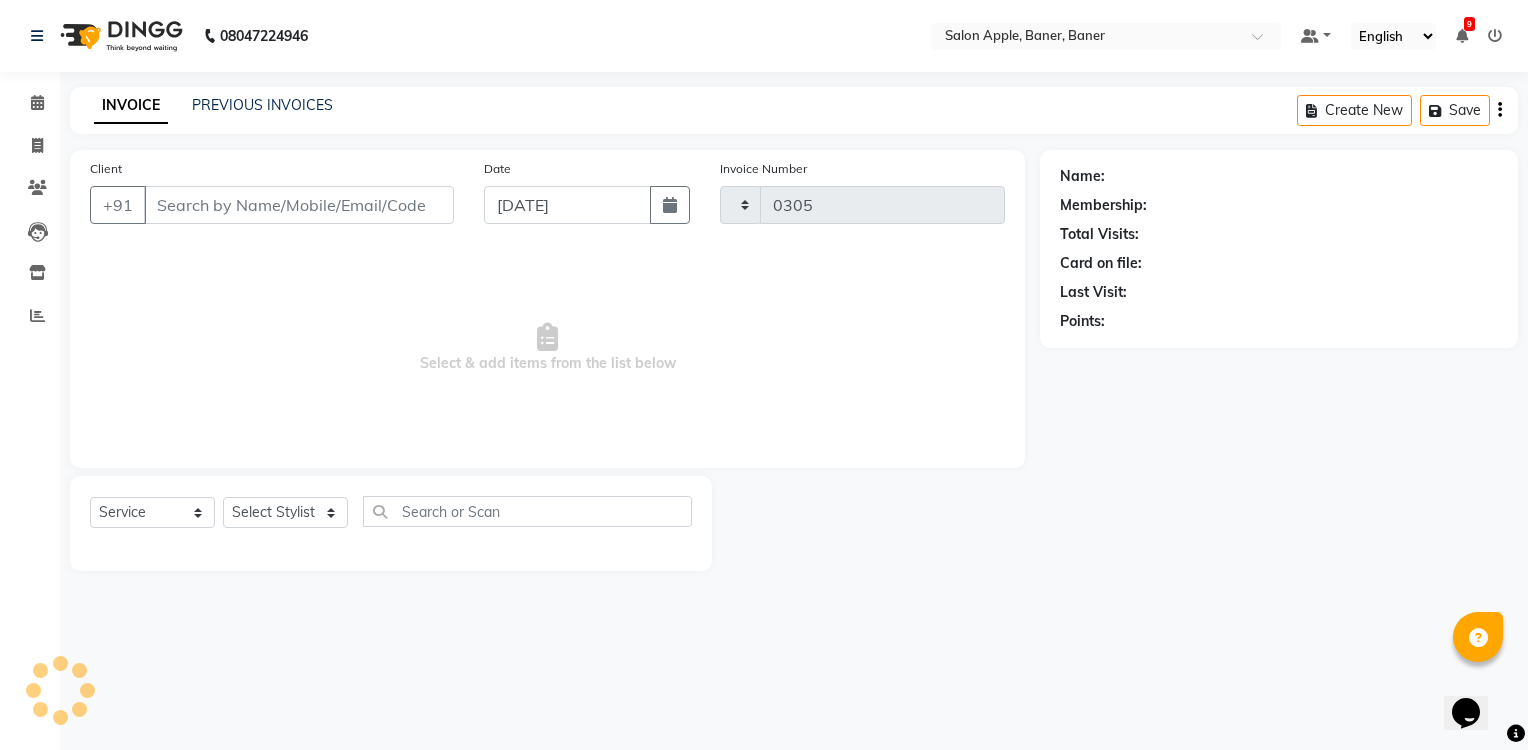select on "771" 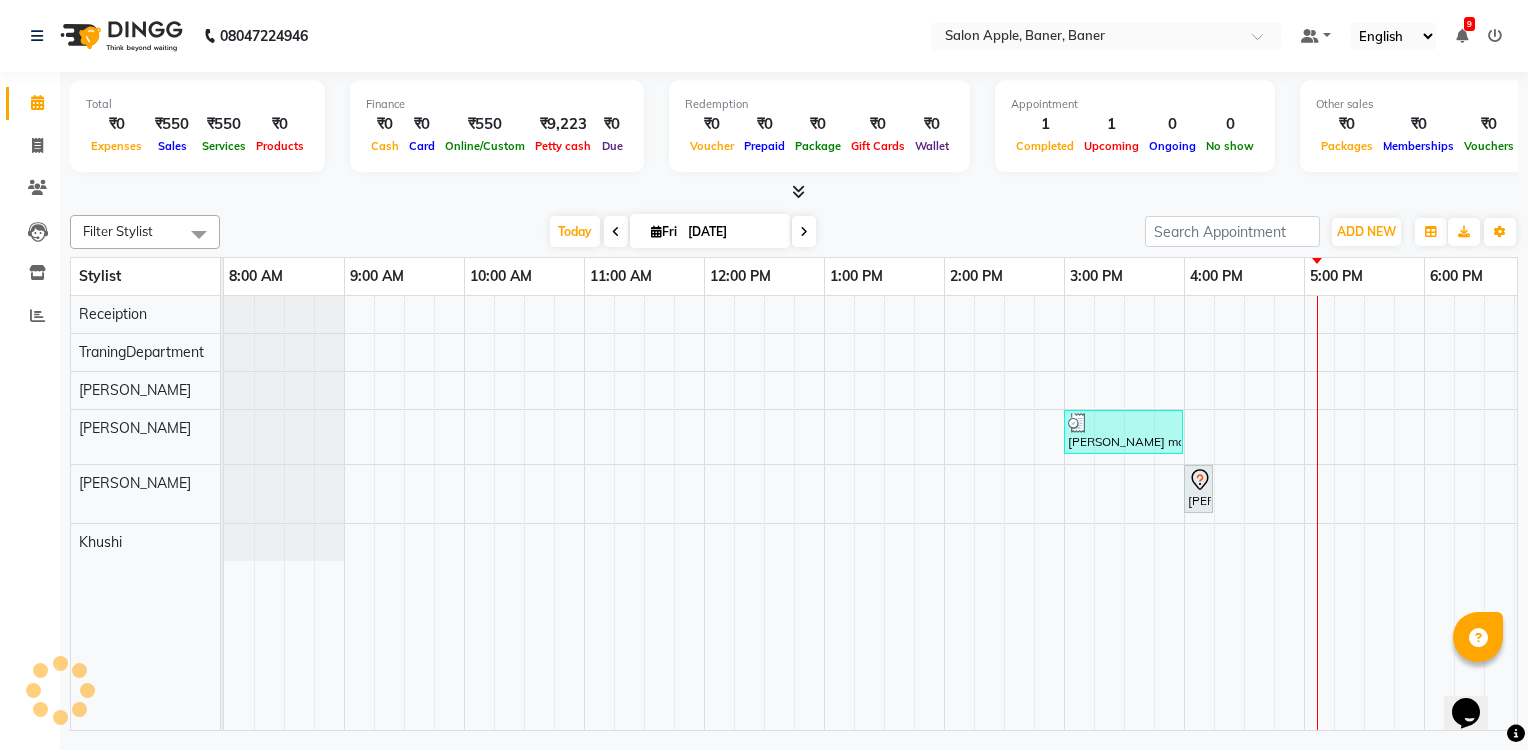 scroll, scrollTop: 0, scrollLeft: 0, axis: both 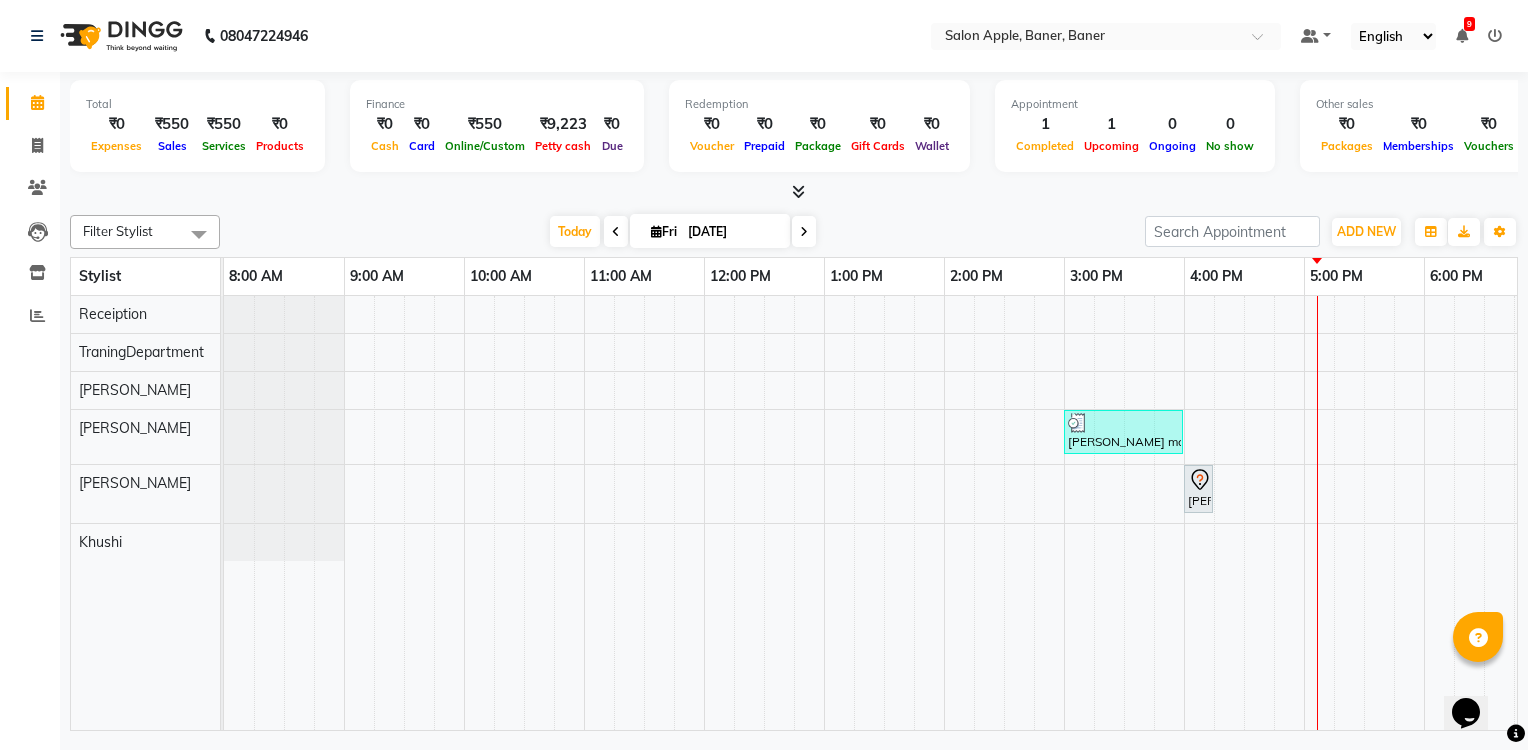 click at bounding box center [804, 231] 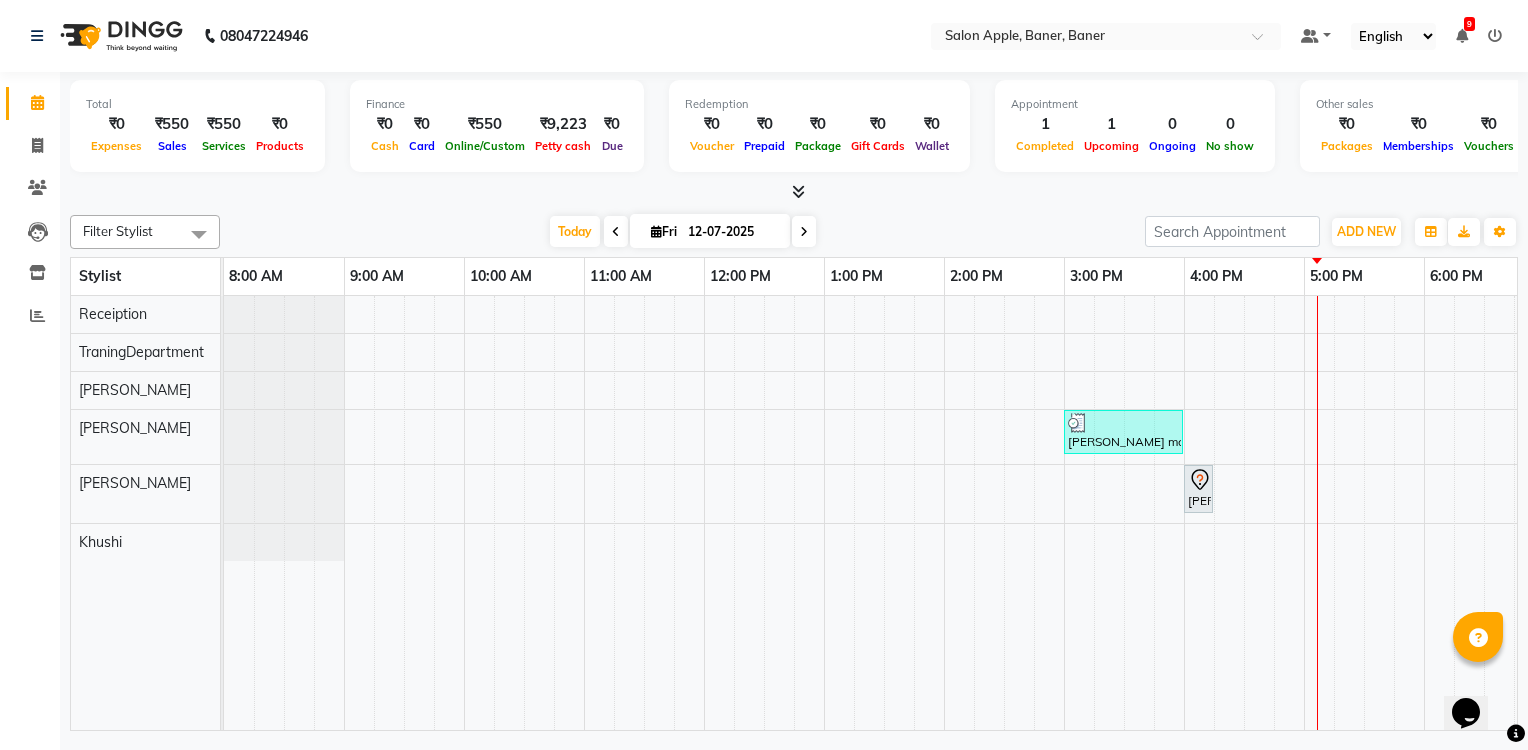 select on "7" 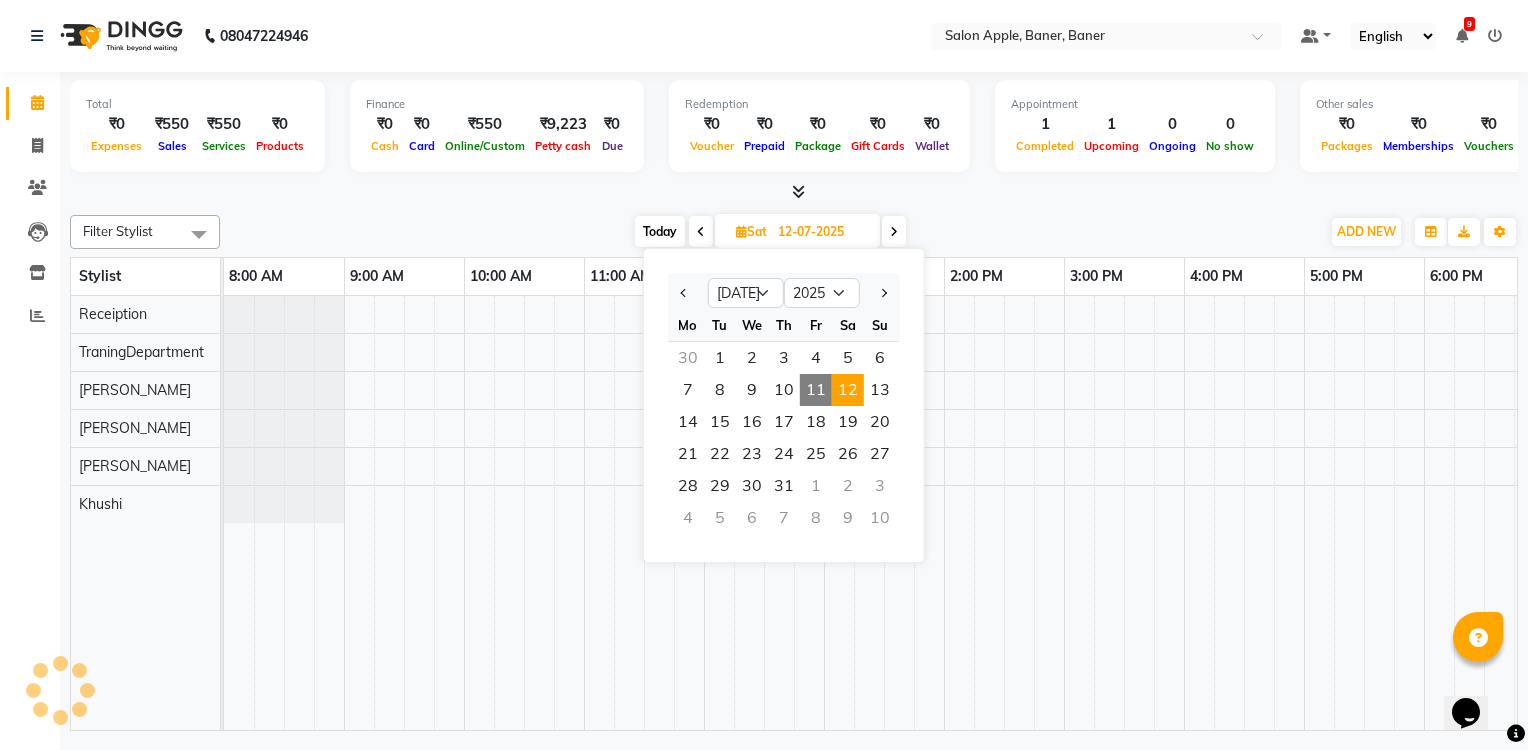 scroll, scrollTop: 0, scrollLeft: 266, axis: horizontal 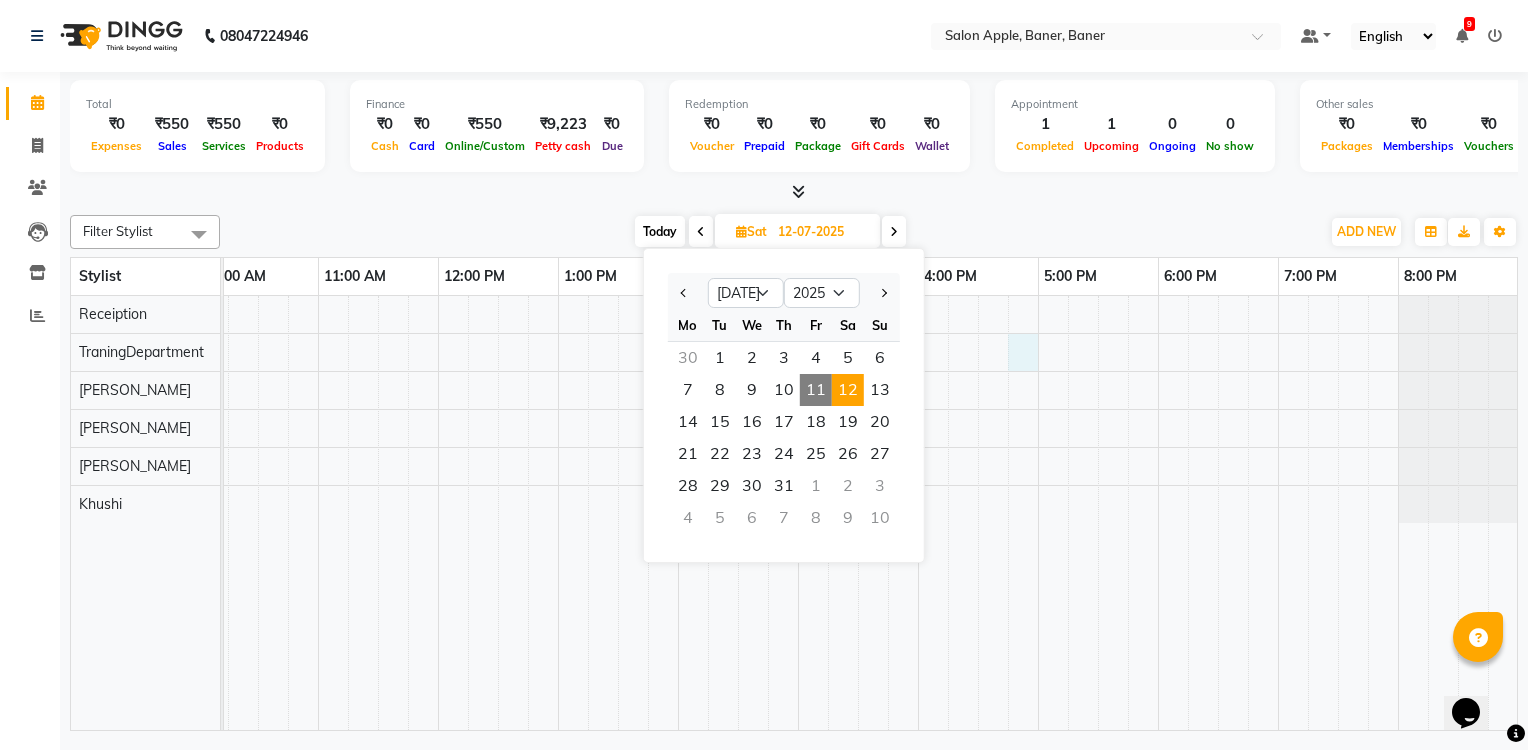 click at bounding box center [738, 513] 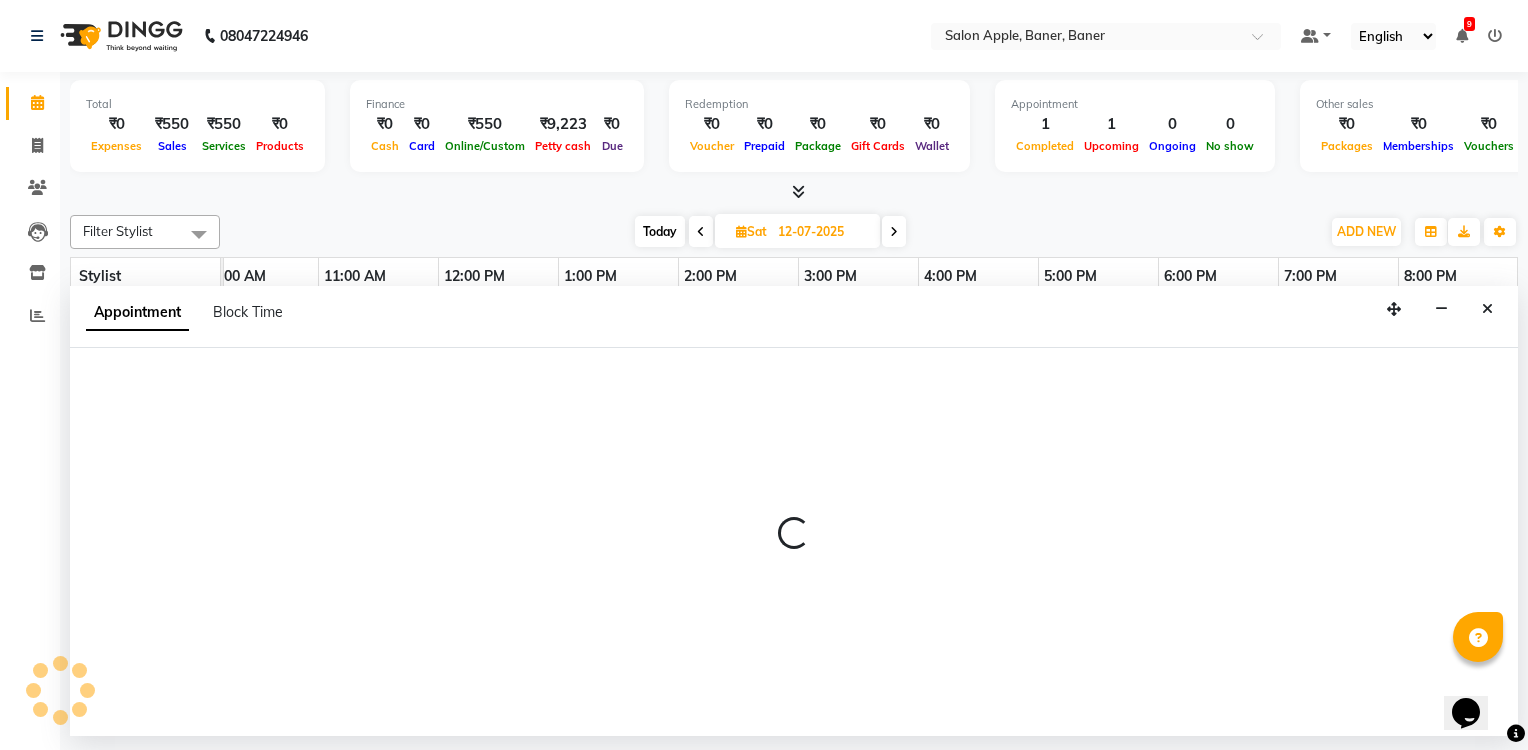 select on "13943" 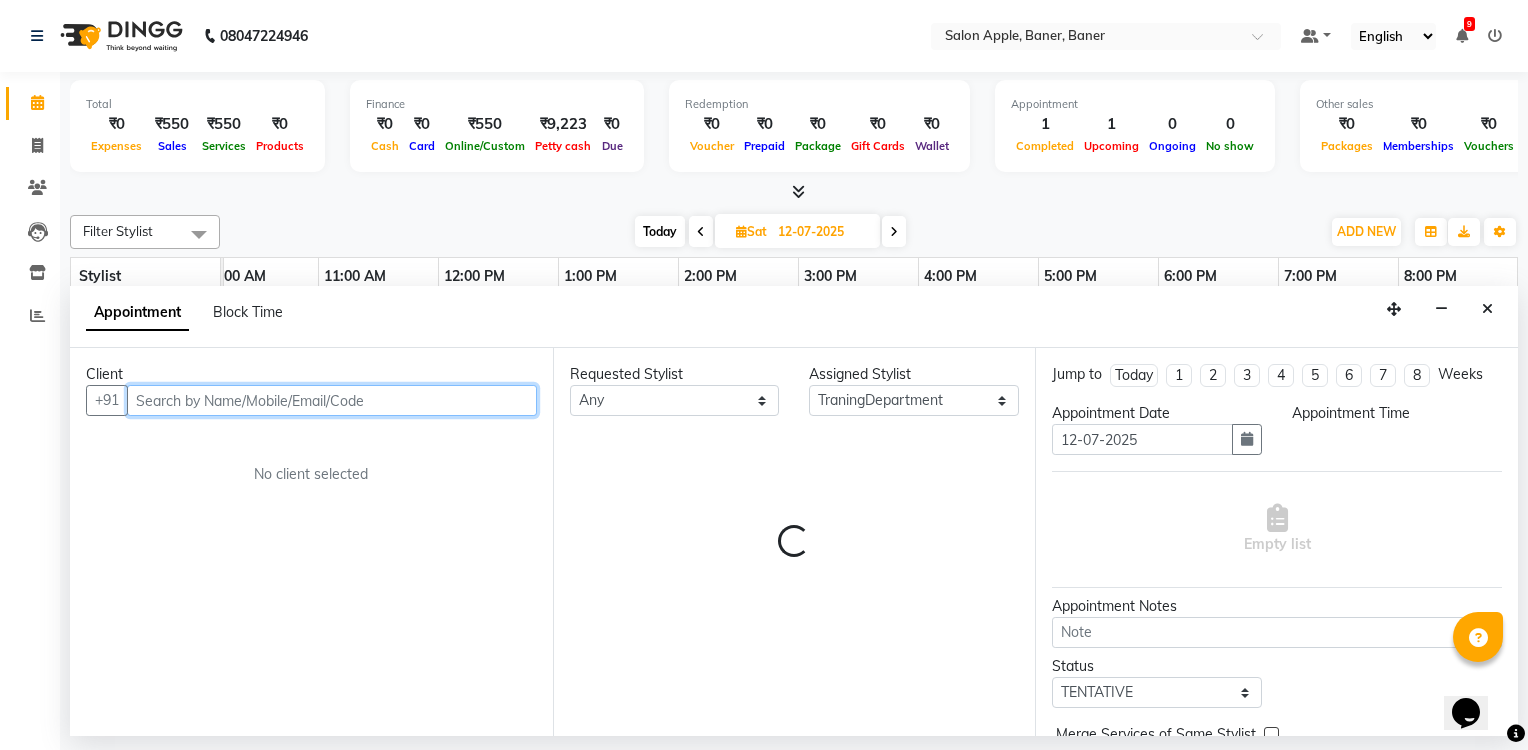 select on "1005" 